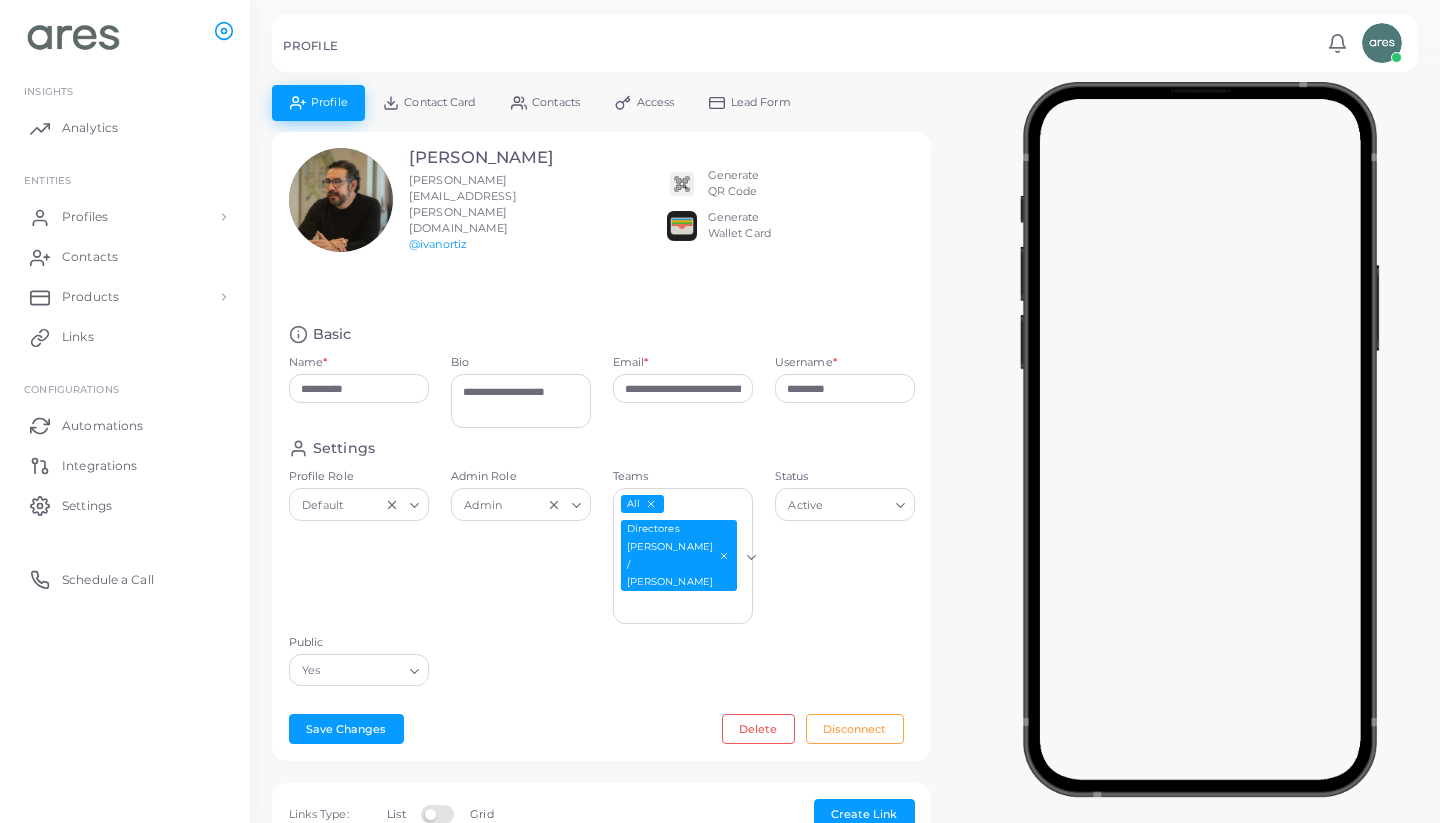 scroll, scrollTop: 0, scrollLeft: 0, axis: both 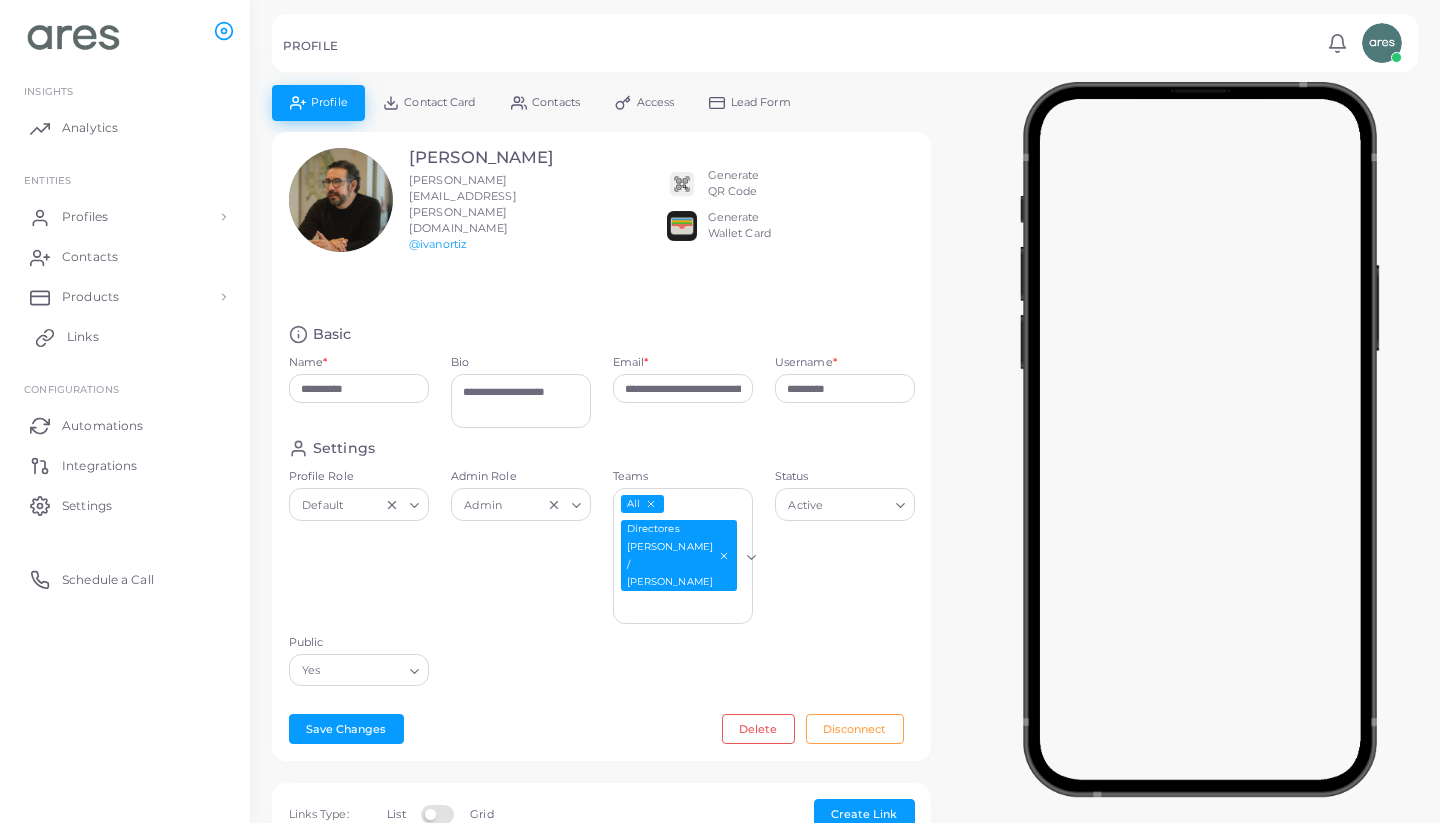 click on "Links" at bounding box center (125, 337) 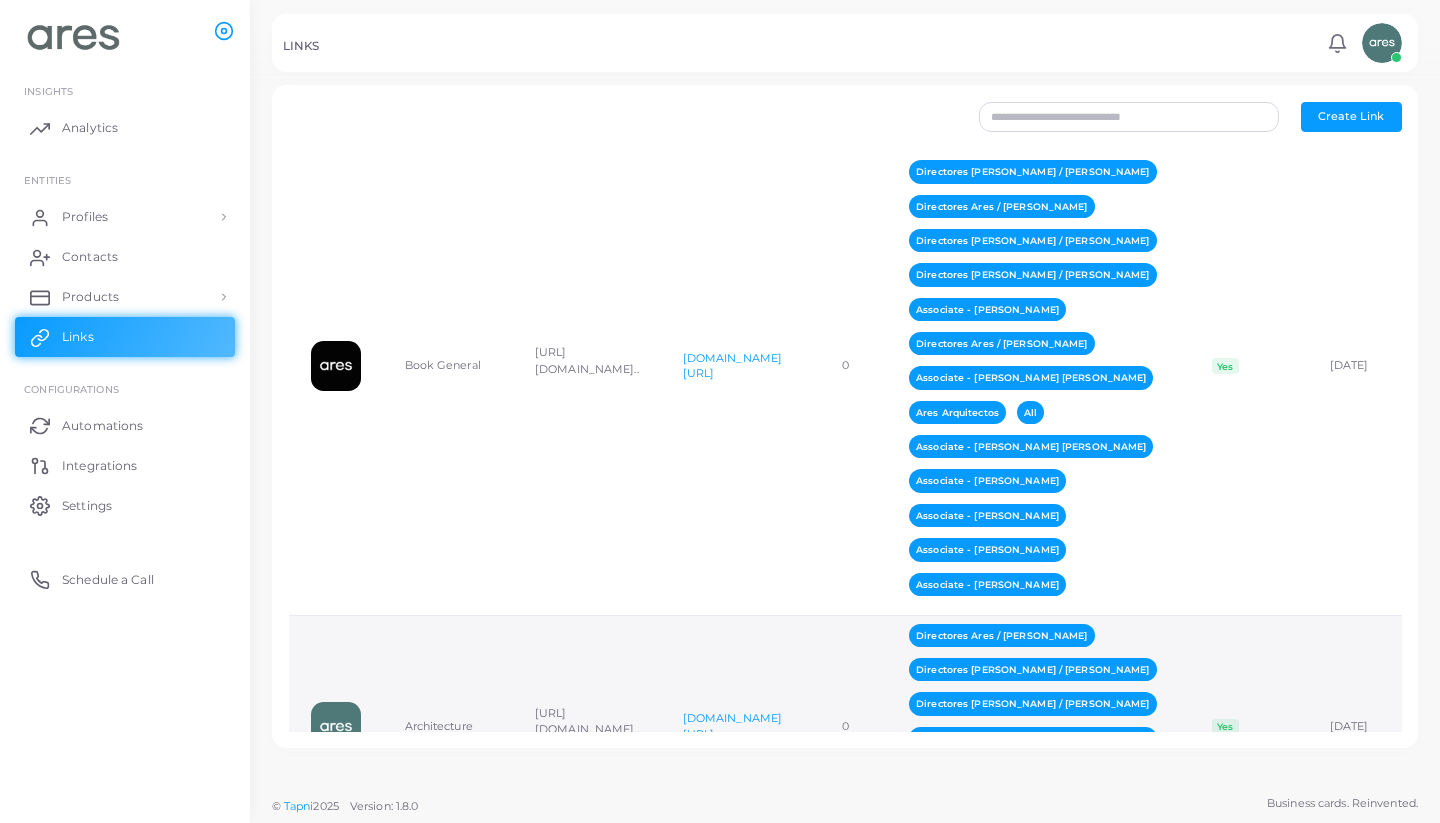 scroll, scrollTop: 1542, scrollLeft: 0, axis: vertical 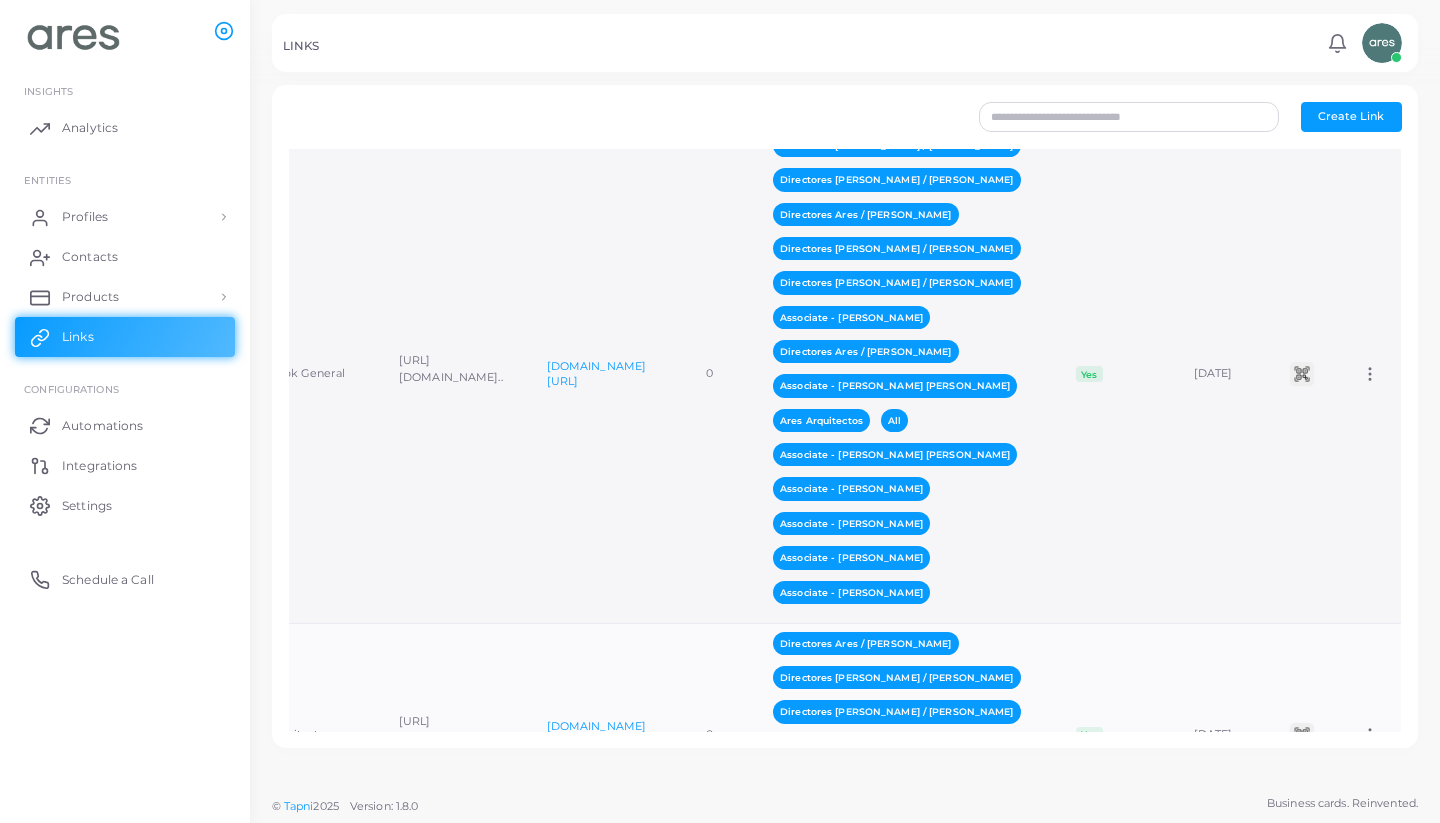 click 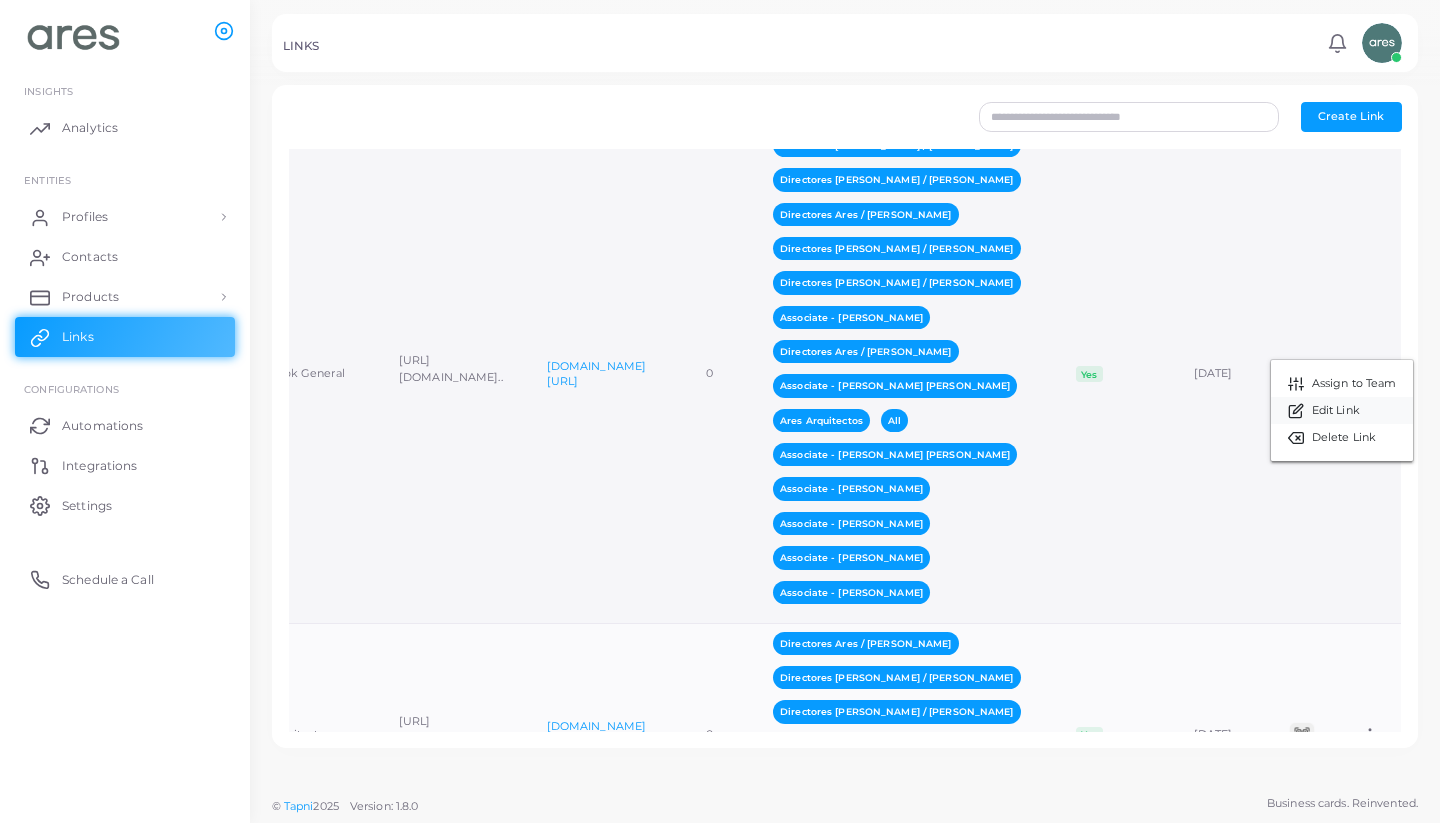 click on "Edit Link" at bounding box center [1336, 411] 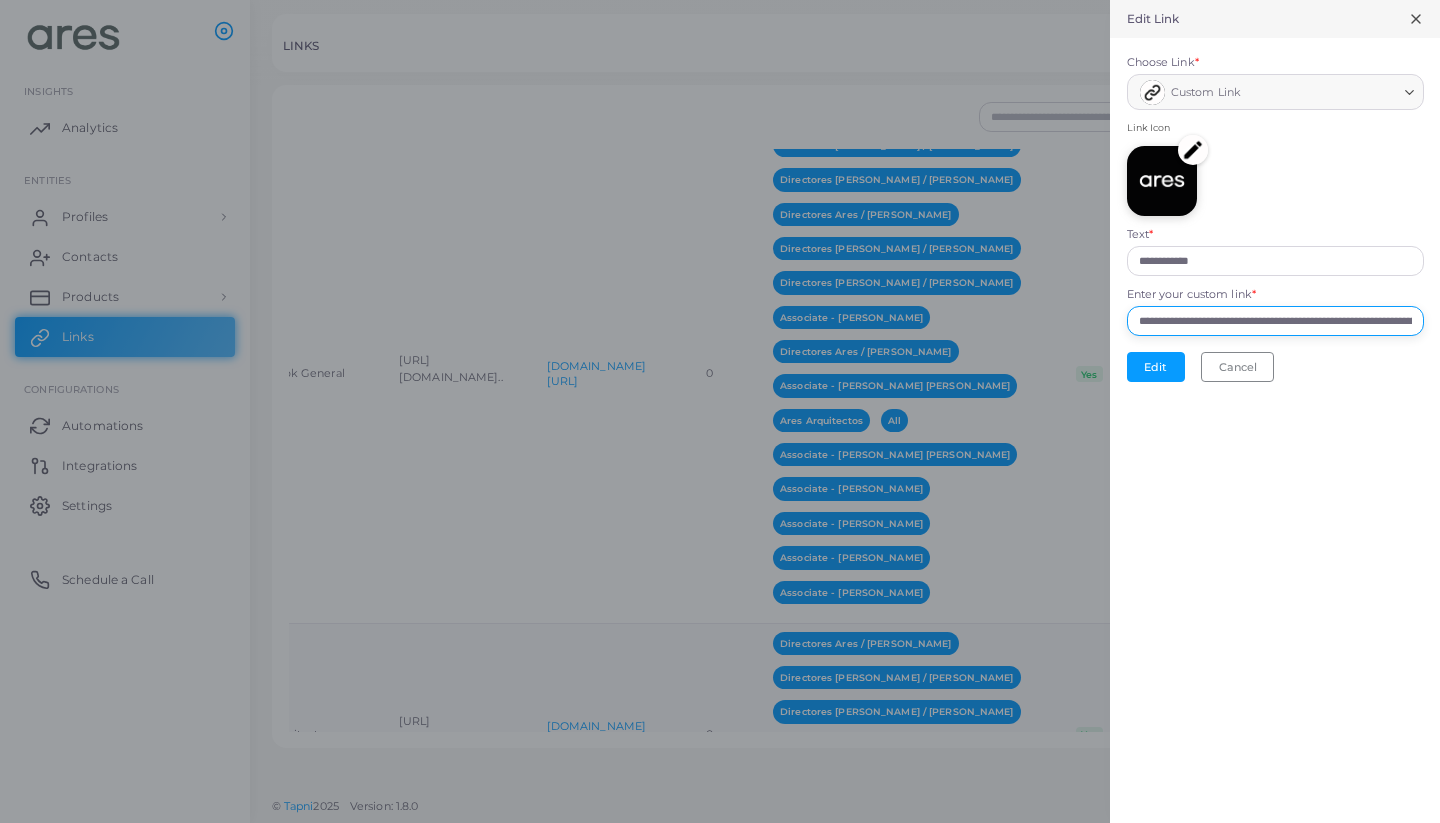 click on "**********" at bounding box center (1275, 321) 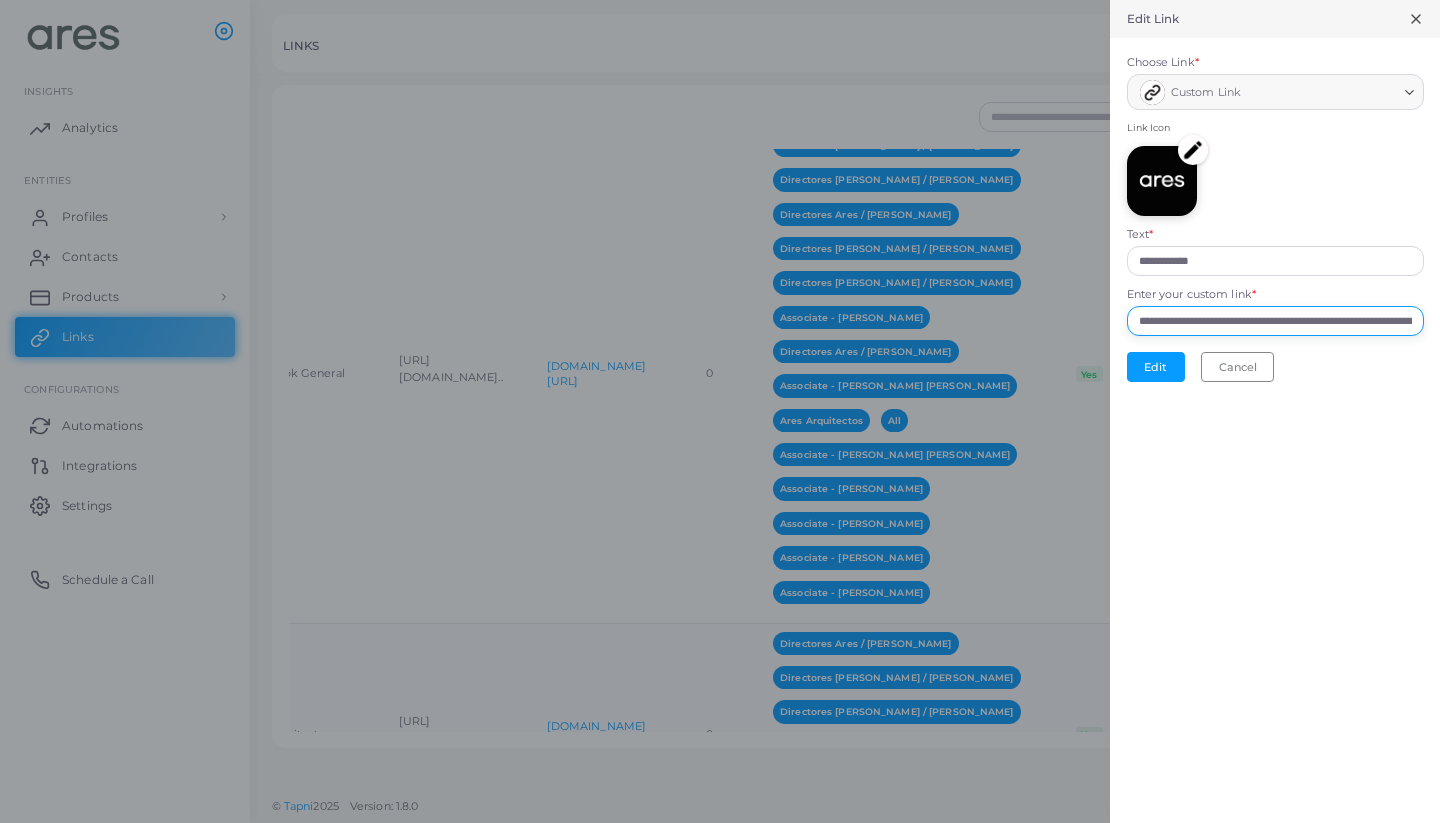 paste 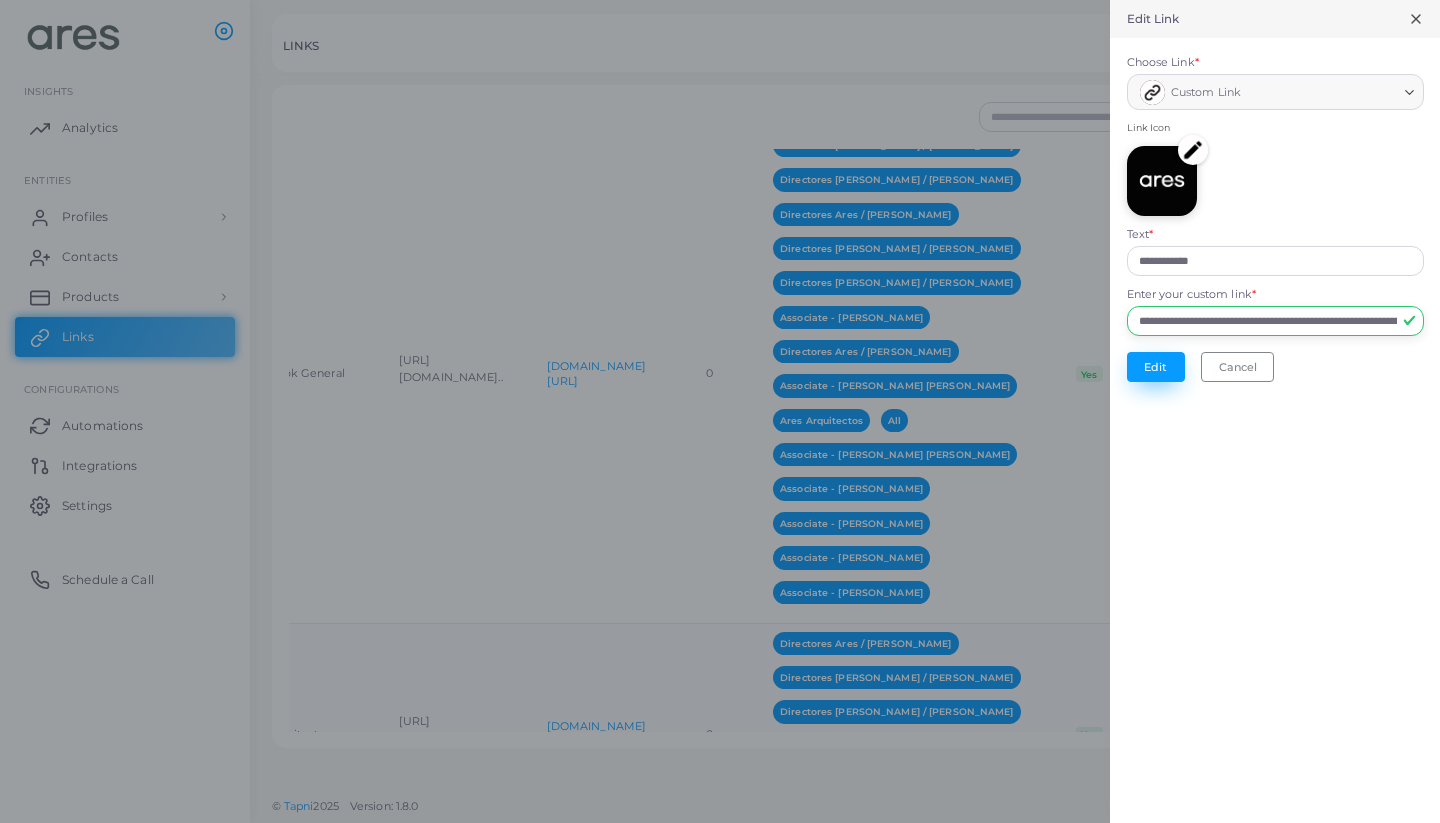 type on "**********" 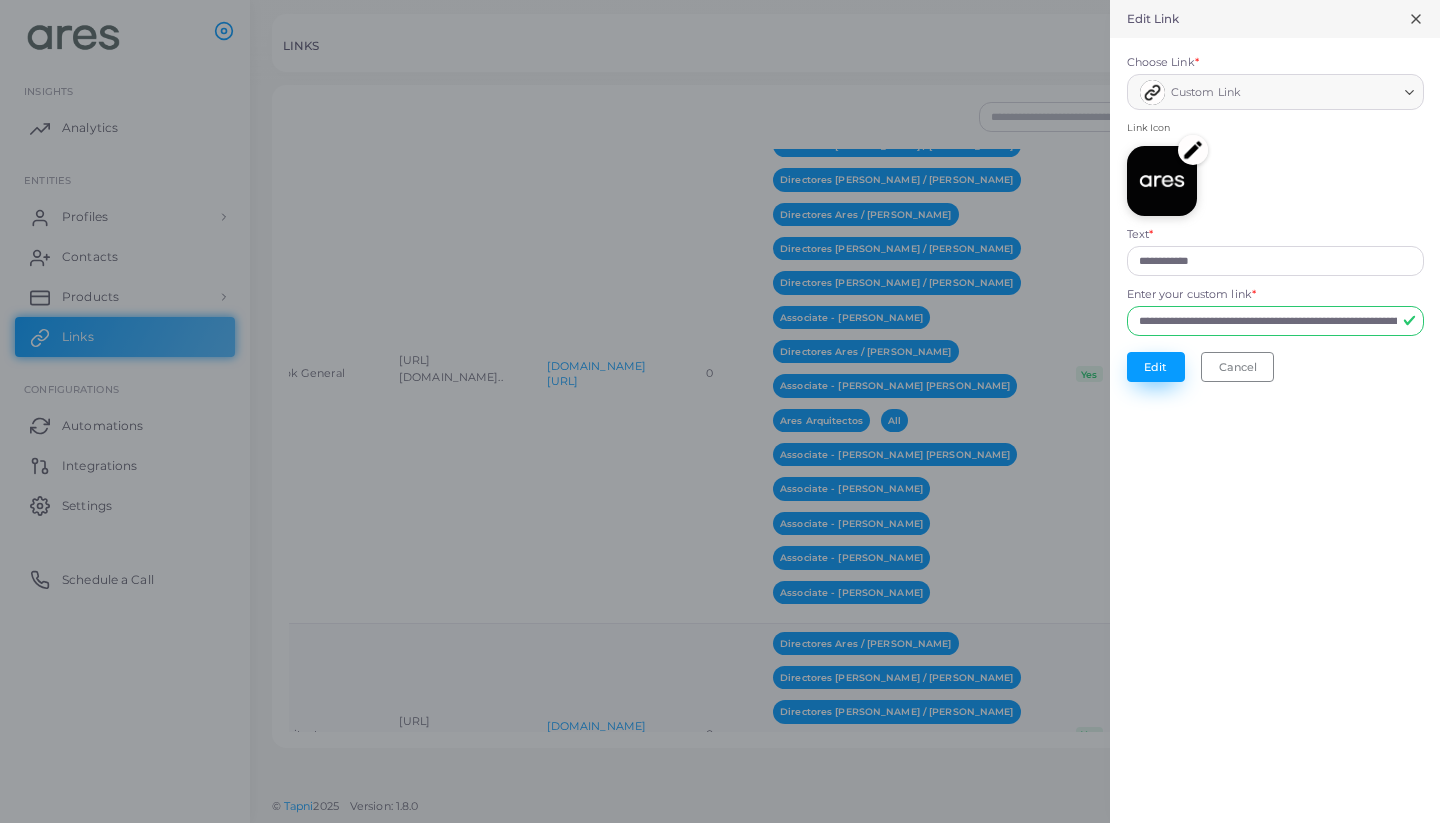 click on "Edit" at bounding box center [1156, 367] 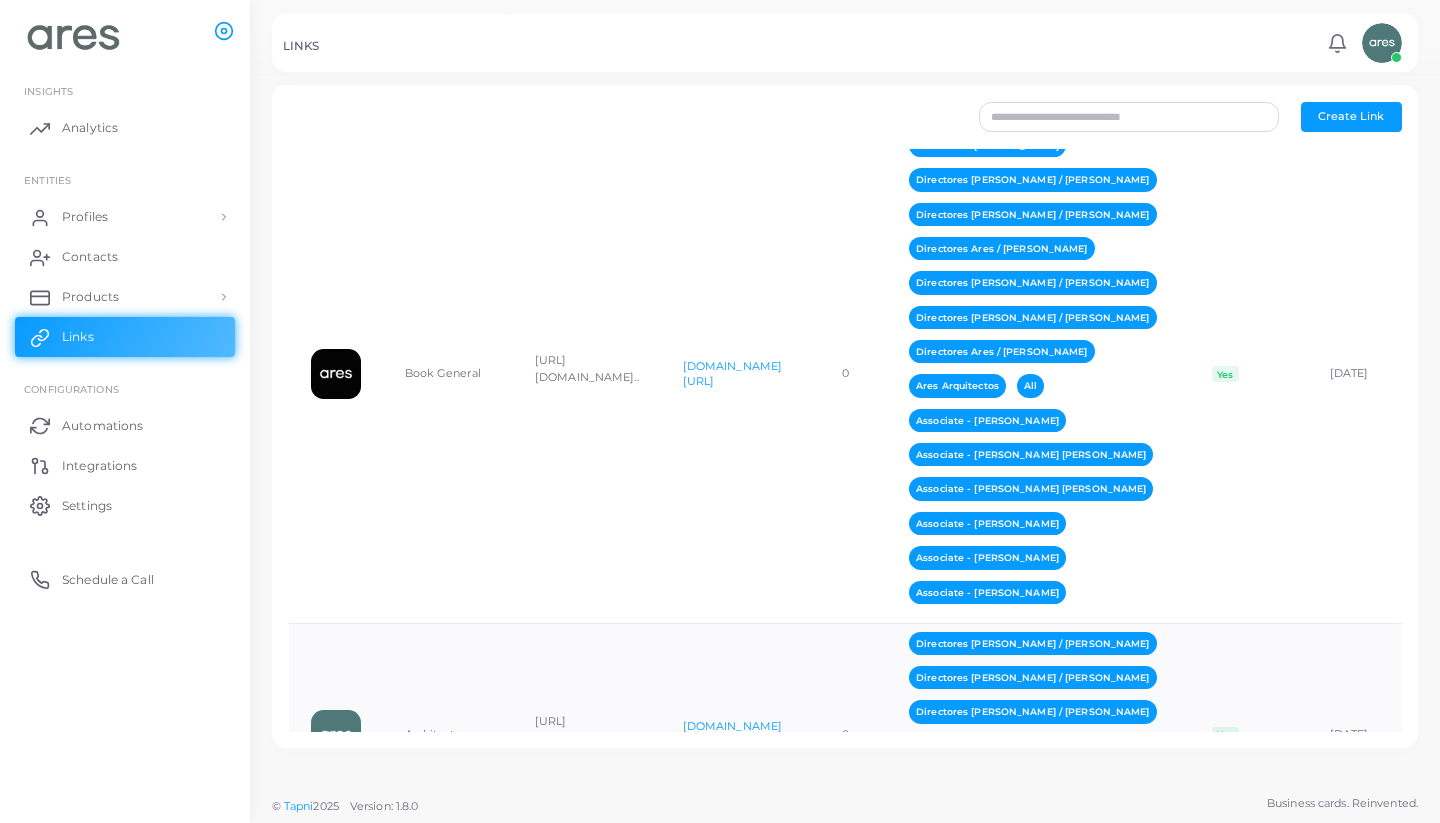 scroll, scrollTop: 0, scrollLeft: 0, axis: both 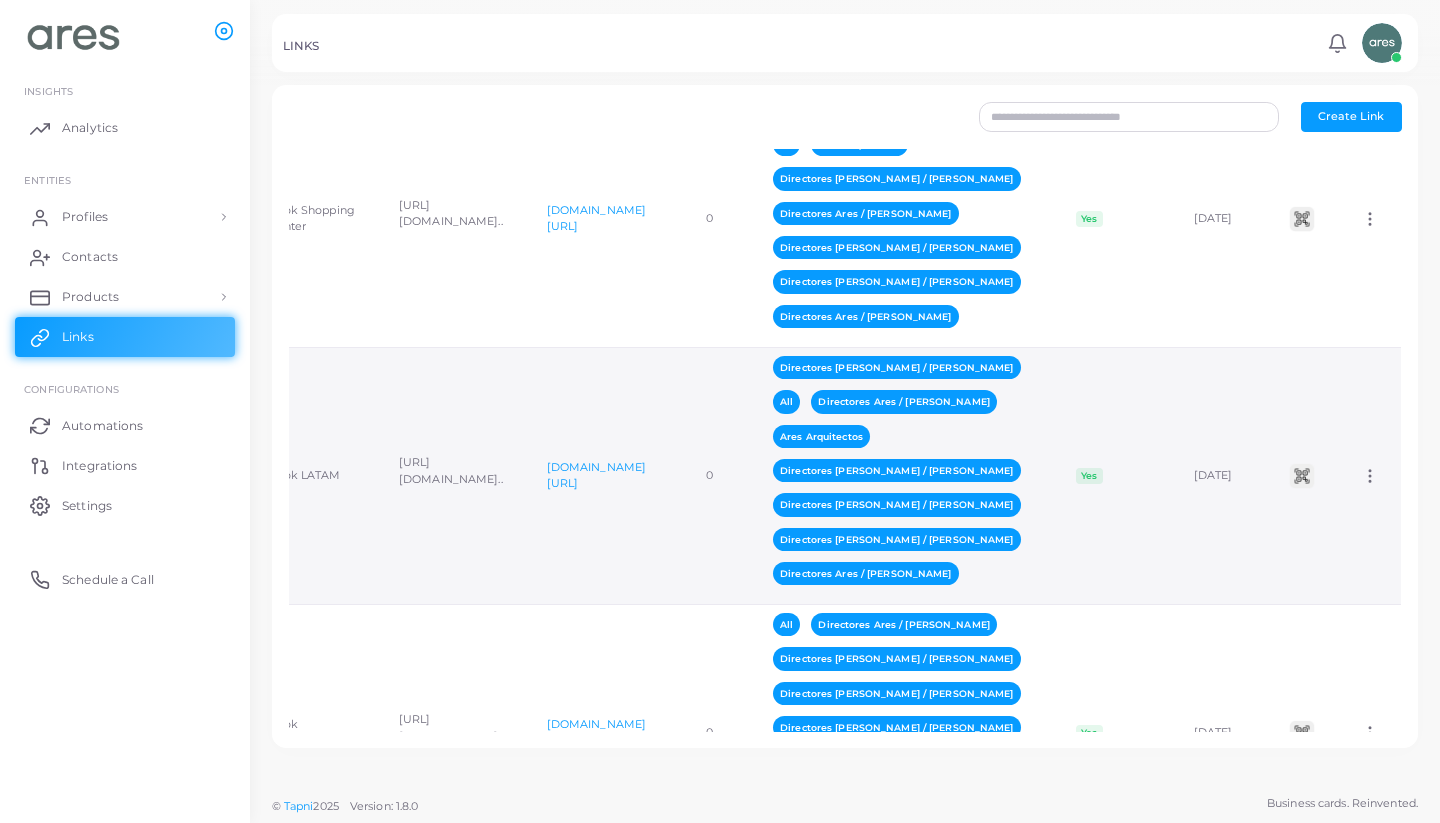 click 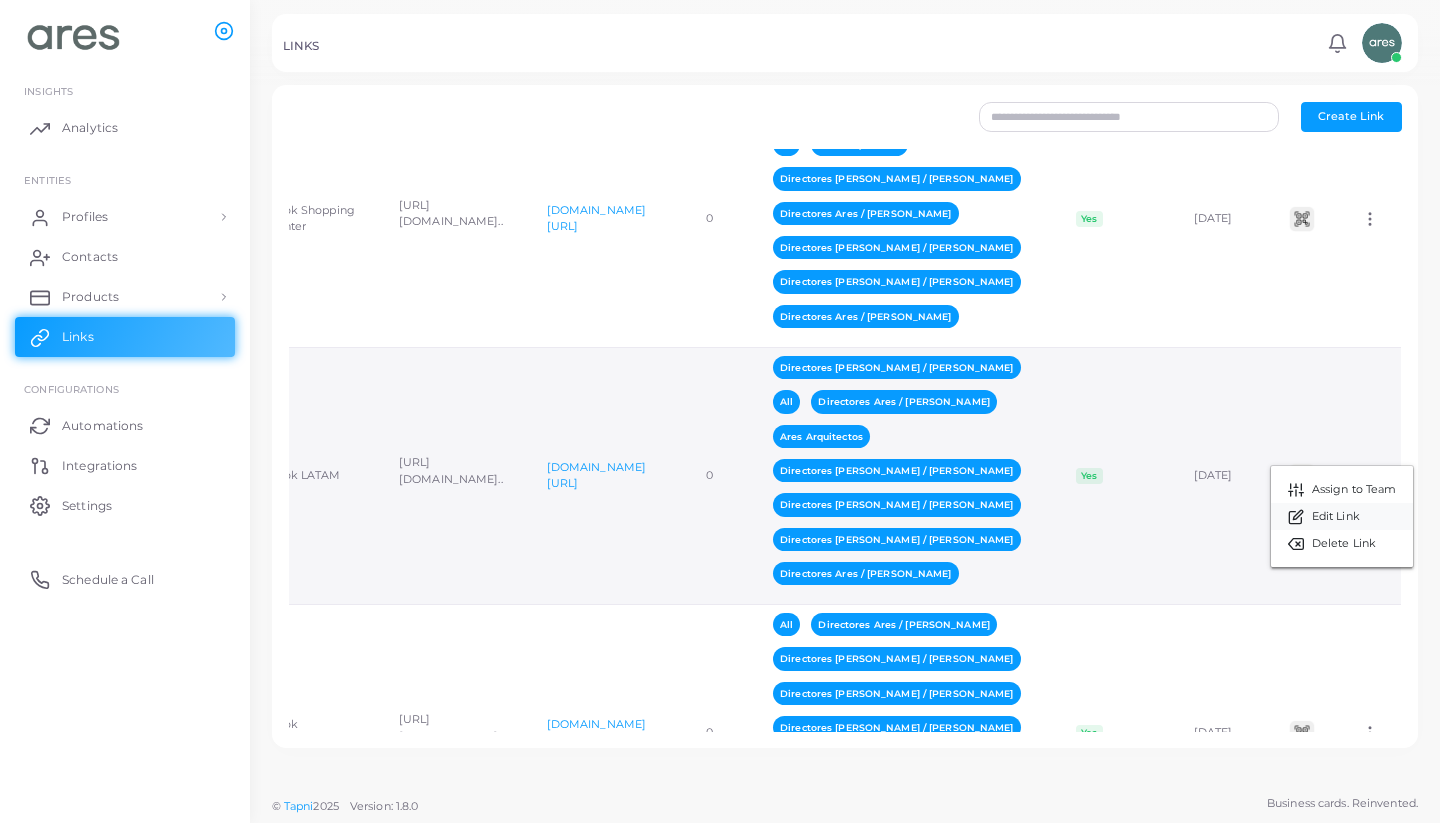click on "Edit Link" at bounding box center (1336, 517) 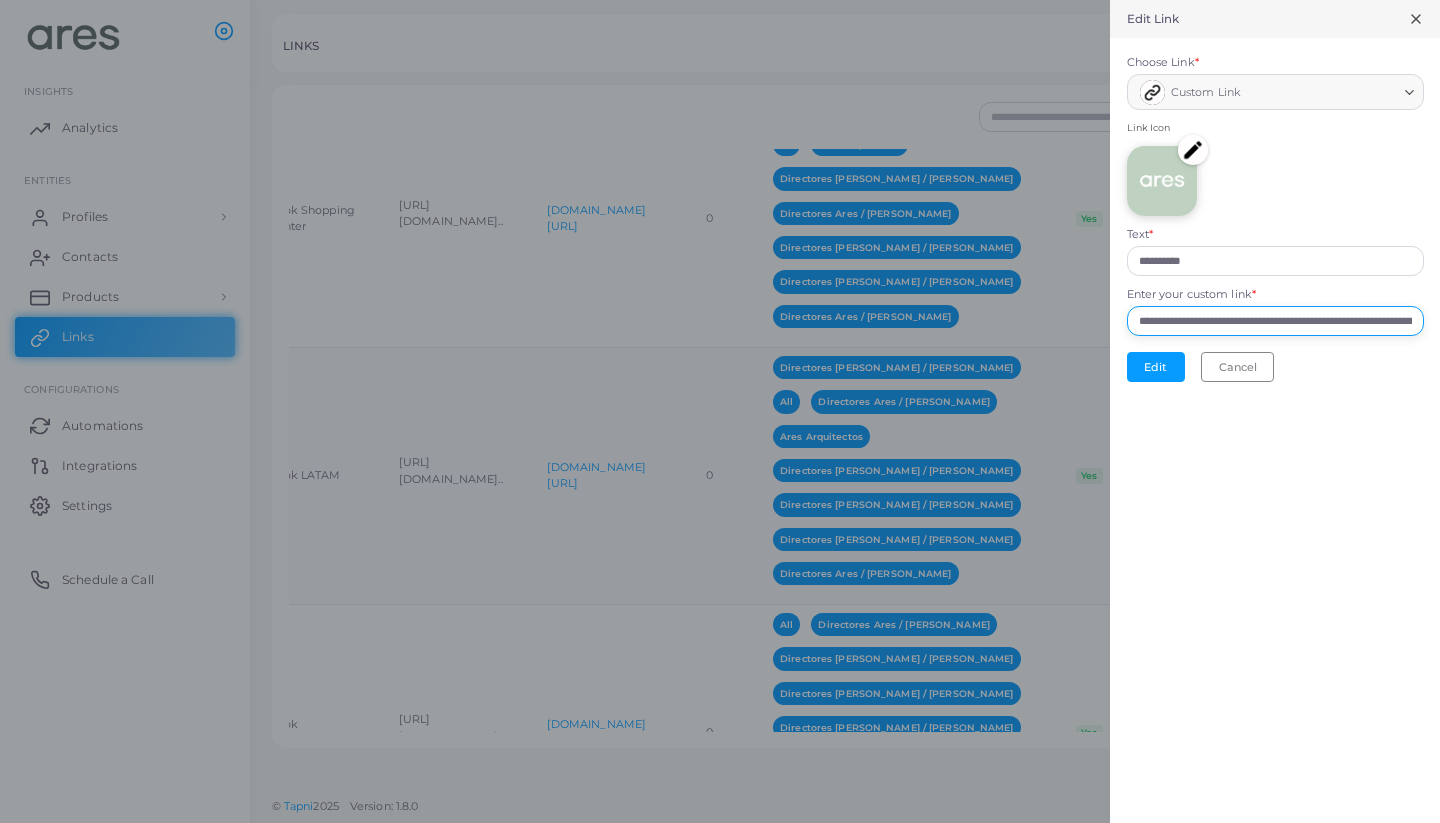 click on "**********" at bounding box center (1275, 321) 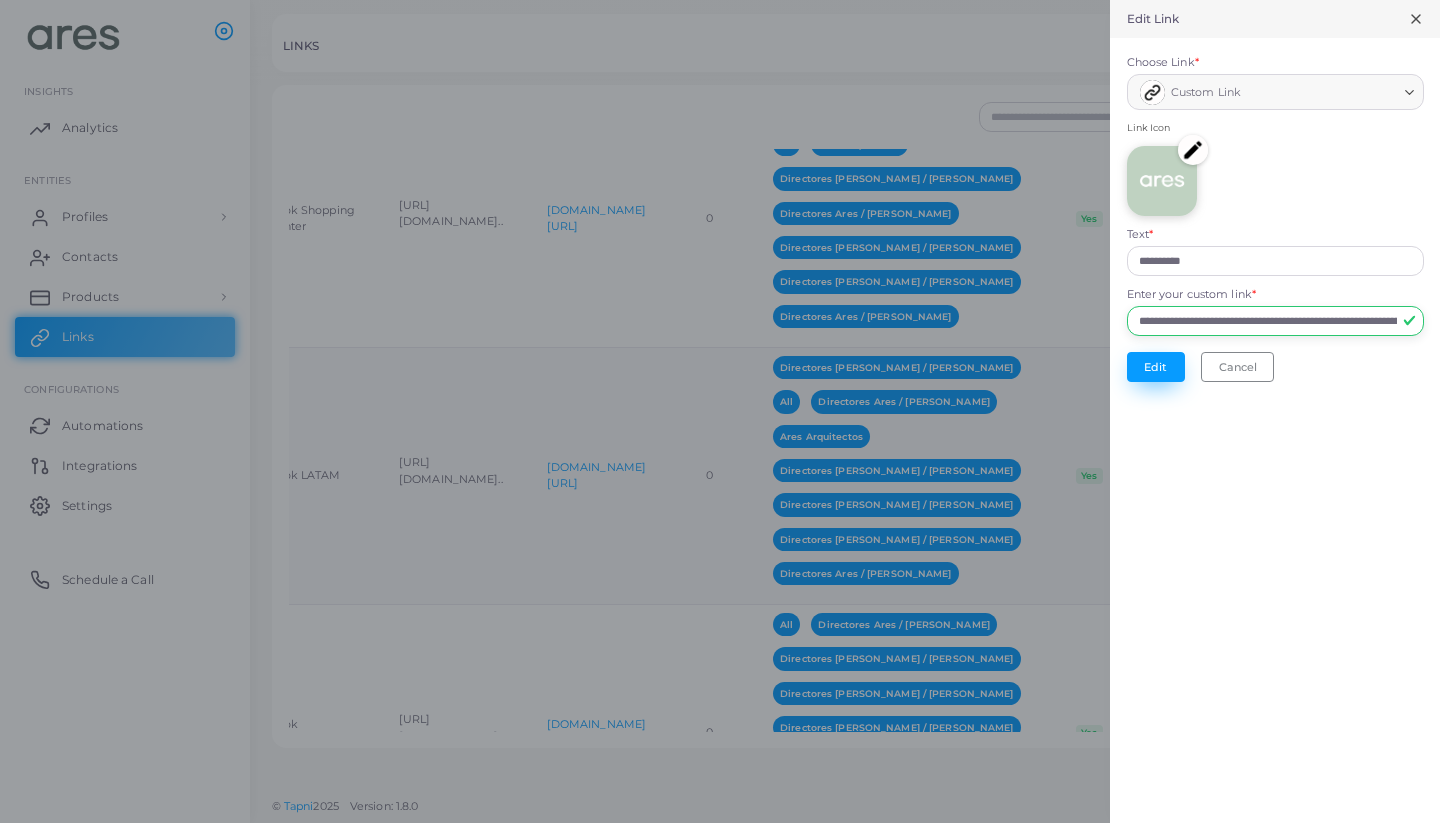 type on "**********" 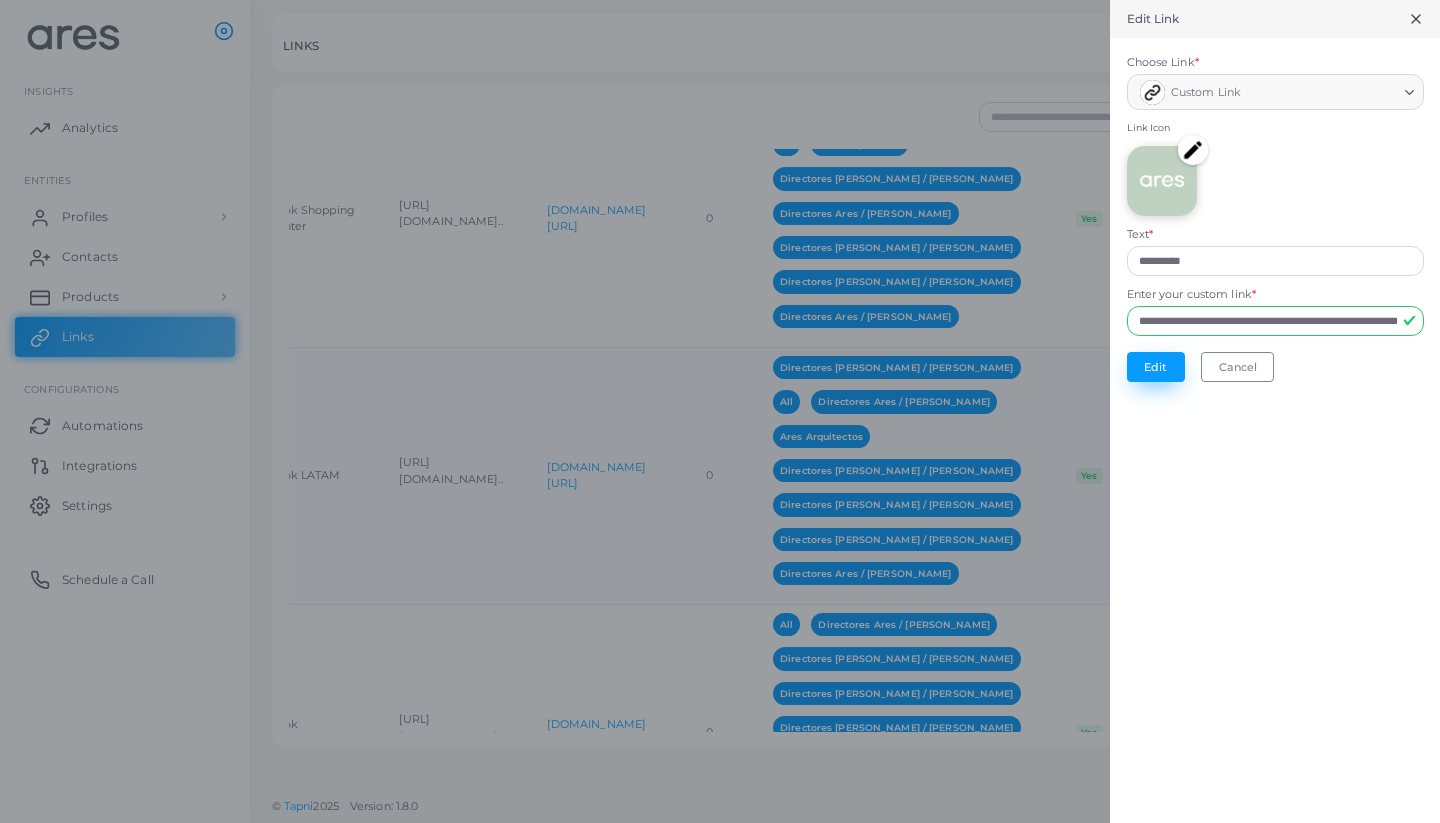 click on "Edit" at bounding box center (1156, 367) 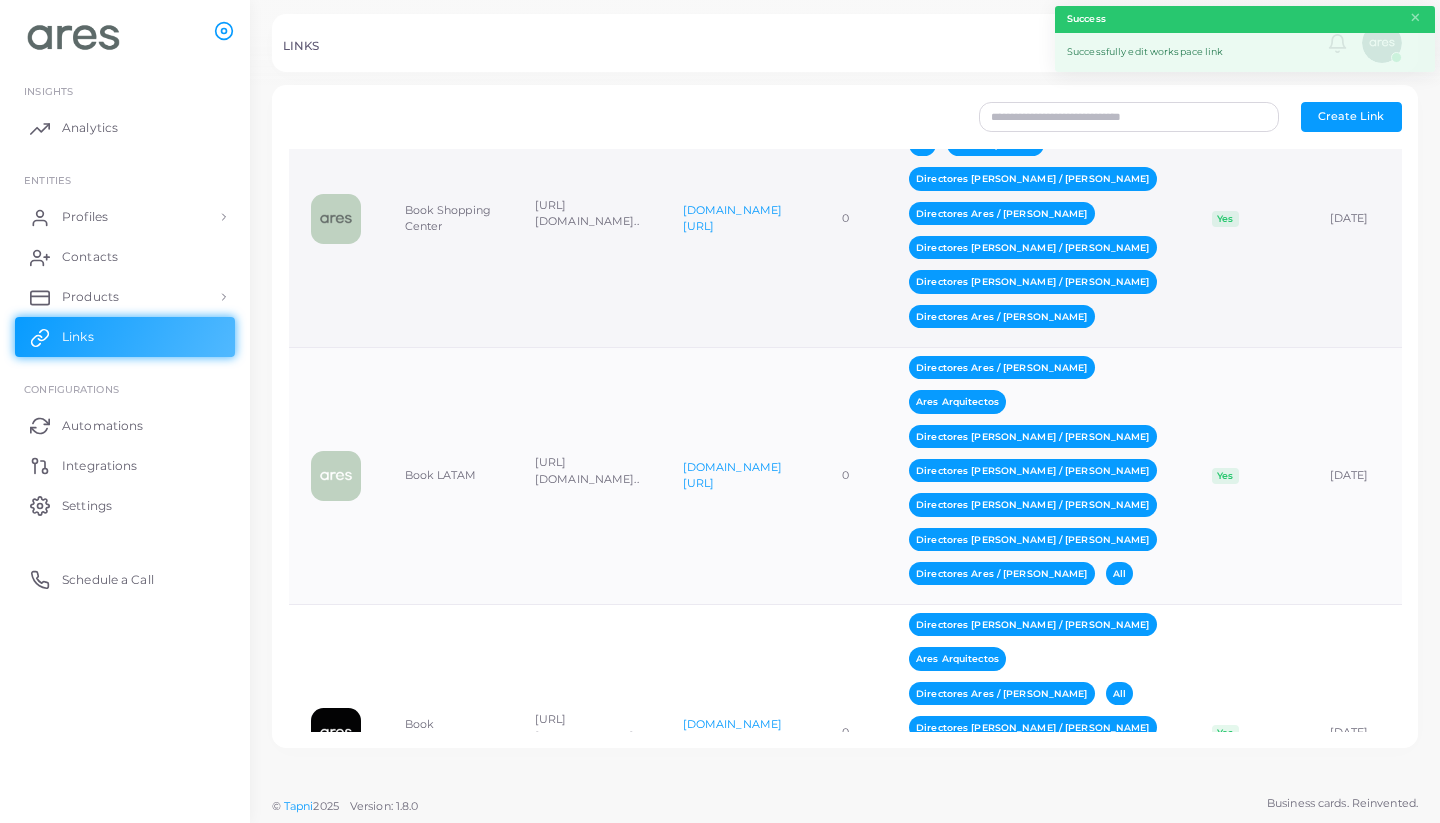scroll, scrollTop: 0, scrollLeft: 0, axis: both 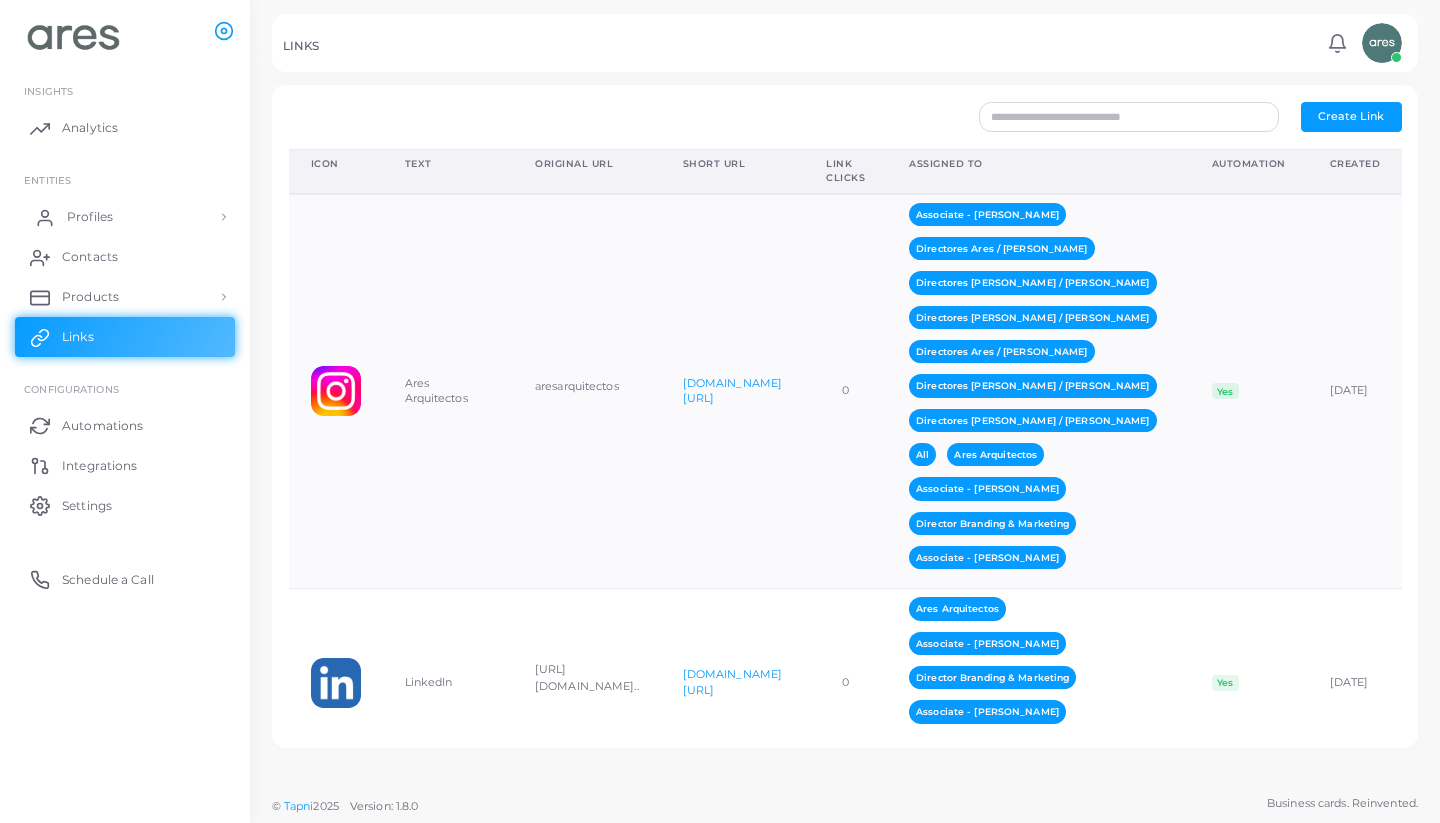 click on "Profiles" at bounding box center (90, 217) 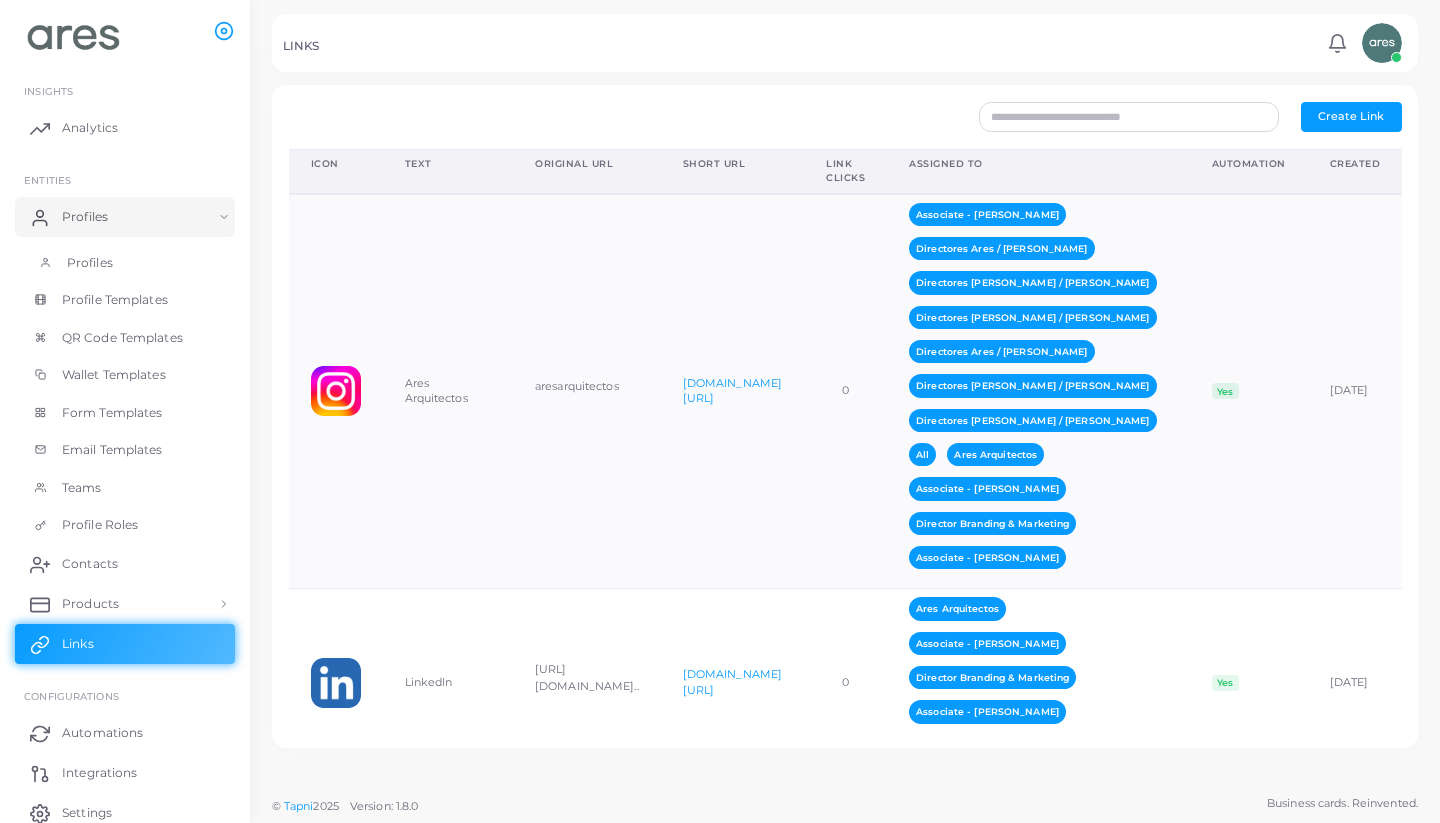 click on "Profiles" at bounding box center (90, 263) 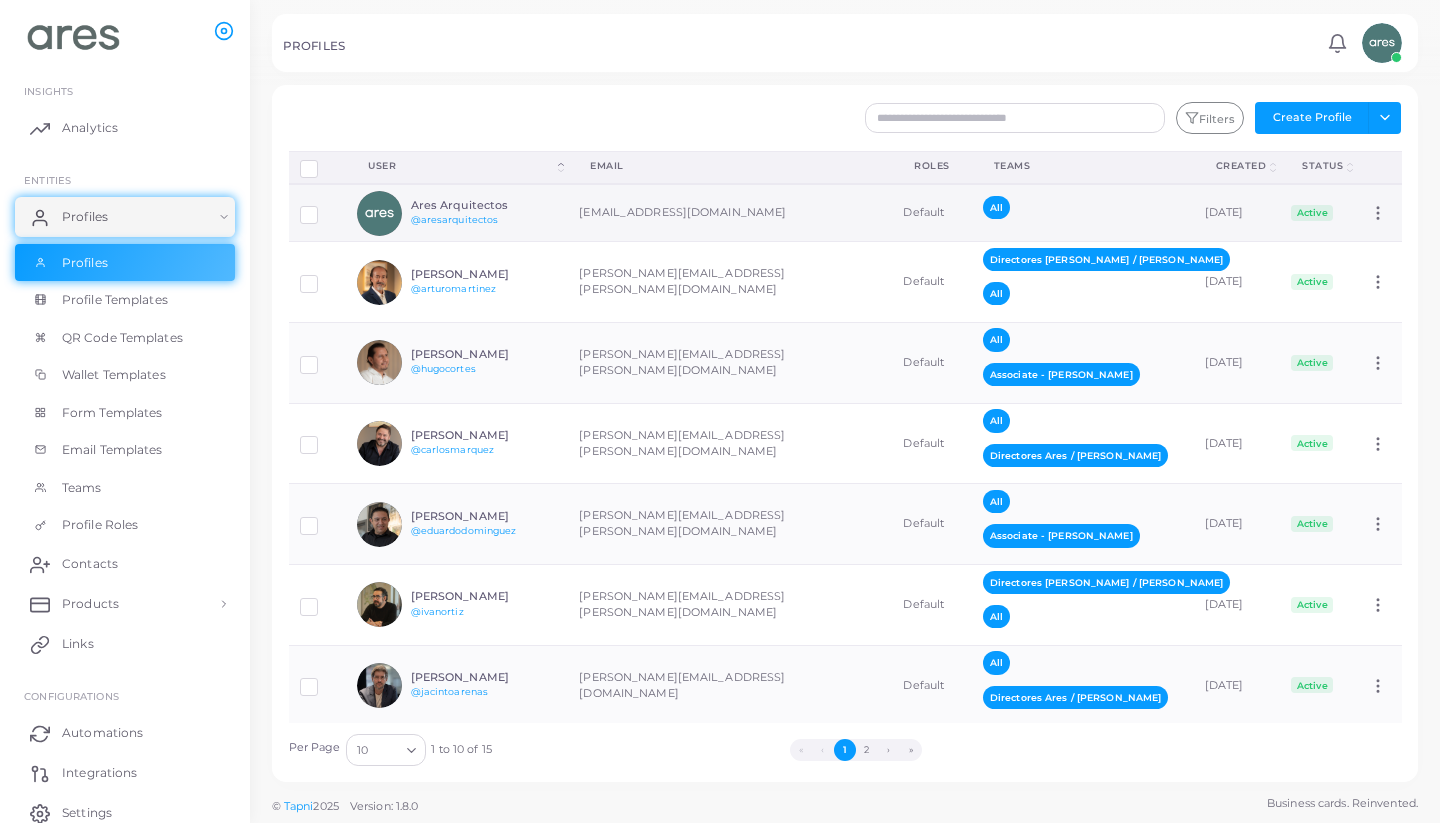 click on "[EMAIL_ADDRESS][DOMAIN_NAME]" at bounding box center (730, 213) 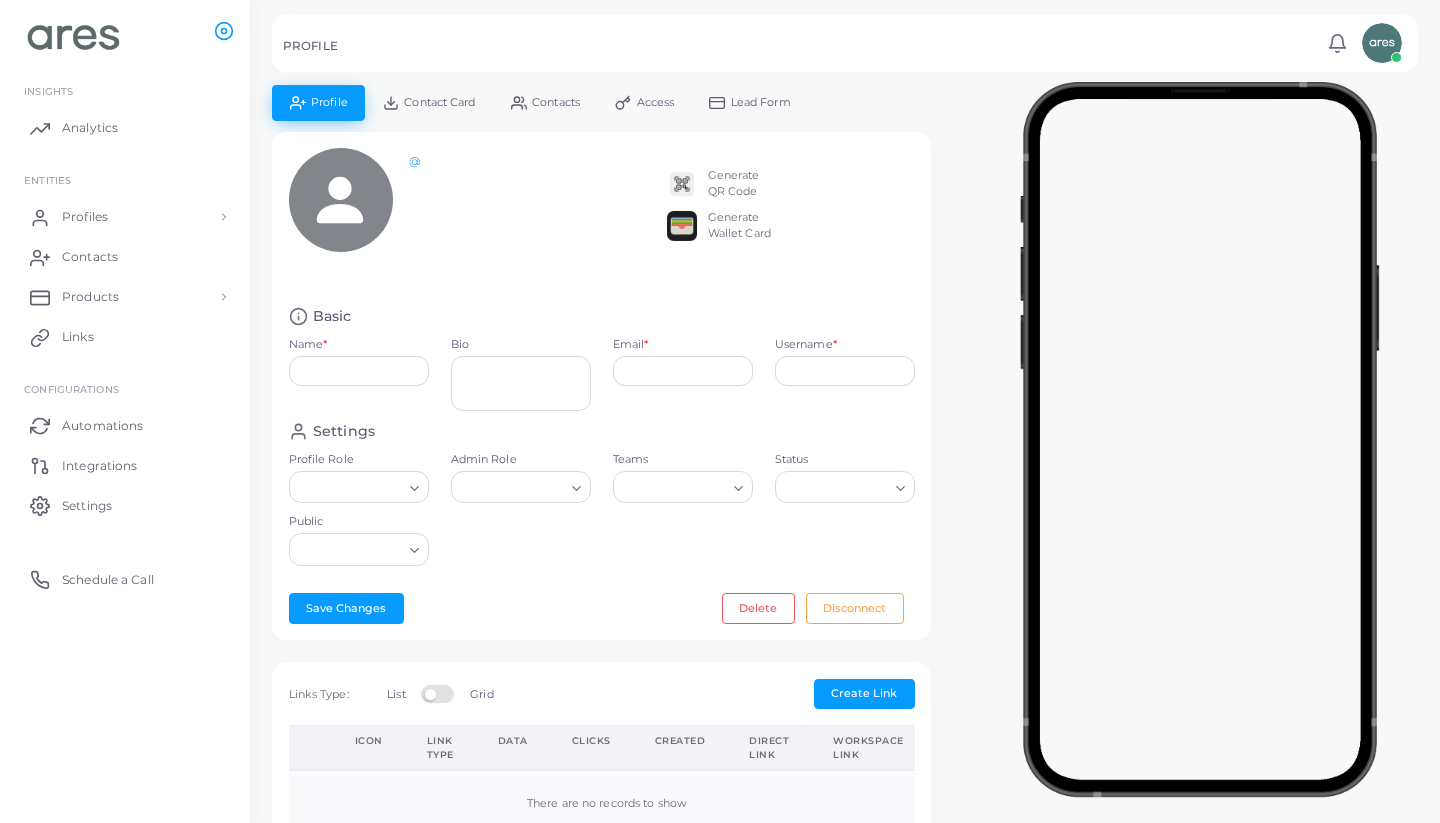 type on "**********" 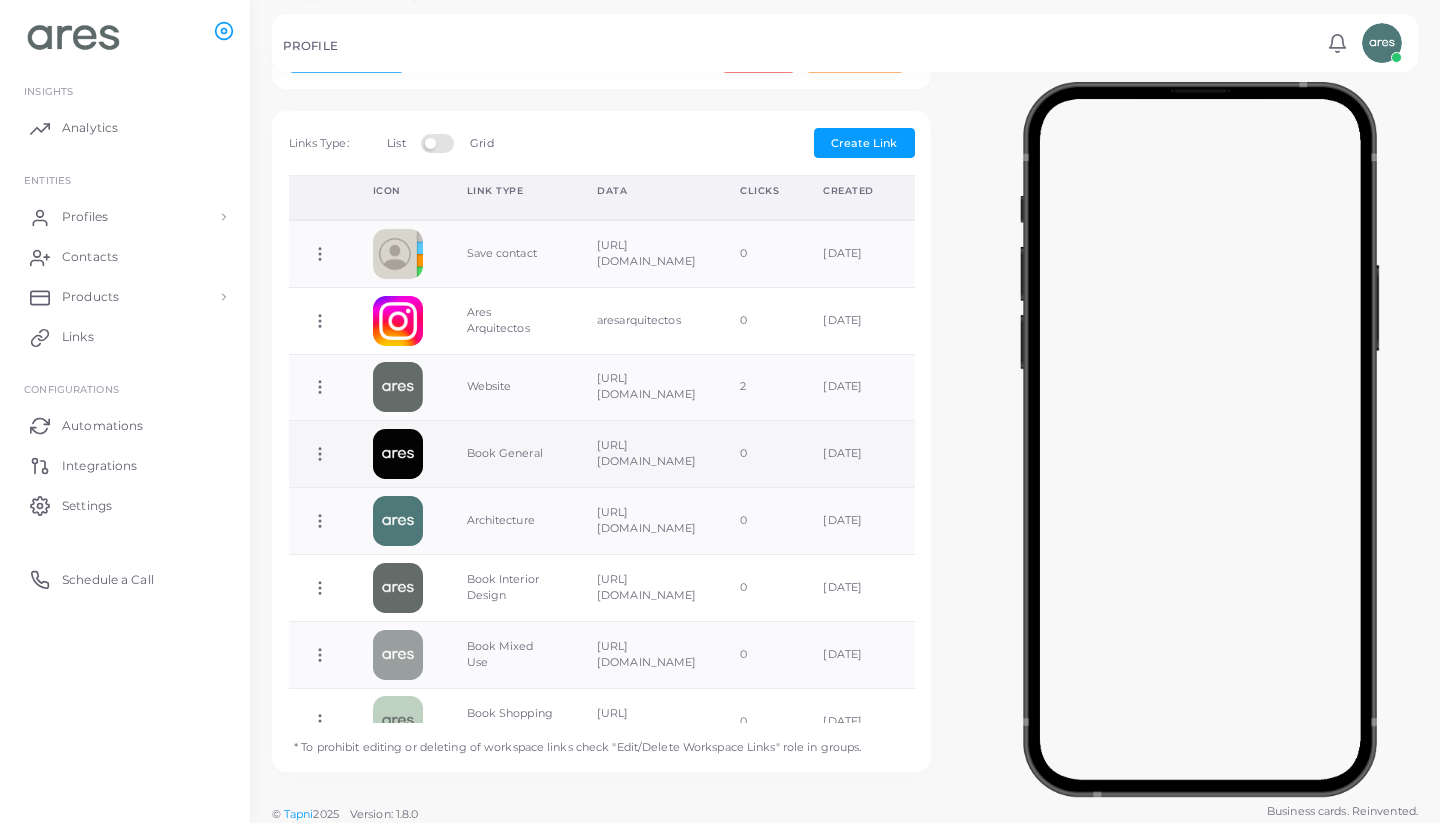 scroll, scrollTop: 555, scrollLeft: 0, axis: vertical 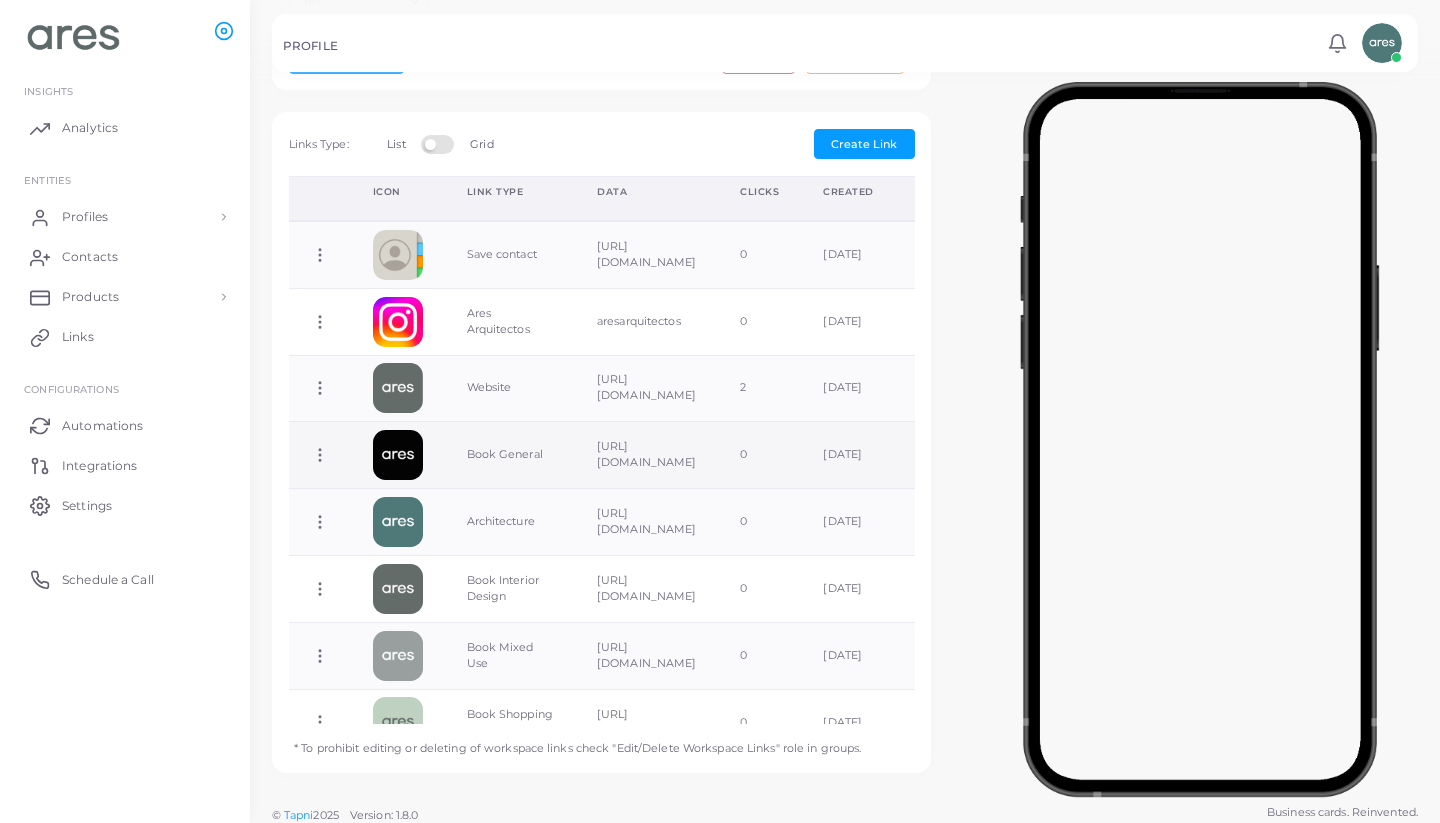 click 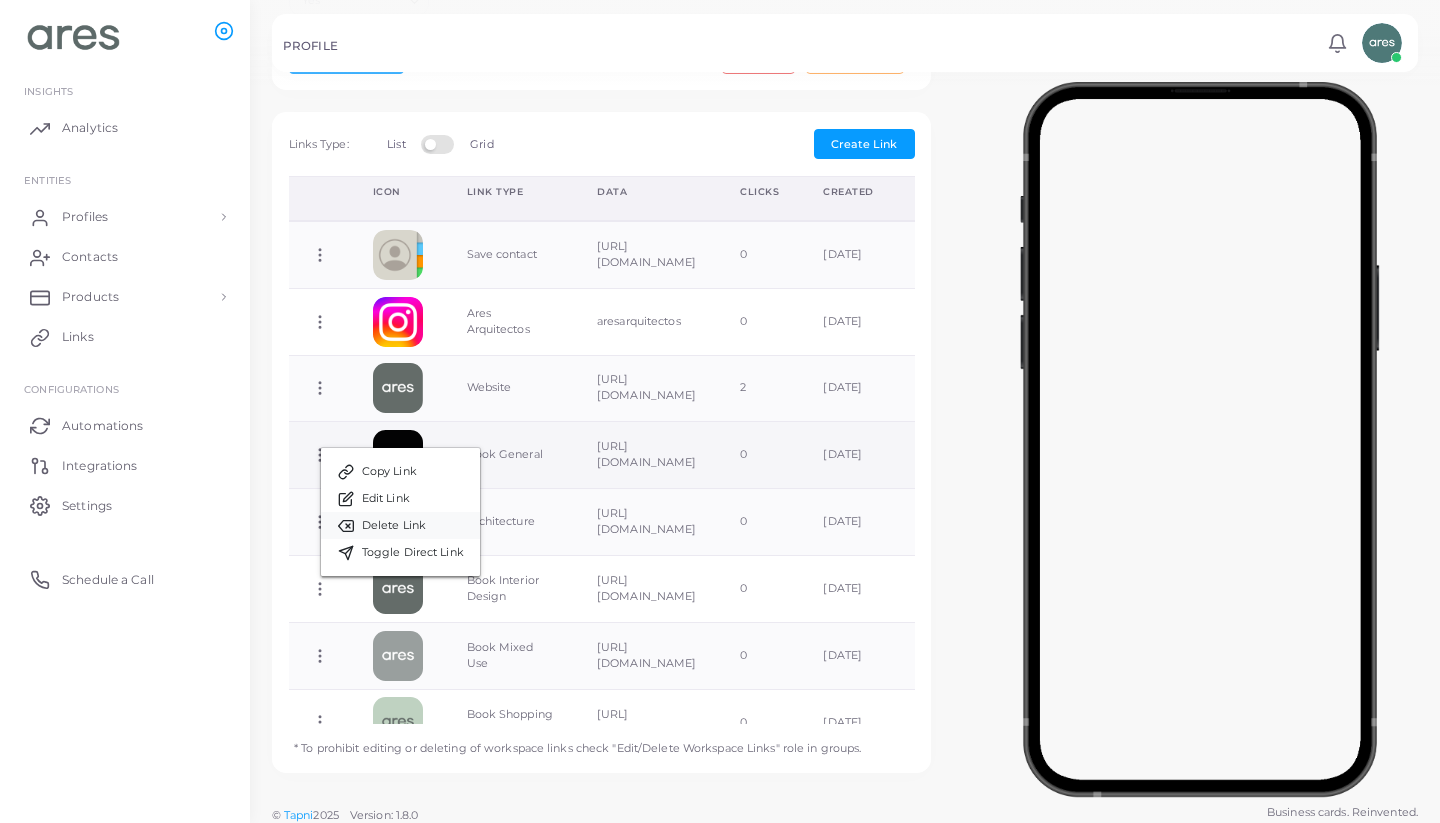 click on "Delete Link" at bounding box center (394, 526) 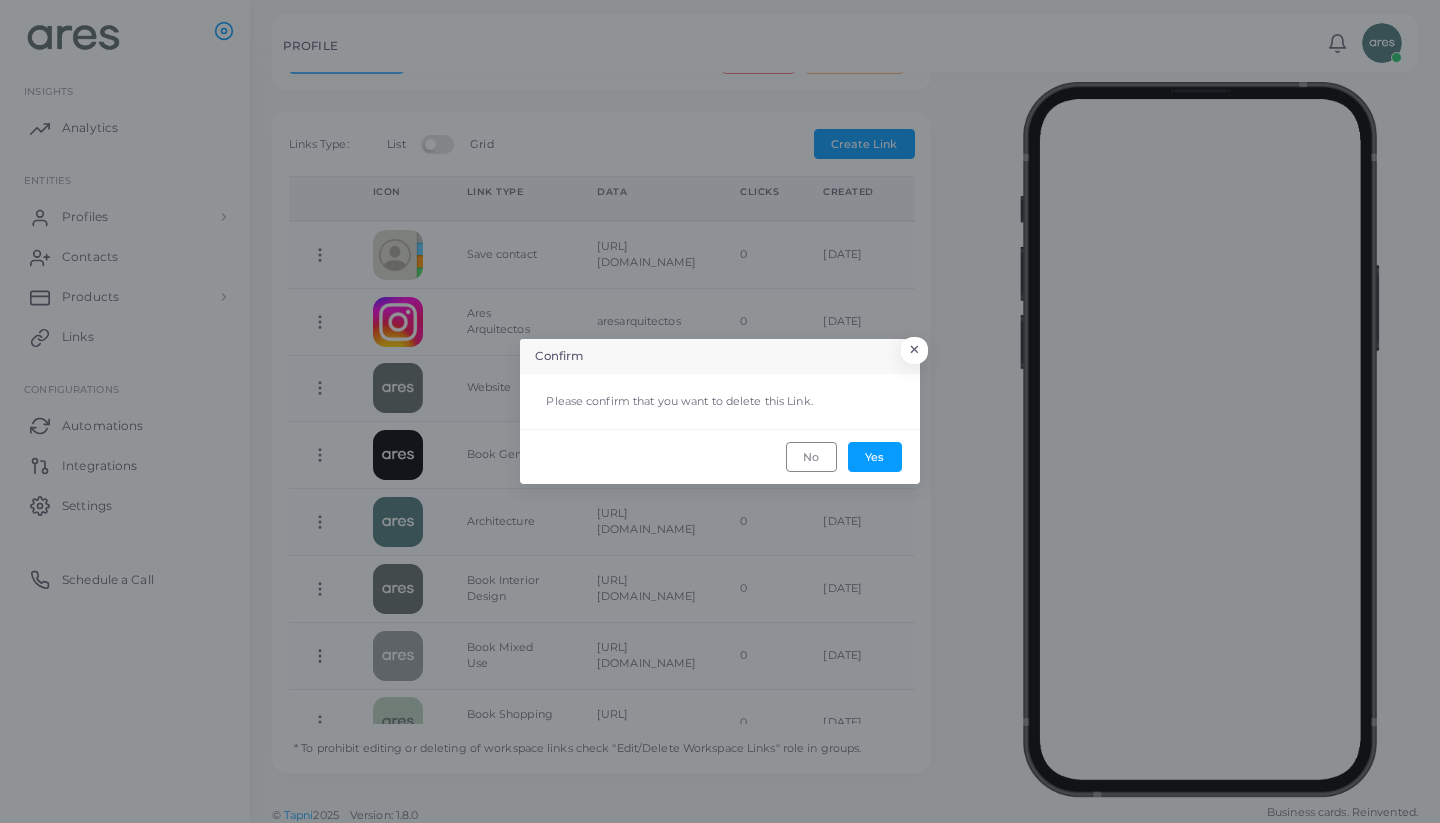 click on "No Yes" at bounding box center [720, 456] 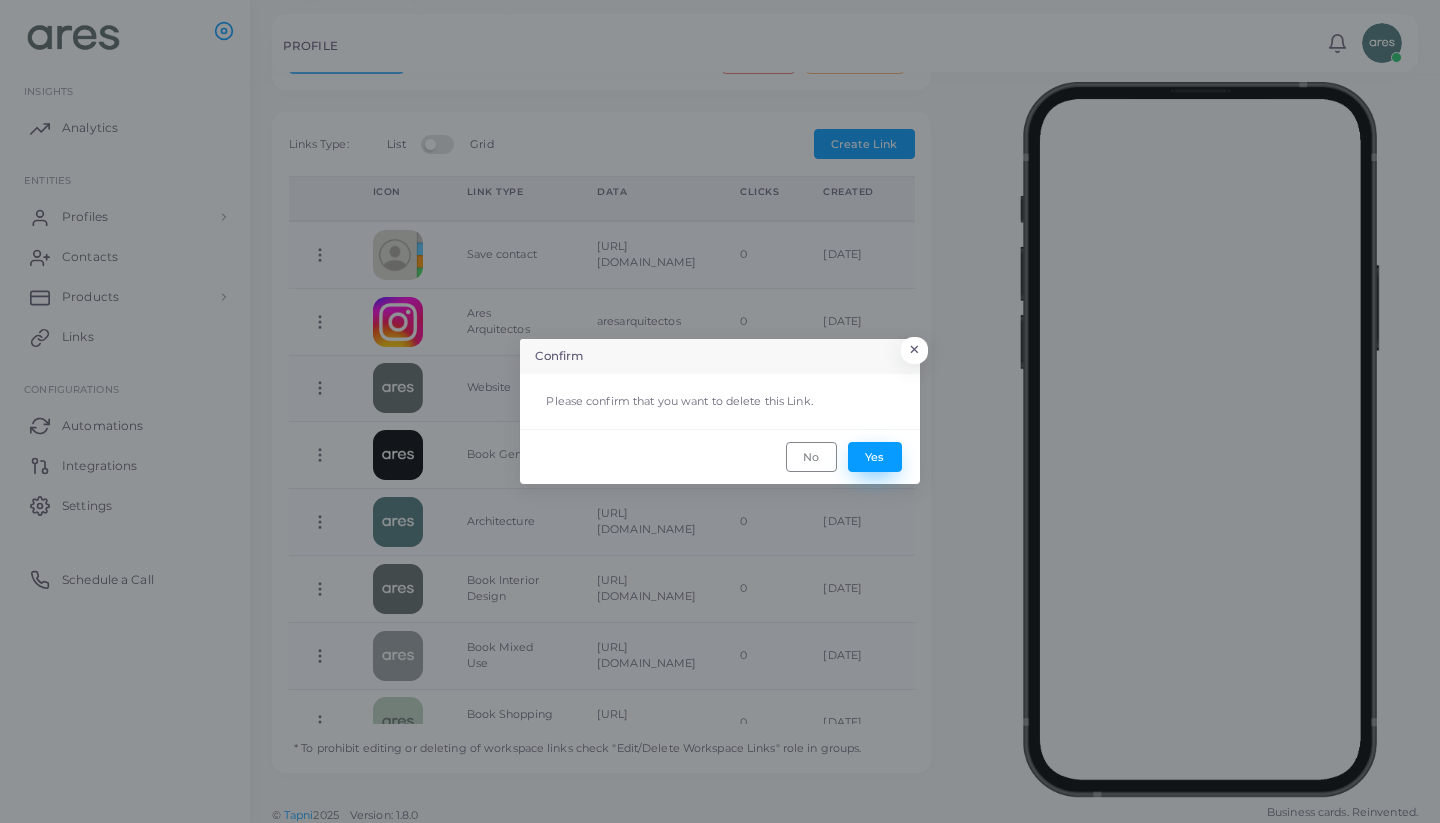 click on "Yes" at bounding box center (875, 457) 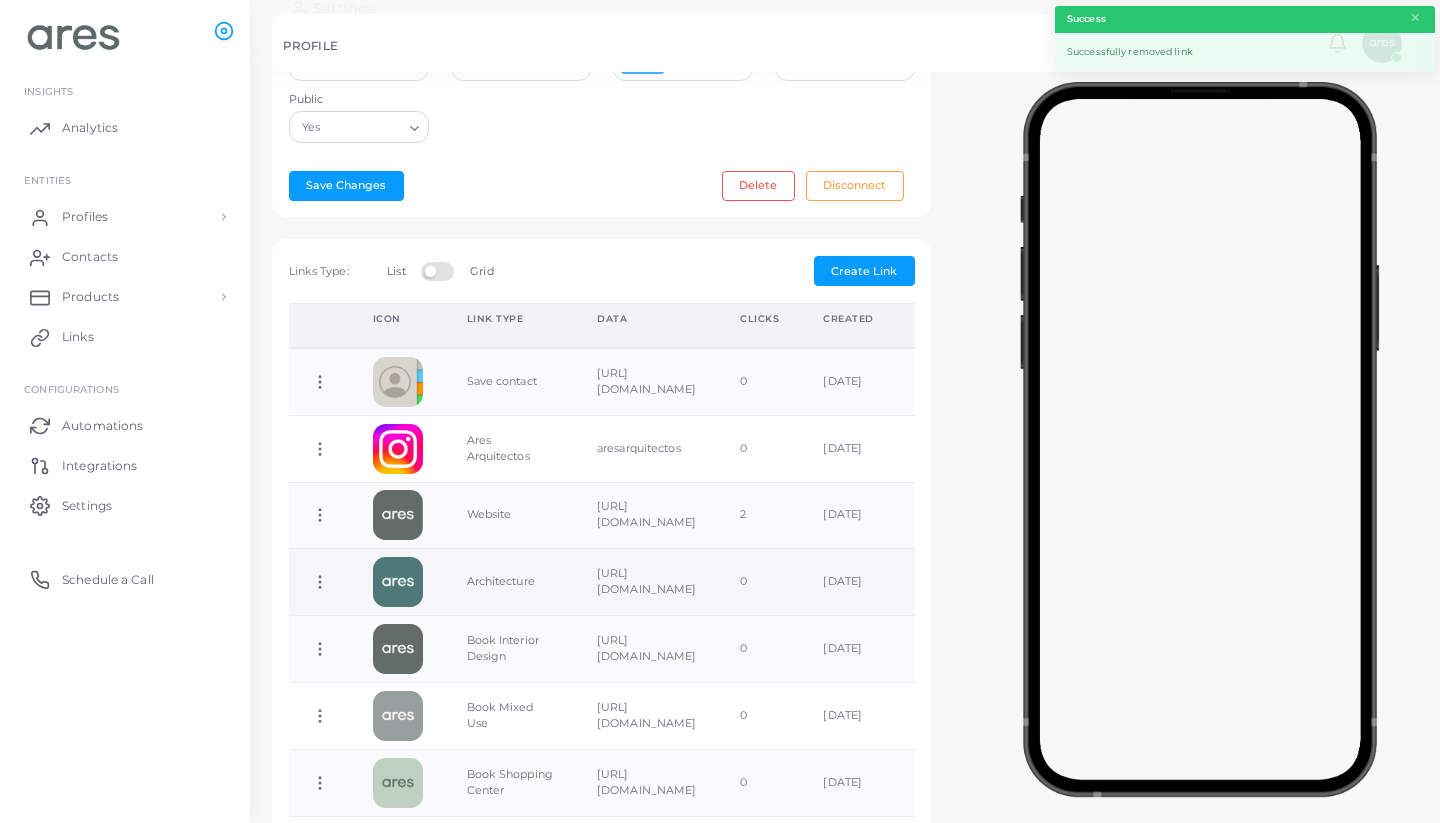 scroll, scrollTop: 411, scrollLeft: 0, axis: vertical 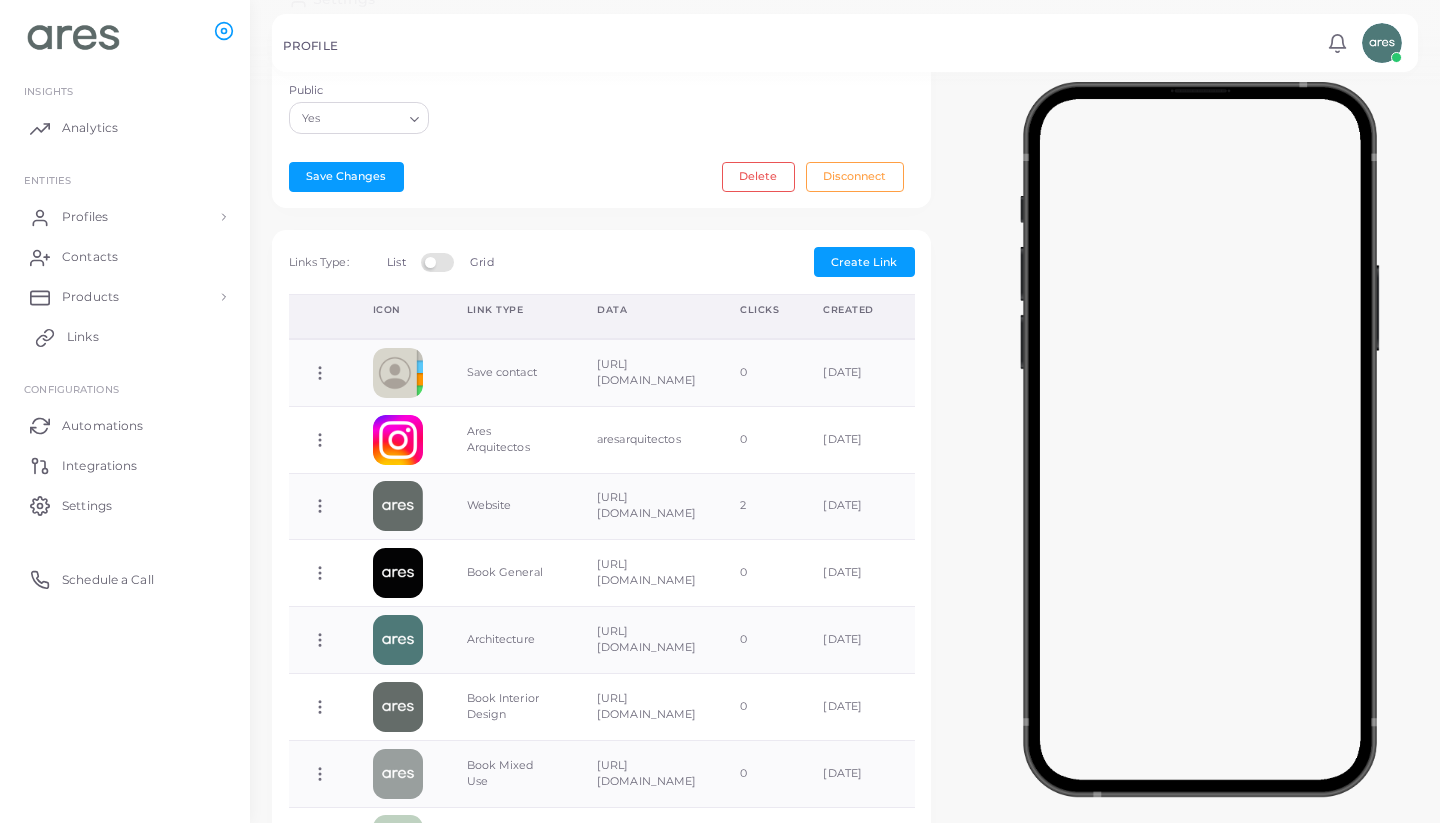 click on "Links" at bounding box center [125, 337] 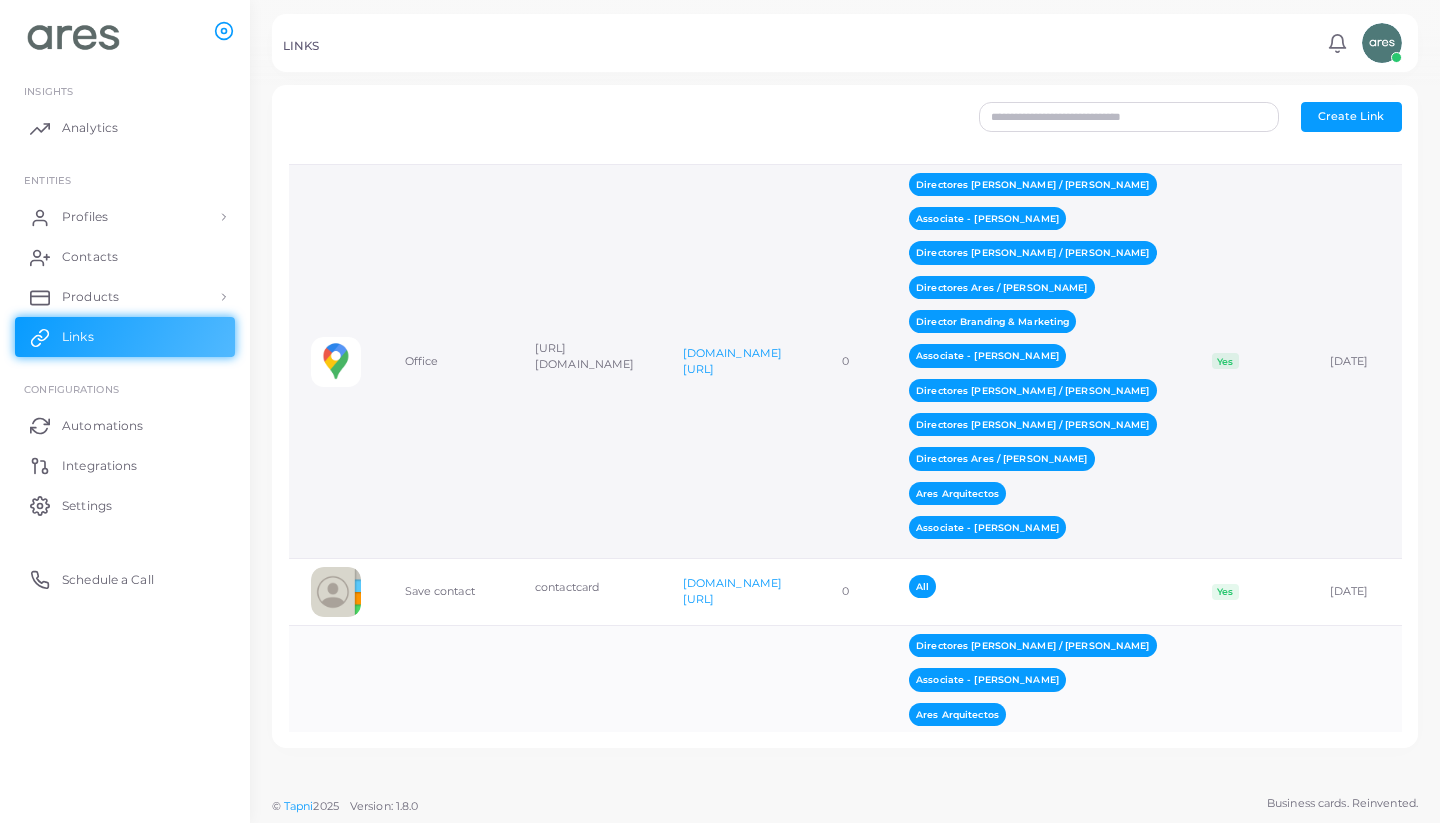 scroll, scrollTop: 578, scrollLeft: 0, axis: vertical 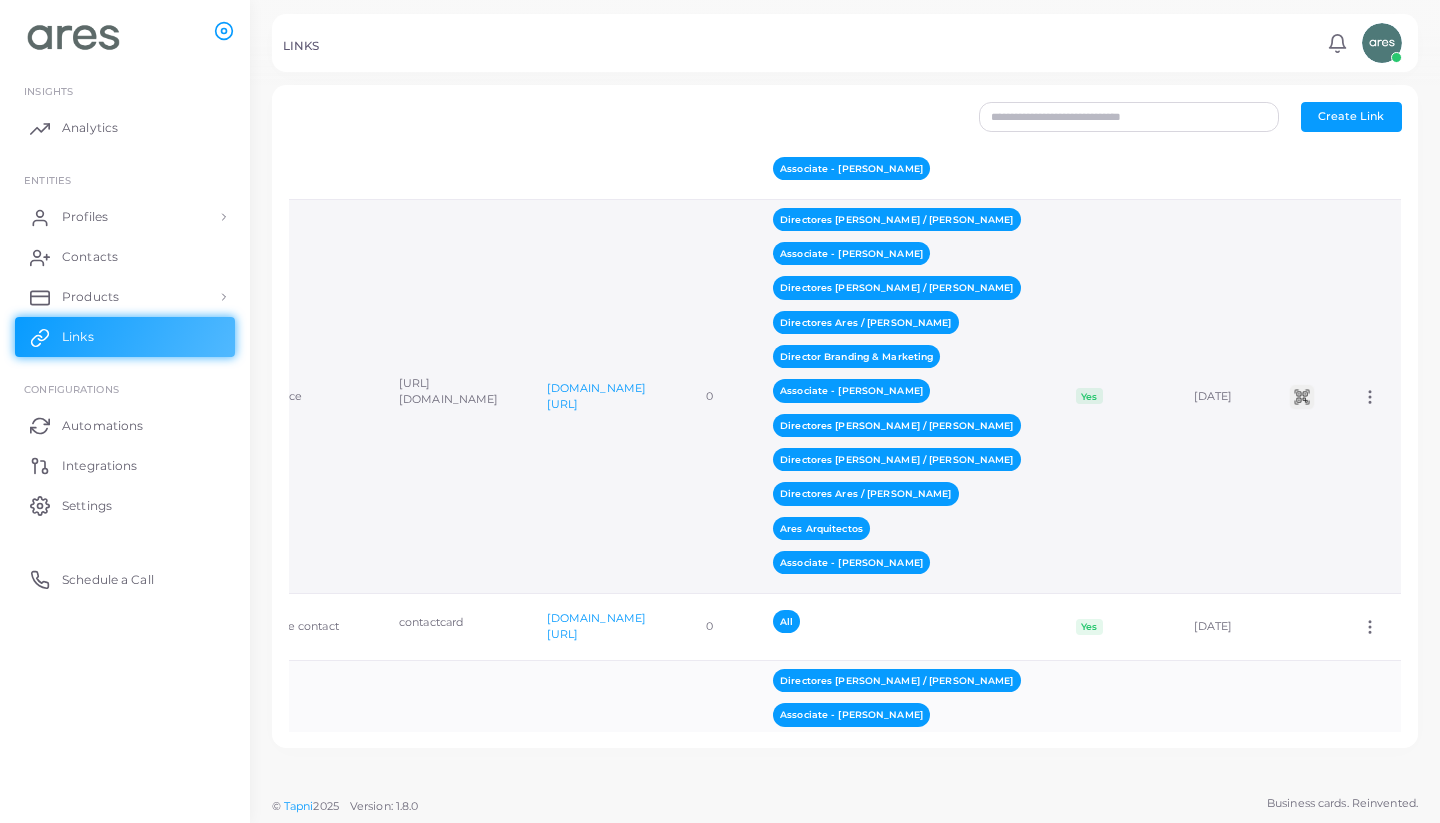 click 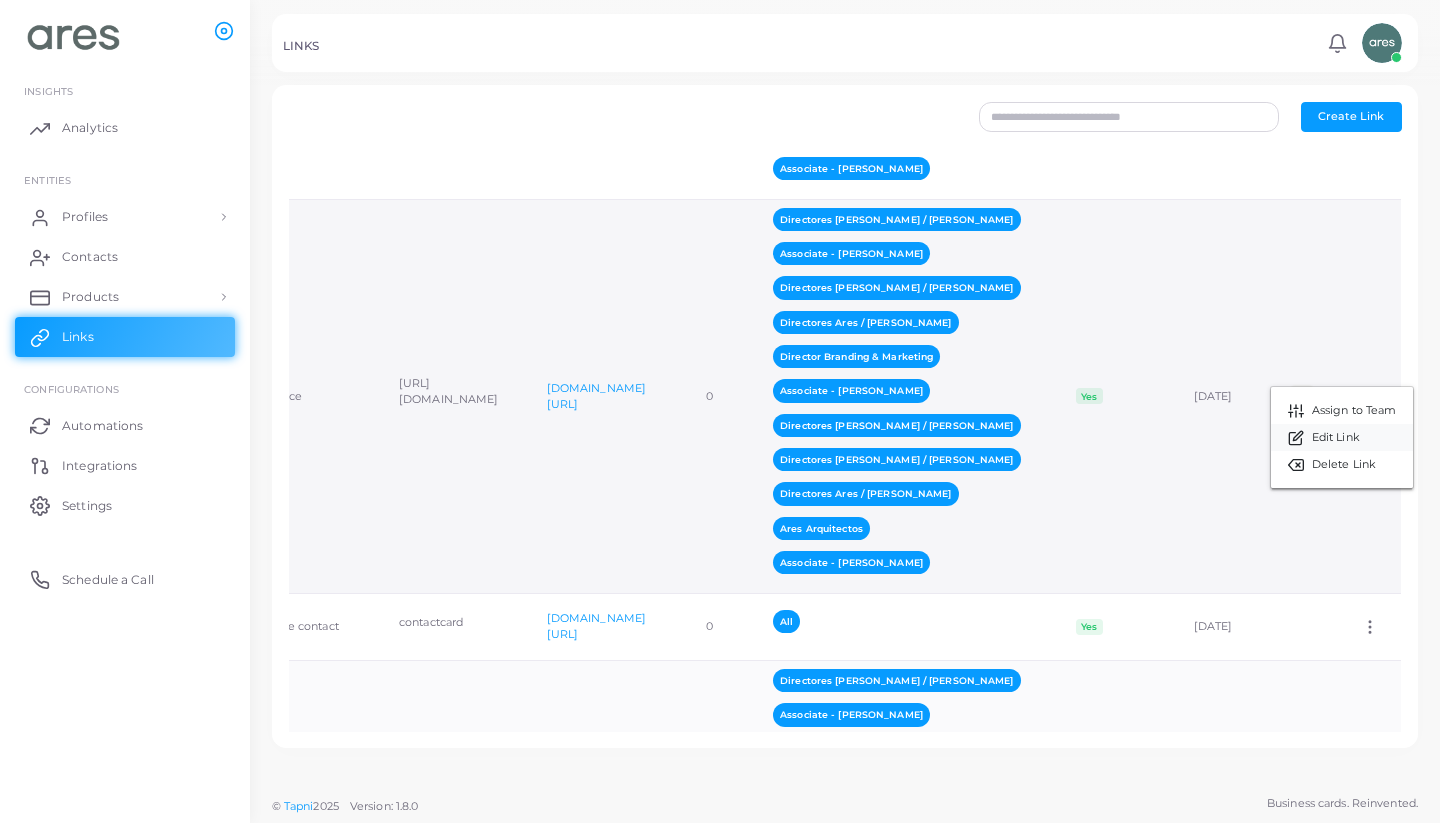 click on "Edit Link" at bounding box center [1336, 438] 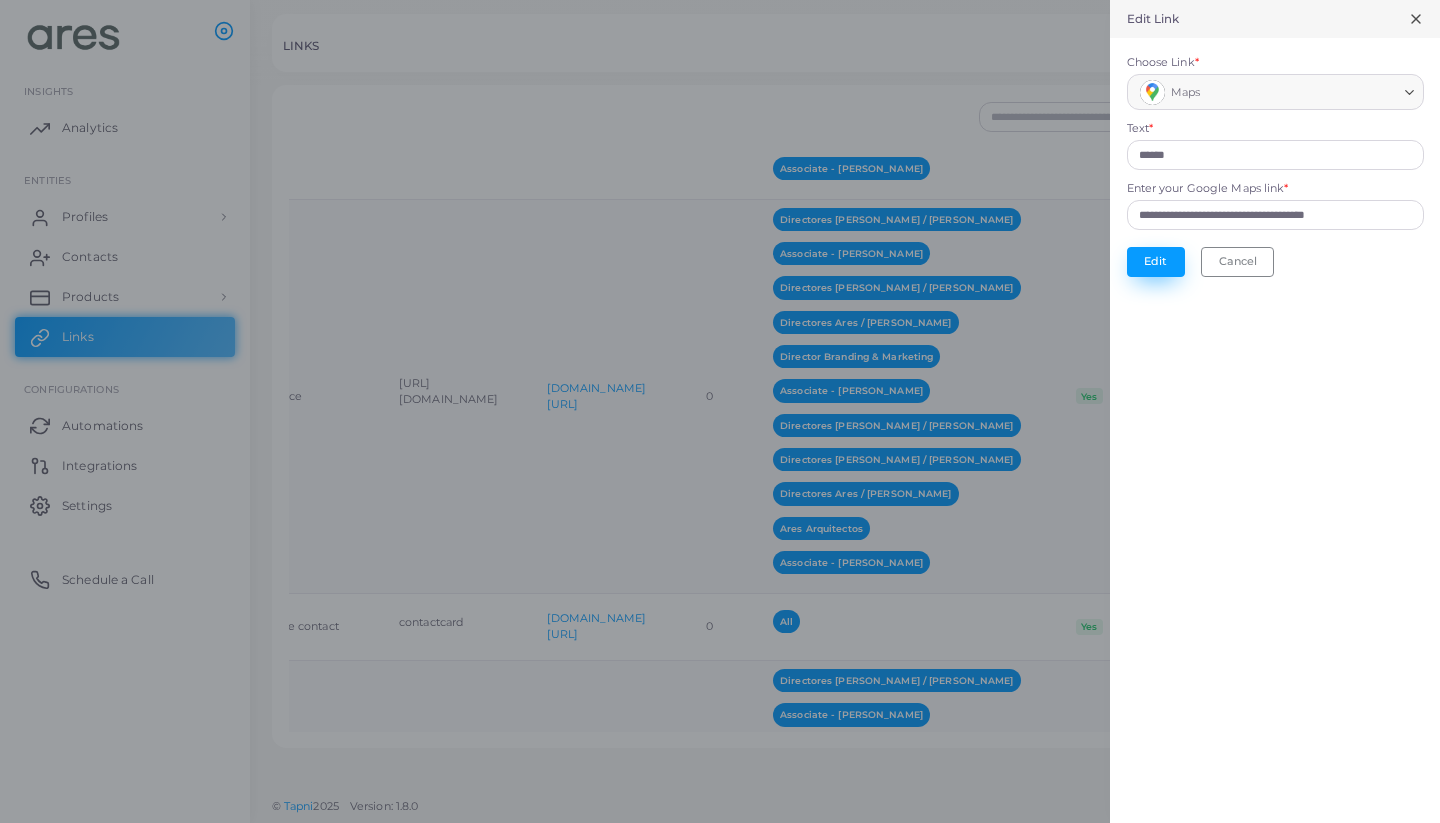 click on "Edit" at bounding box center [1156, 262] 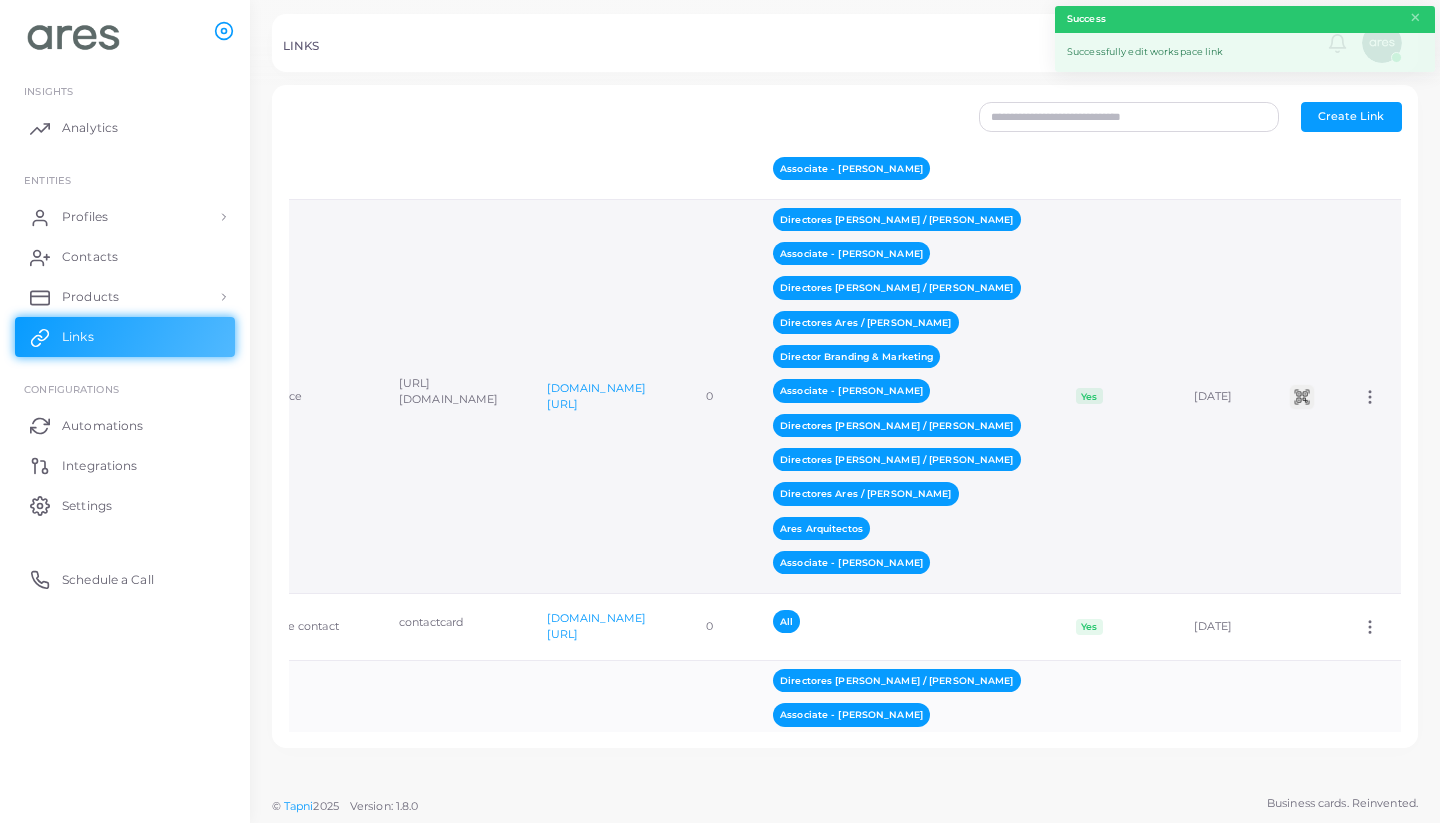 click 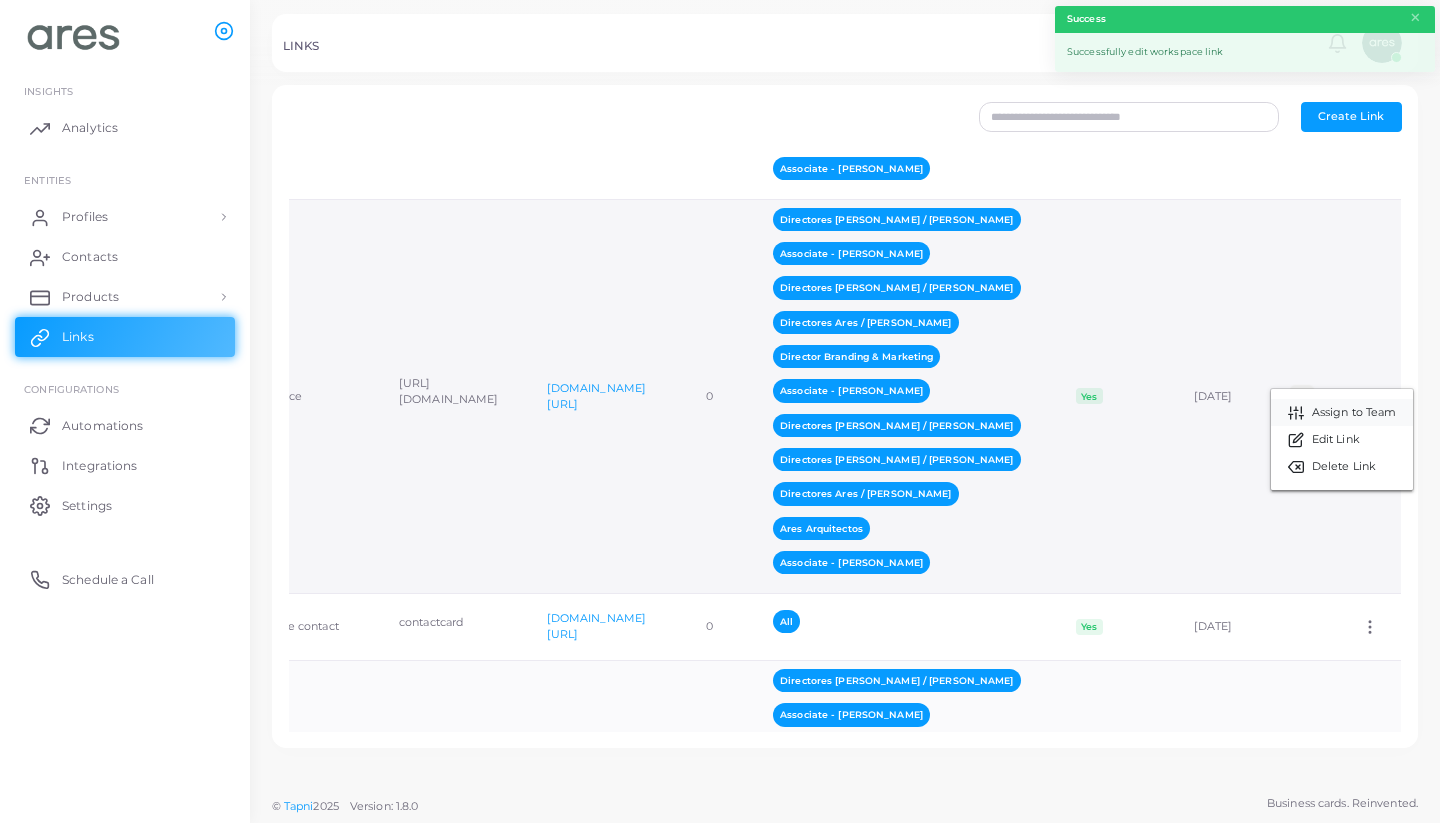 click on "Assign to Team" at bounding box center [1354, 413] 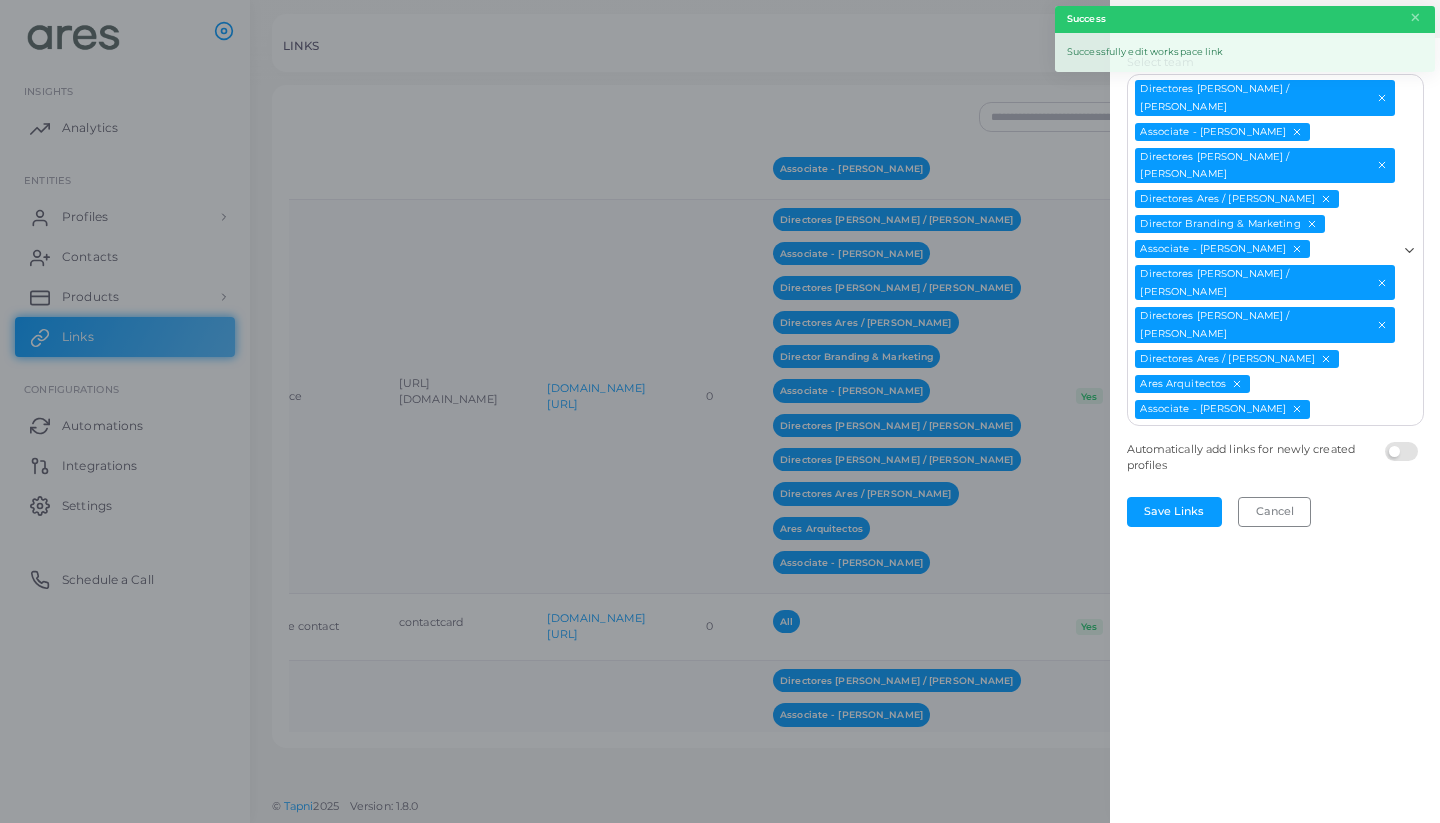 click on "Select team" at bounding box center [1354, 410] 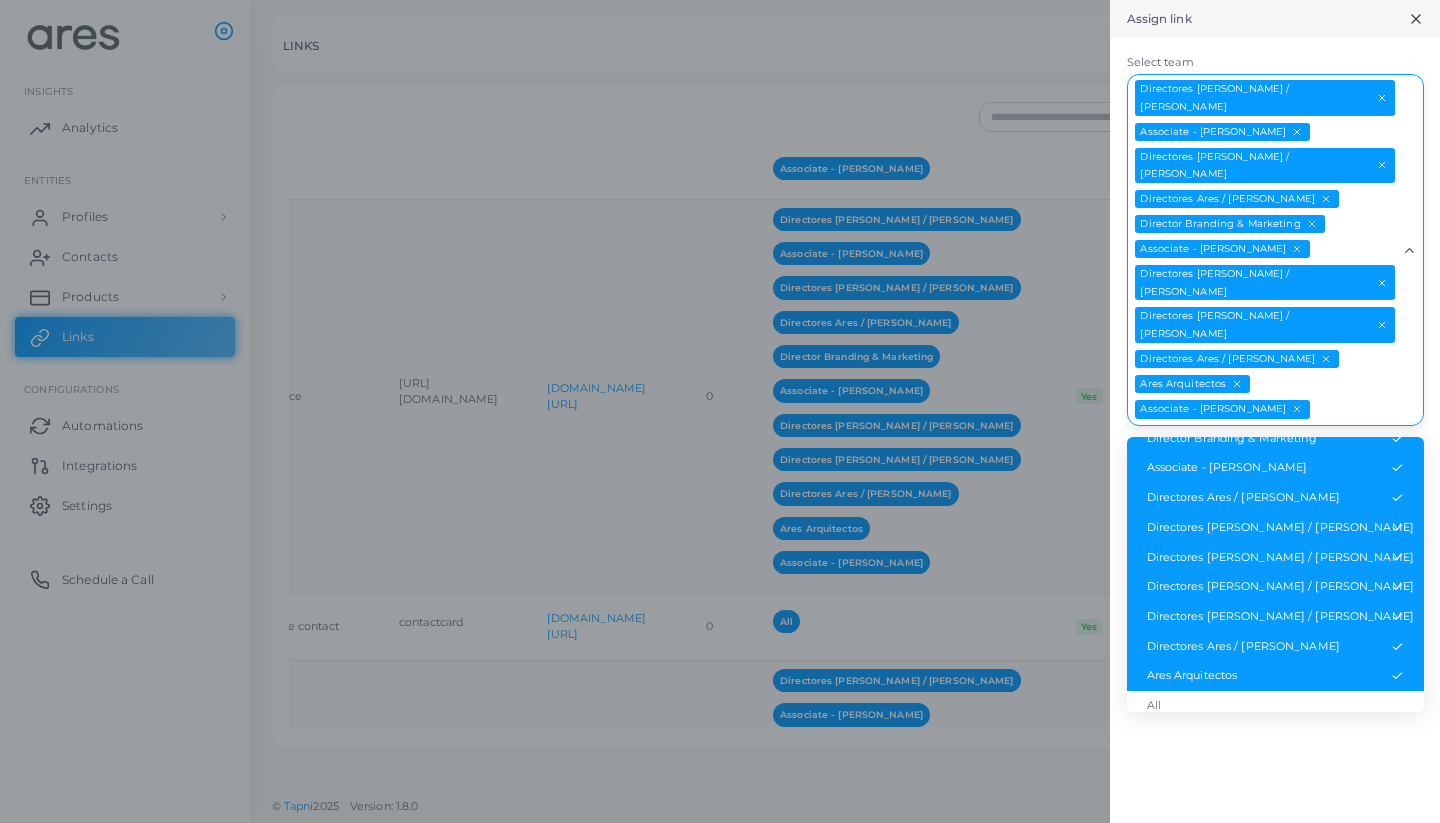 scroll, scrollTop: 189, scrollLeft: 0, axis: vertical 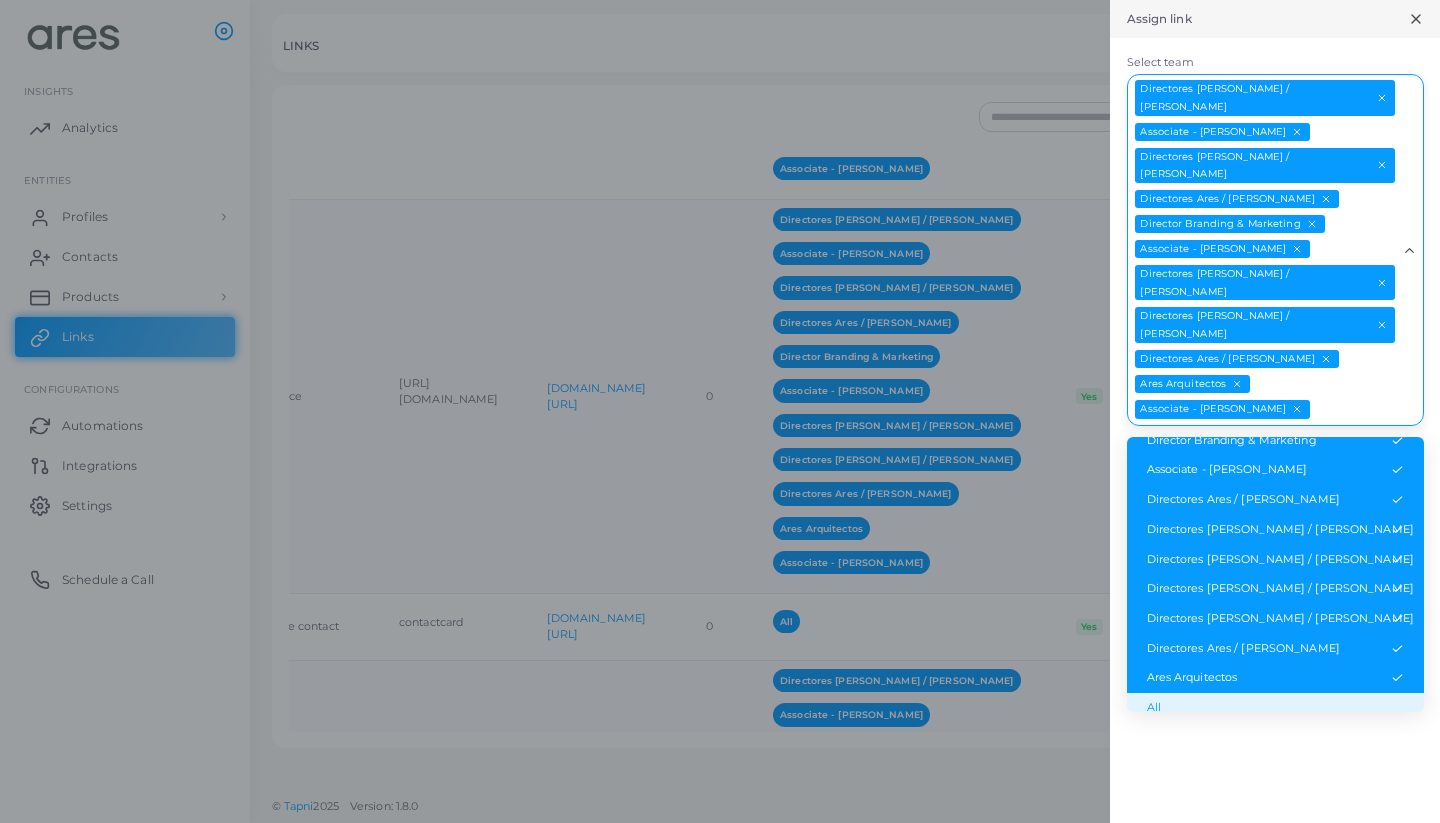 click on "All" at bounding box center [1275, 708] 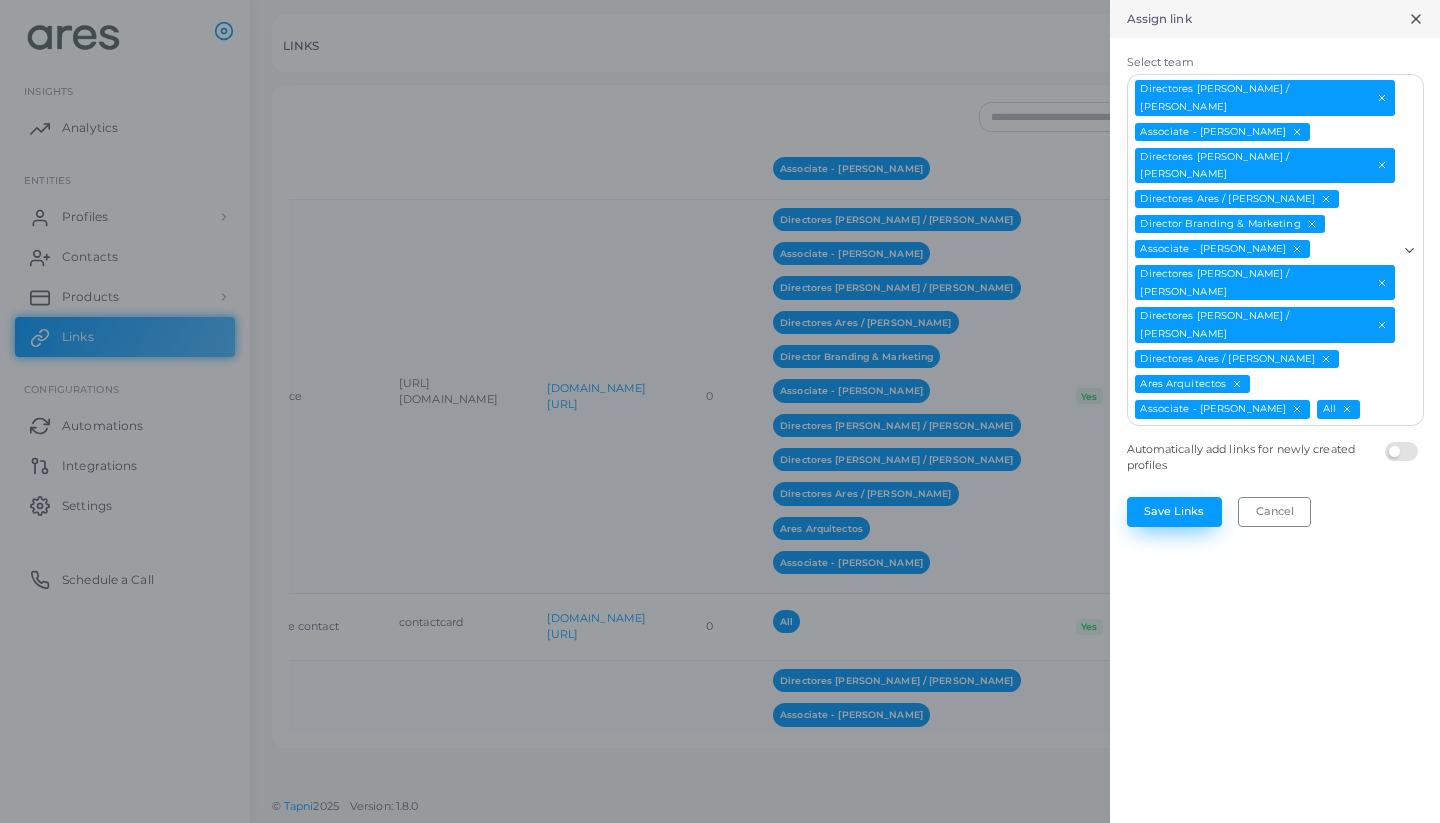 click on "Save Links" at bounding box center [1174, 512] 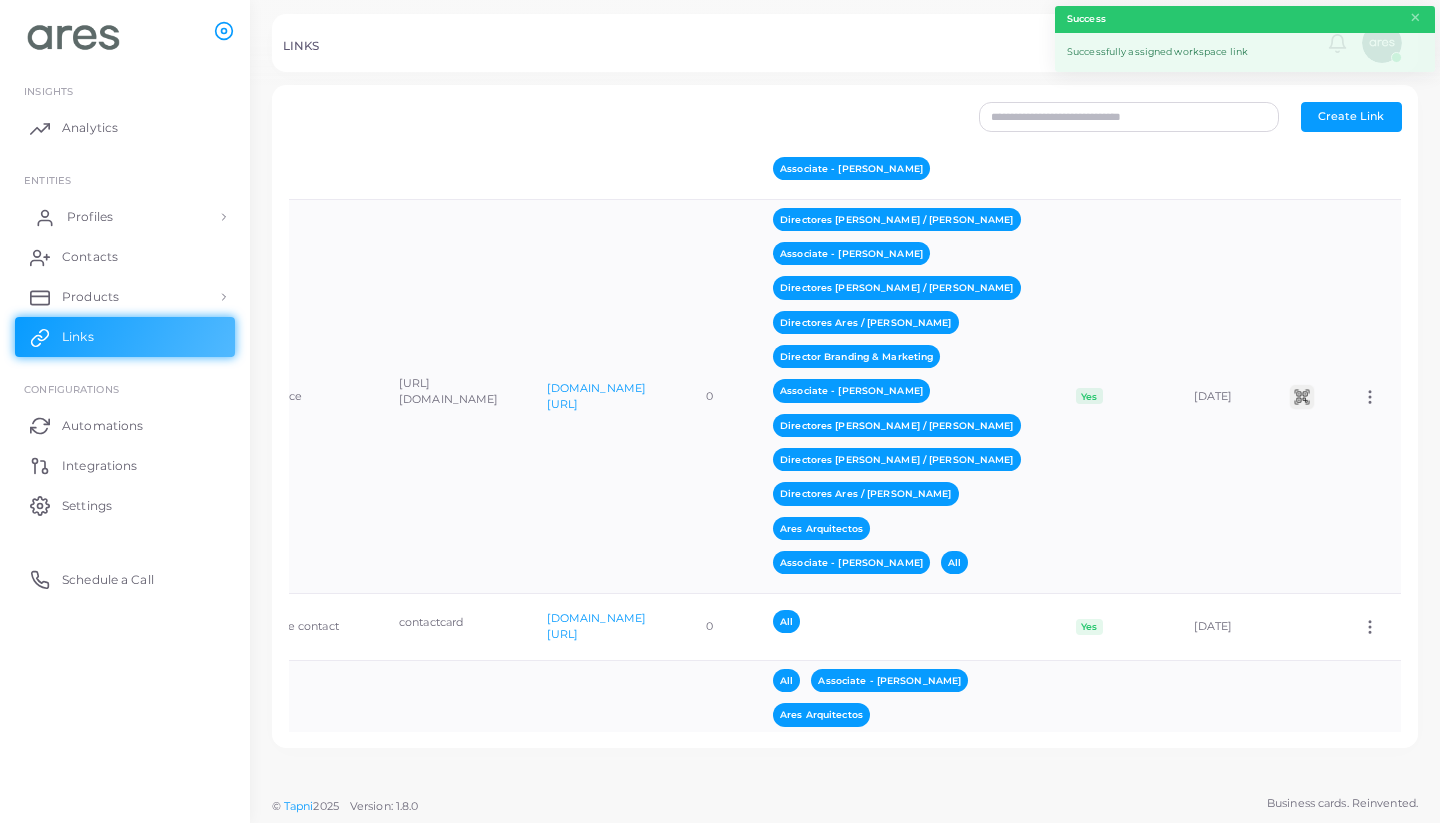 click on "Profiles" at bounding box center (90, 217) 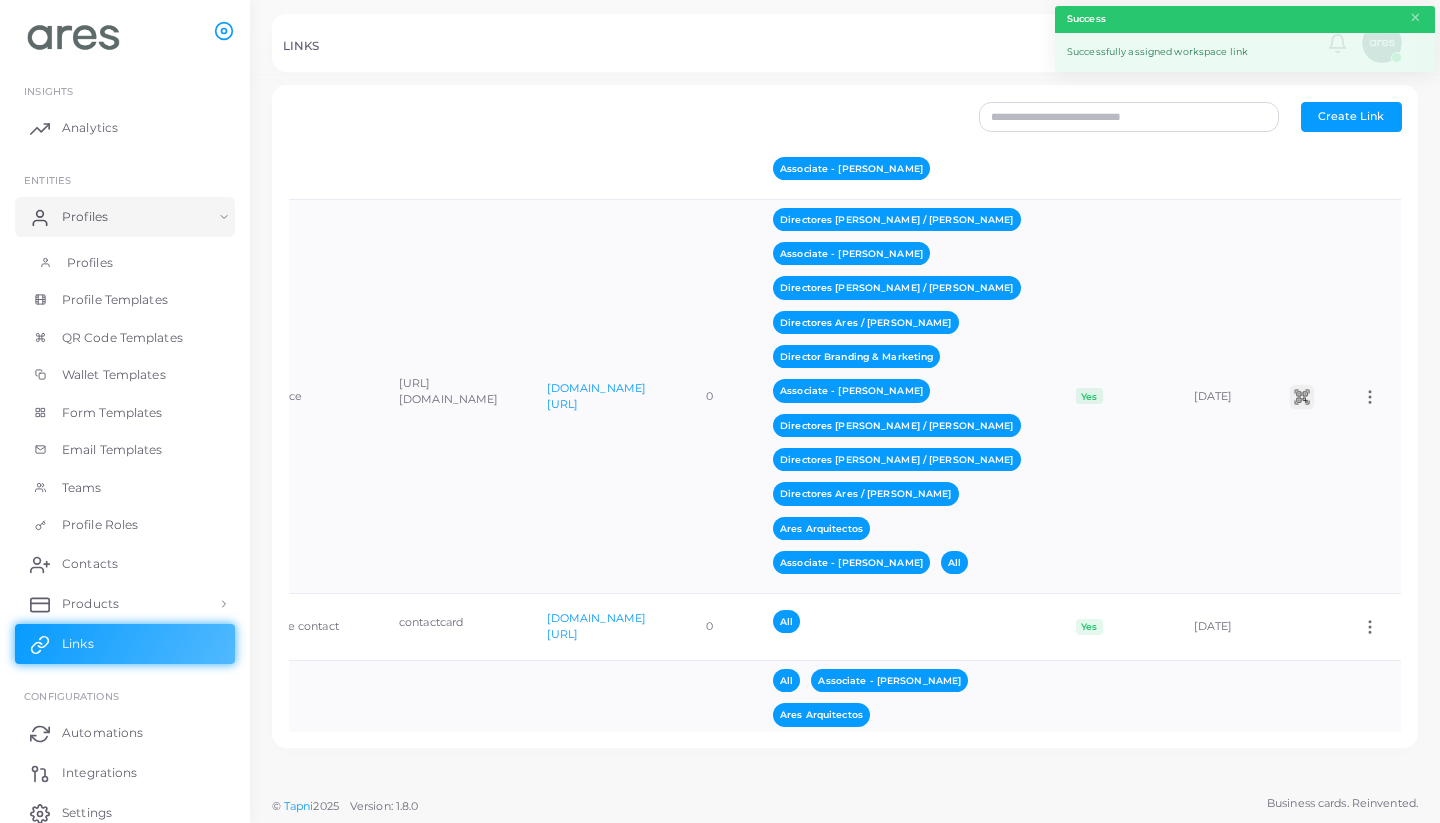 click on "Profiles" at bounding box center (90, 263) 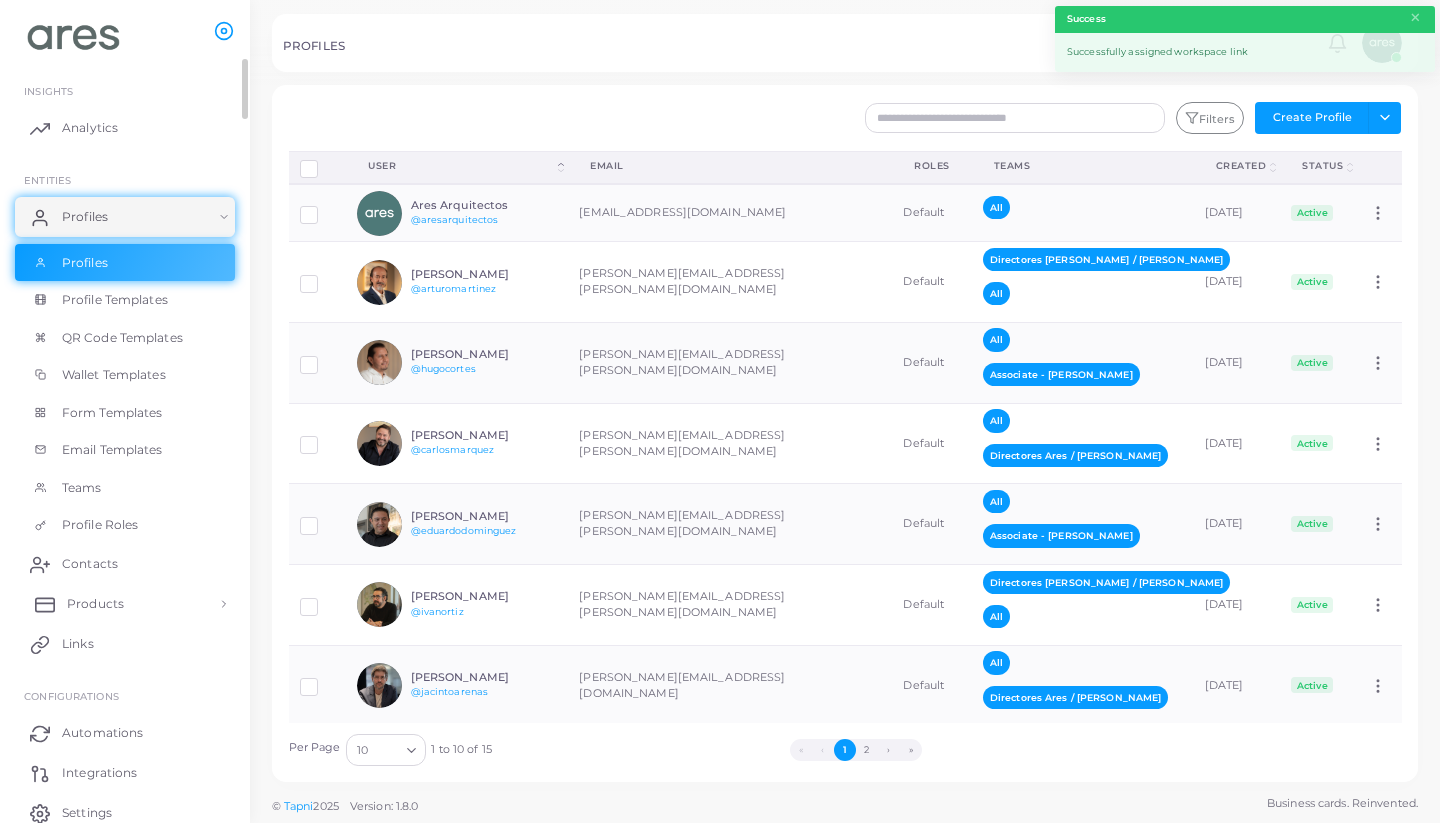 scroll, scrollTop: 75, scrollLeft: 0, axis: vertical 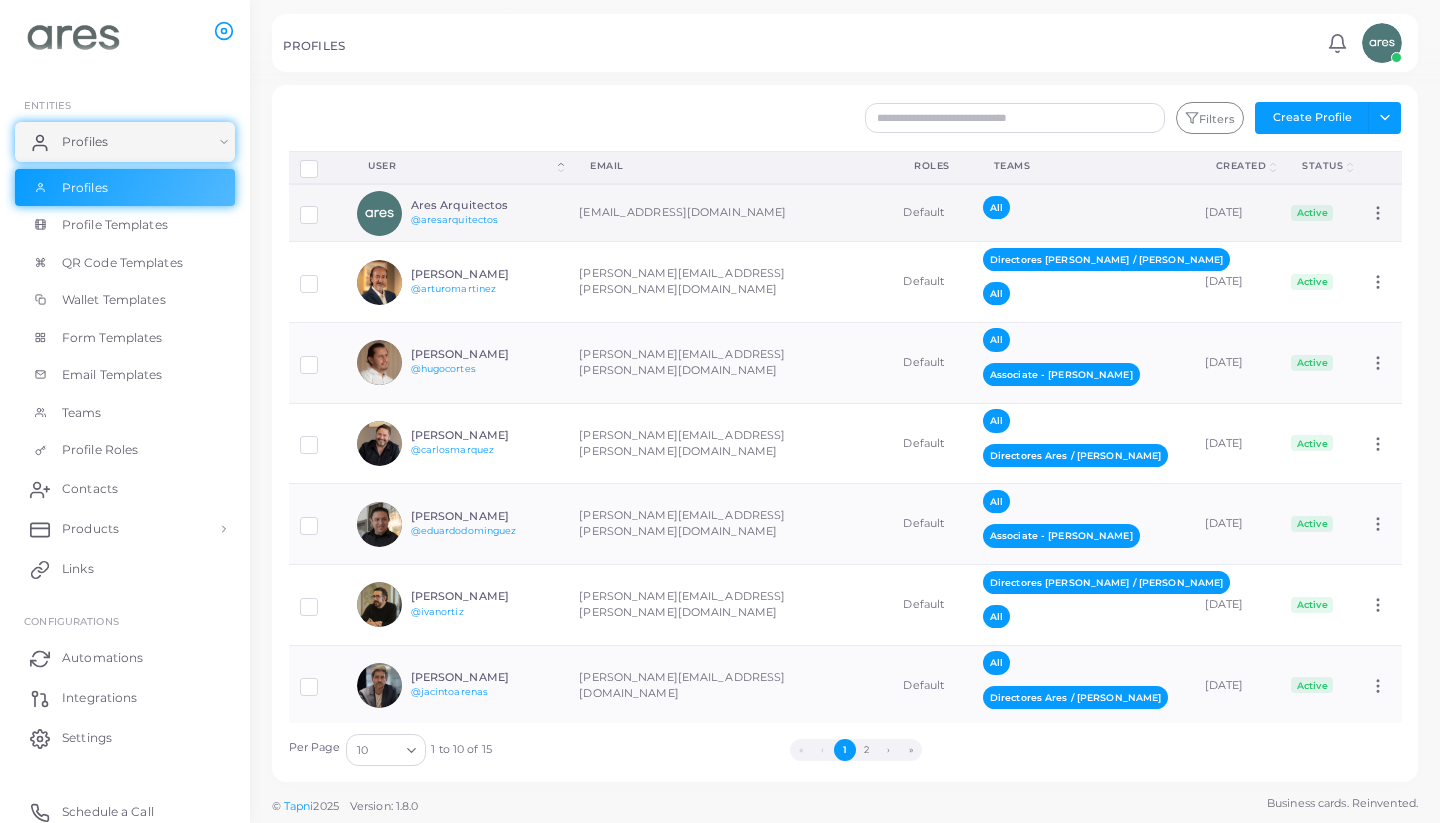 click on "Ares Arquitectos  @aresarquitectos" at bounding box center [484, 213] 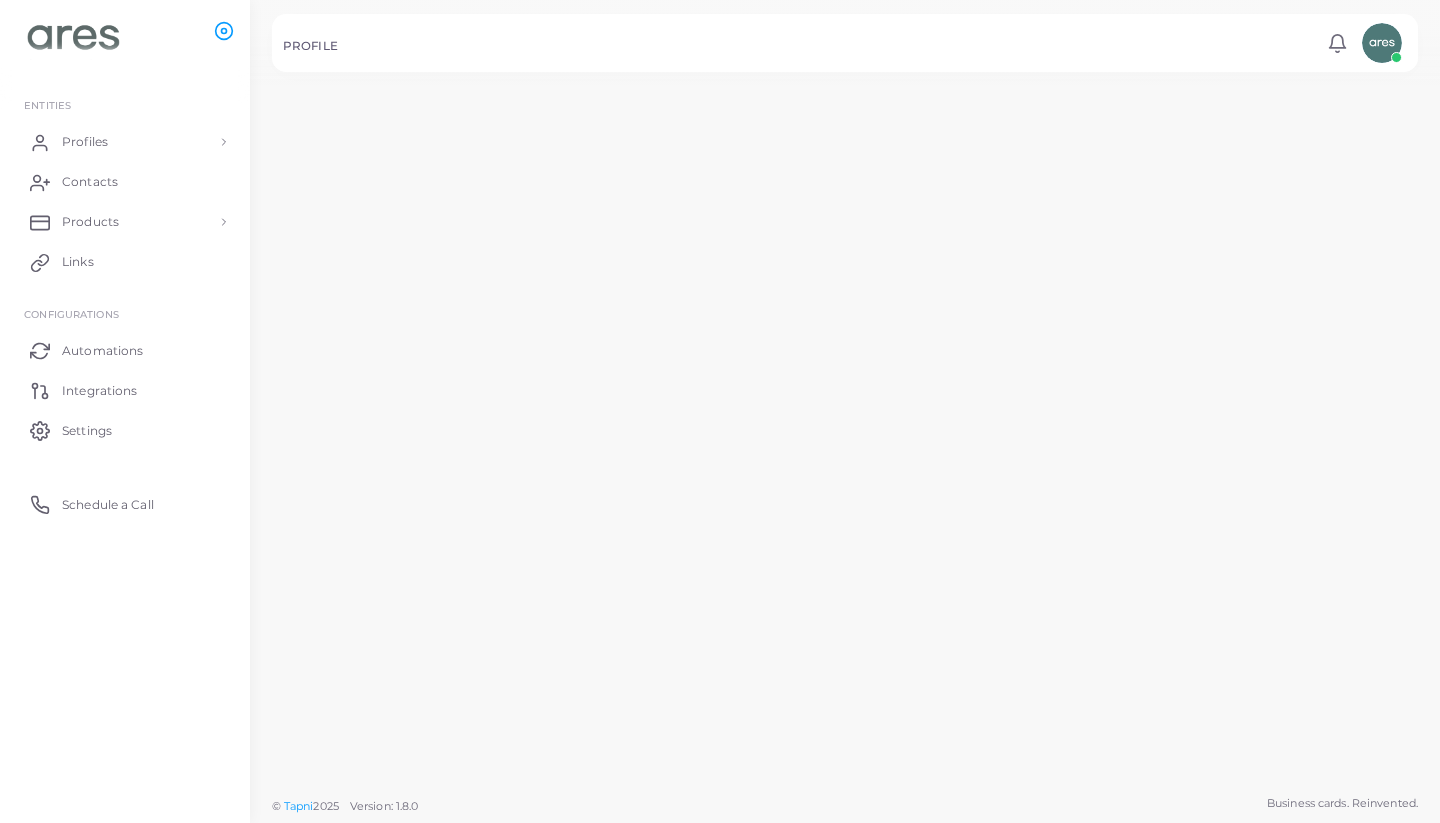 scroll, scrollTop: 0, scrollLeft: 0, axis: both 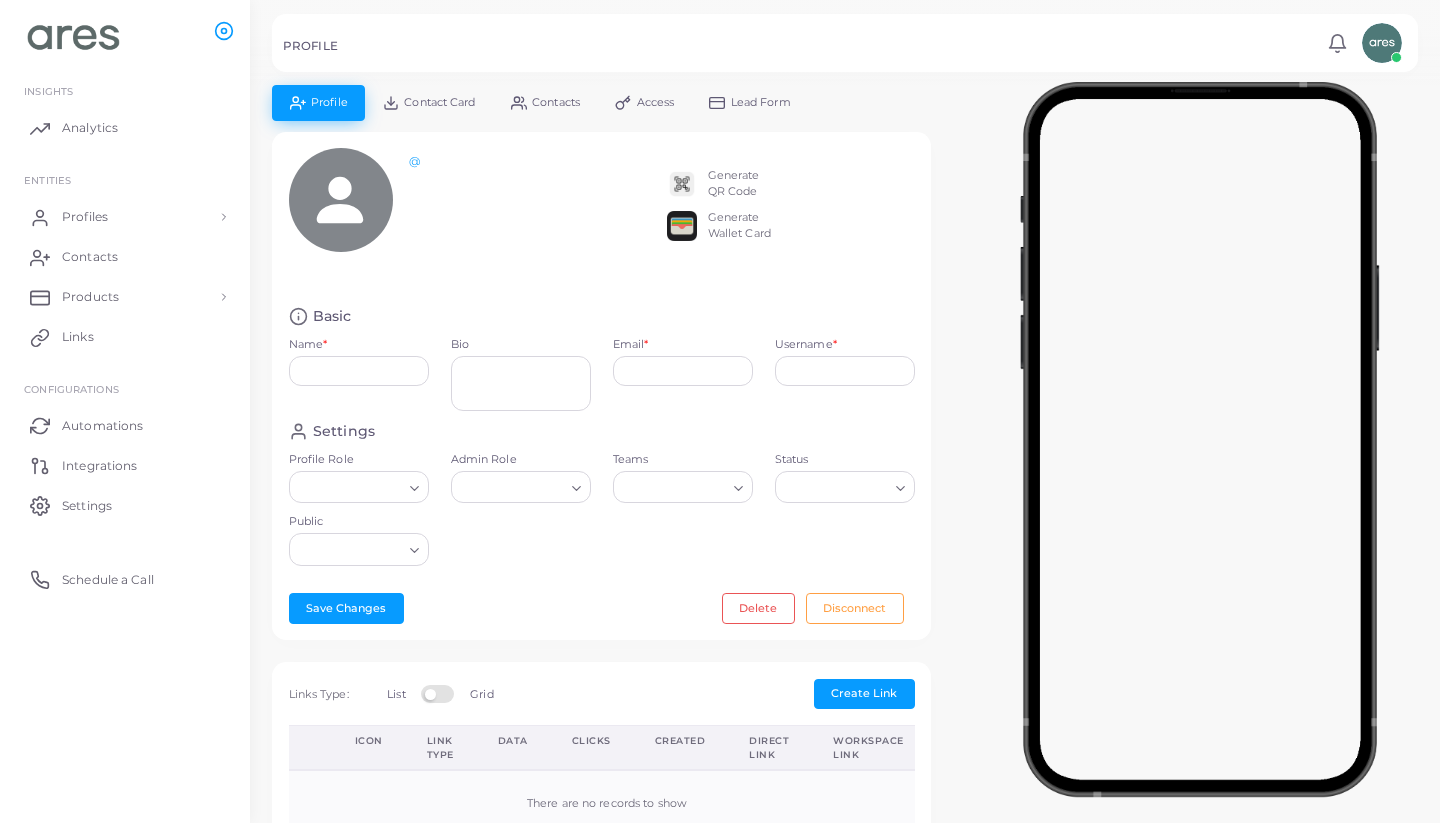 type on "**********" 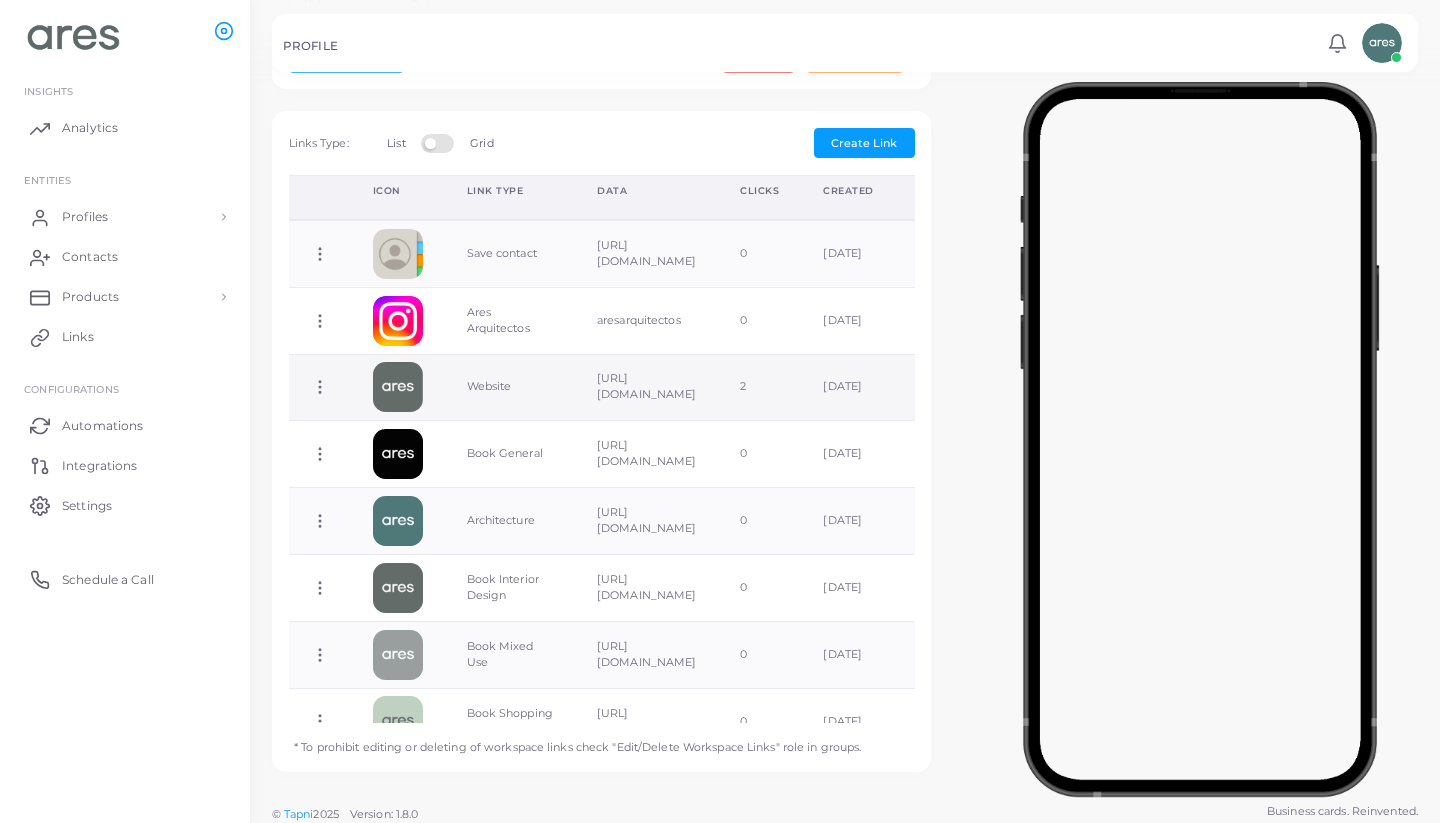 scroll, scrollTop: 555, scrollLeft: 0, axis: vertical 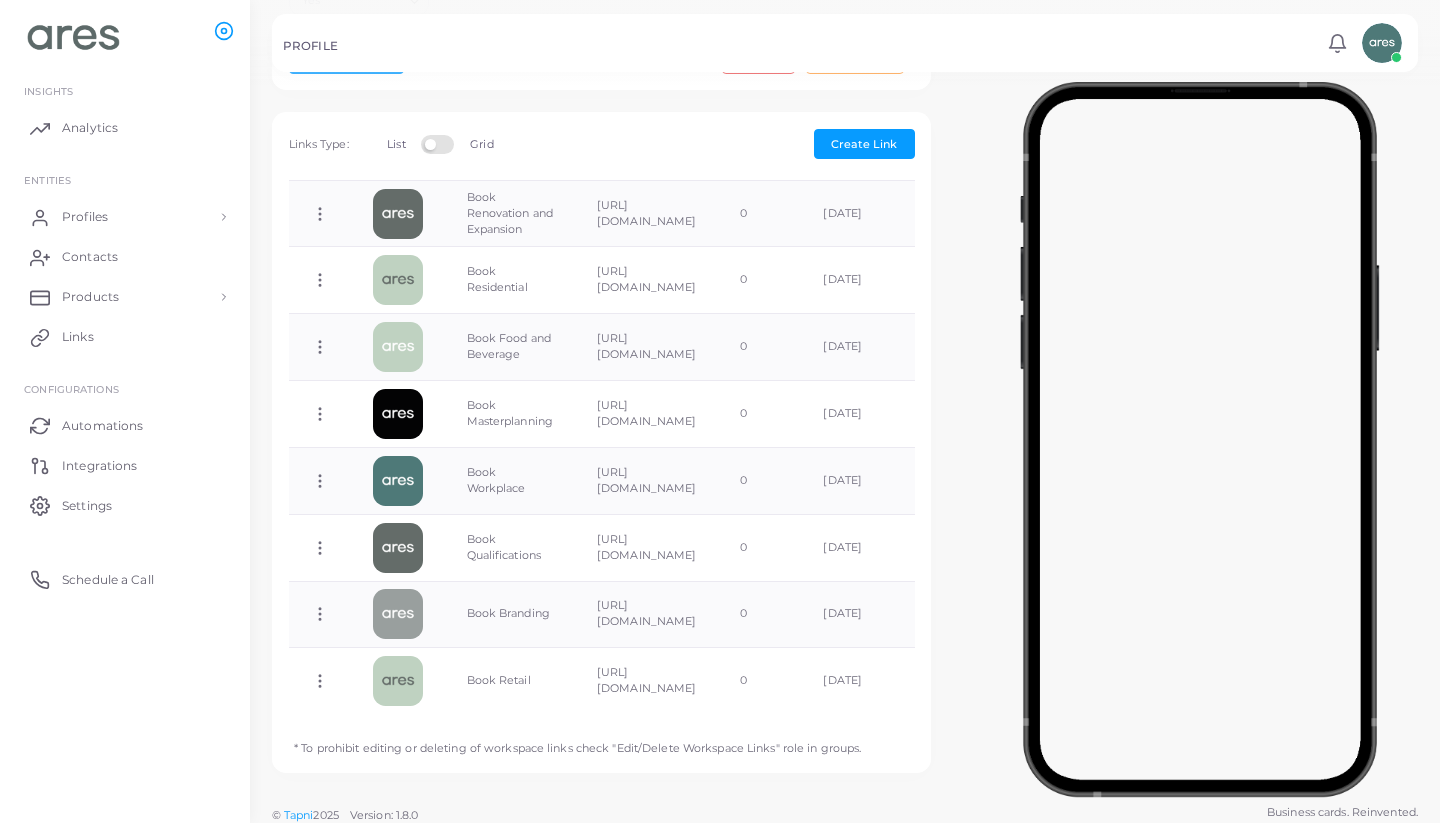 click at bounding box center (1200, 435) 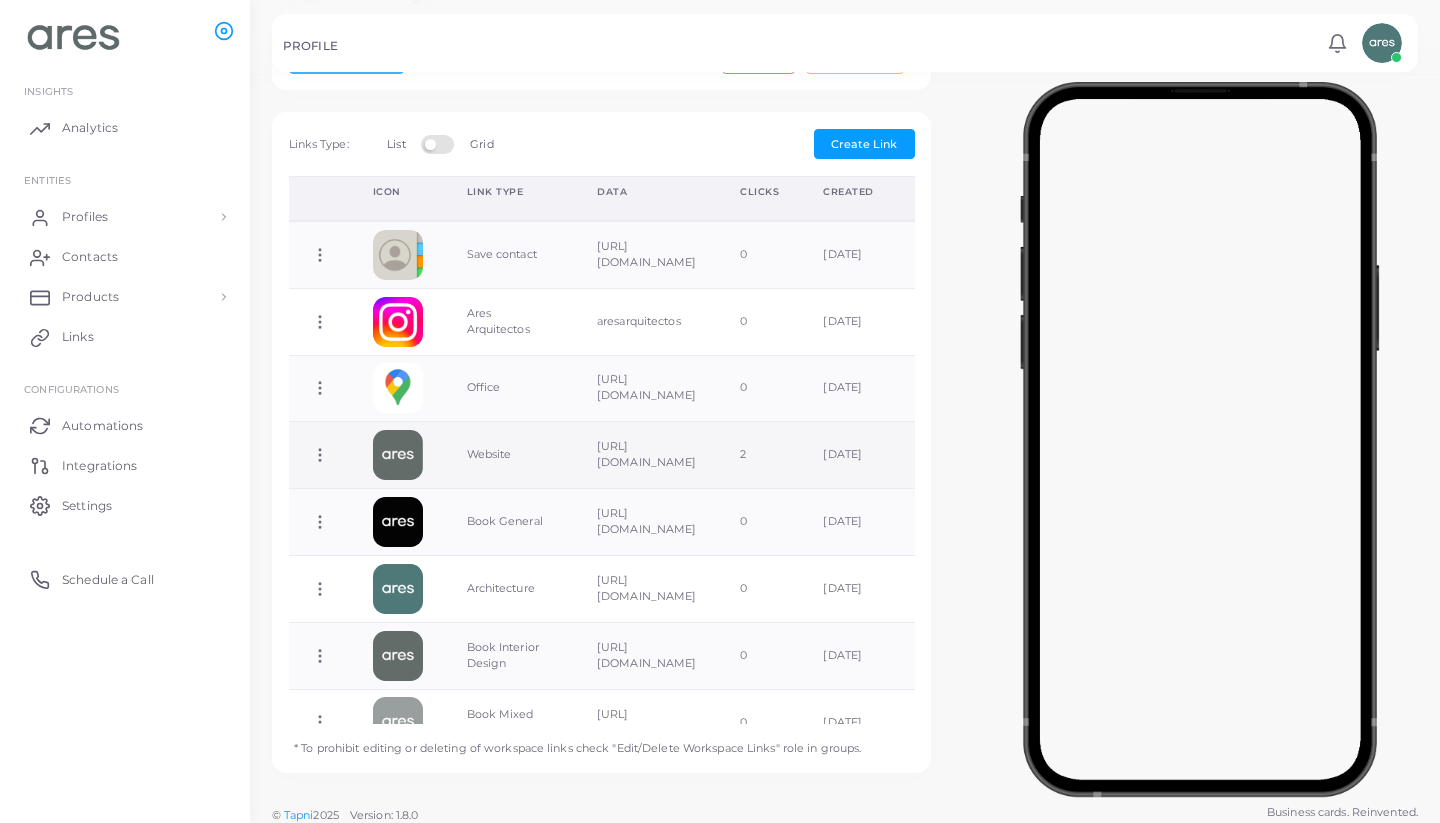 scroll, scrollTop: -1, scrollLeft: 0, axis: vertical 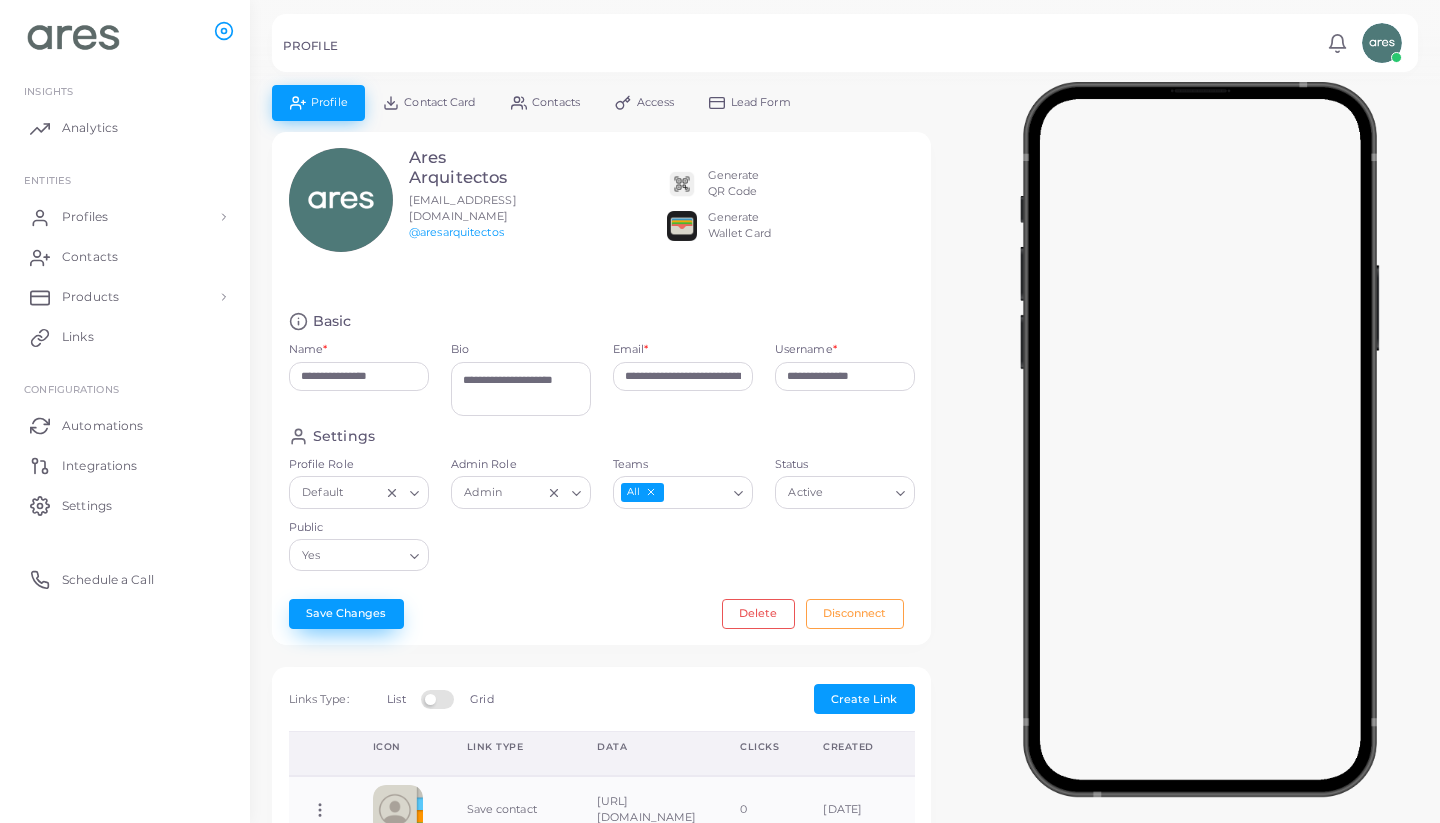 click on "Save Changes" at bounding box center [346, 614] 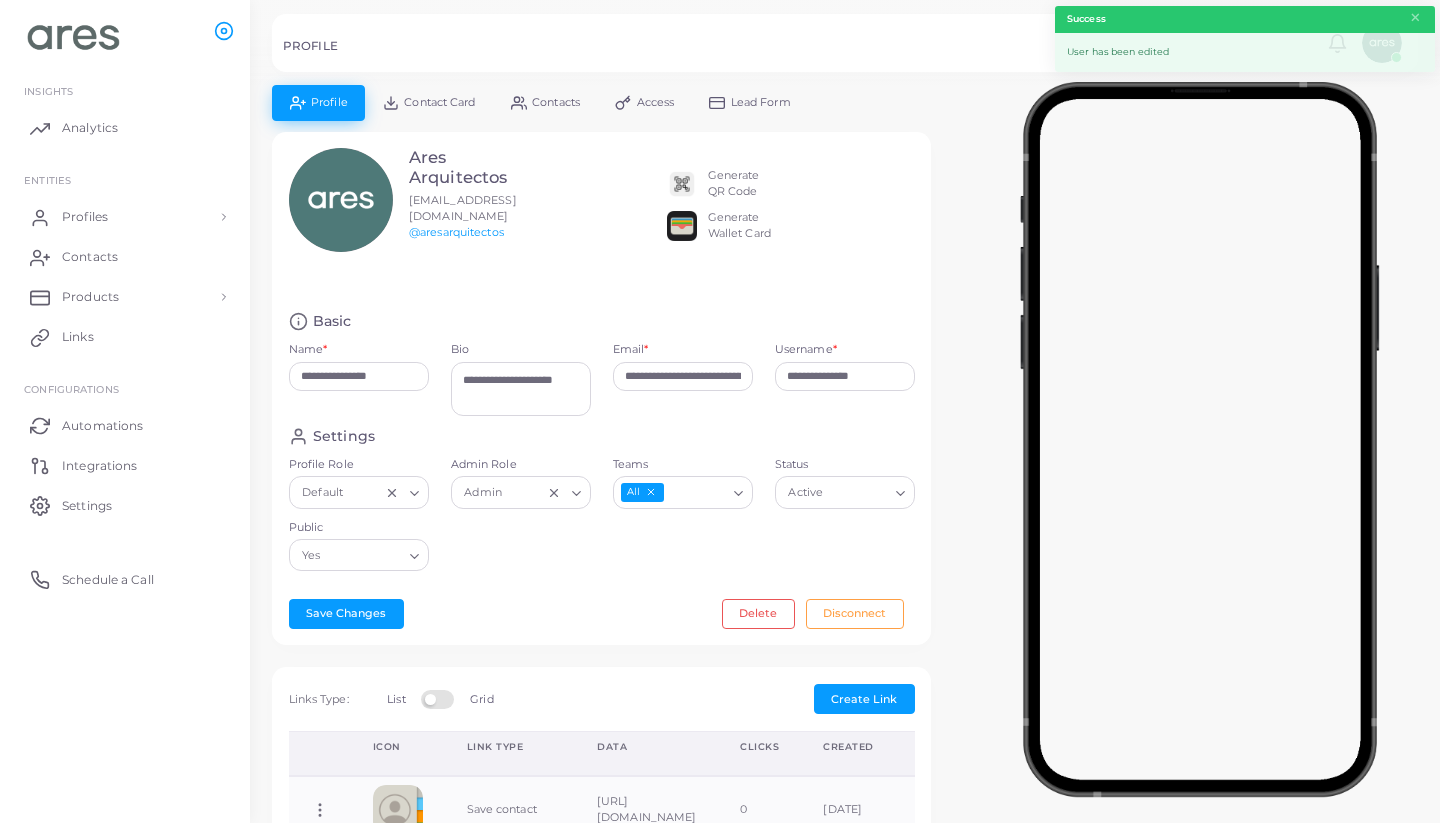 click on "Generate  QR Code" at bounding box center [734, 184] 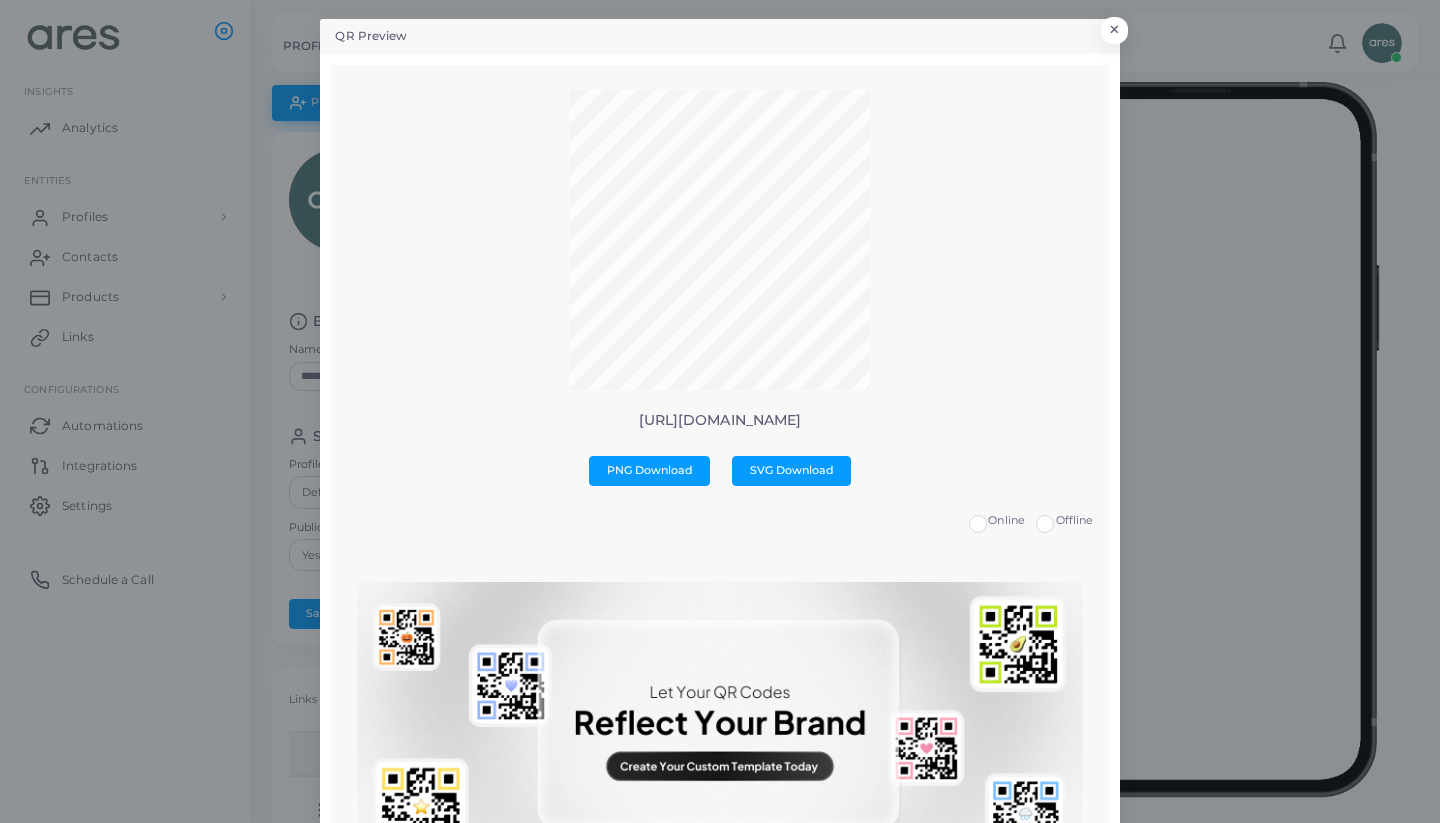 scroll, scrollTop: 0, scrollLeft: 0, axis: both 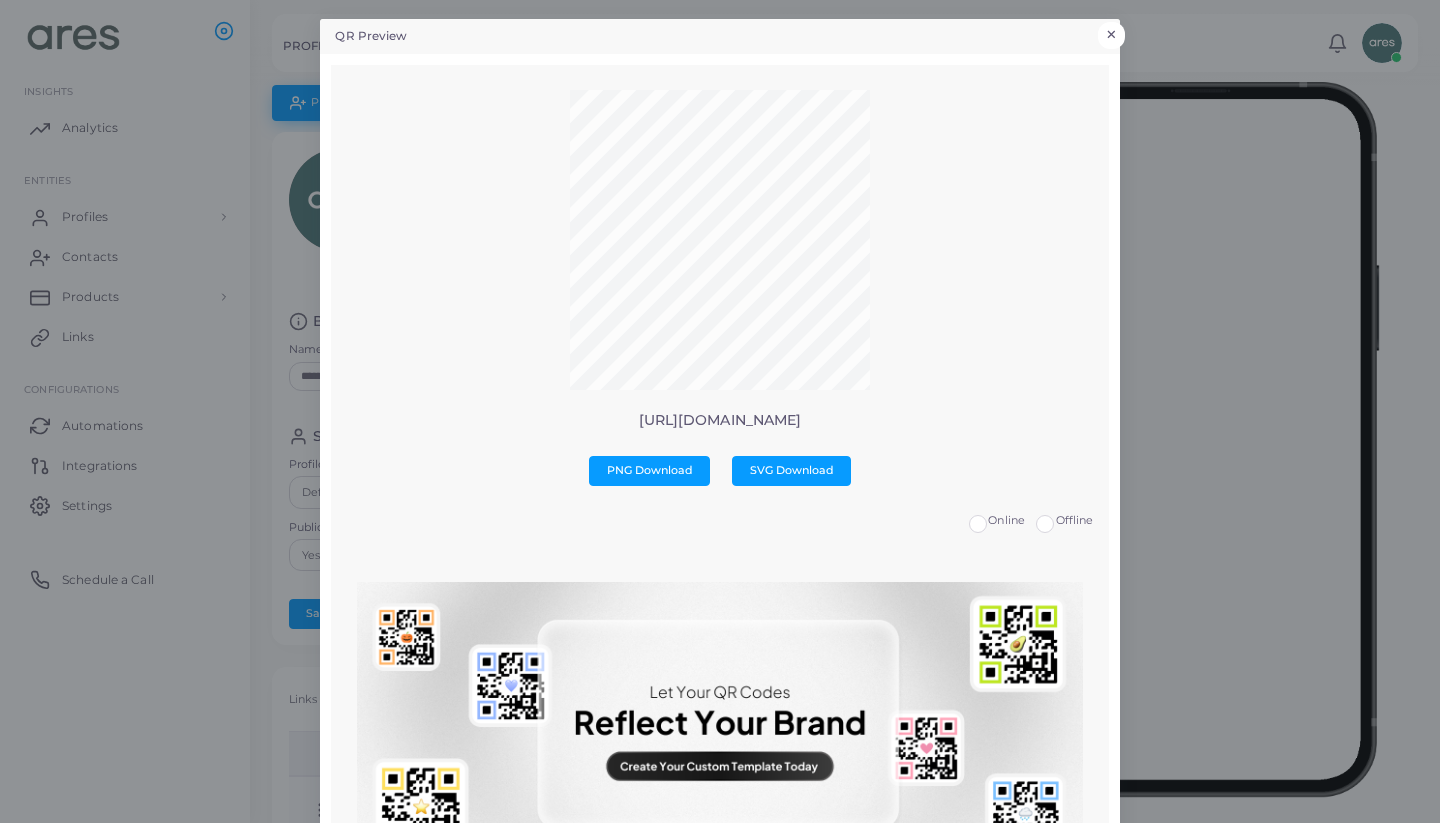 click on "×" at bounding box center (1111, 35) 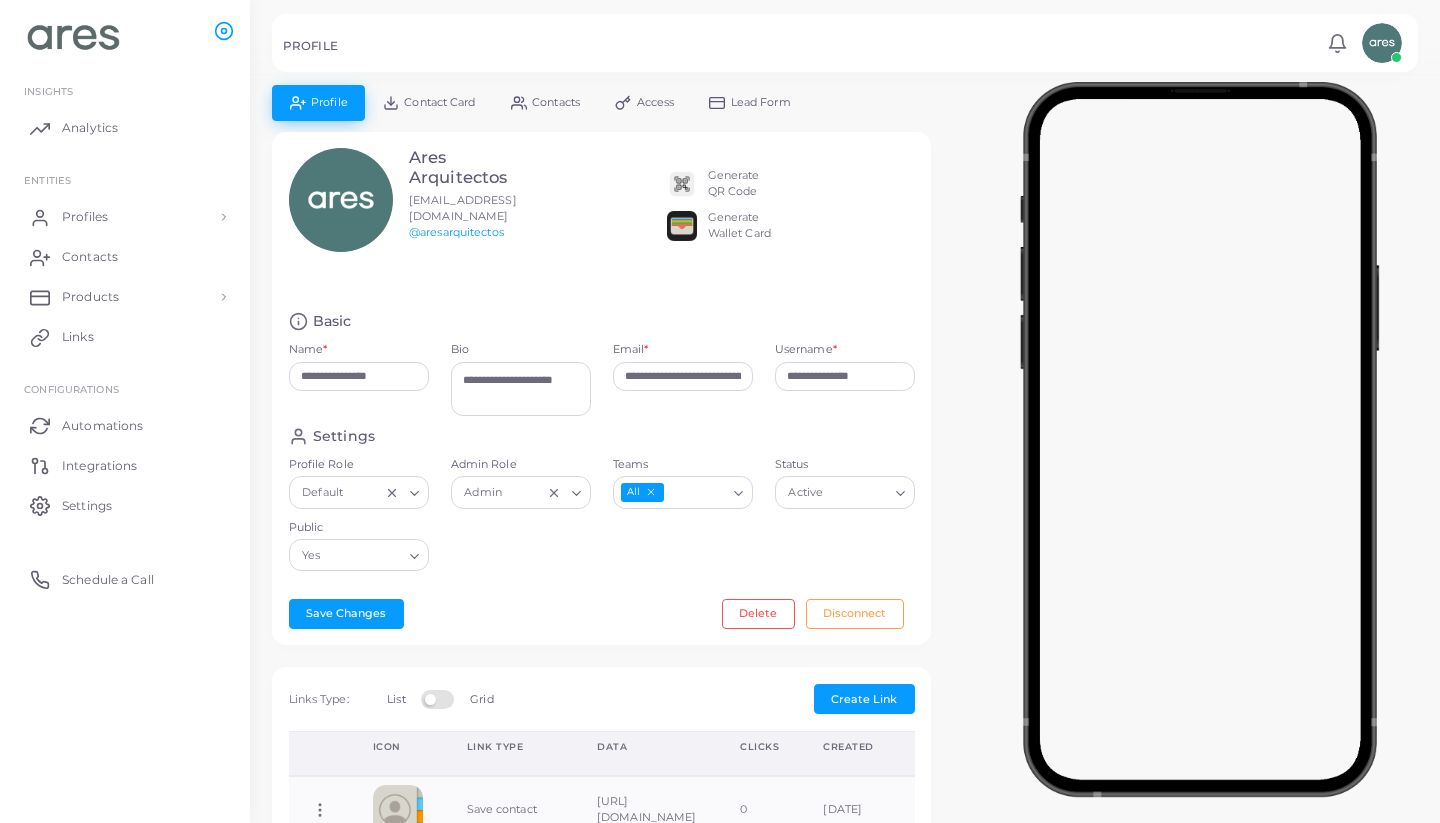 click on "Generate  Wallet Card" at bounding box center (739, 226) 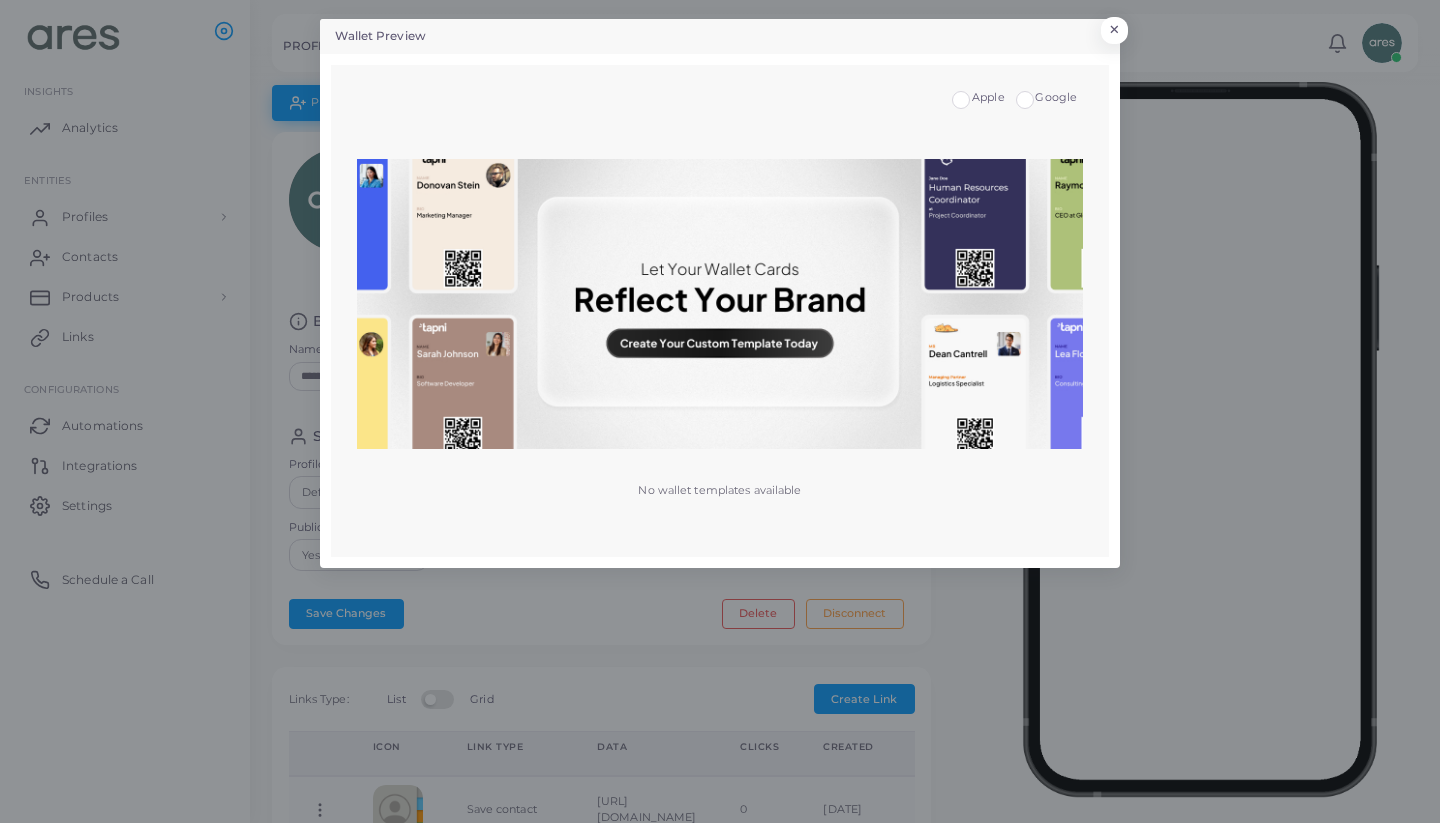 click on "No wallet templates available" at bounding box center [719, 490] 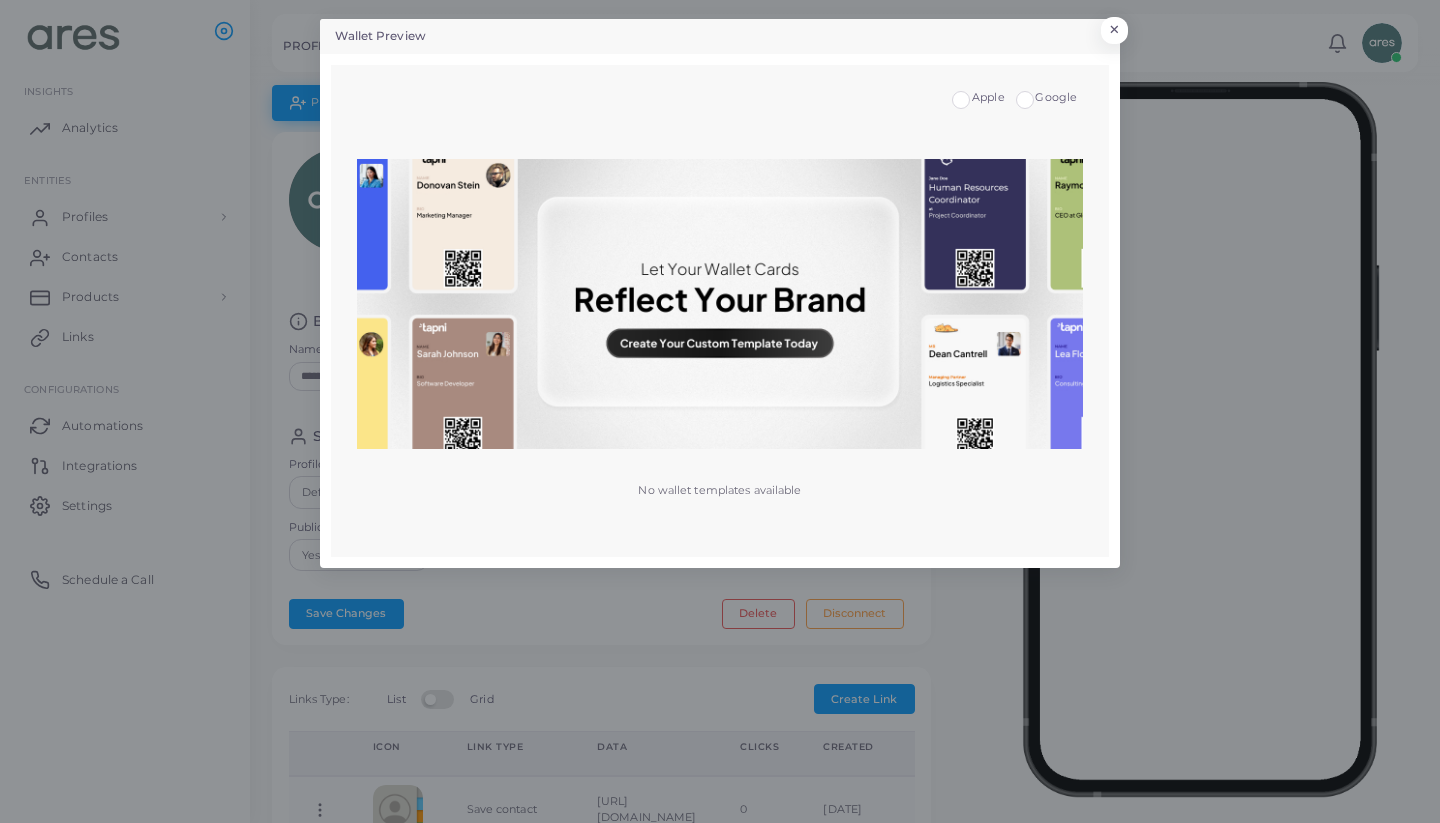 click on "Google" at bounding box center [1056, 98] 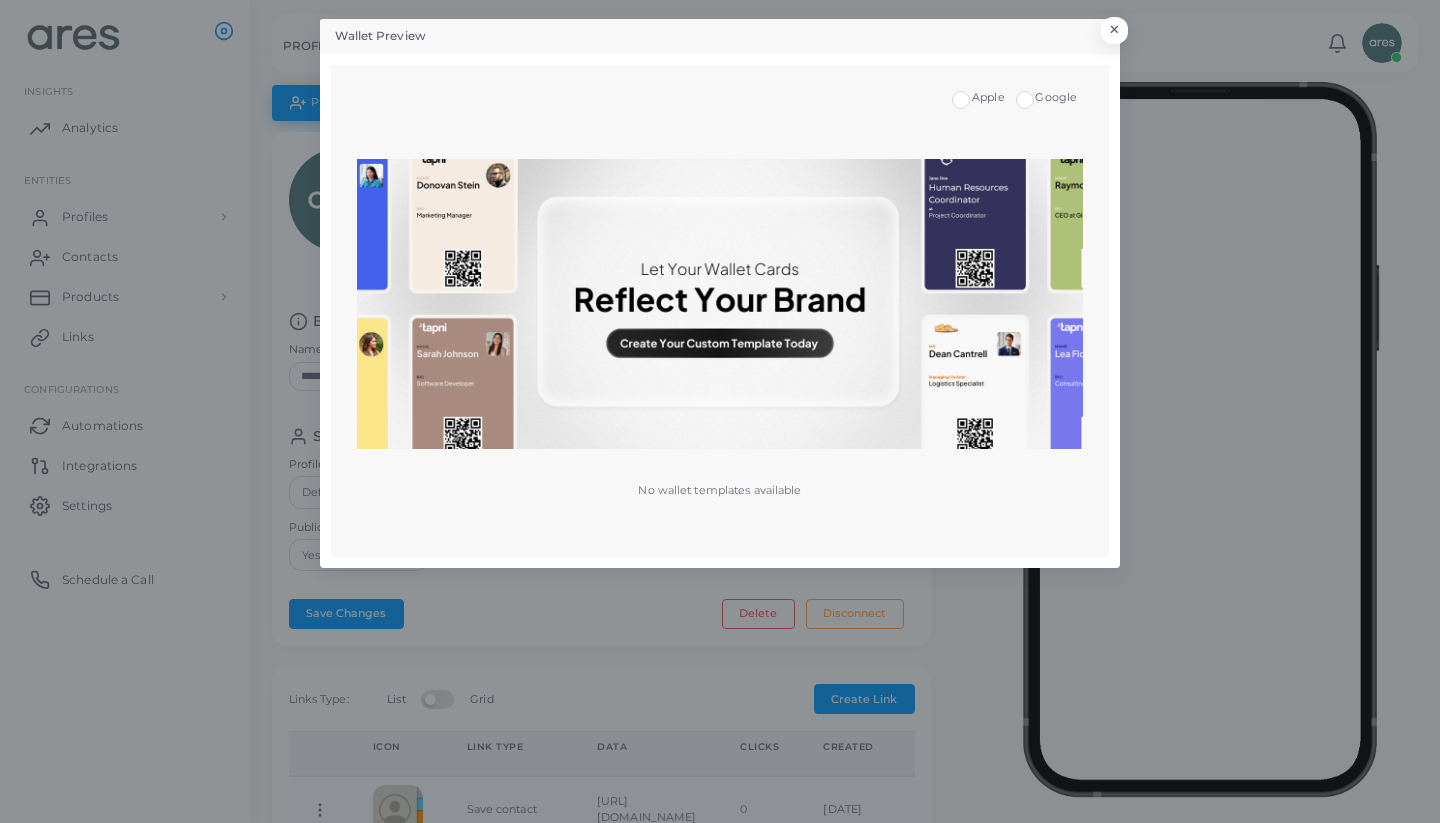 click on "No wallet templates available" at bounding box center (719, 334) 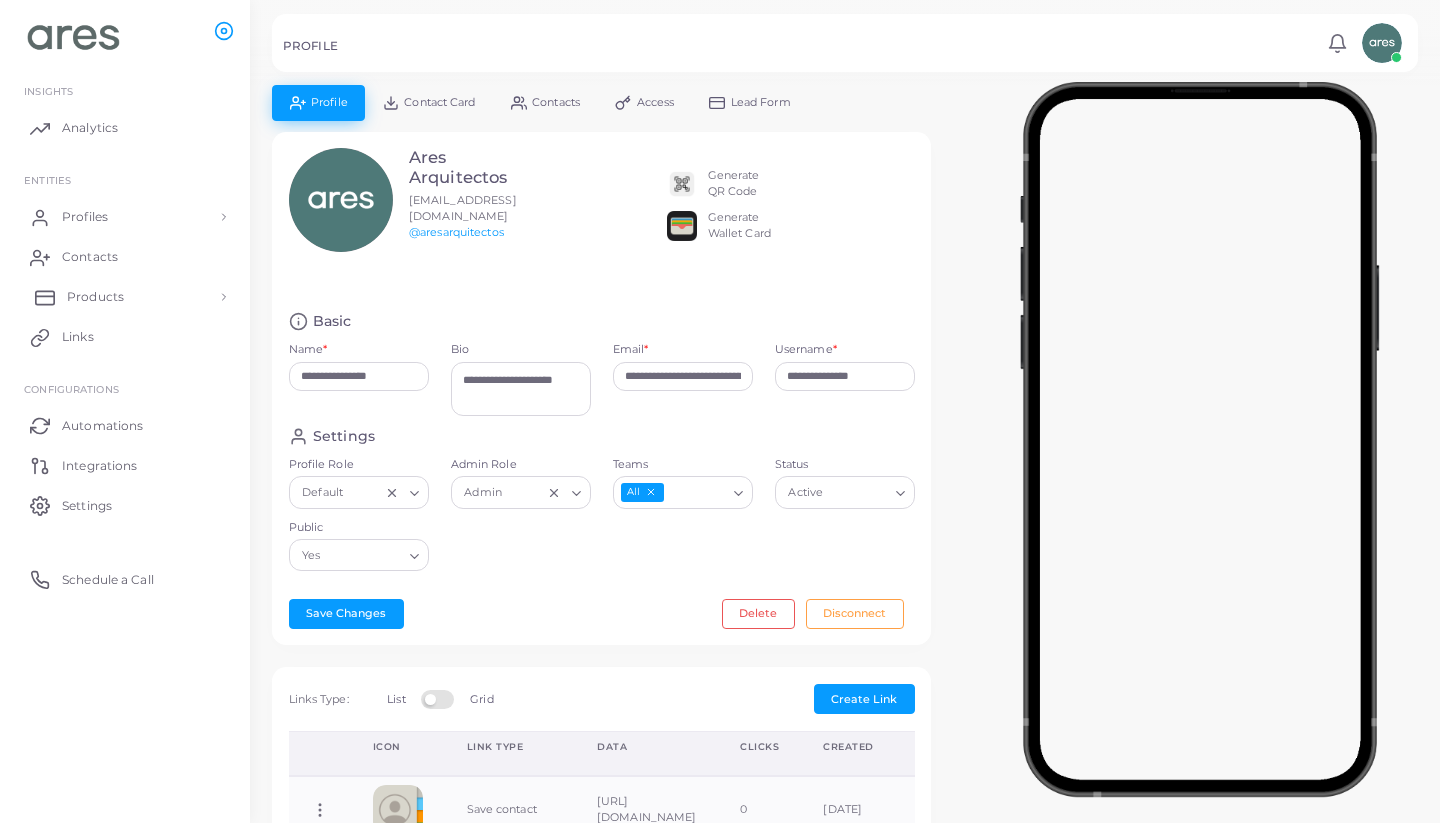 click on "Products" at bounding box center (125, 297) 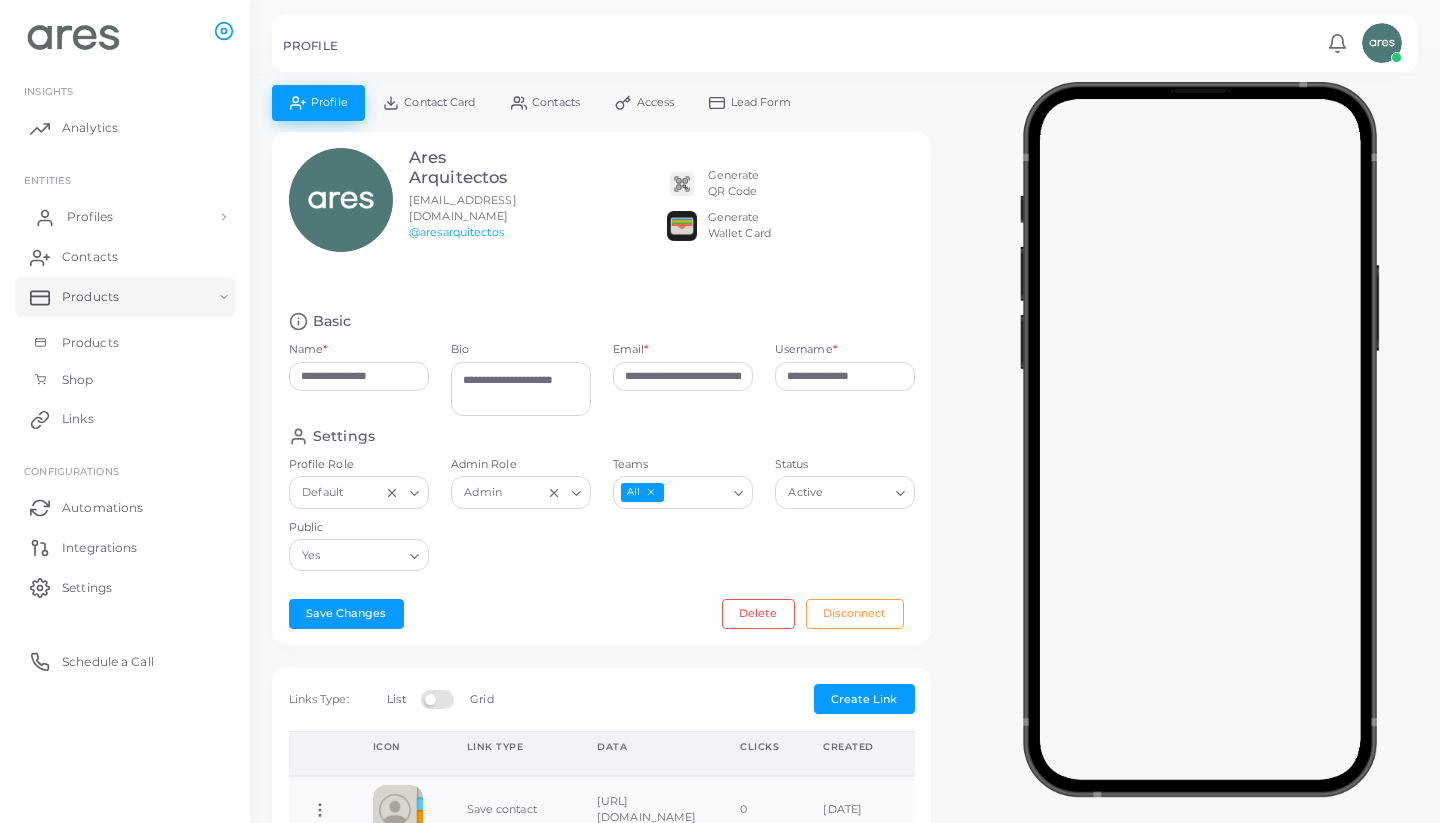 click on "Profiles" at bounding box center [125, 217] 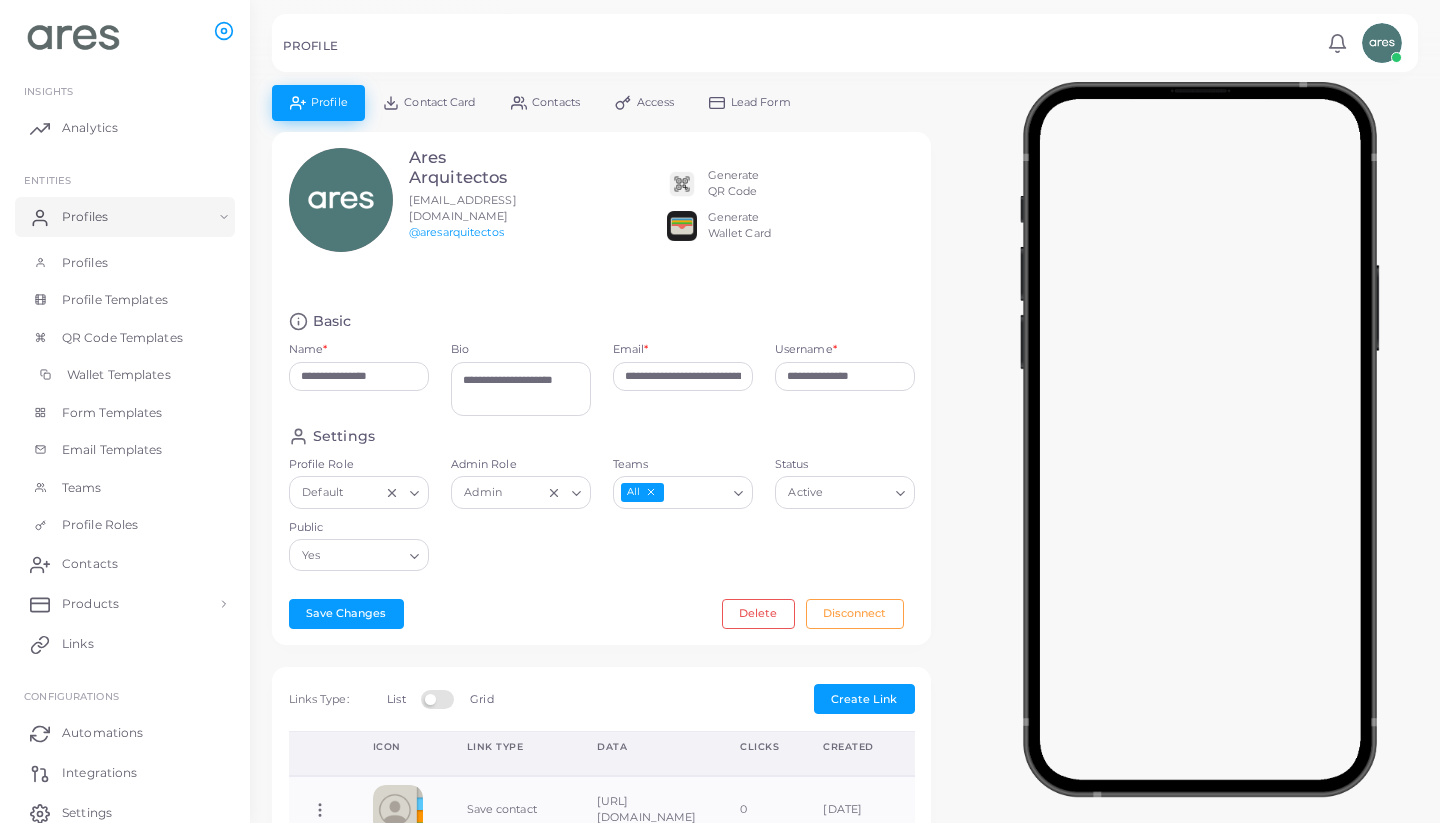 click on "Wallet Templates" at bounding box center [119, 375] 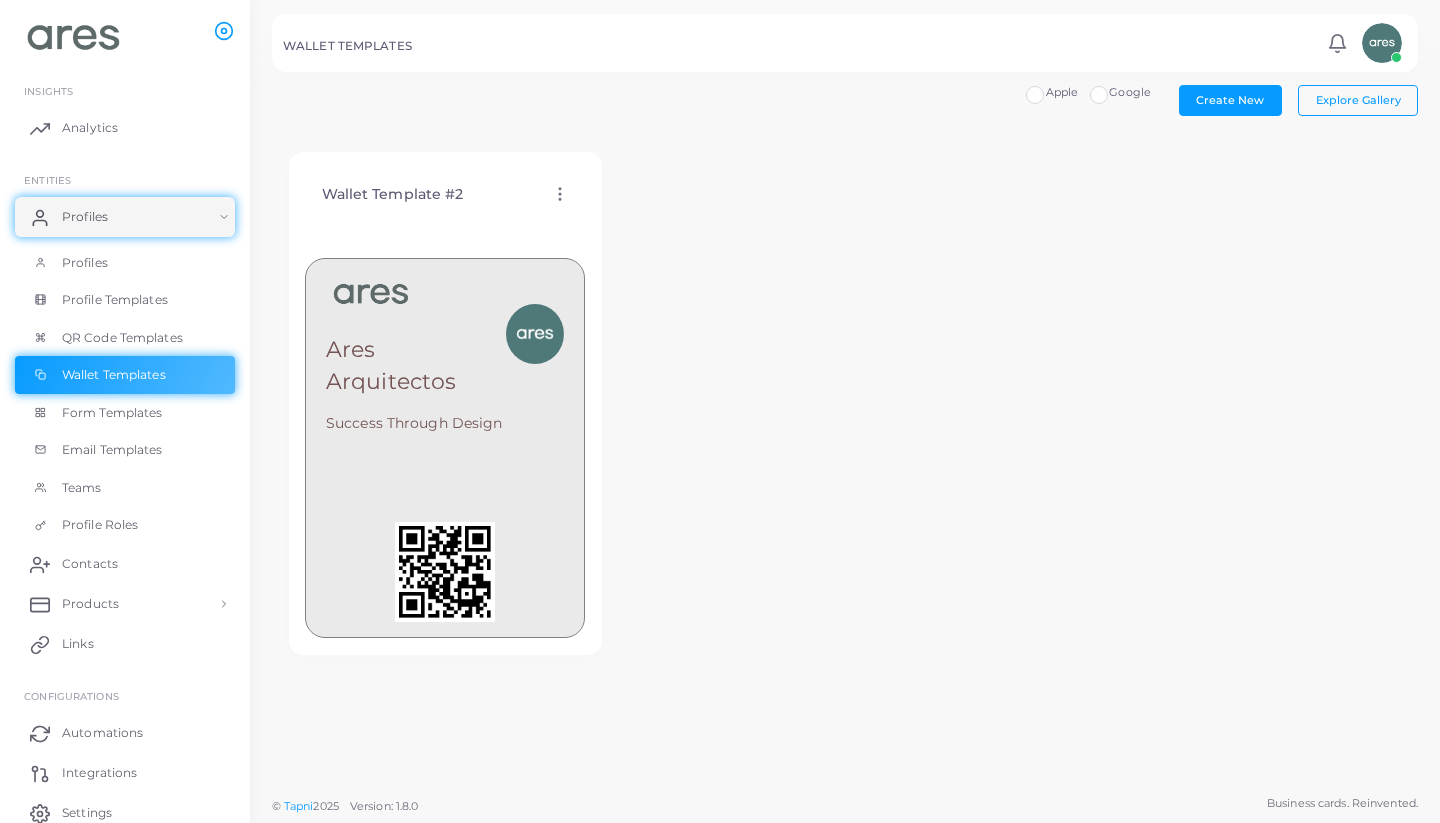 scroll, scrollTop: 0, scrollLeft: 0, axis: both 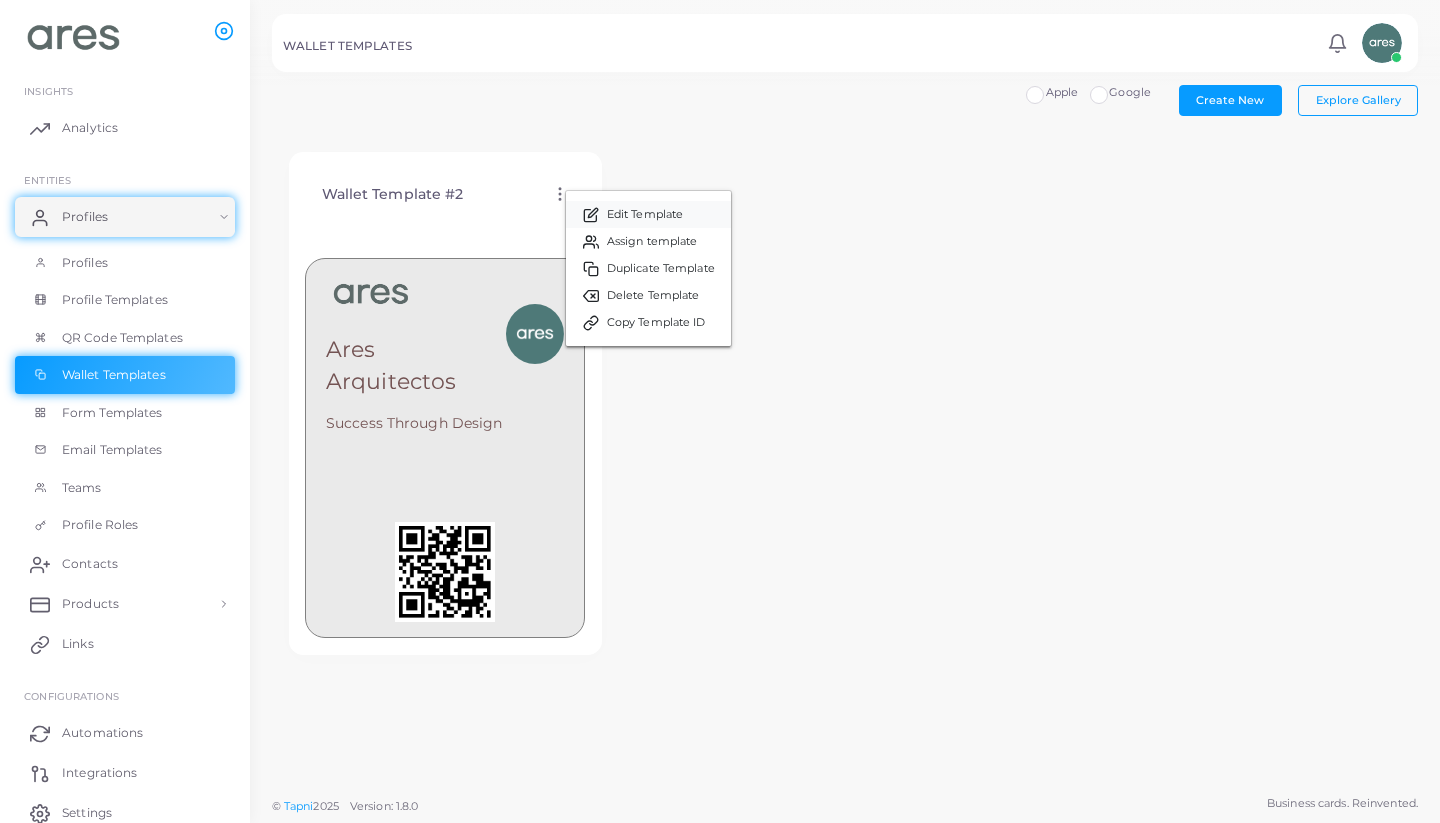 click on "Edit Template" at bounding box center [645, 215] 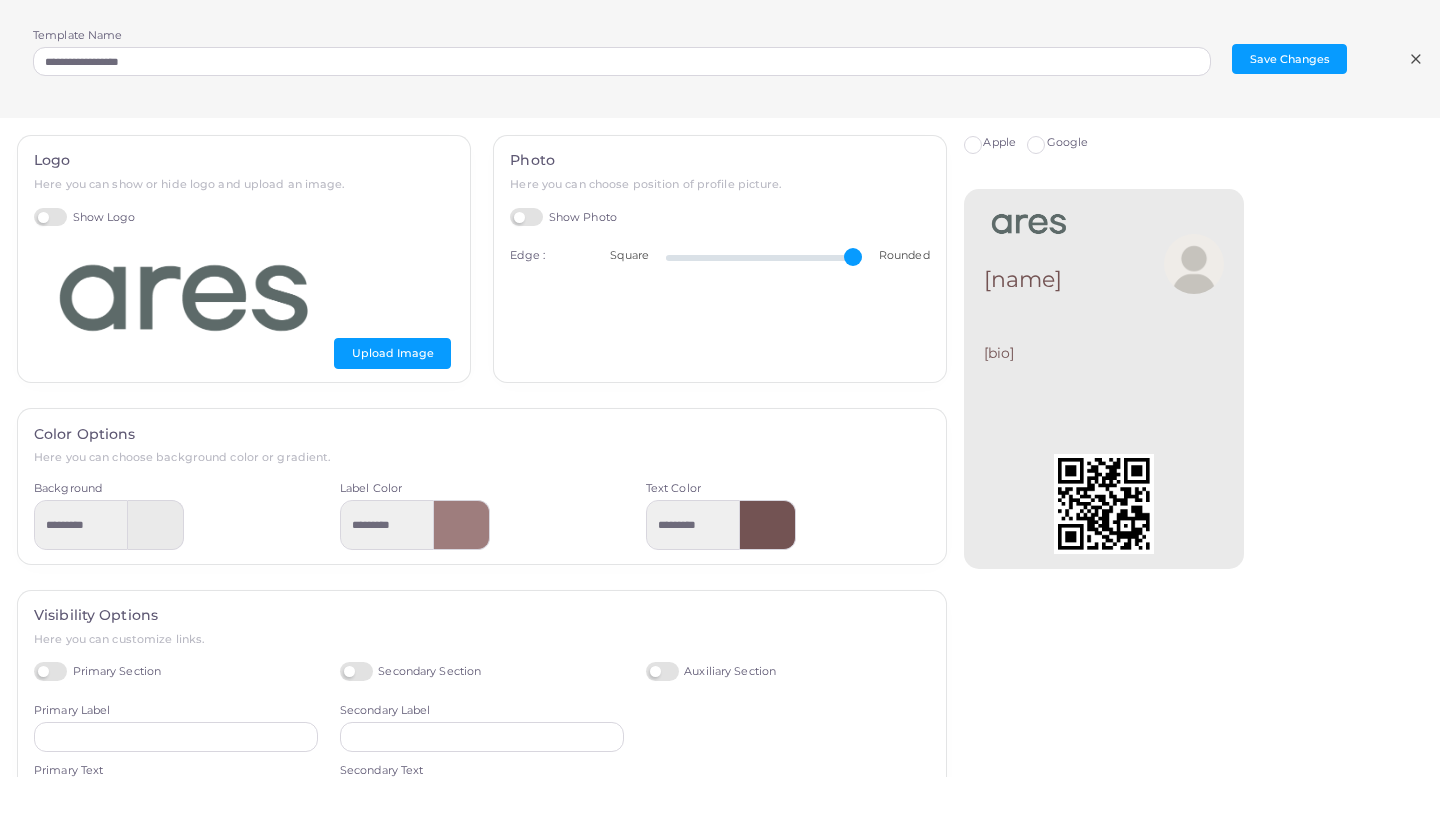 scroll, scrollTop: 0, scrollLeft: 0, axis: both 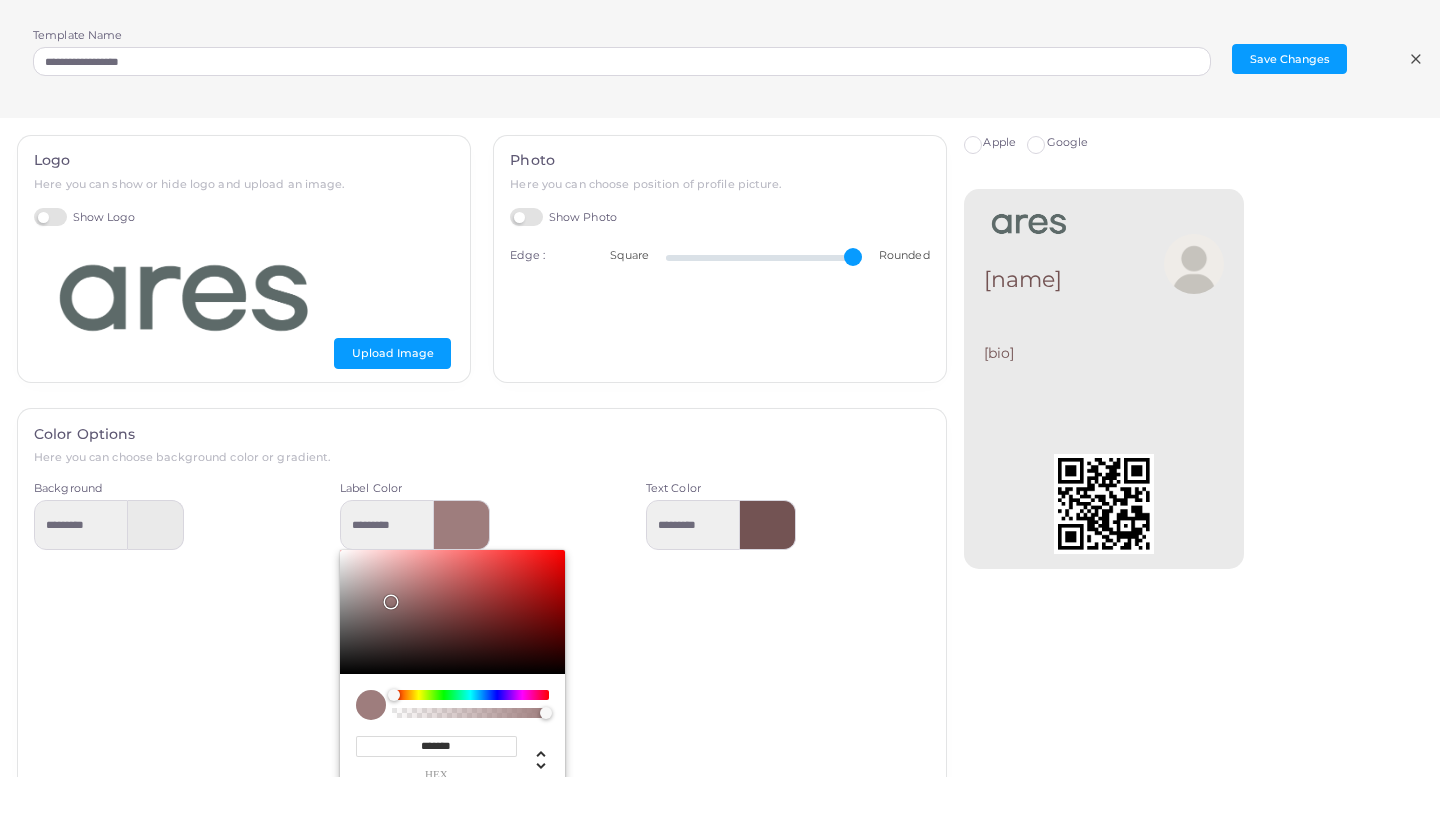 click at bounding box center [462, 525] 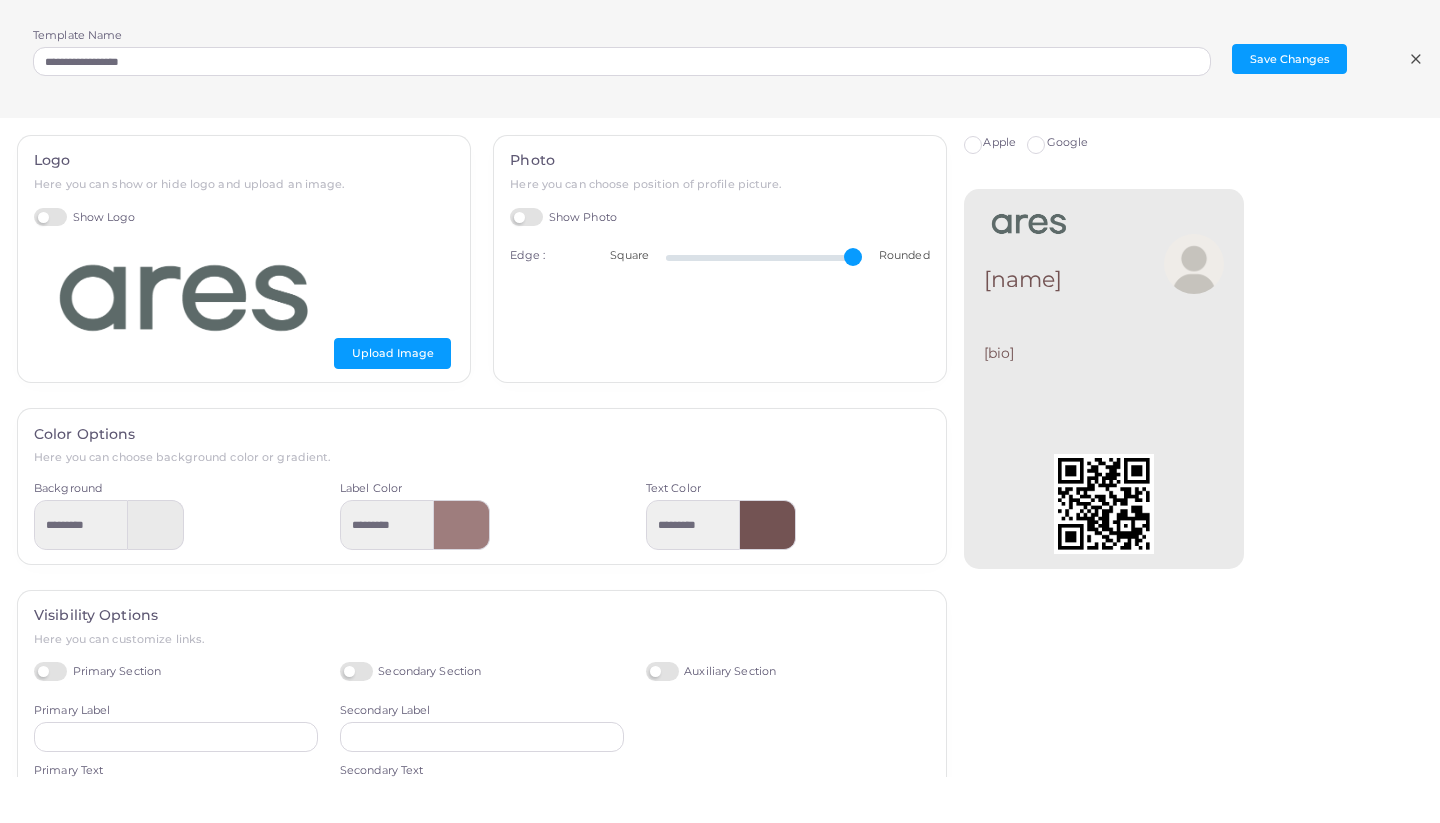 click on "Text Color  *********" at bounding box center (788, 515) 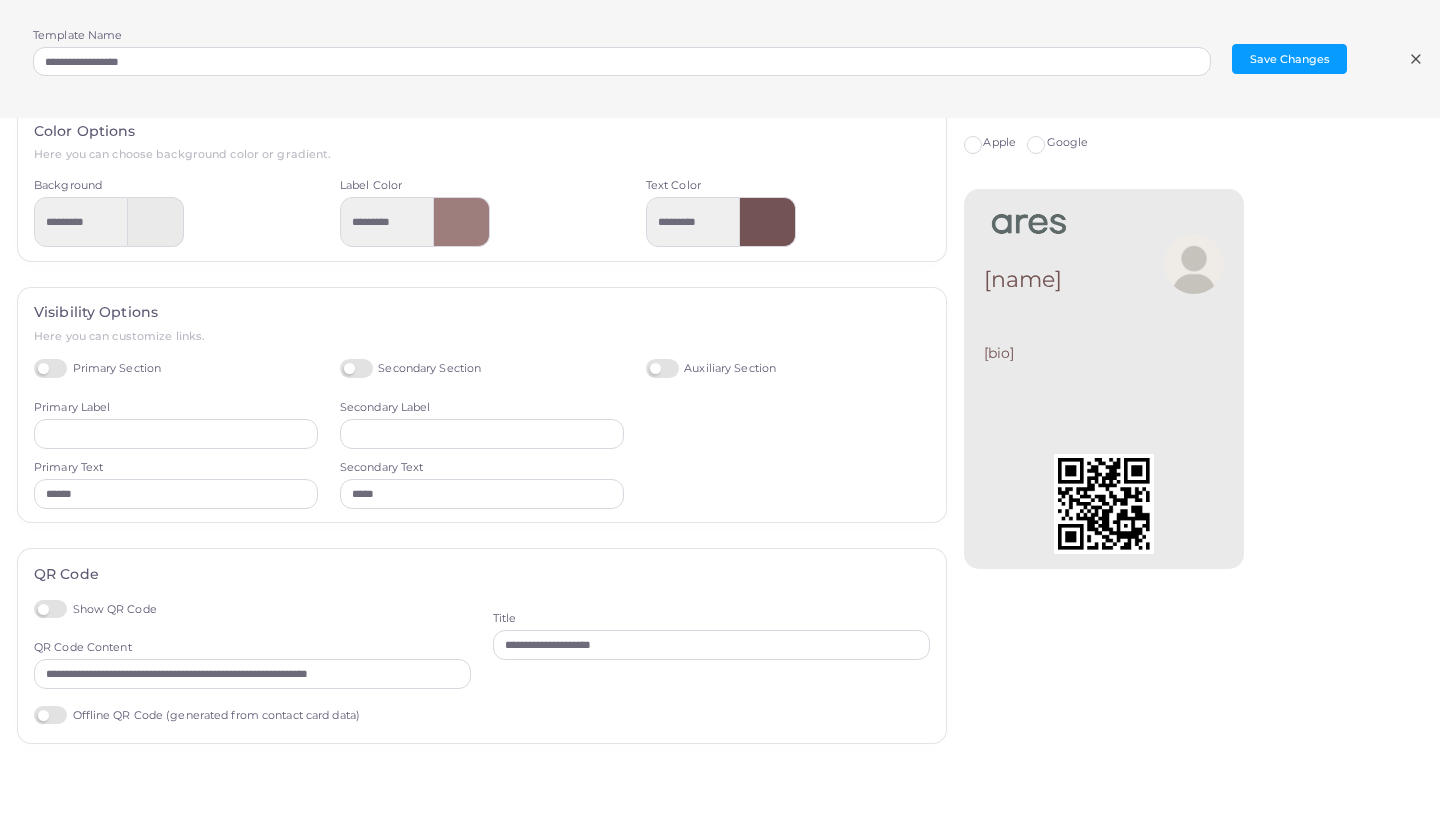 scroll, scrollTop: 302, scrollLeft: 0, axis: vertical 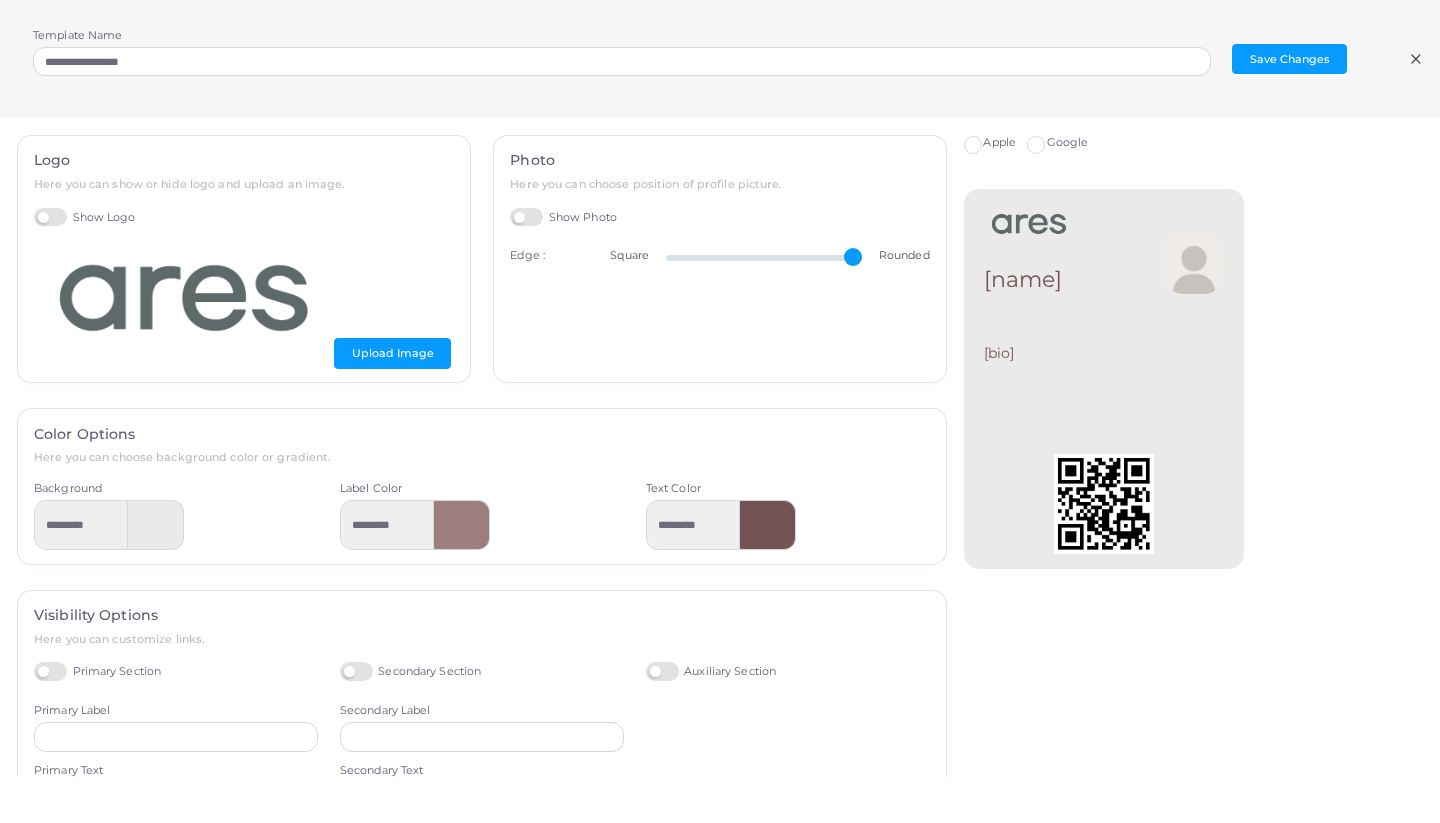 type on "**" 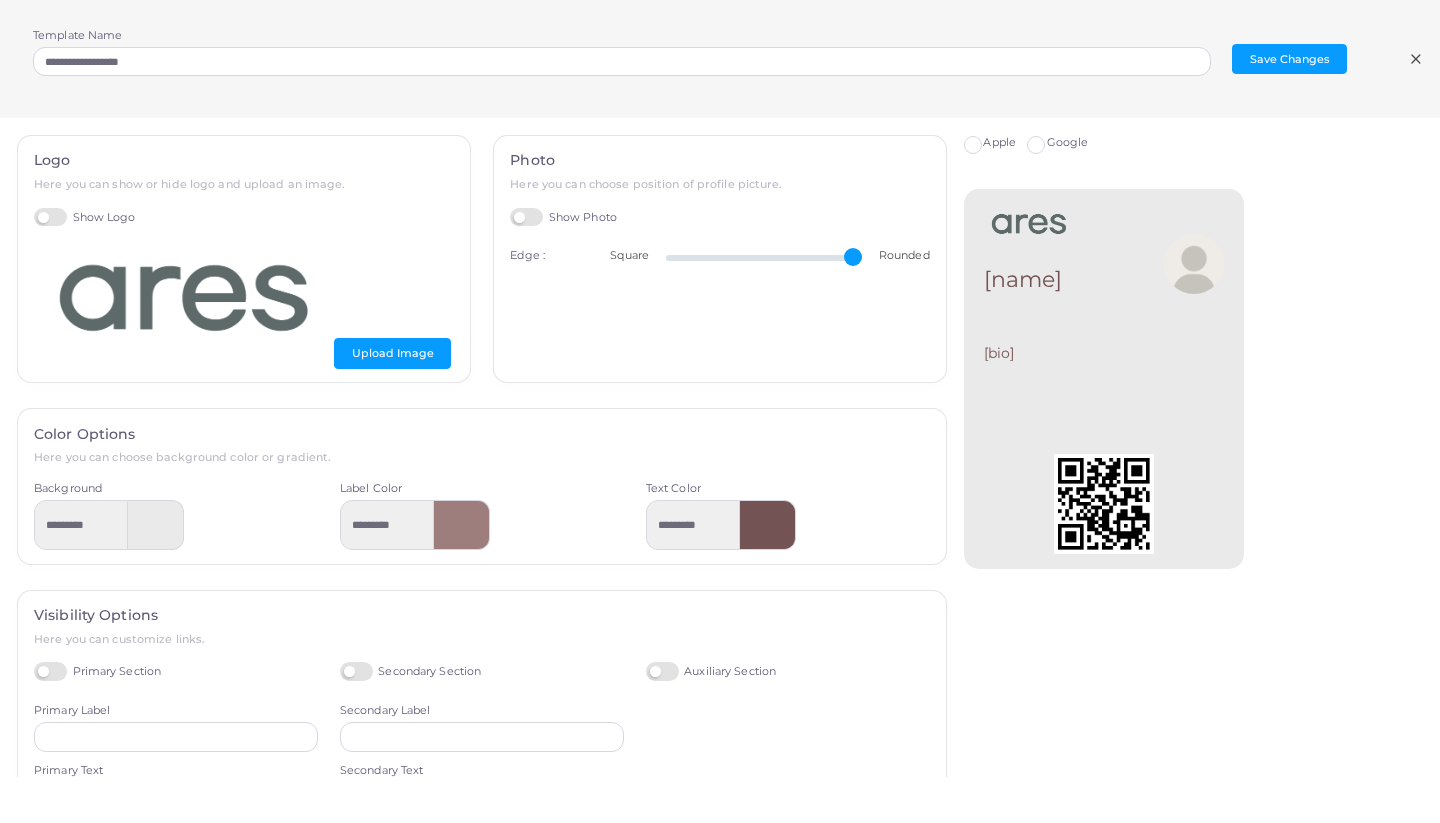 drag, startPoint x: 849, startPoint y: 256, endPoint x: 1045, endPoint y: 259, distance: 196.02296 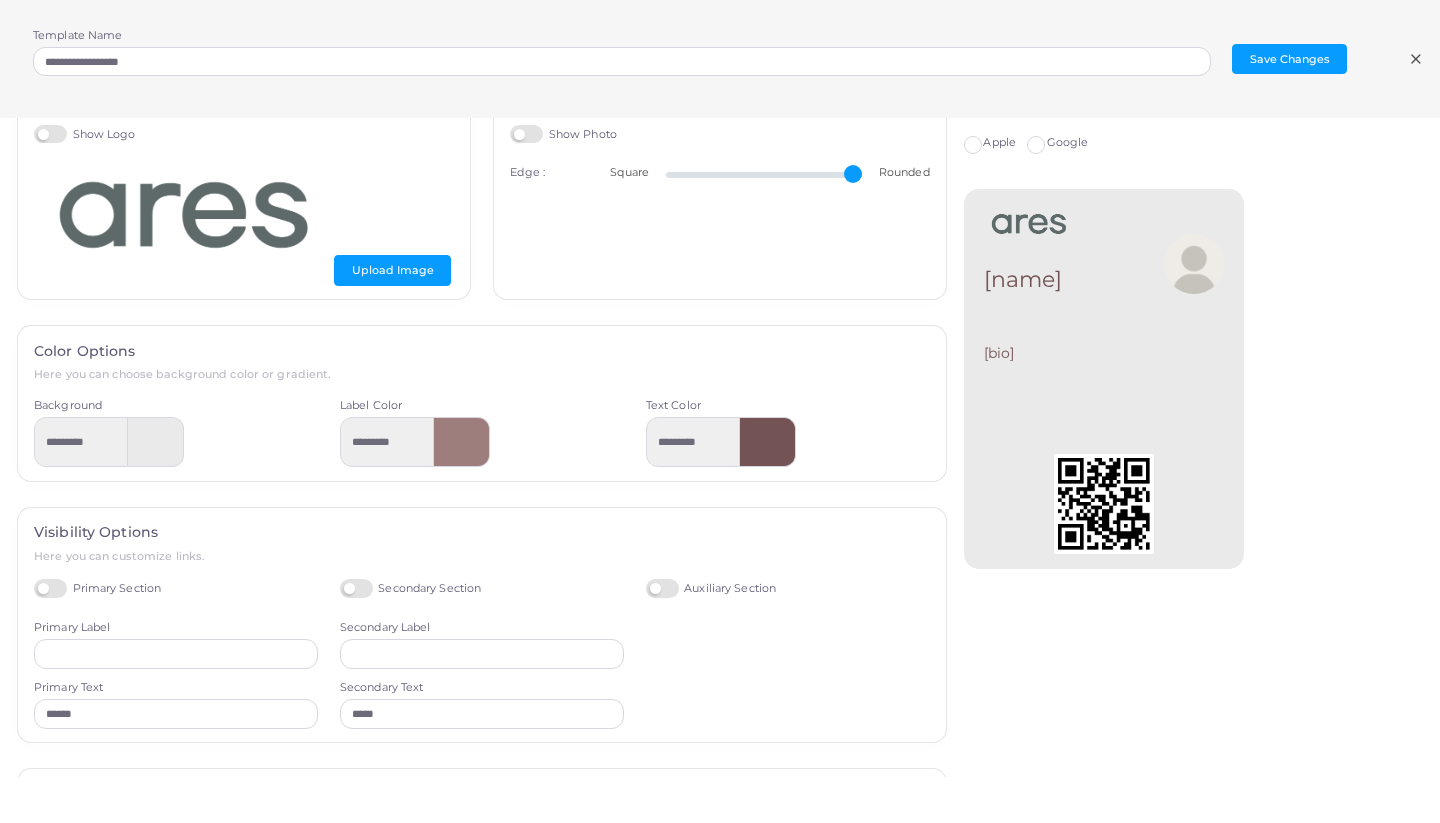 scroll, scrollTop: 90, scrollLeft: 0, axis: vertical 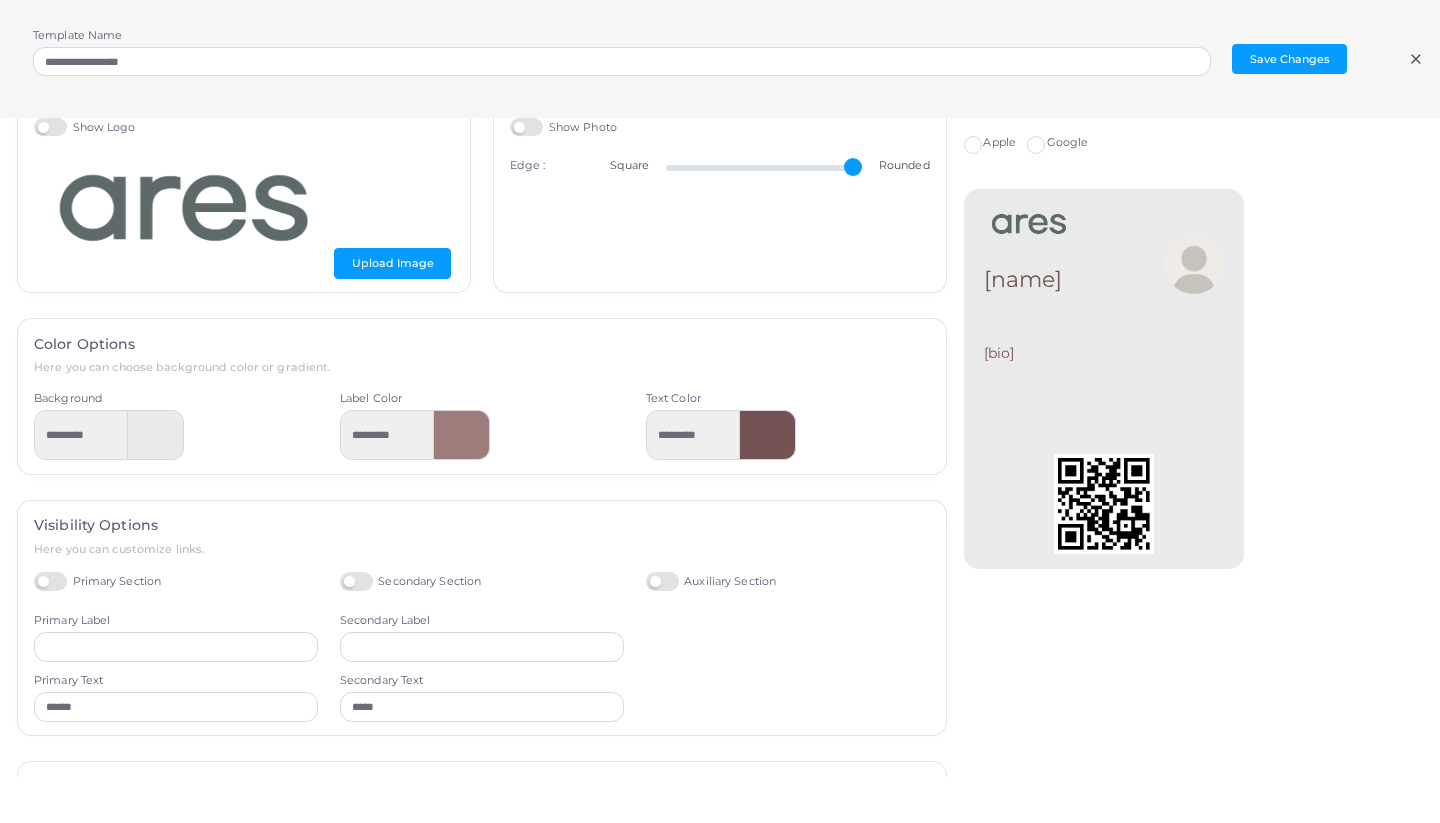click at bounding box center [462, 435] 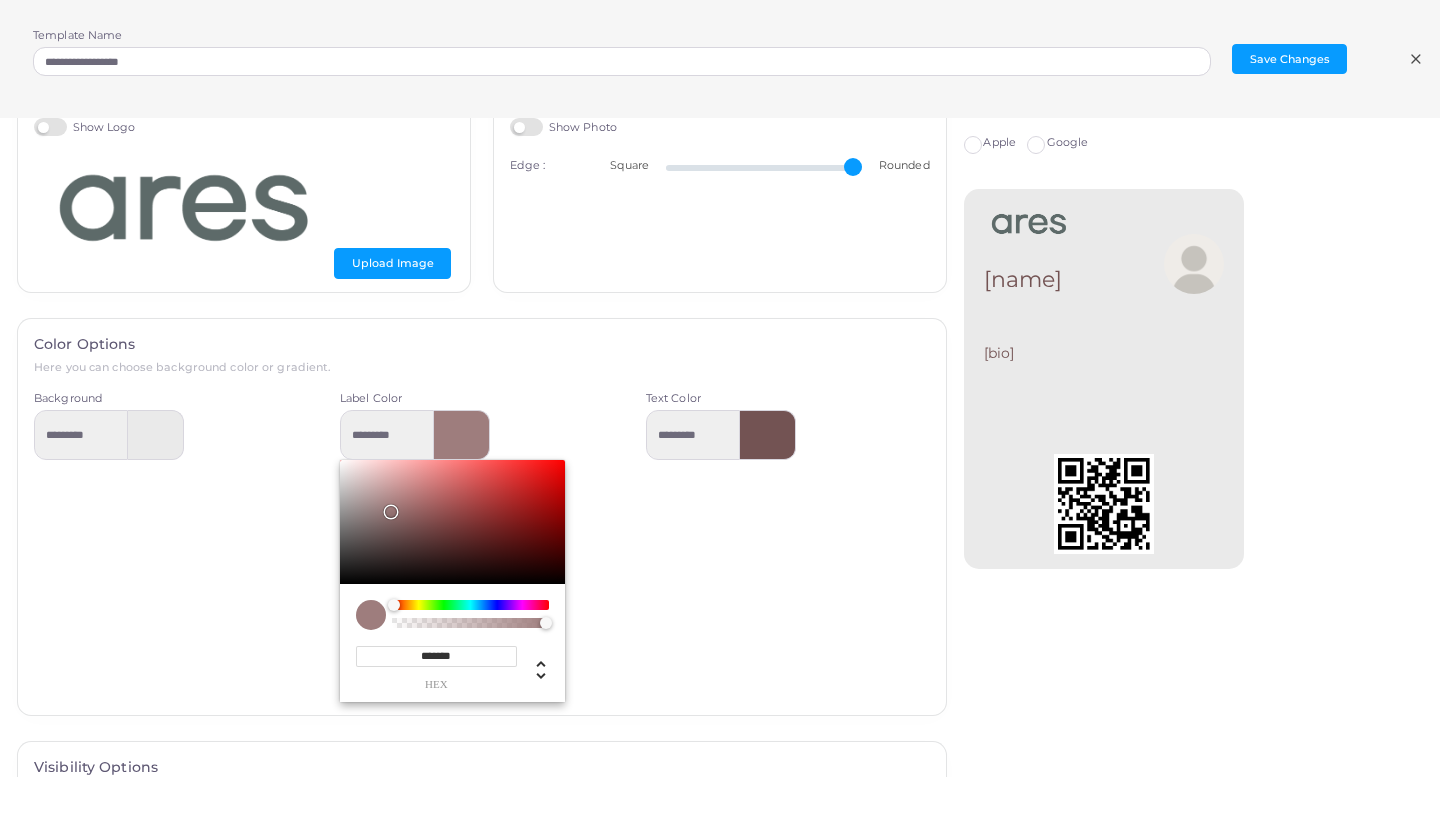 type on "*********" 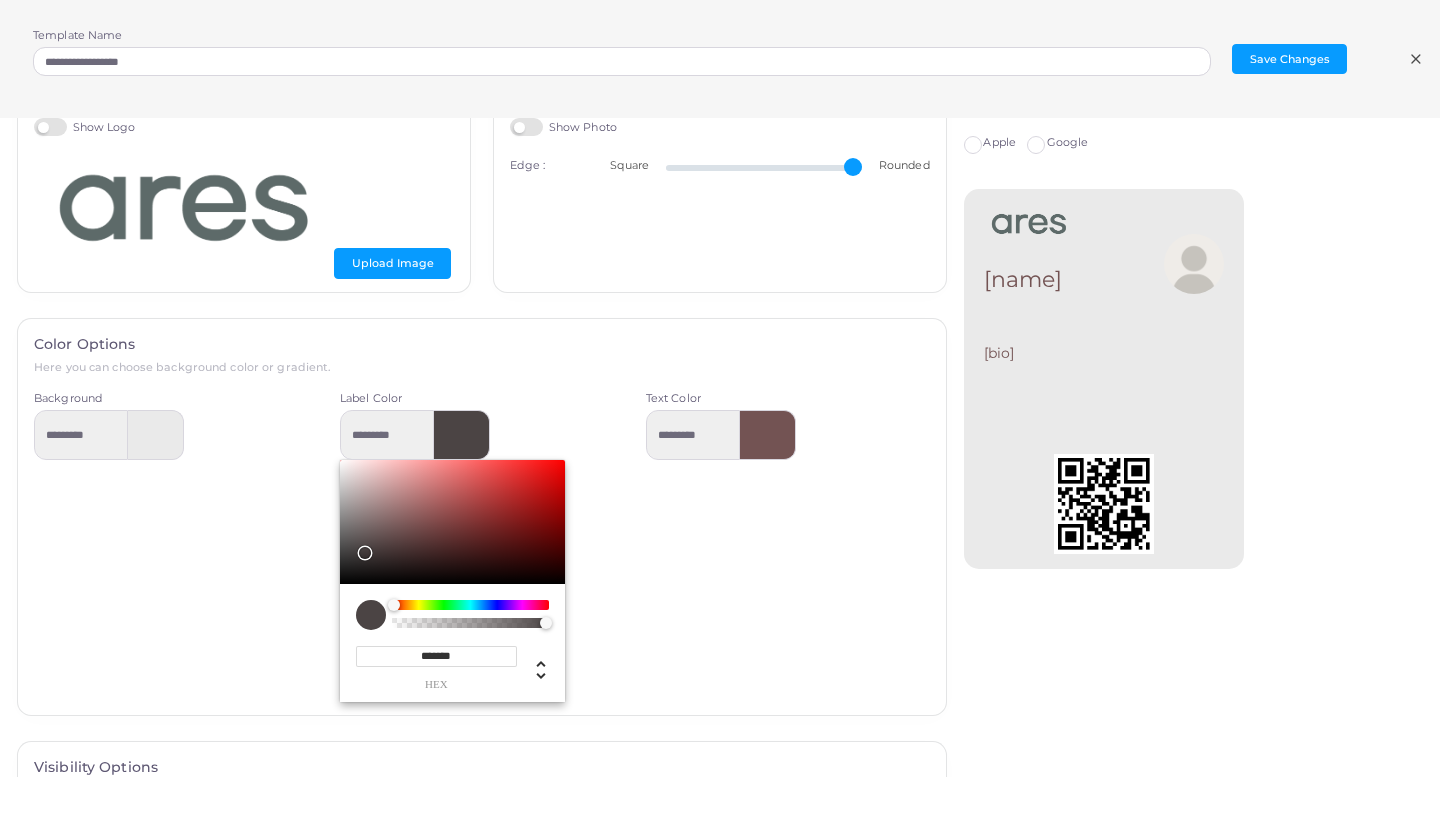 type on "*********" 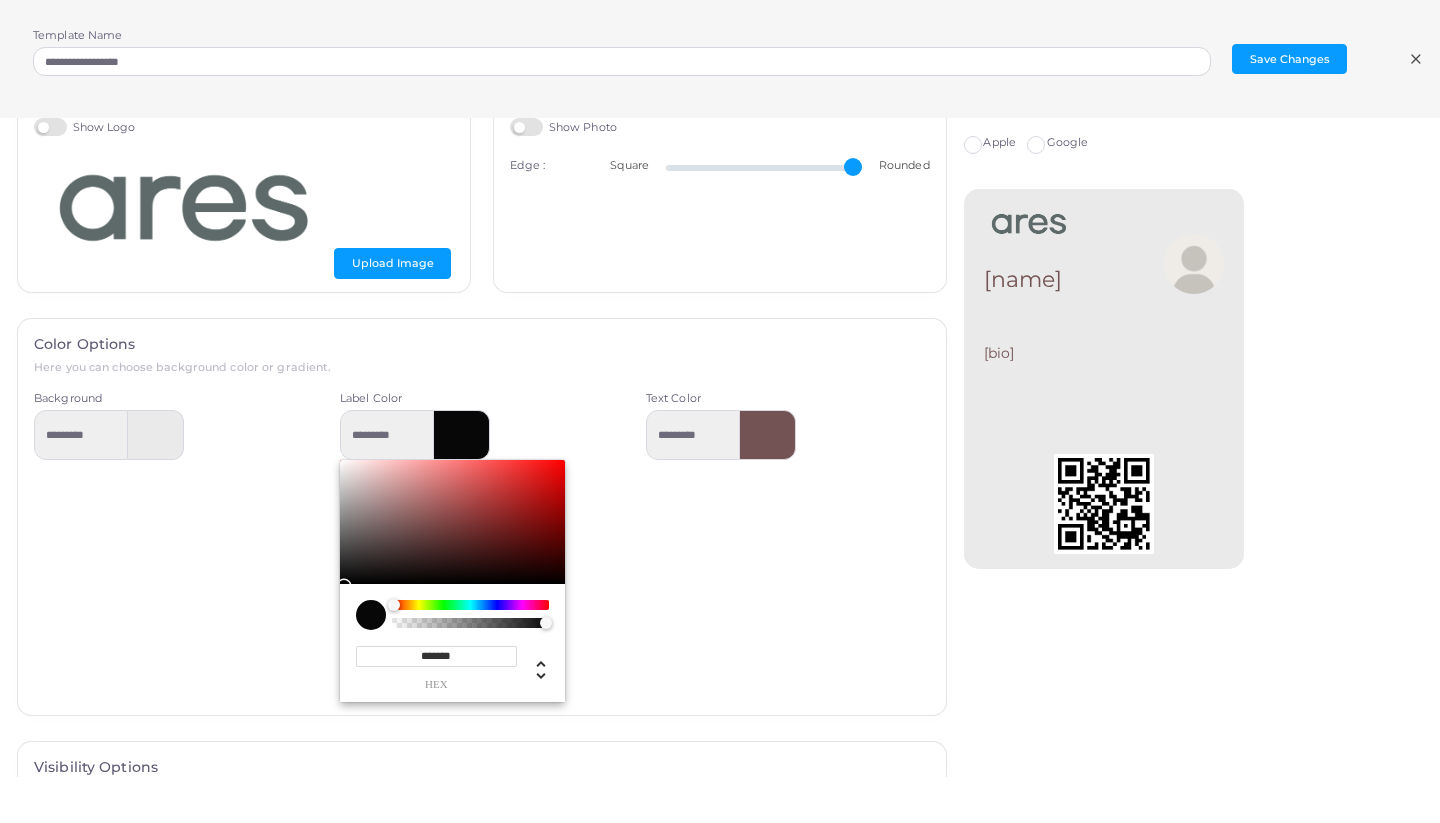 type on "*********" 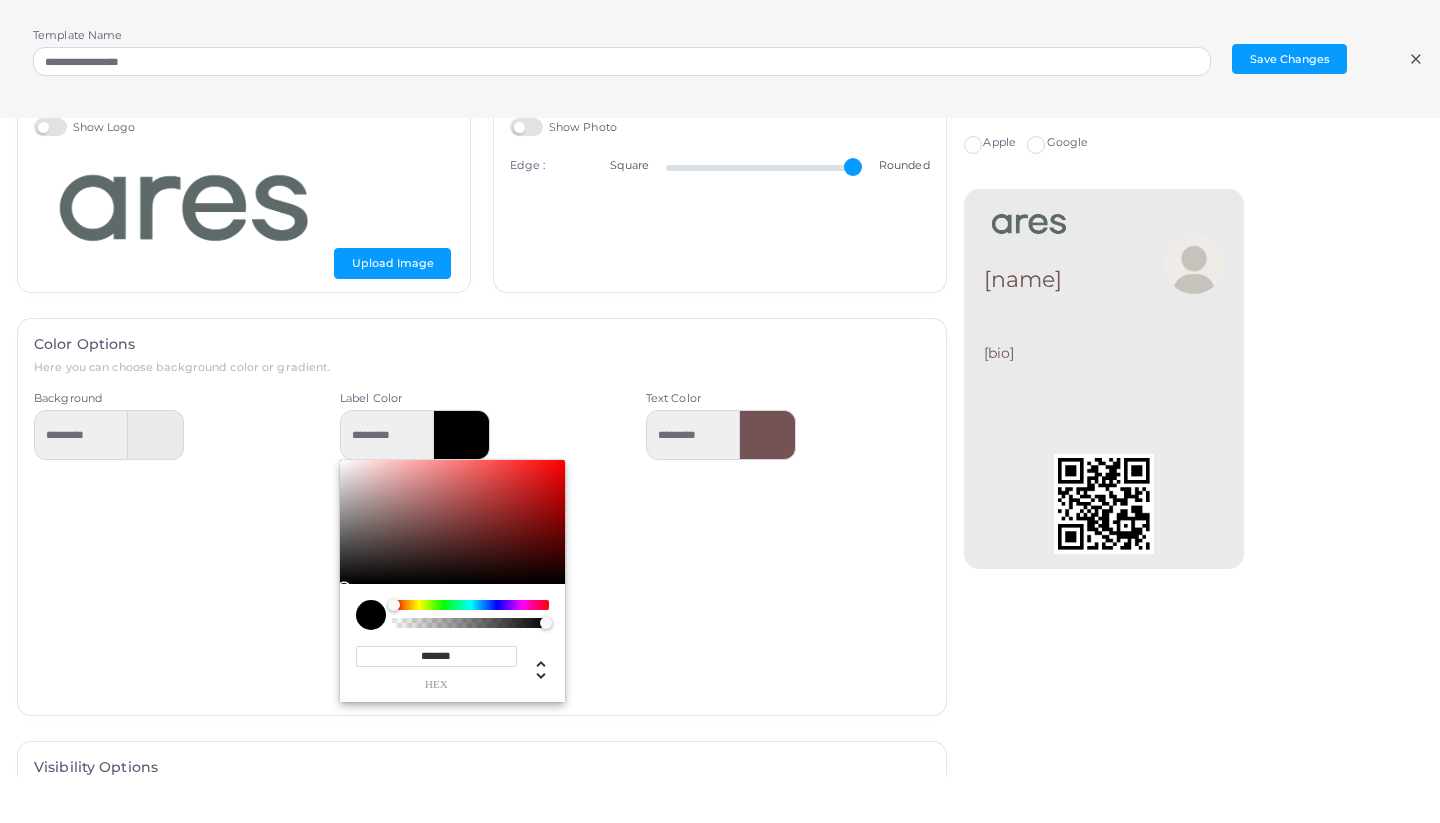 drag, startPoint x: 391, startPoint y: 508, endPoint x: 331, endPoint y: 583, distance: 96.04687 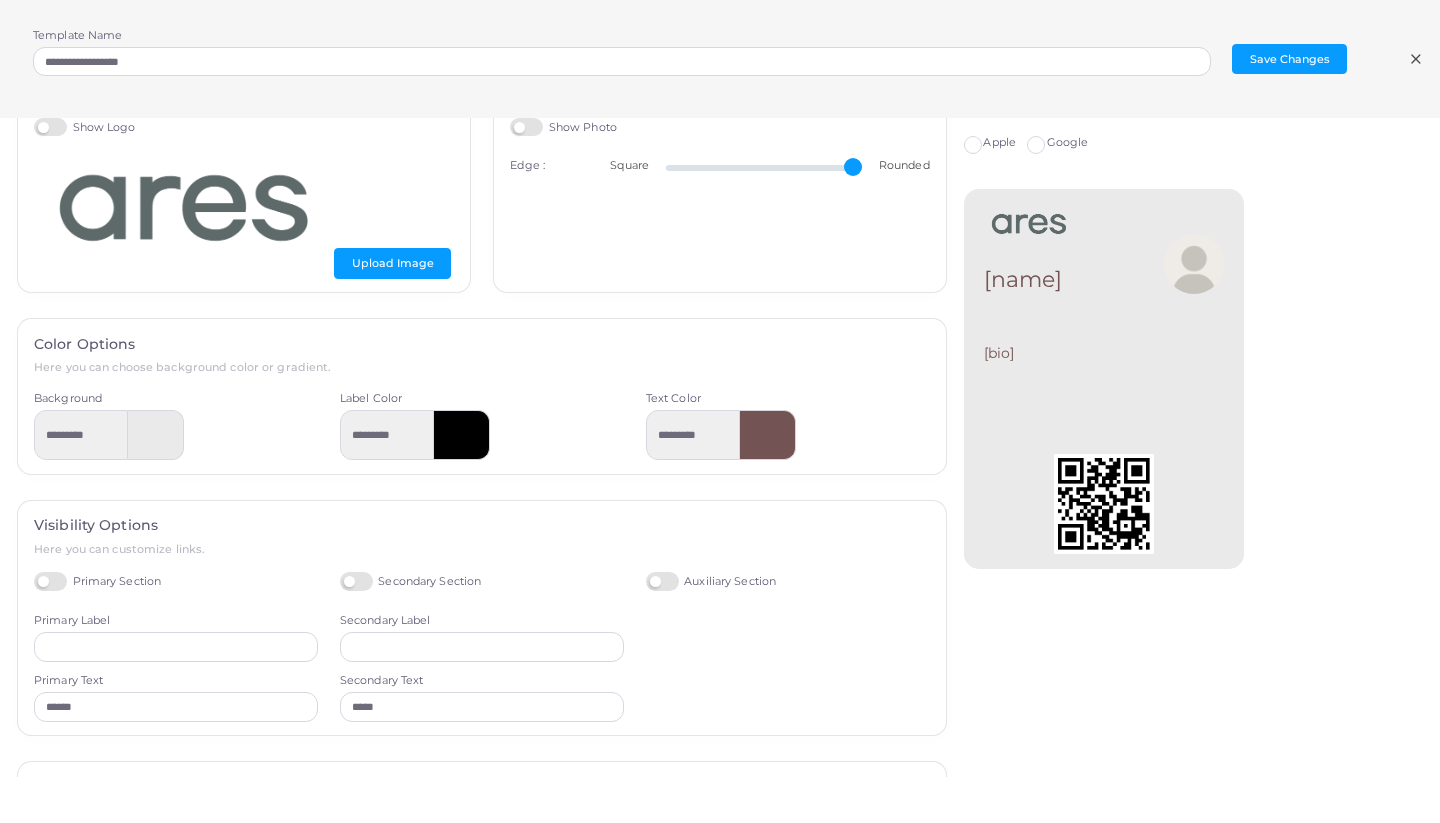 click at bounding box center [768, 435] 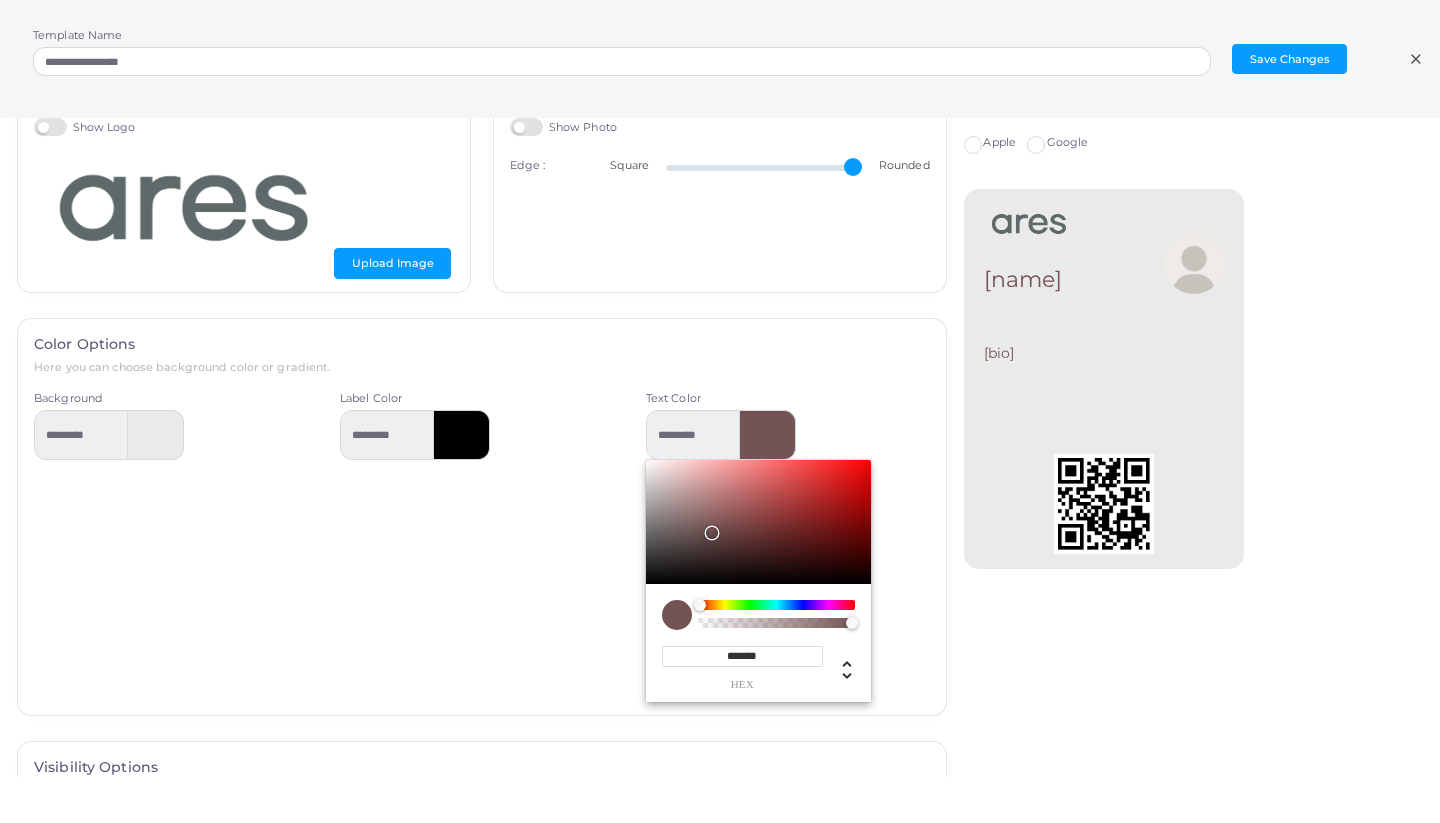 type on "*********" 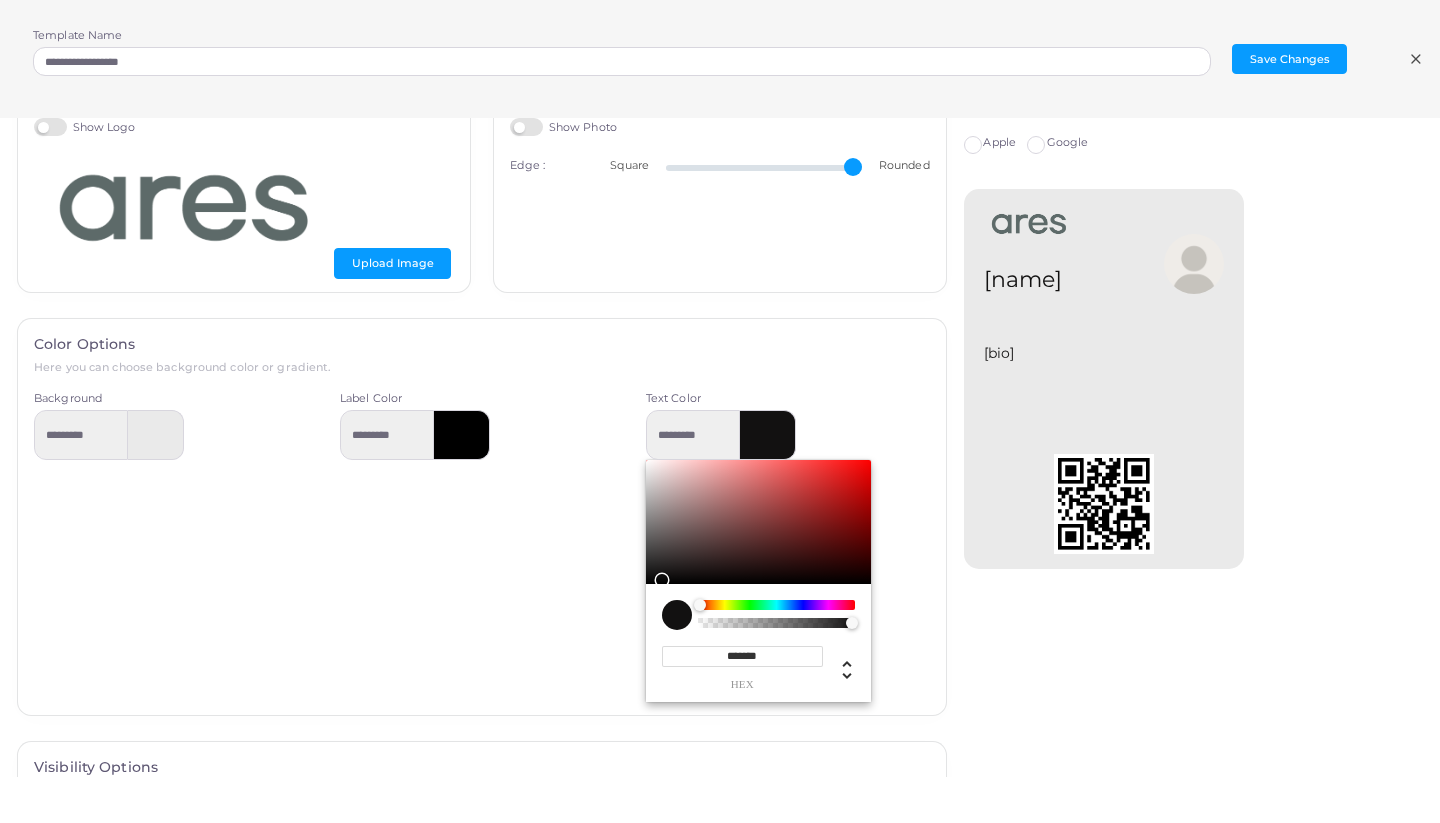 type on "*********" 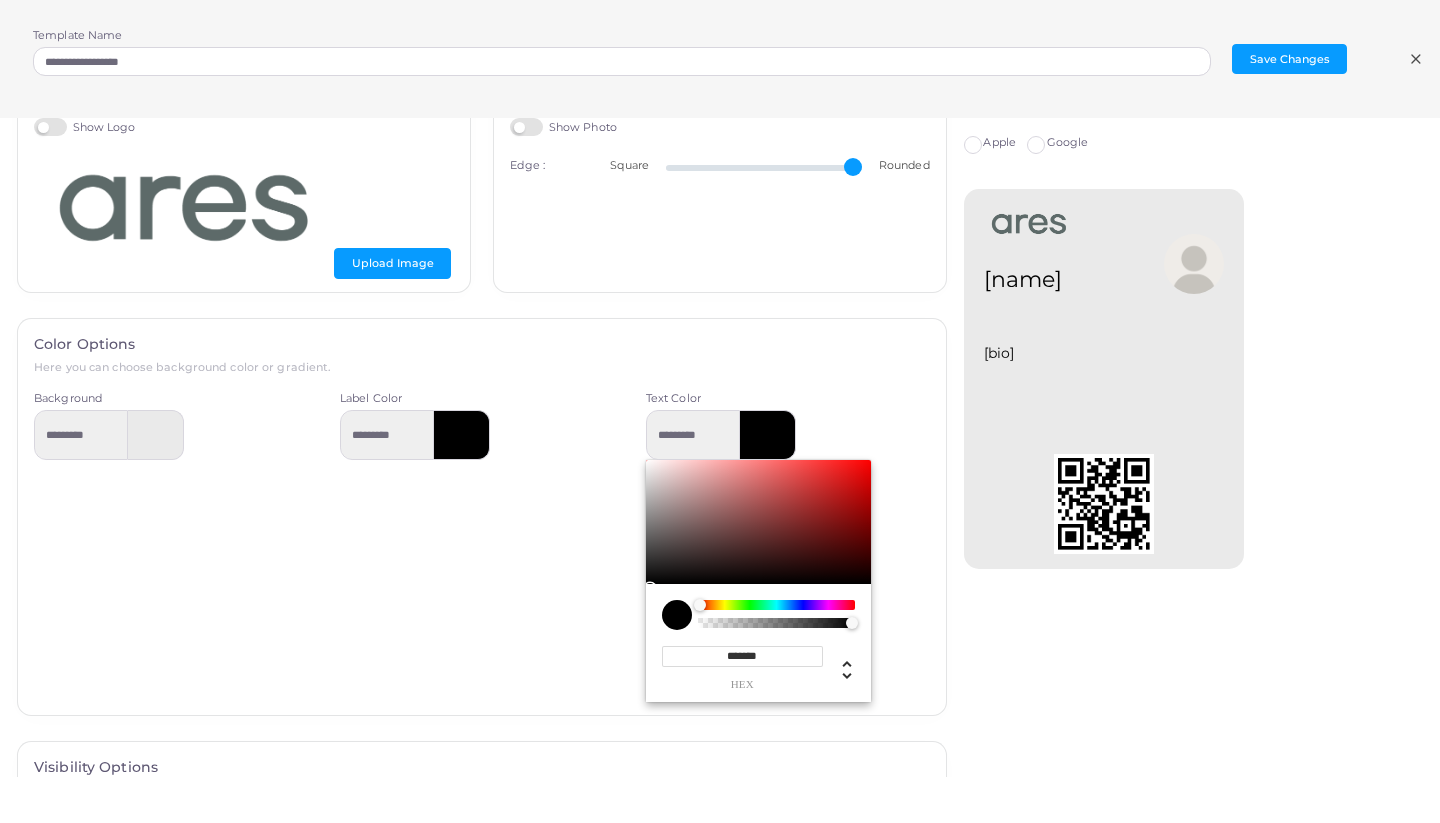 drag, startPoint x: 710, startPoint y: 530, endPoint x: 642, endPoint y: 582, distance: 85.60374 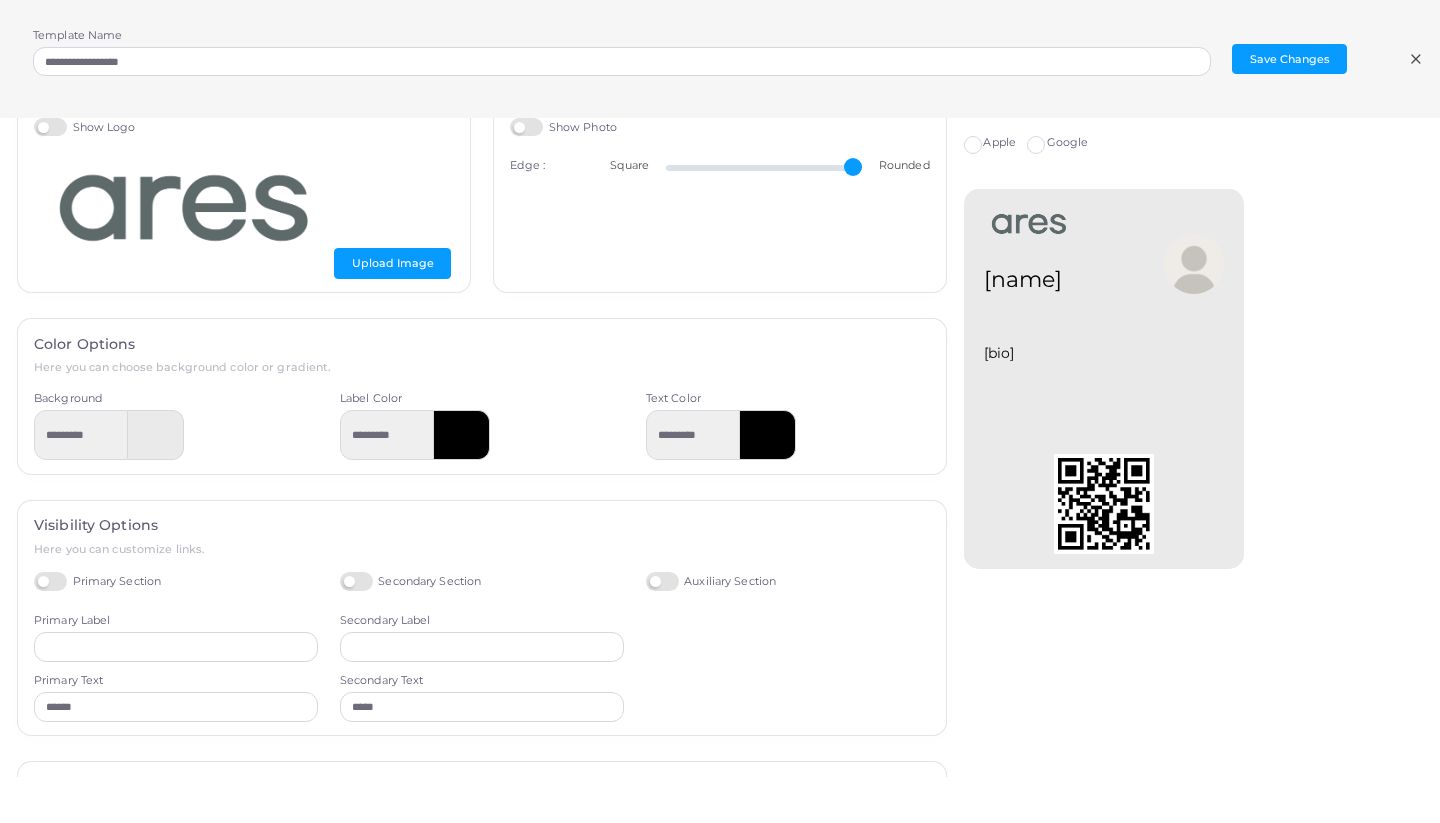 click on "*********" at bounding box center [788, 435] 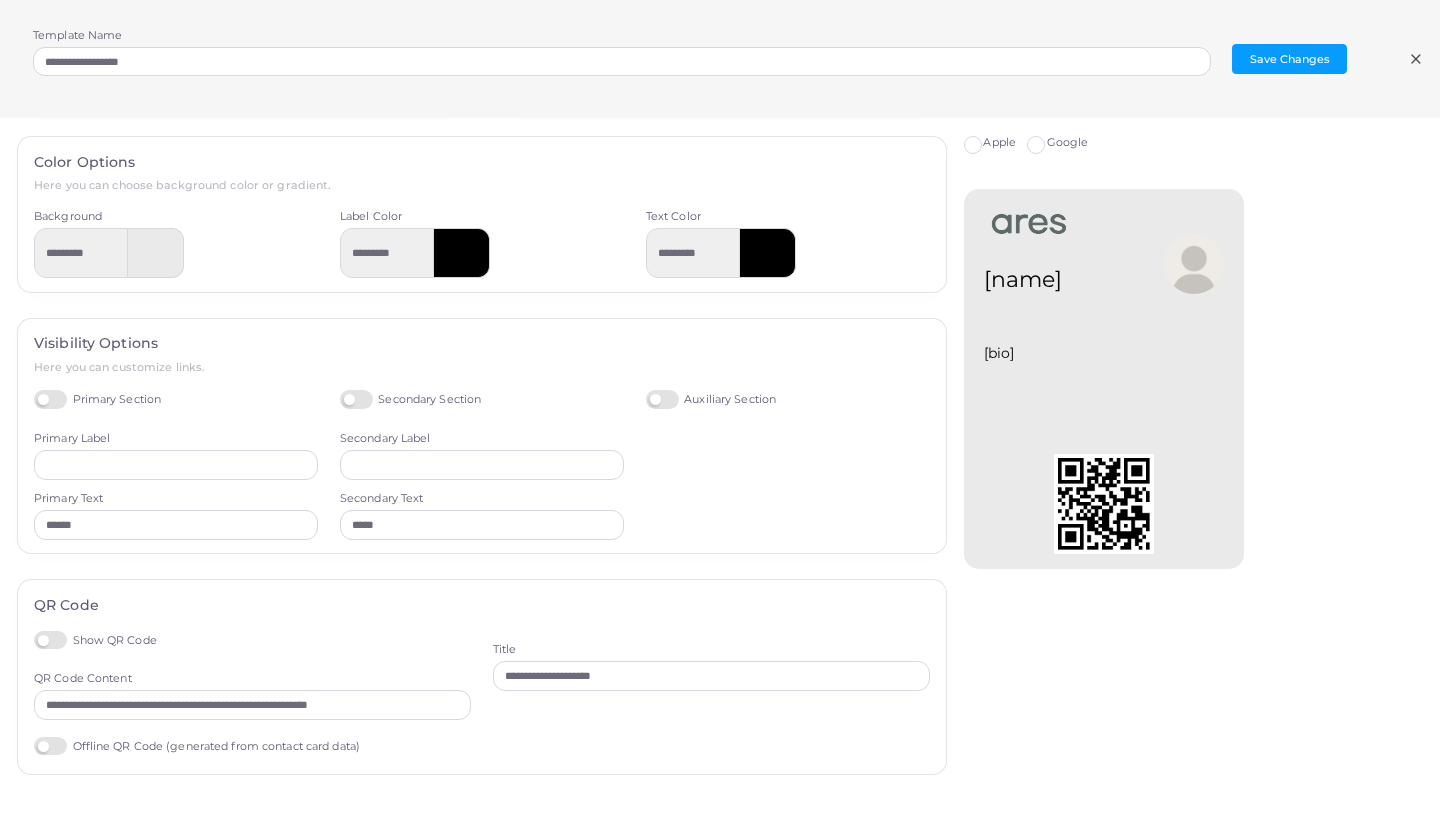 scroll, scrollTop: 276, scrollLeft: 0, axis: vertical 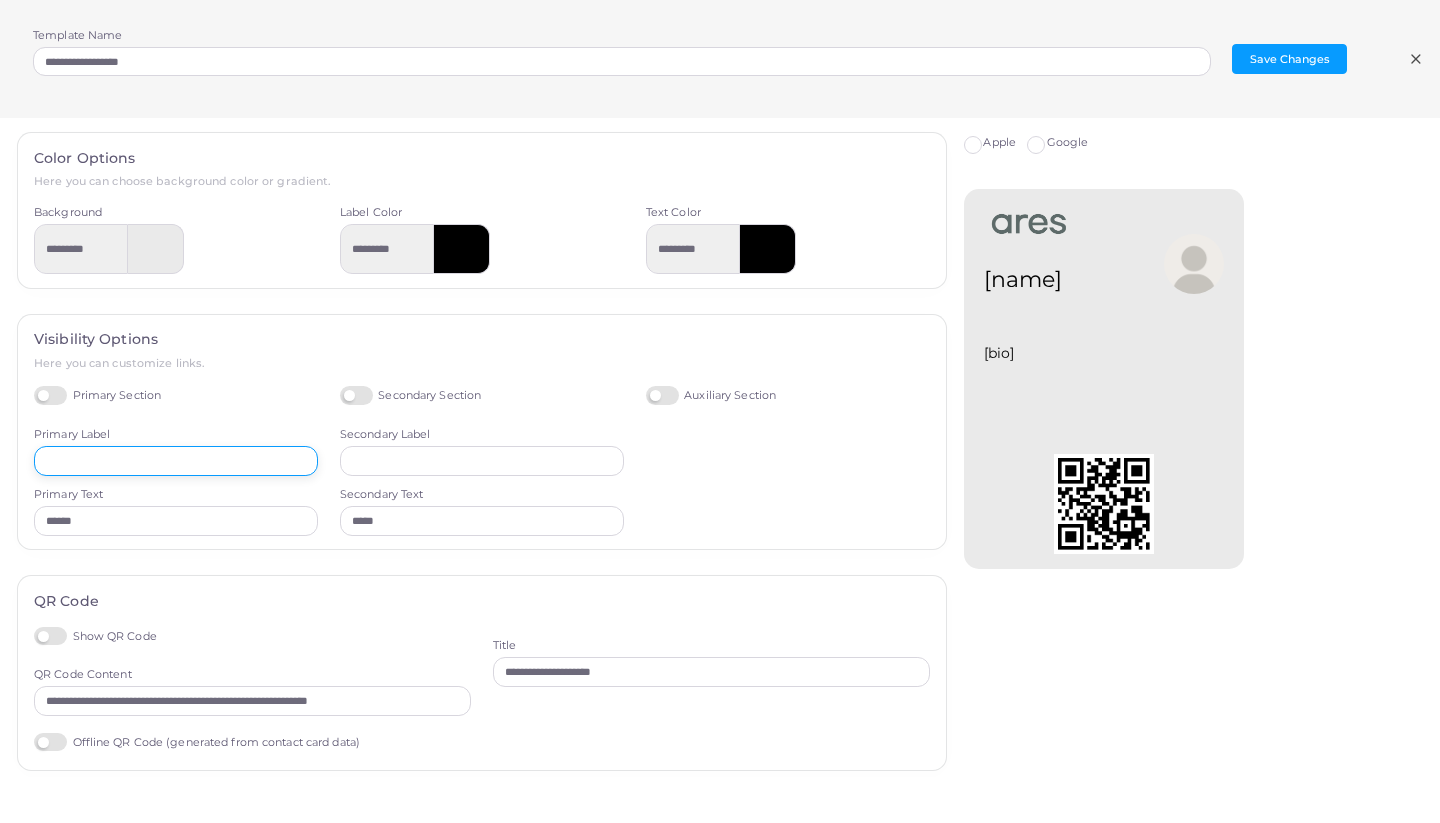 click at bounding box center (176, 461) 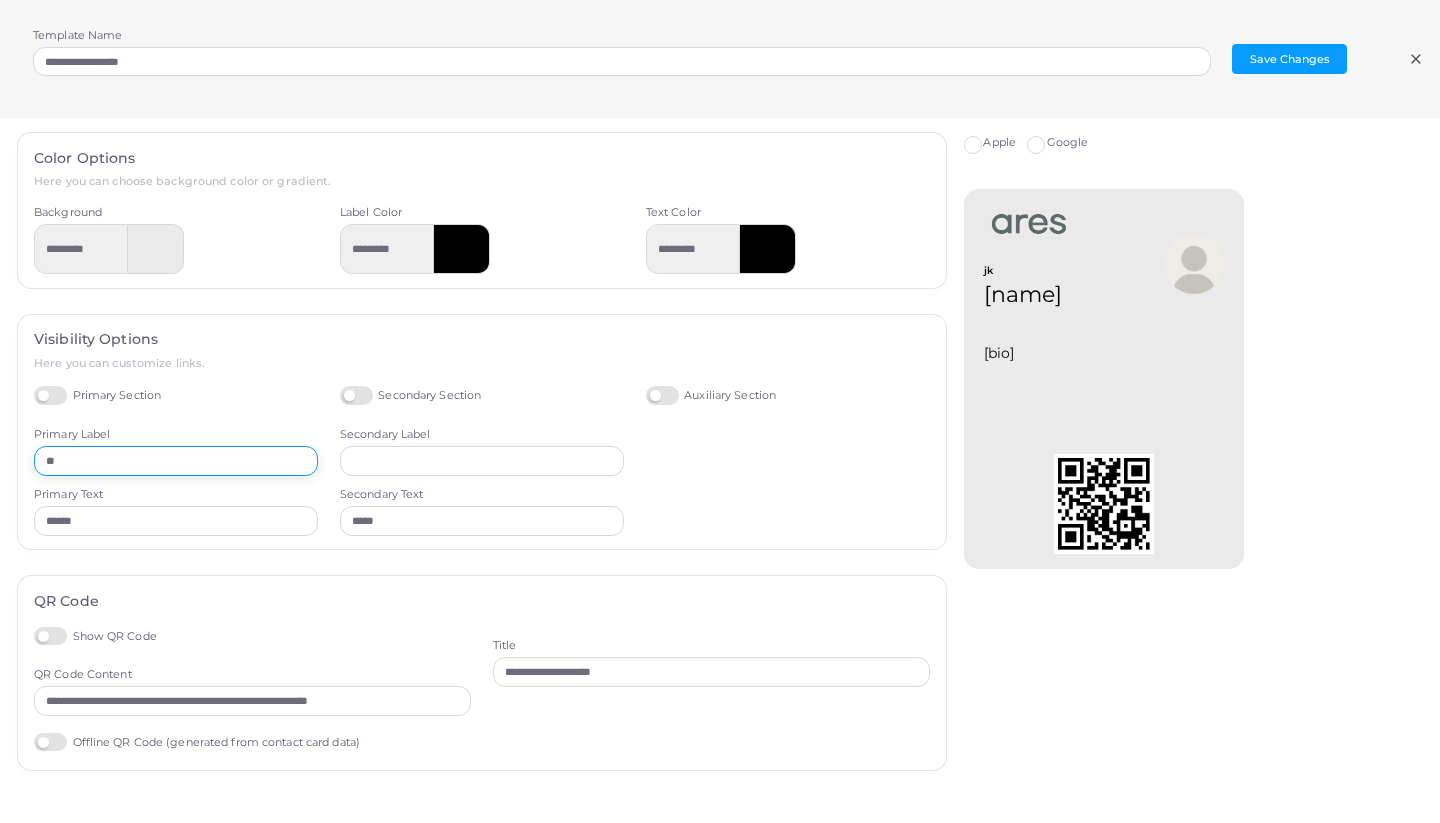 type on "*" 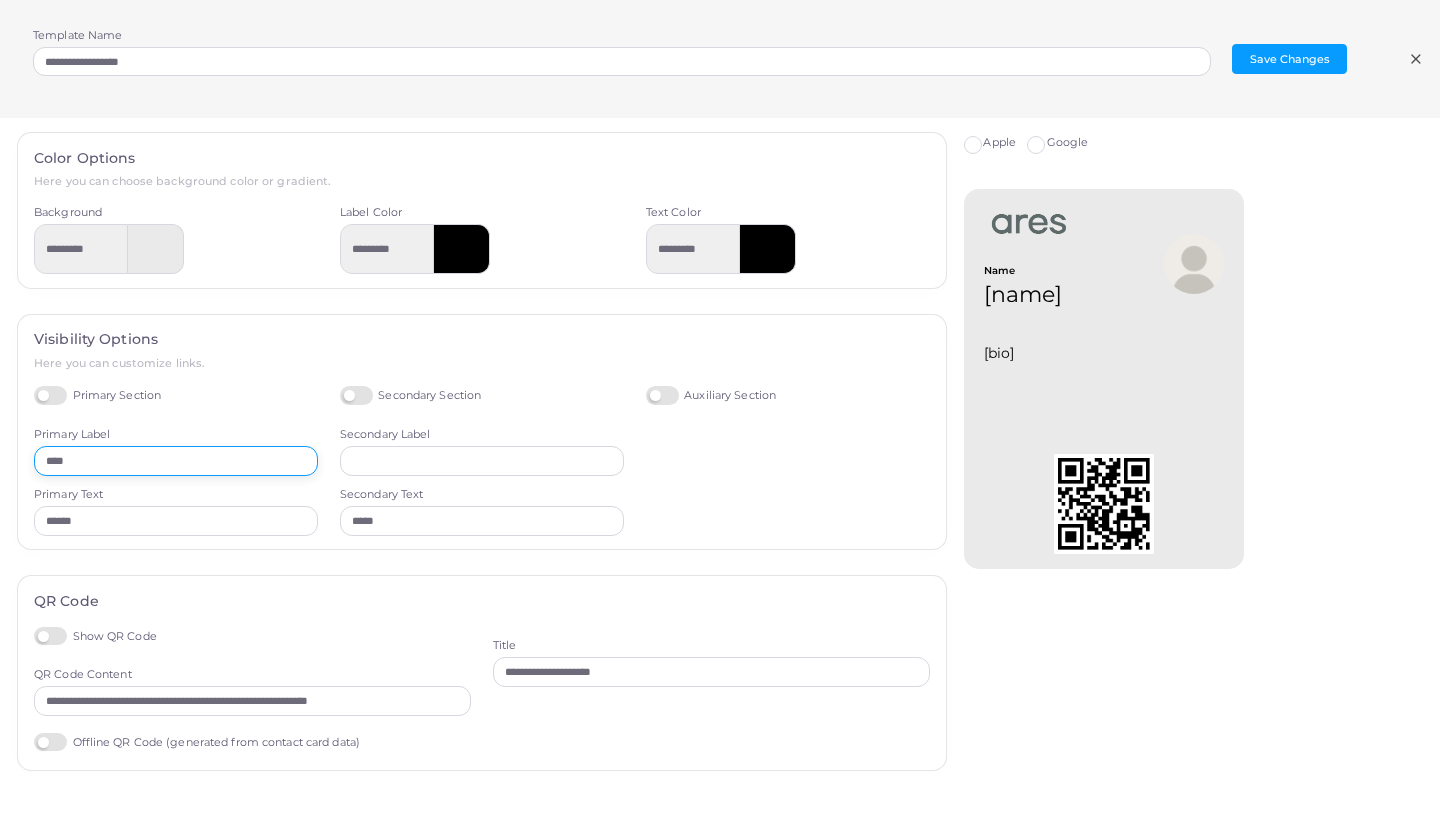 type on "****" 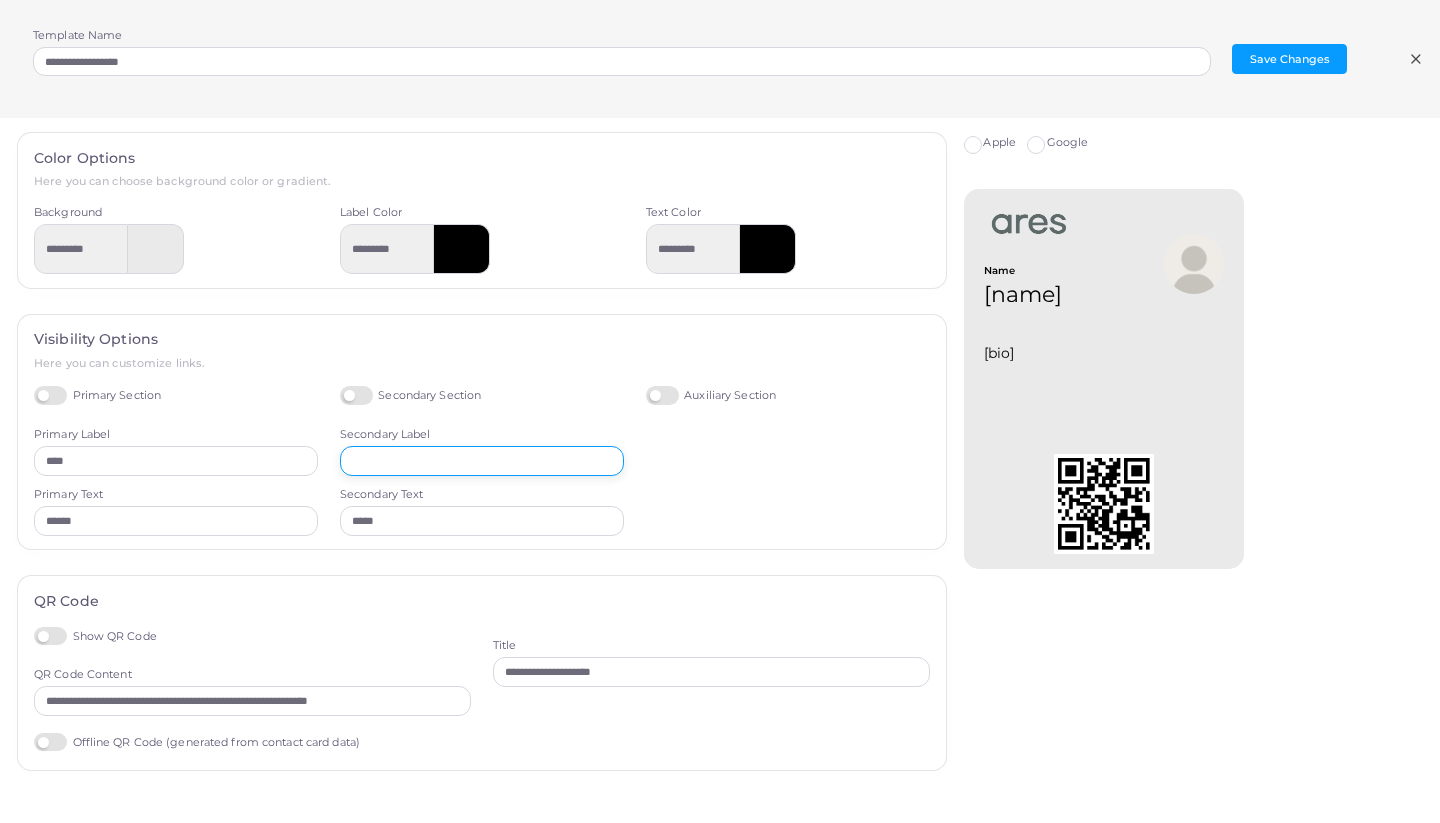 click at bounding box center [482, 461] 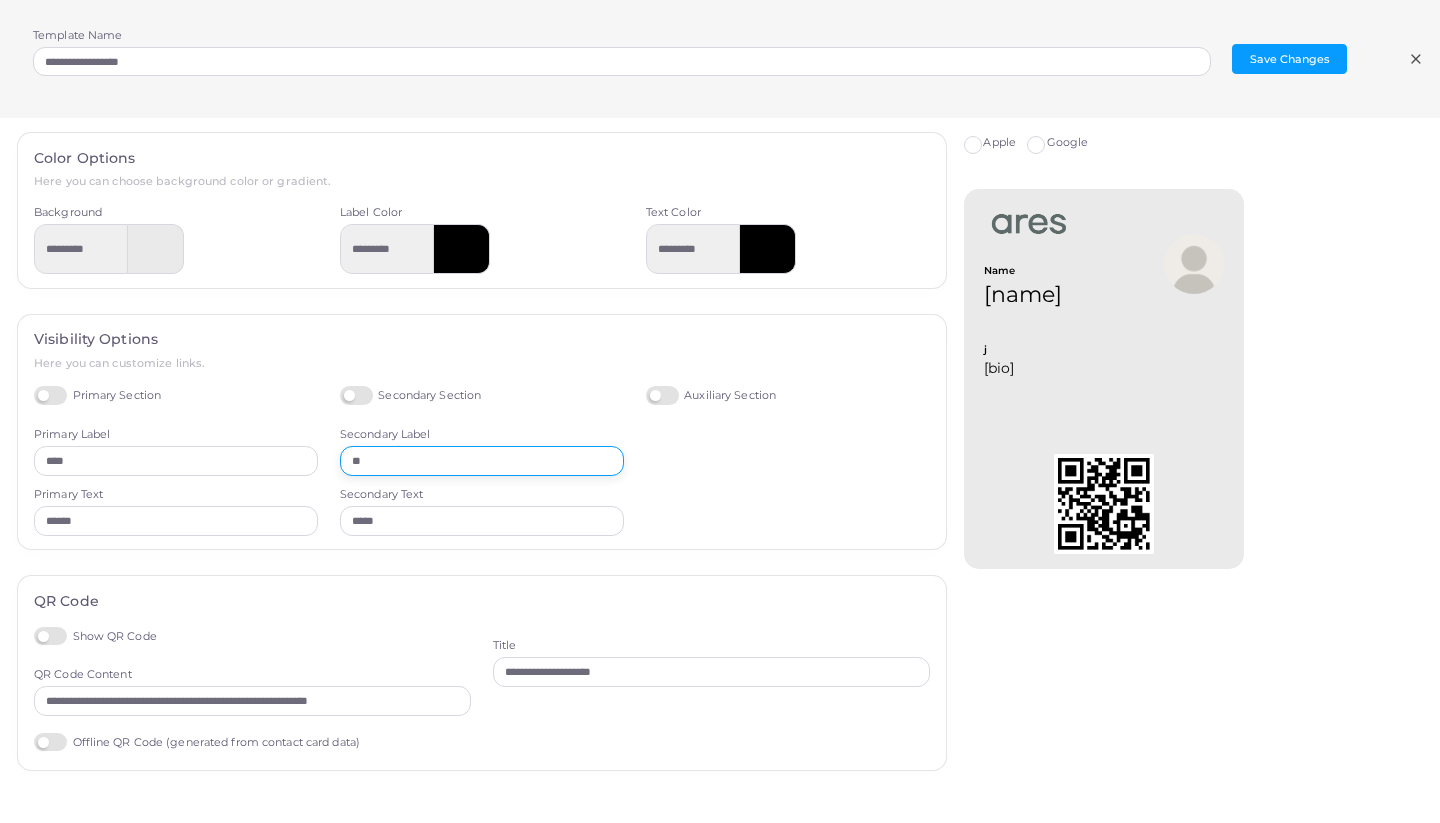 type on "*" 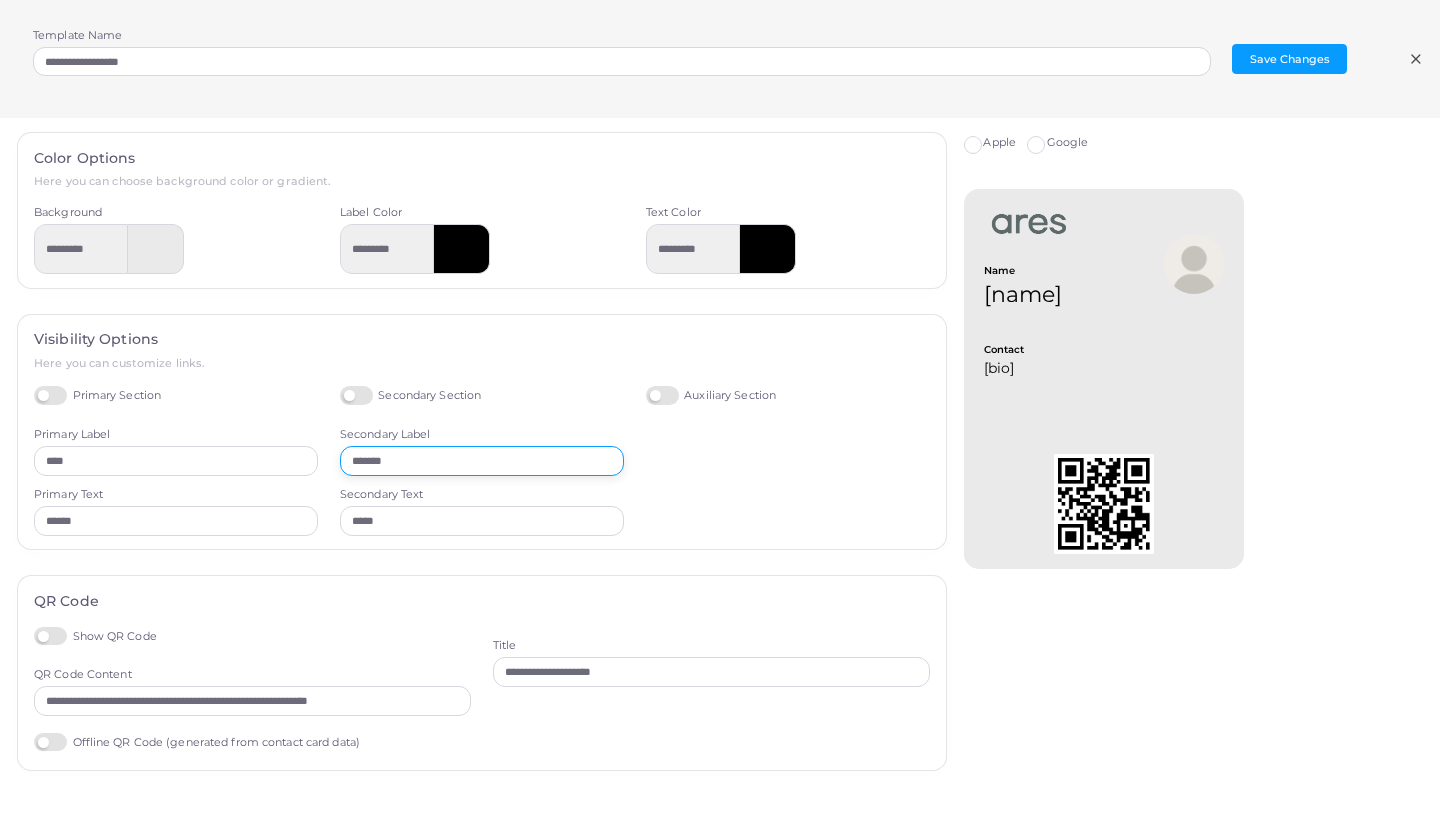 type on "*******" 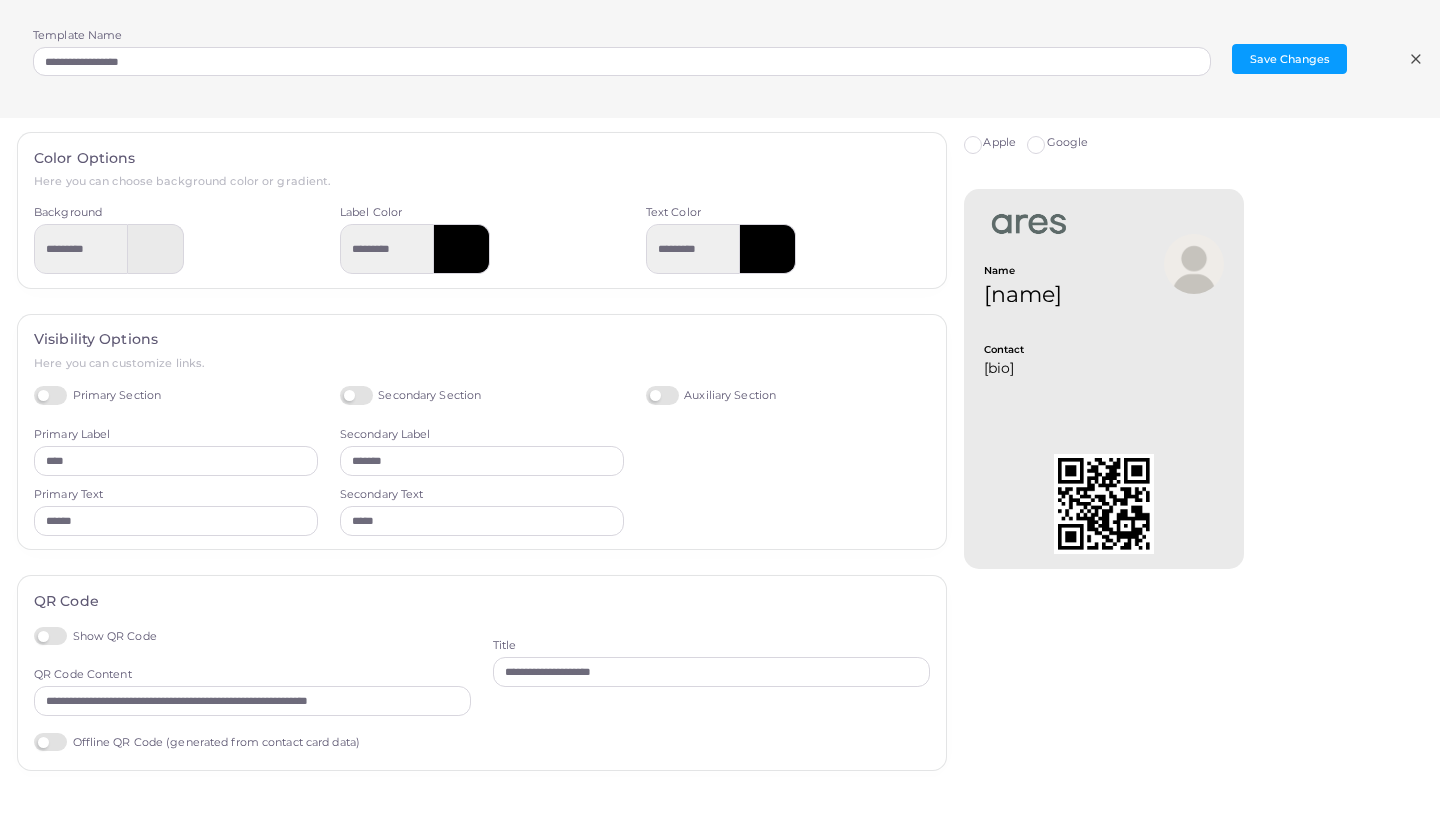 click on "Auxiliary Section" at bounding box center [788, 461] 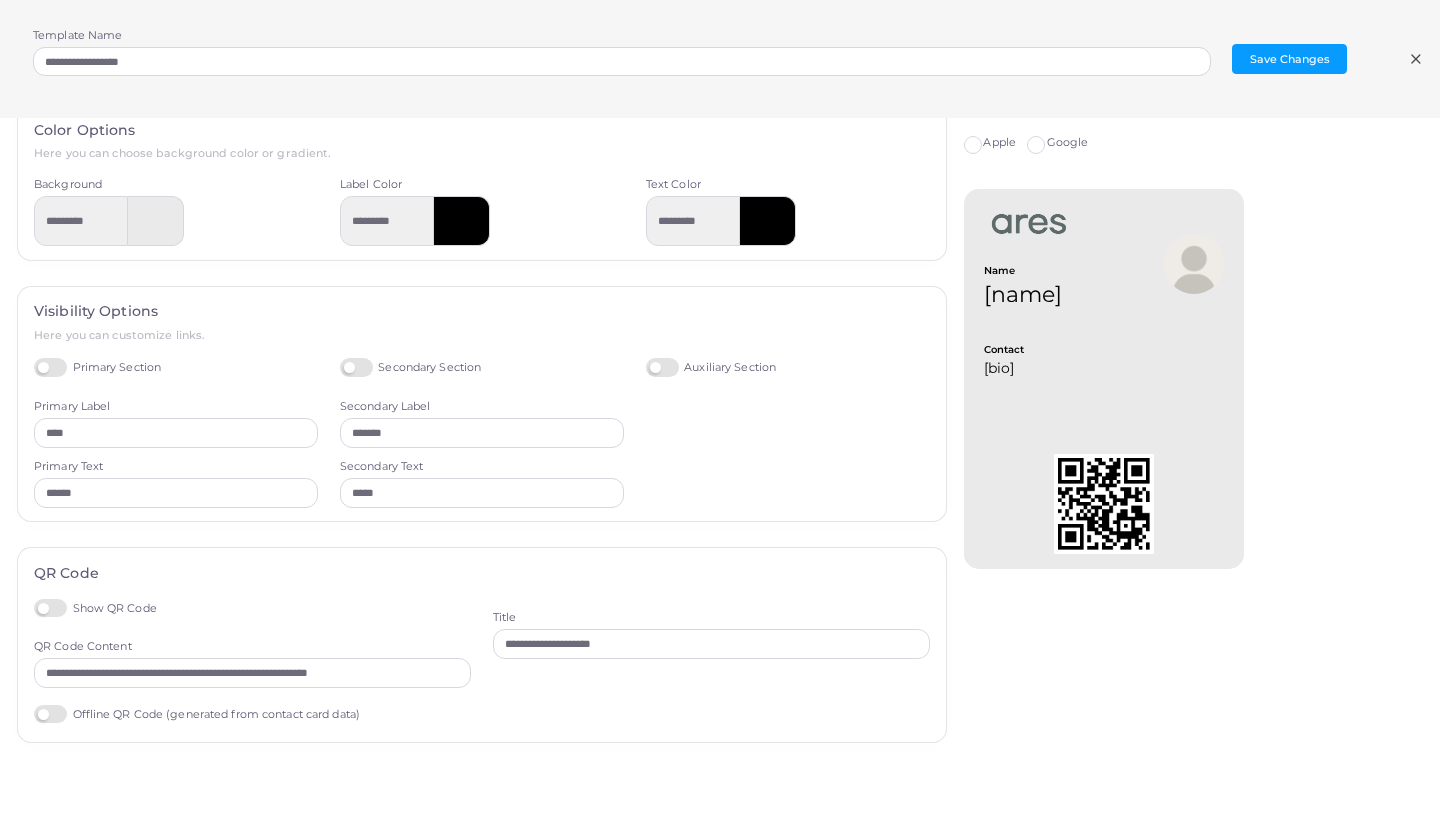scroll, scrollTop: 302, scrollLeft: 0, axis: vertical 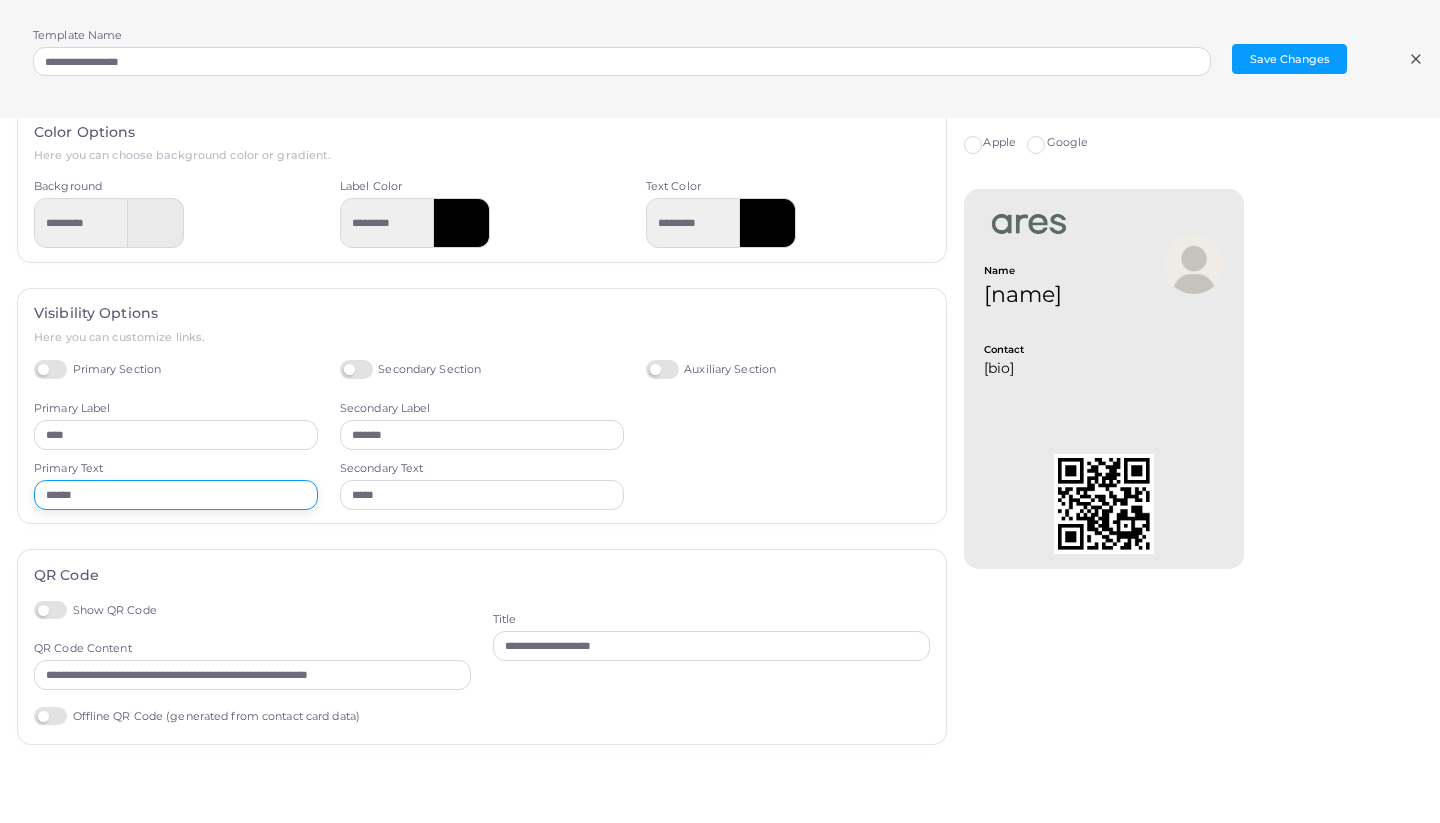 click on "******" at bounding box center (176, 495) 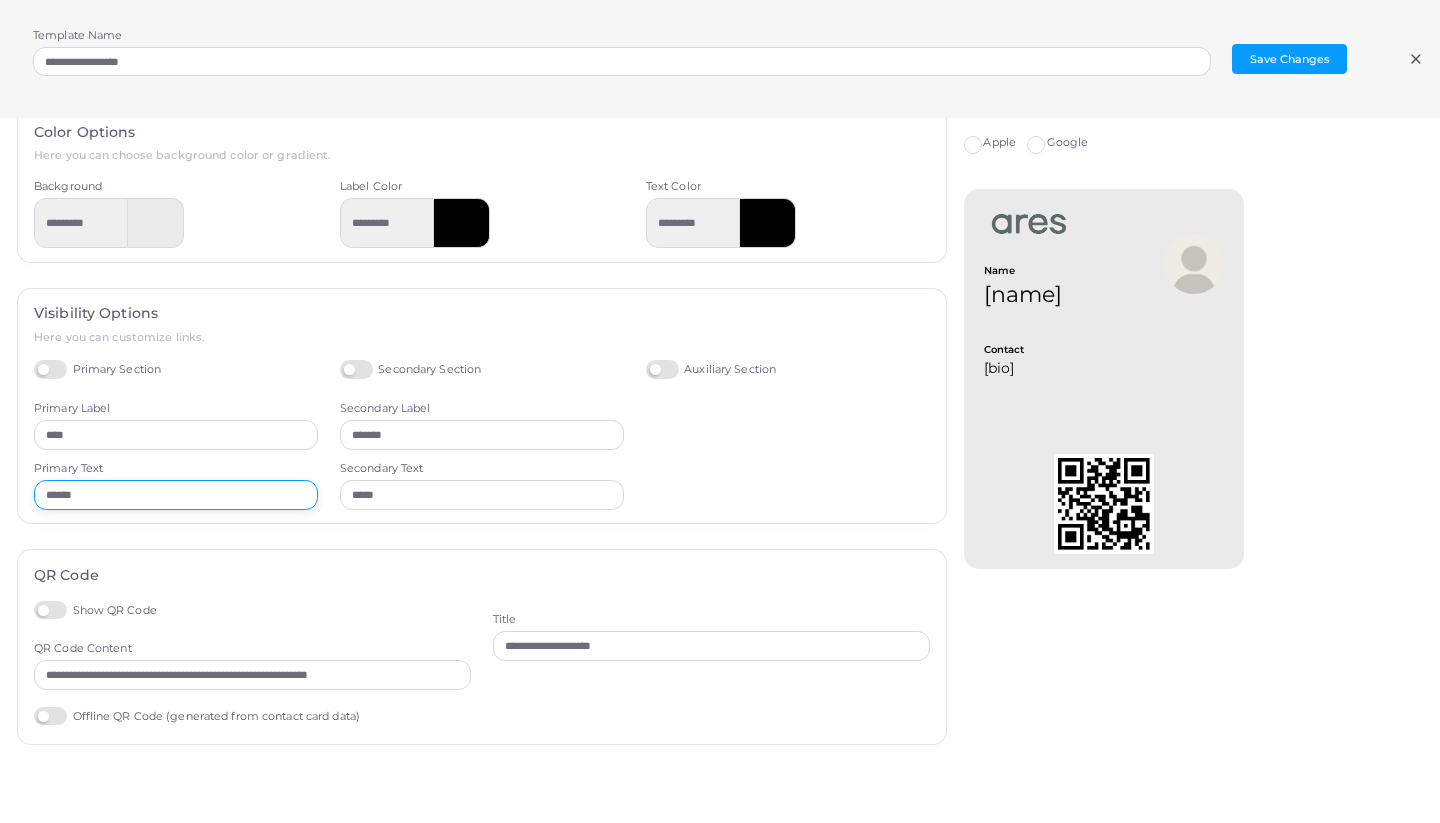 scroll, scrollTop: 0, scrollLeft: 0, axis: both 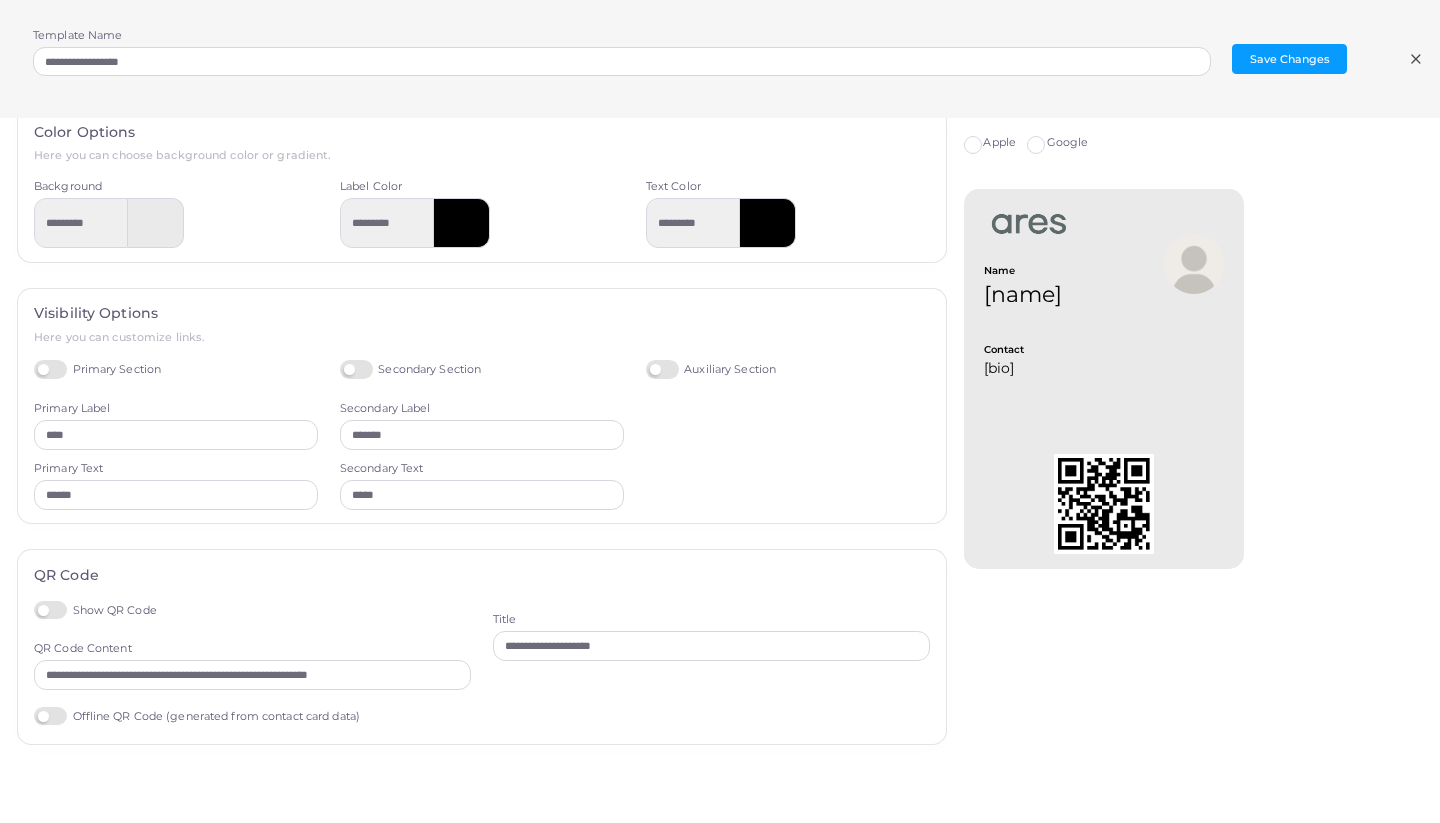 click on "Offline QR Code (generated from contact card data)" at bounding box center (197, 716) 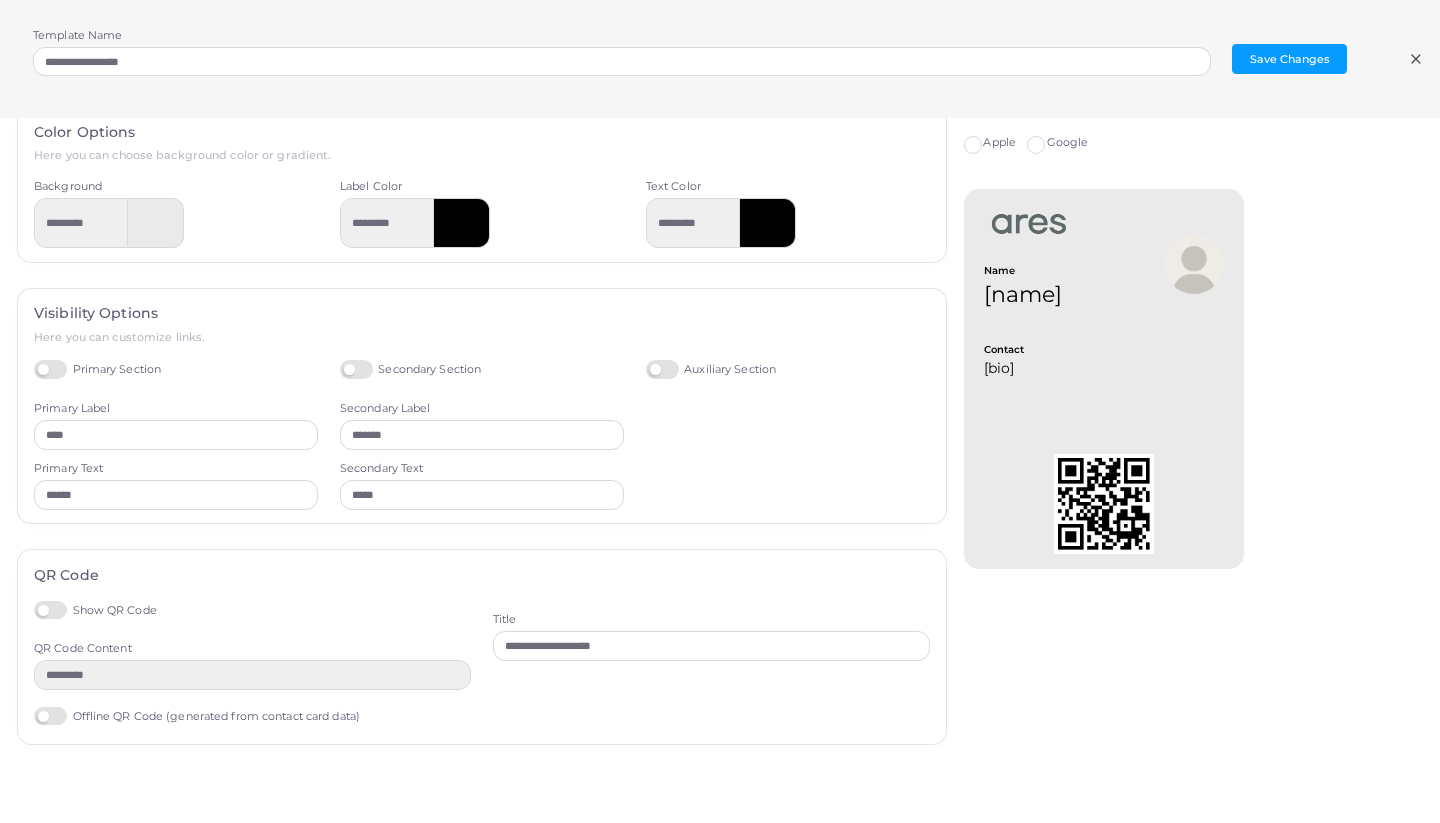 click on "Offline QR Code (generated from contact card data)" at bounding box center (197, 716) 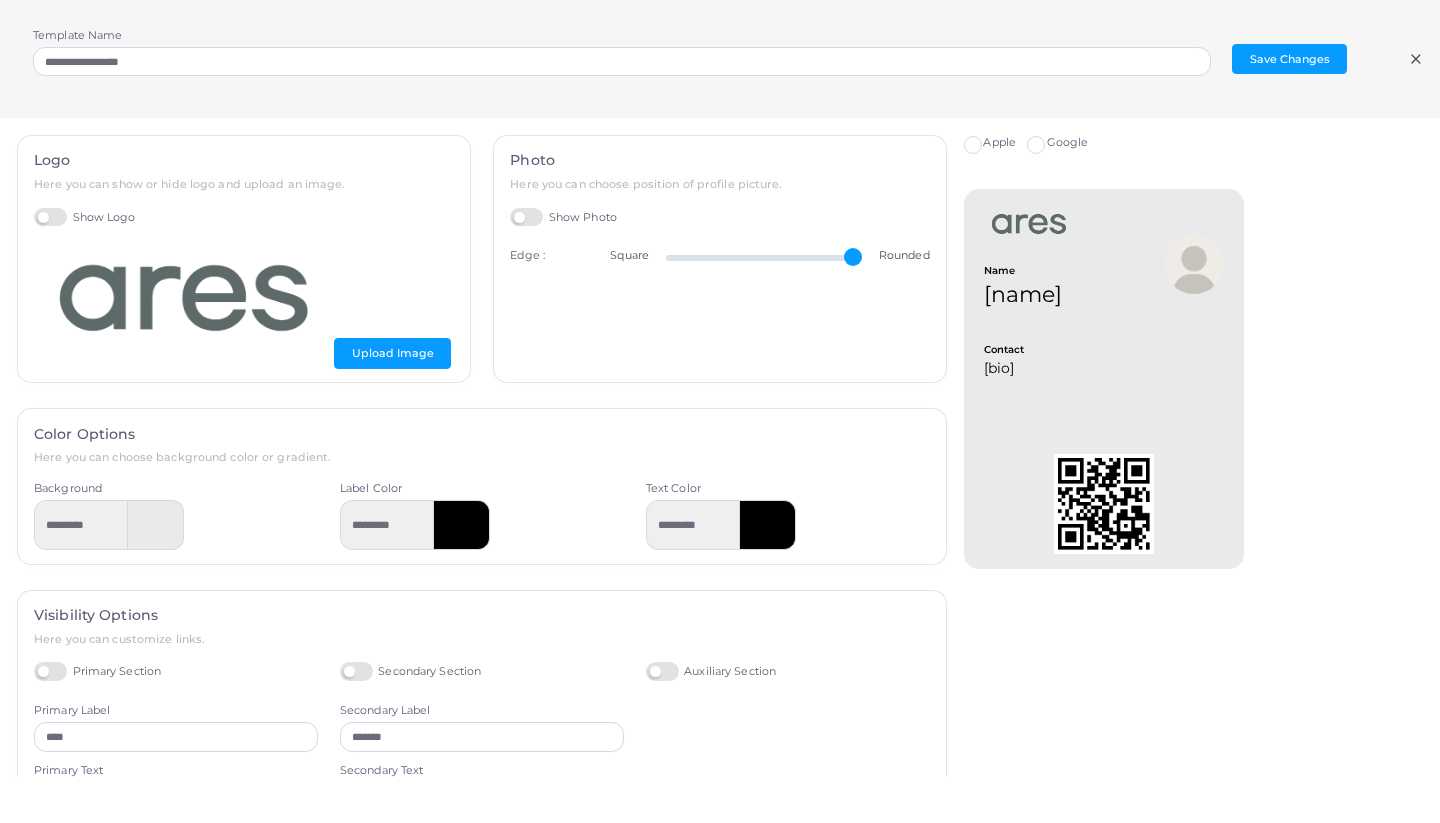 scroll, scrollTop: 0, scrollLeft: 0, axis: both 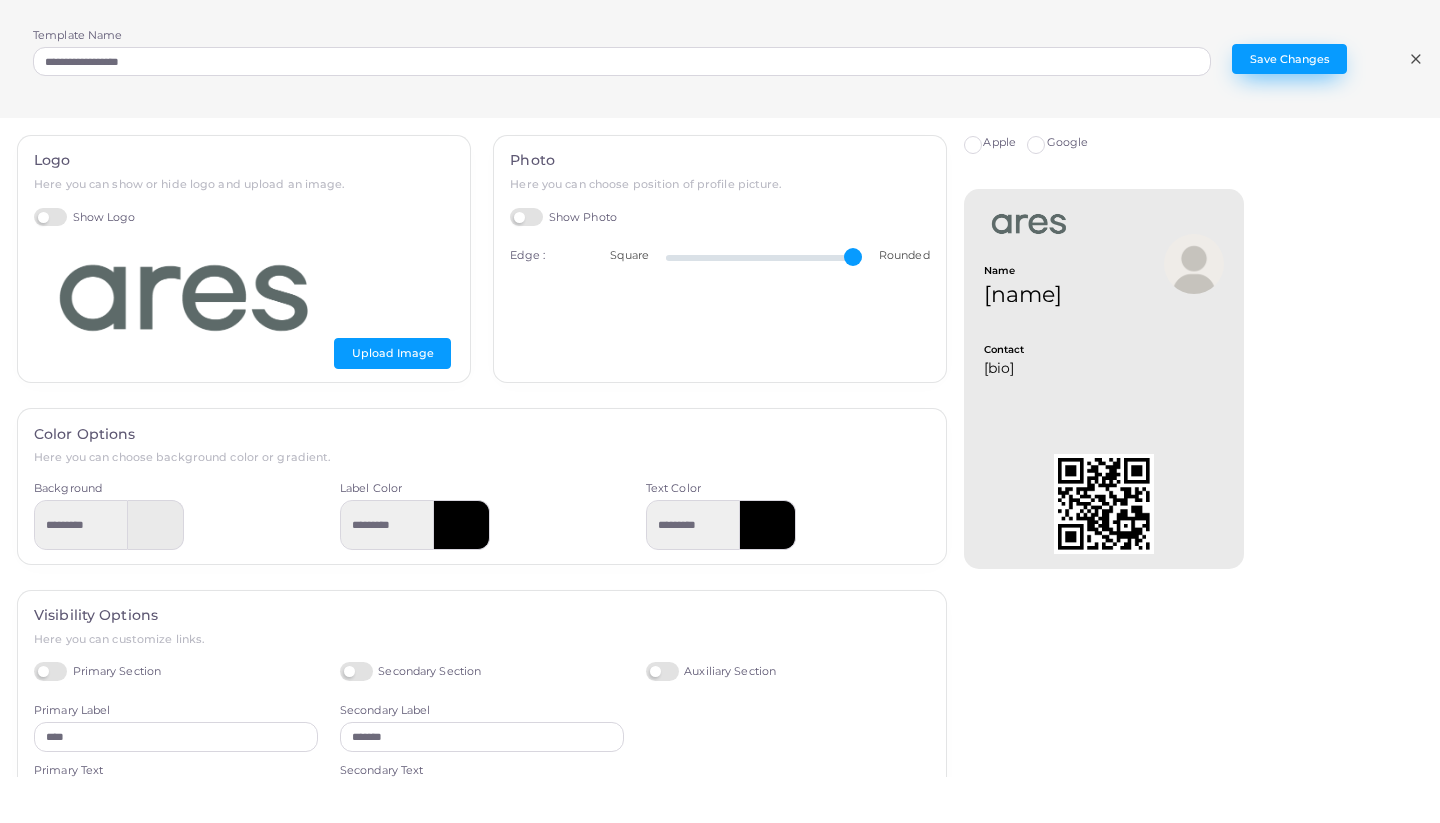 click on "Save Changes" at bounding box center (1289, 59) 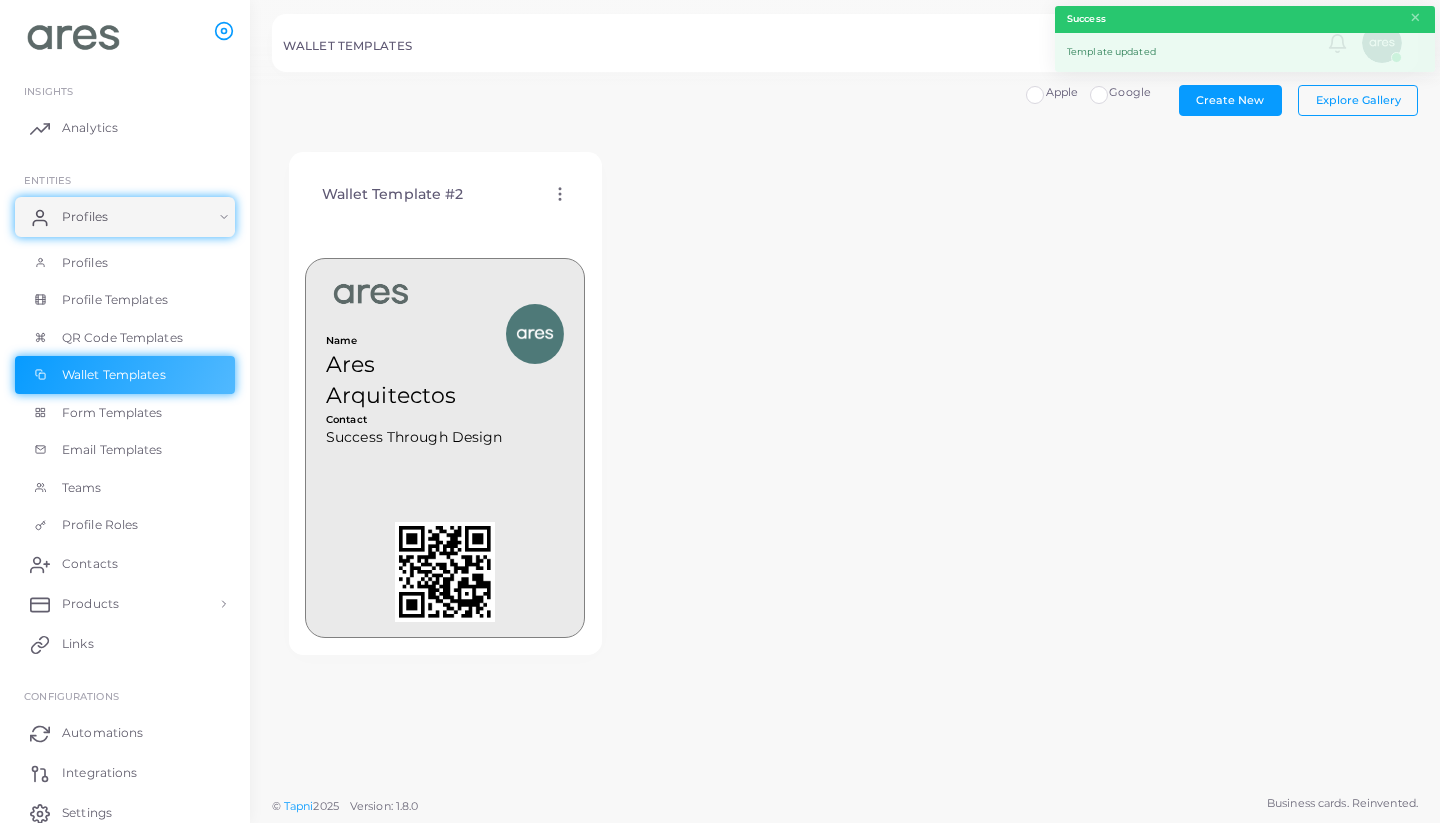 click 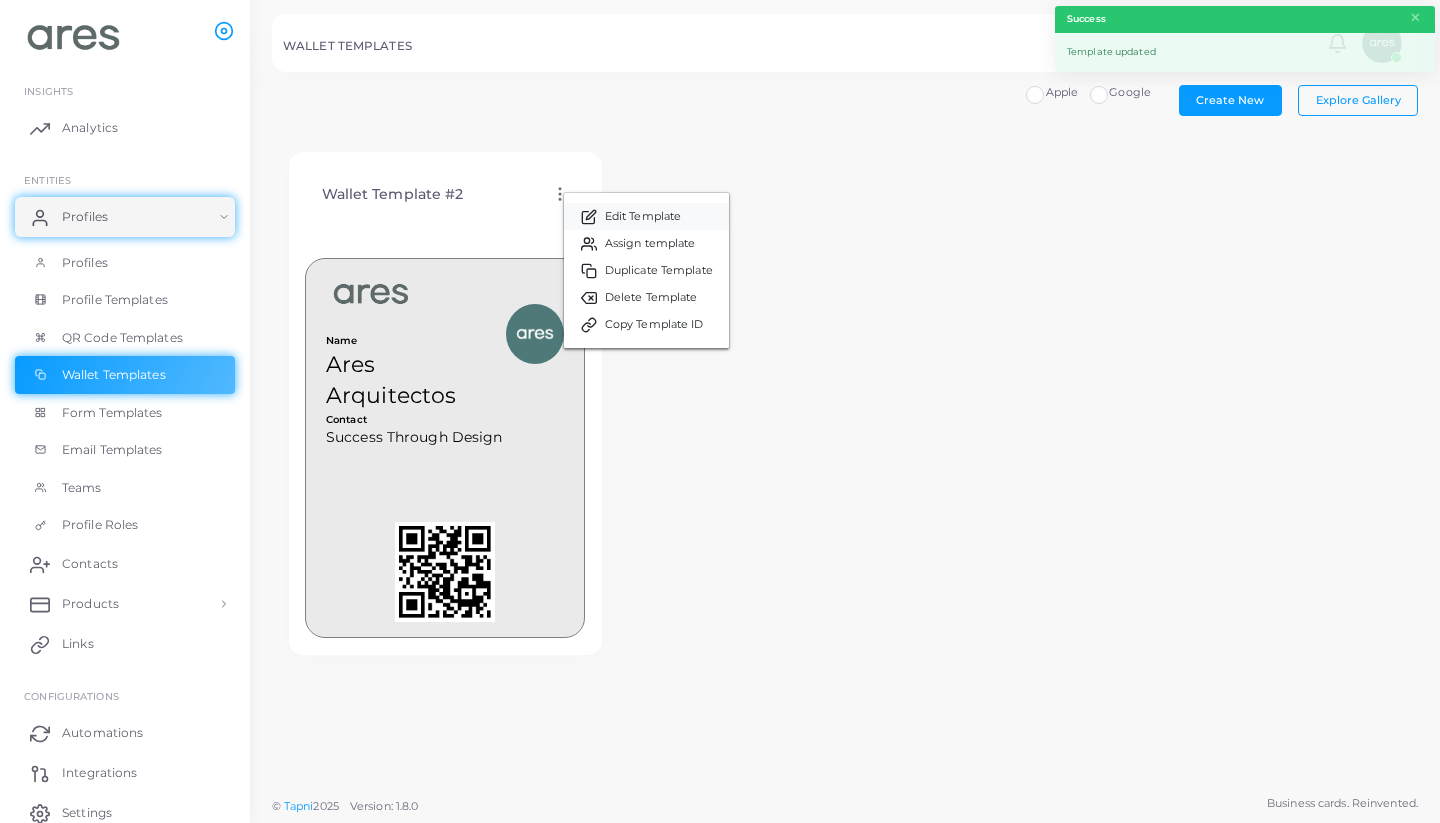 click on "Edit Template" at bounding box center (643, 217) 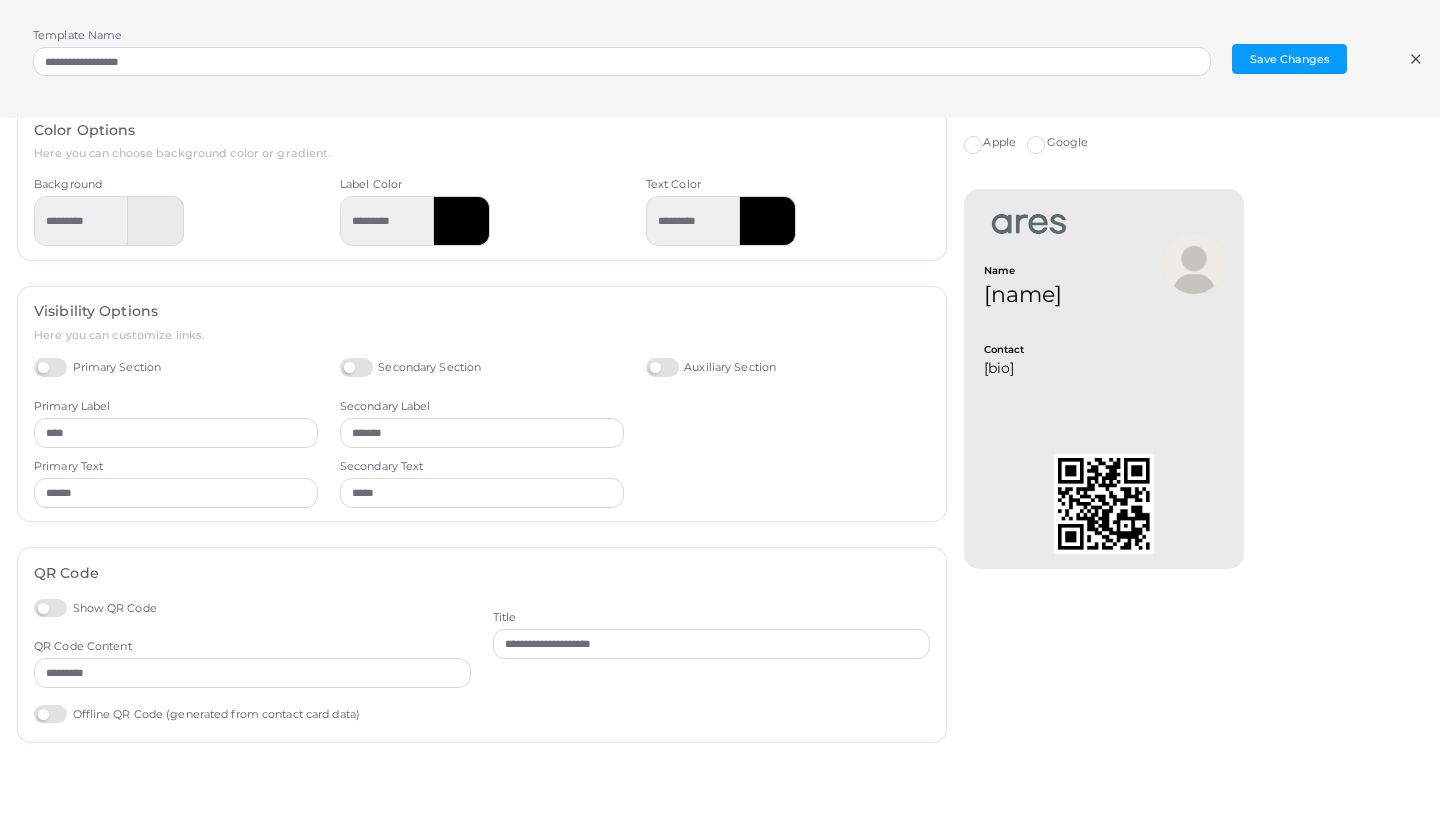 scroll, scrollTop: 302, scrollLeft: 0, axis: vertical 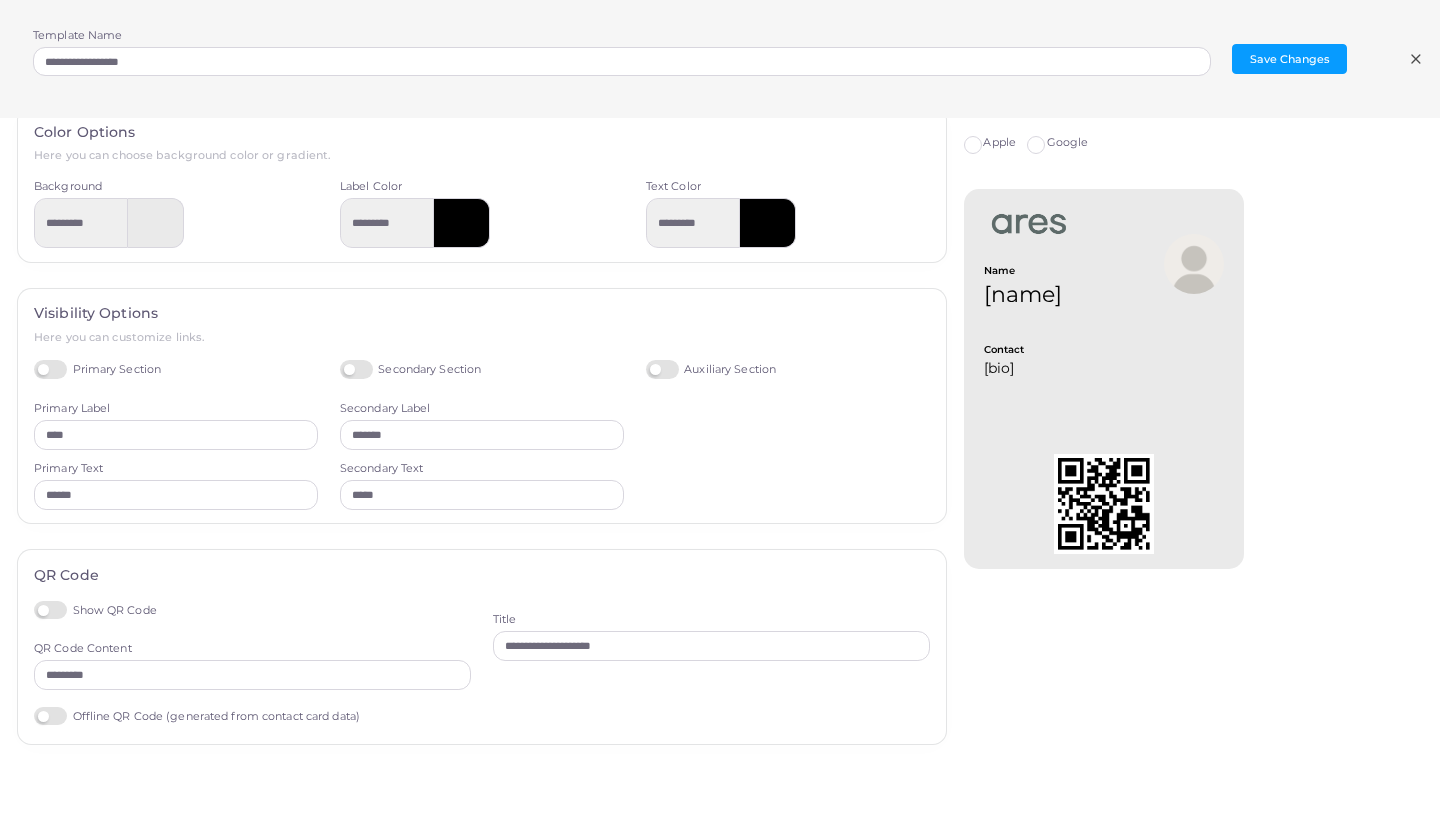 click on "Show QR Code" at bounding box center [95, 610] 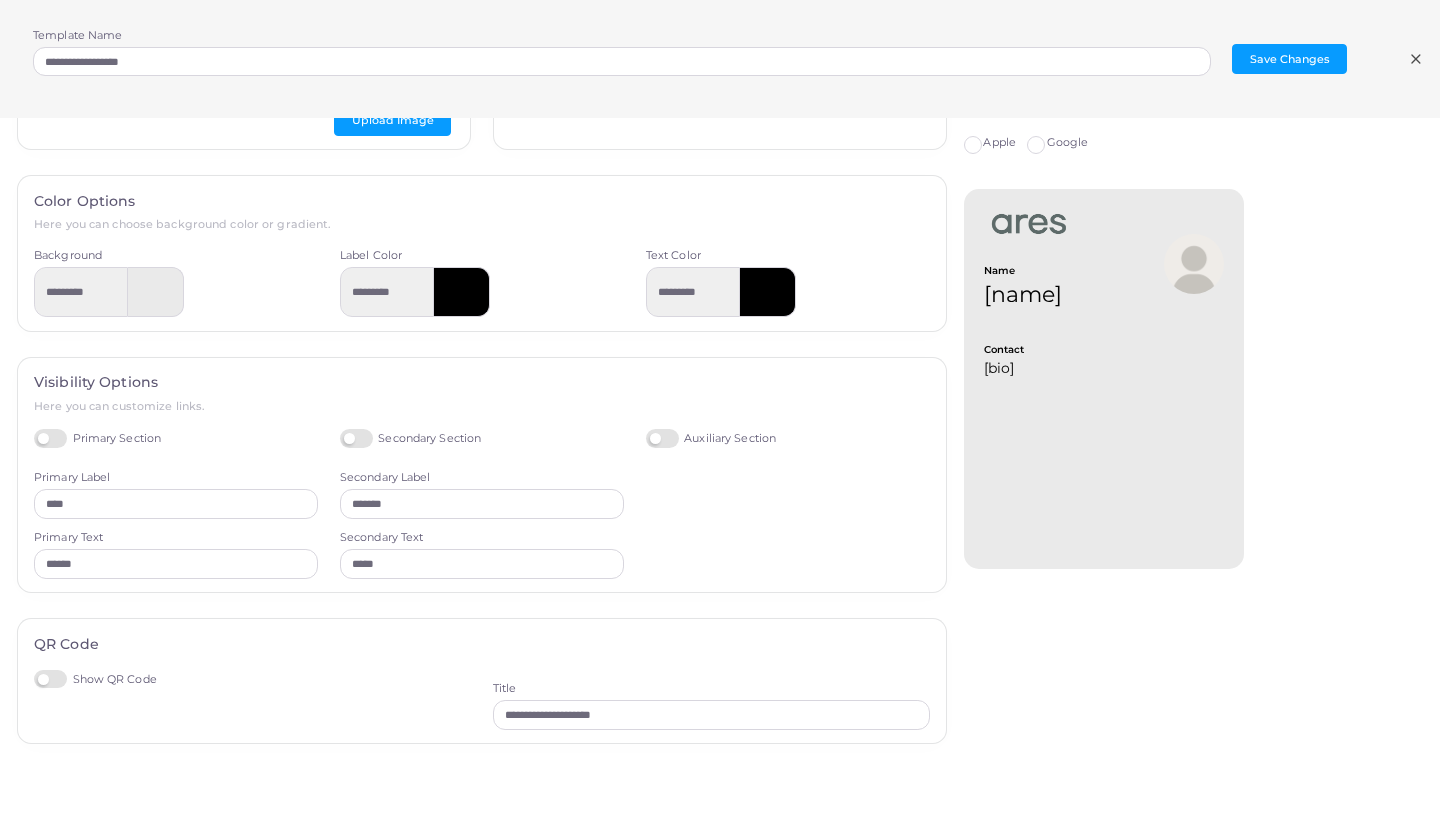 click on "Show QR Code" at bounding box center [95, 679] 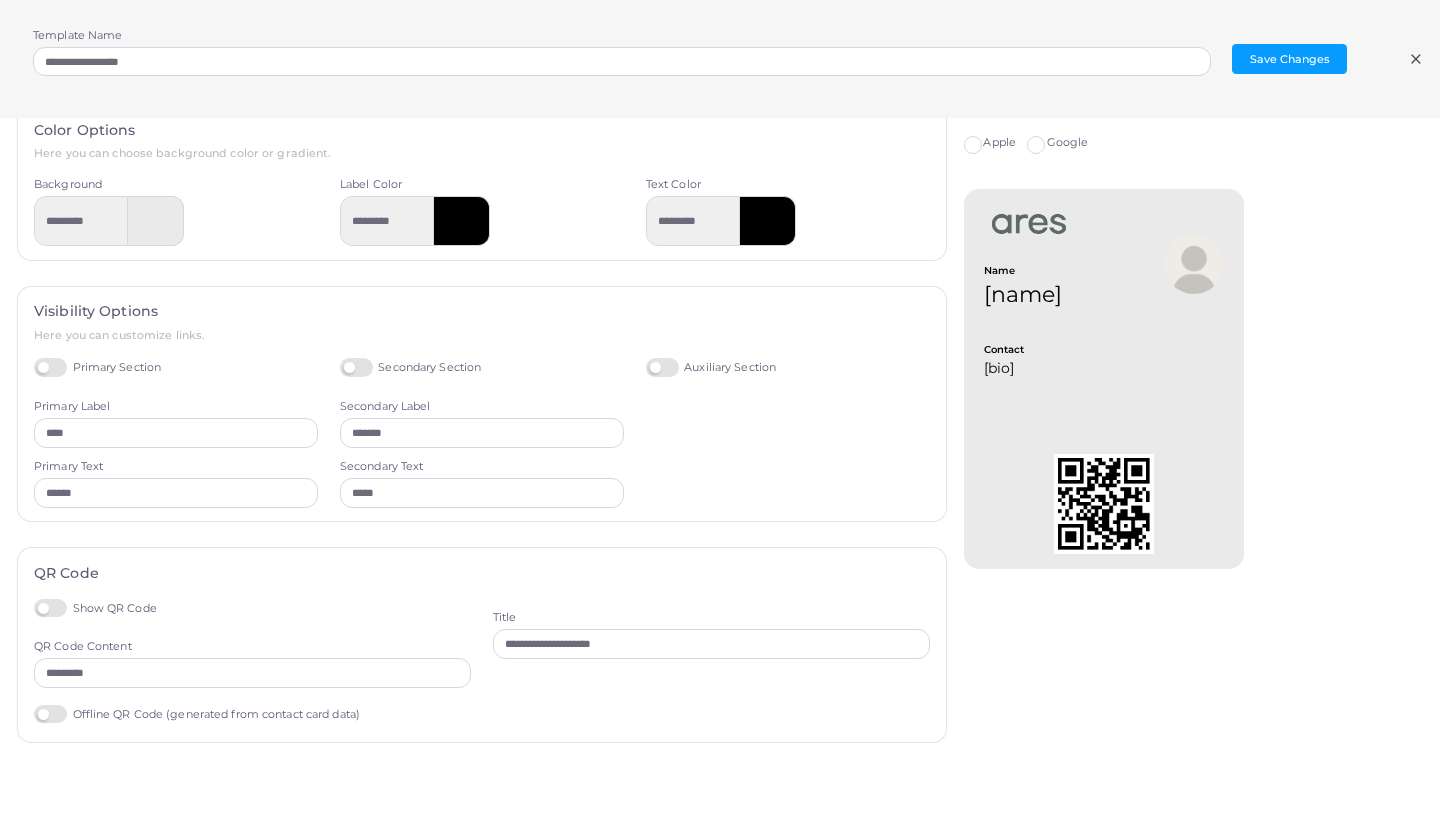 scroll, scrollTop: 302, scrollLeft: 0, axis: vertical 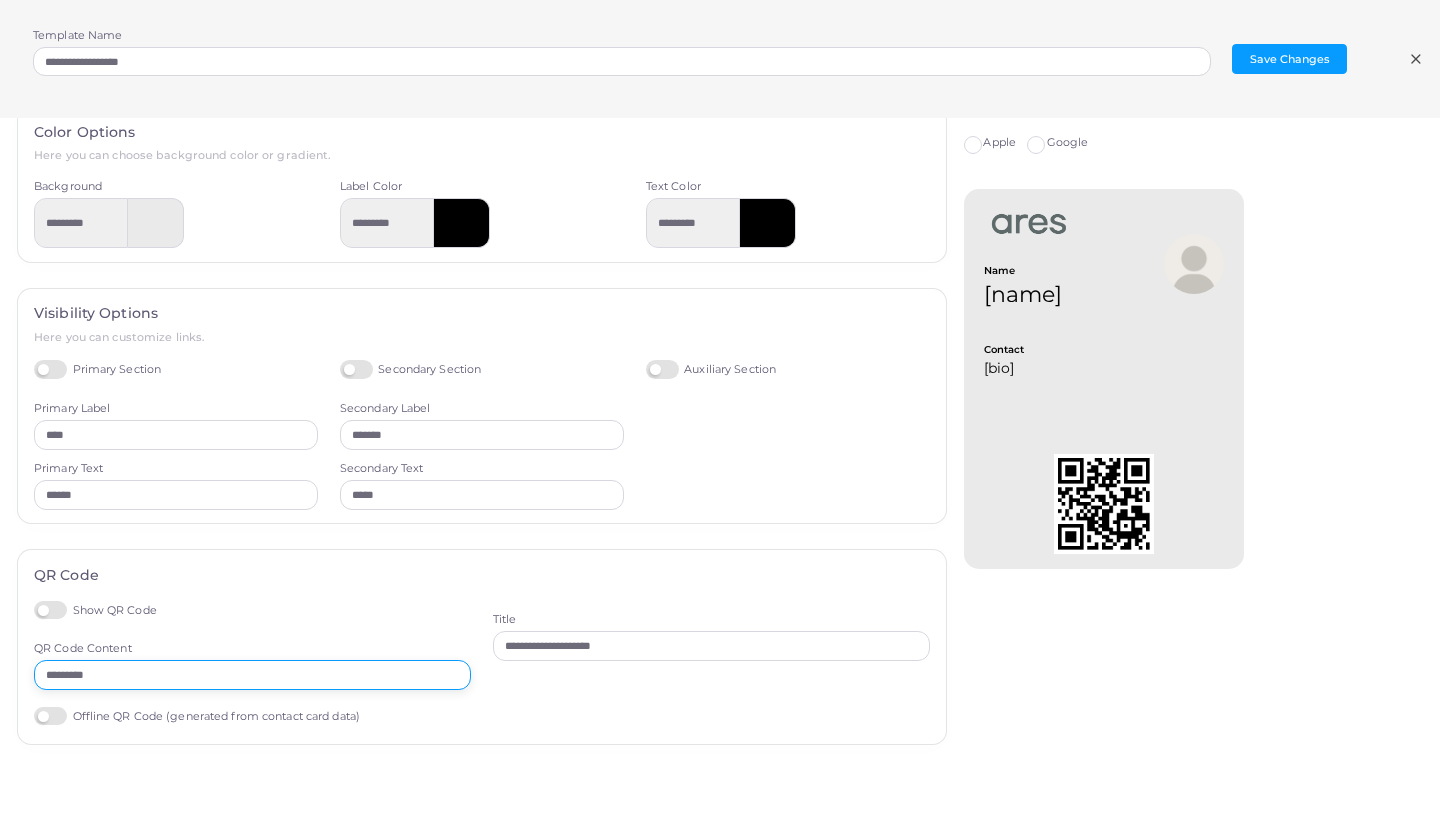 click on "*********" at bounding box center (252, 675) 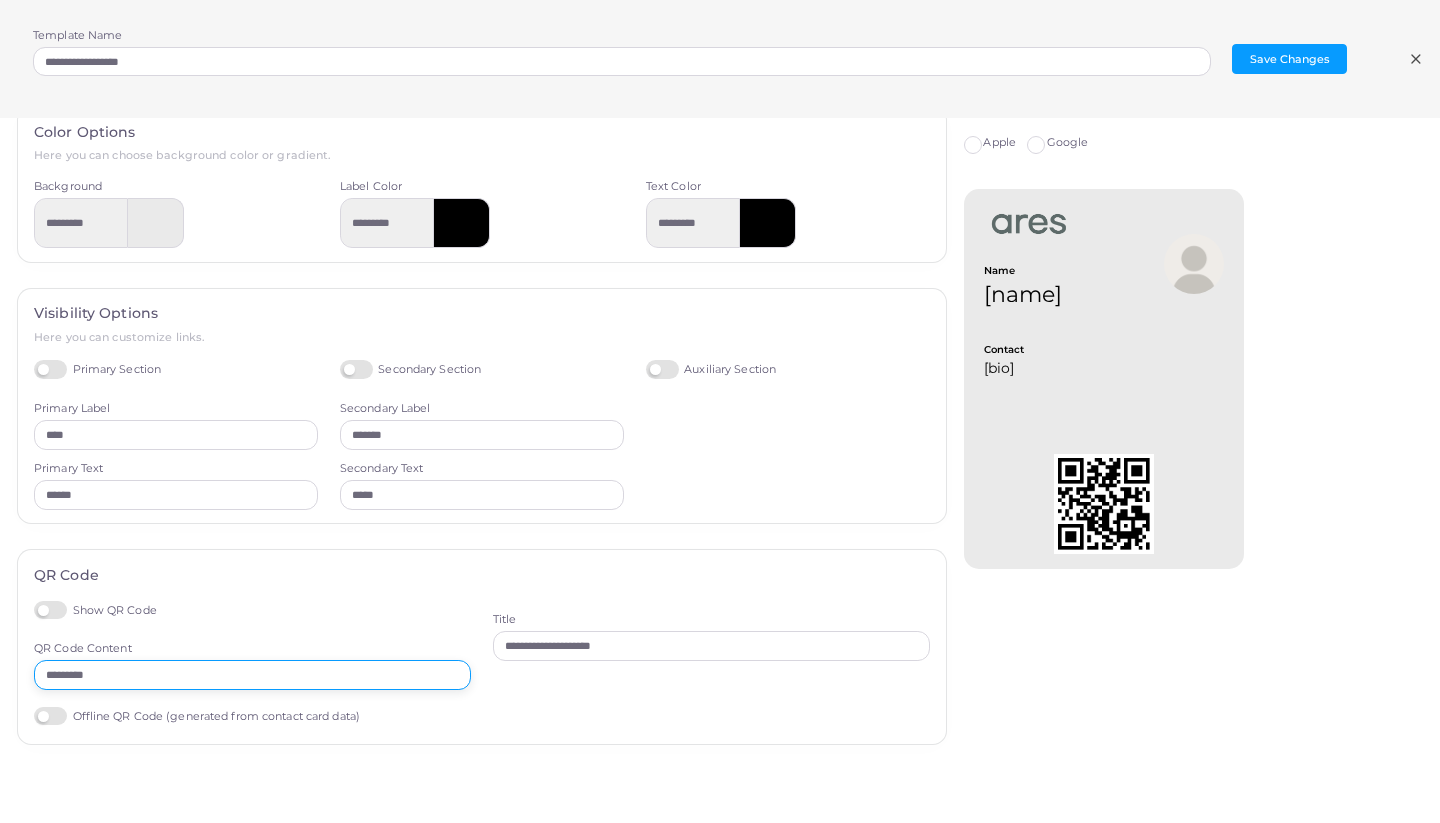 drag, startPoint x: 132, startPoint y: 667, endPoint x: 39, endPoint y: 667, distance: 93 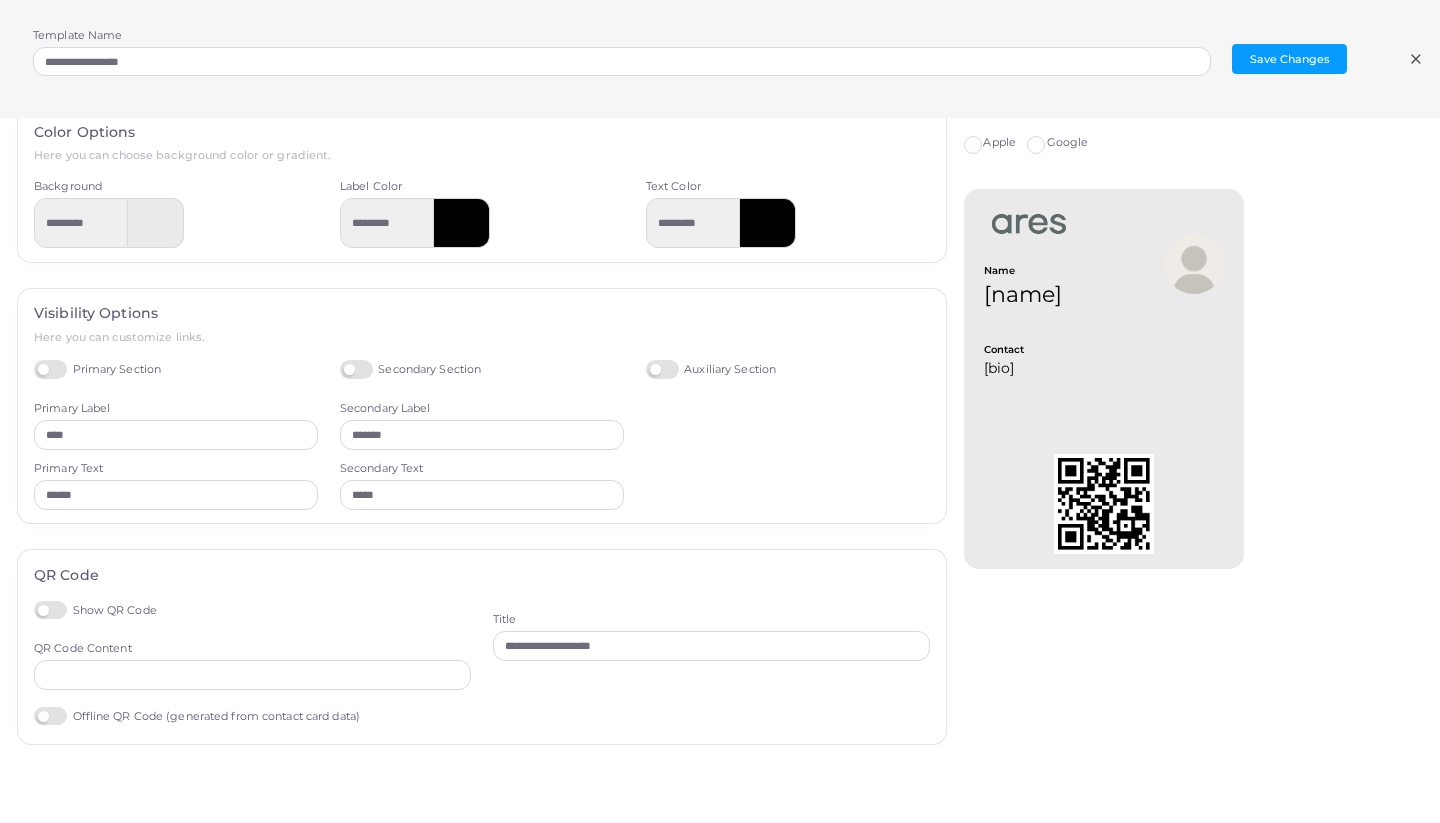 click on "**********" at bounding box center (711, 666) 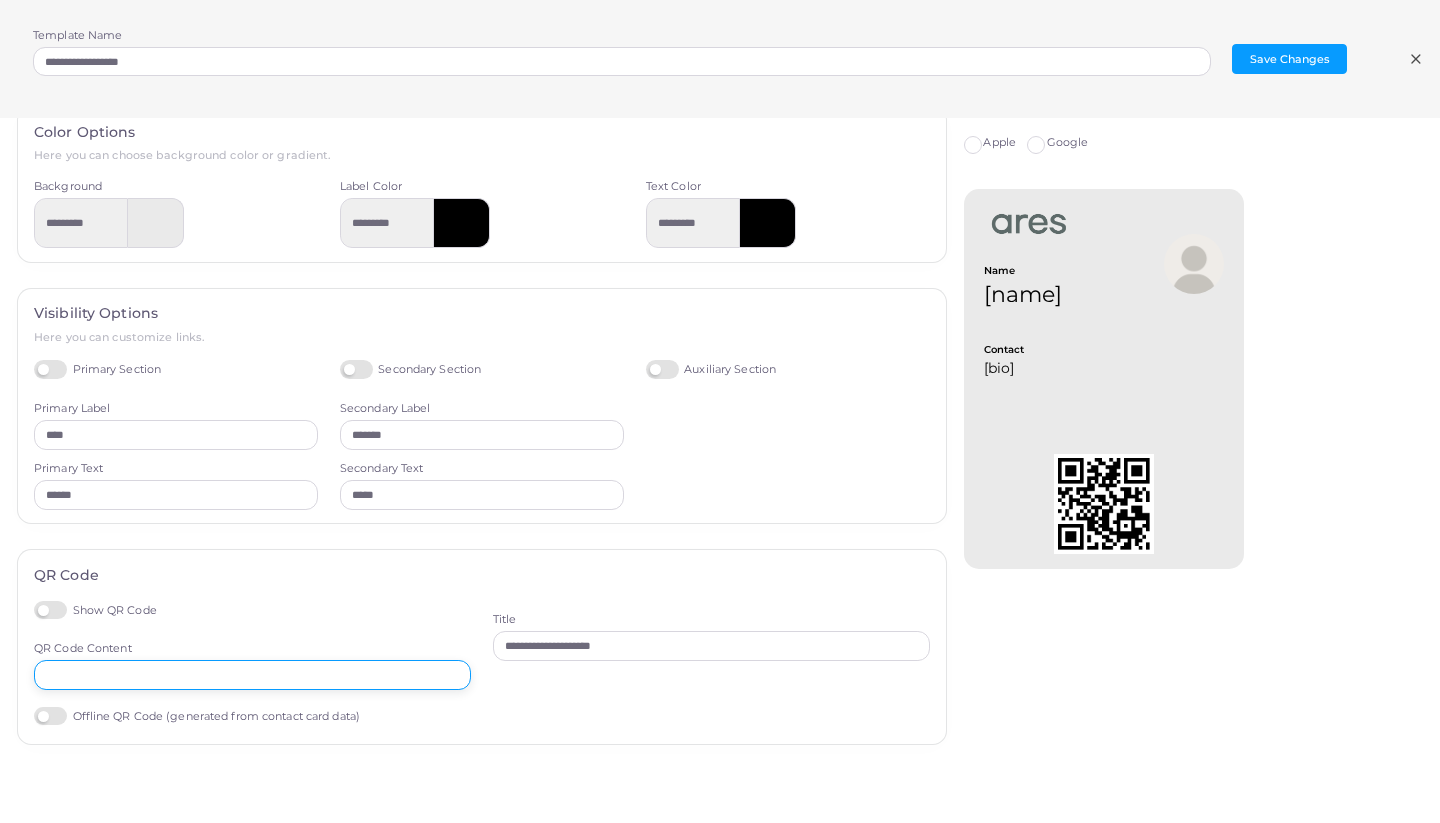 click at bounding box center (252, 675) 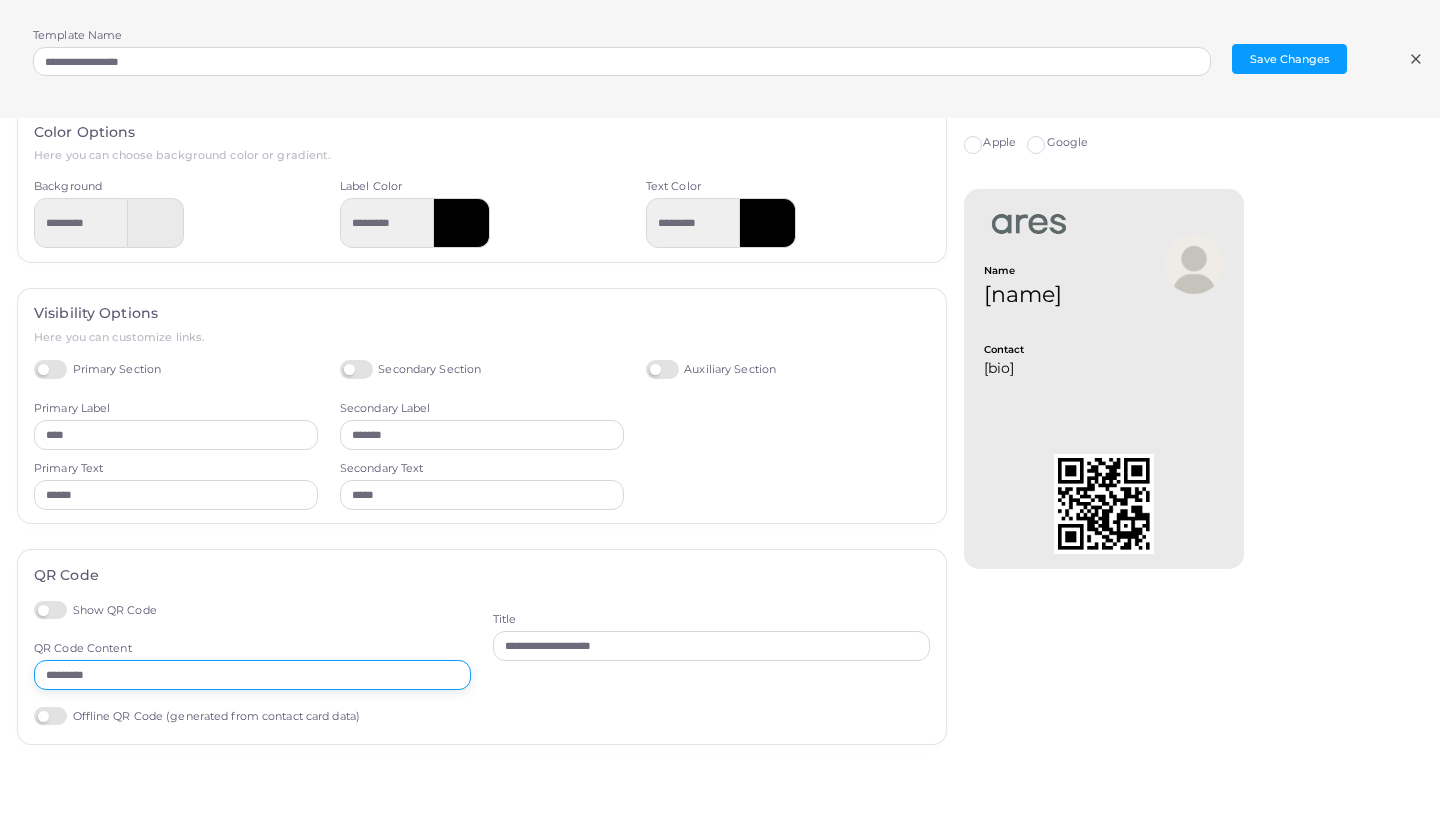 type on "*********" 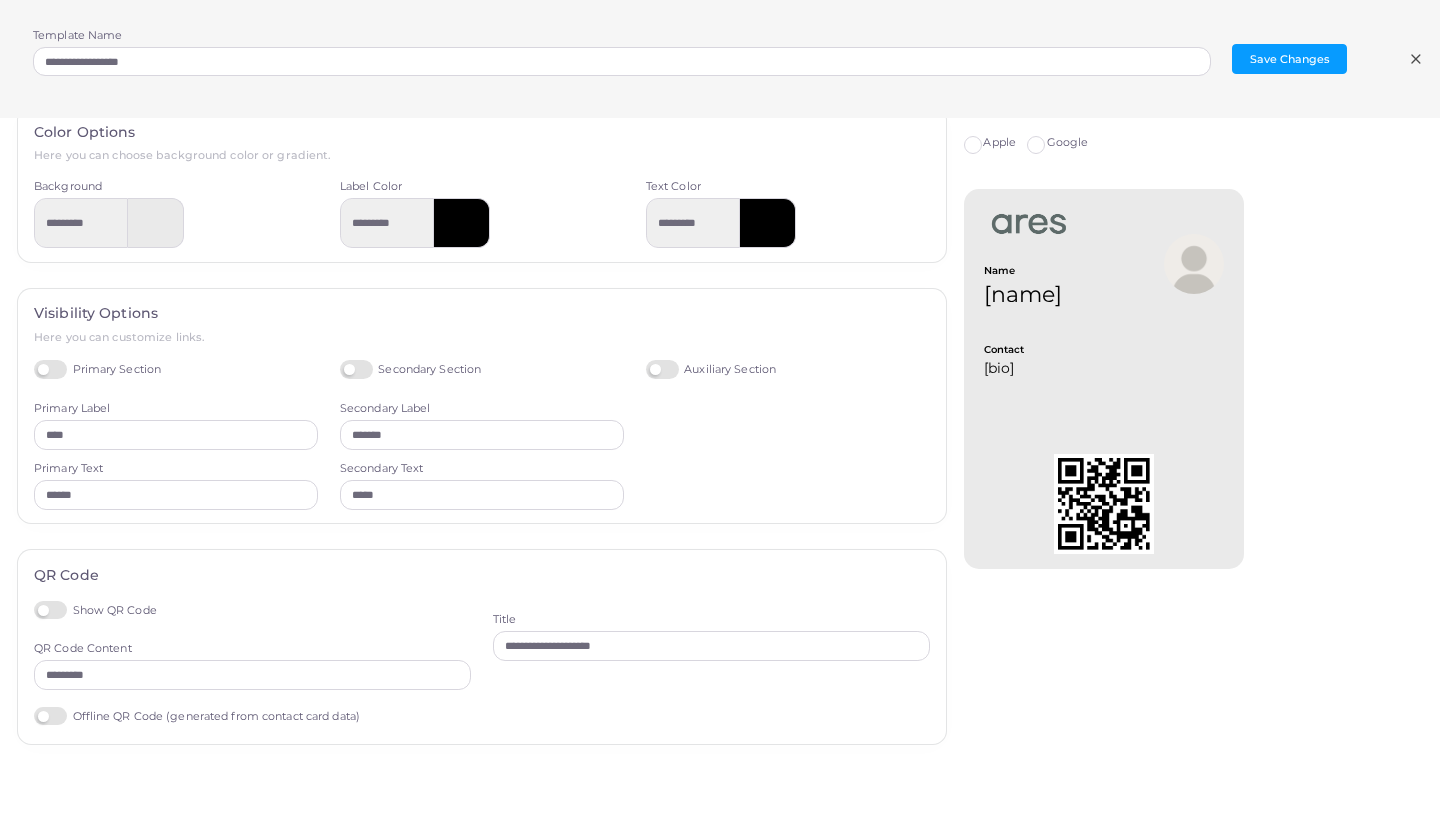 click on "**********" at bounding box center (711, 666) 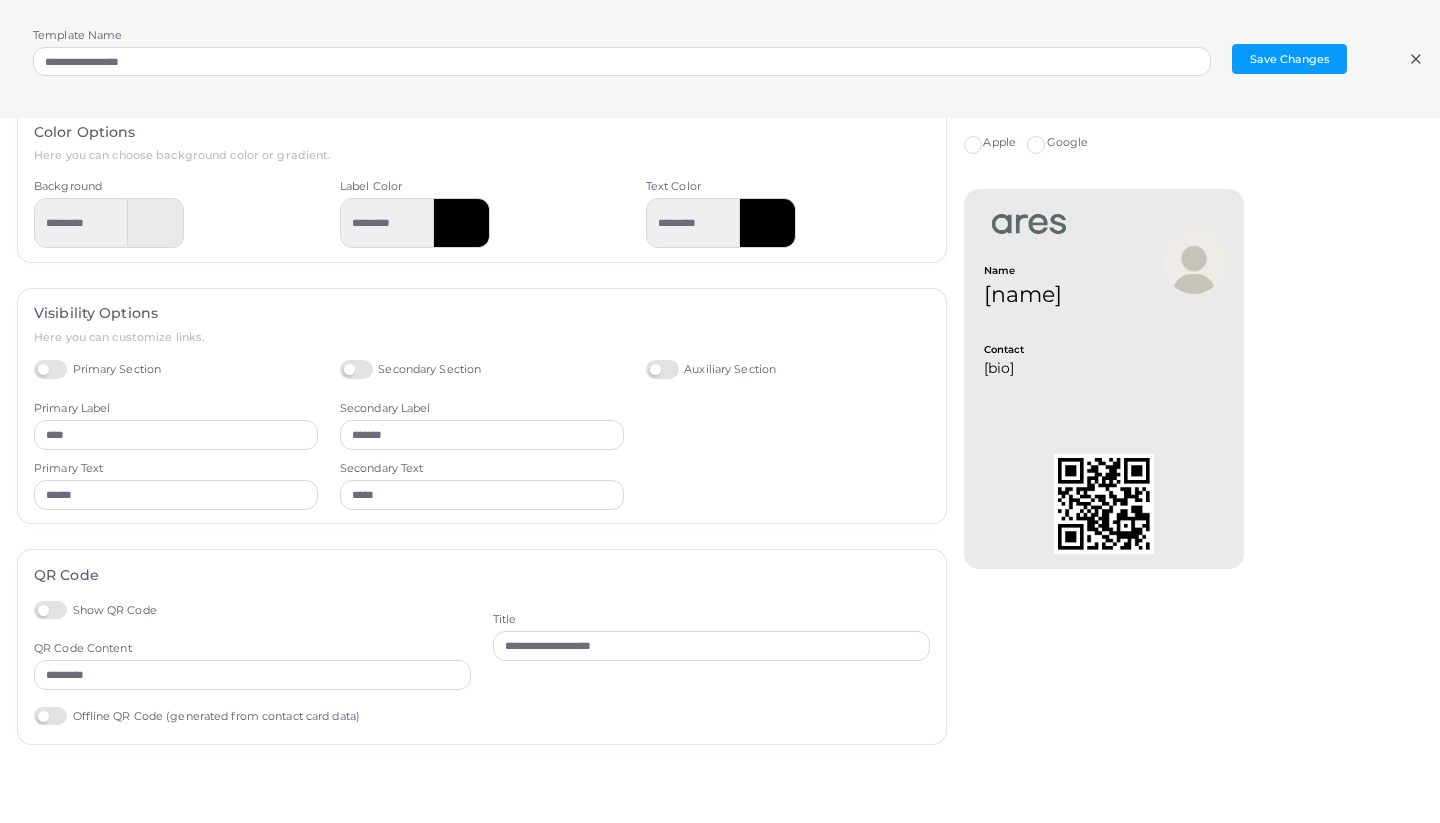 scroll, scrollTop: 0, scrollLeft: 0, axis: both 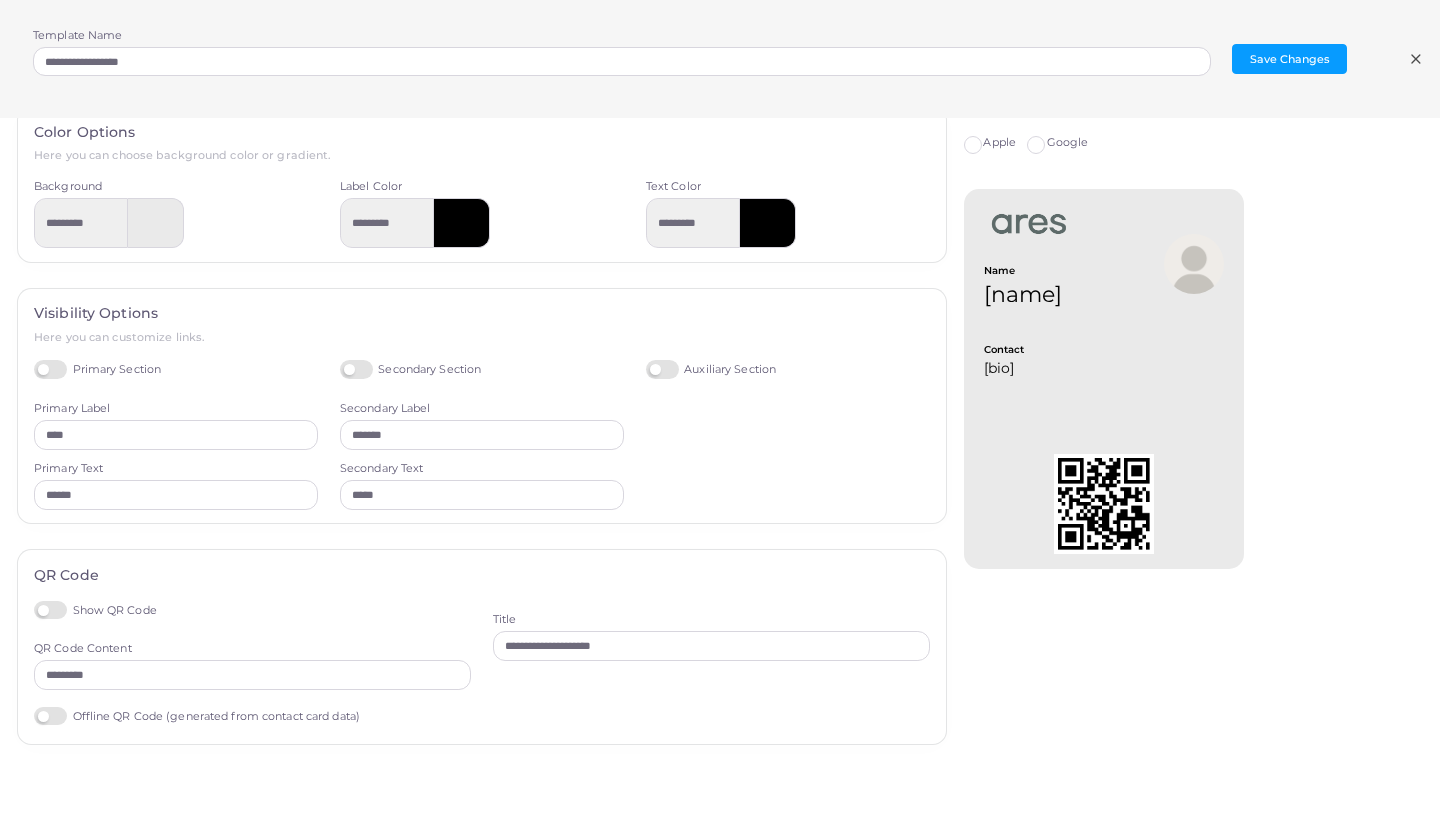 click on "Offline QR Code (generated from contact card data)" at bounding box center [197, 716] 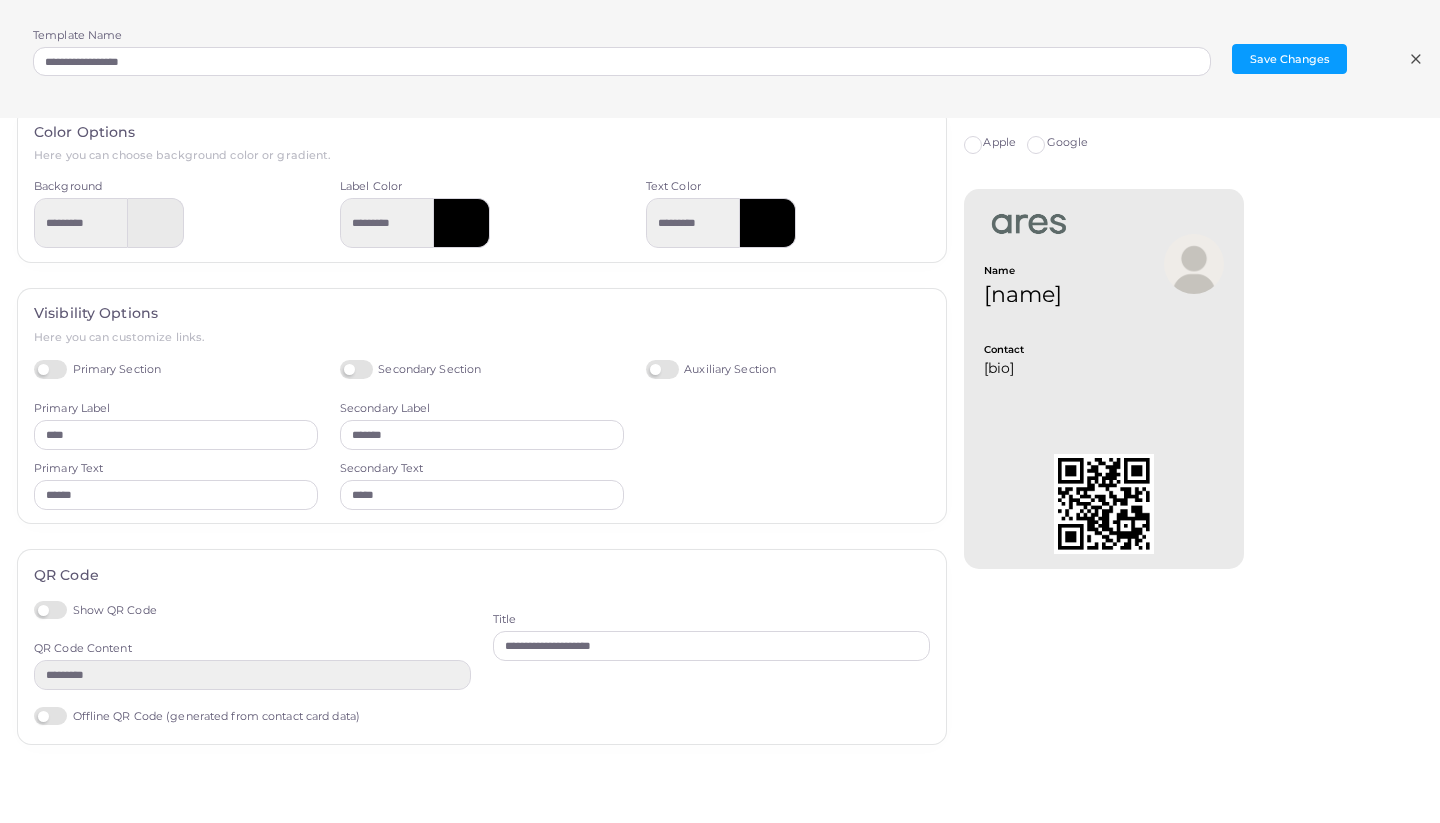 click on "Show QR Code  QR Code Content *********  Offline QR Code (generated from contact card data)" at bounding box center [252, 666] 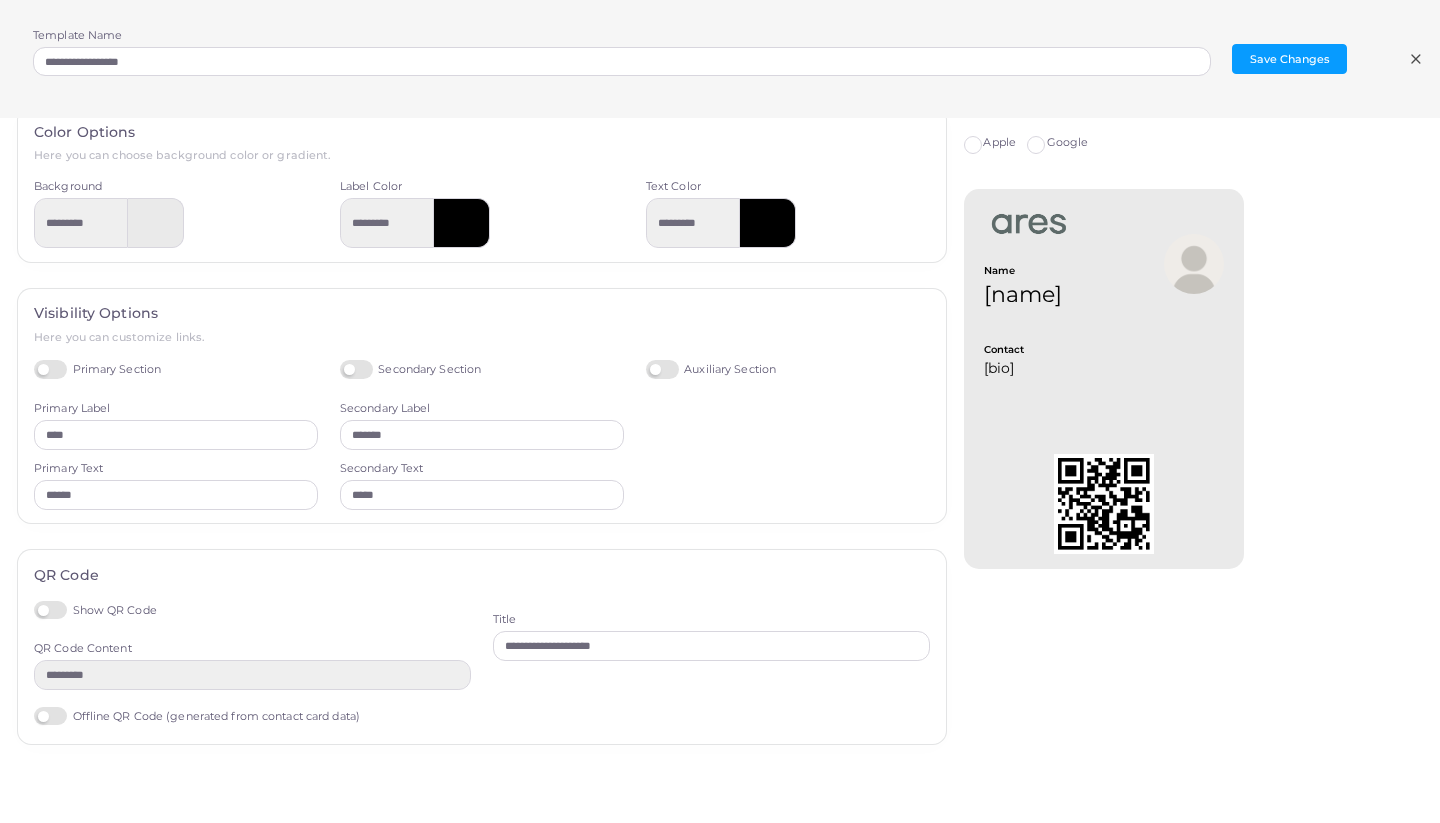 scroll, scrollTop: 0, scrollLeft: 0, axis: both 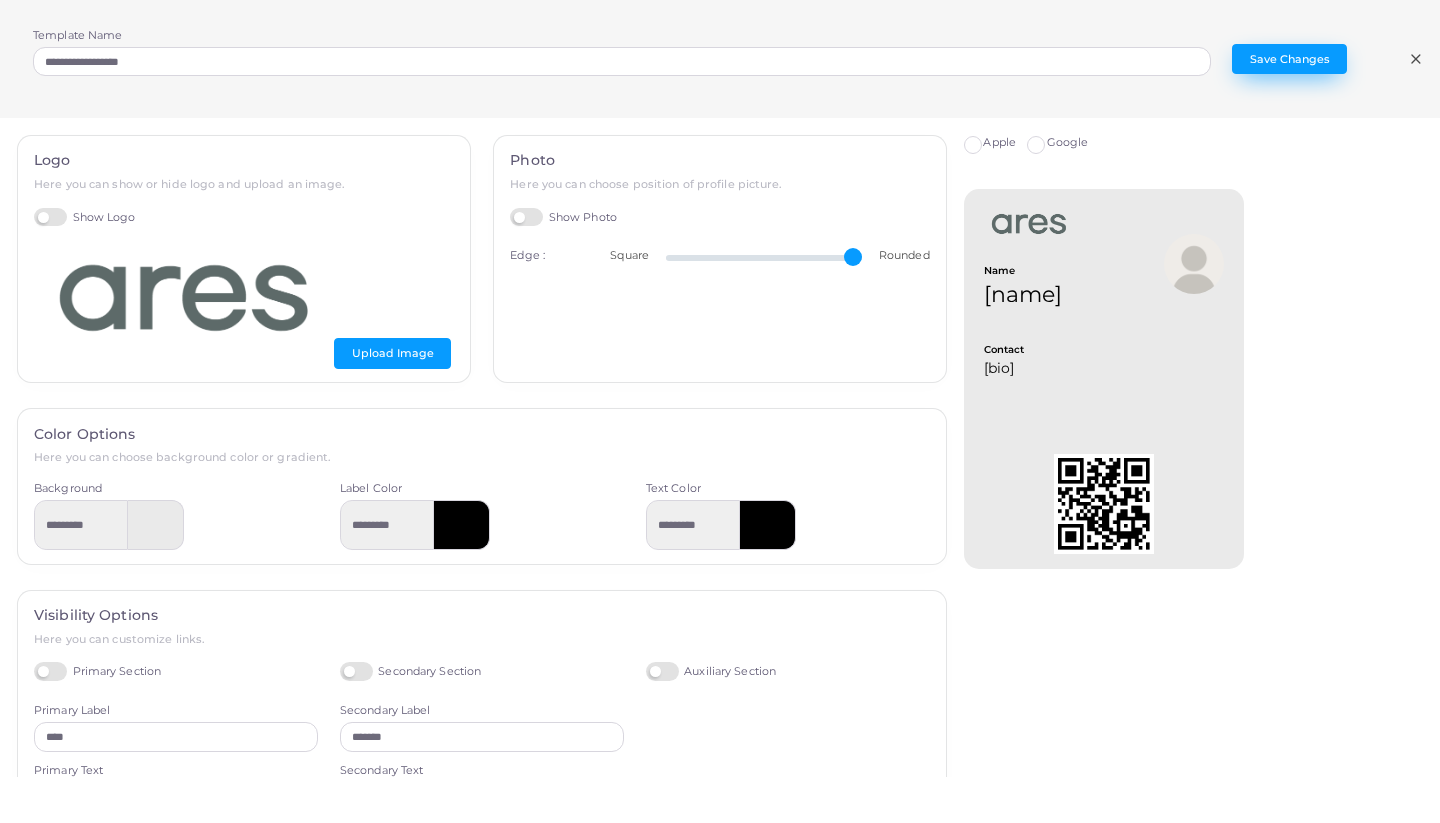 click on "Save Changes" at bounding box center [1289, 59] 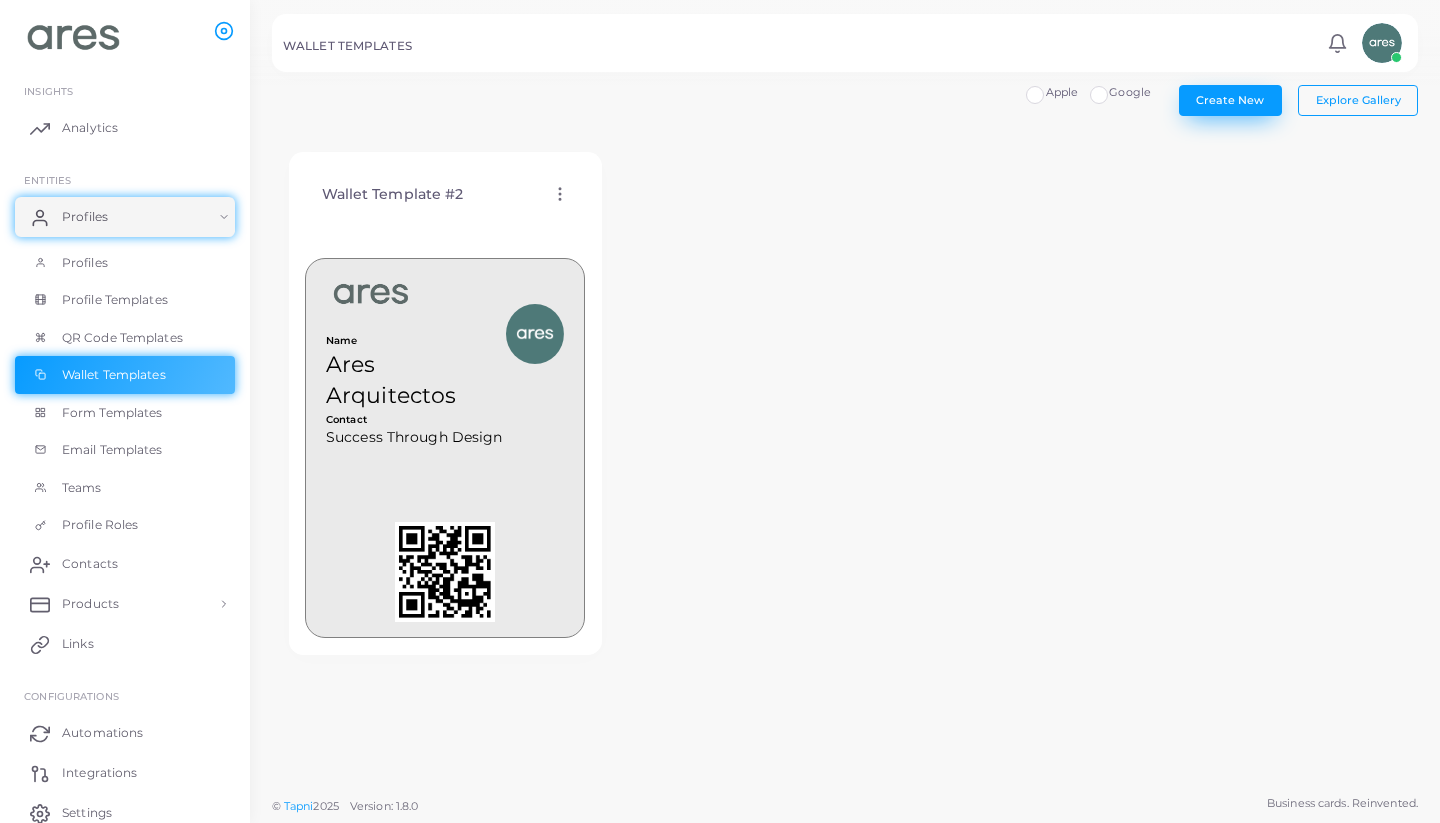 click on "Create New" at bounding box center (1230, 100) 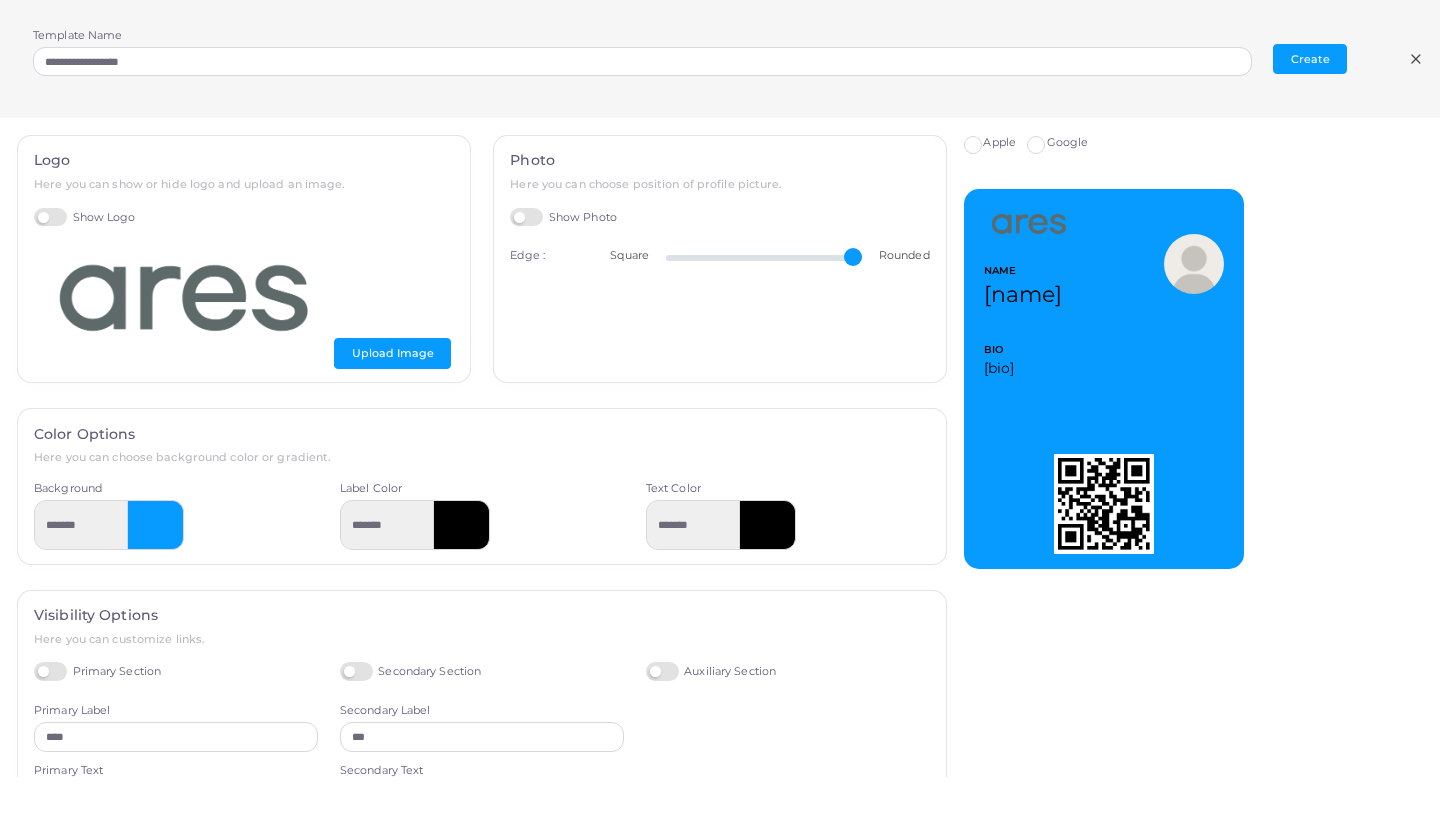 click on "Apple Google NAME [name] BIO [bio] MORE" at bounding box center [1207, 447] 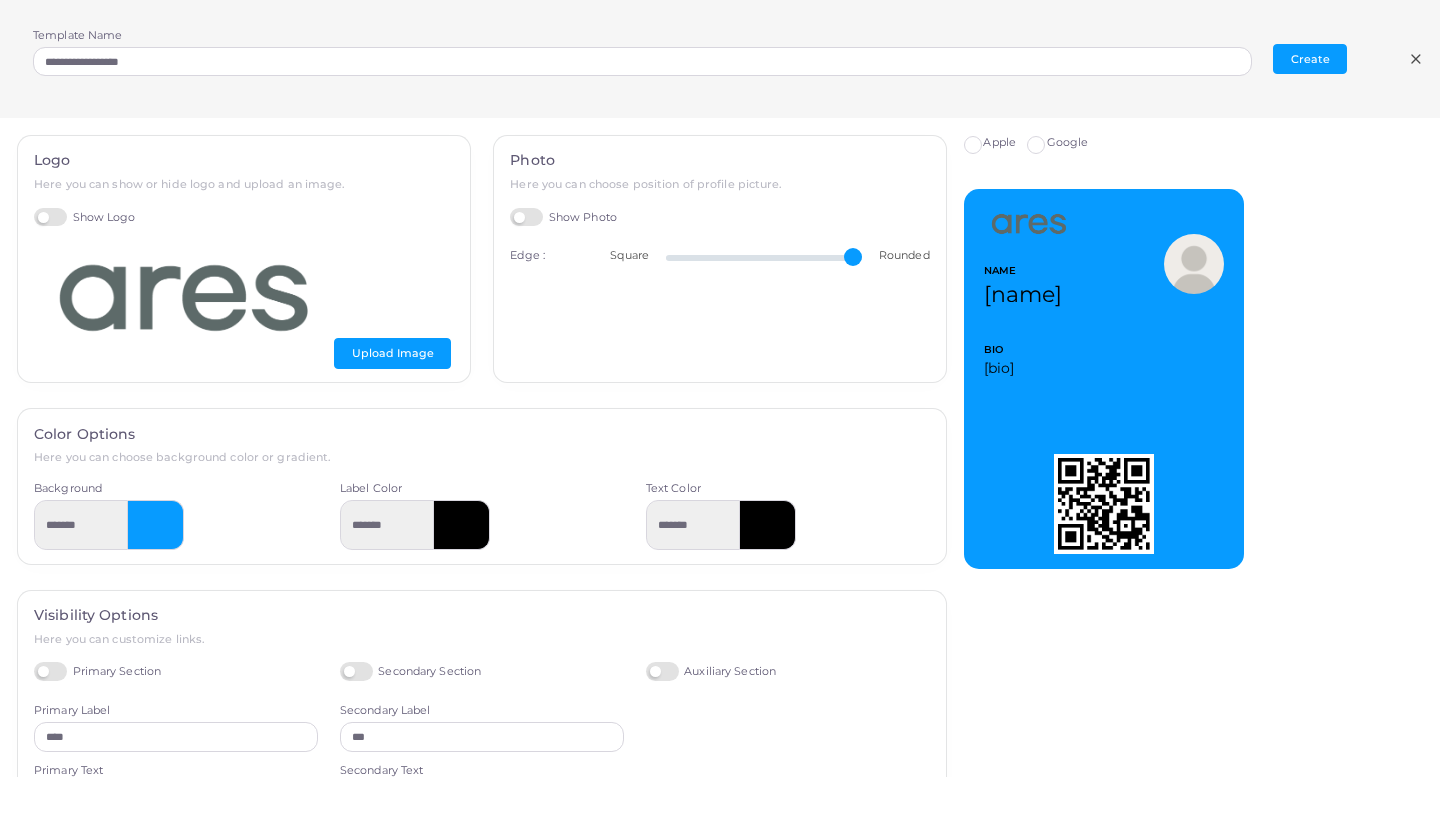 click at bounding box center (156, 525) 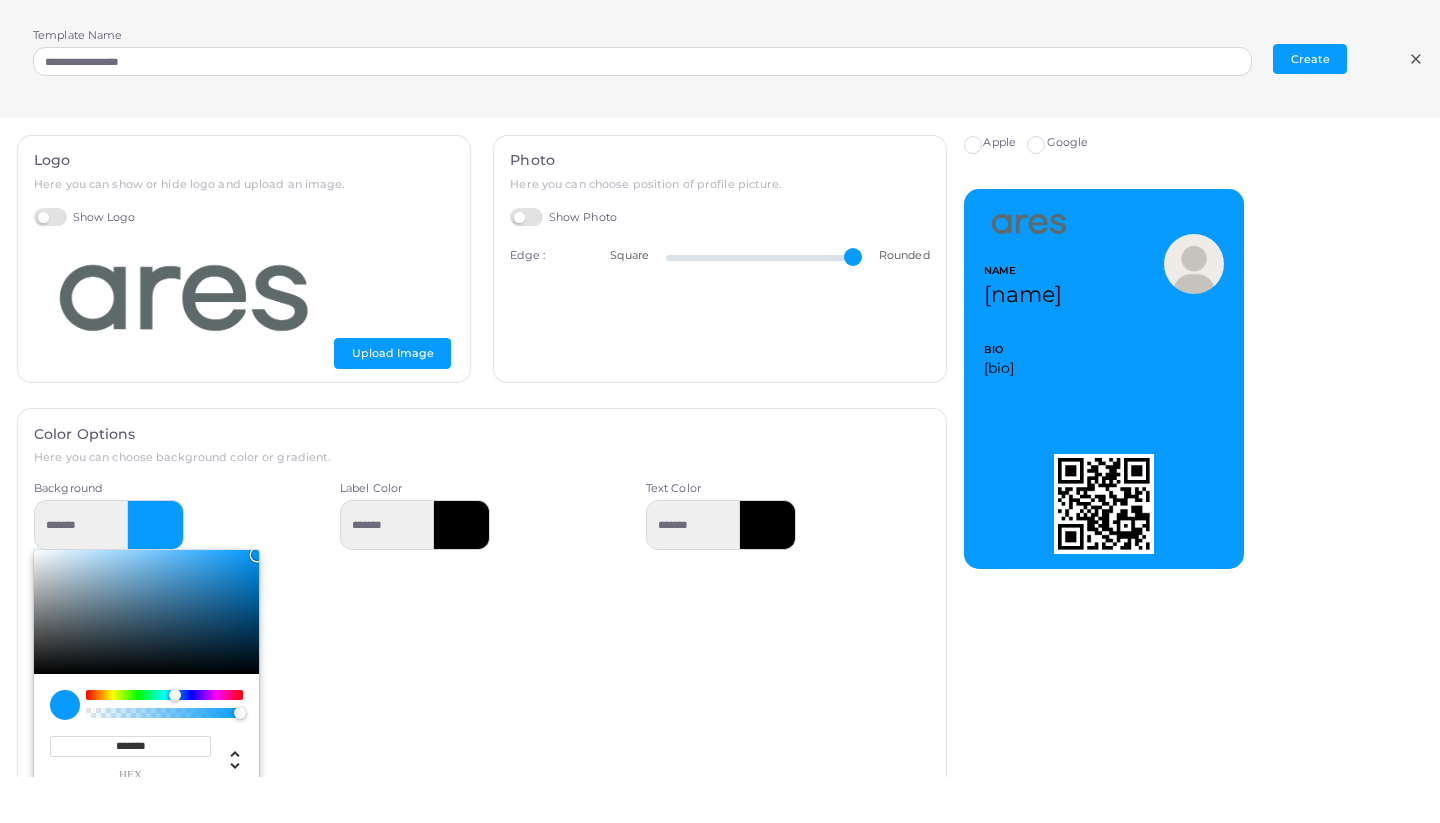 click on "Background *******                   *******   hex       *   r     ***   g     ***   b     *   a     ***   h     ****   s     ***   l     *   a" at bounding box center [176, 636] 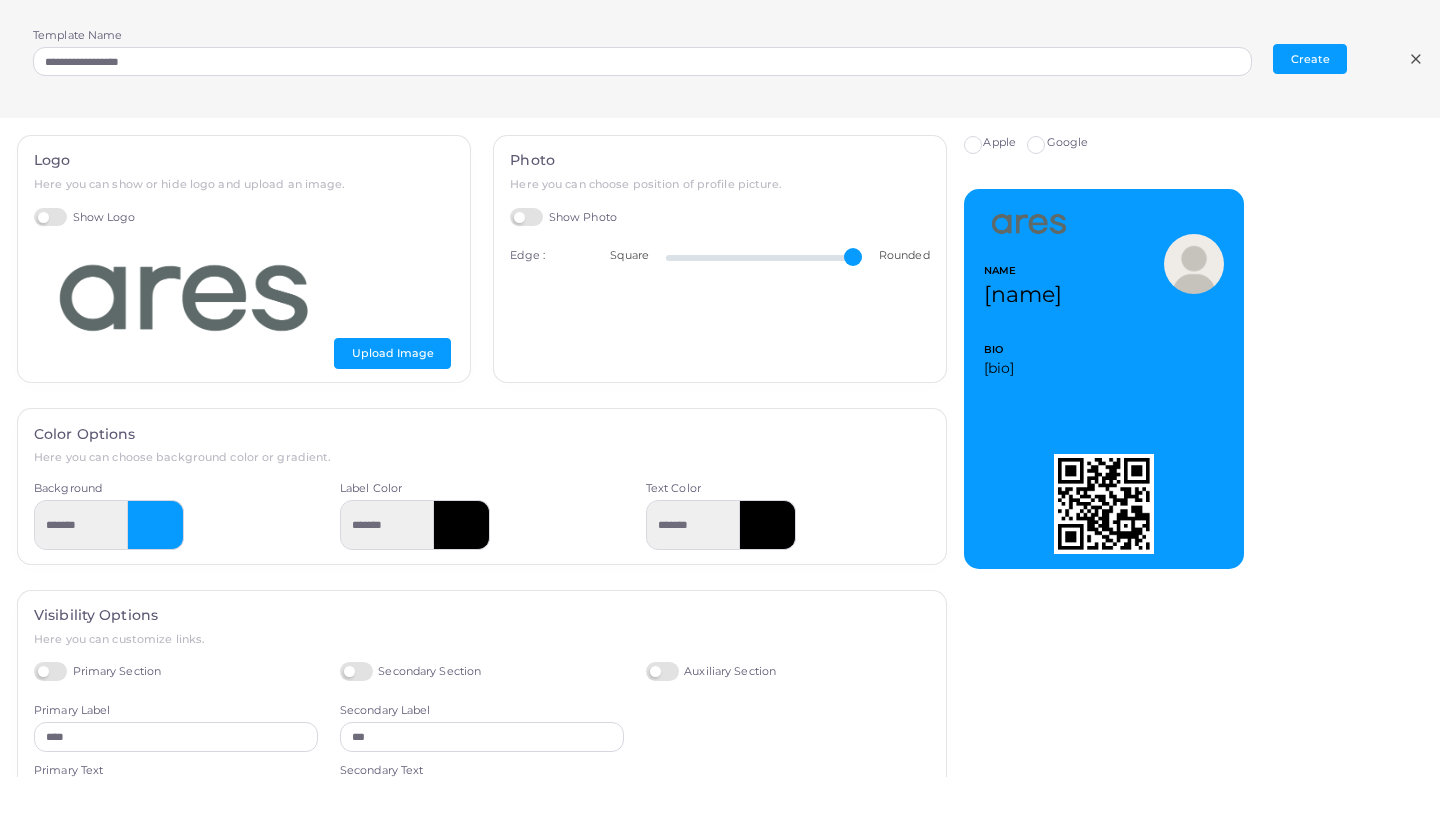 click at bounding box center [156, 525] 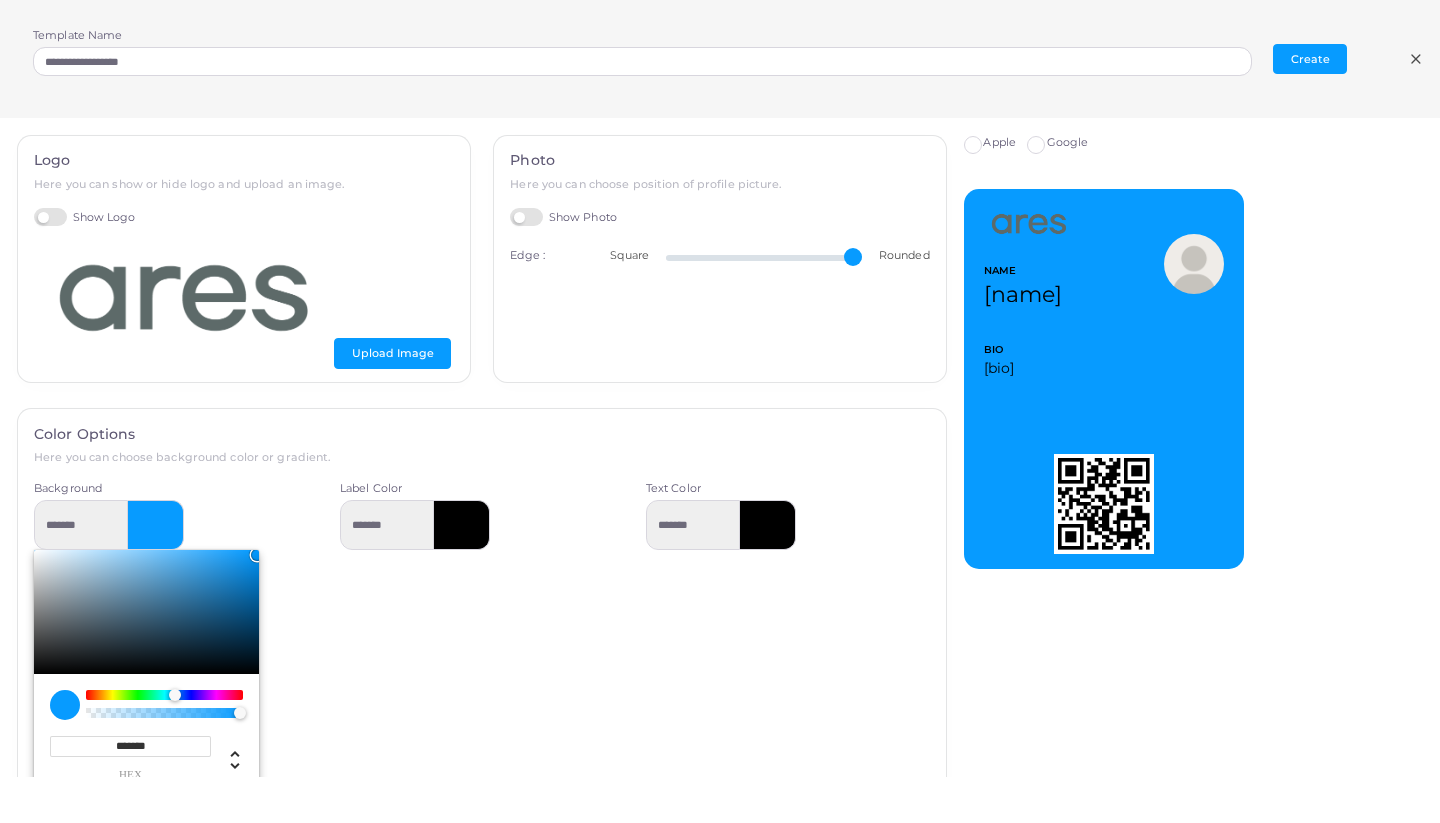 click at bounding box center [146, 612] 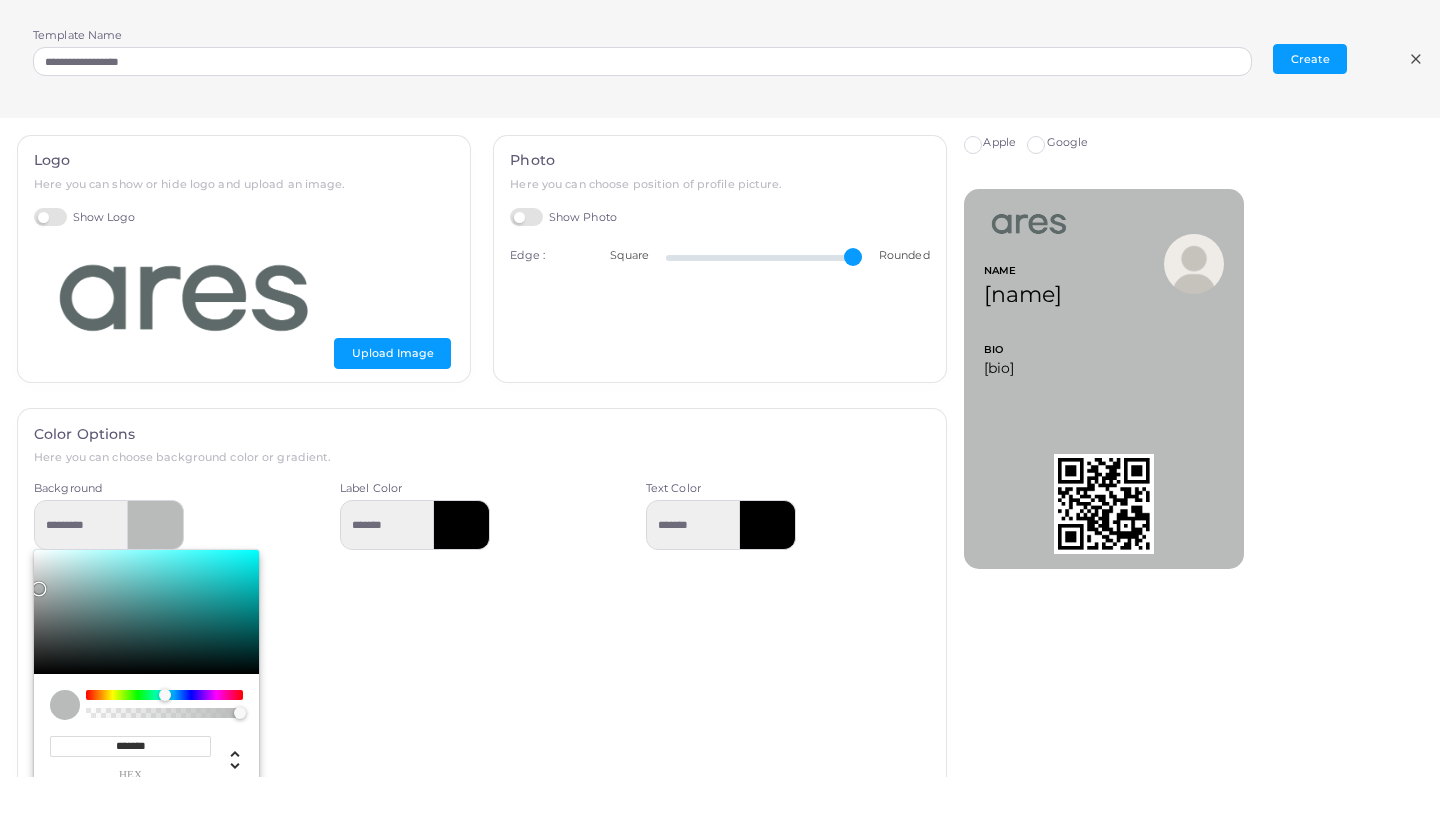 type on "*********" 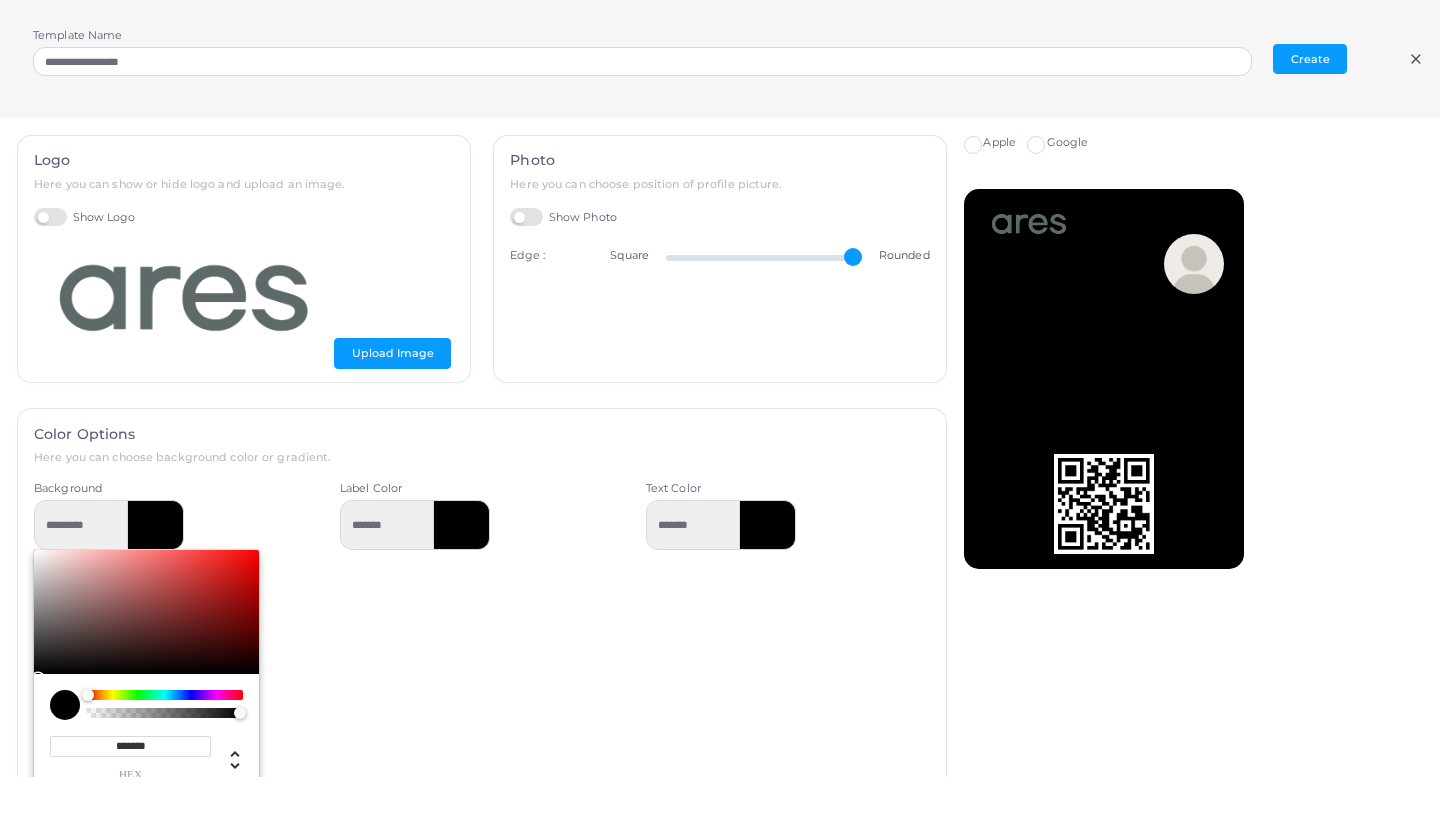 type on "*********" 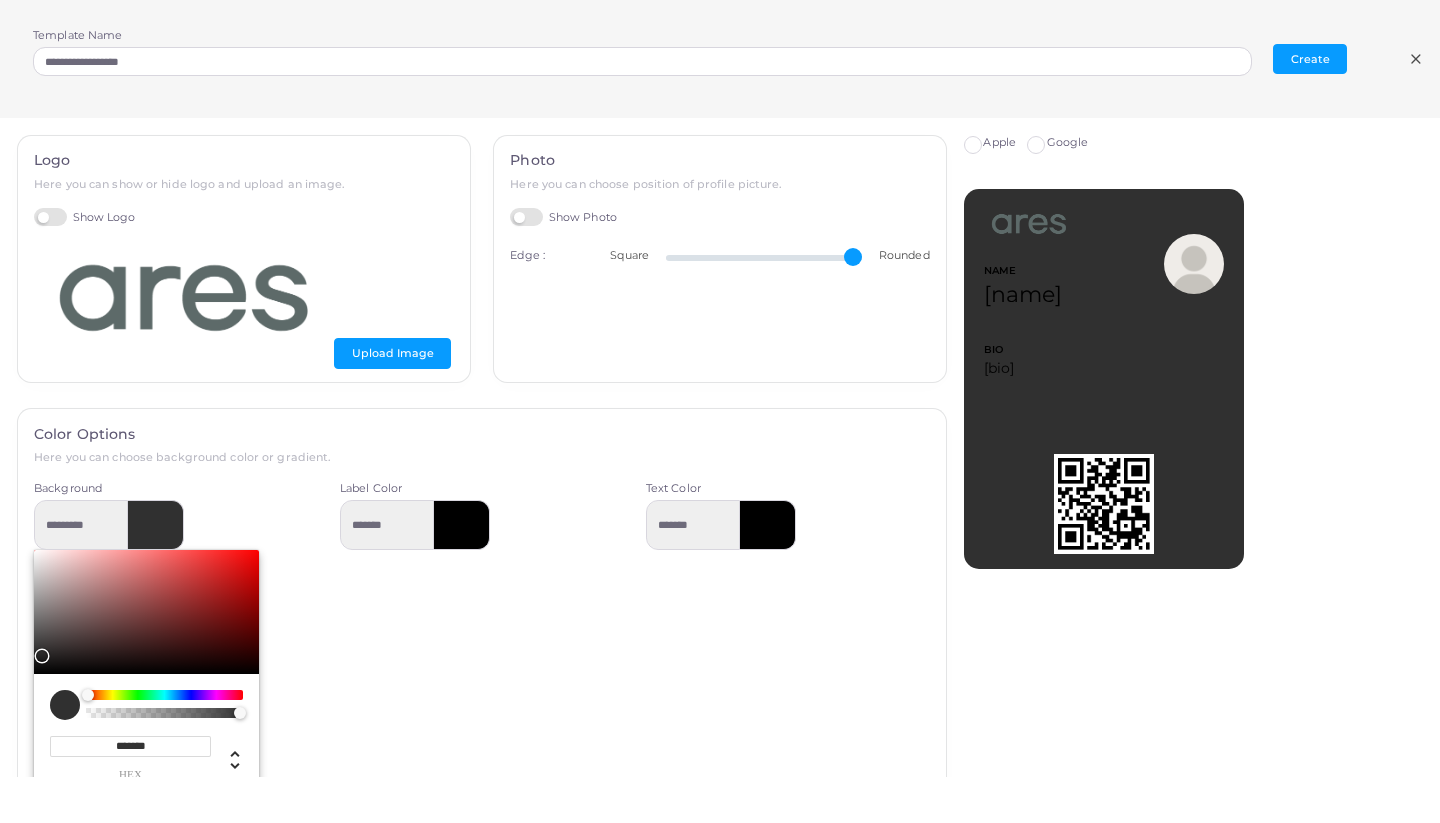 type on "*********" 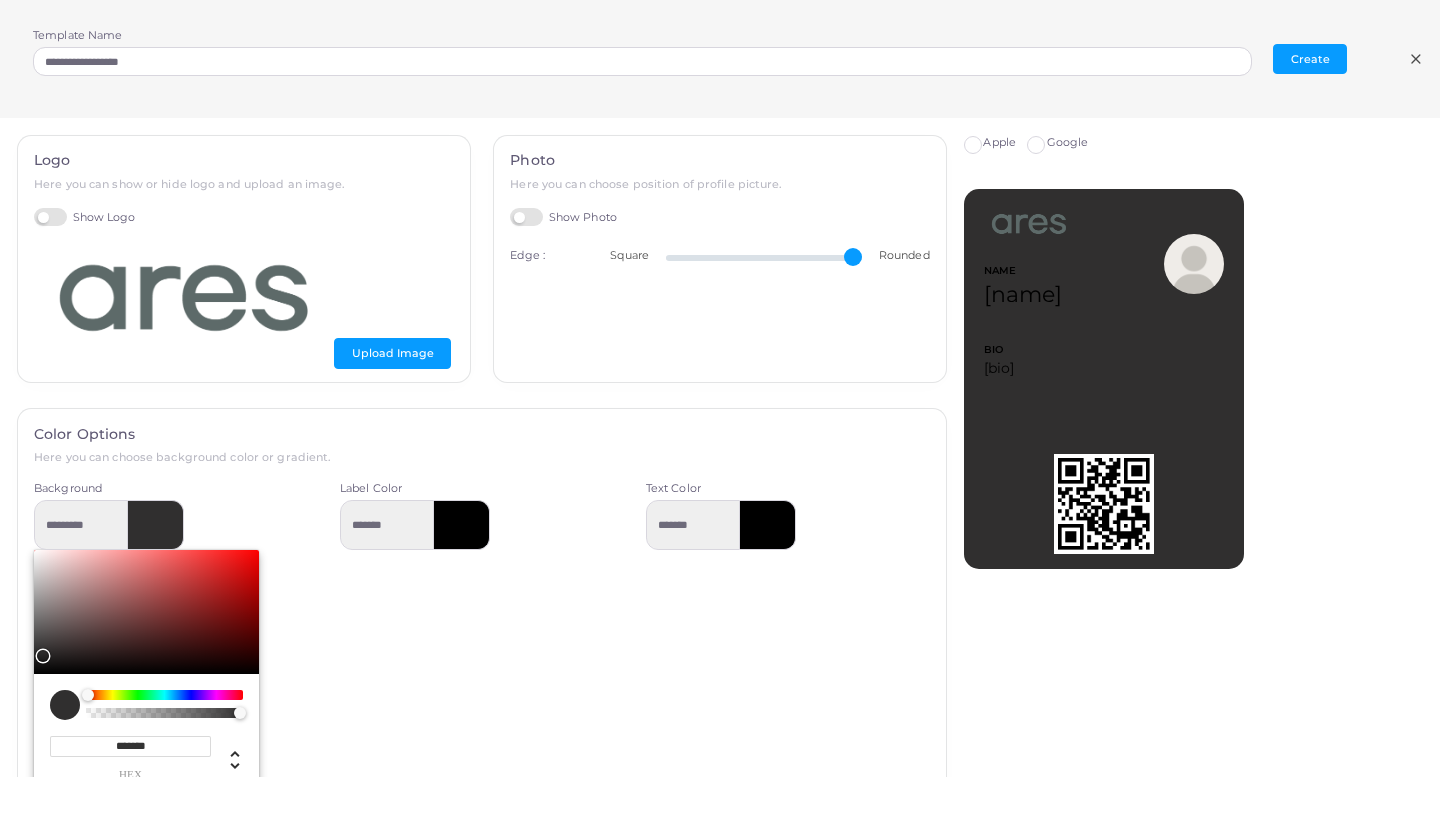 type on "*********" 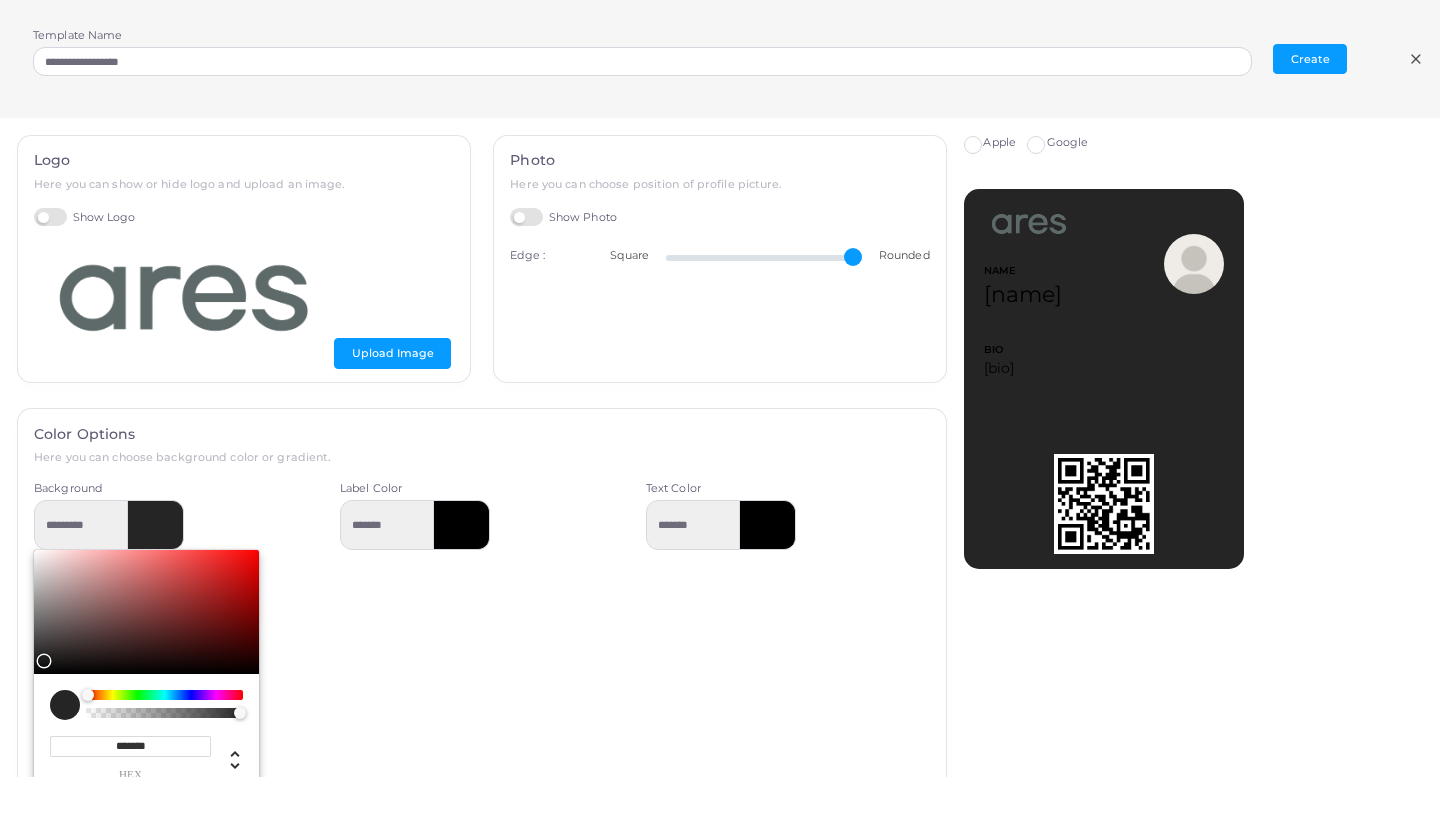 type on "*********" 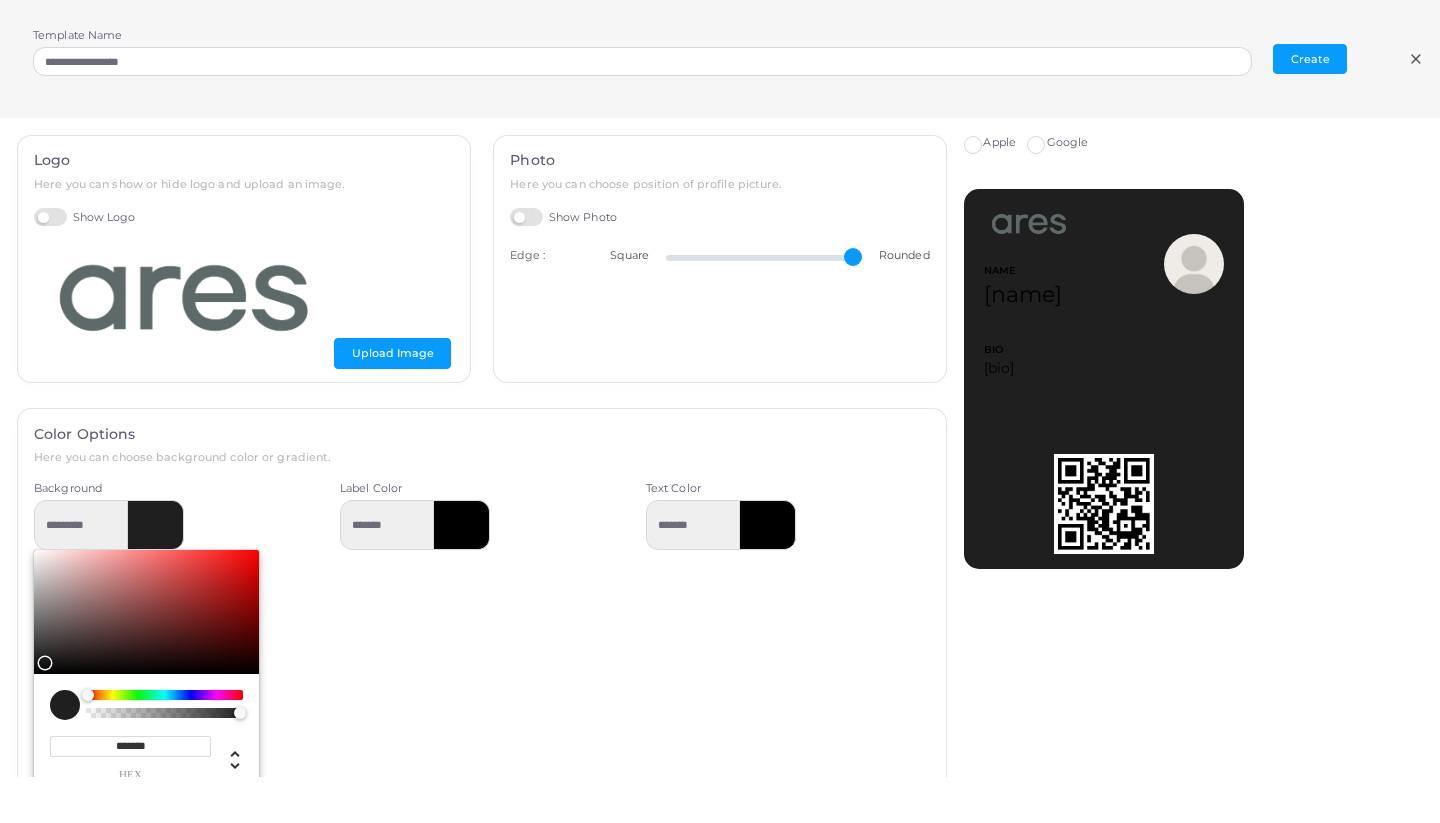 type on "*********" 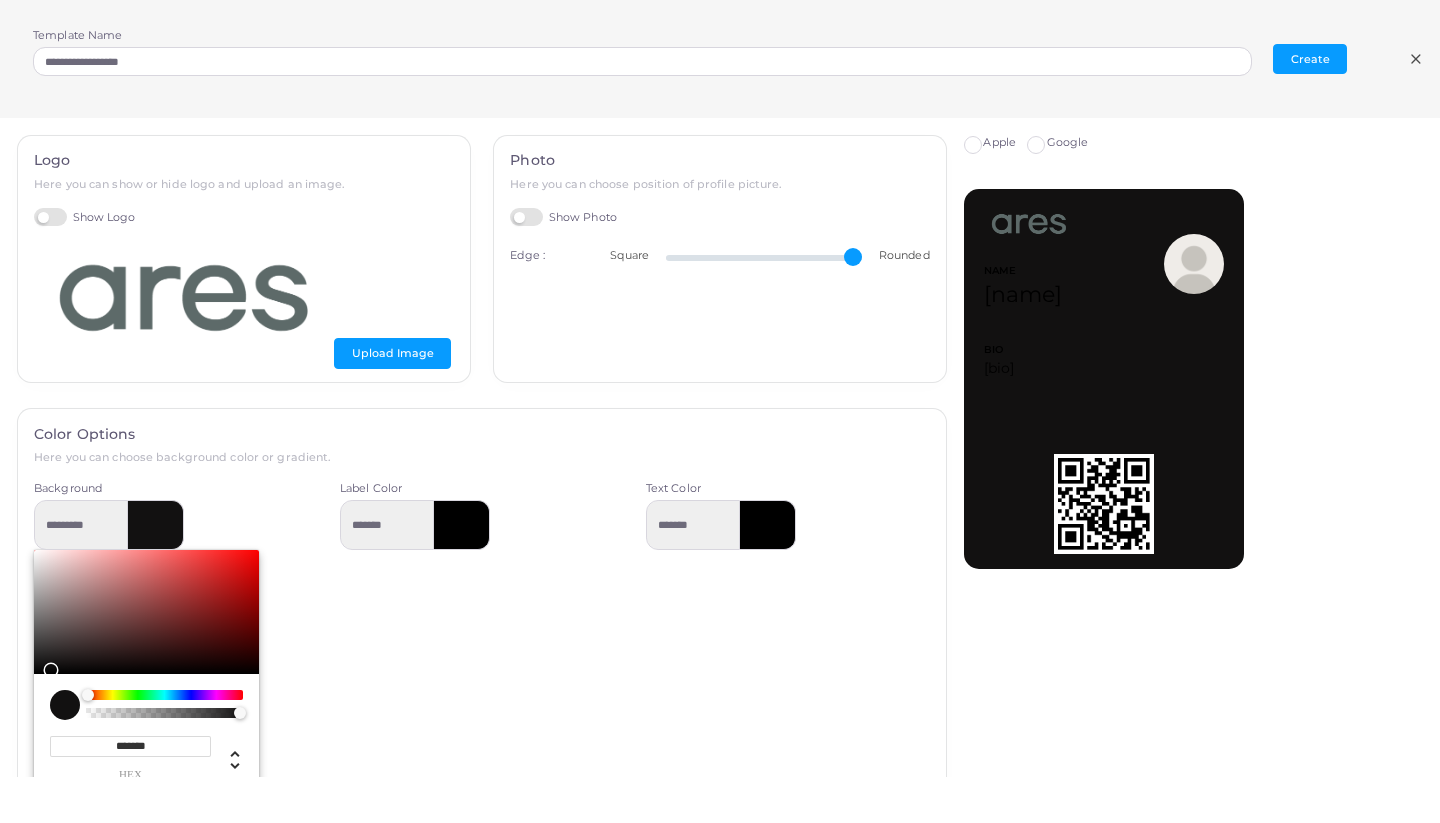 type on "*********" 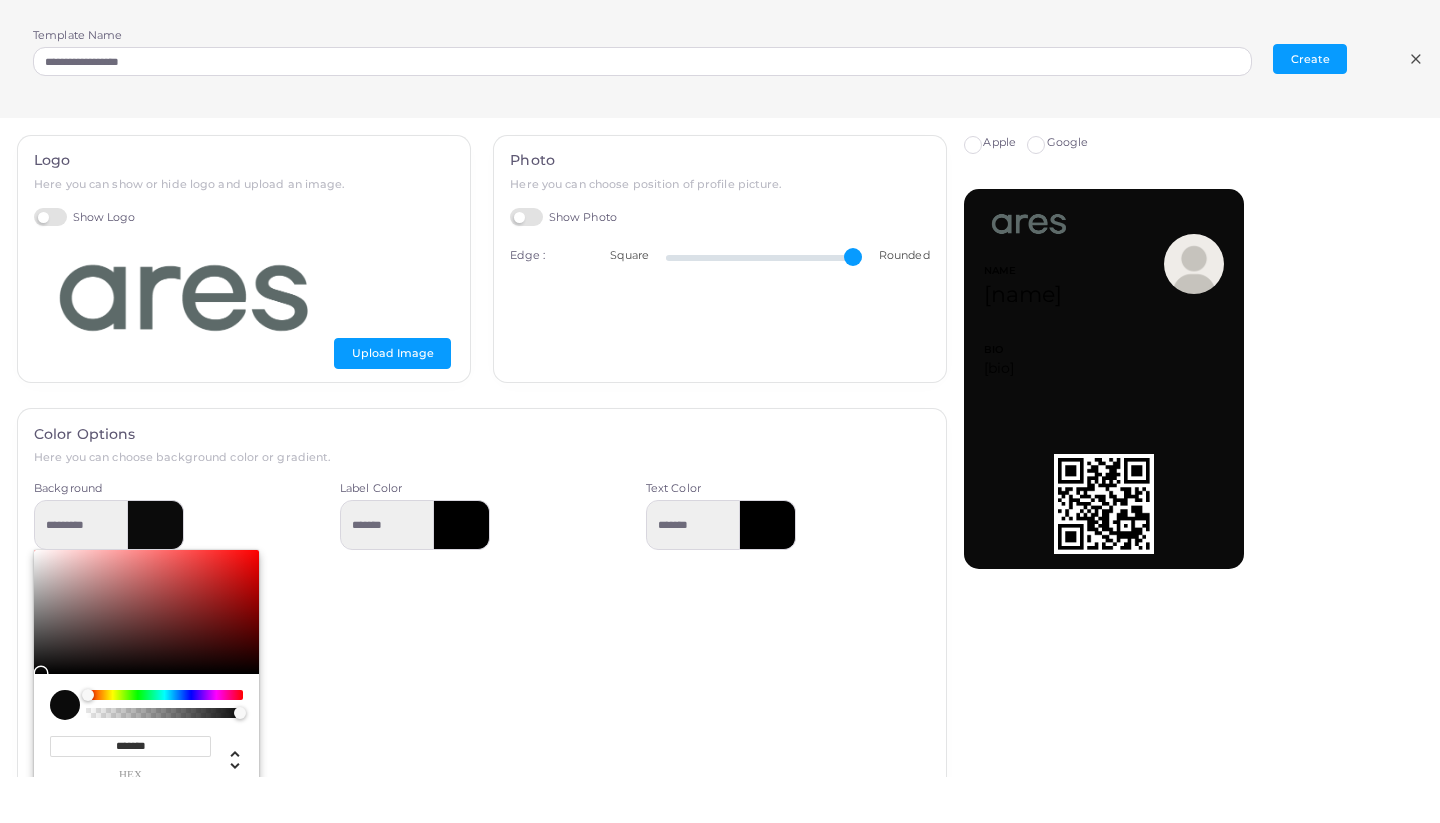 type on "*********" 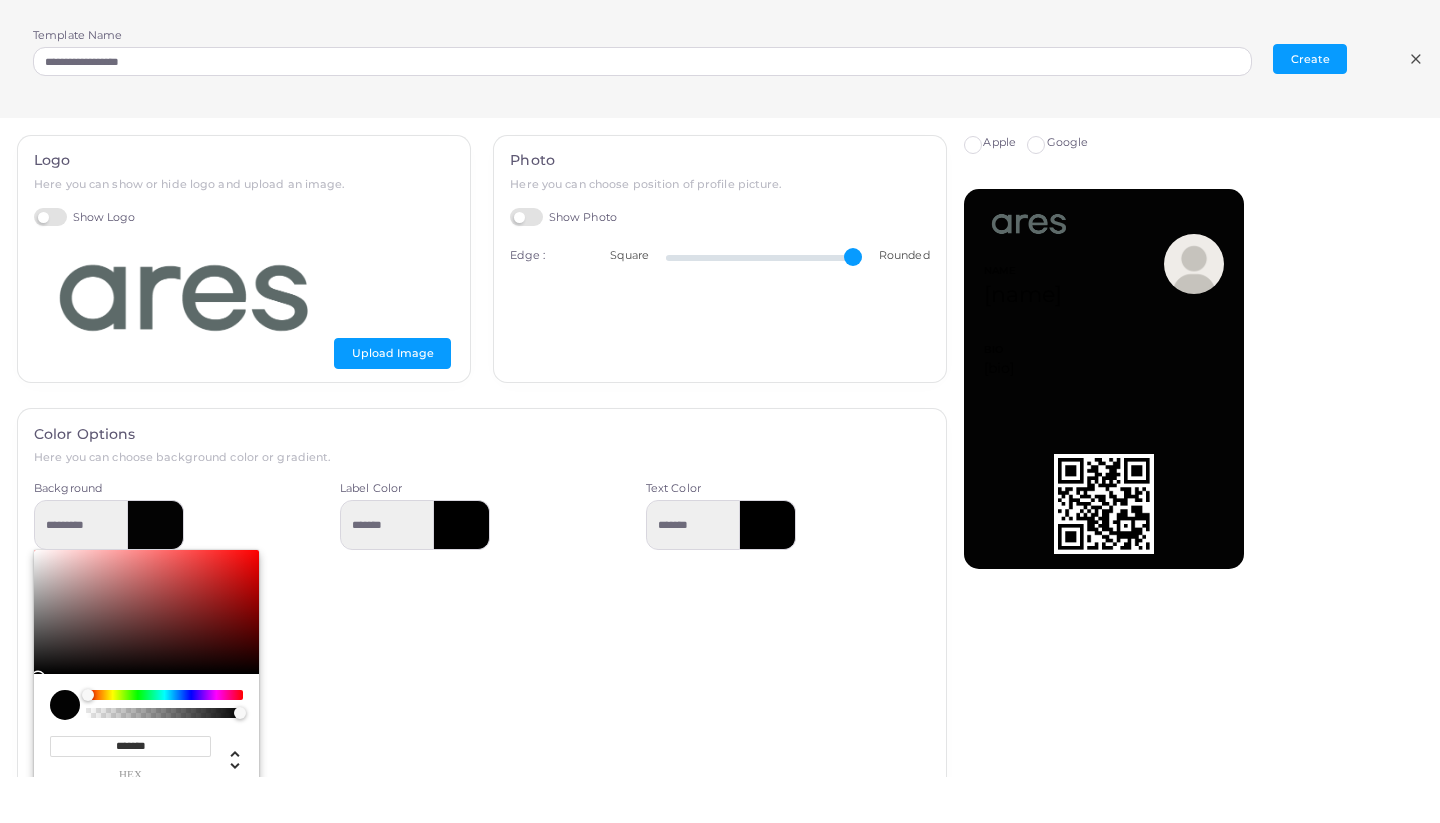 type on "*********" 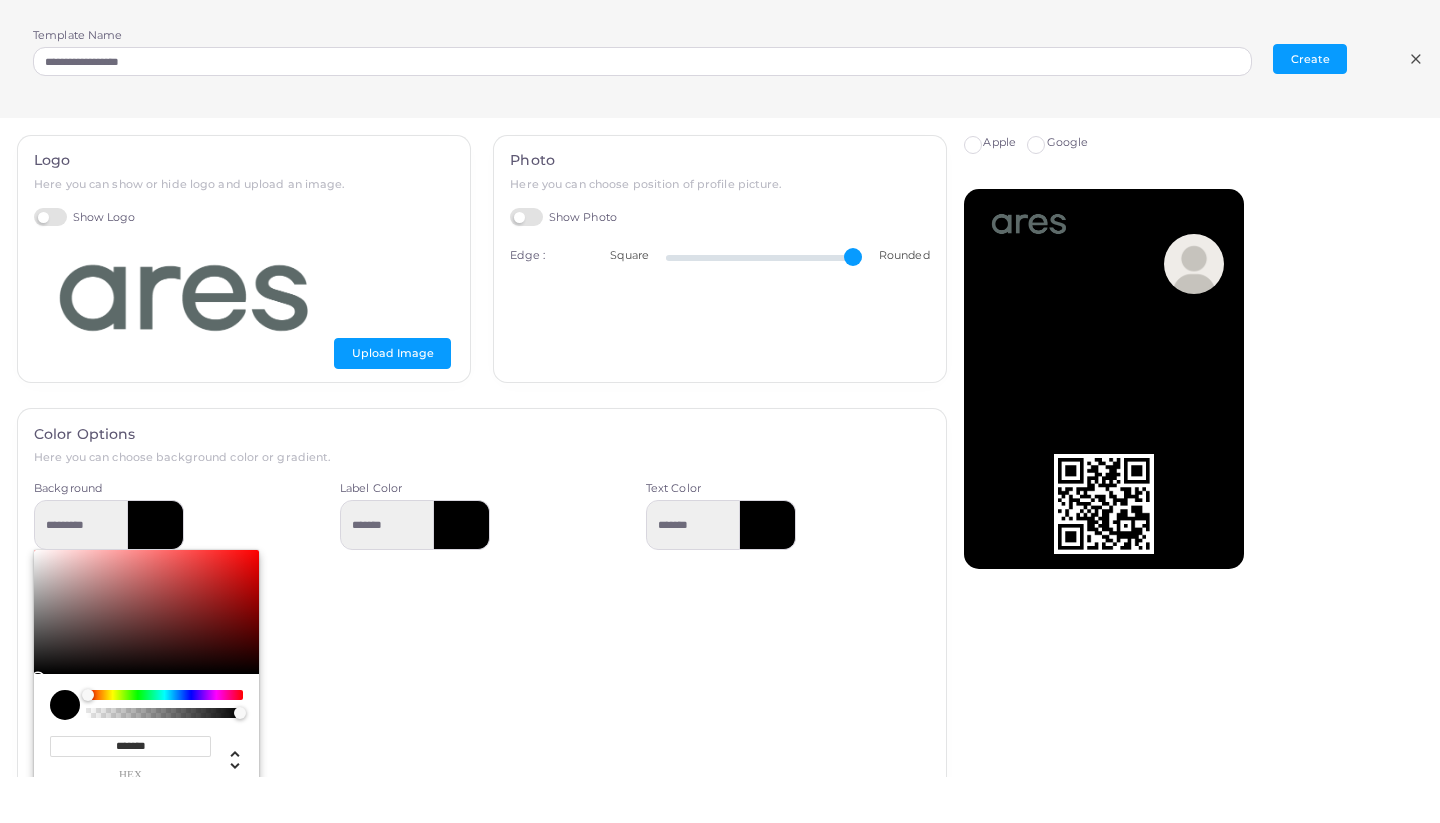 type on "*********" 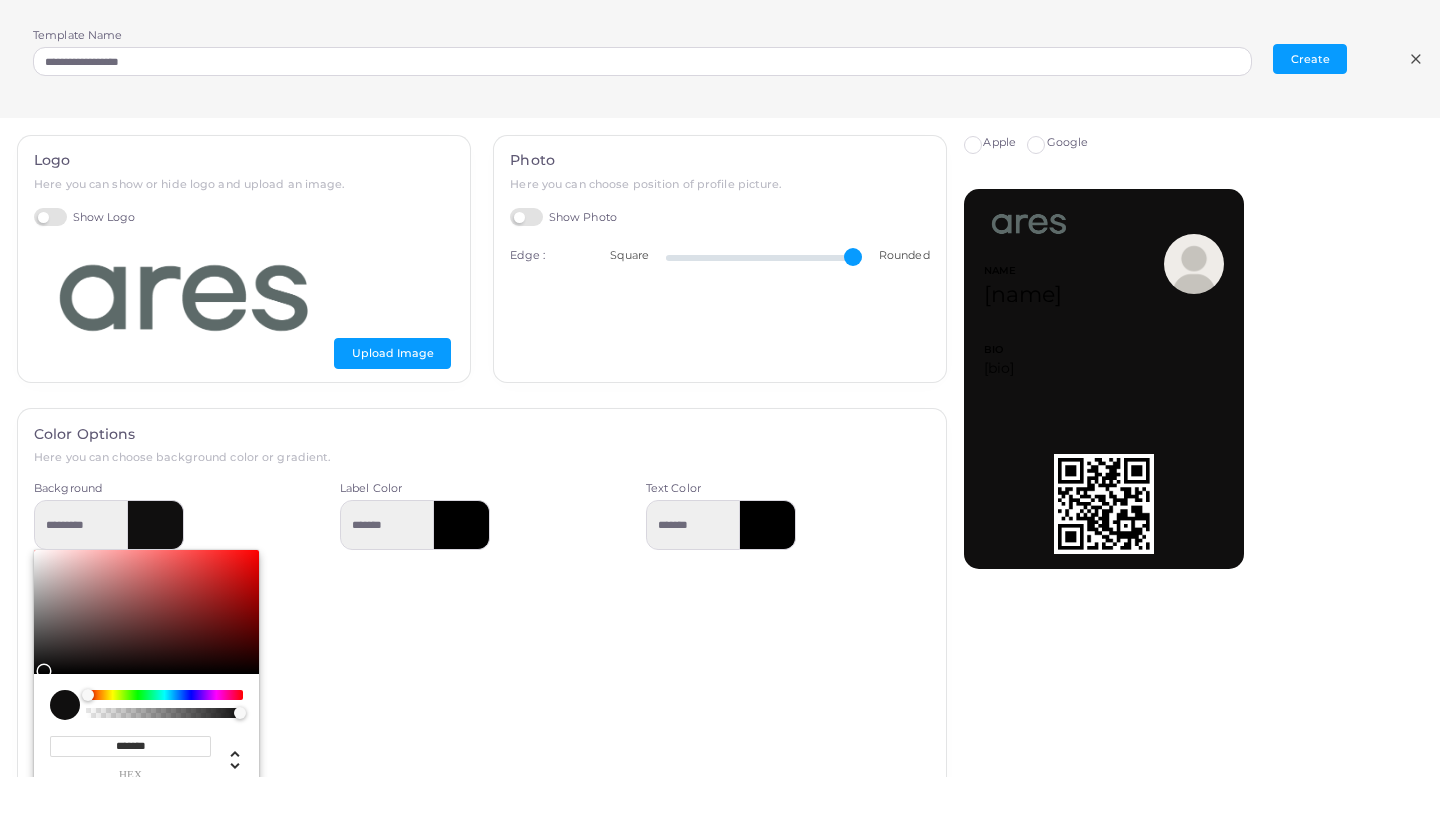 type on "*********" 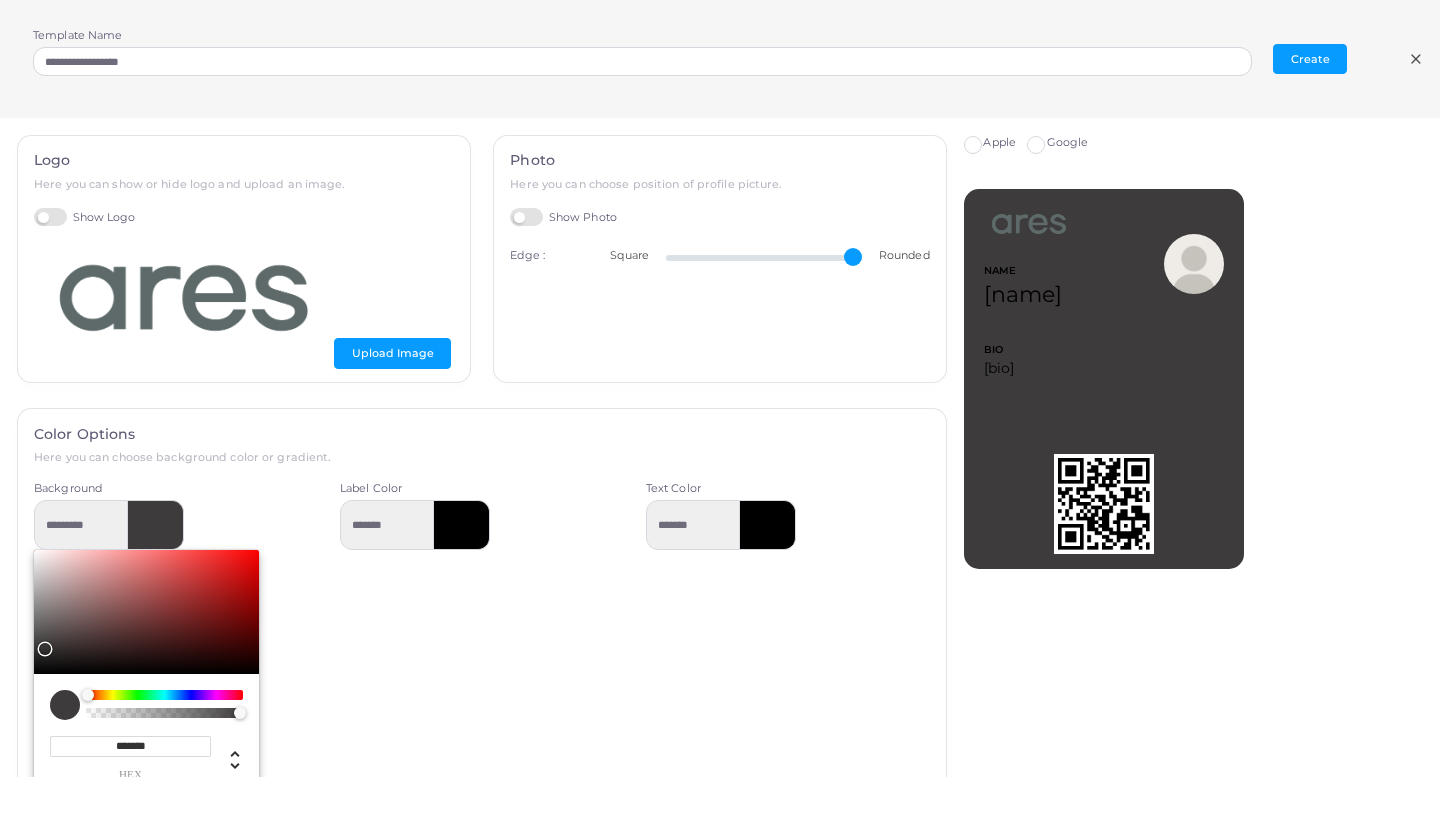 type on "*********" 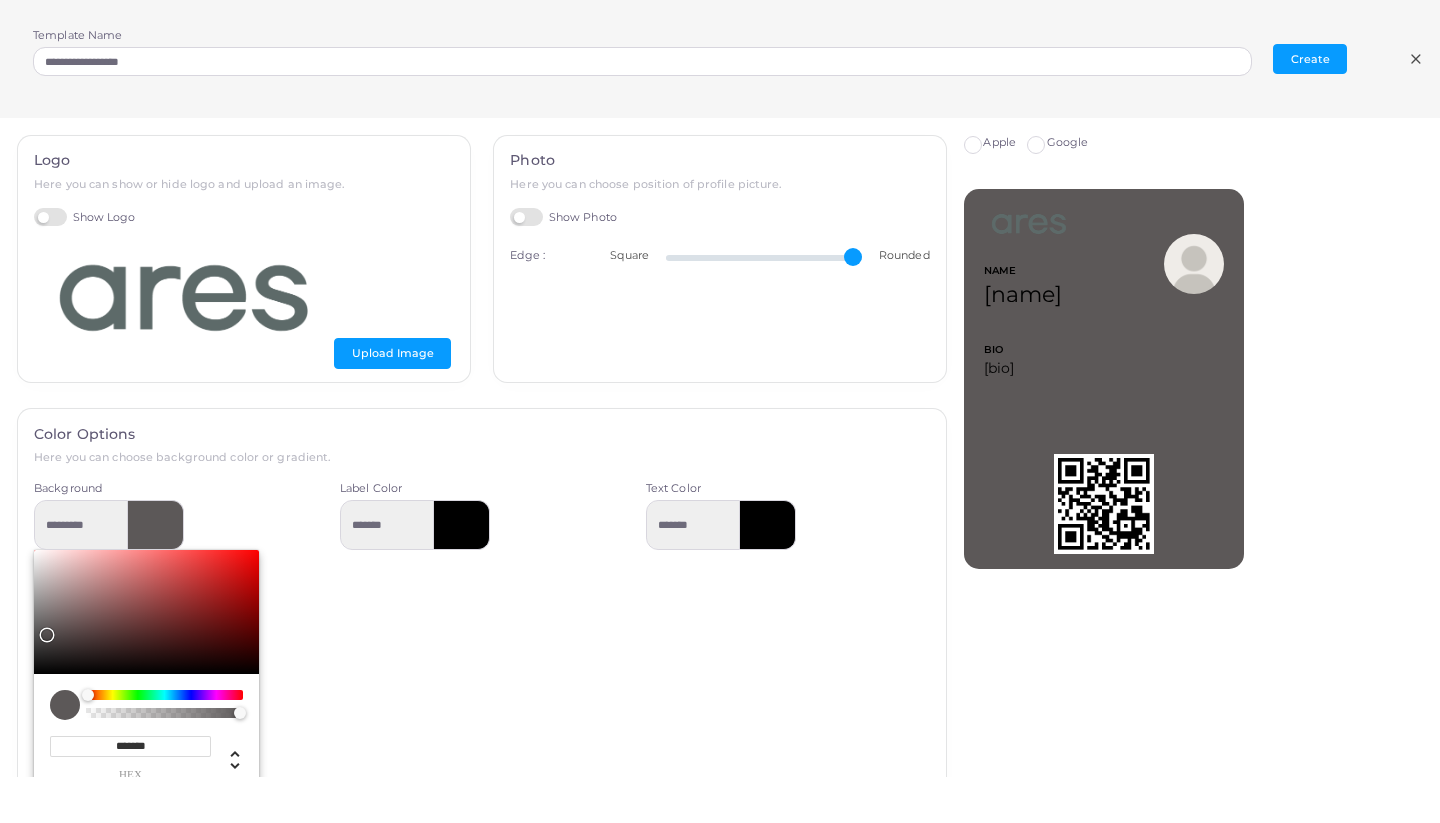 type on "*********" 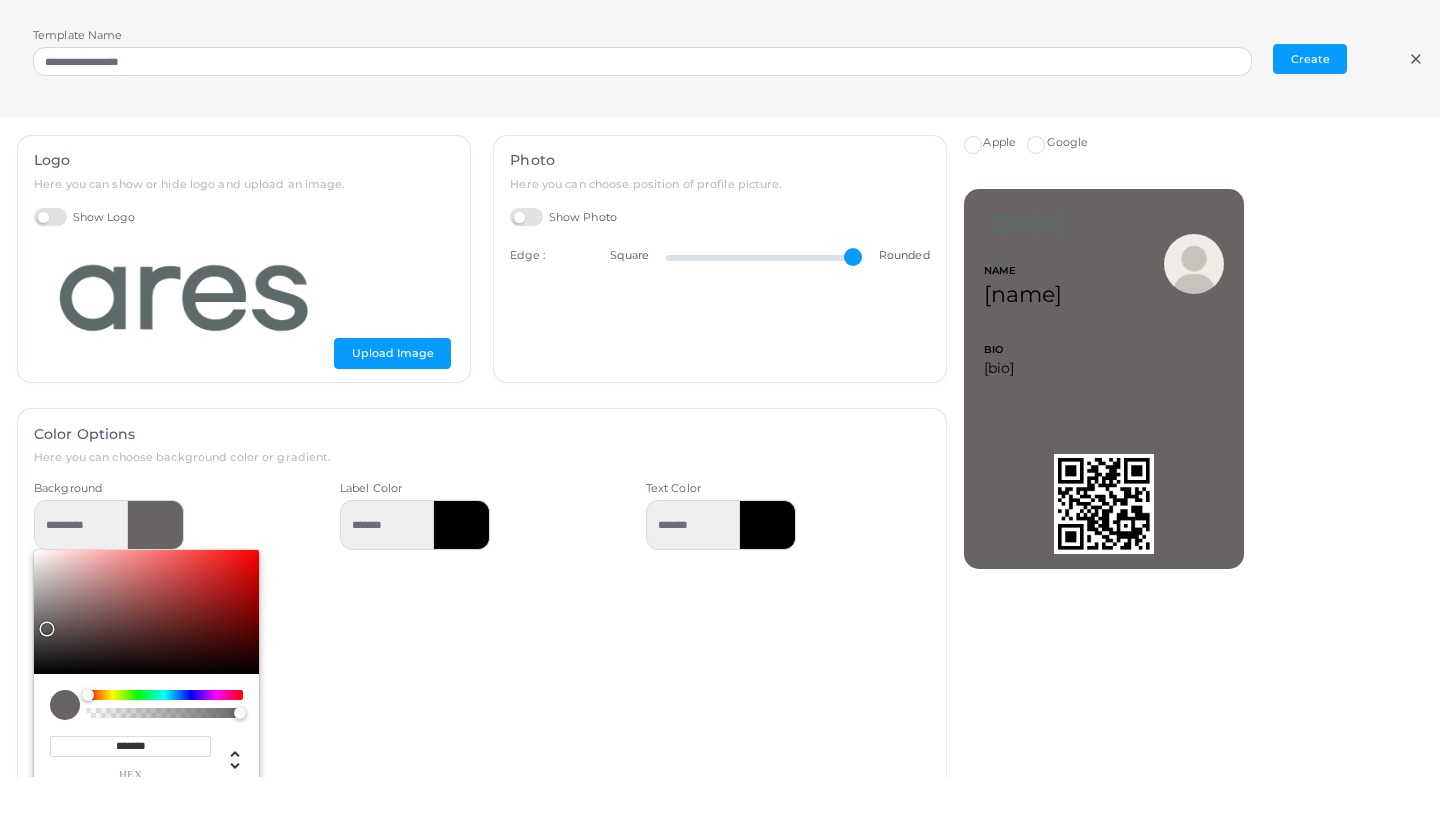 type on "*********" 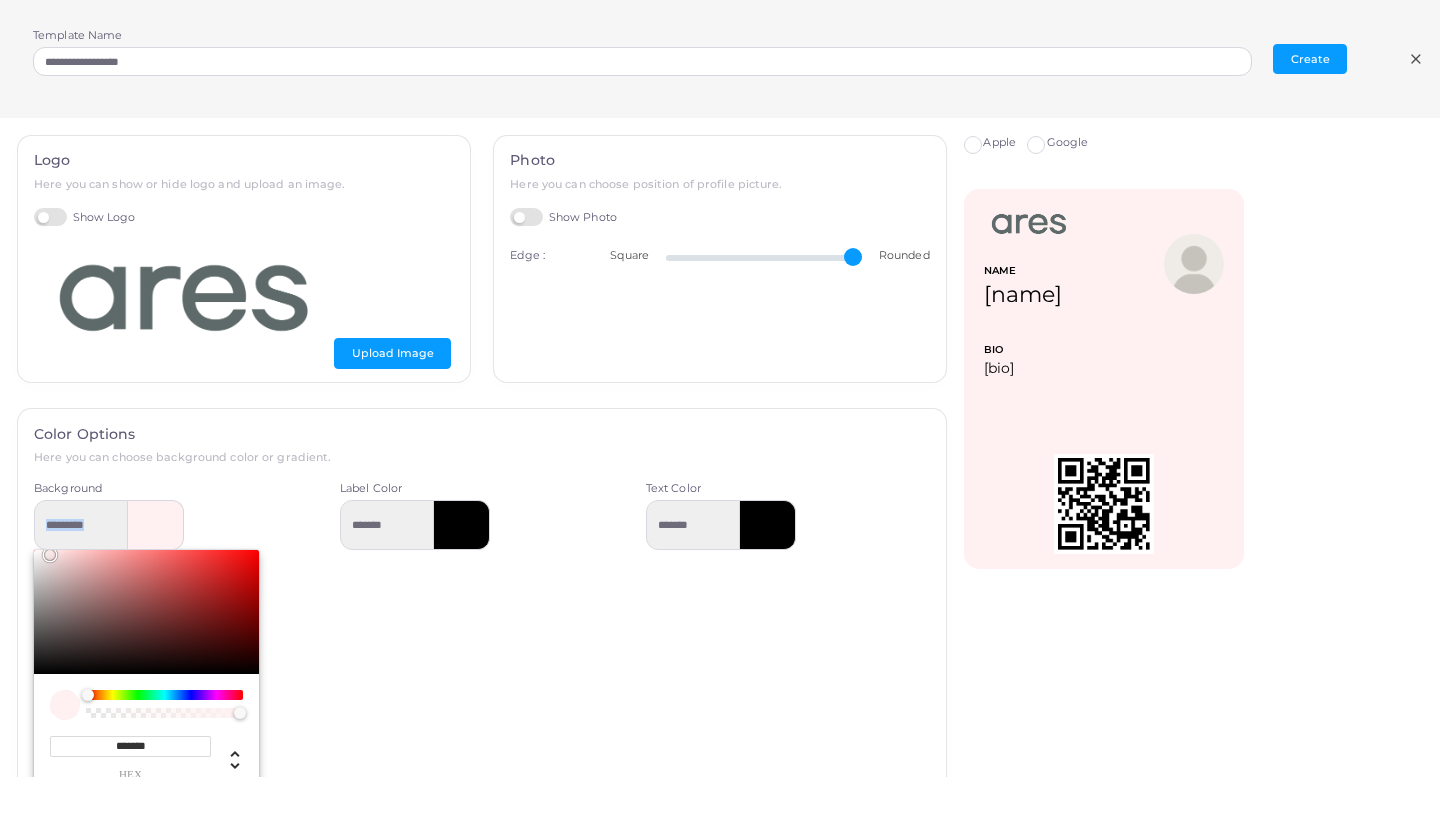 drag, startPoint x: 35, startPoint y: 580, endPoint x: 38, endPoint y: 524, distance: 56.0803 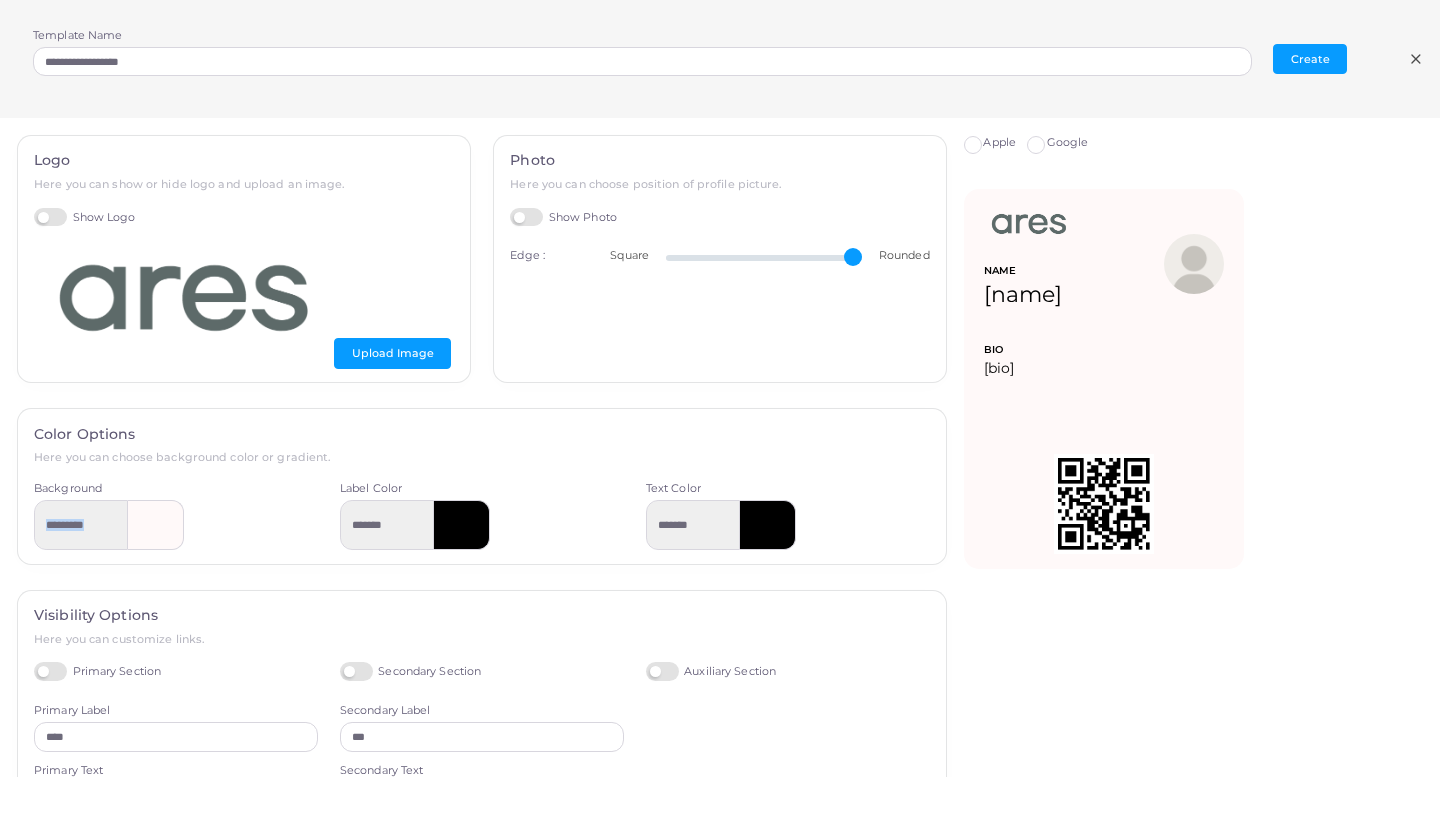 click at bounding box center (156, 525) 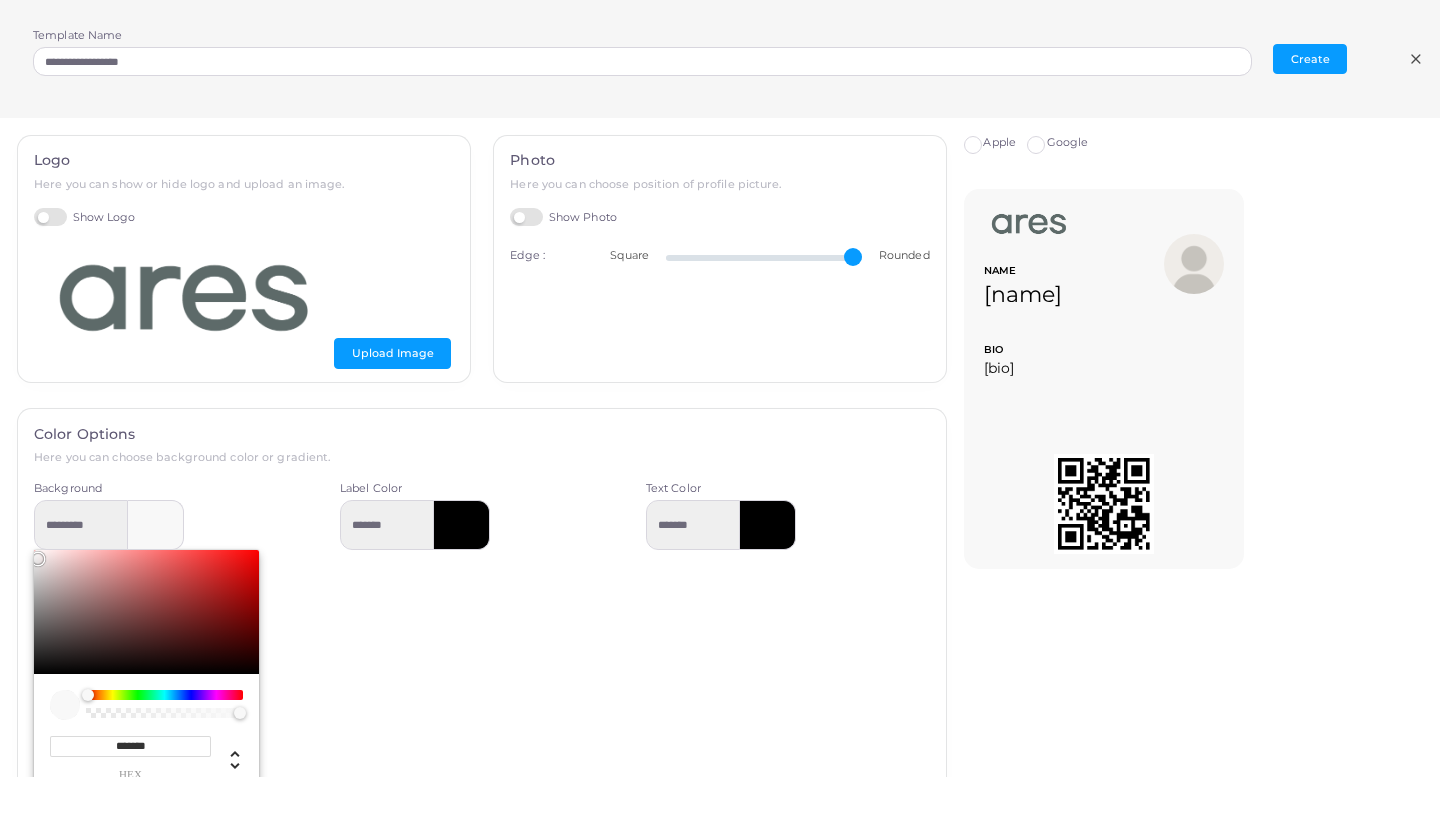 drag, startPoint x: 44, startPoint y: 552, endPoint x: 33, endPoint y: 550, distance: 11.18034 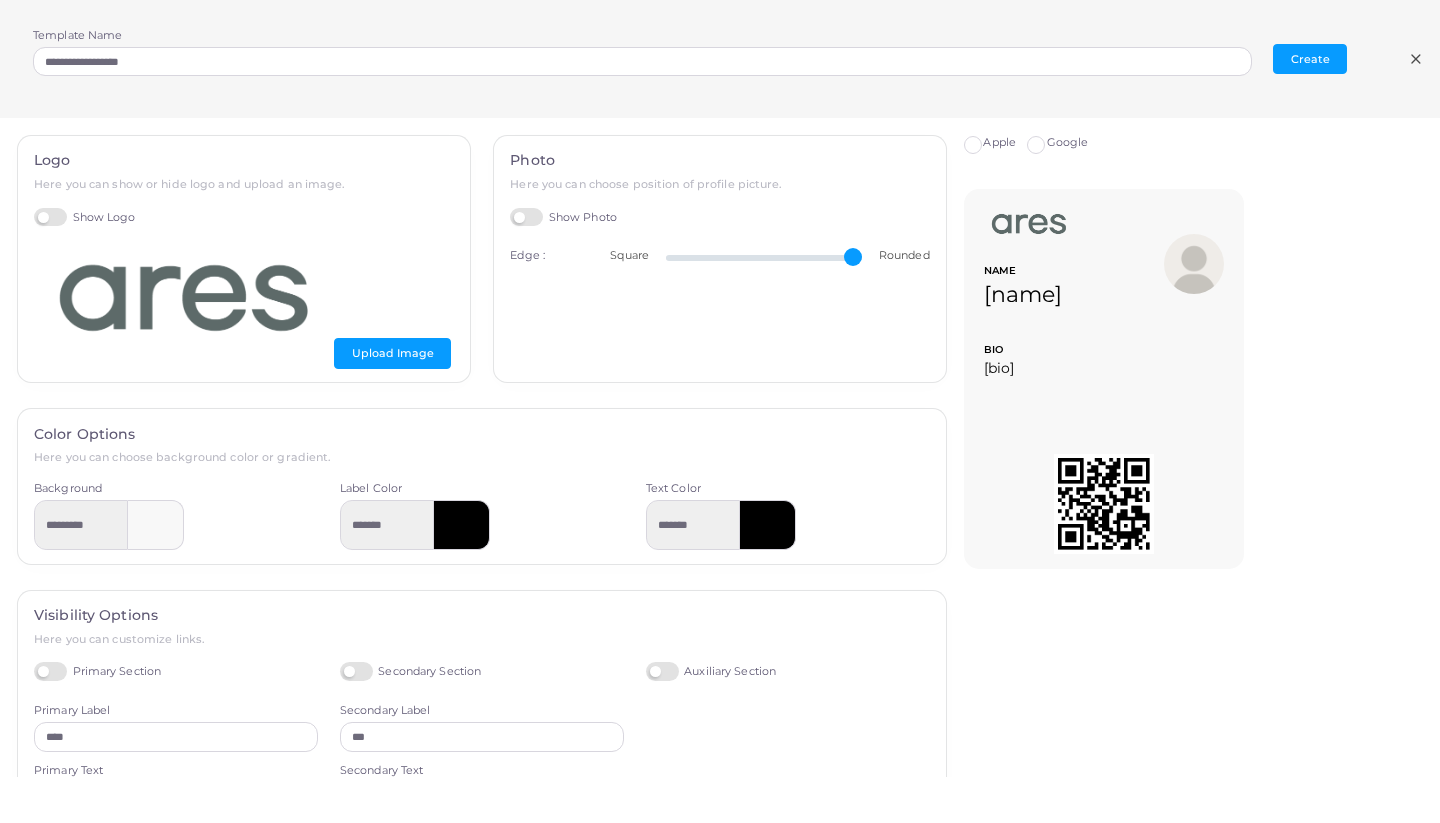 click on "*******" at bounding box center (482, 525) 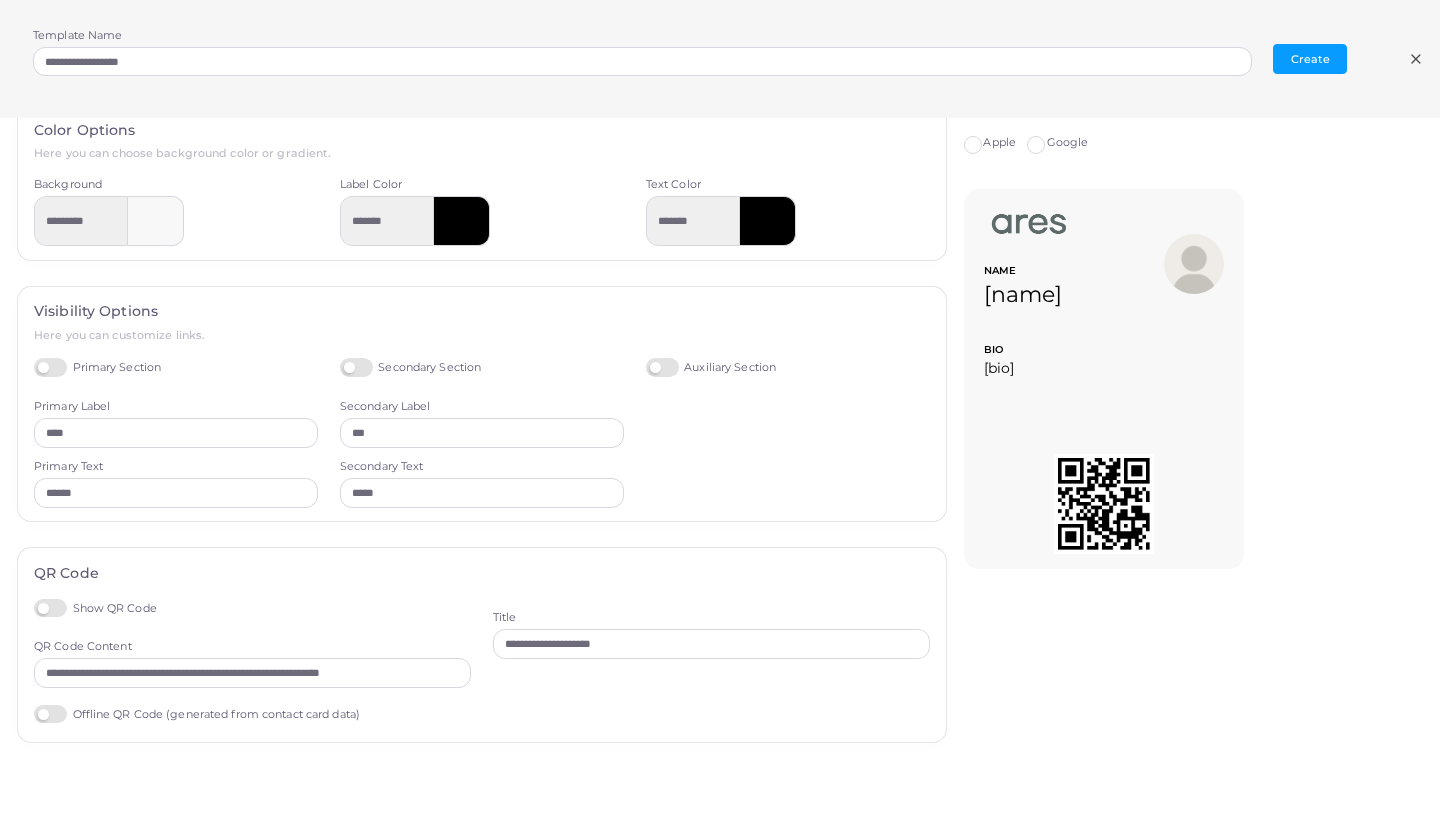 scroll, scrollTop: 302, scrollLeft: 0, axis: vertical 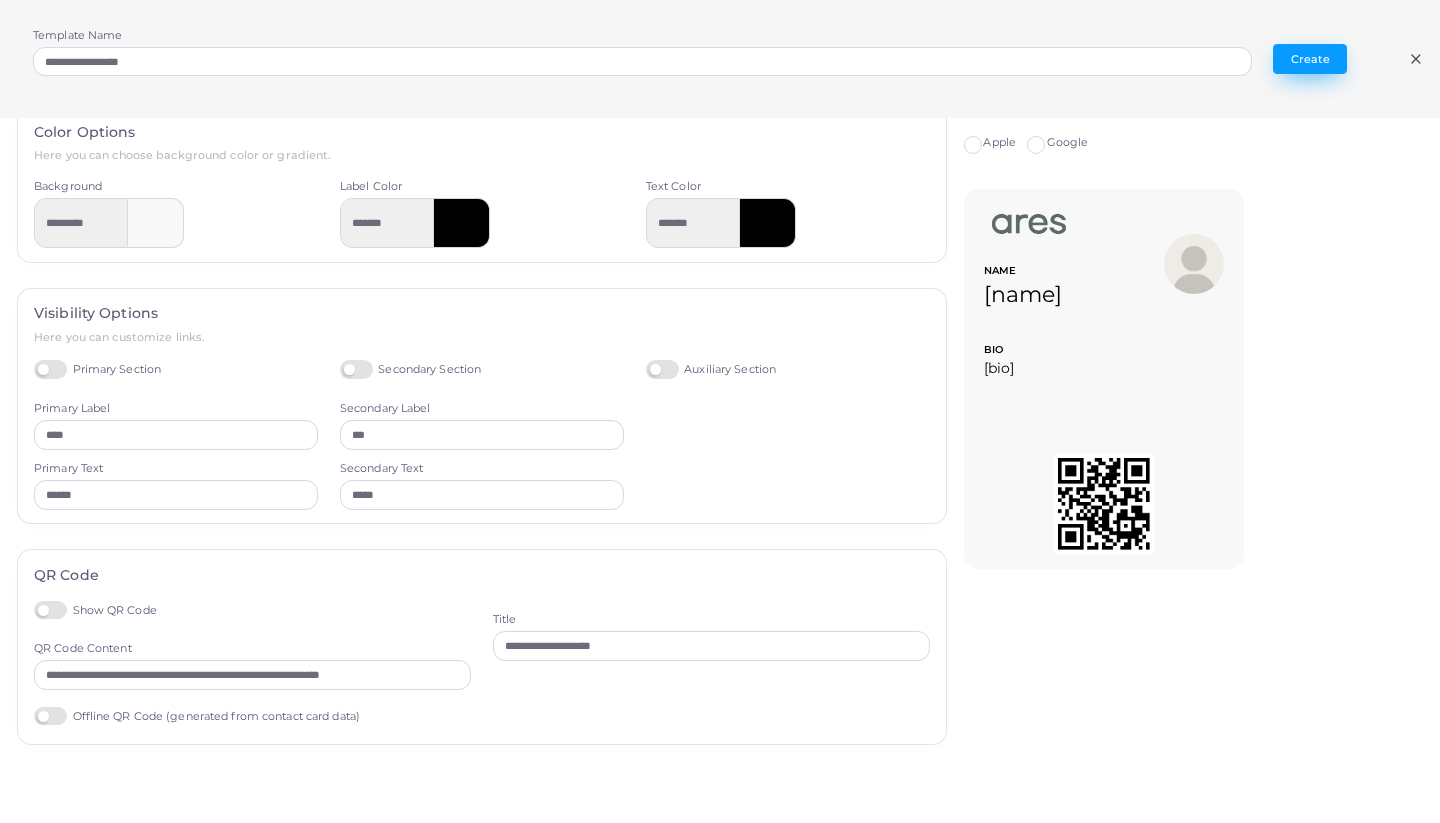 click on "Create" at bounding box center (1310, 59) 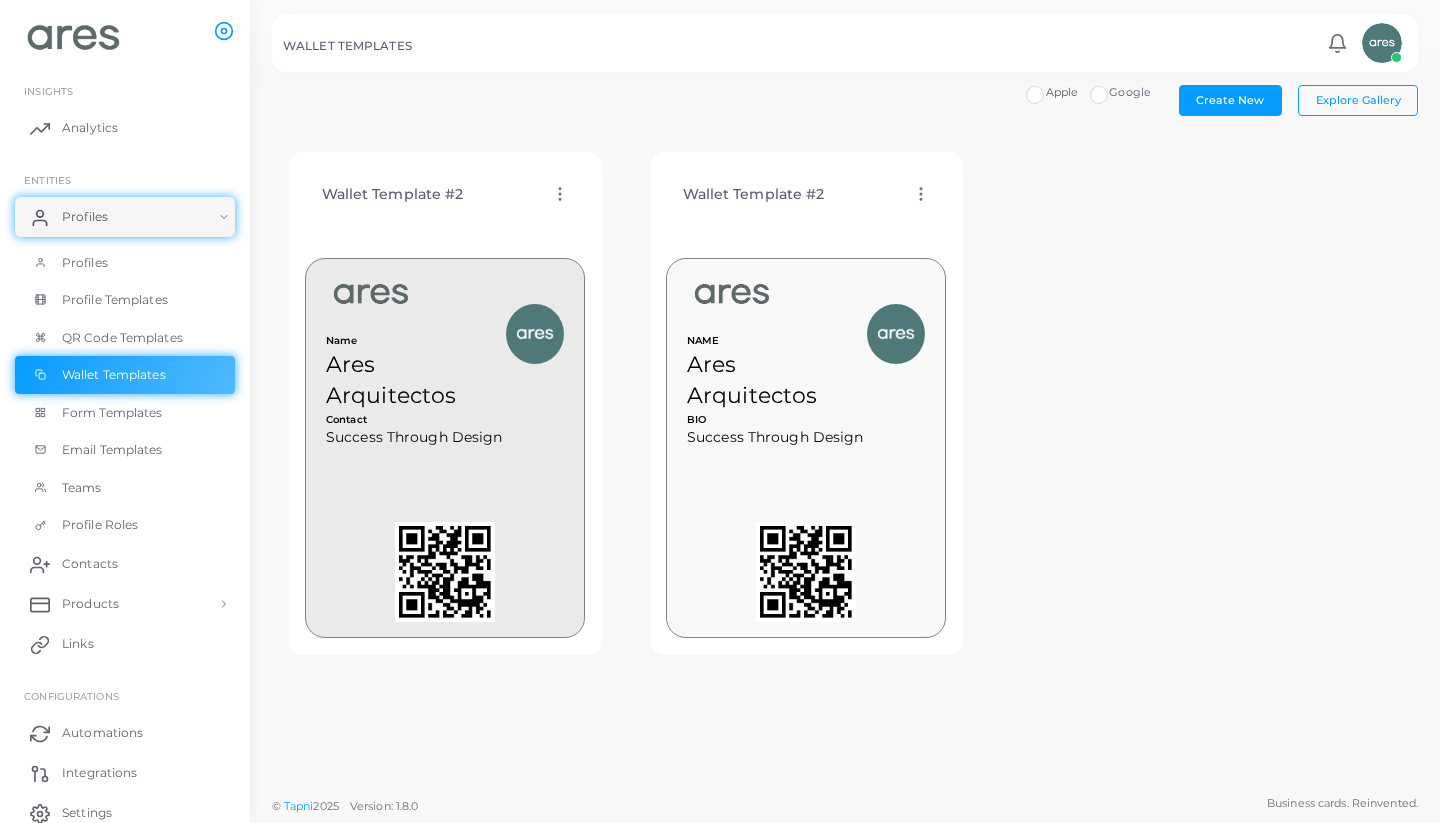 scroll, scrollTop: 0, scrollLeft: 0, axis: both 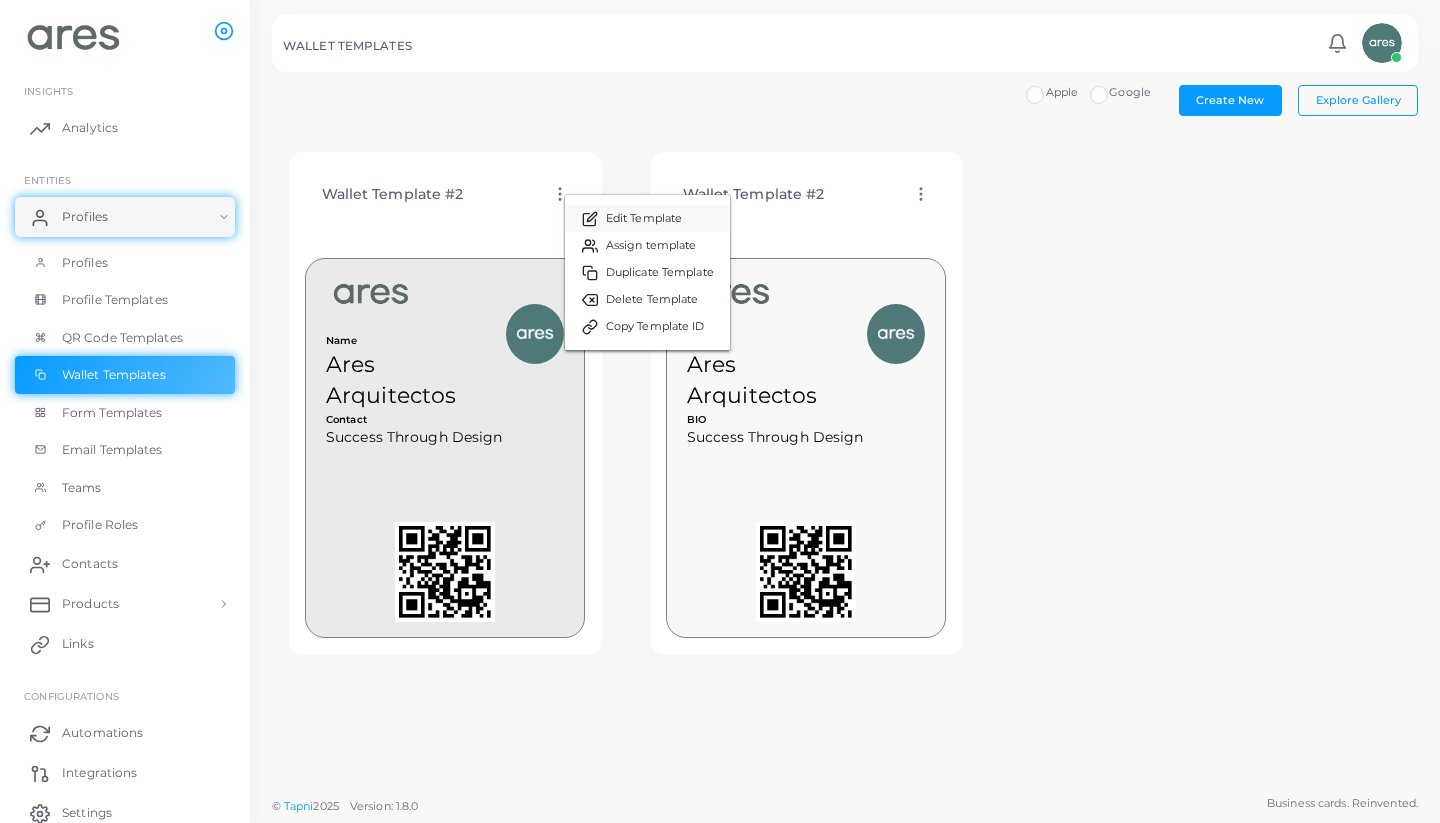 click on "Edit Template" at bounding box center [644, 219] 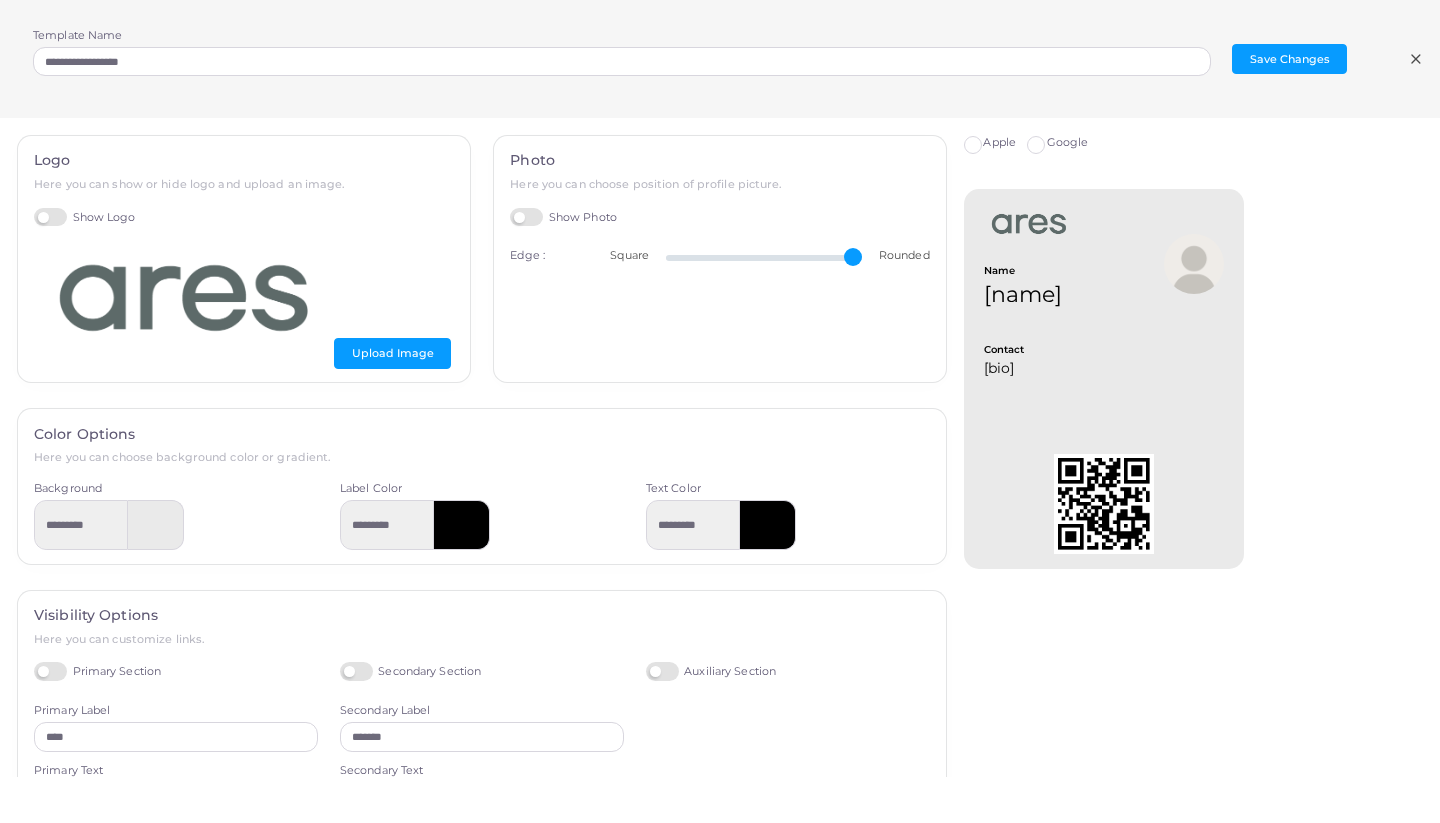 click at bounding box center [184, 298] 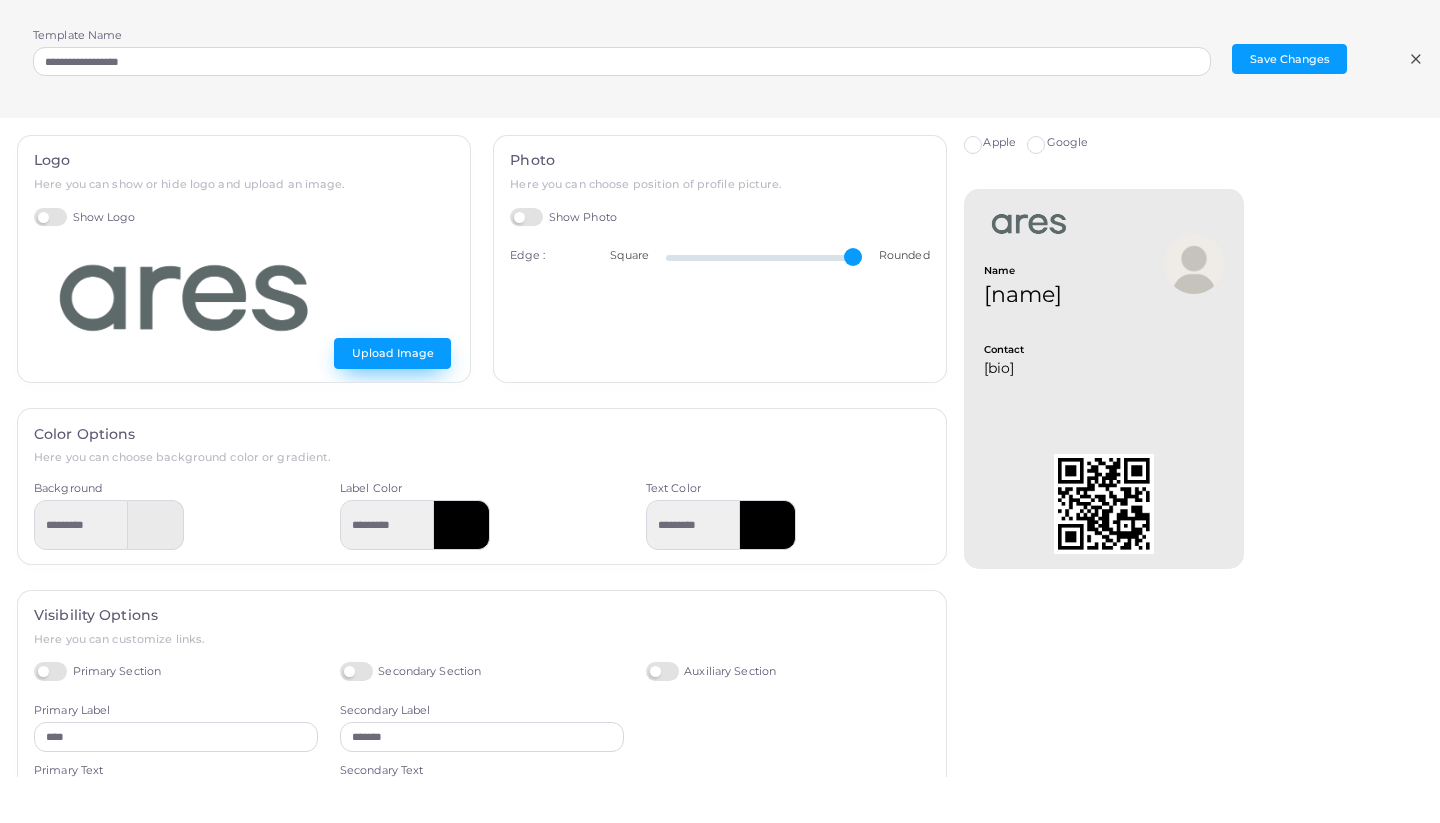 click on "Upload Image" at bounding box center (392, 353) 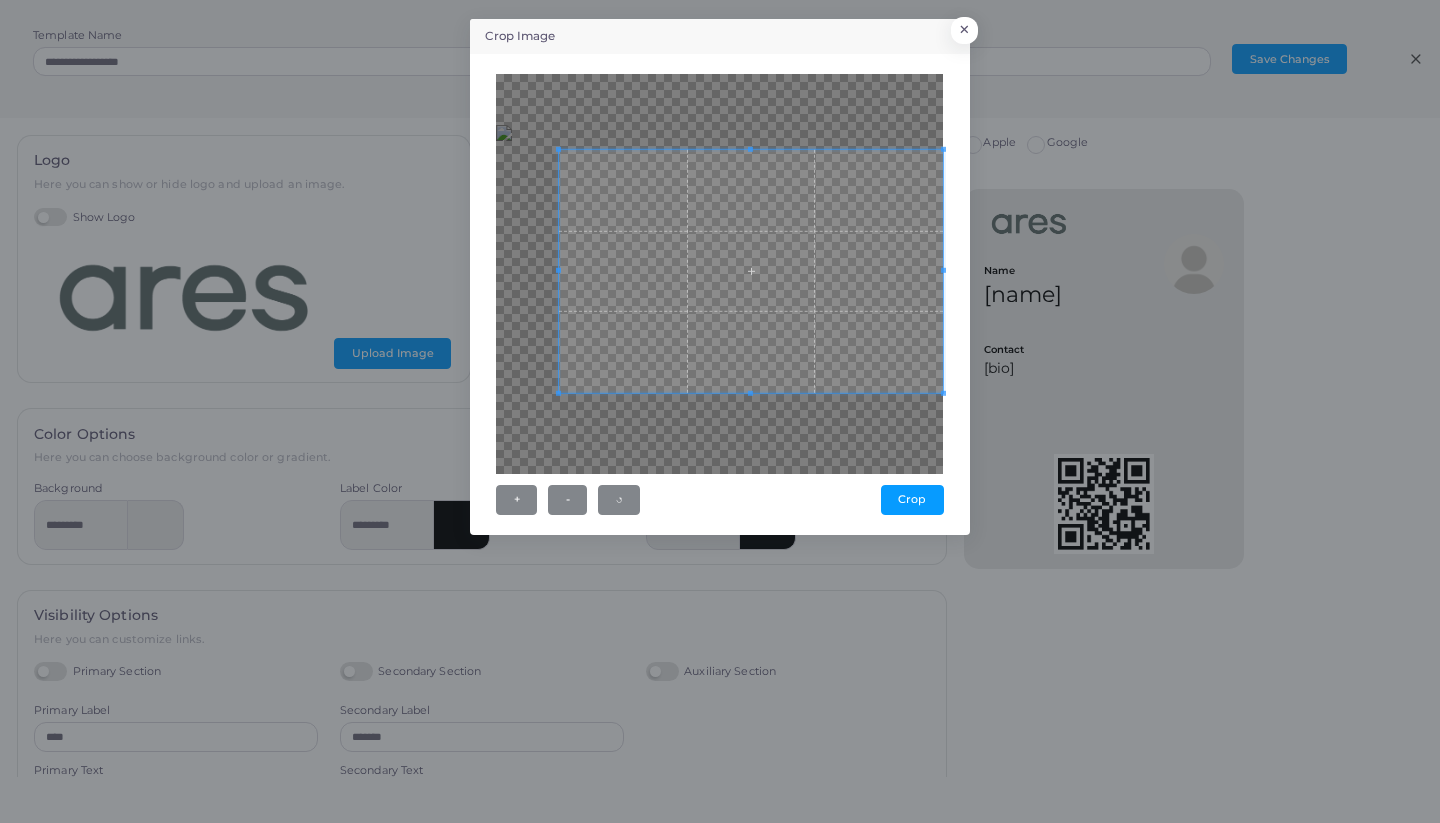click at bounding box center [719, 274] 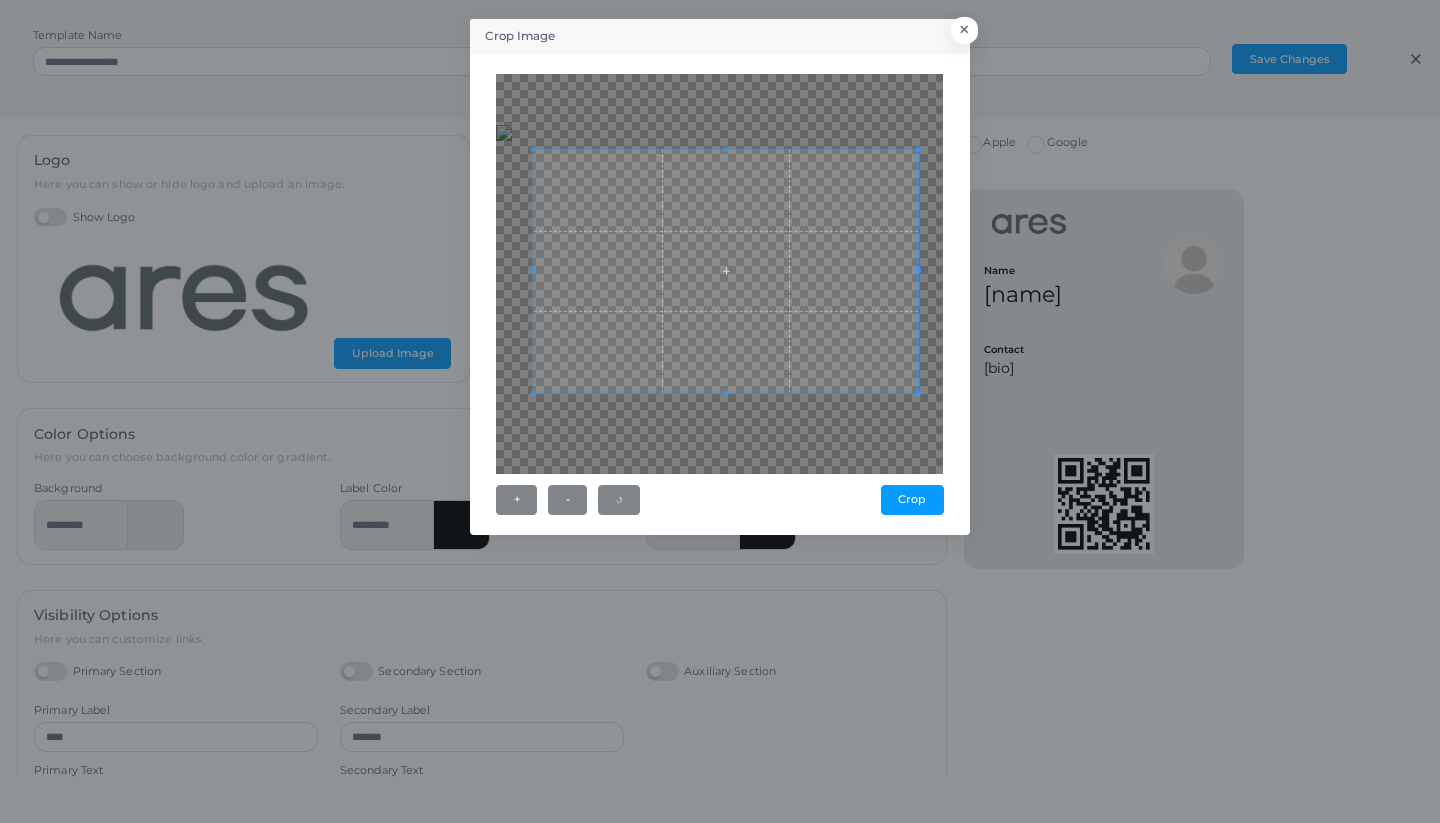 click at bounding box center [726, 270] 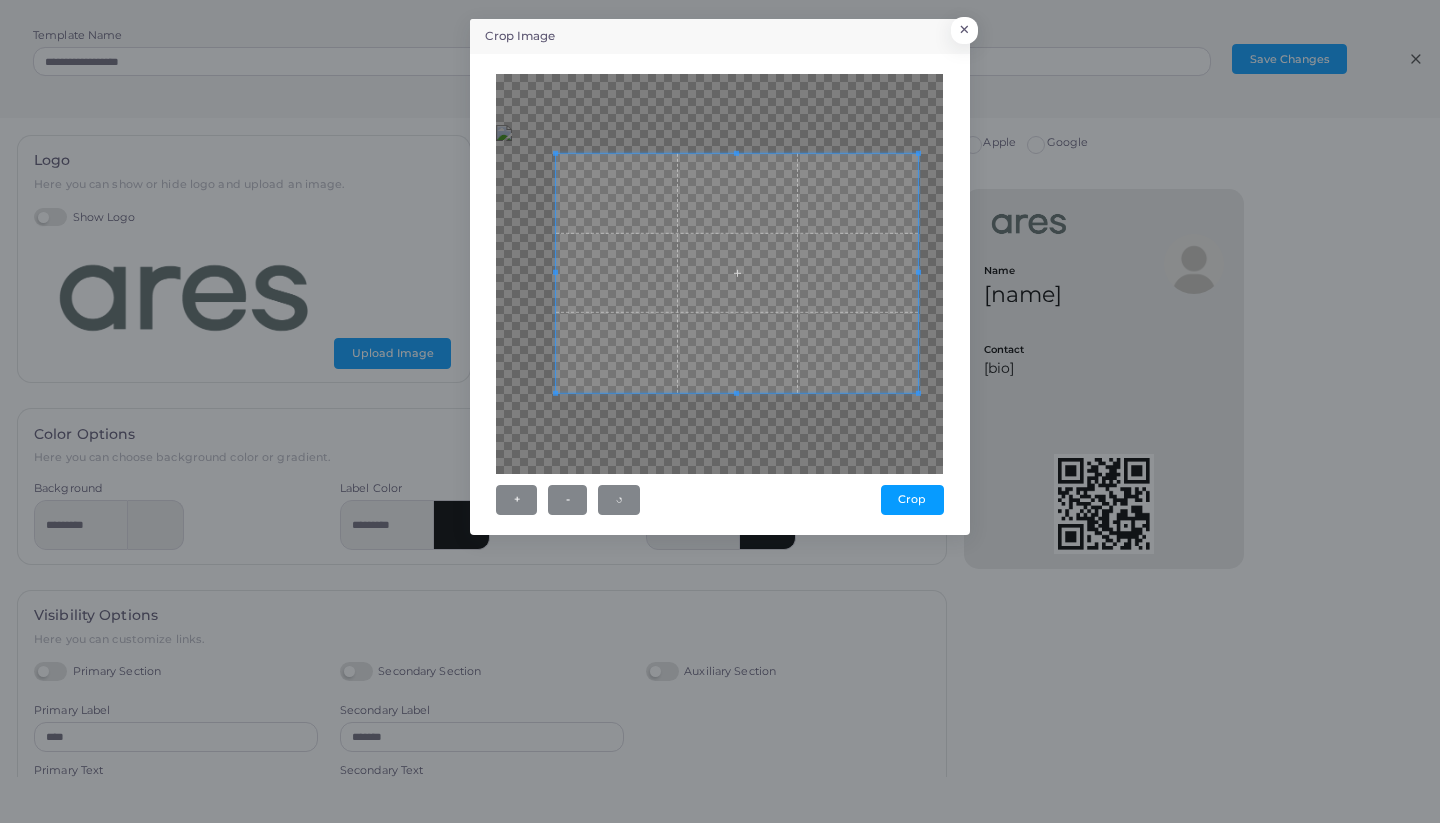 click at bounding box center (555, 152) 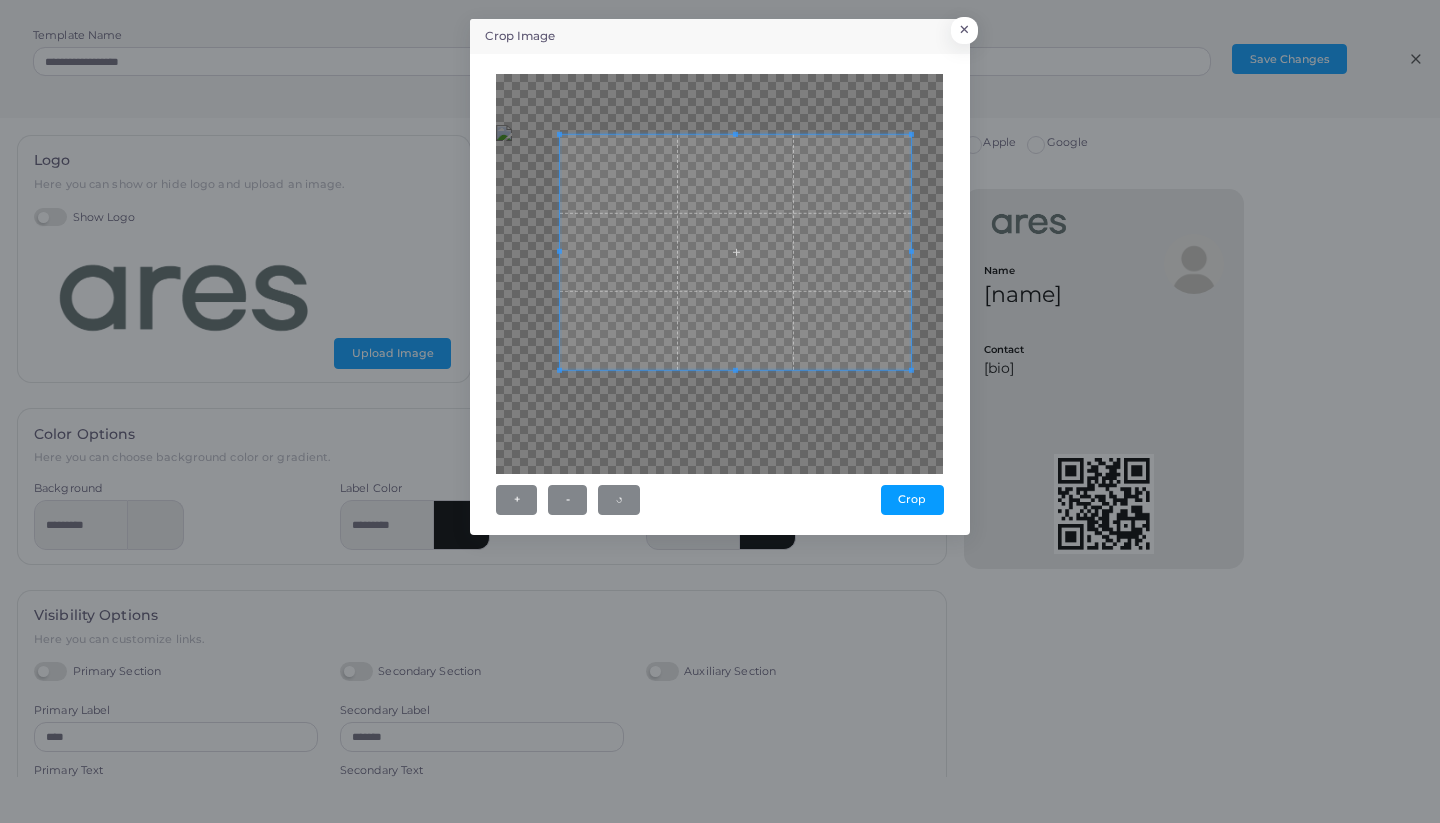 click at bounding box center (735, 251) 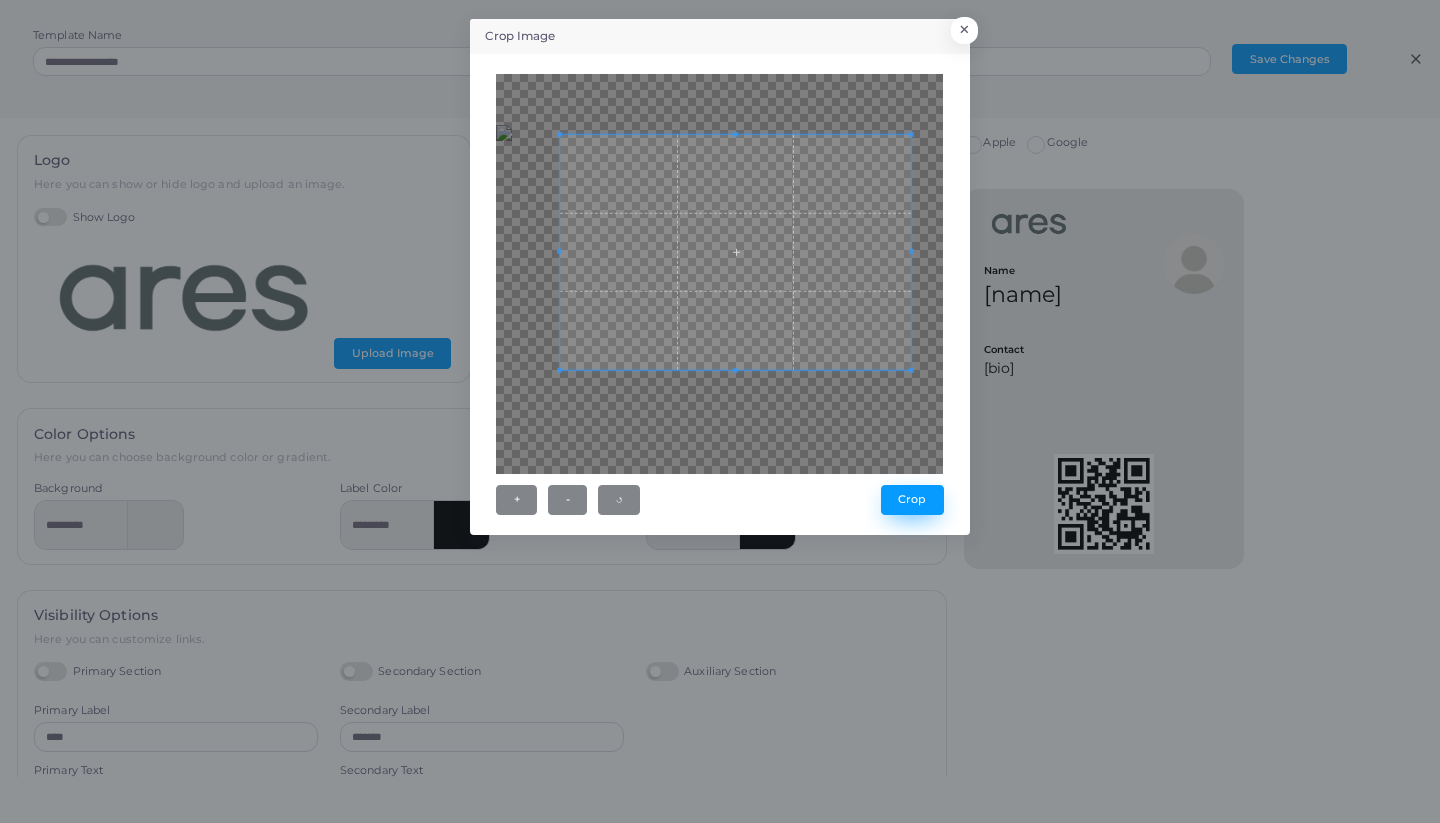 click on "Crop" at bounding box center [912, 500] 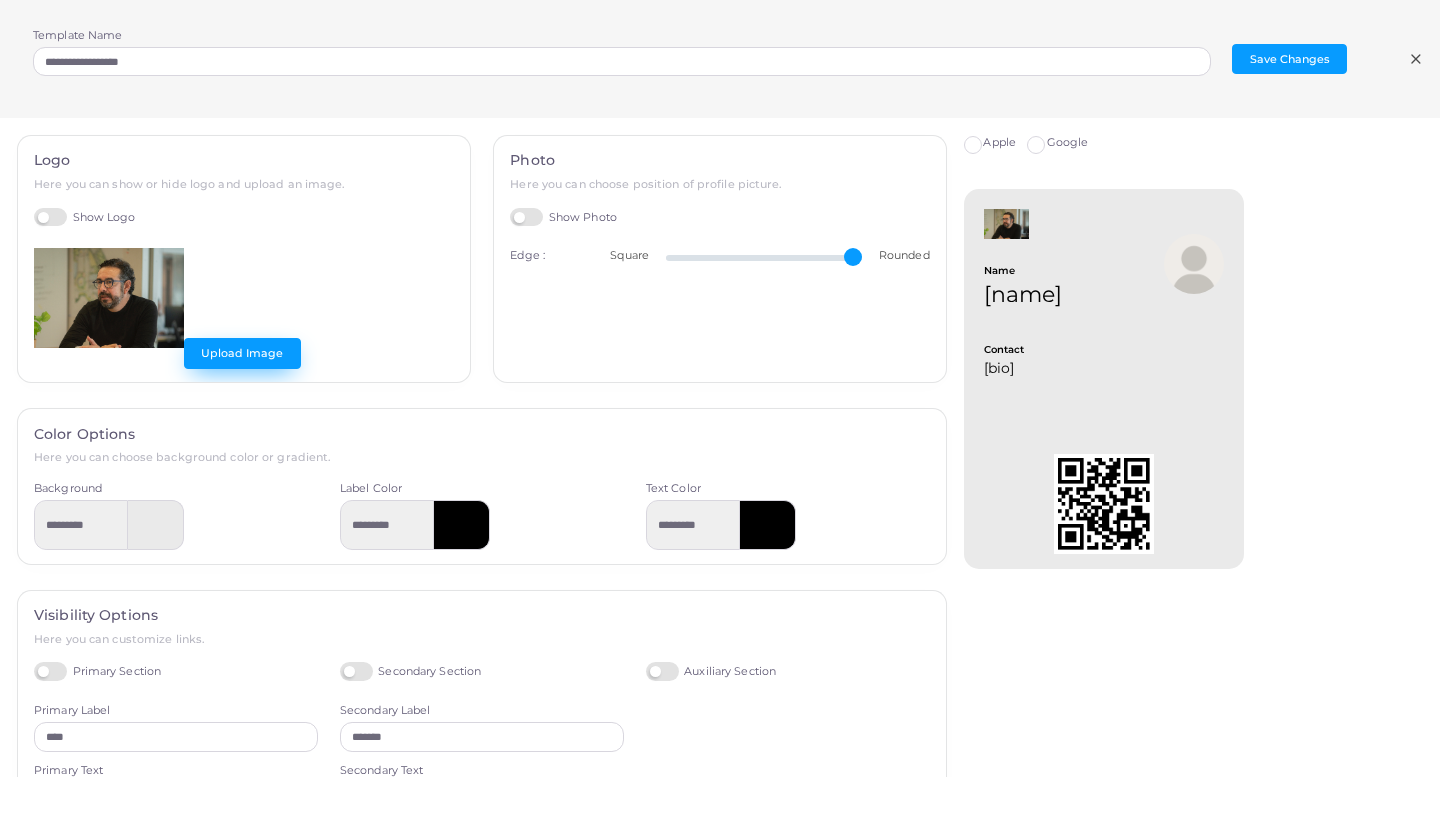 click on "Upload Image" at bounding box center (242, 353) 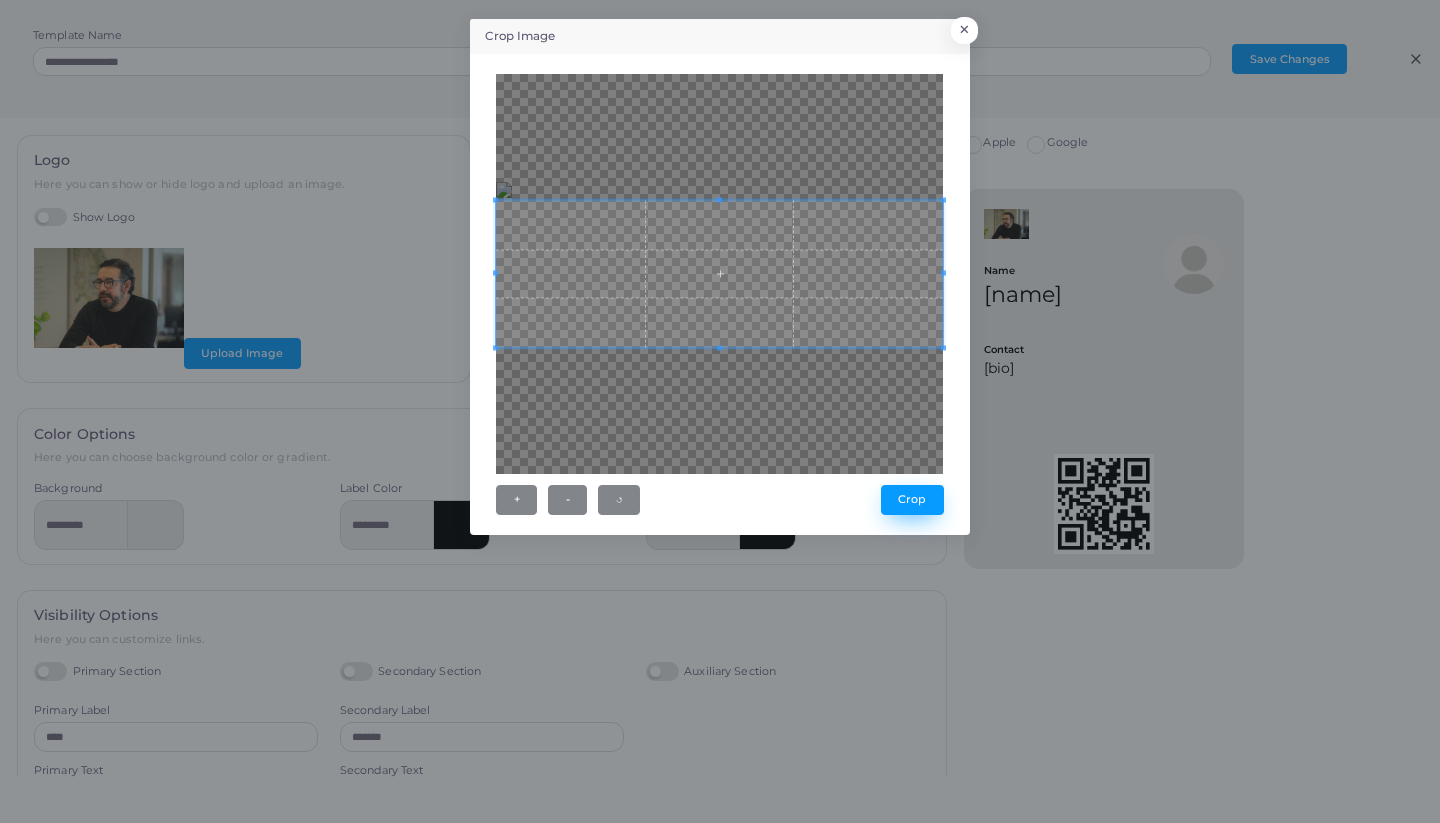 click on "Crop" at bounding box center (912, 500) 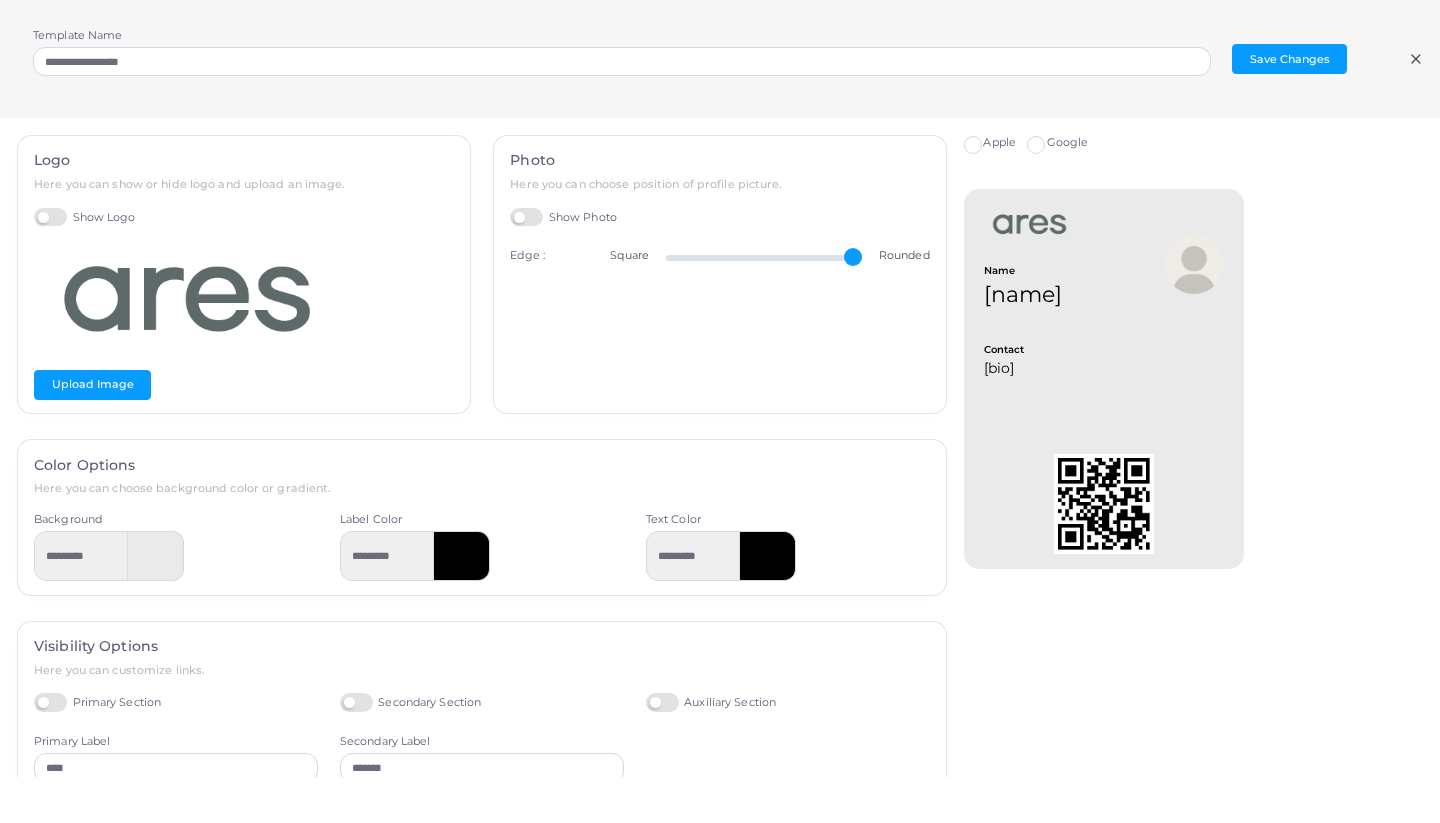 click at bounding box center (1194, 264) 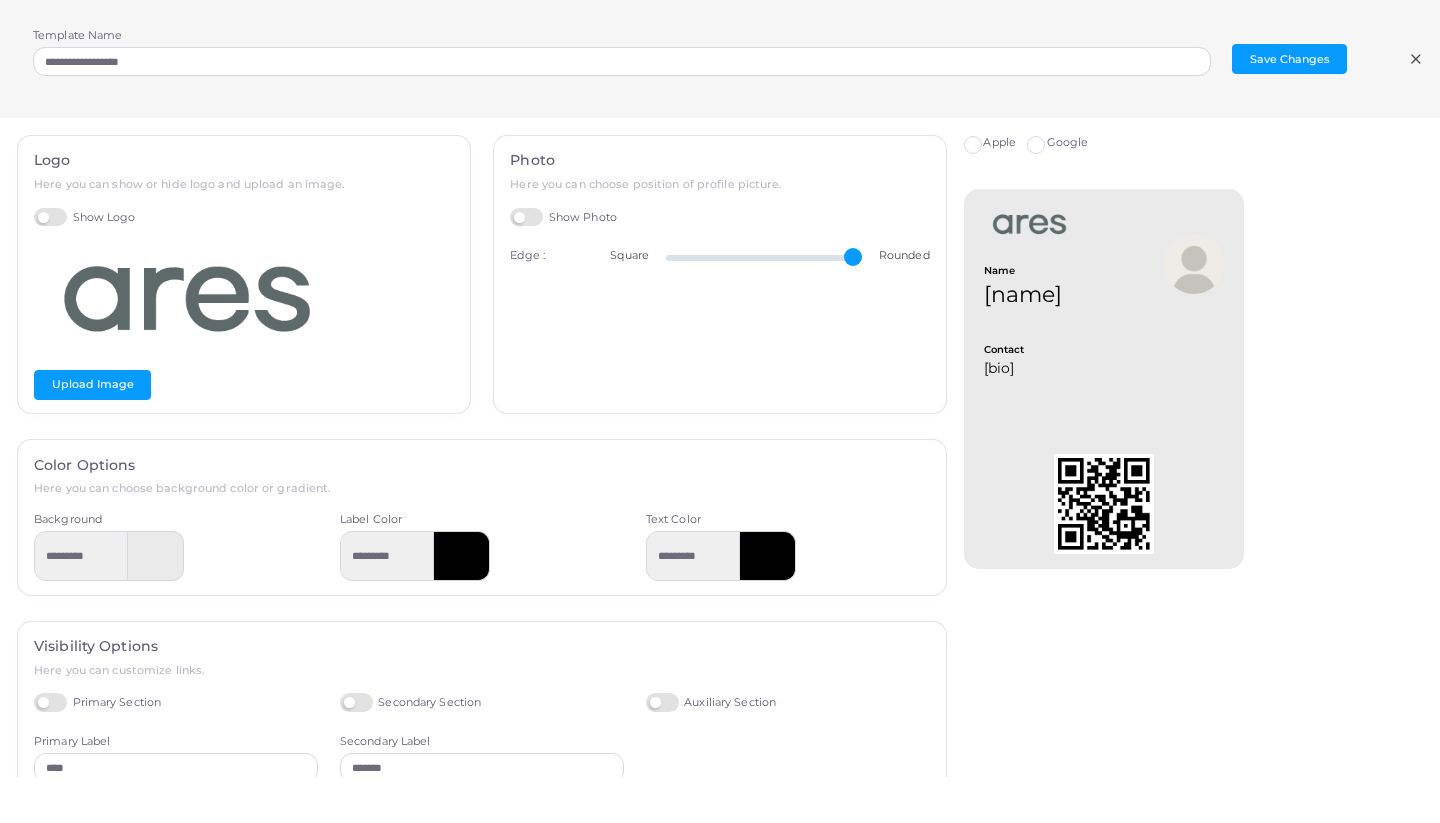 scroll, scrollTop: 0, scrollLeft: 0, axis: both 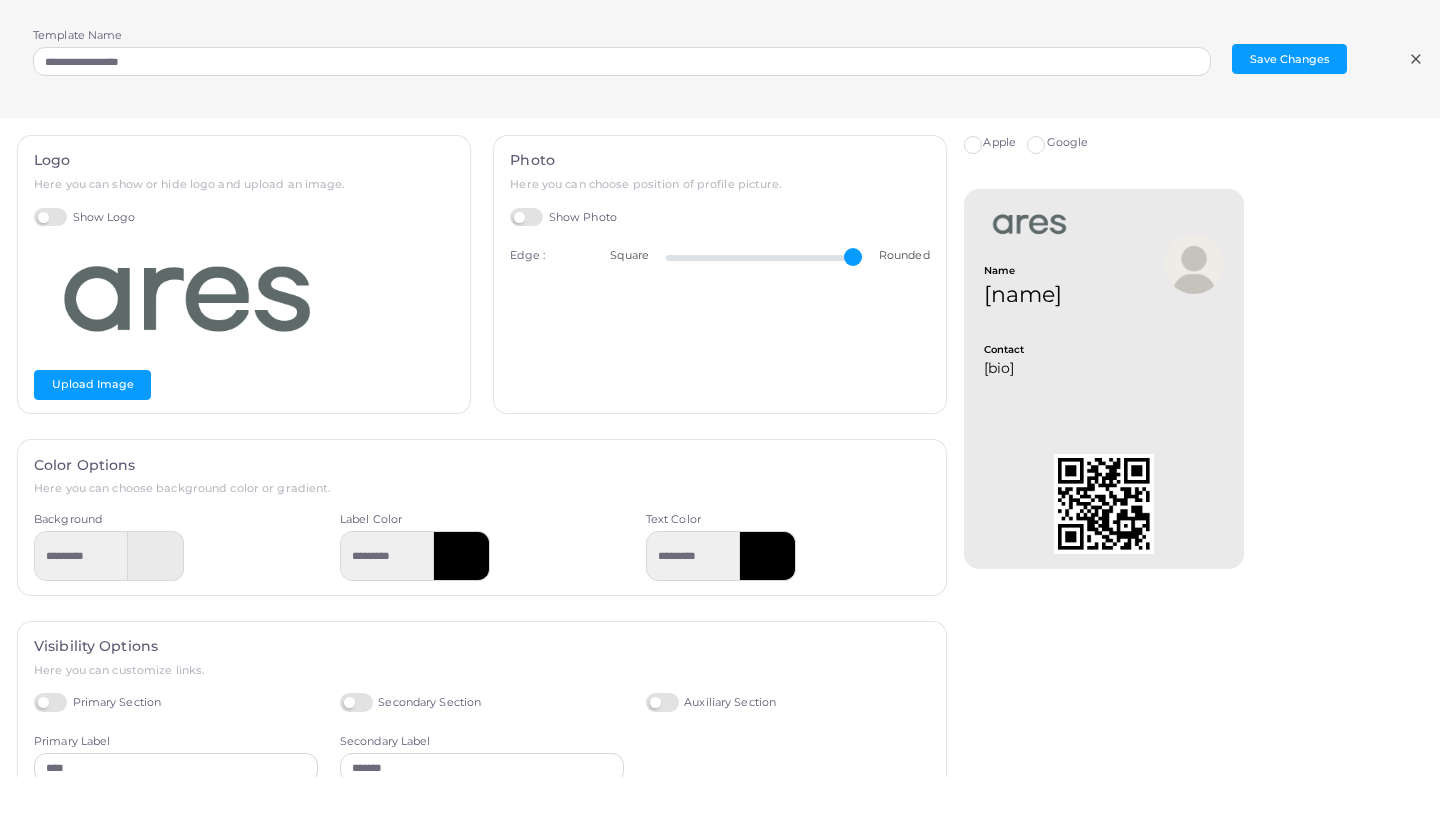 drag, startPoint x: 850, startPoint y: 257, endPoint x: 968, endPoint y: 303, distance: 126.649124 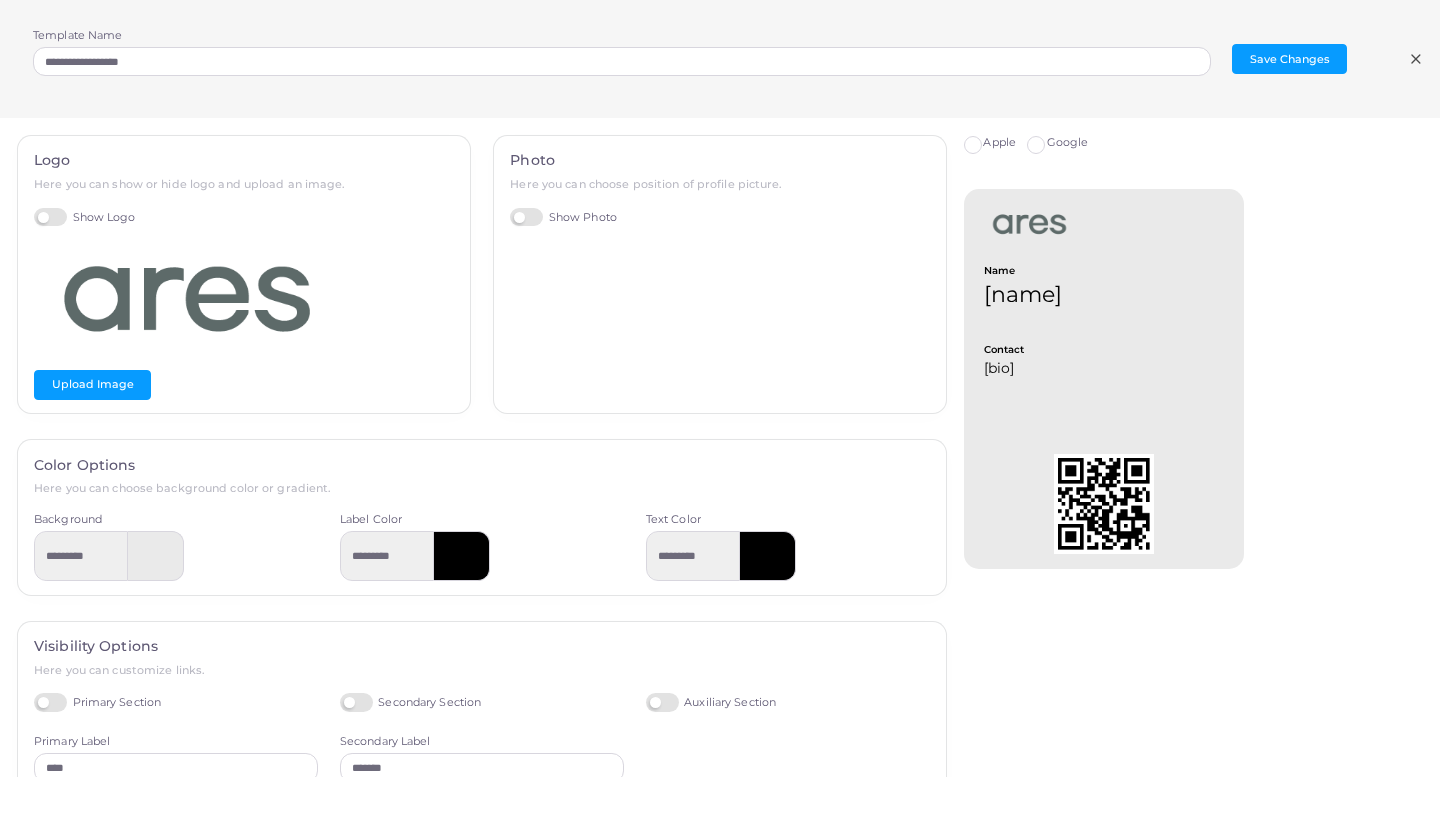 click on "Show Photo" at bounding box center (563, 217) 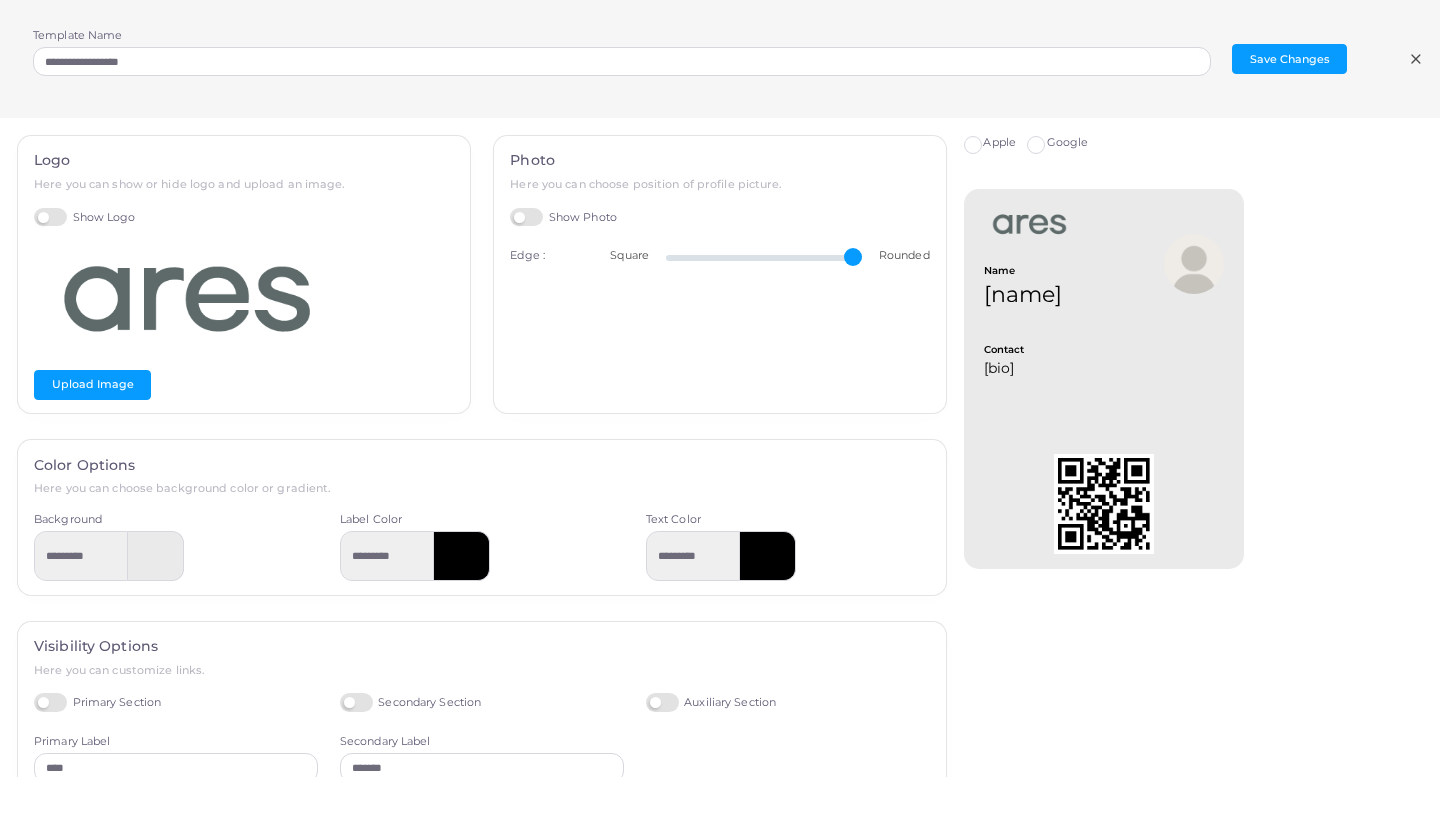 click on "Photo Here you can choose position of profile picture.  Show Photo  Edge : Square Rounded" at bounding box center (720, 275) 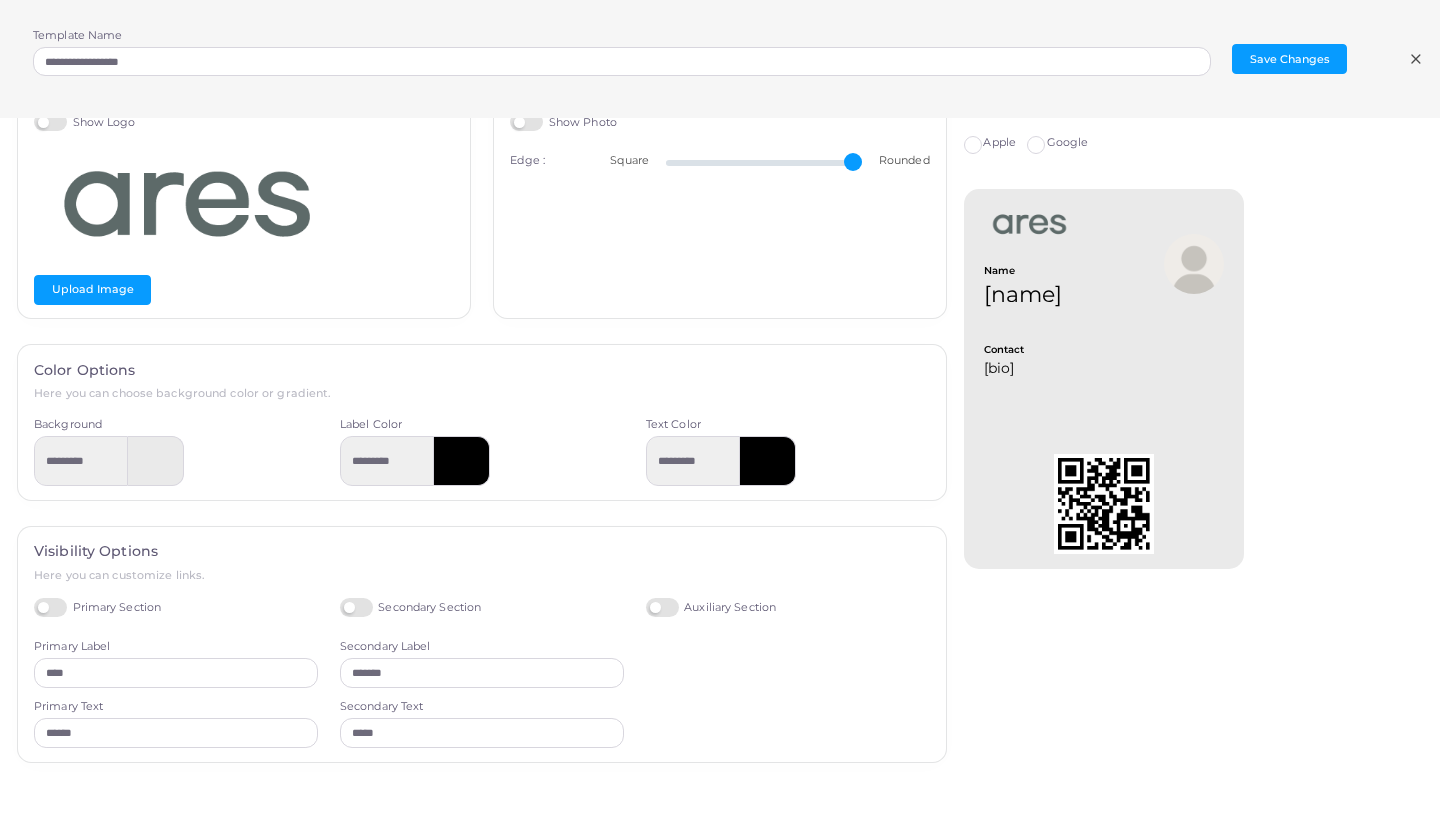 scroll, scrollTop: 147, scrollLeft: 0, axis: vertical 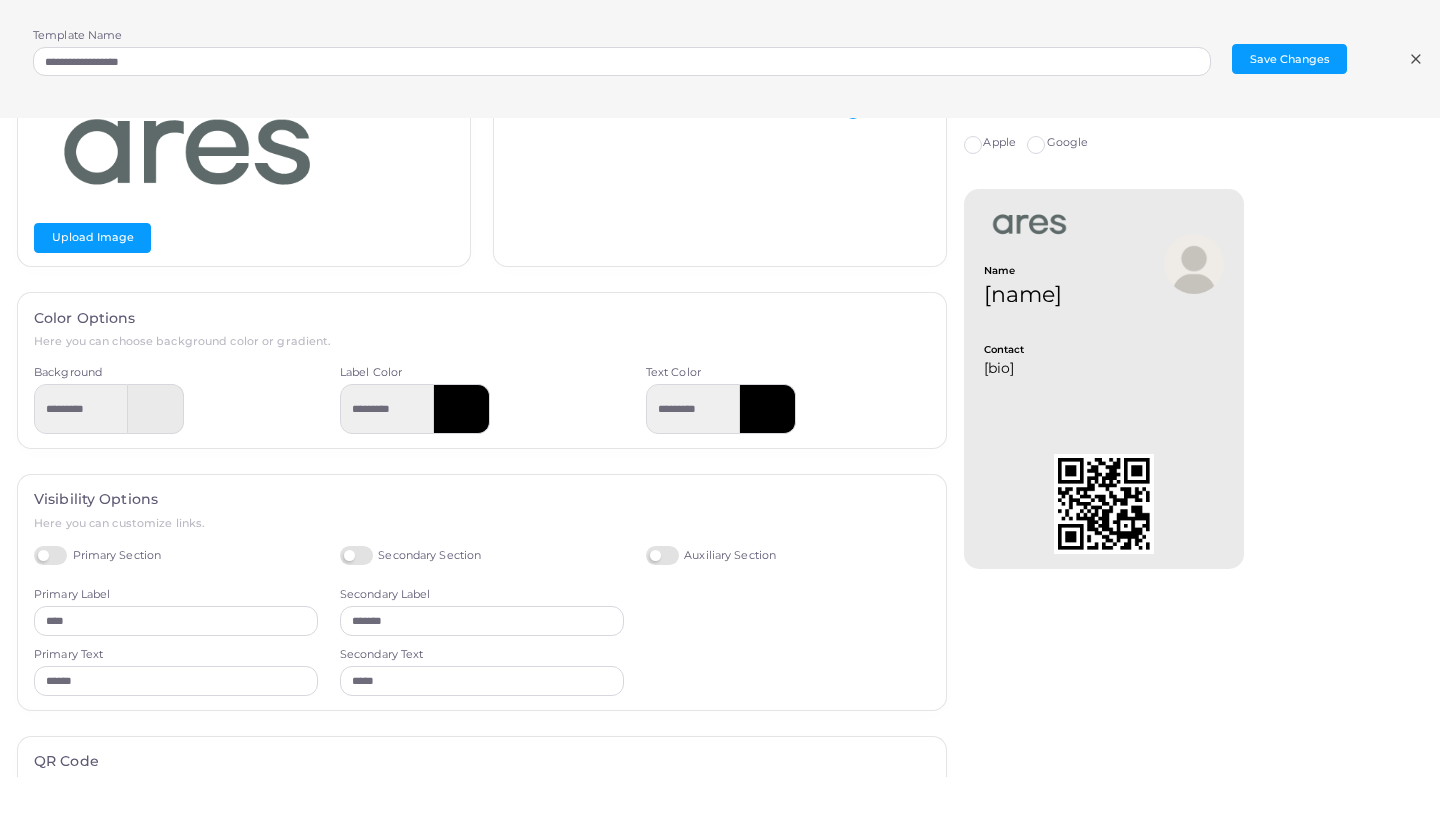 click at bounding box center [462, 409] 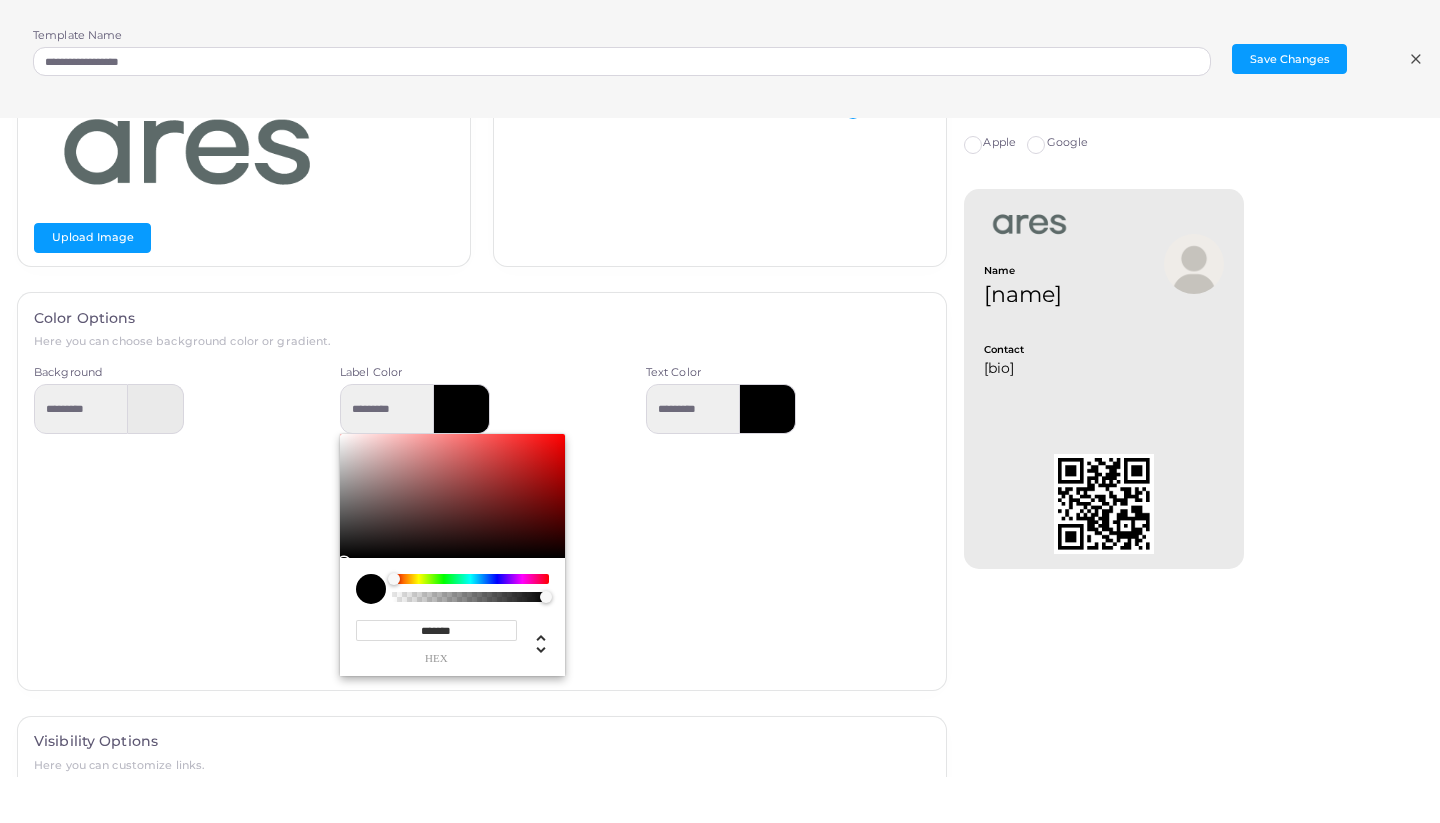 click on "*******" at bounding box center [436, 630] 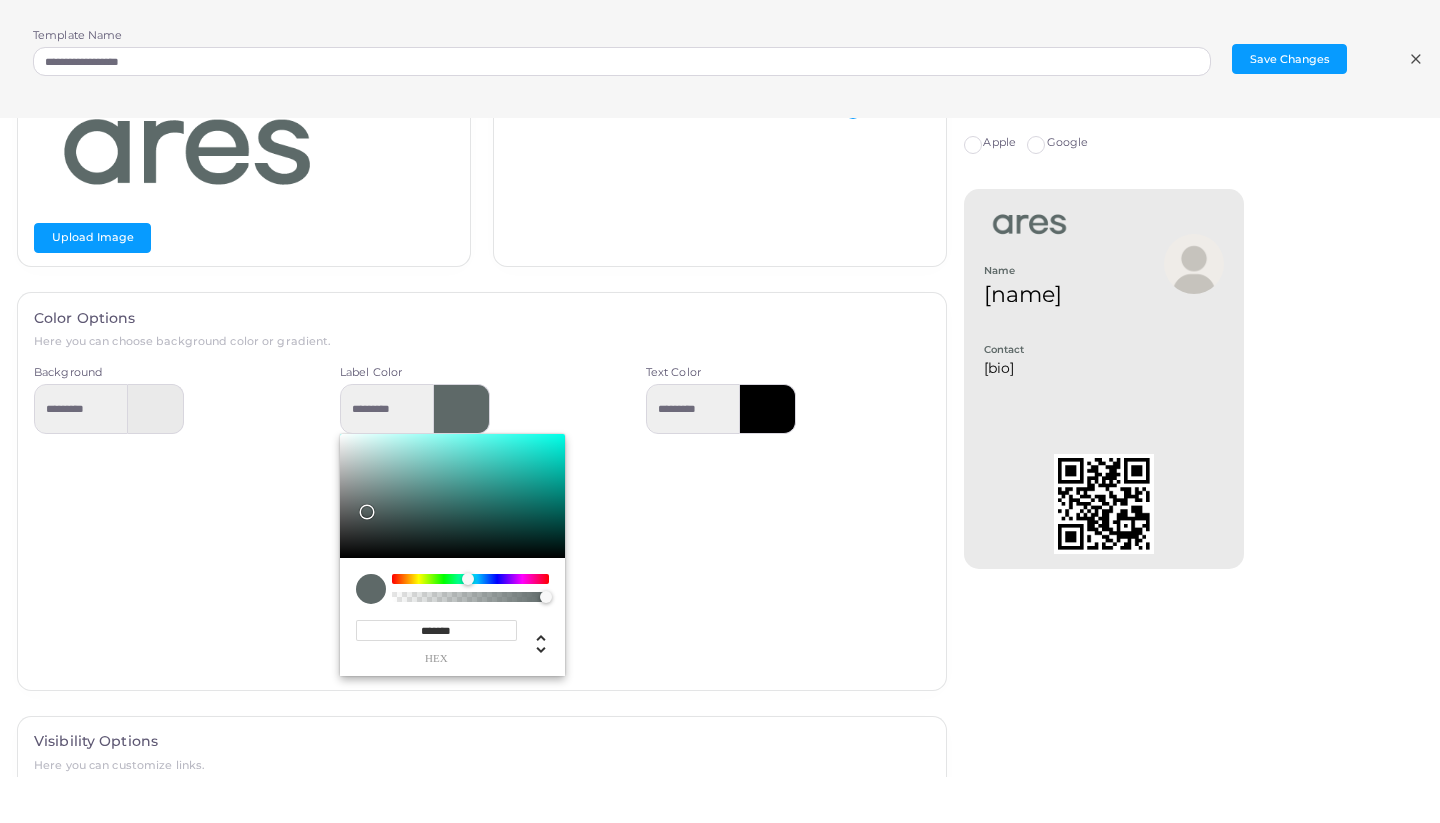 click on "Text Color  *********" at bounding box center (788, 520) 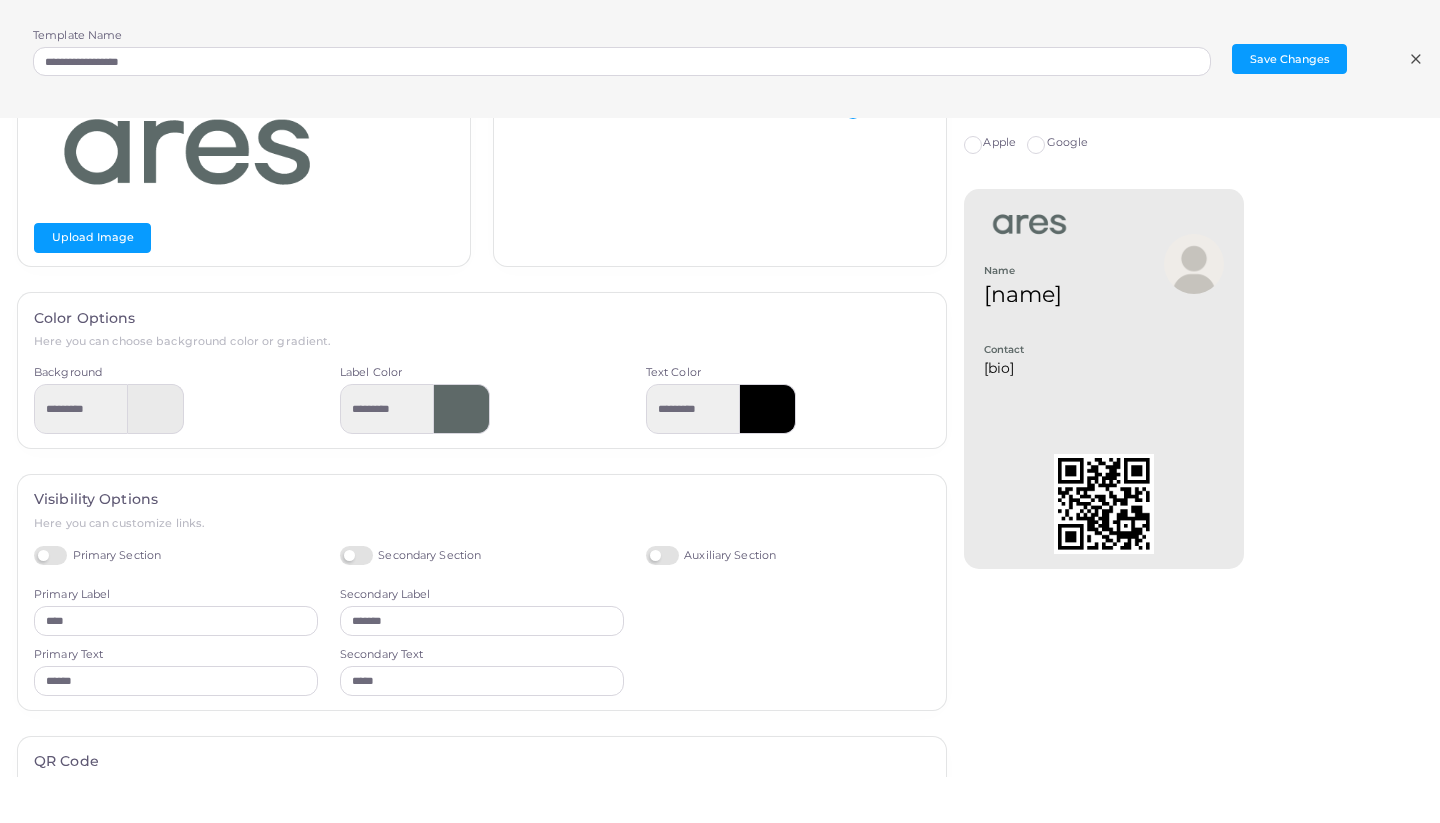 click at bounding box center [768, 409] 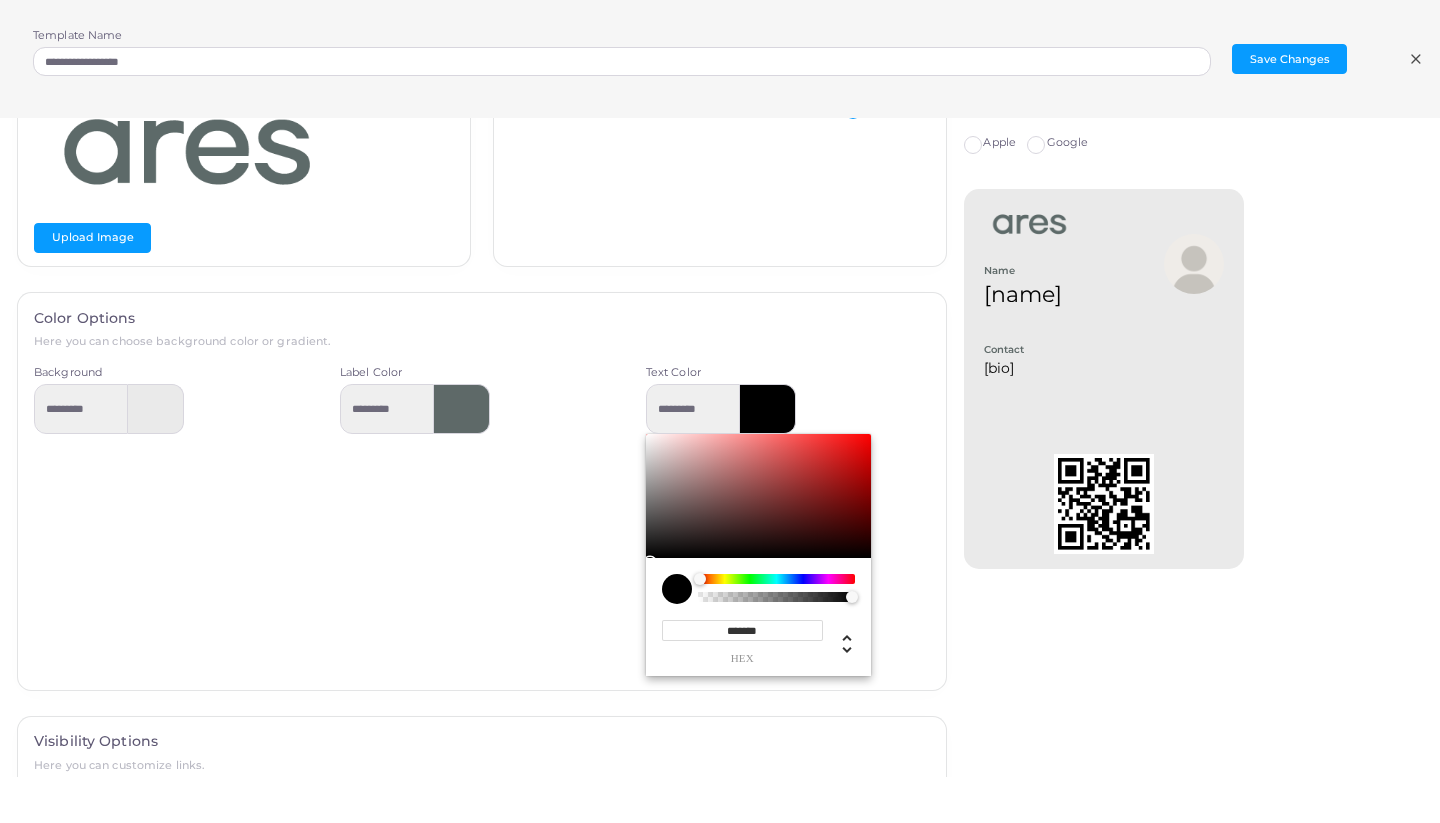 click at bounding box center (768, 409) 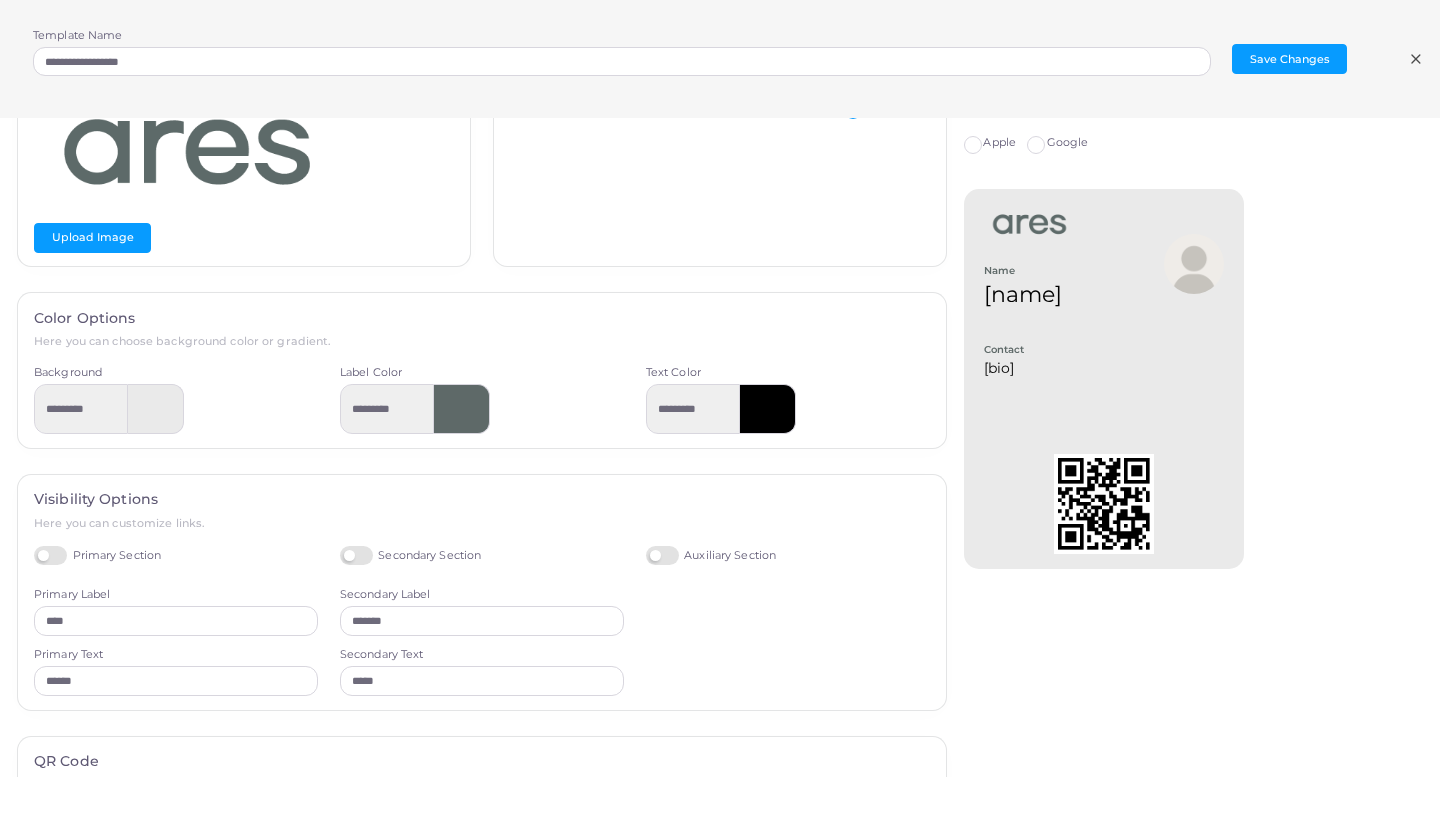 click at bounding box center (768, 409) 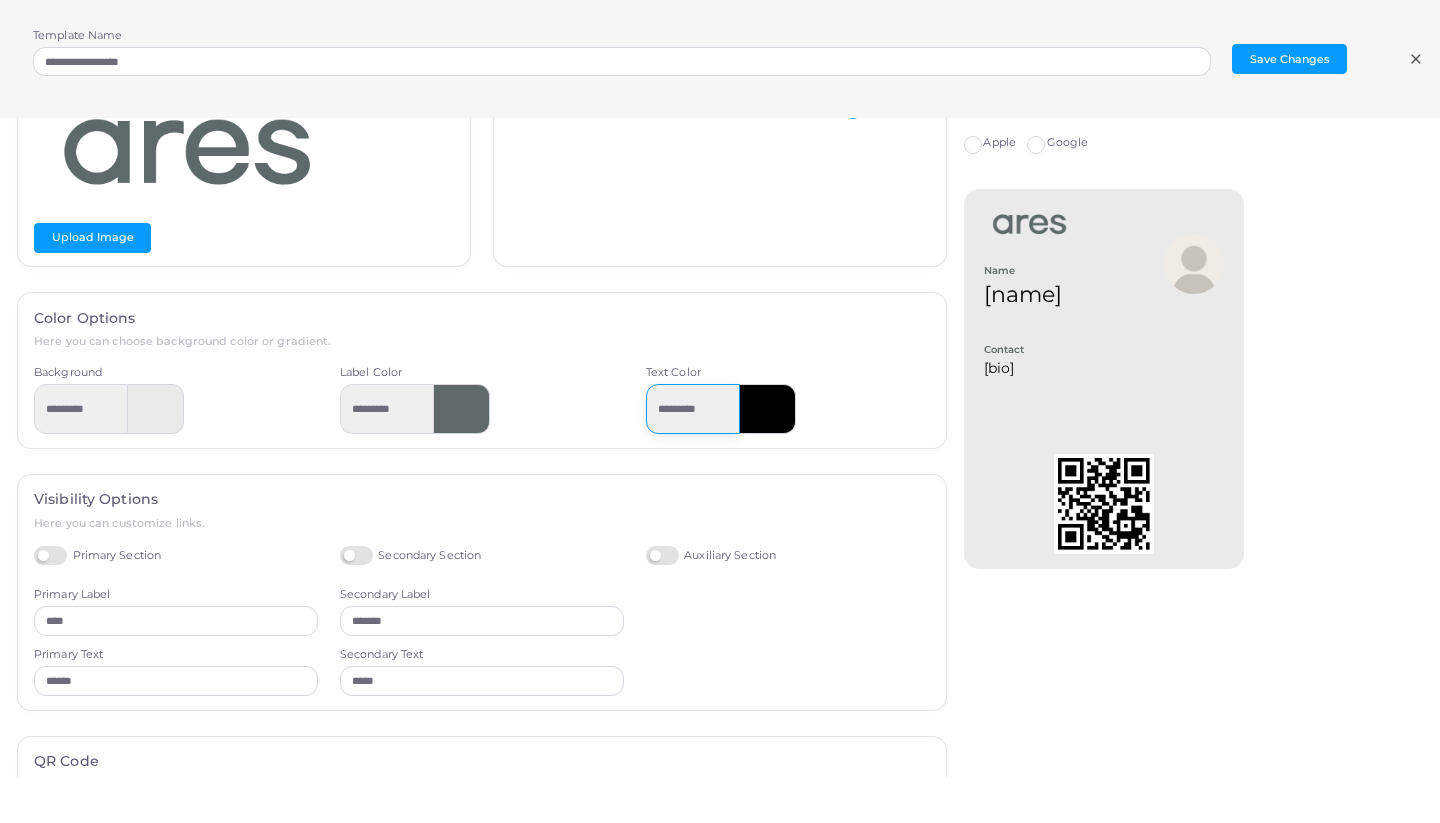 click on "*********" at bounding box center (693, 409) 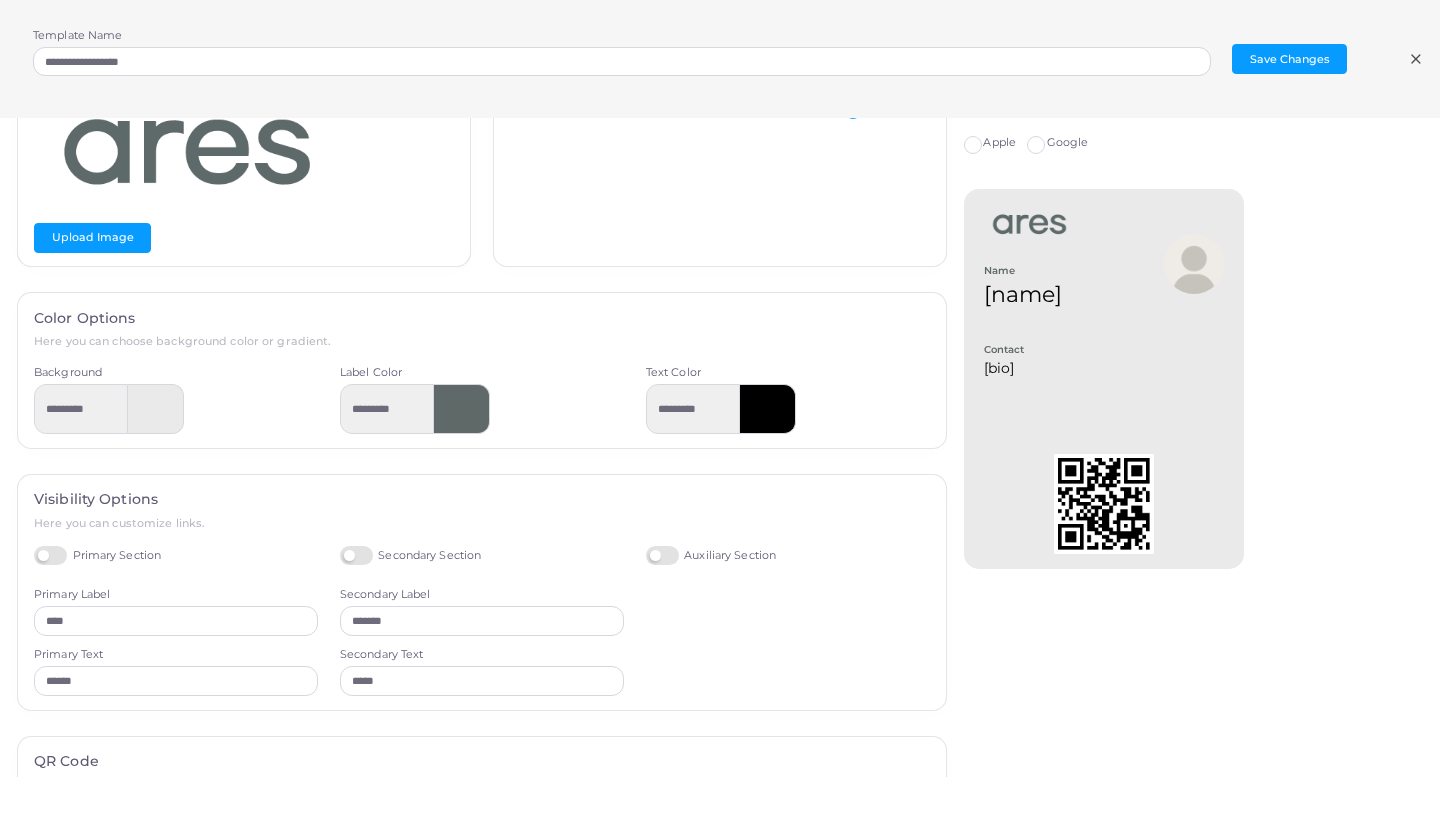 click on "*********" at bounding box center (482, 409) 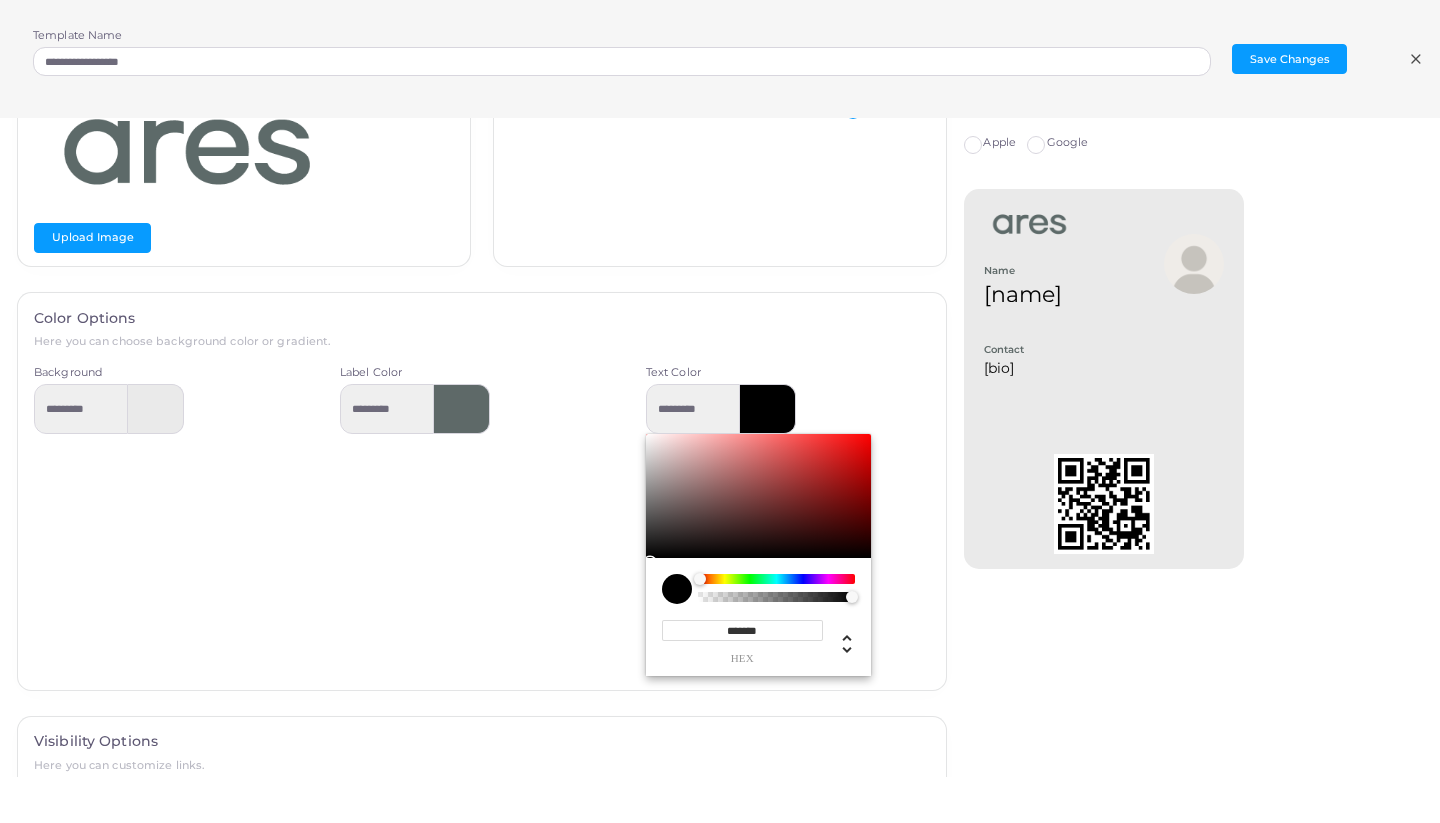 drag, startPoint x: 778, startPoint y: 625, endPoint x: 682, endPoint y: 625, distance: 96 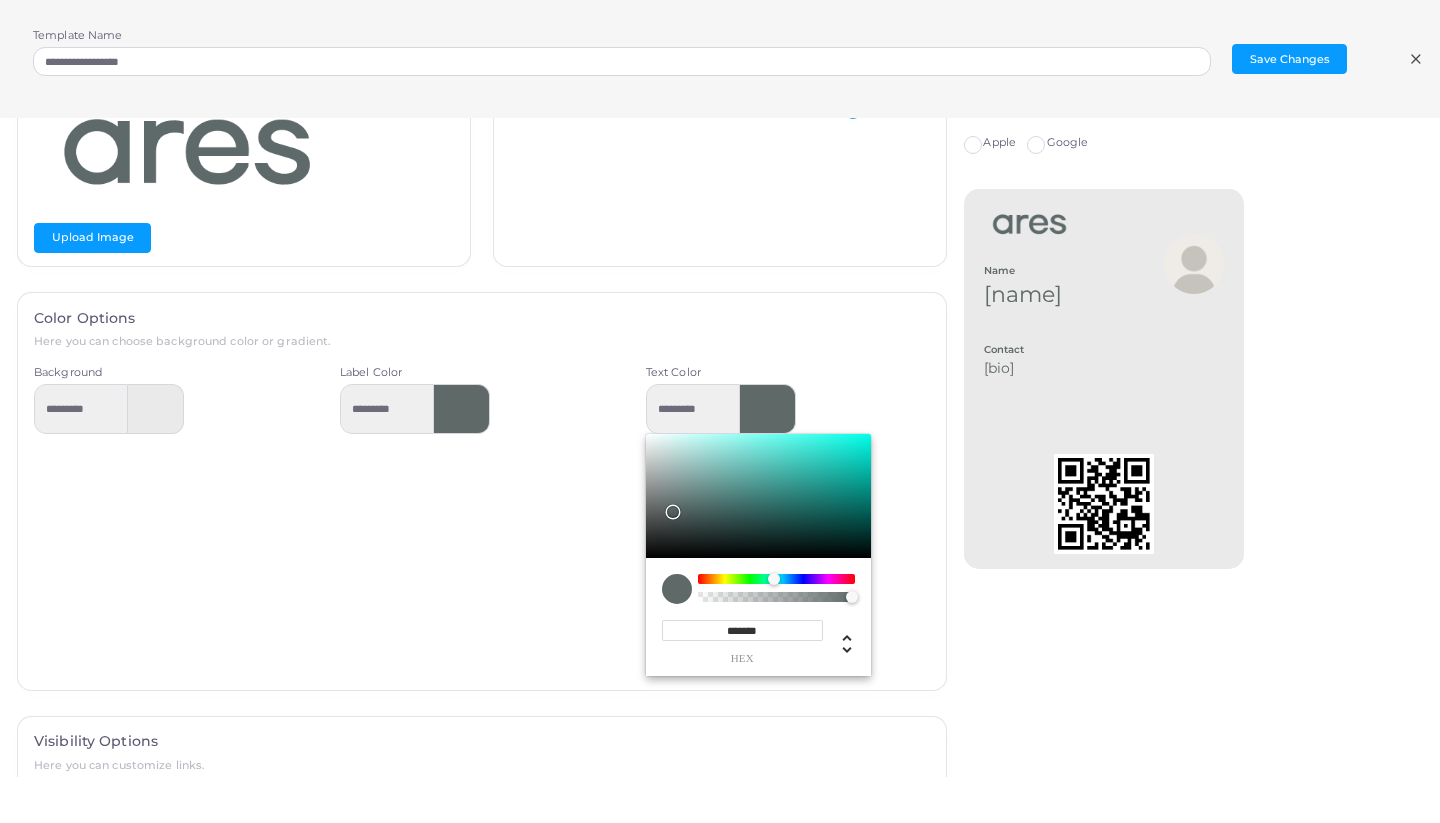 click on "*********                   *******   hex       **   r     ***   g     ***   b     *   a     ***   h     **   s     ***   l     *   a" at bounding box center (788, 530) 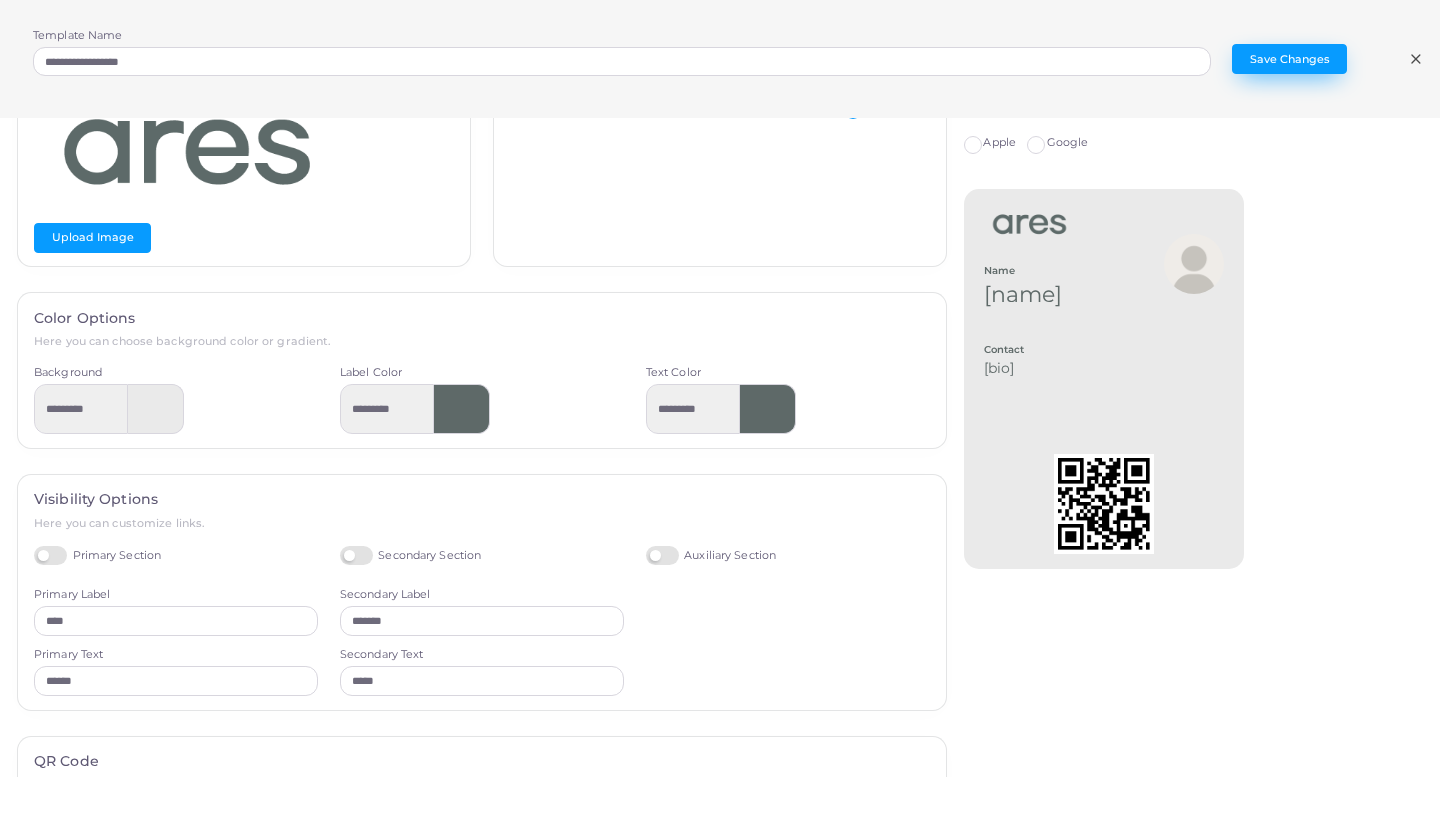 click on "Save Changes" at bounding box center (1289, 59) 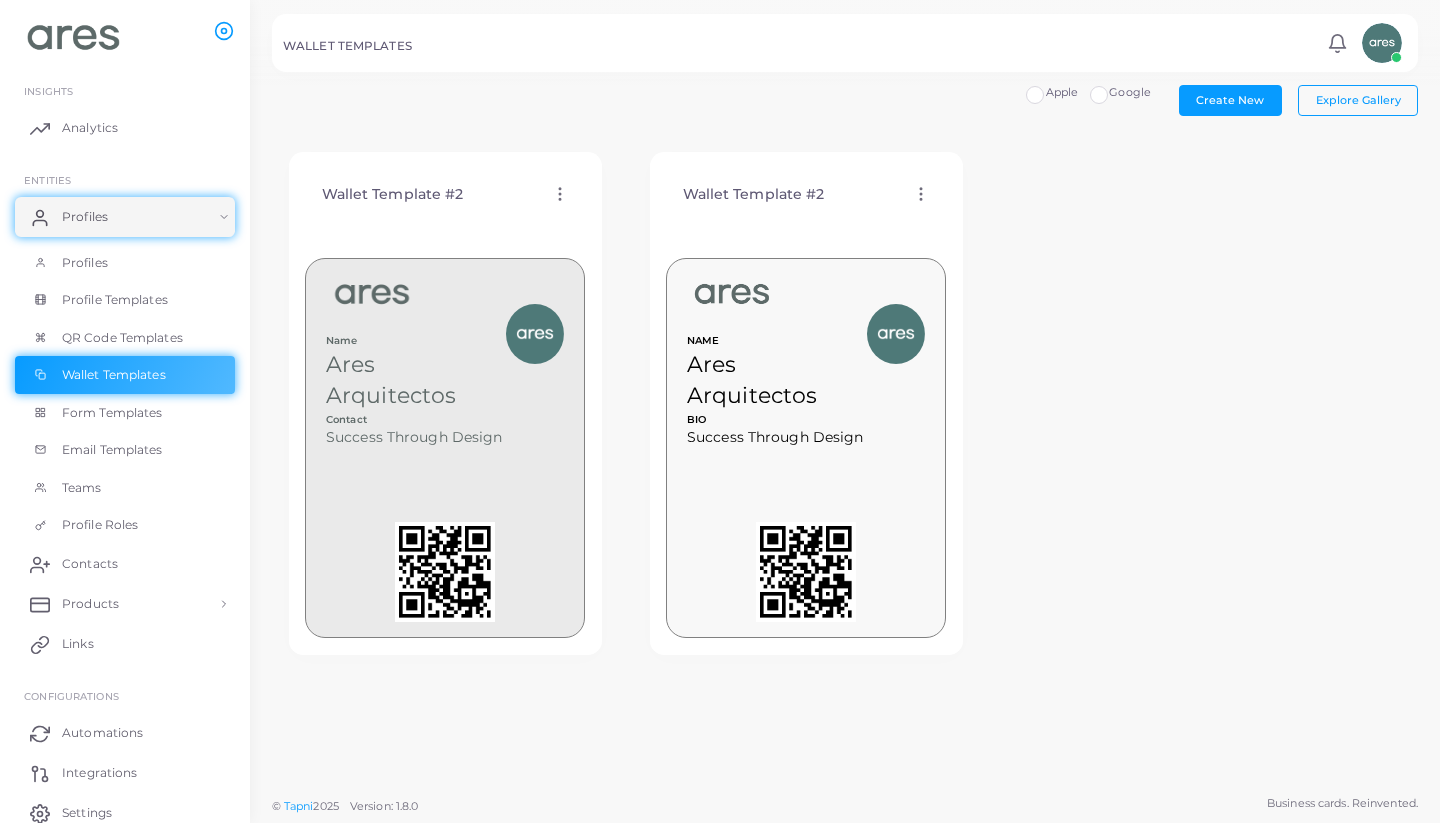 click 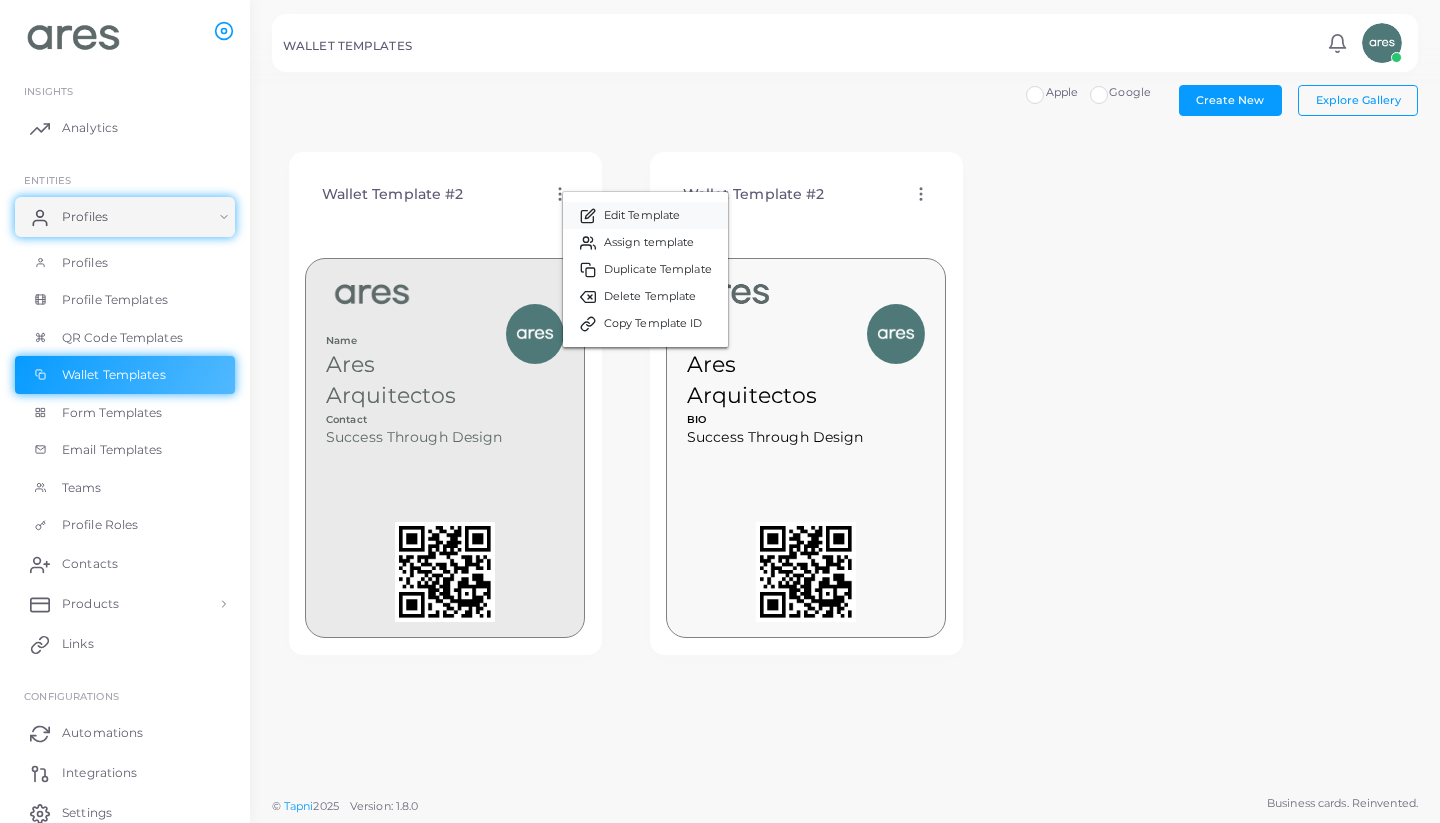 click on "Edit Template" at bounding box center (642, 216) 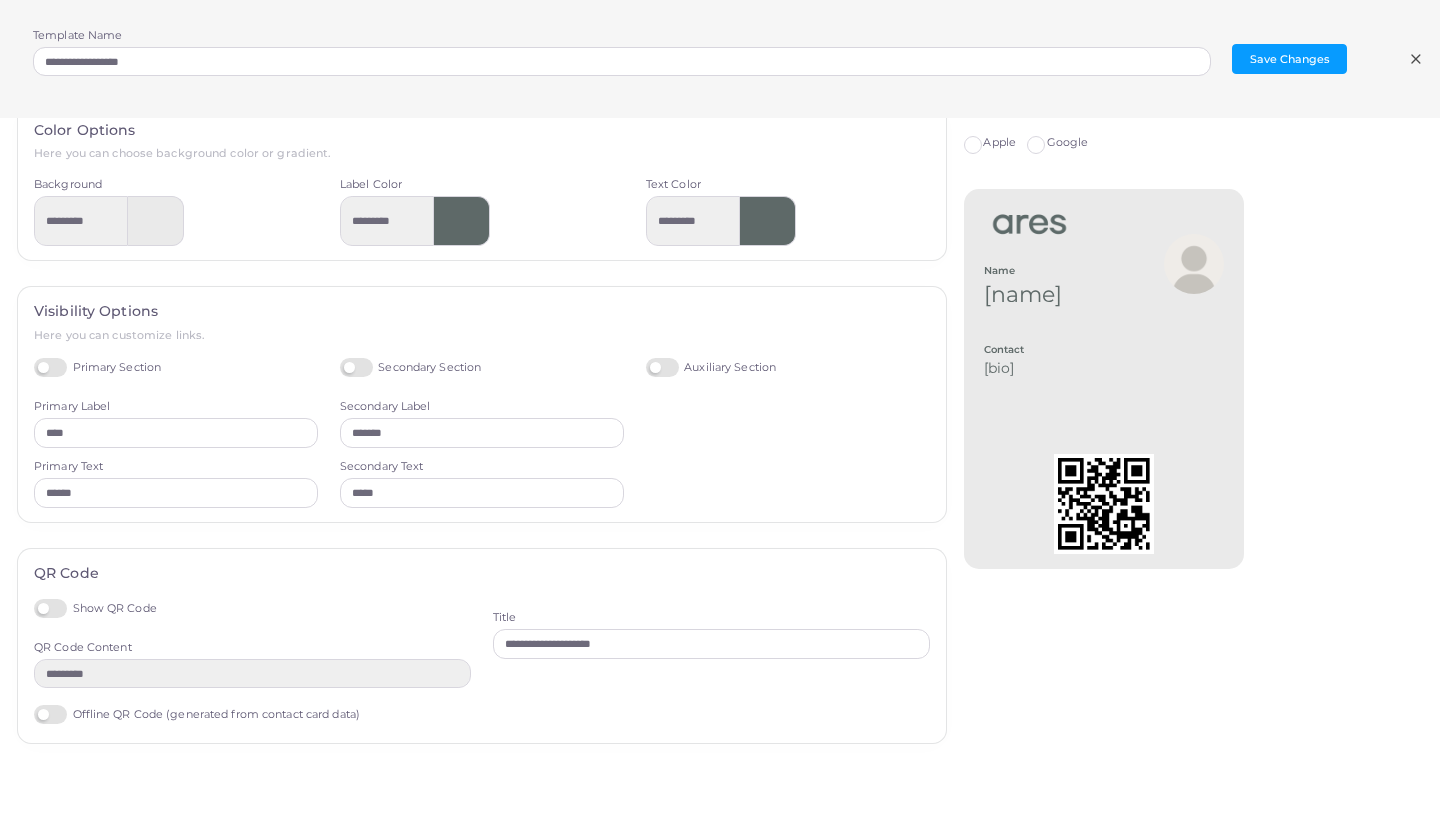 scroll, scrollTop: 332, scrollLeft: 0, axis: vertical 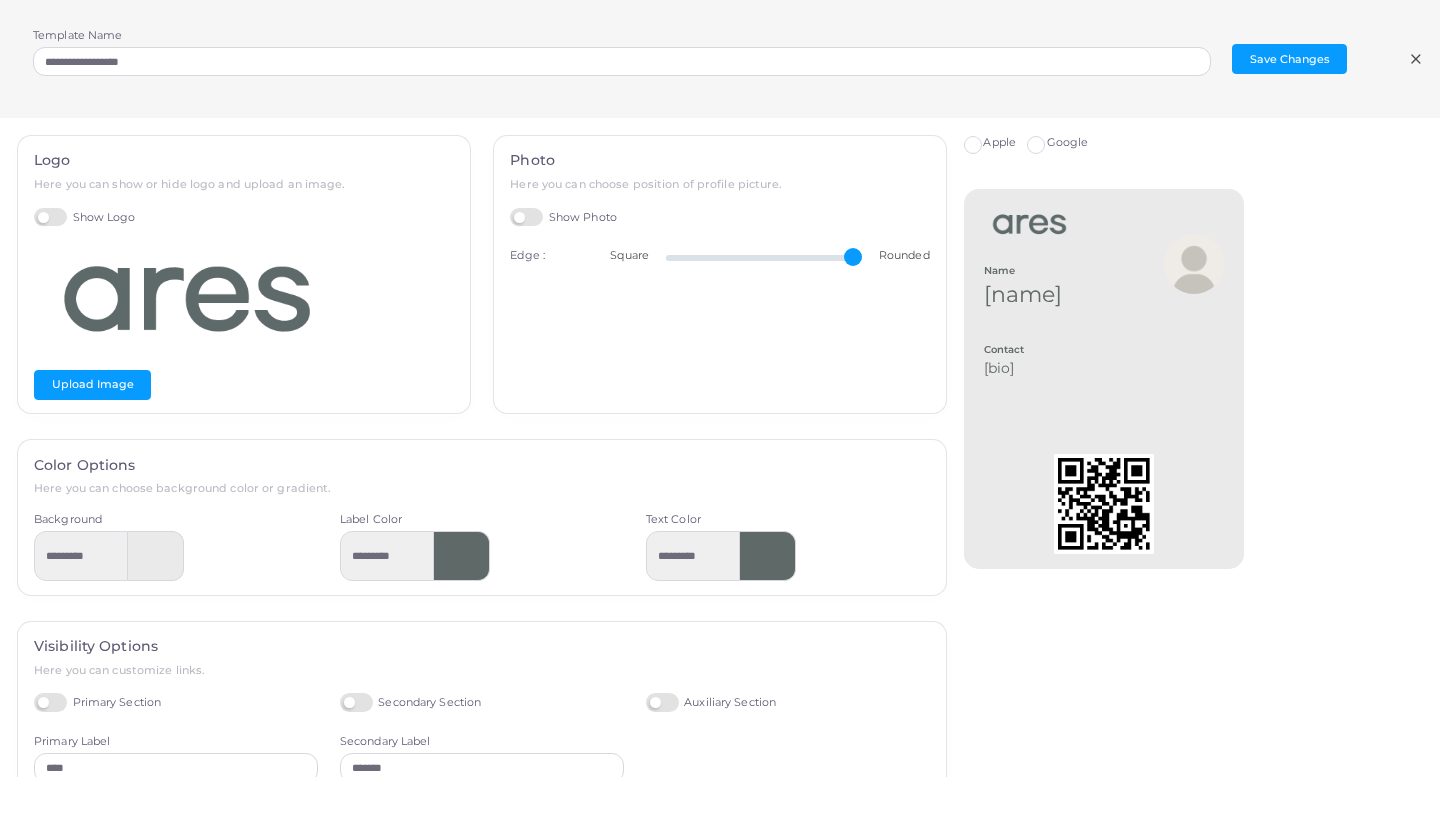 click at bounding box center [156, 556] 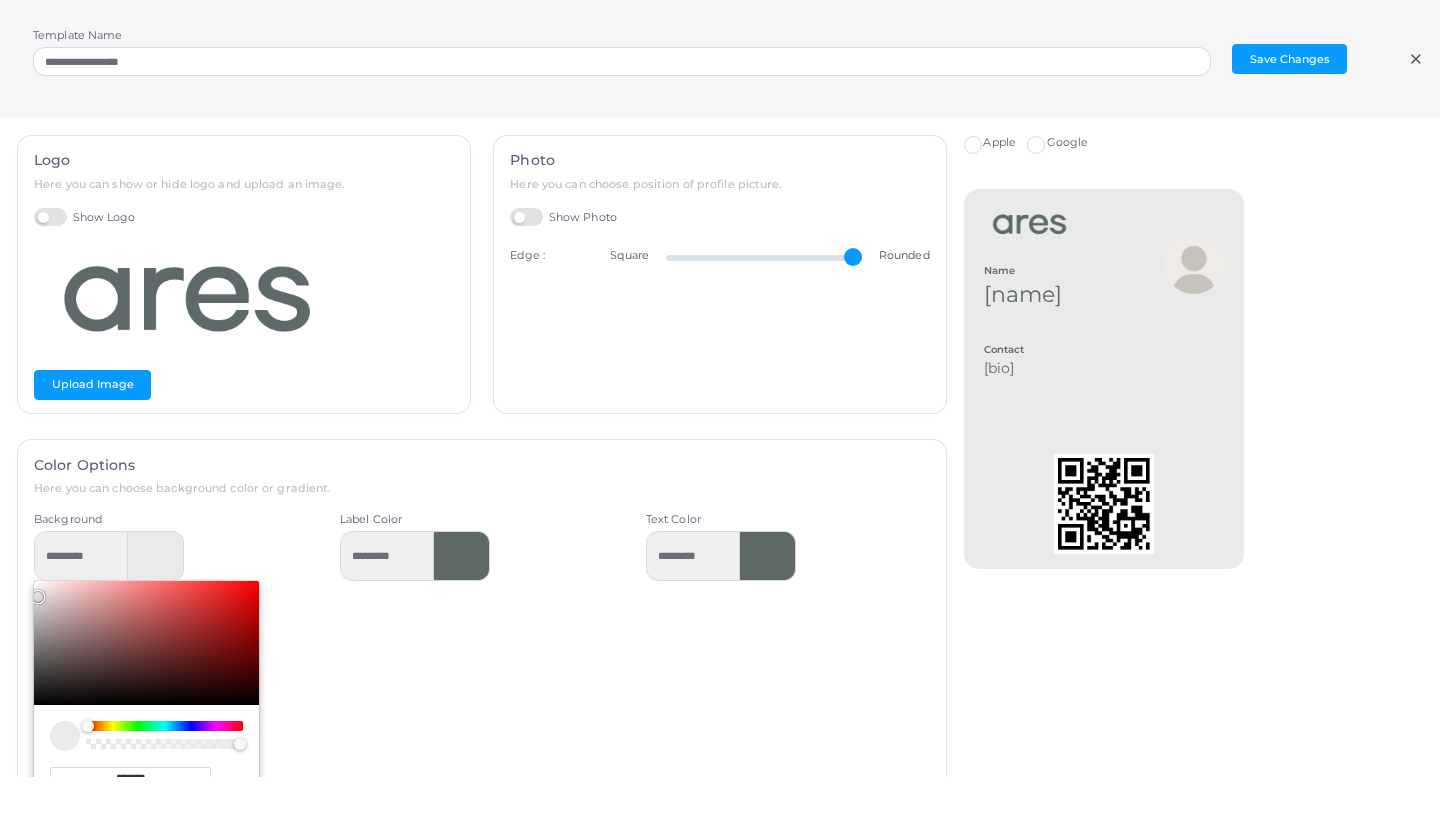 click at bounding box center [156, 556] 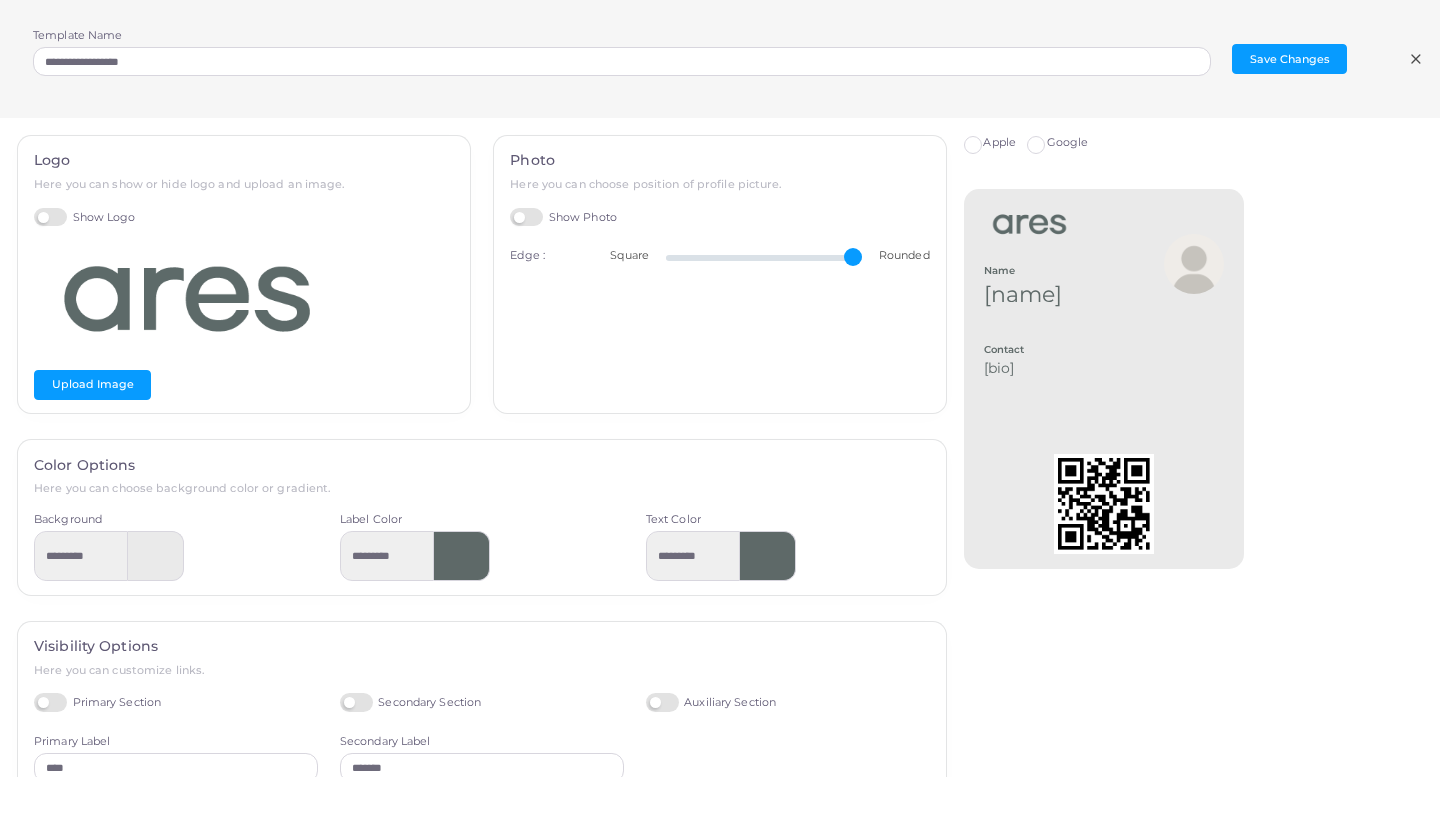 click at bounding box center (156, 556) 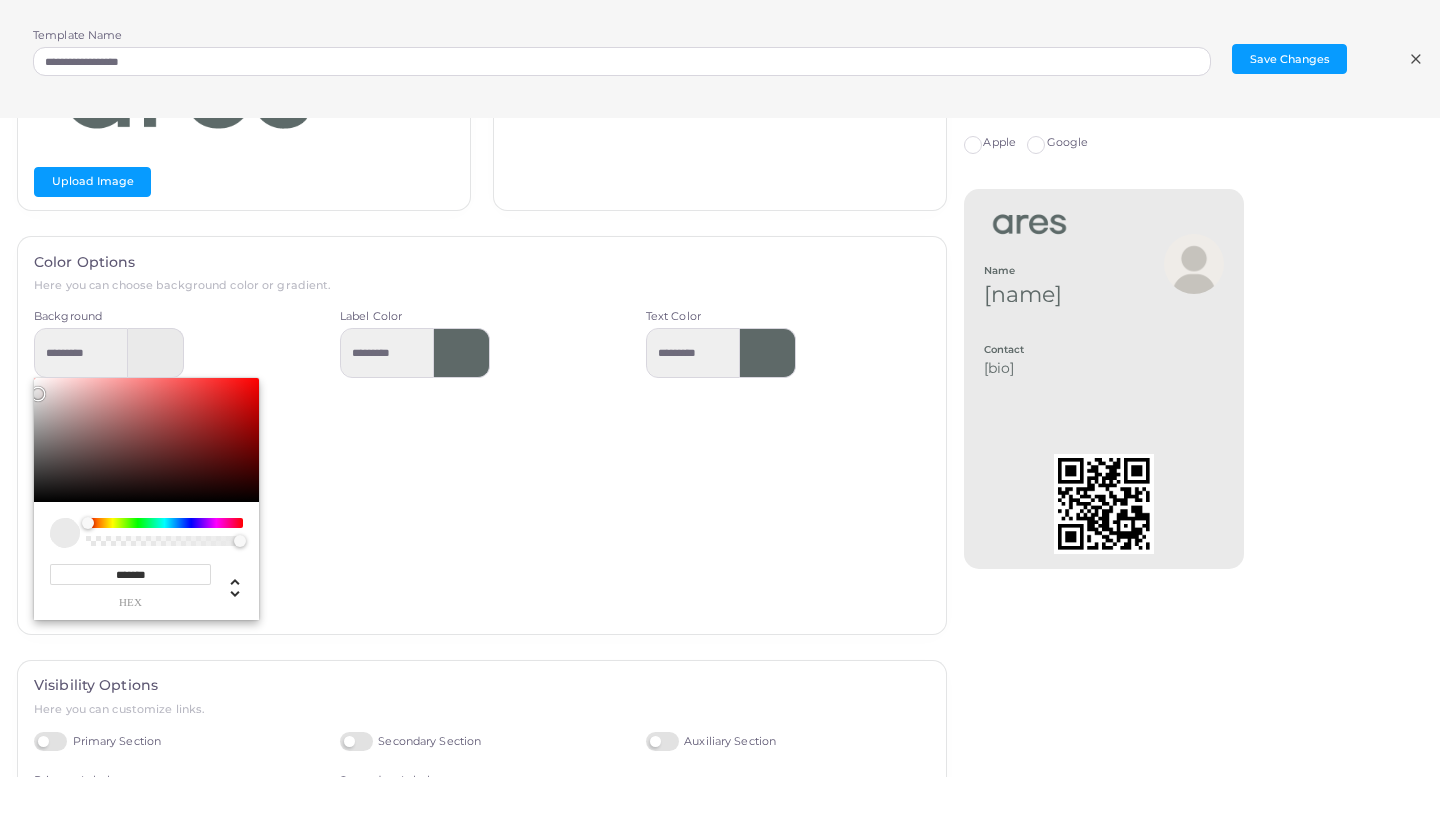 scroll, scrollTop: 260, scrollLeft: 0, axis: vertical 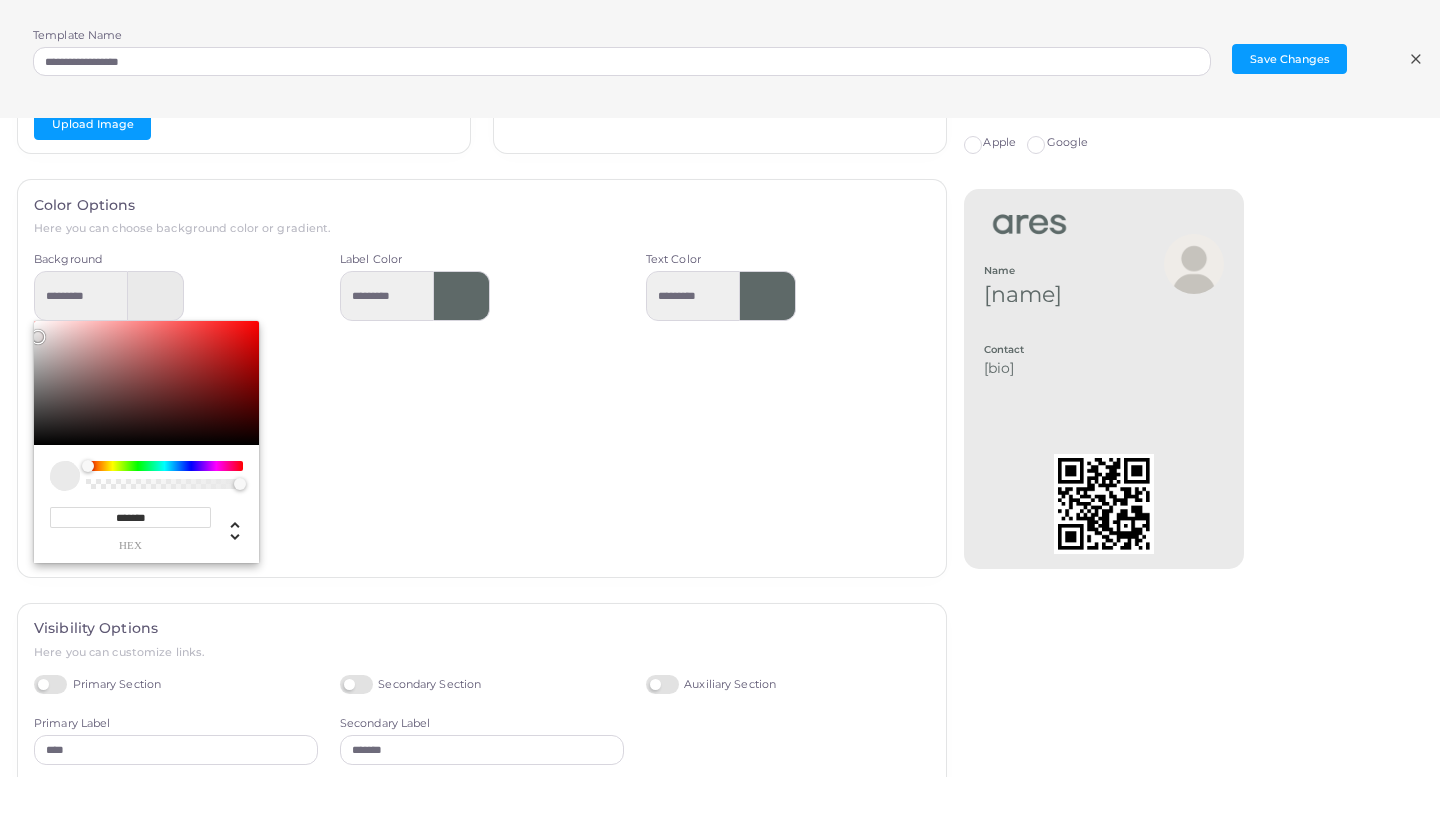 drag, startPoint x: 170, startPoint y: 511, endPoint x: 44, endPoint y: 509, distance: 126.01587 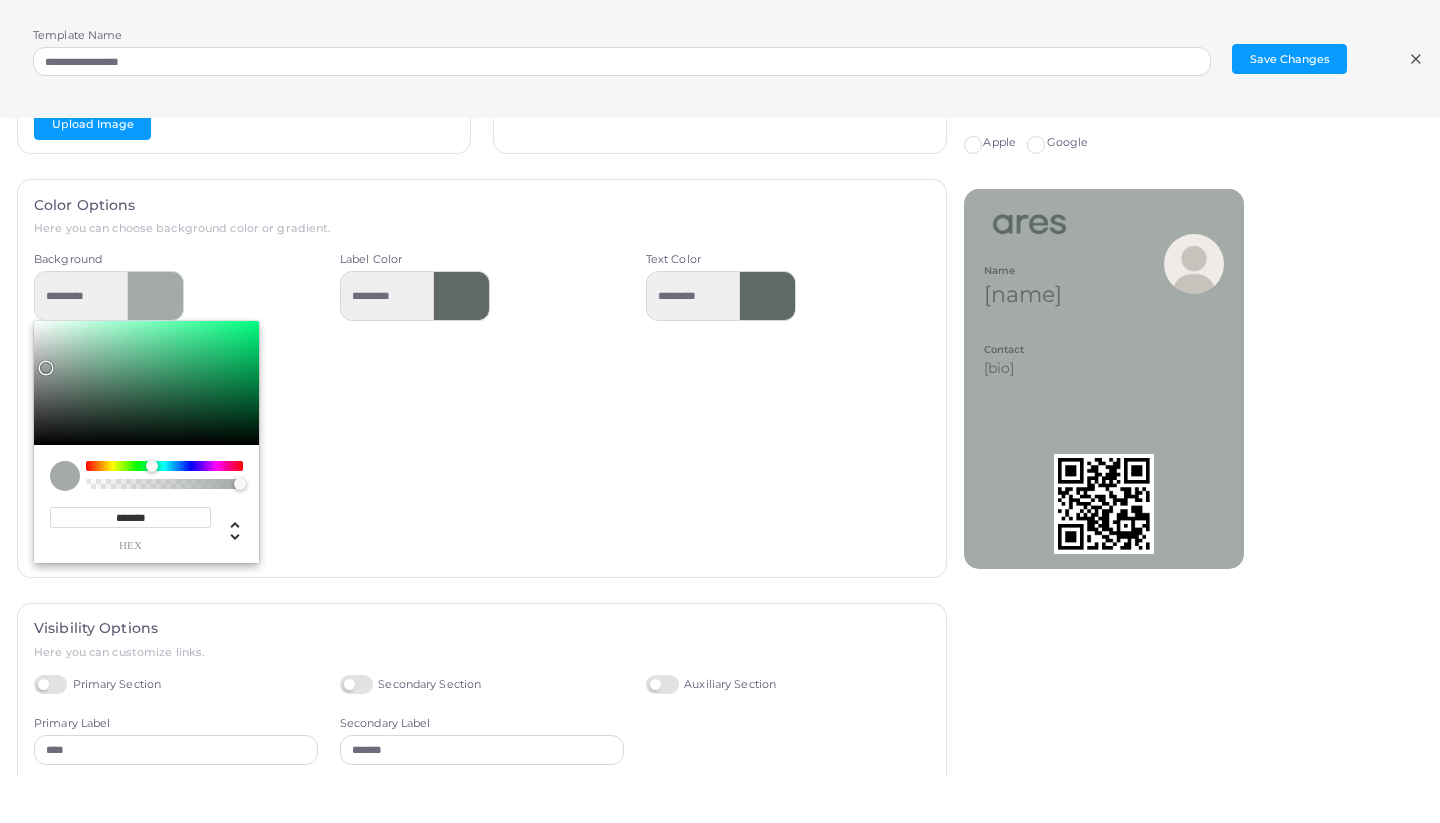 click on "Label Color *********" at bounding box center (482, 407) 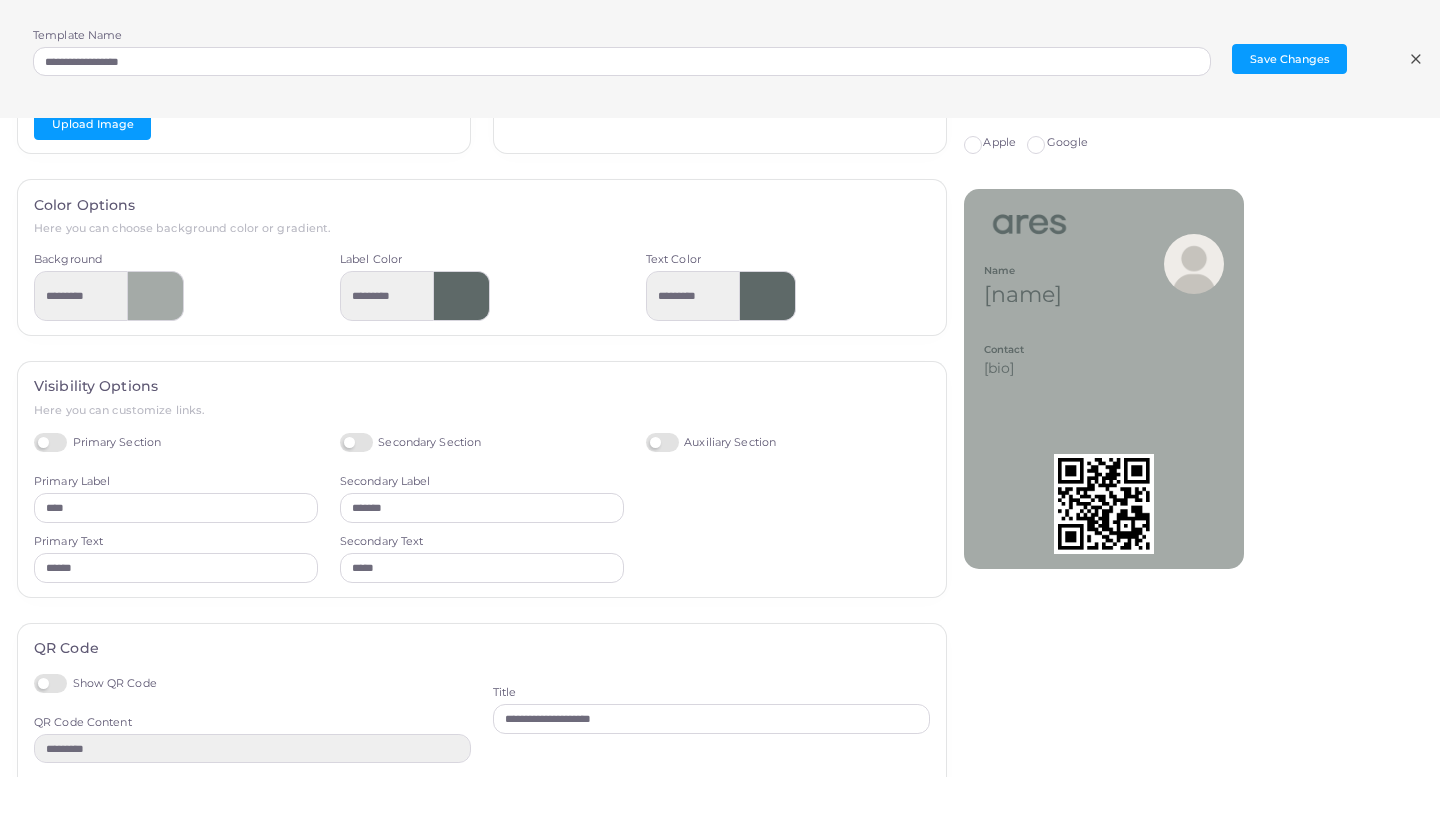 scroll, scrollTop: 0, scrollLeft: 0, axis: both 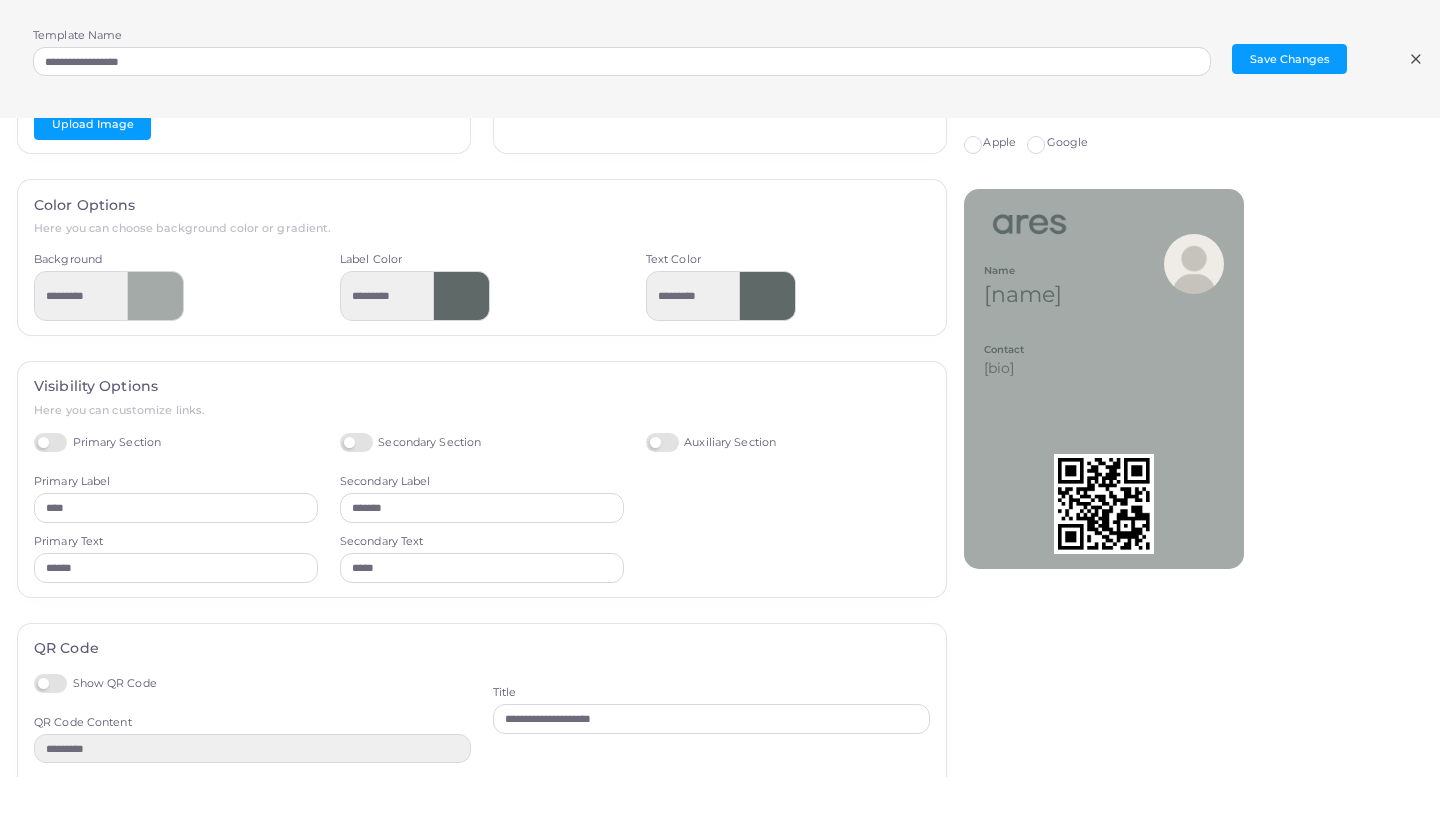 click at bounding box center (156, 296) 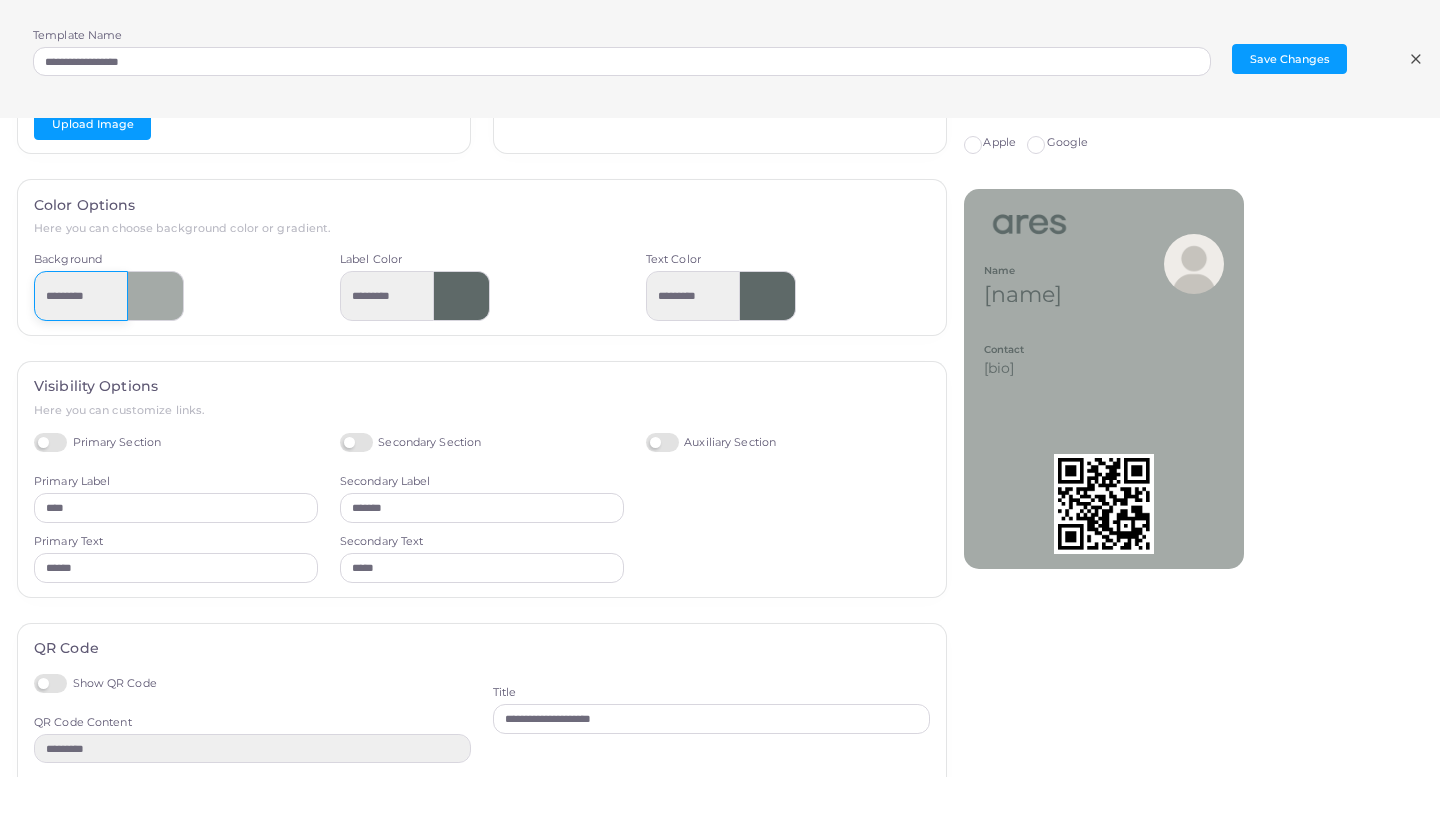 click on "*********" at bounding box center (81, 296) 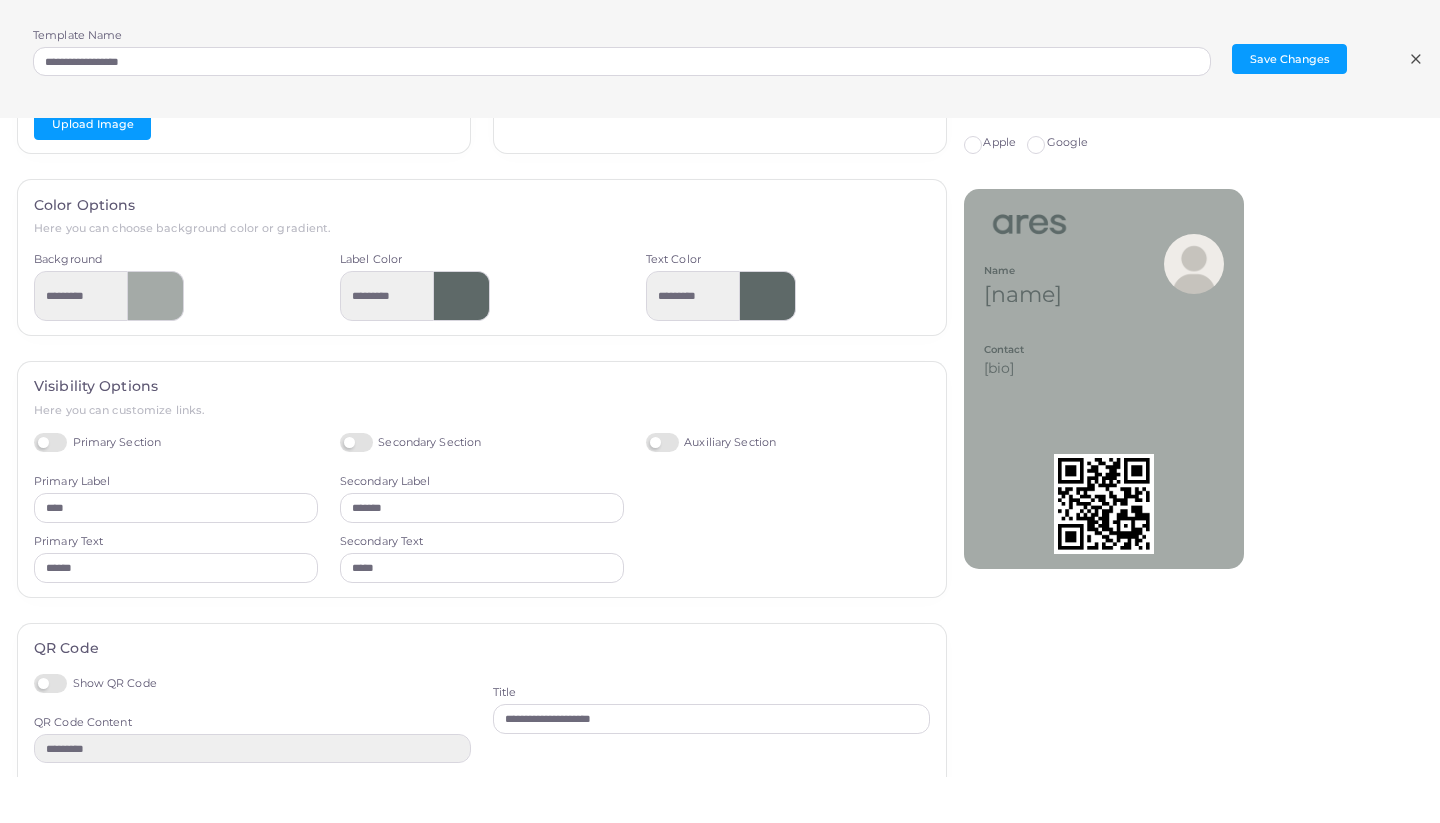 click at bounding box center (156, 296) 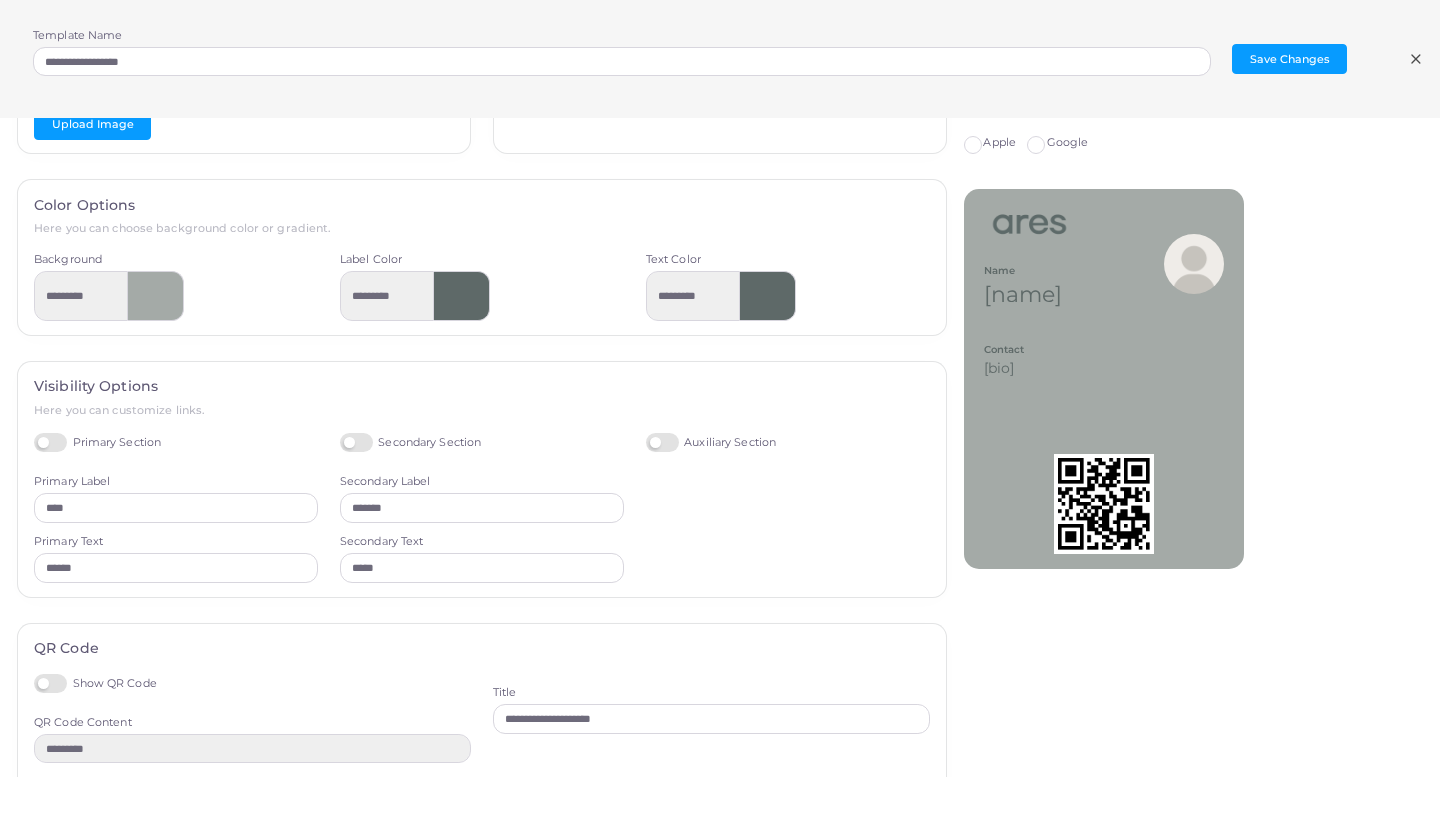 click at bounding box center [156, 296] 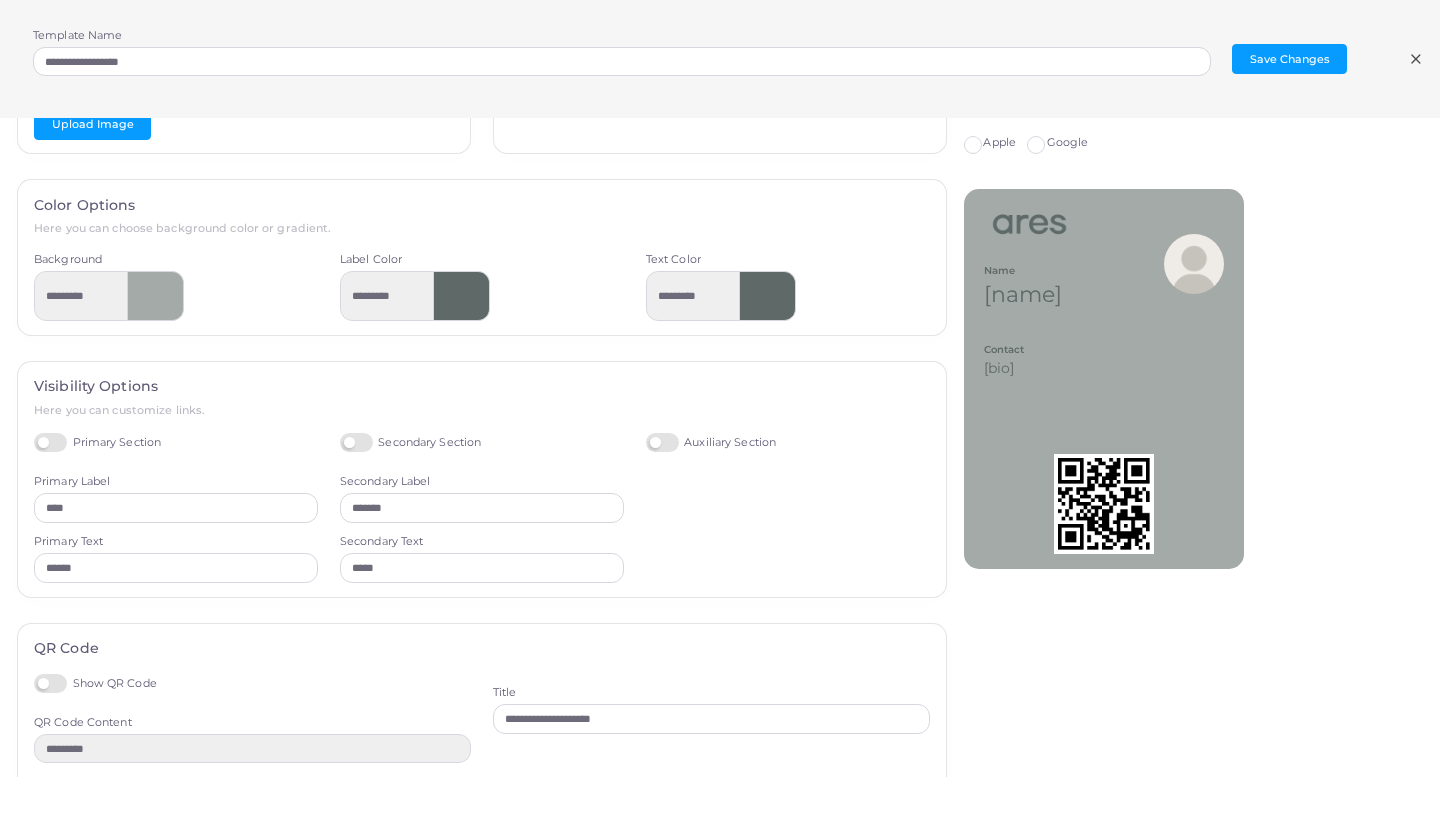 click at bounding box center (156, 296) 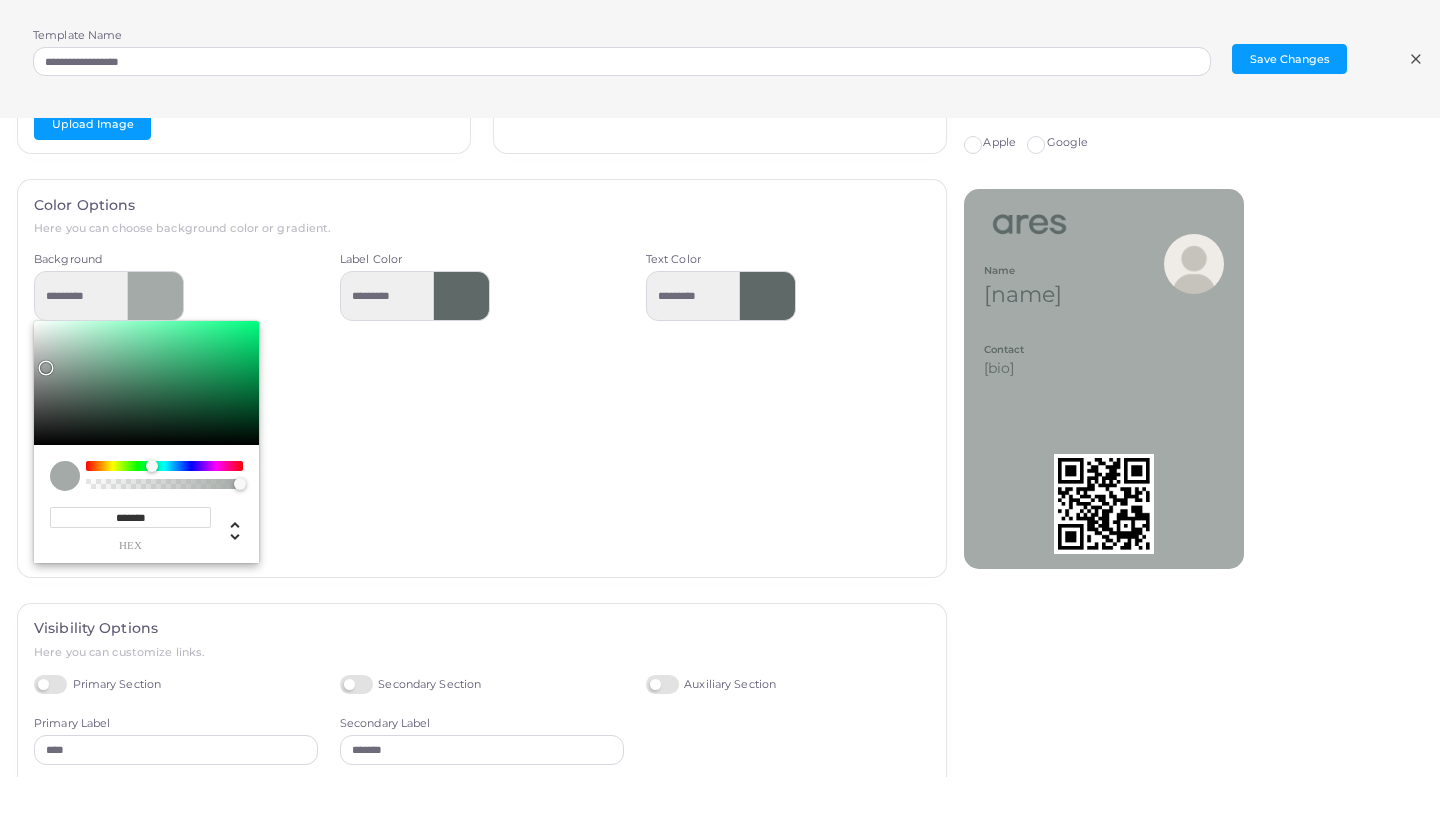 drag, startPoint x: 173, startPoint y: 513, endPoint x: 65, endPoint y: 513, distance: 108 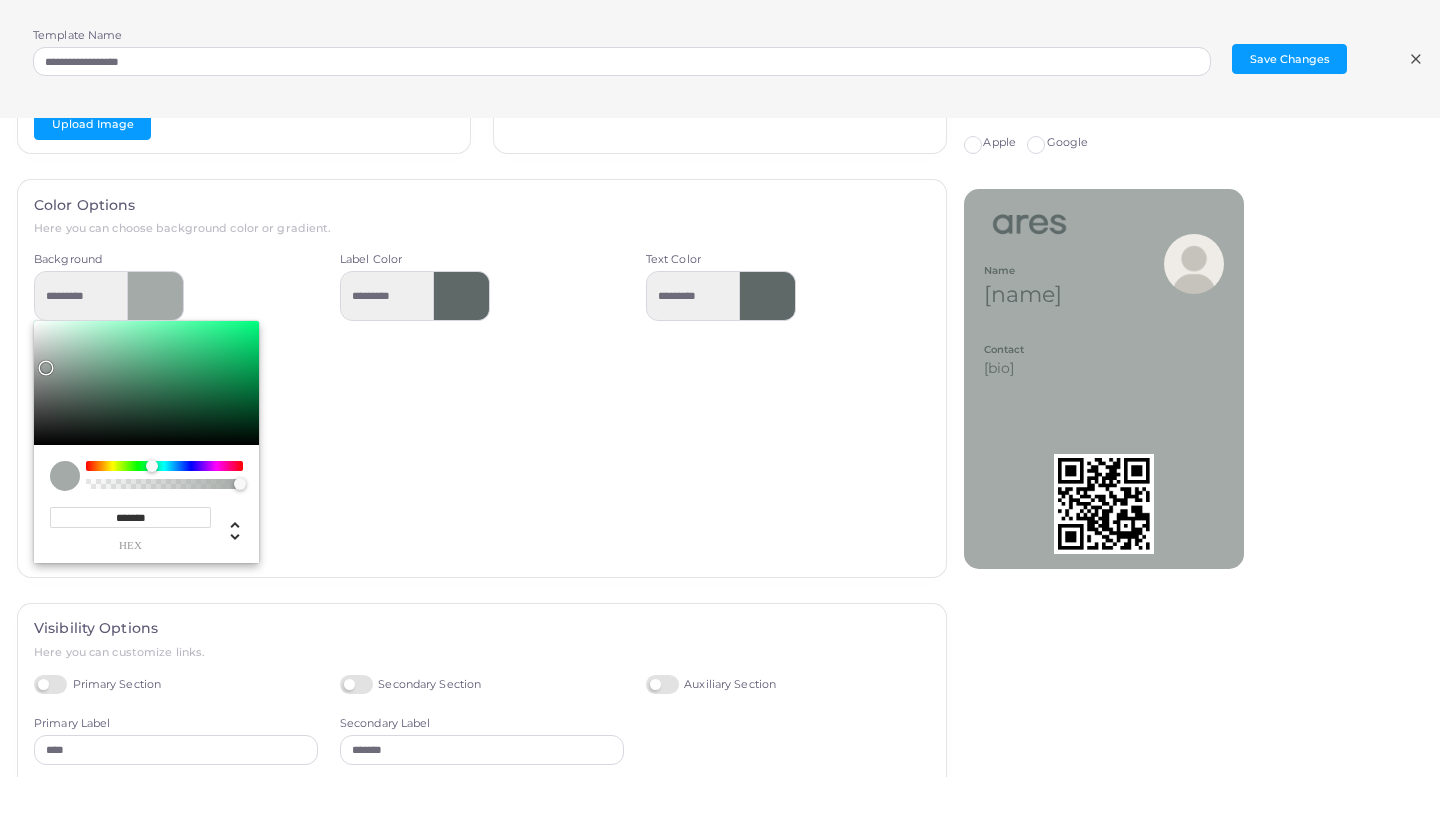 paste 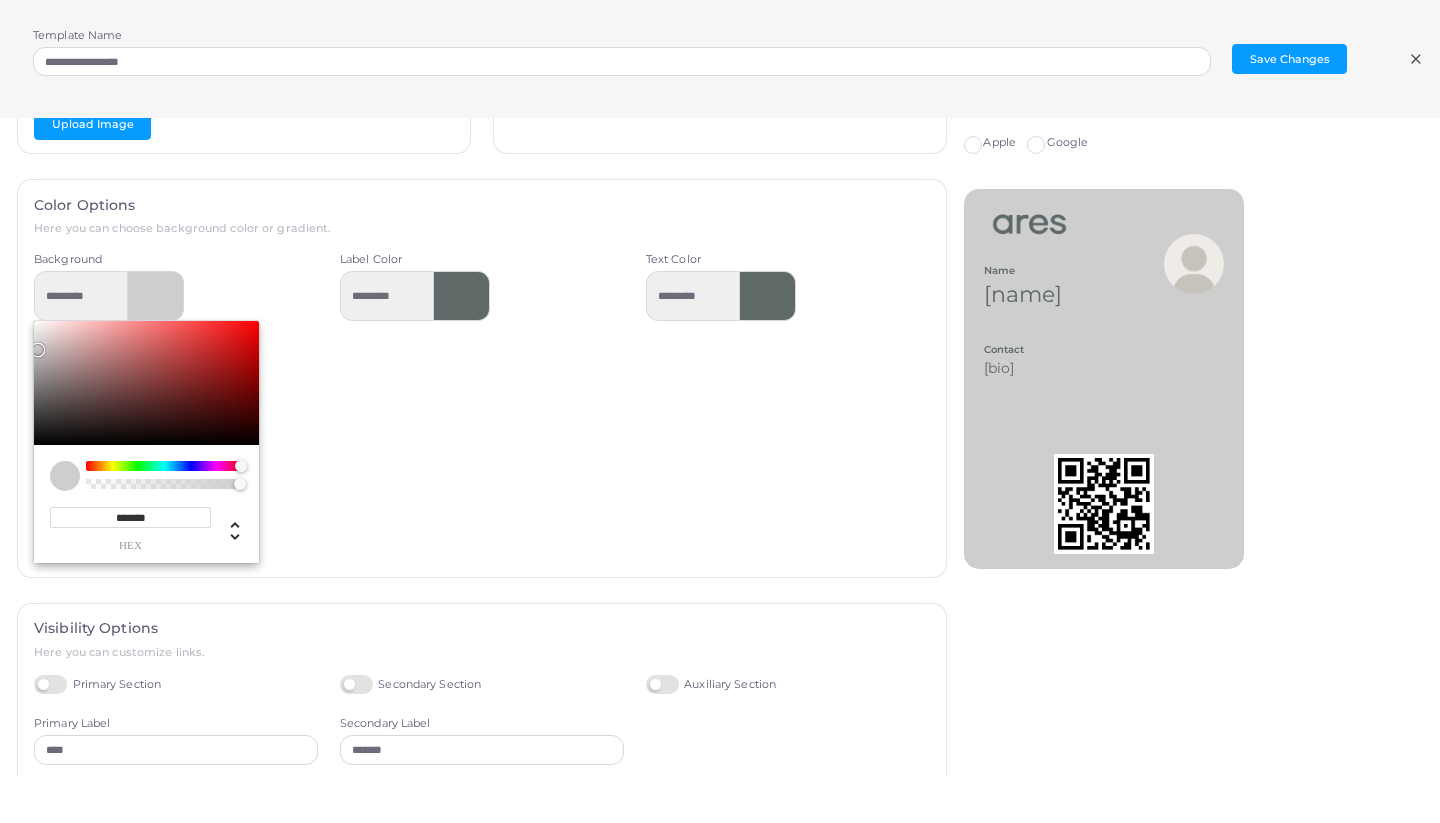 click on "Label Color *********" at bounding box center (482, 407) 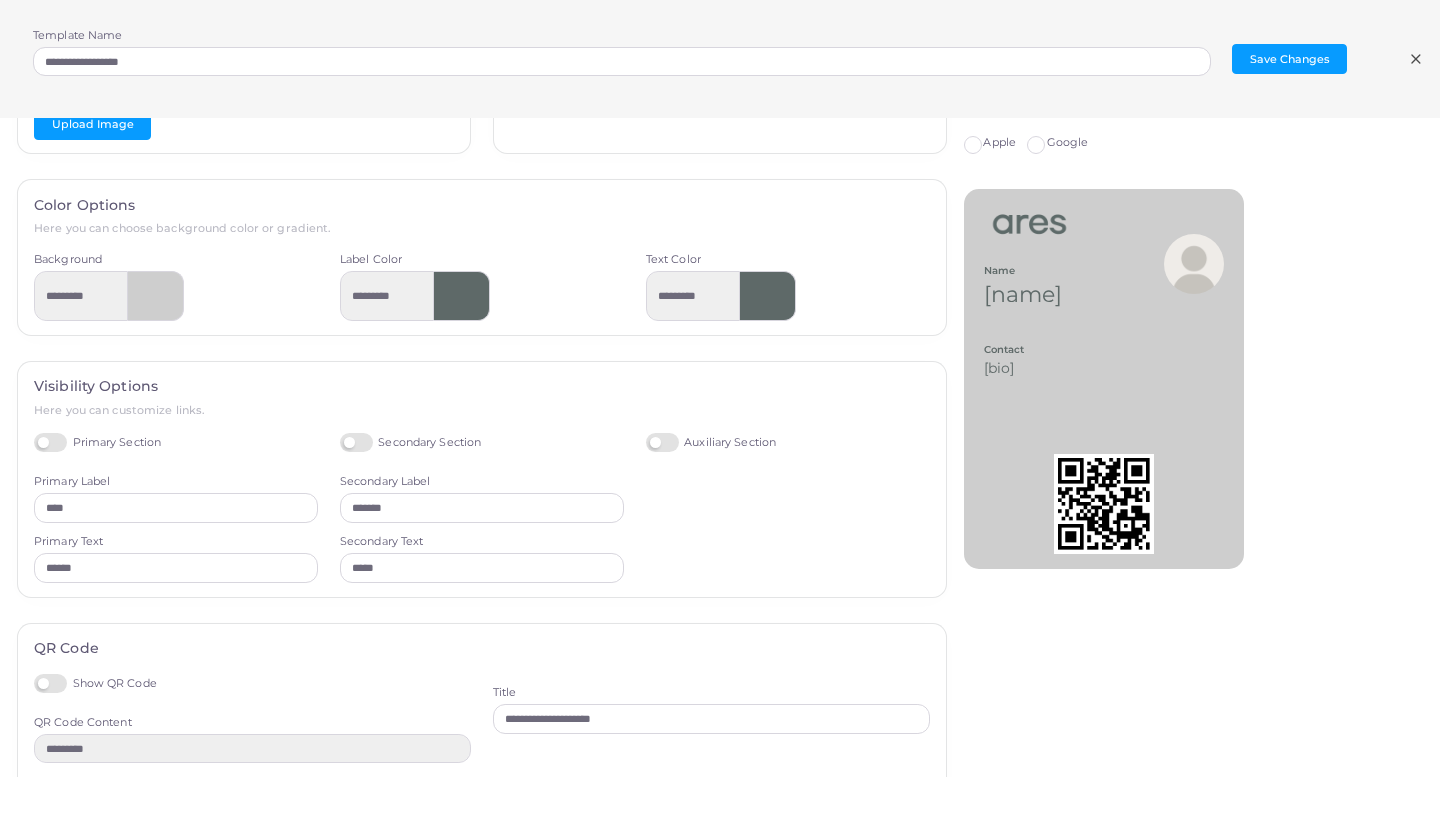 scroll, scrollTop: 0, scrollLeft: 0, axis: both 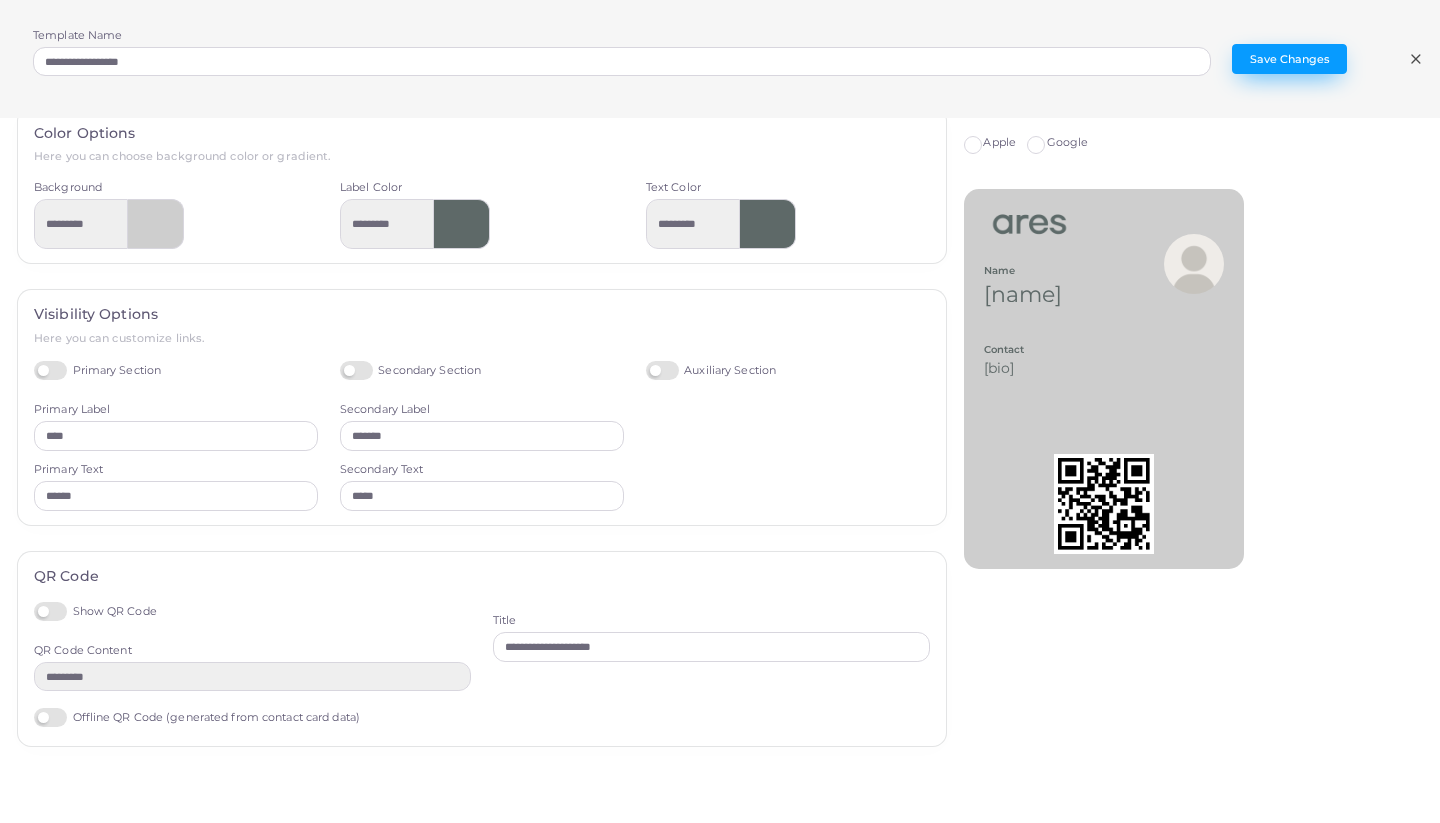 click on "Save Changes" at bounding box center [1289, 59] 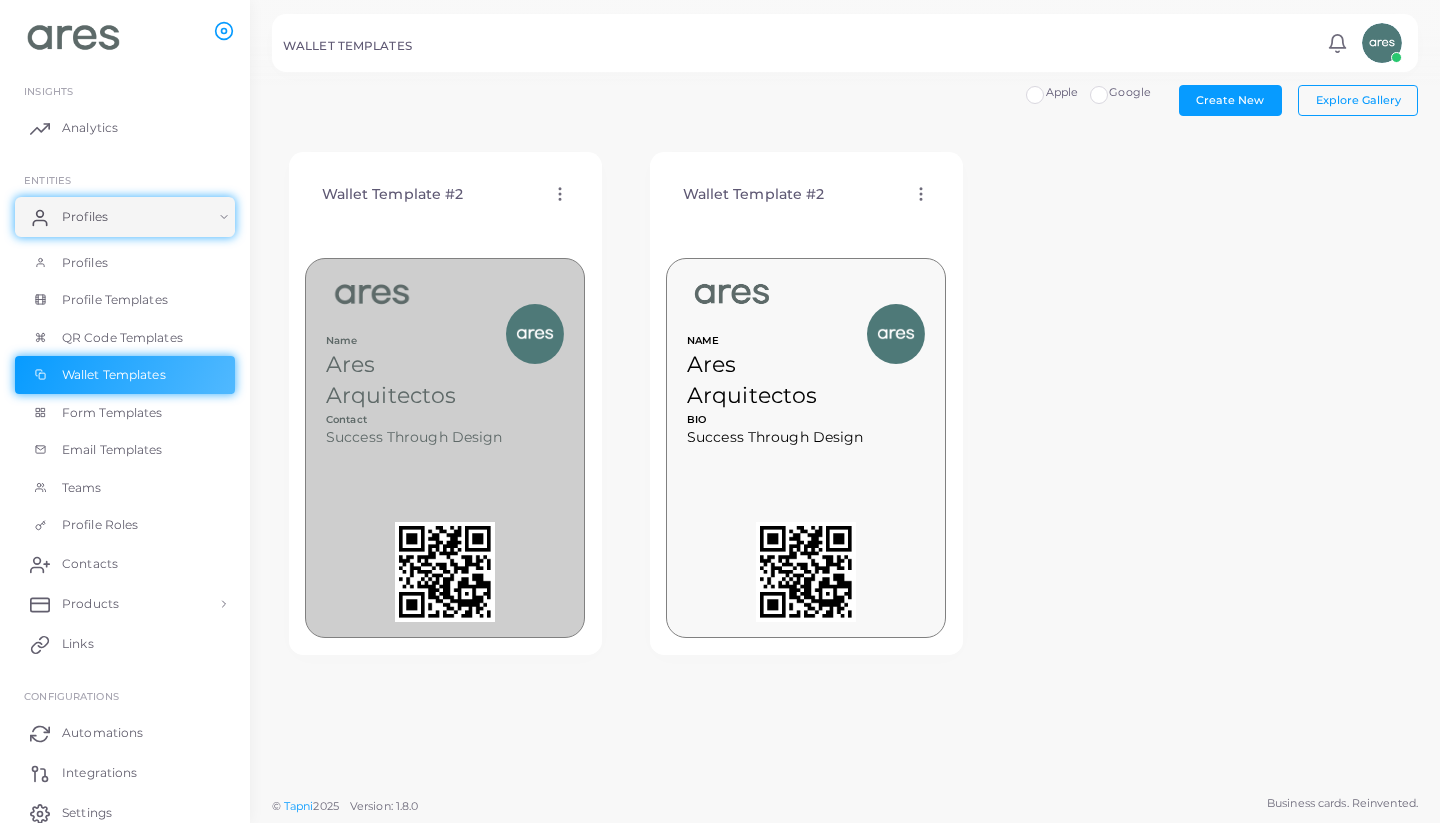 click on "NAME Ares Arquitectos" at bounding box center [416, 354] 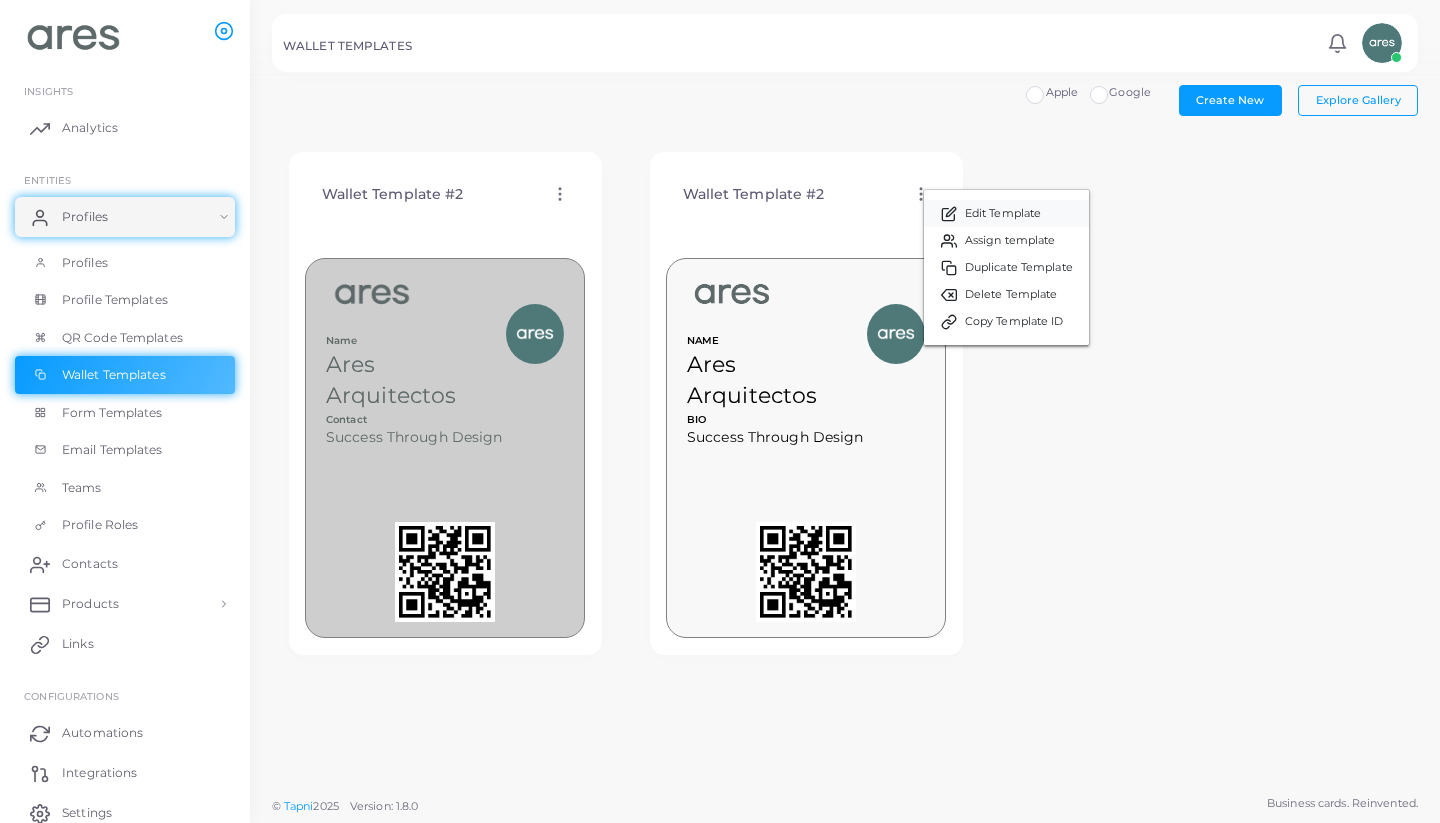 click on "Edit Template" at bounding box center [1003, 214] 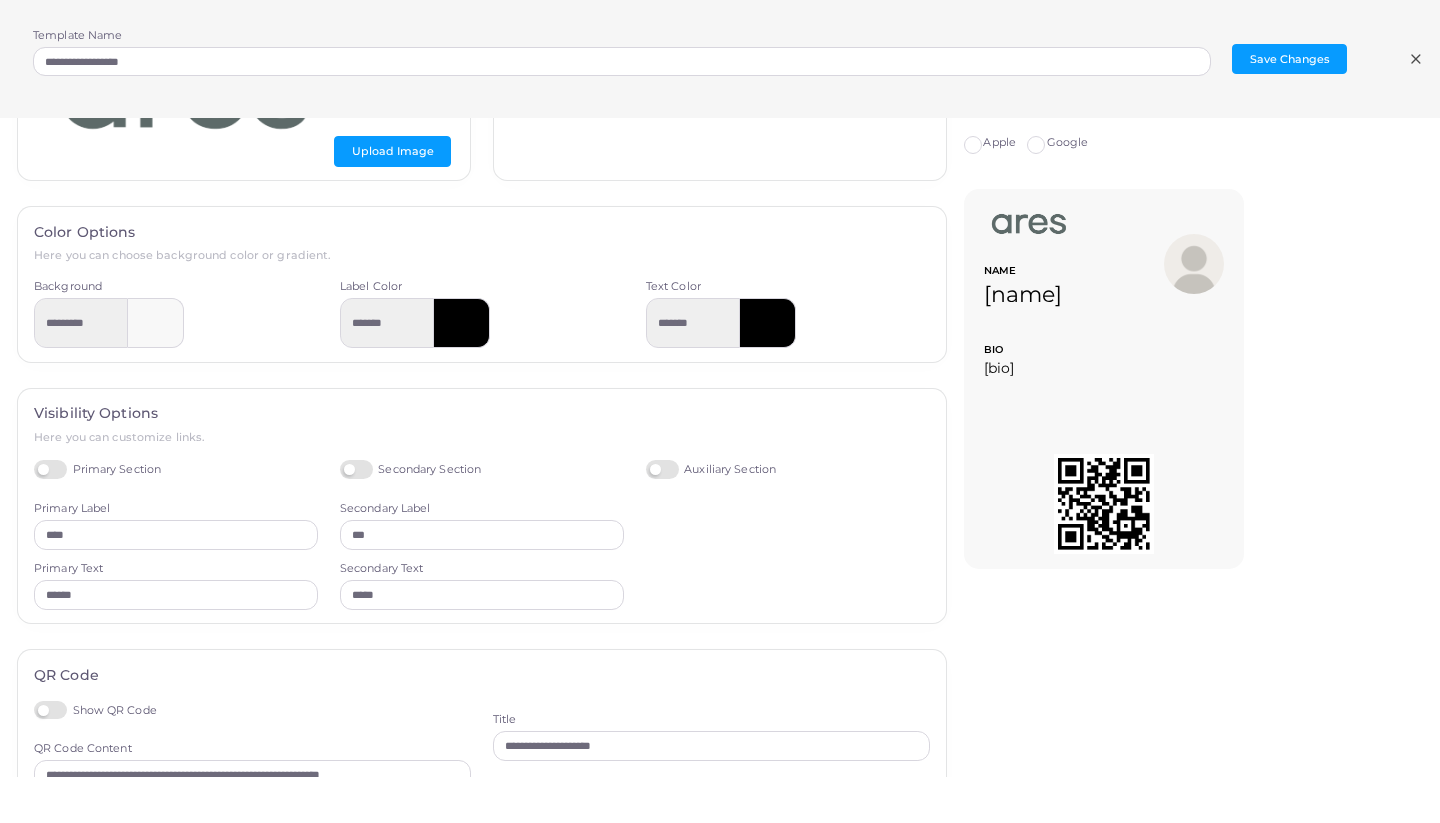 scroll, scrollTop: 302, scrollLeft: 0, axis: vertical 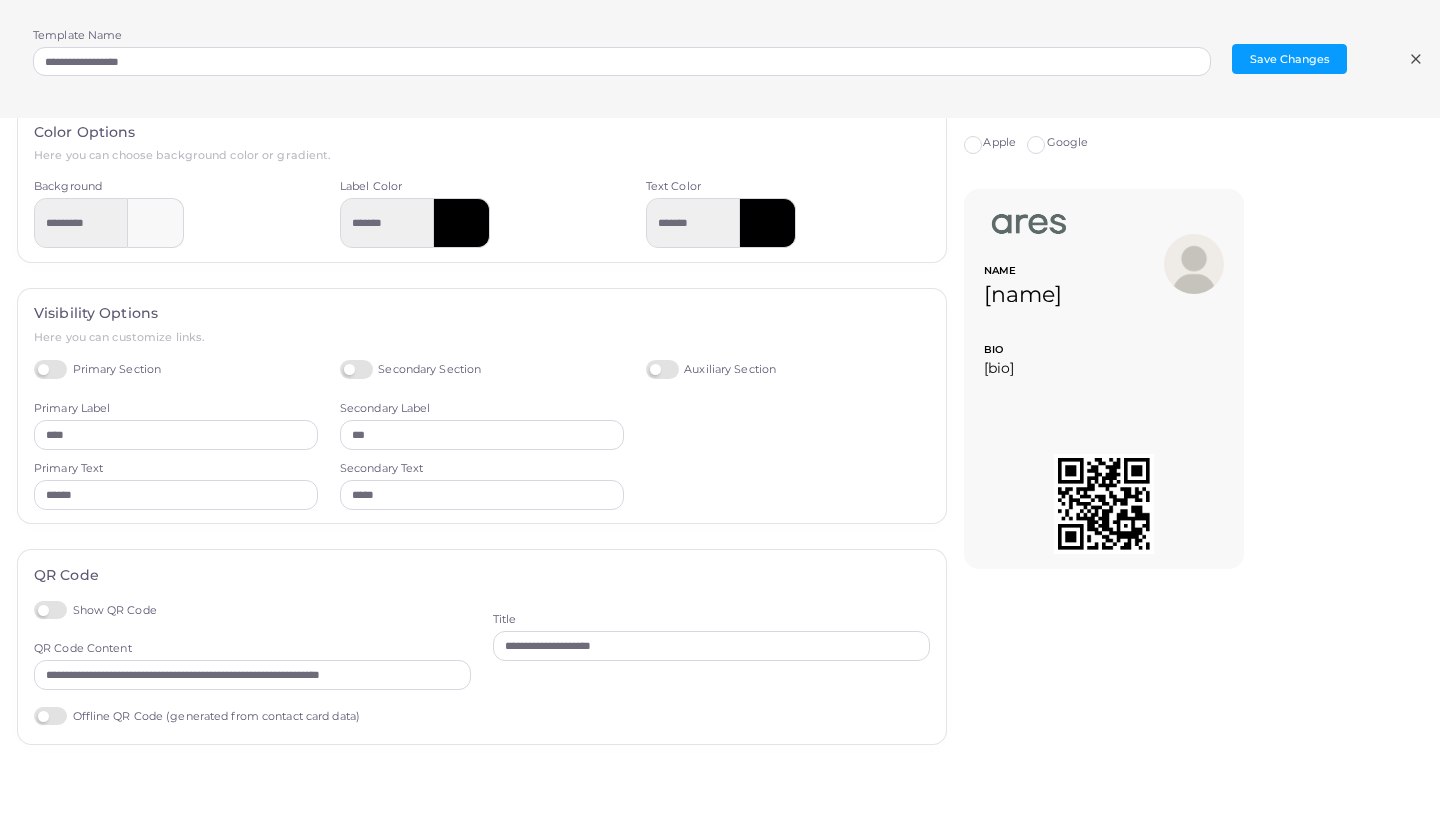 click at bounding box center [156, 223] 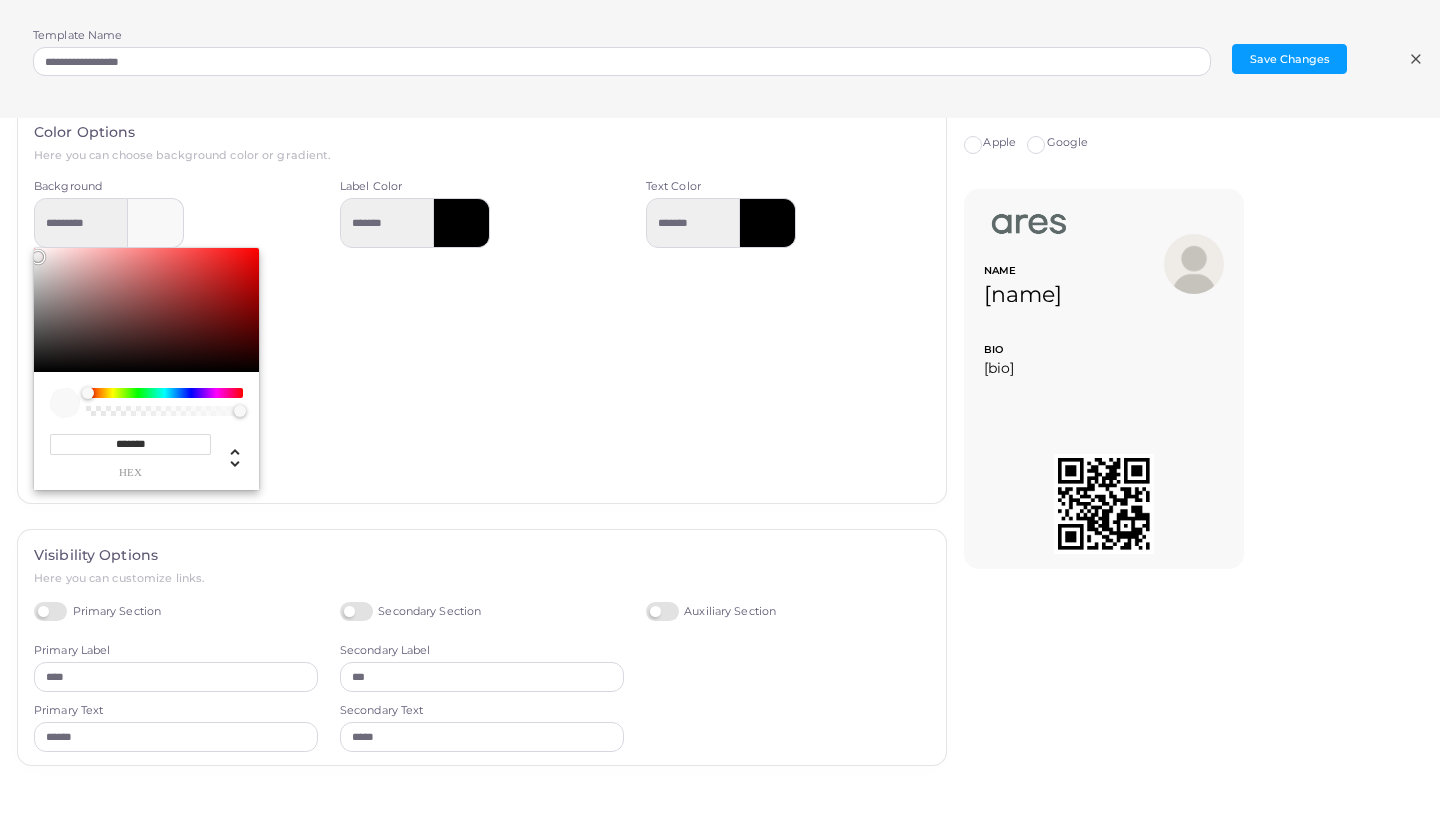 click at bounding box center (156, 223) 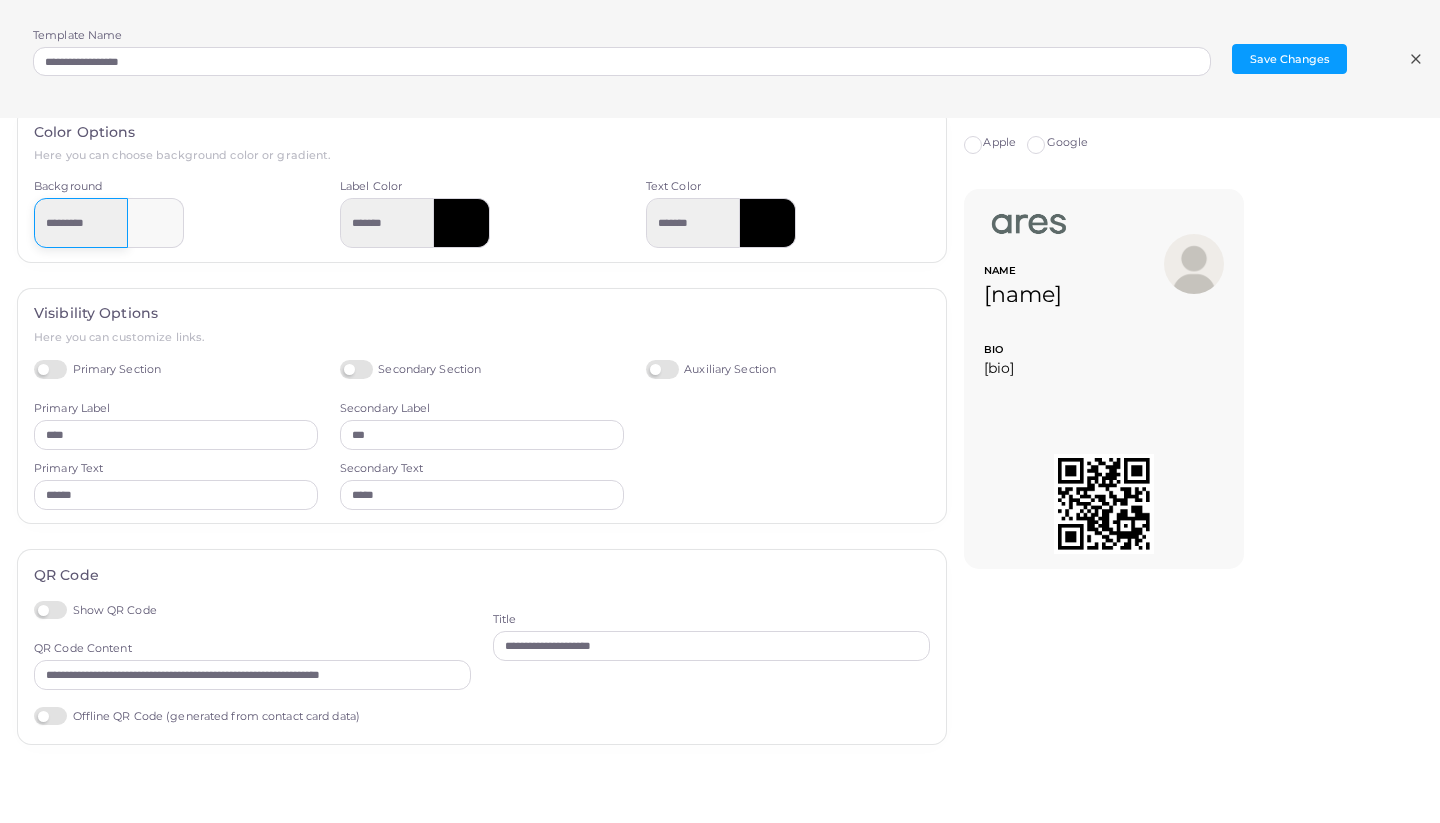 click on "*********" at bounding box center [81, 223] 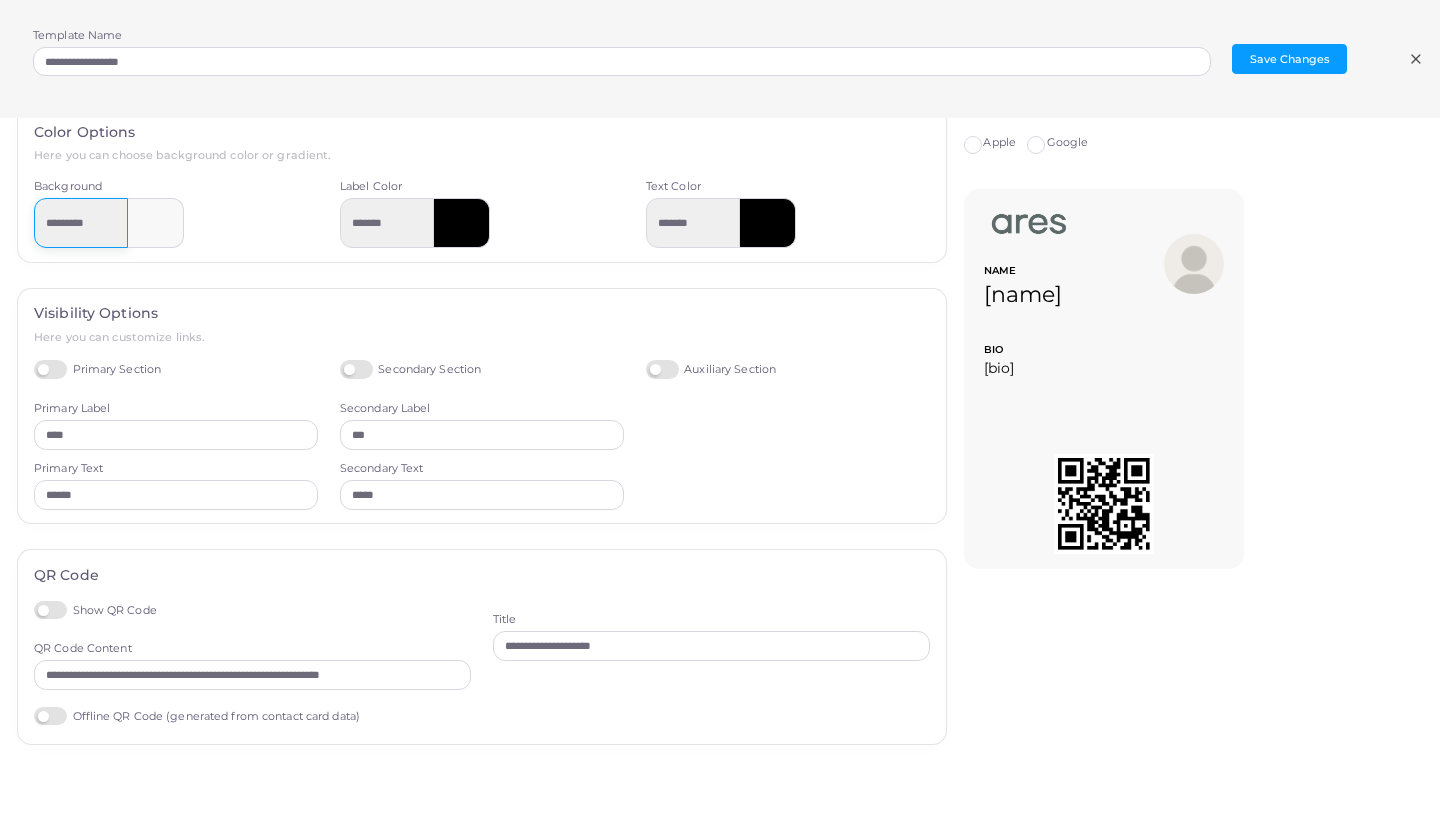 drag, startPoint x: 111, startPoint y: 218, endPoint x: 17, endPoint y: 218, distance: 94 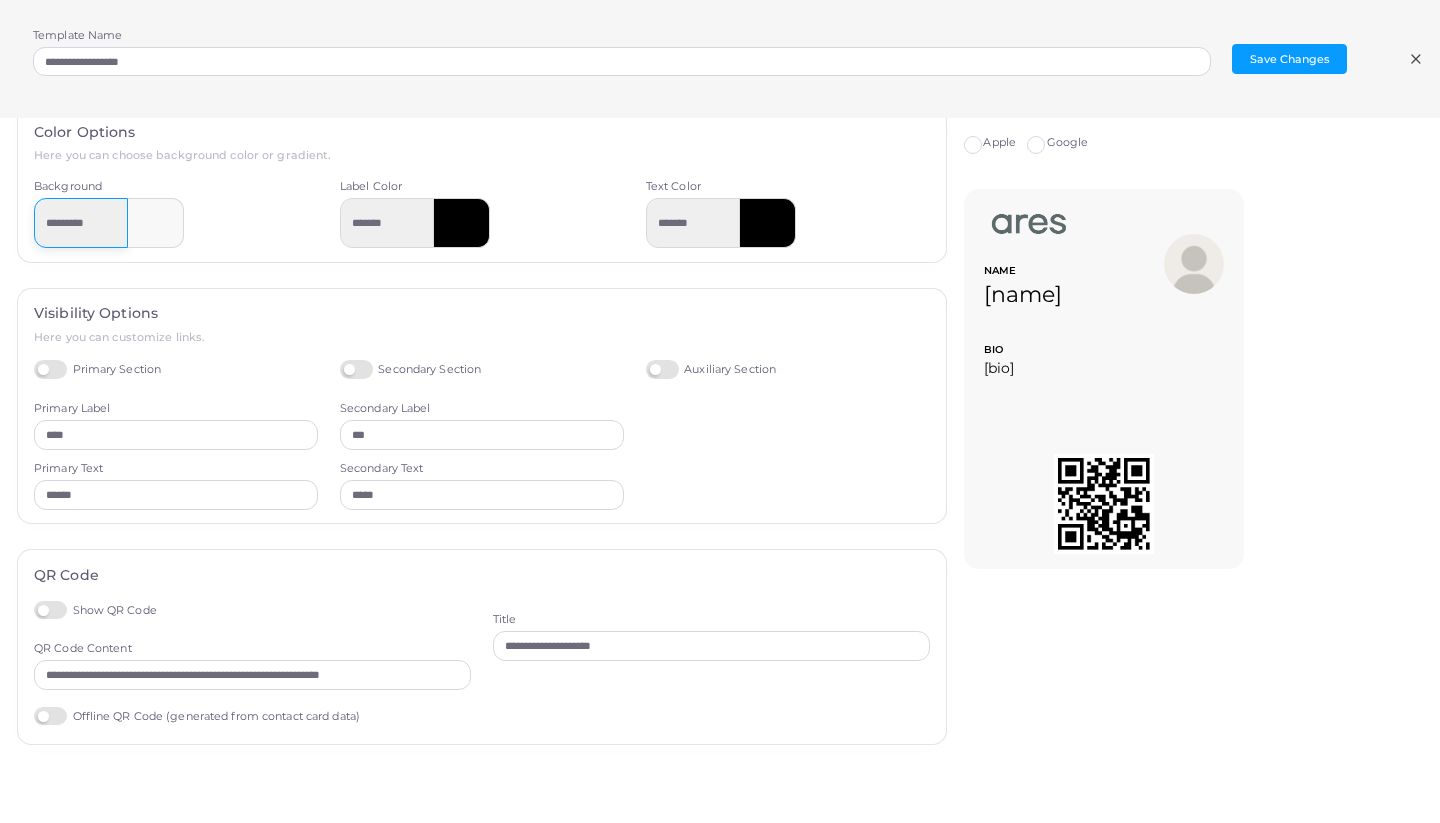 click on "Color Options Here you can choose background color or gradient. Background ********* Label Color ******* Text Color  *******" at bounding box center [482, 184] 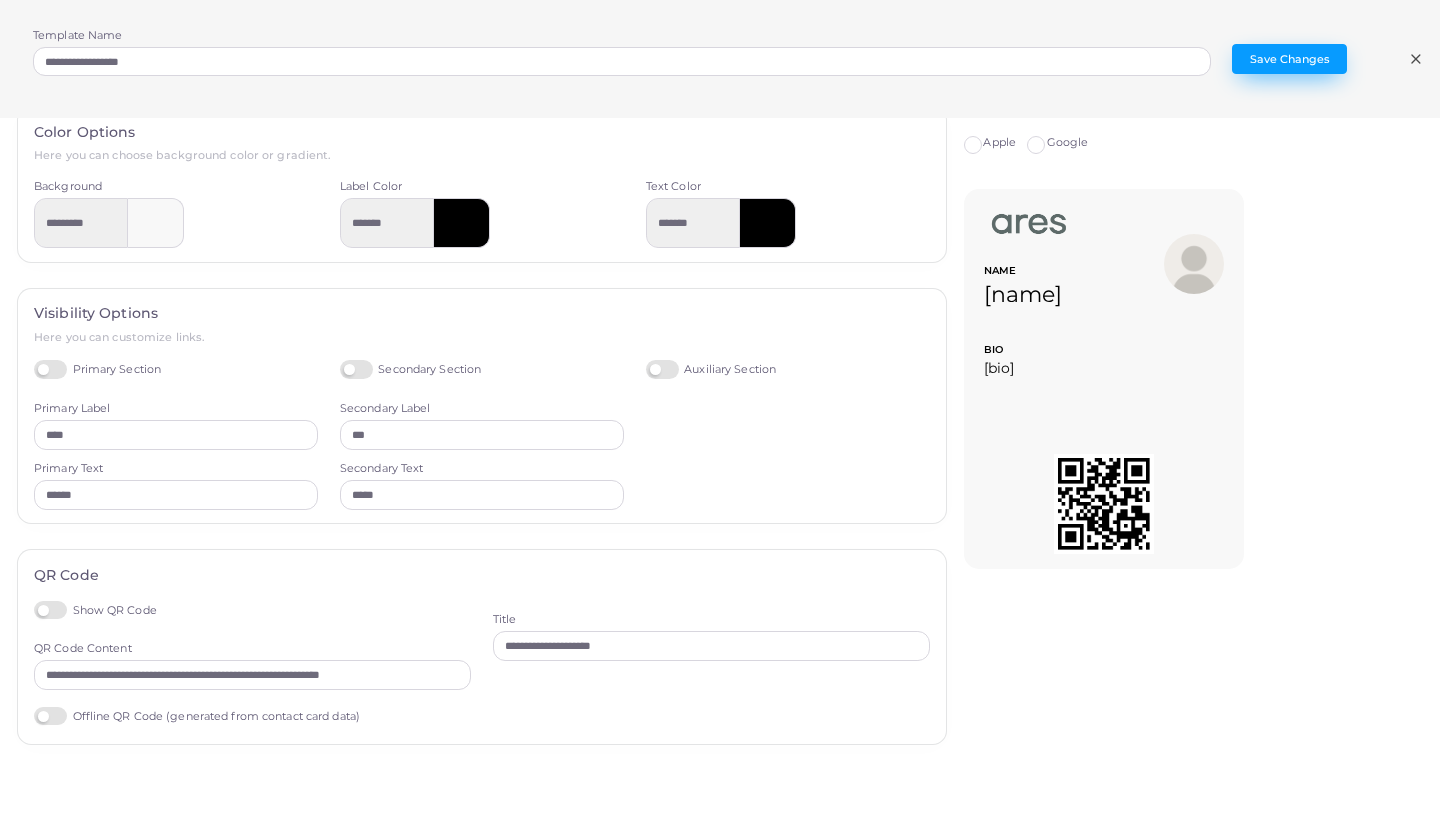 click on "Save Changes" at bounding box center (1289, 59) 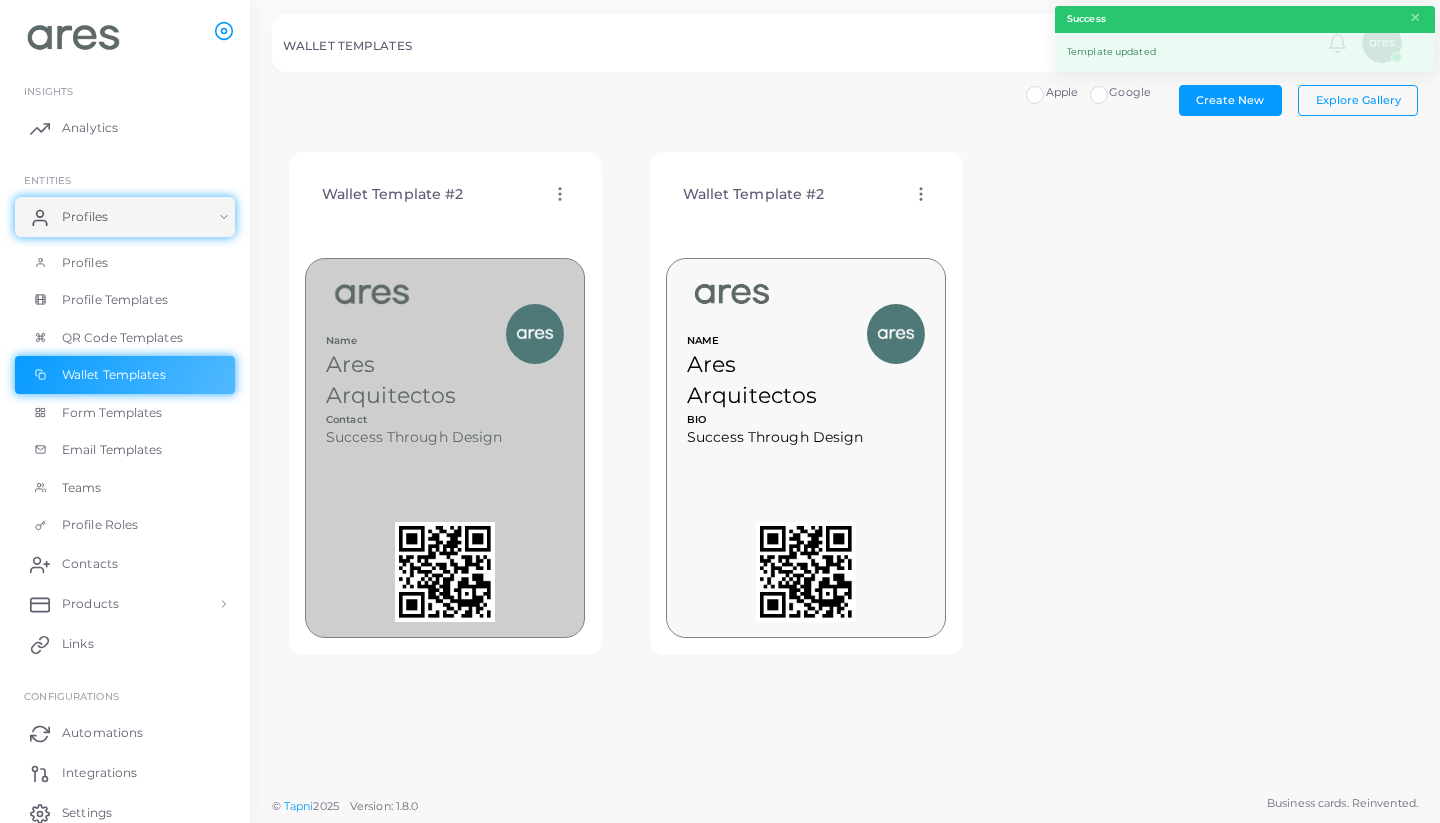 click 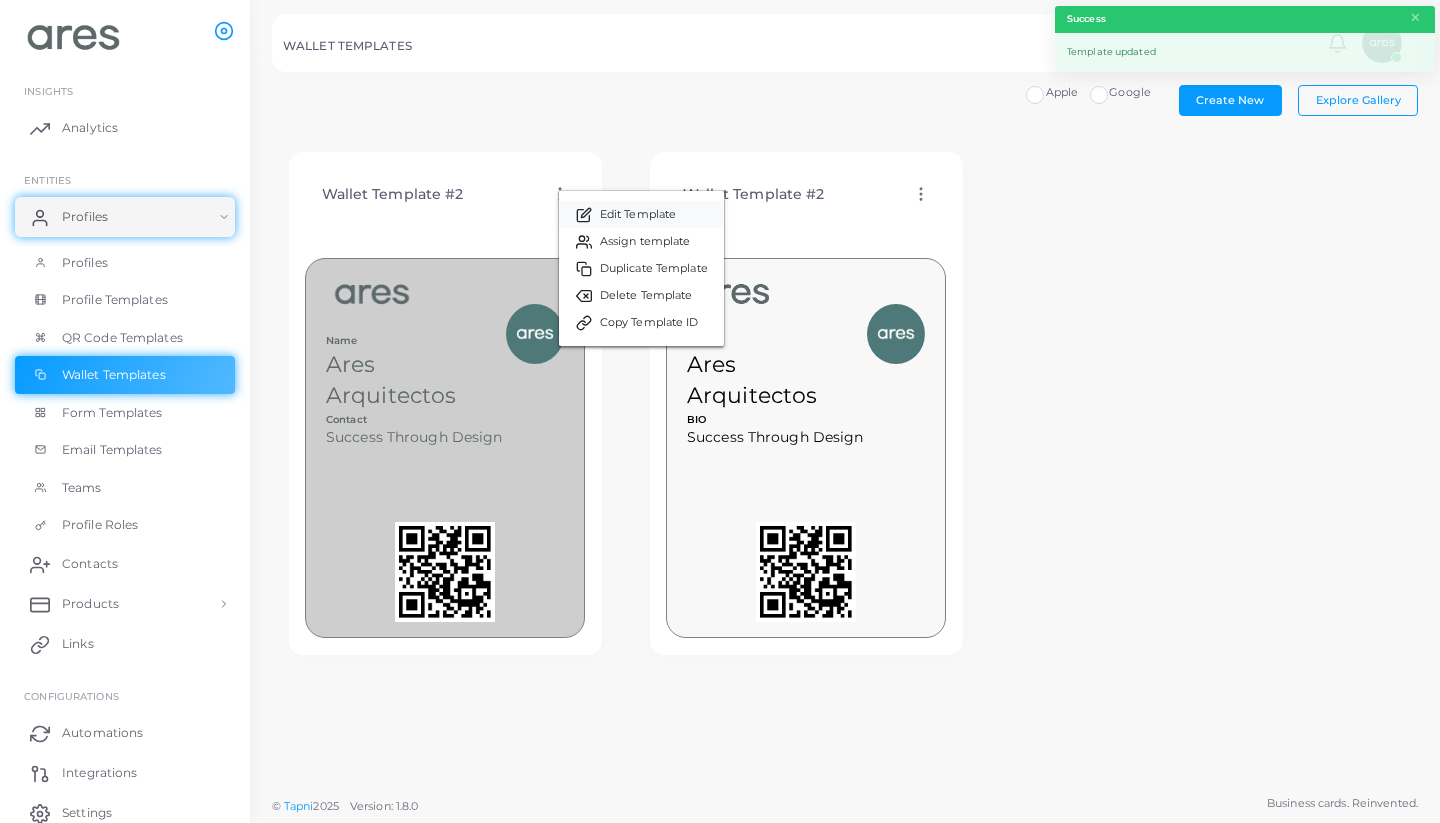 click on "Edit Template" at bounding box center (638, 215) 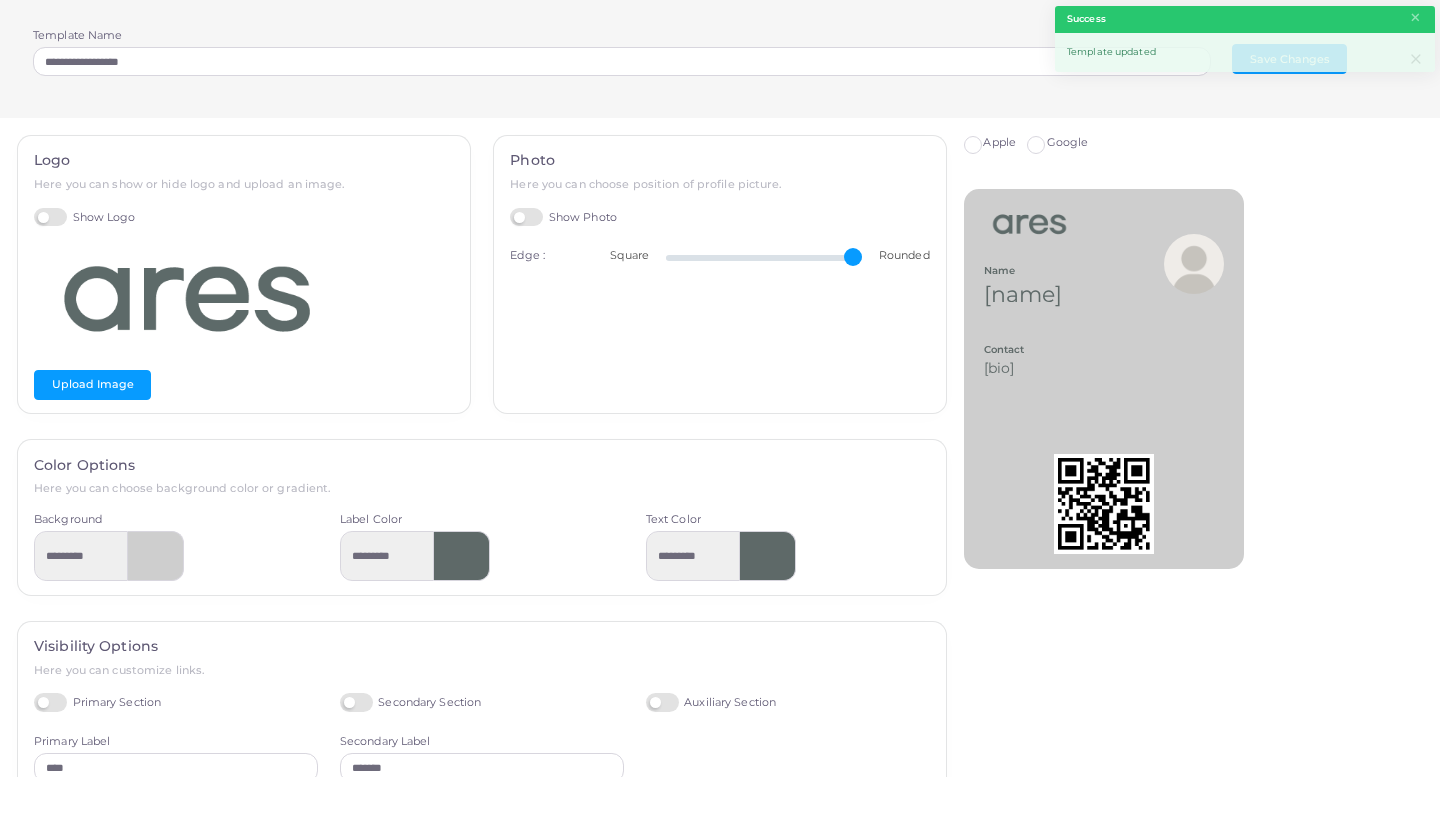 click at bounding box center (156, 556) 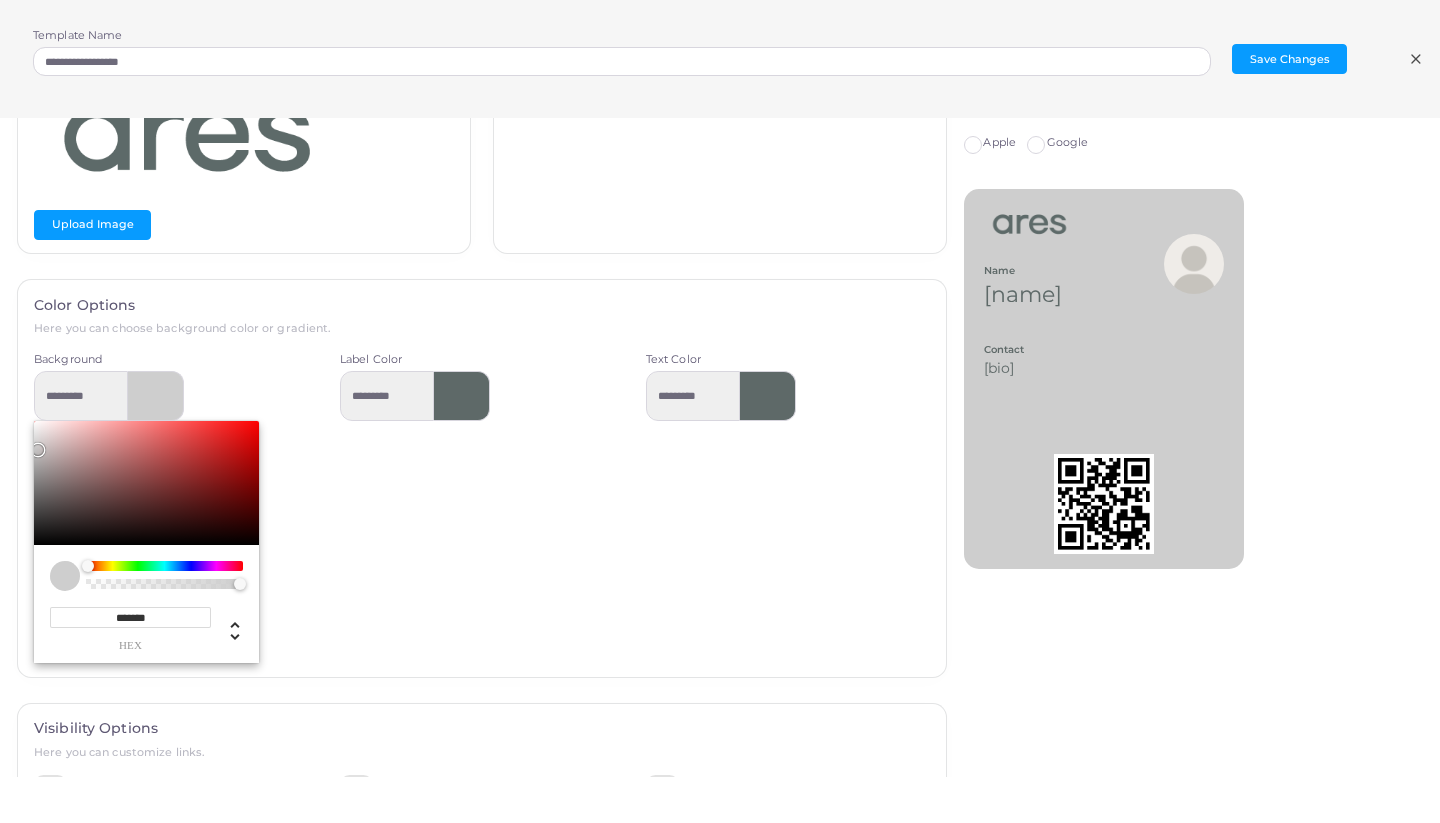 scroll, scrollTop: 163, scrollLeft: 0, axis: vertical 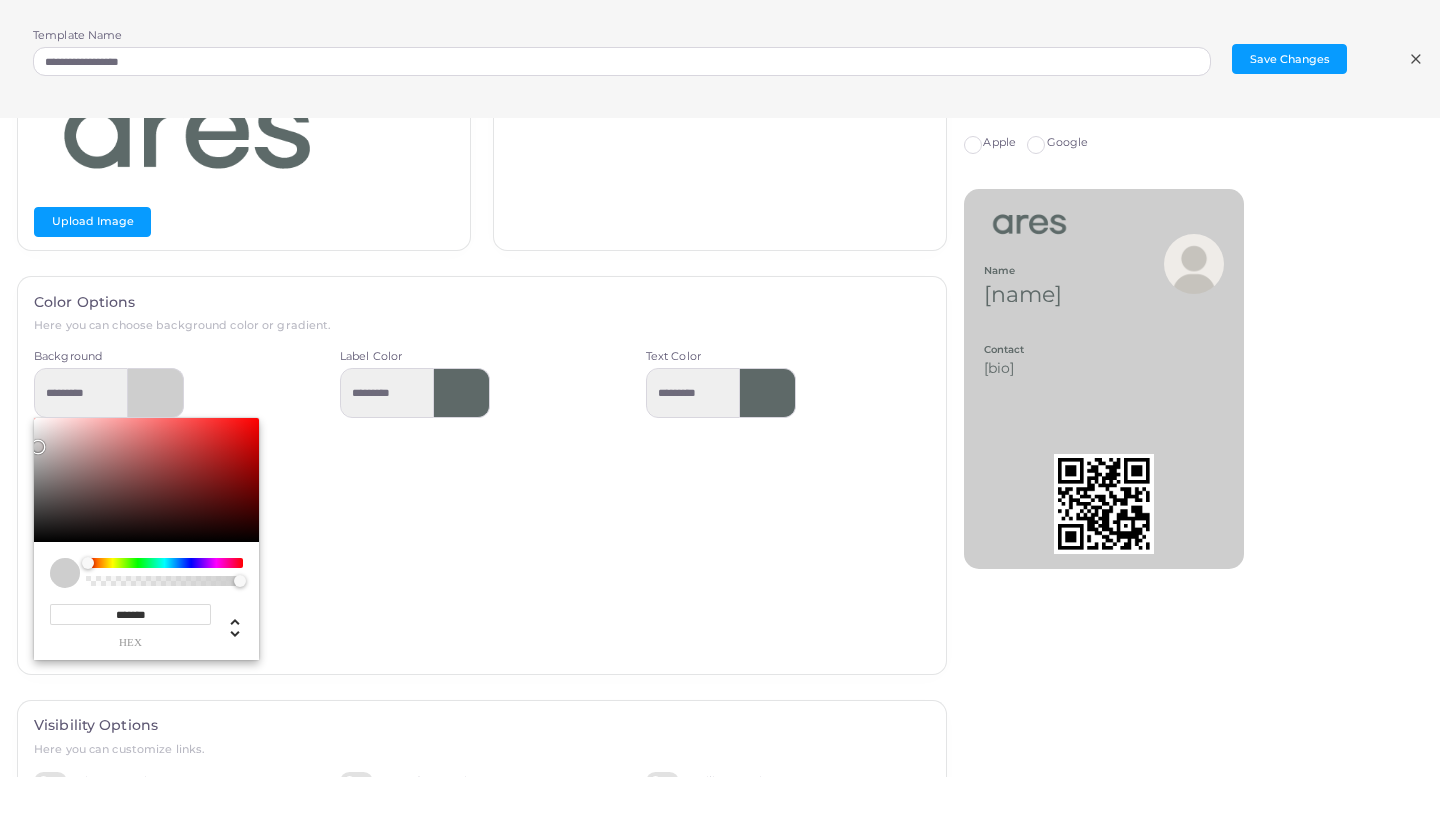 drag, startPoint x: 184, startPoint y: 605, endPoint x: 56, endPoint y: 604, distance: 128.0039 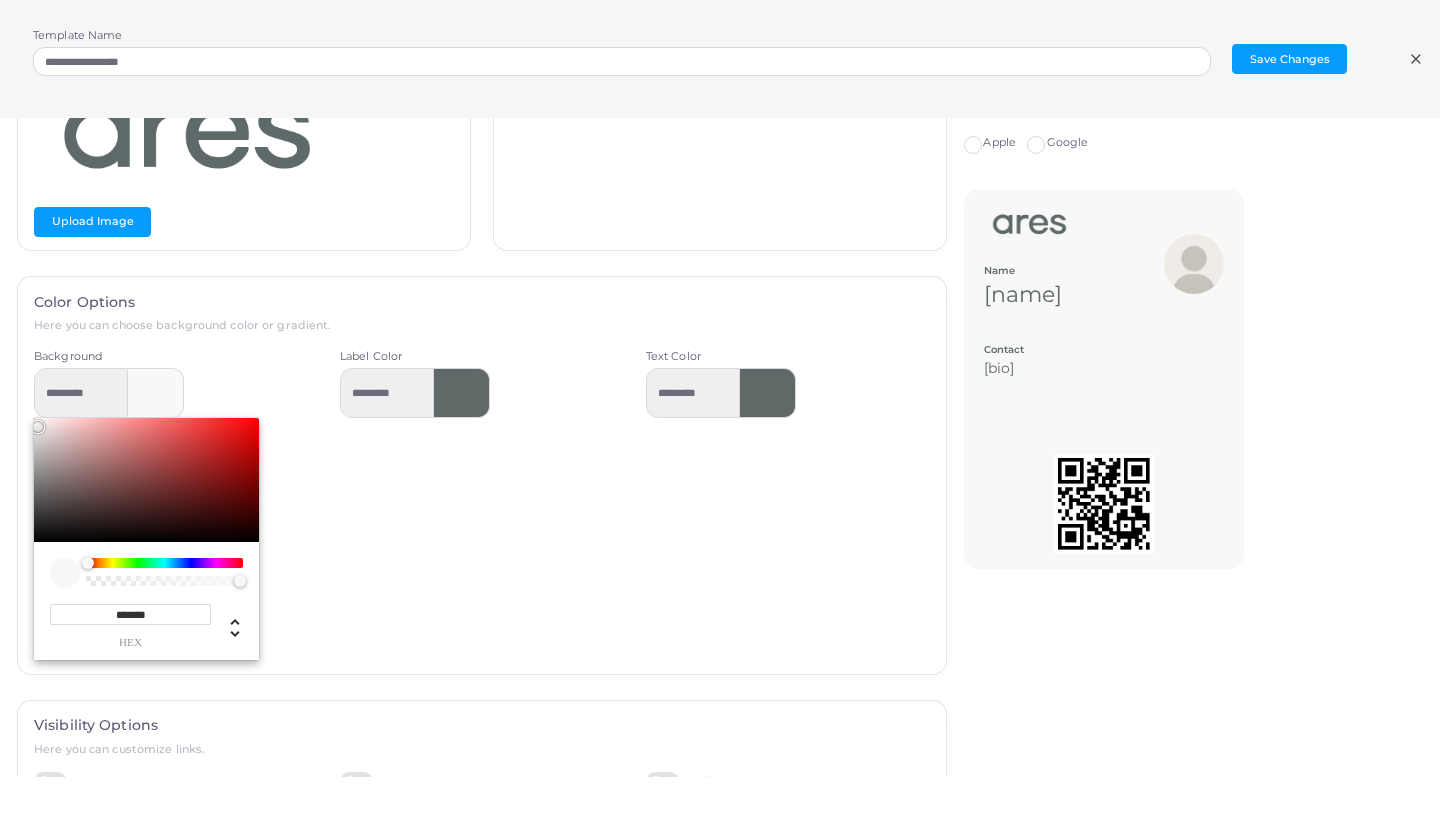 click on "Label Color *********" at bounding box center (482, 504) 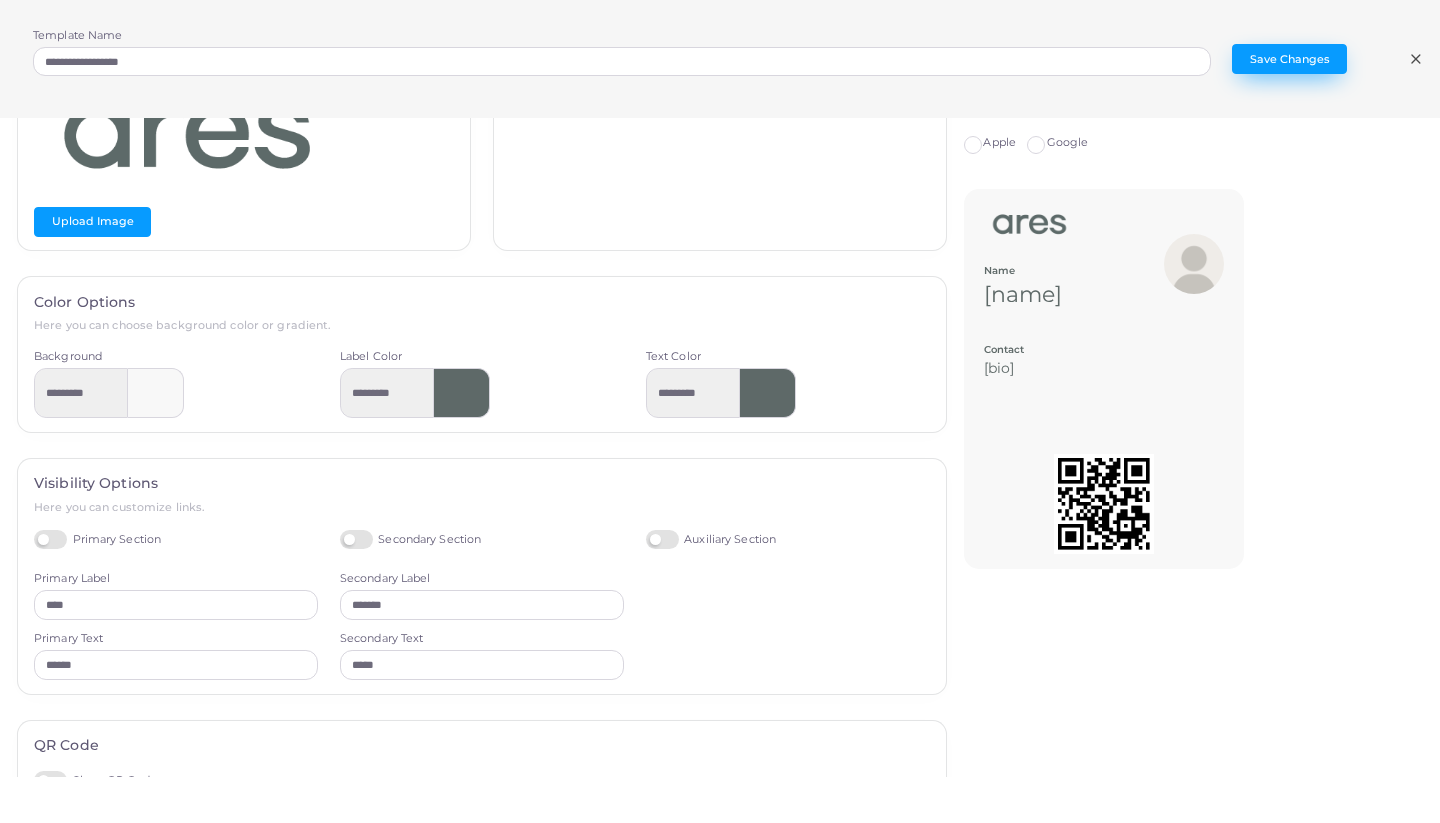 click on "Save Changes" at bounding box center (1289, 59) 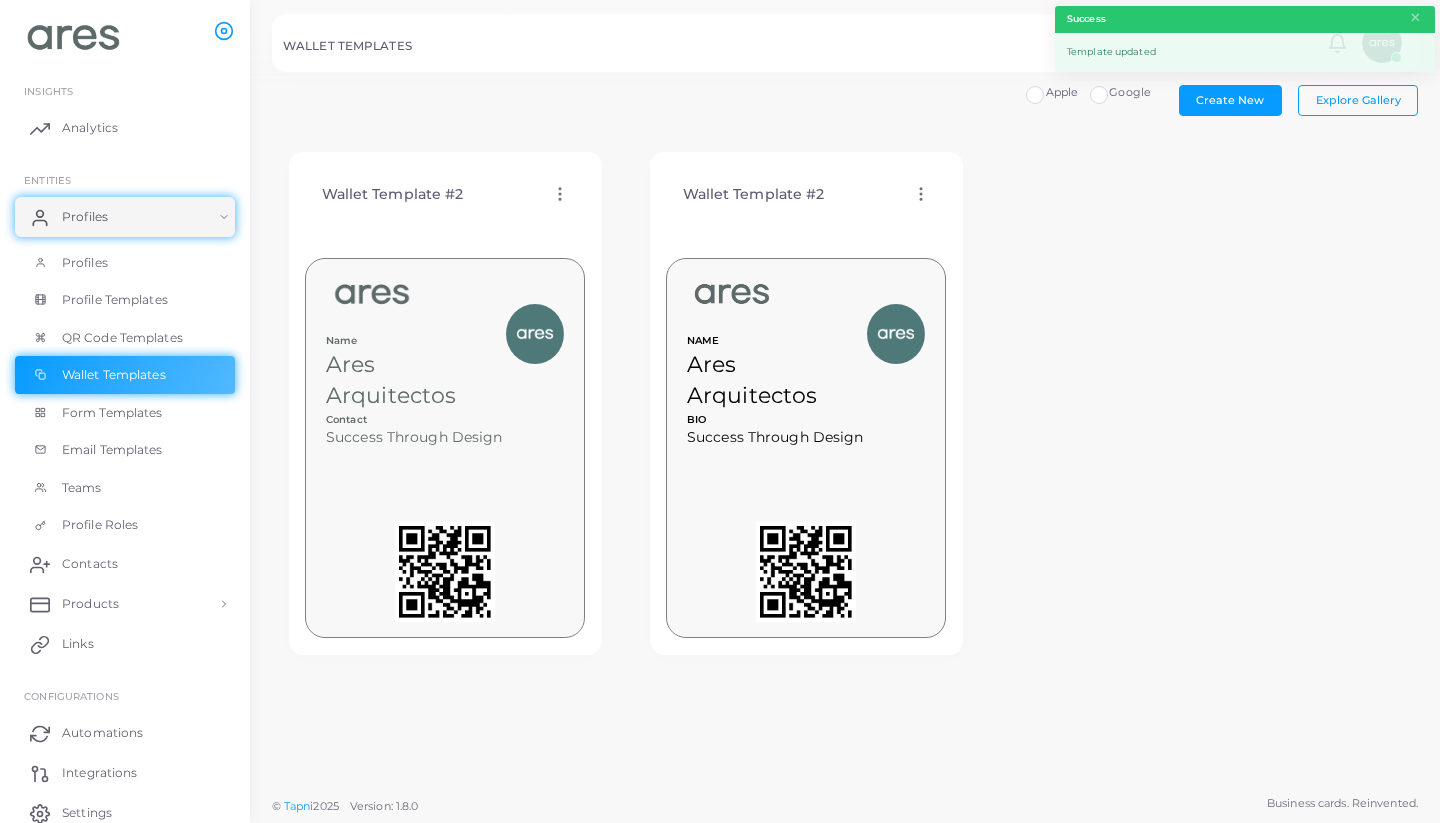 click 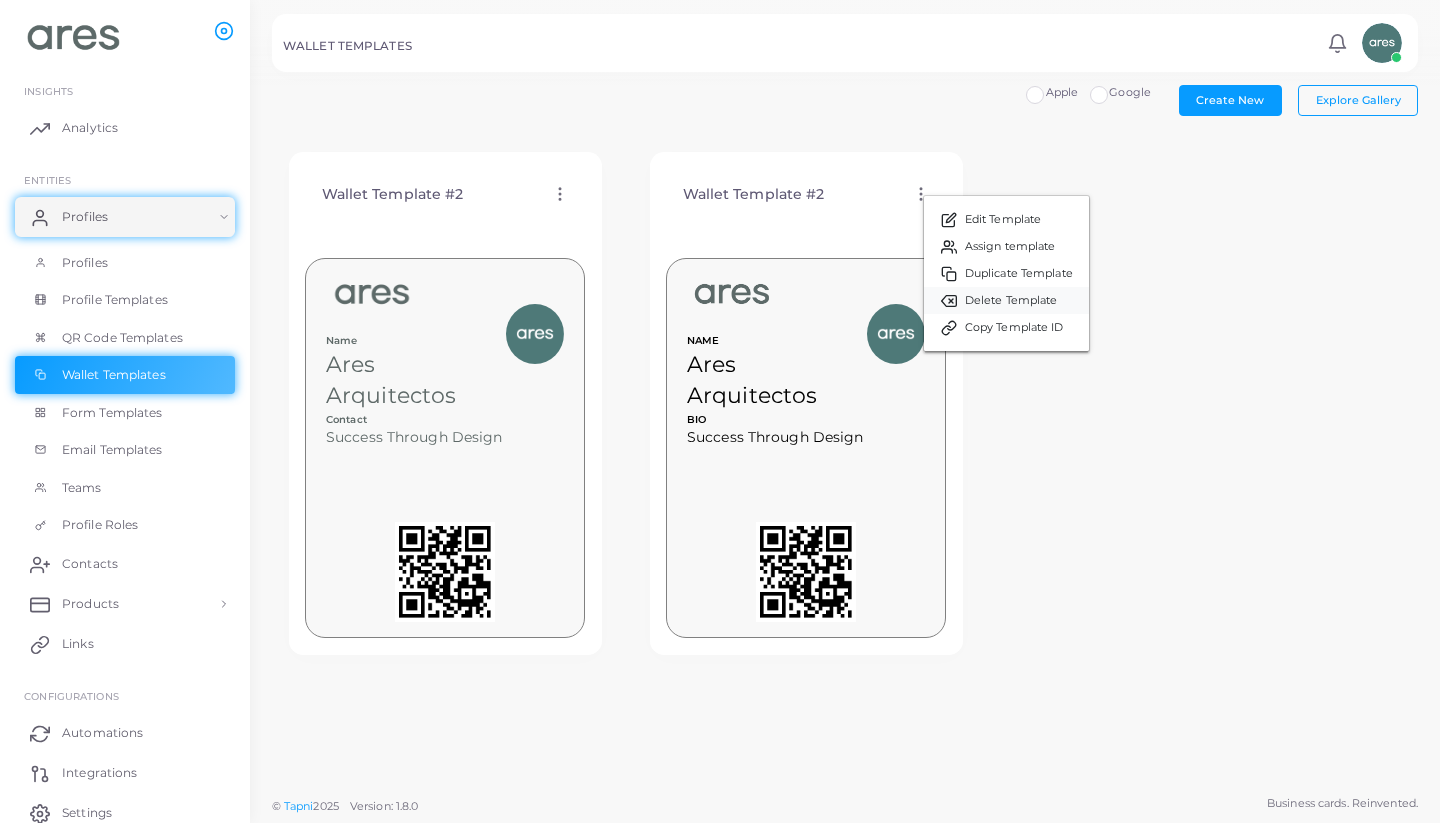 click on "Delete Template" at bounding box center (1011, 301) 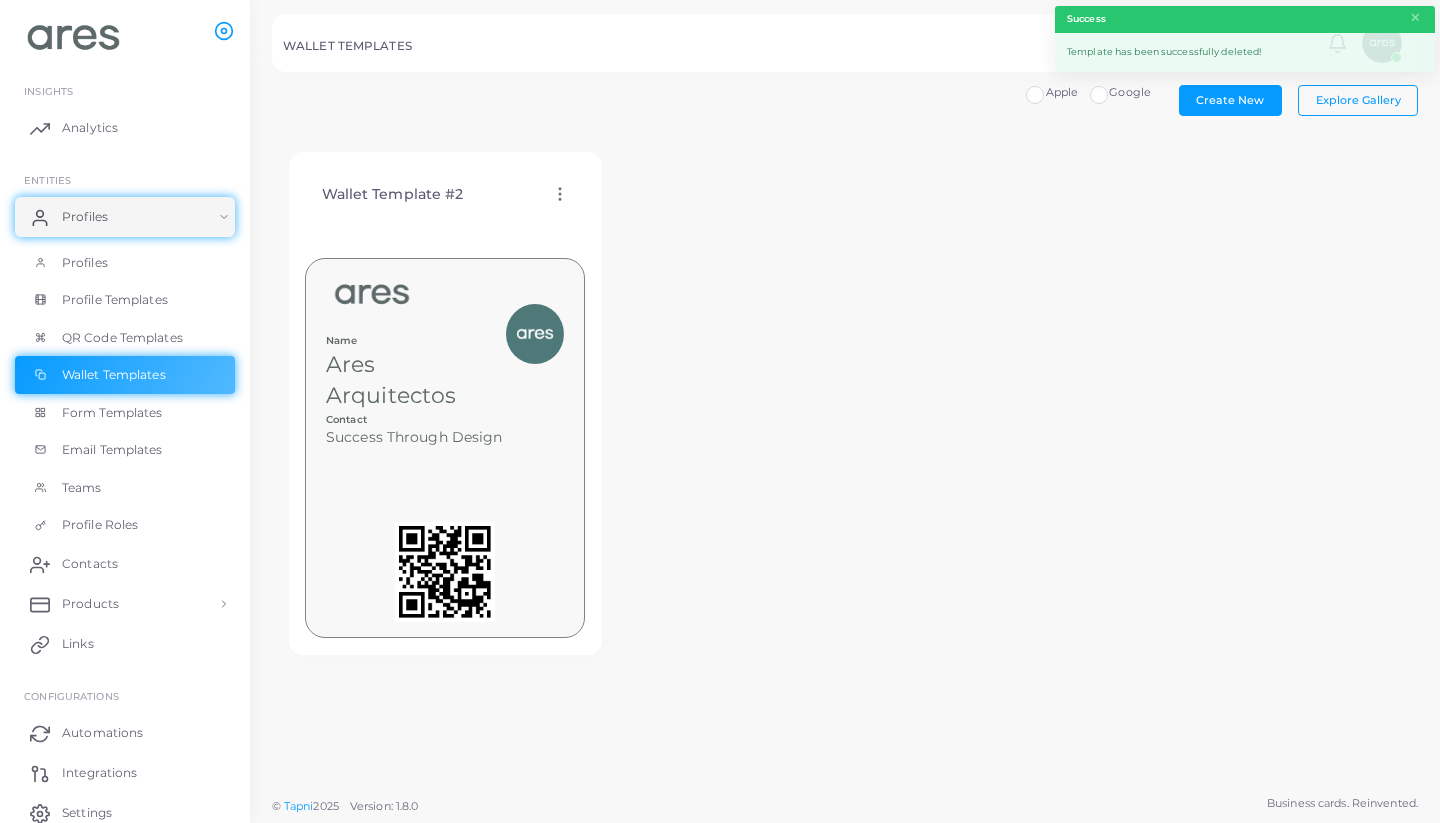 click 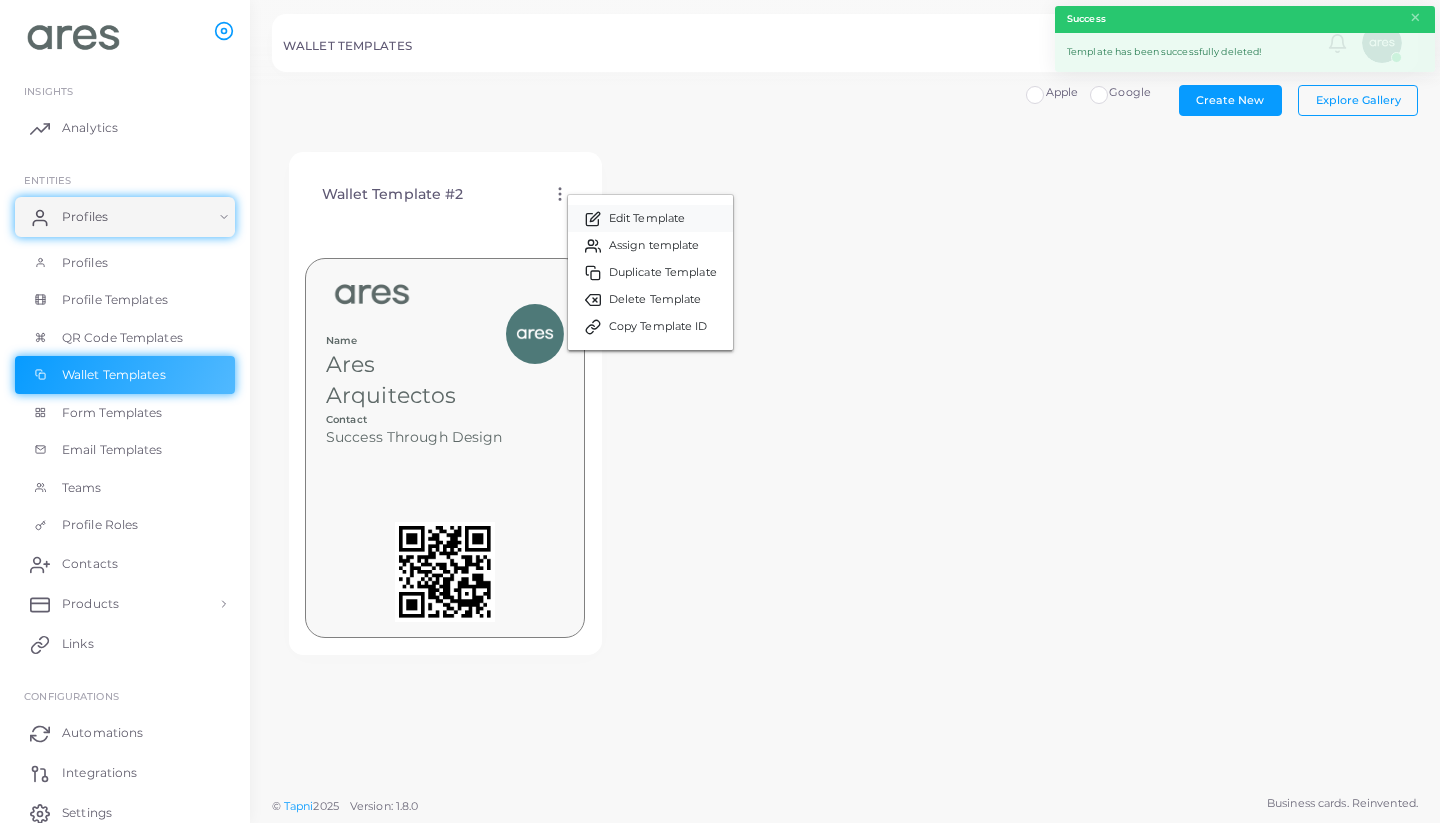 click on "Edit Template" at bounding box center [647, 219] 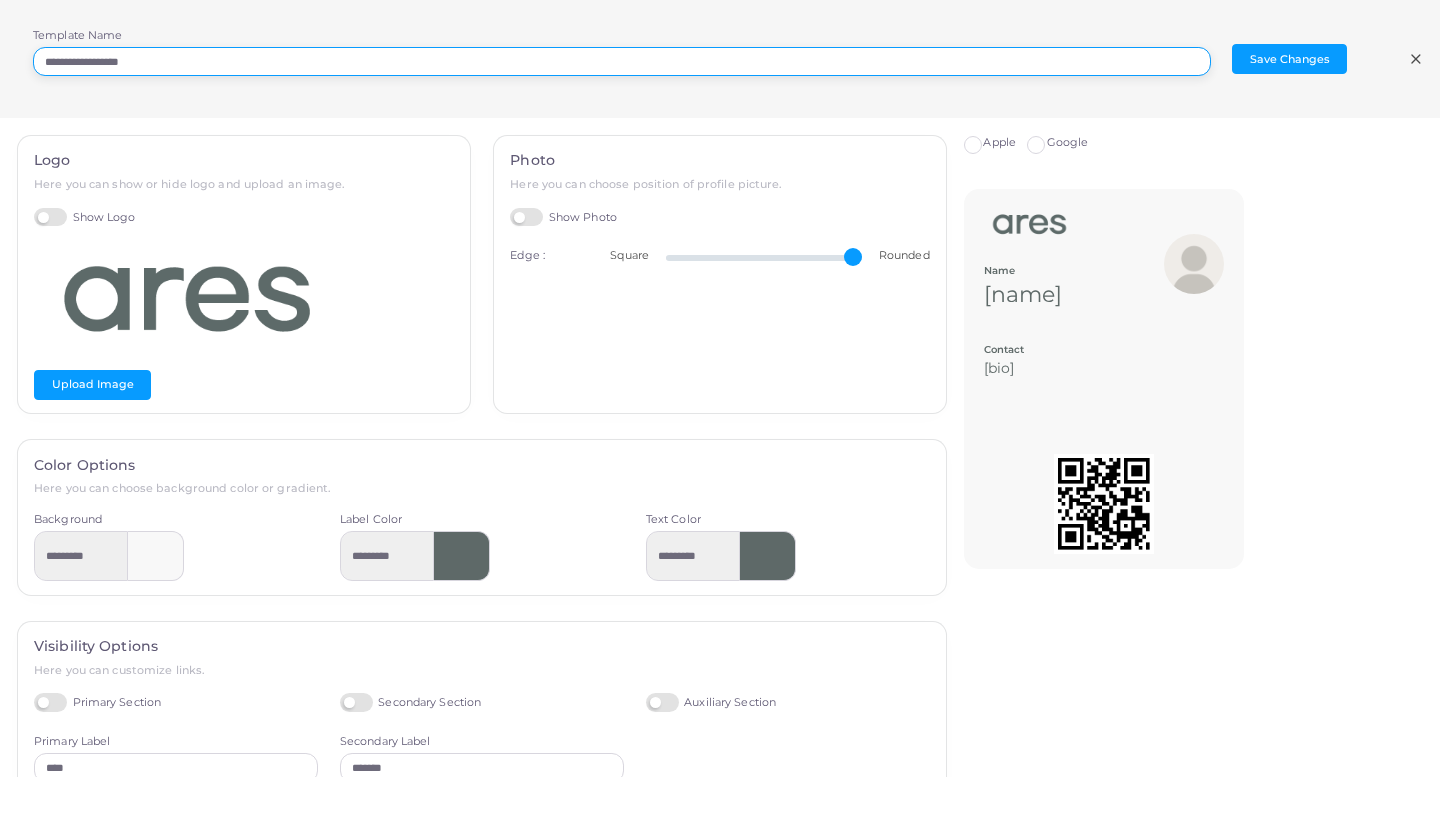 drag, startPoint x: 174, startPoint y: 67, endPoint x: 11, endPoint y: 35, distance: 166.1114 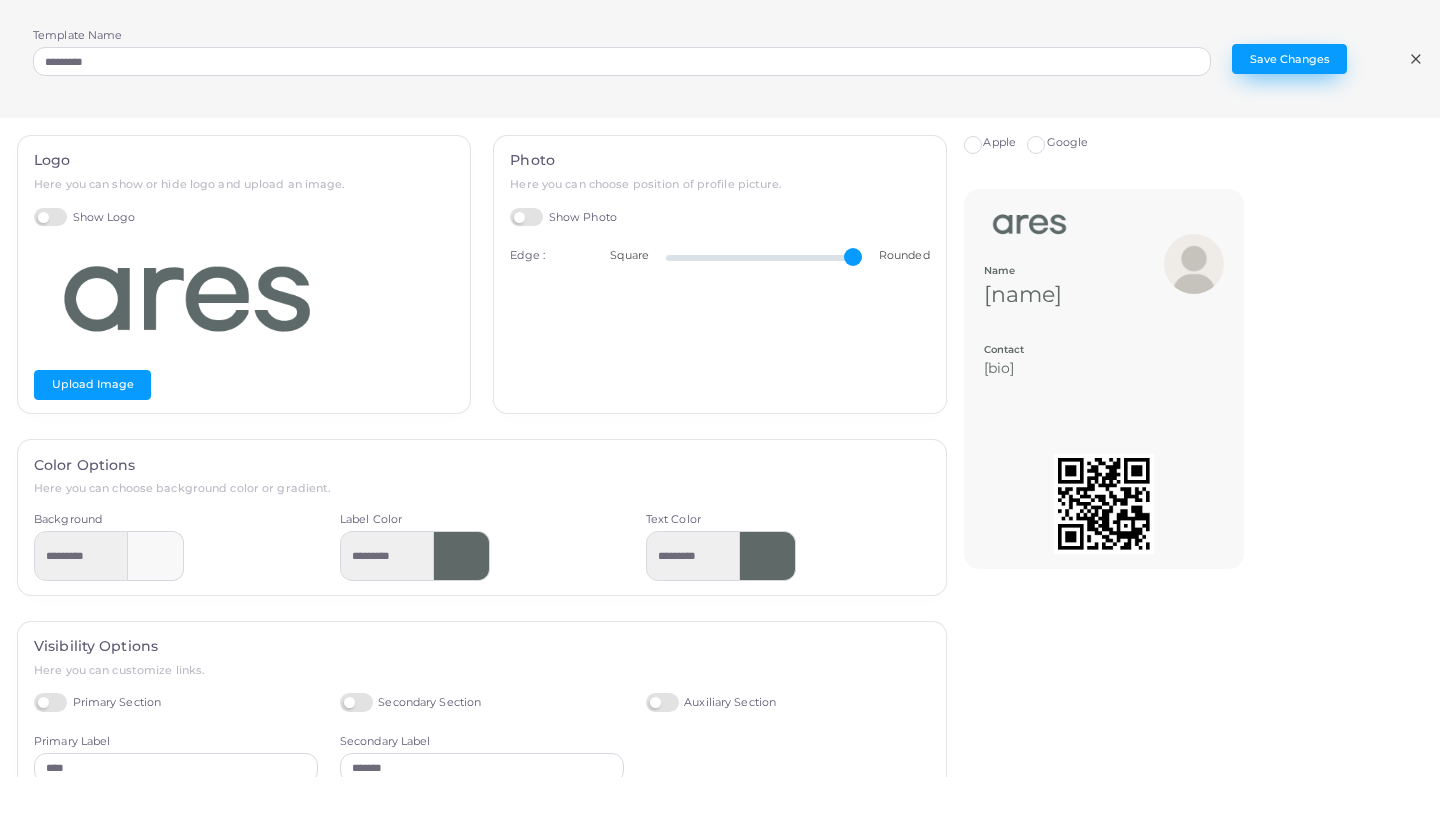 click on "Save Changes" at bounding box center [1289, 59] 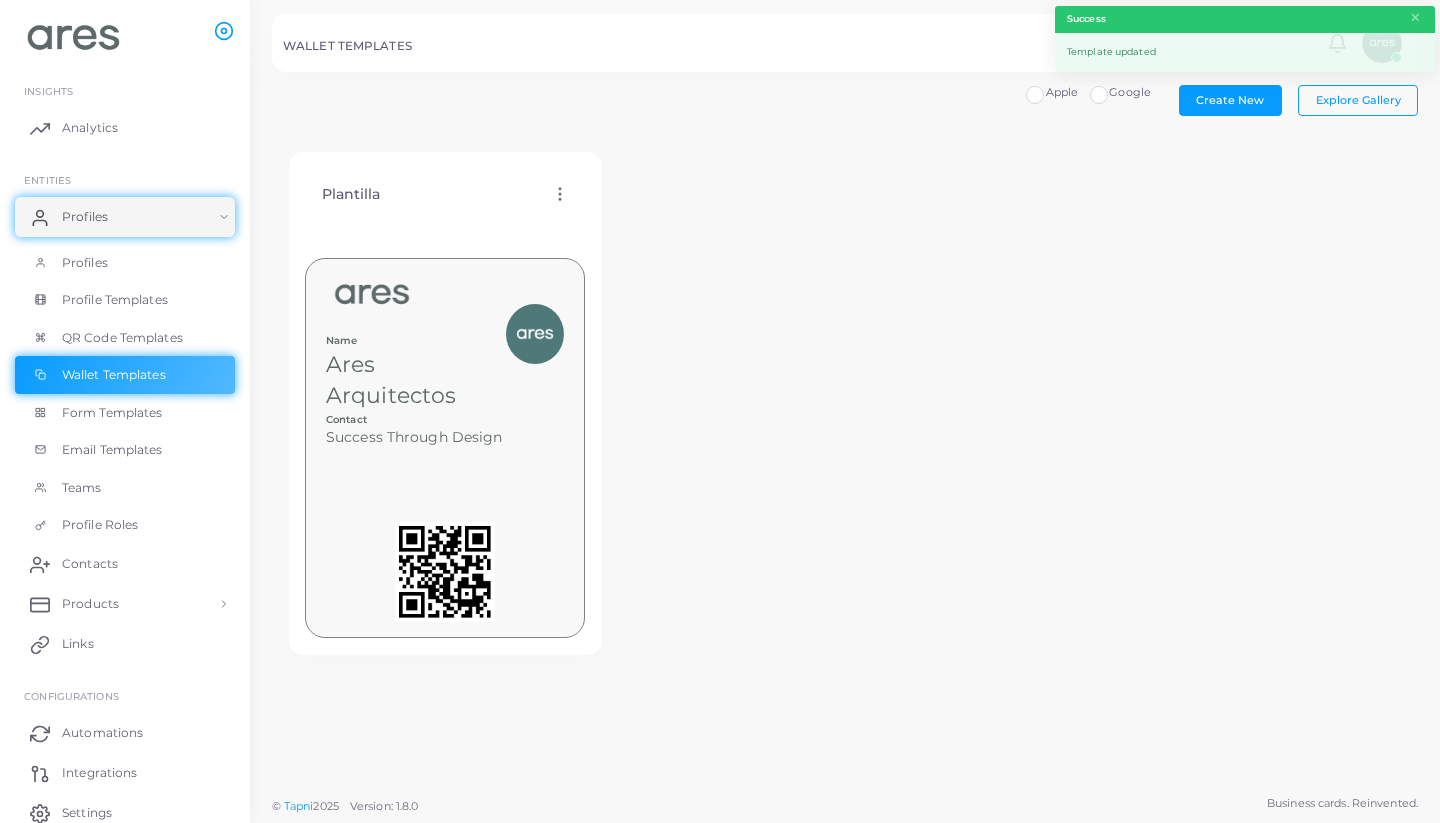 scroll, scrollTop: 0, scrollLeft: 0, axis: both 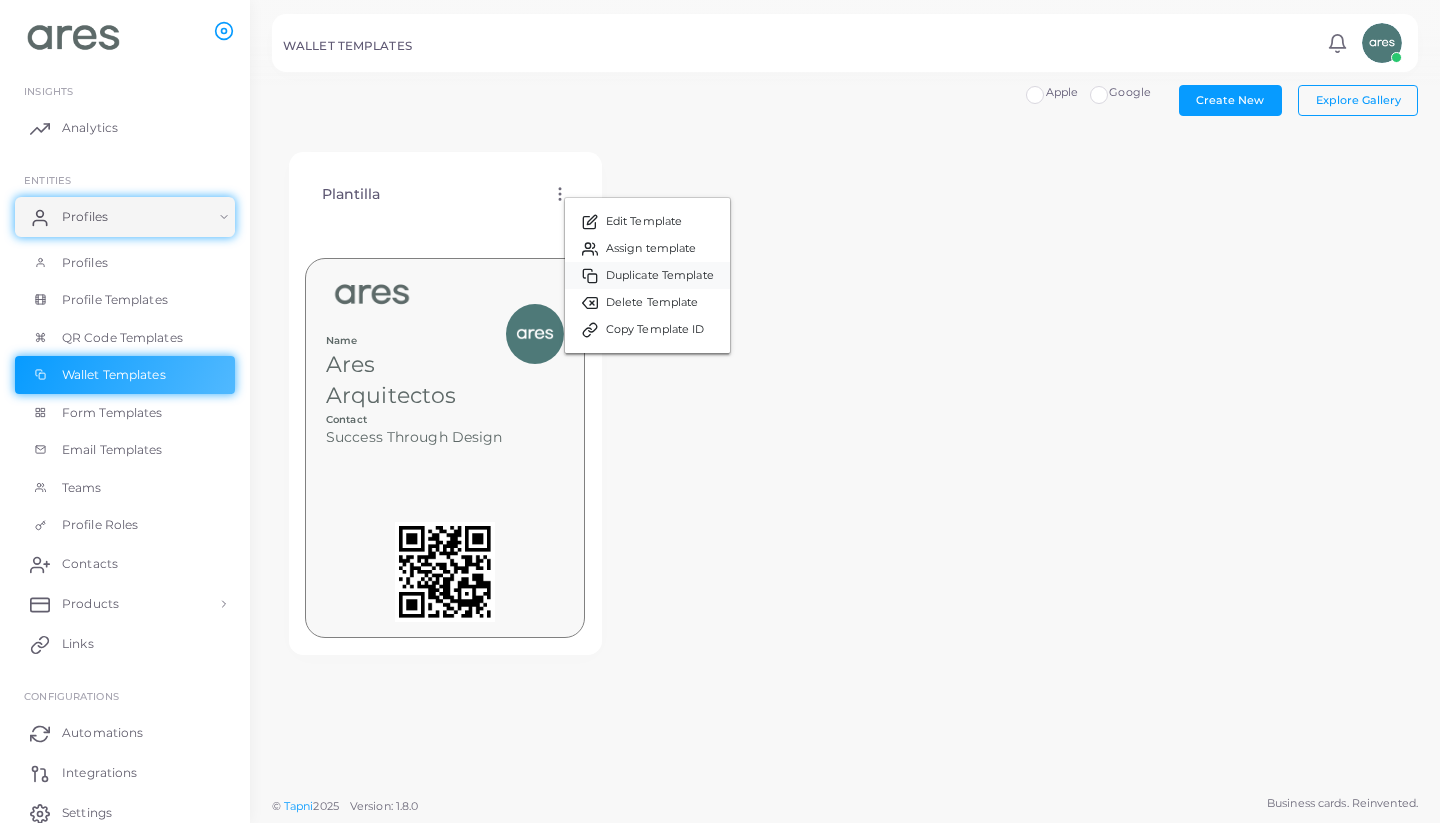 click on "Duplicate Template" at bounding box center [647, 275] 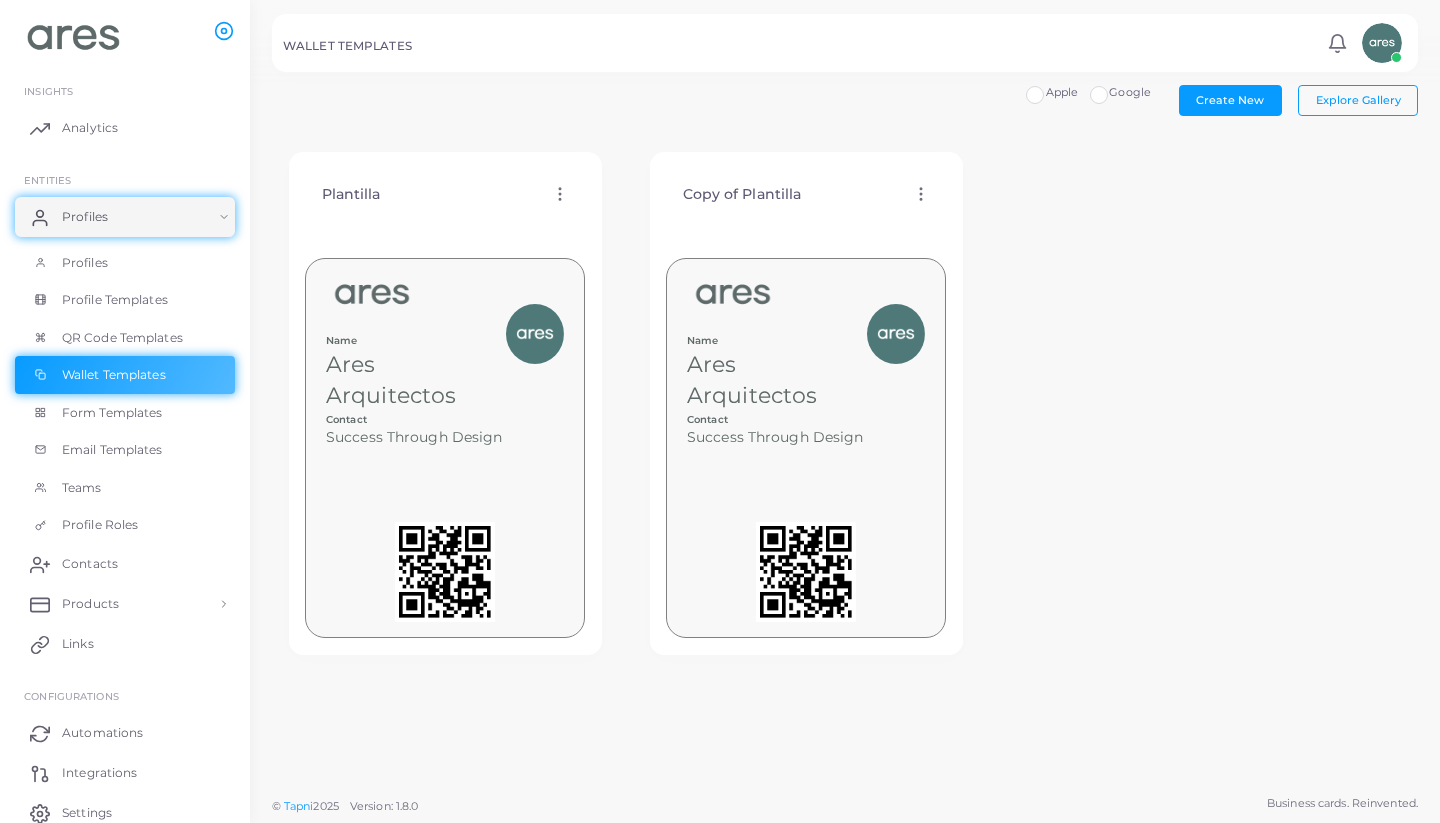 click 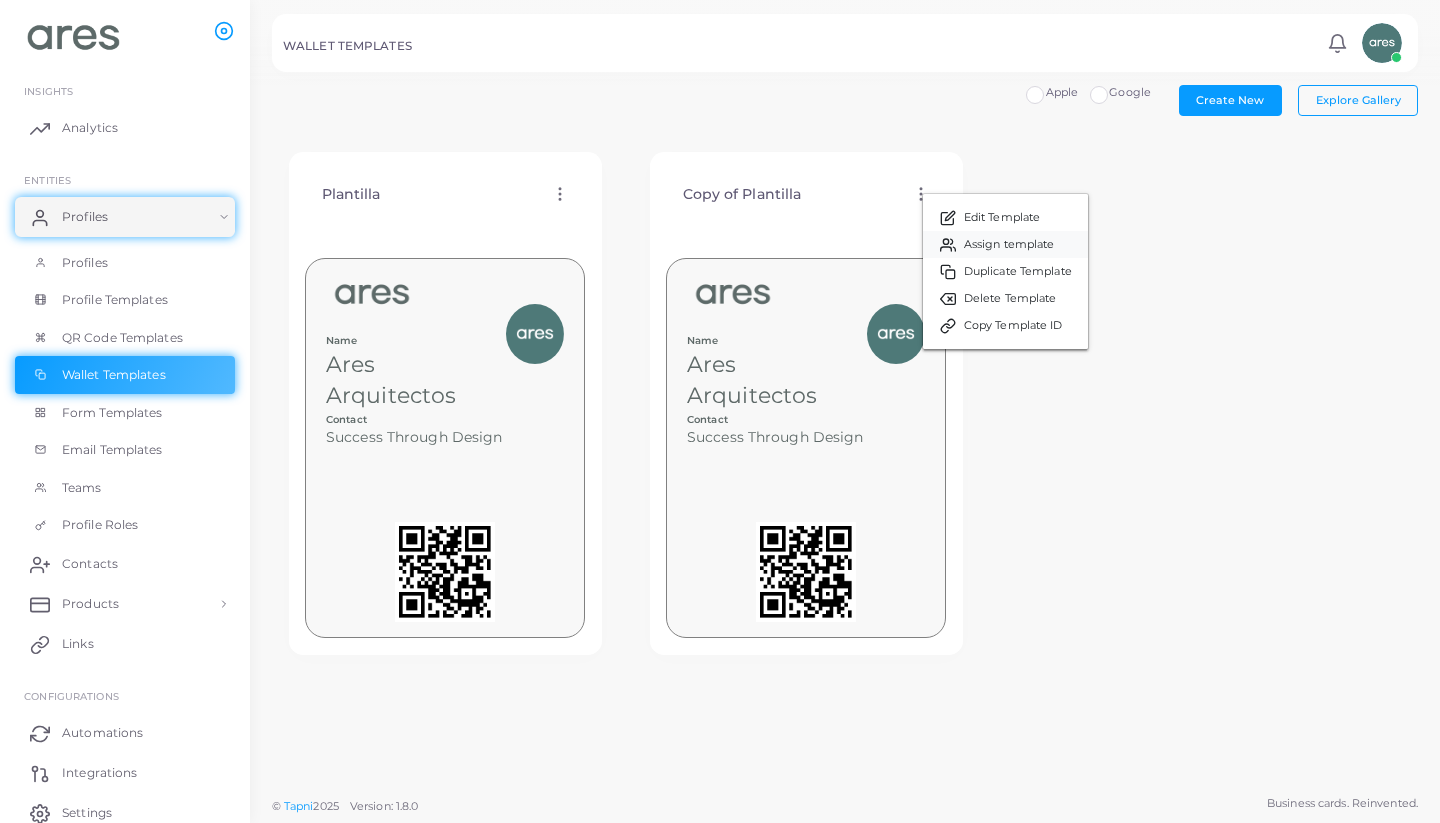 click on "Assign template" at bounding box center [1009, 245] 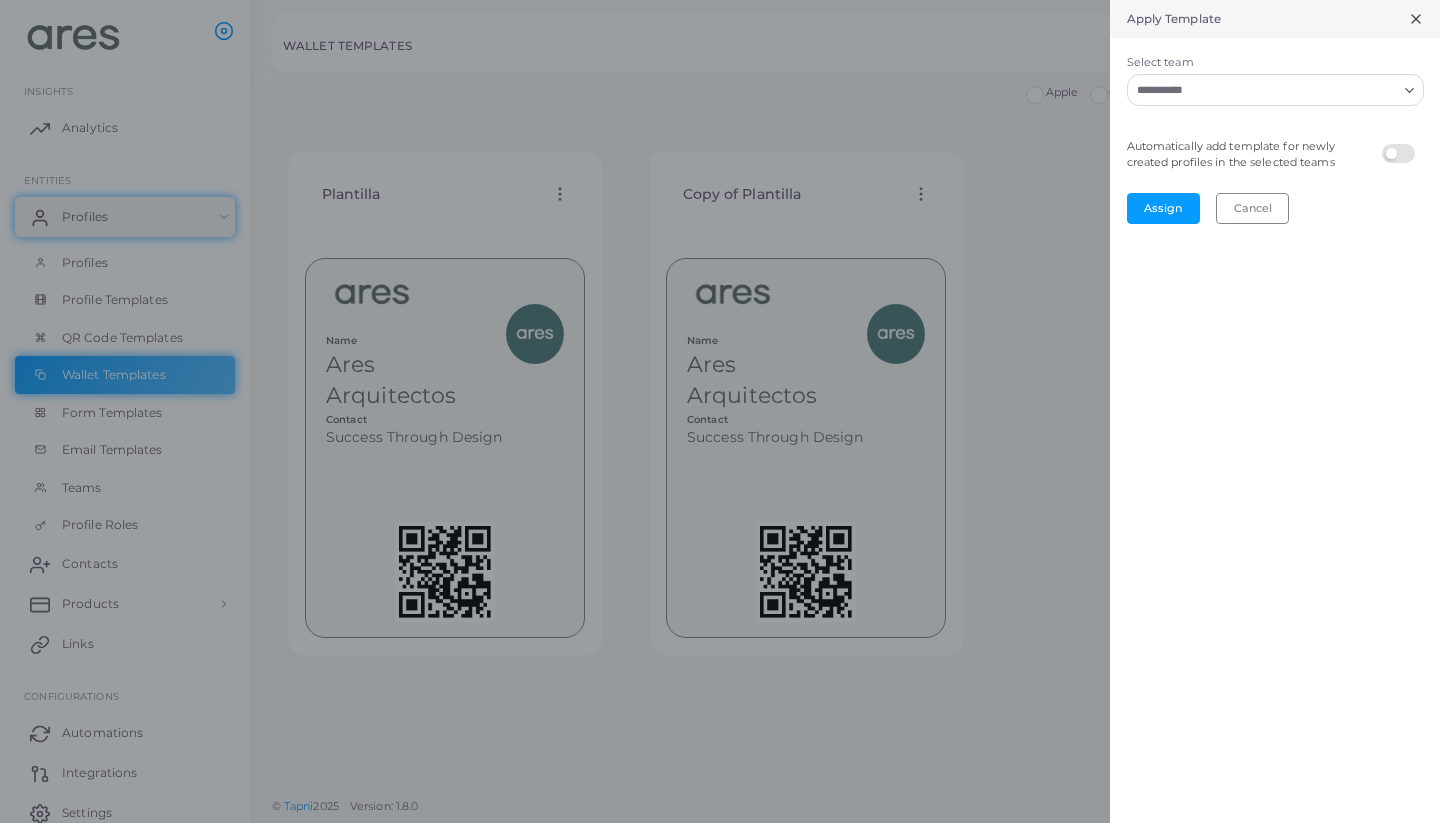 click on "Select team" at bounding box center (1263, 90) 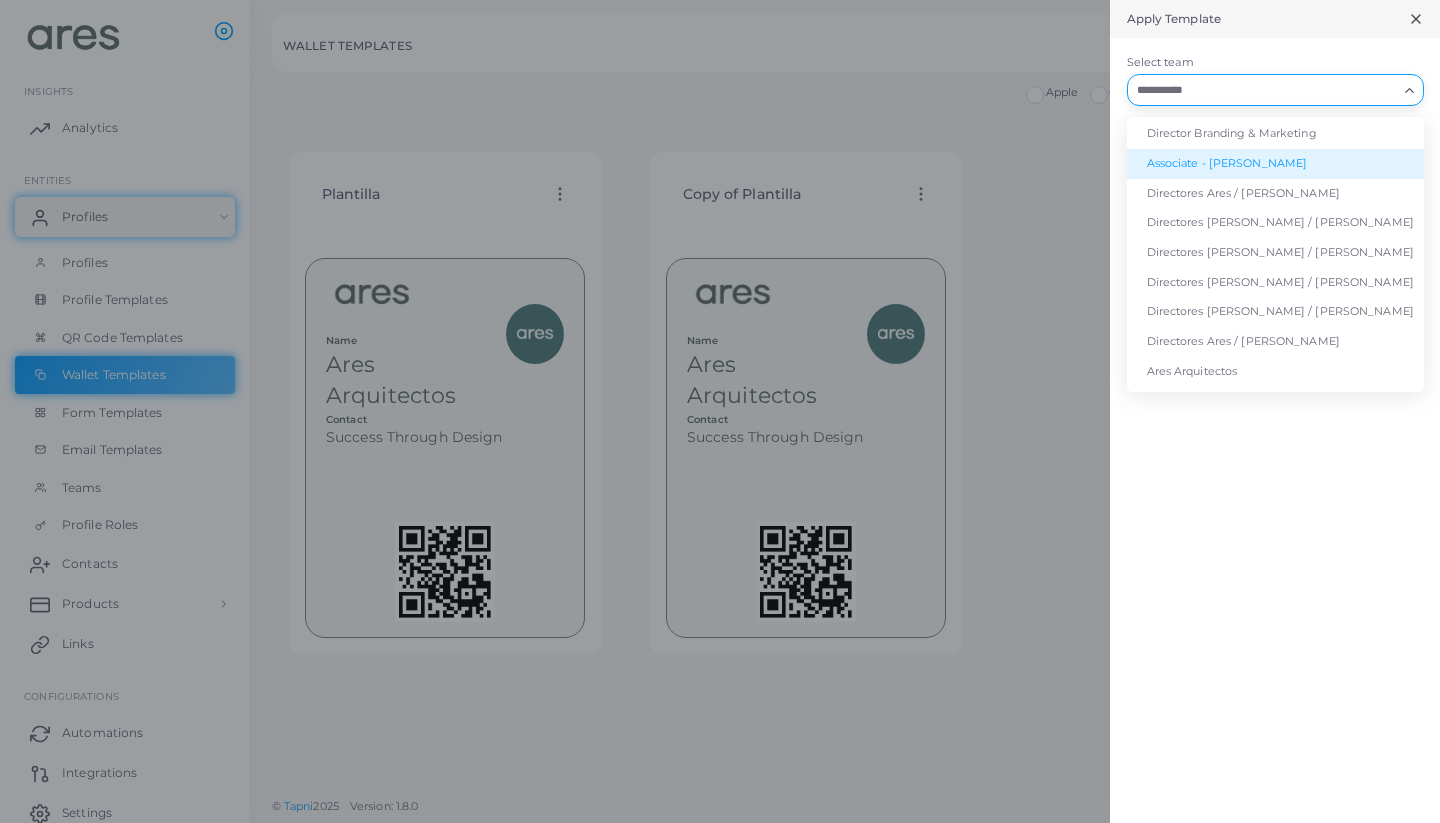 scroll, scrollTop: 189, scrollLeft: 0, axis: vertical 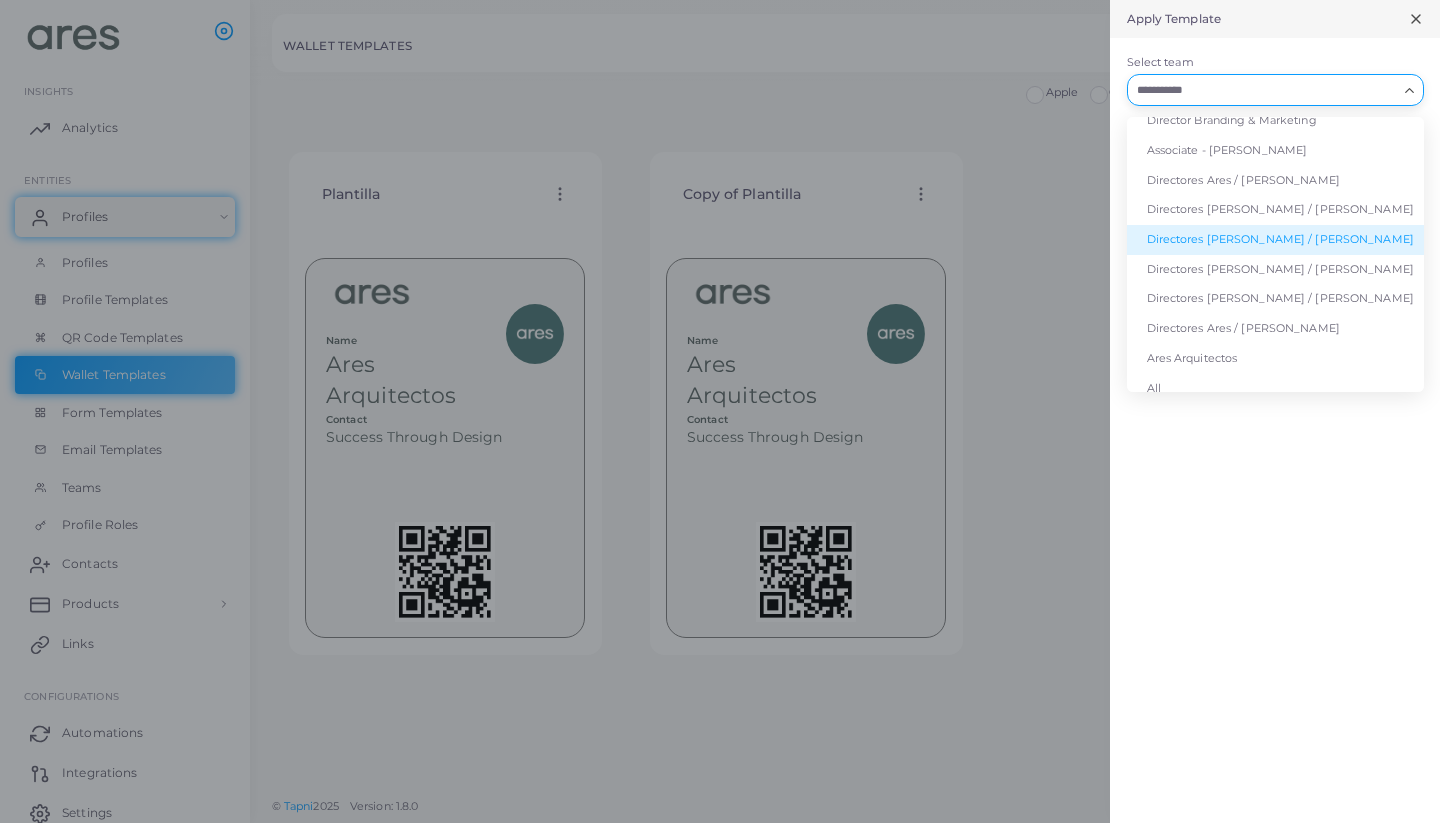 click on "Directores [PERSON_NAME] / [PERSON_NAME]" at bounding box center [1275, 240] 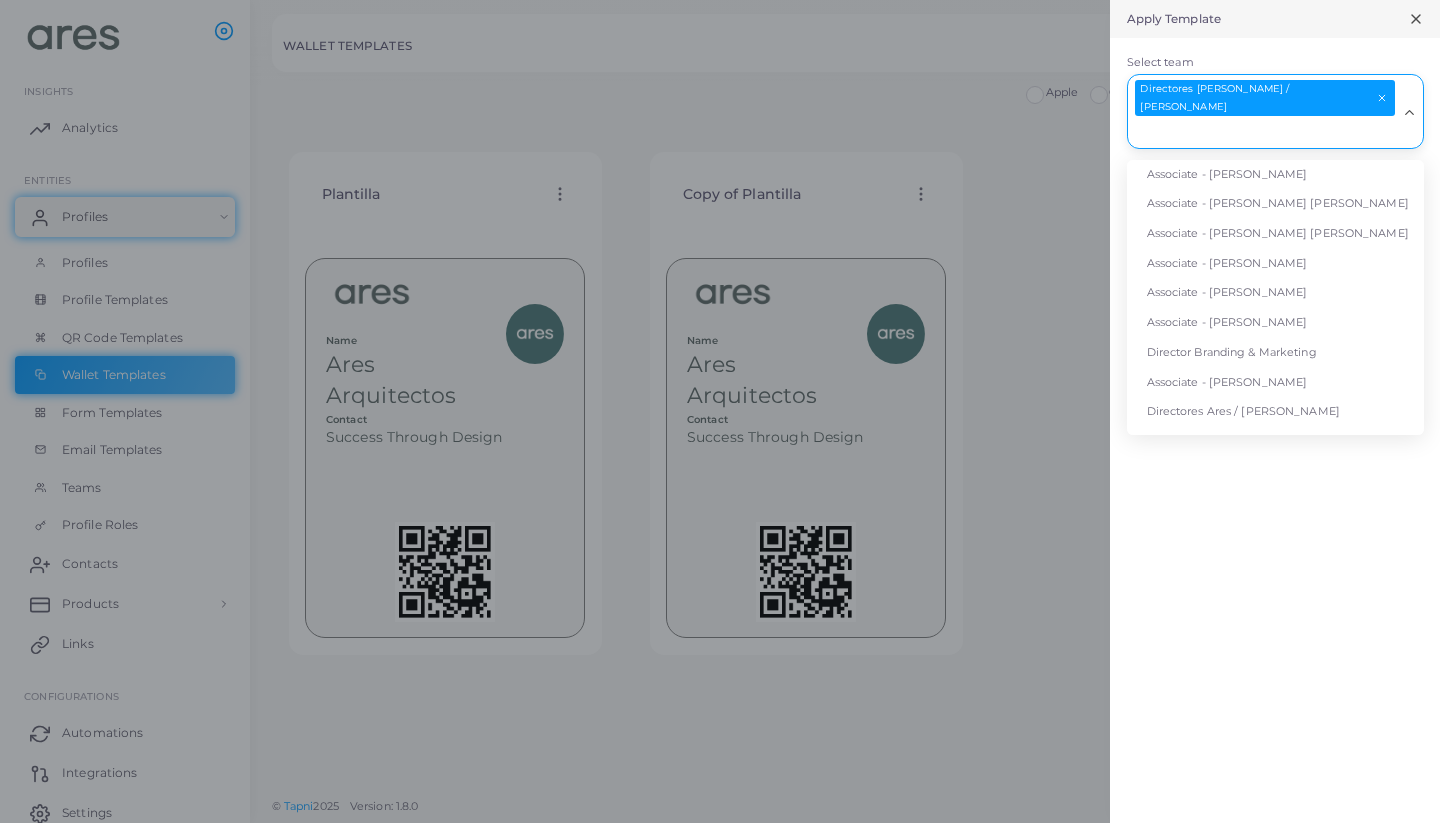 click on "Select team" at bounding box center [1263, 133] 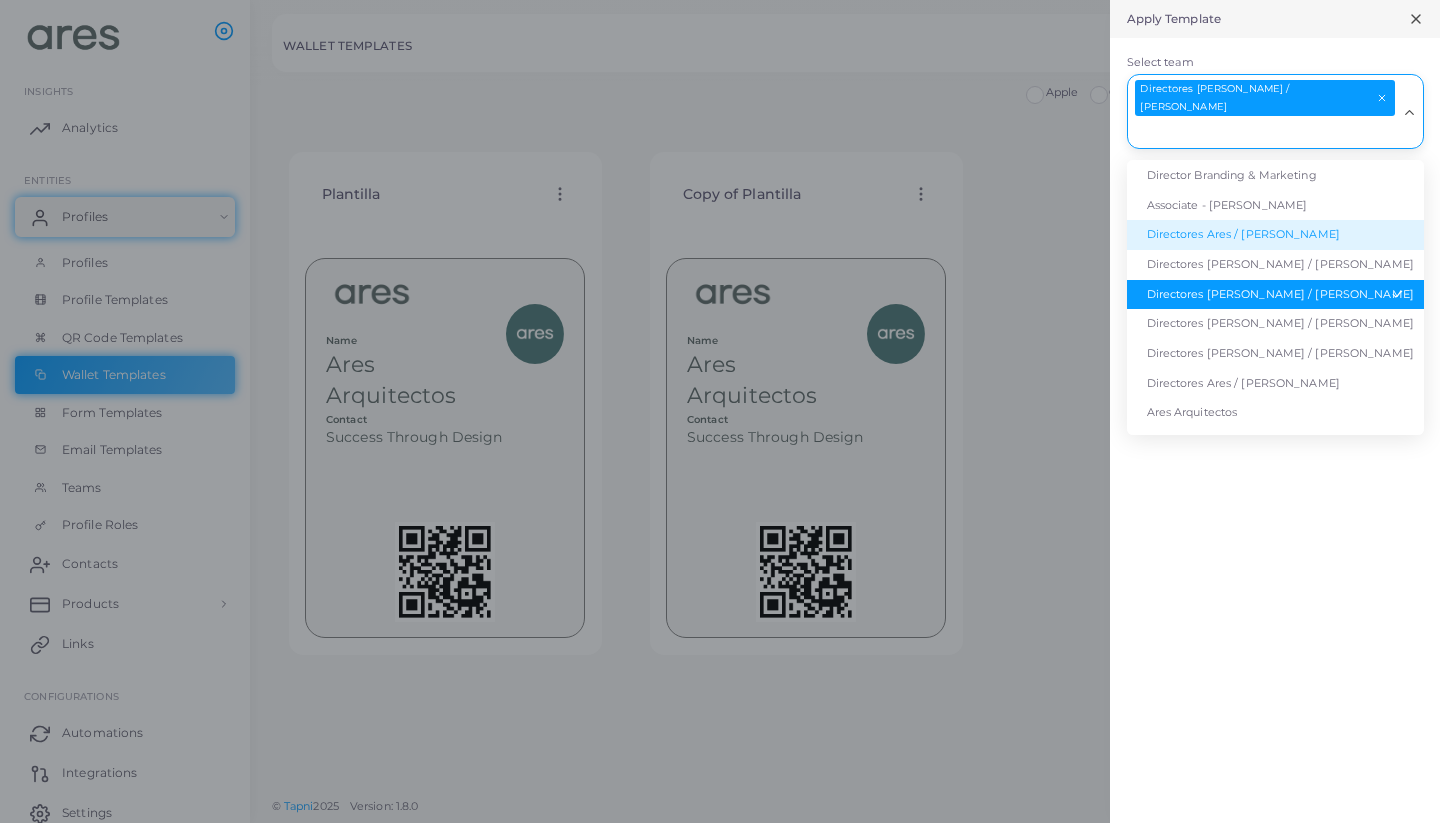 scroll, scrollTop: 179, scrollLeft: 0, axis: vertical 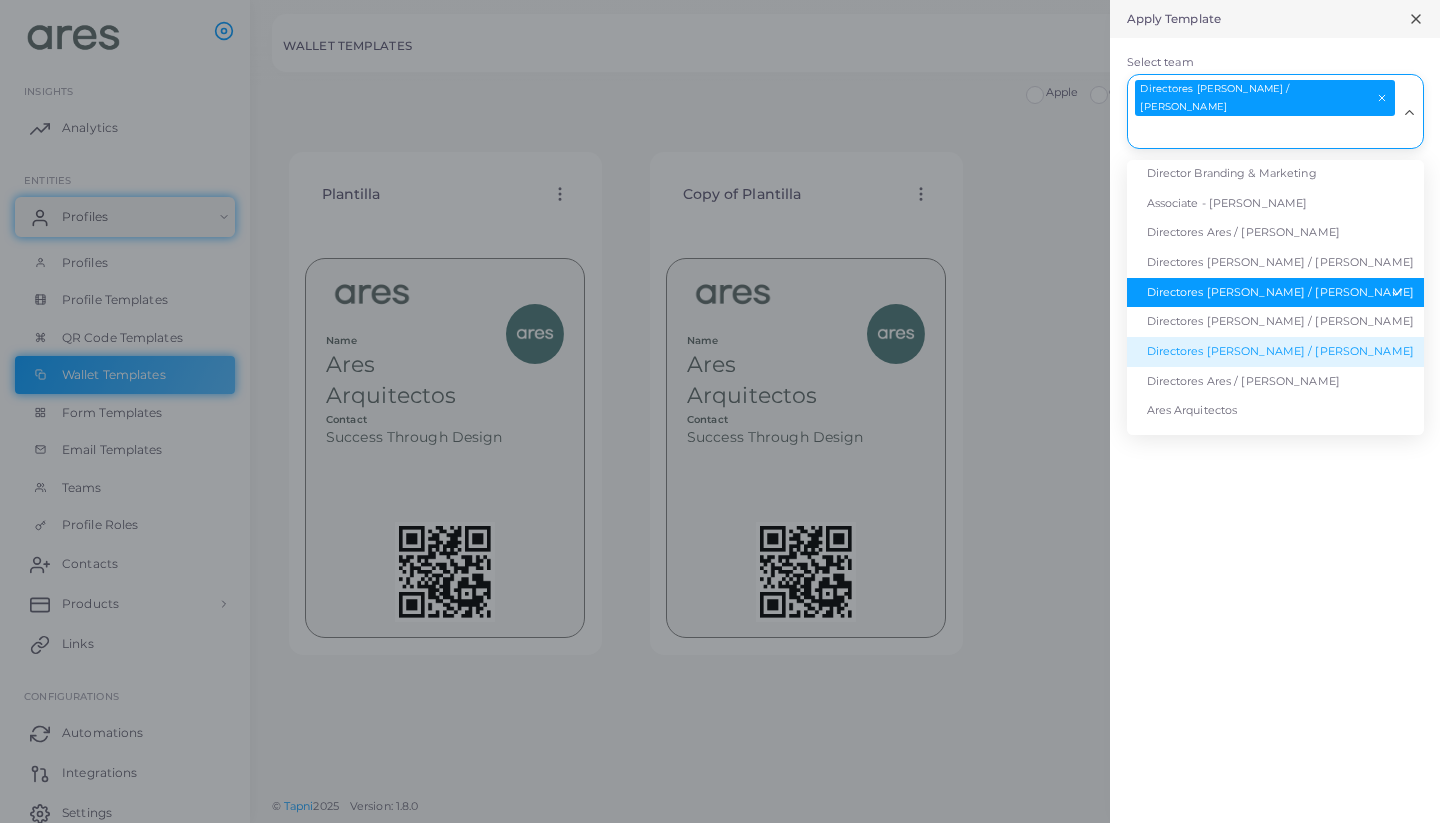 click on "Directores [PERSON_NAME] / [PERSON_NAME]" at bounding box center [1275, 352] 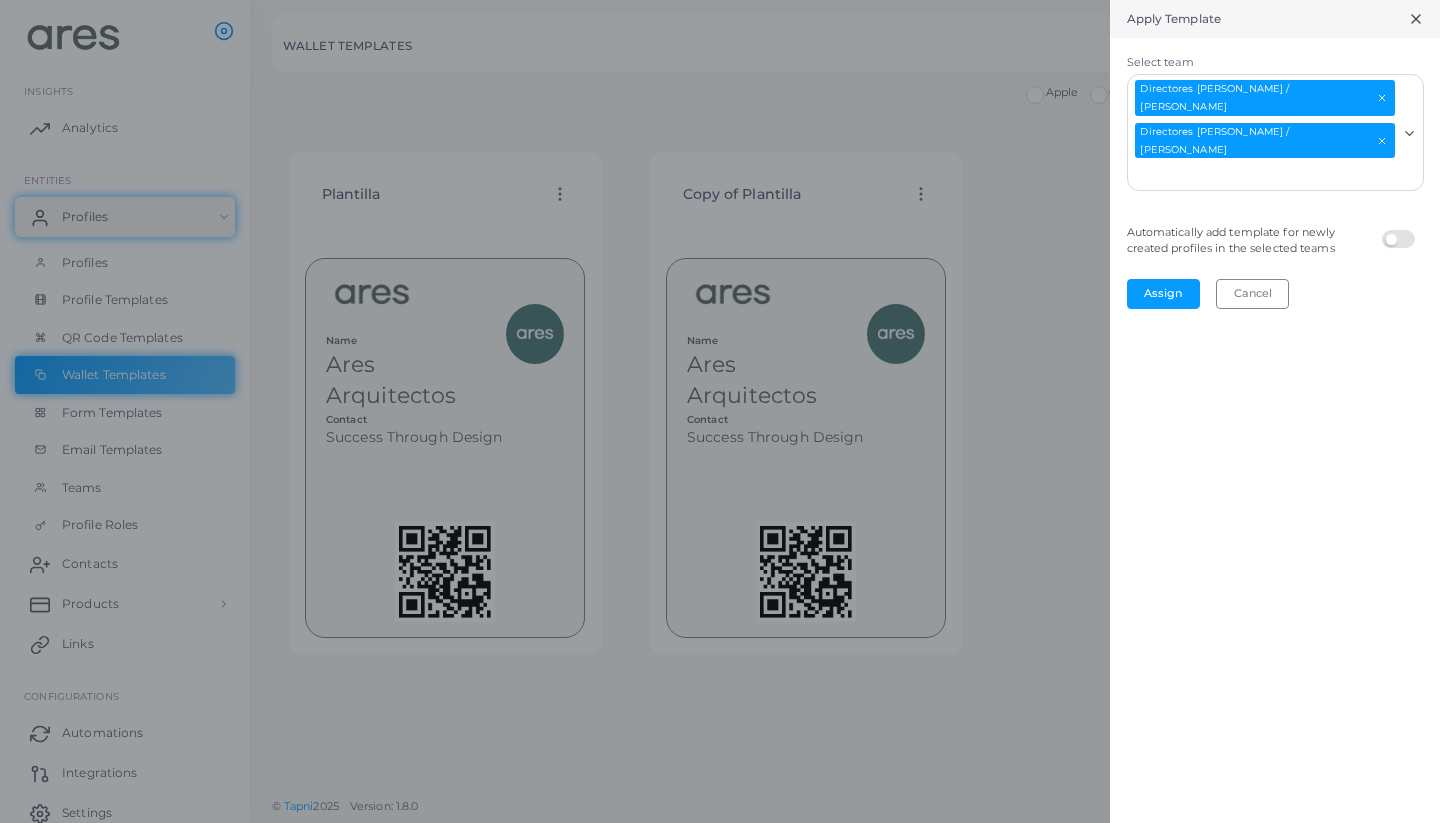 click at bounding box center [1401, 230] 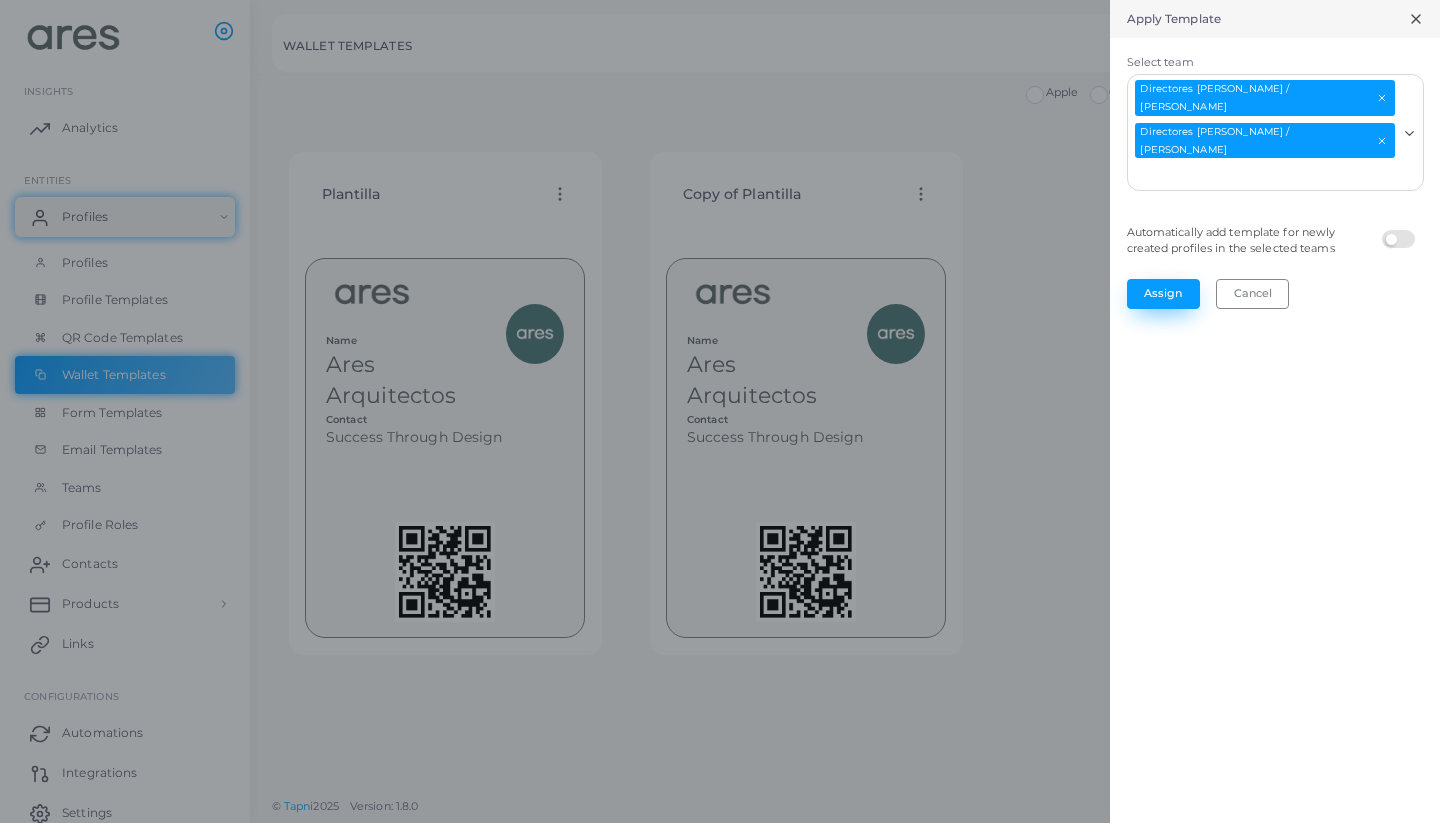 click on "Assign" at bounding box center (1163, 294) 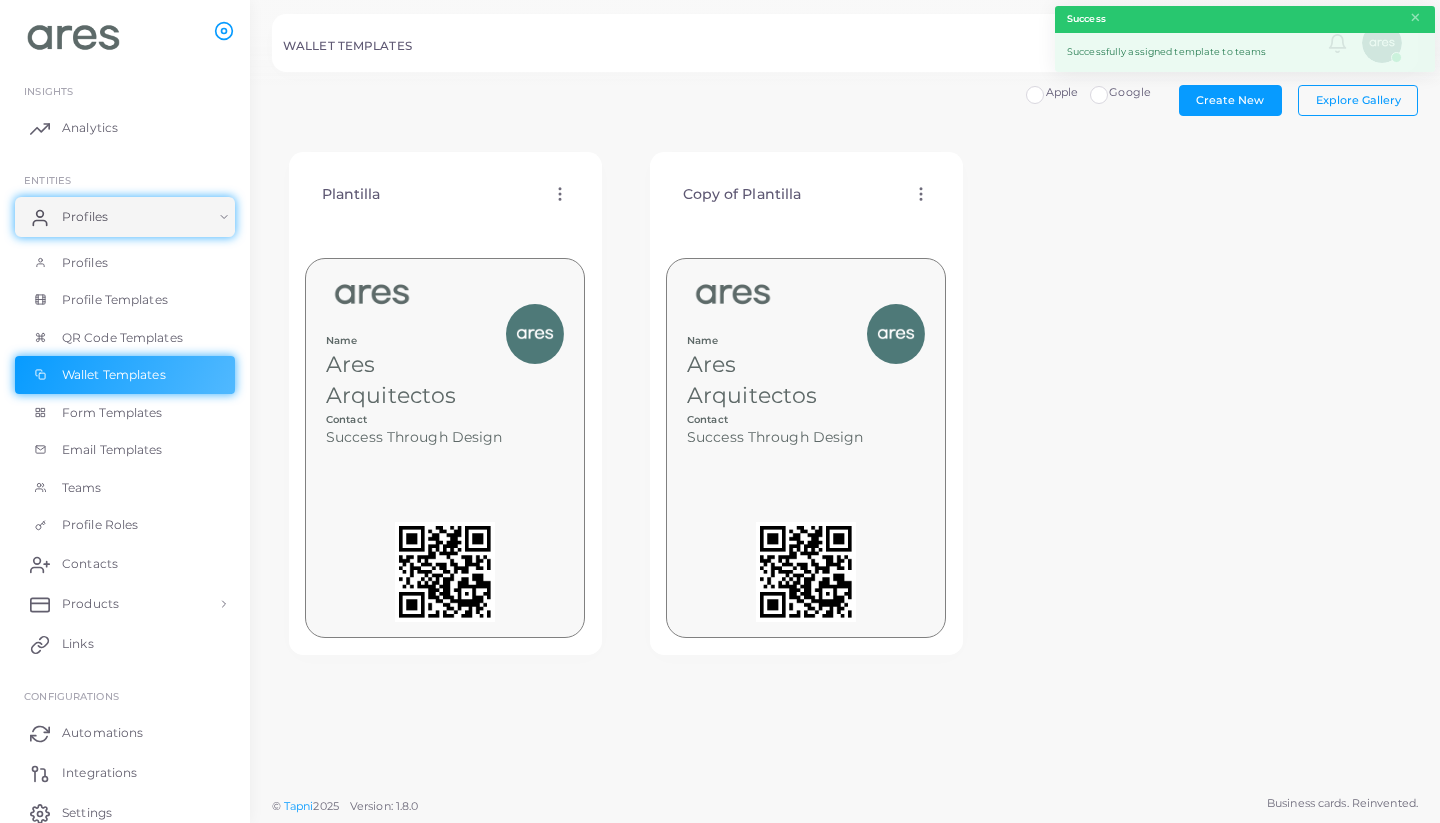 click 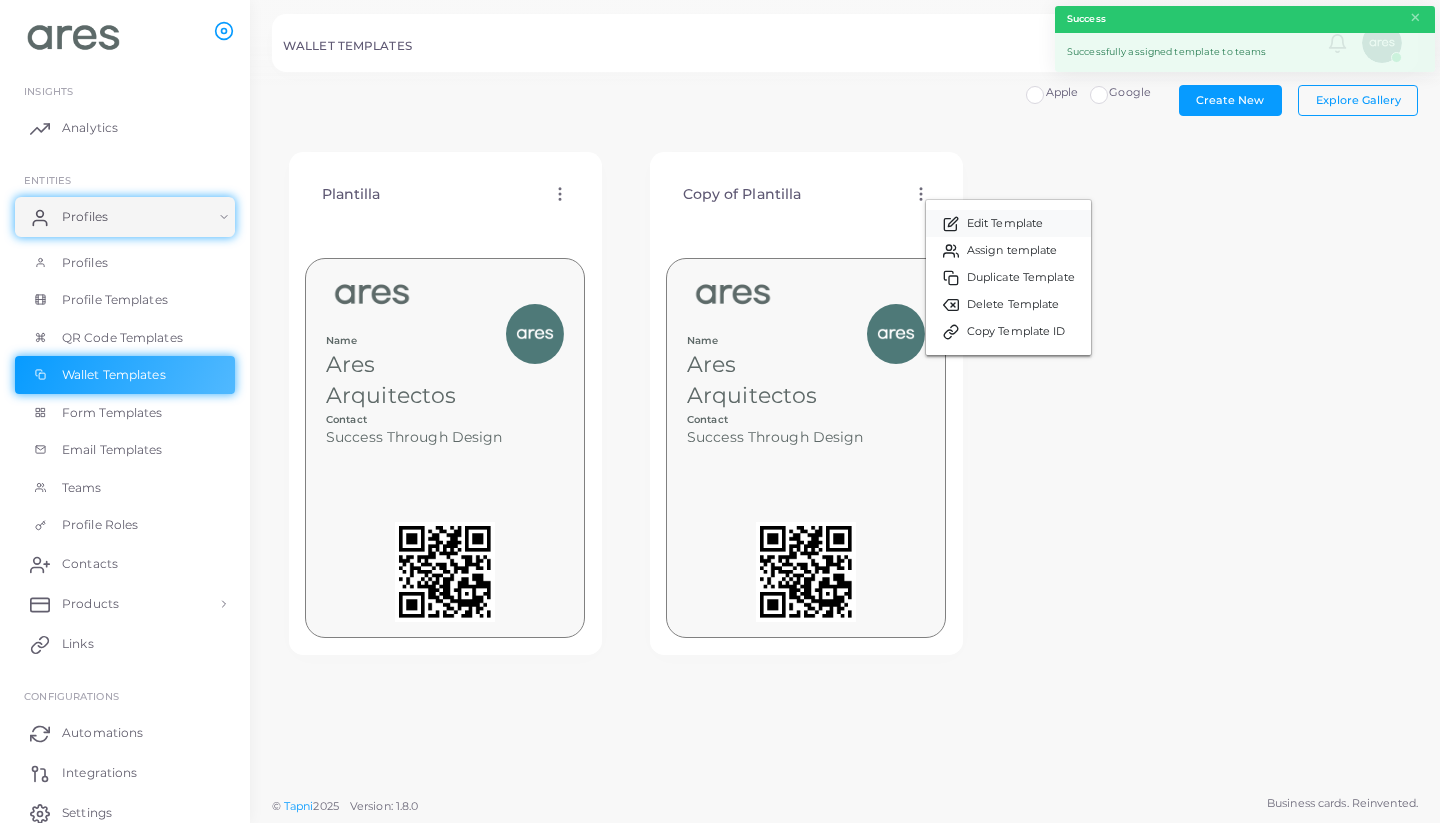 click on "Edit Template" at bounding box center (1005, 224) 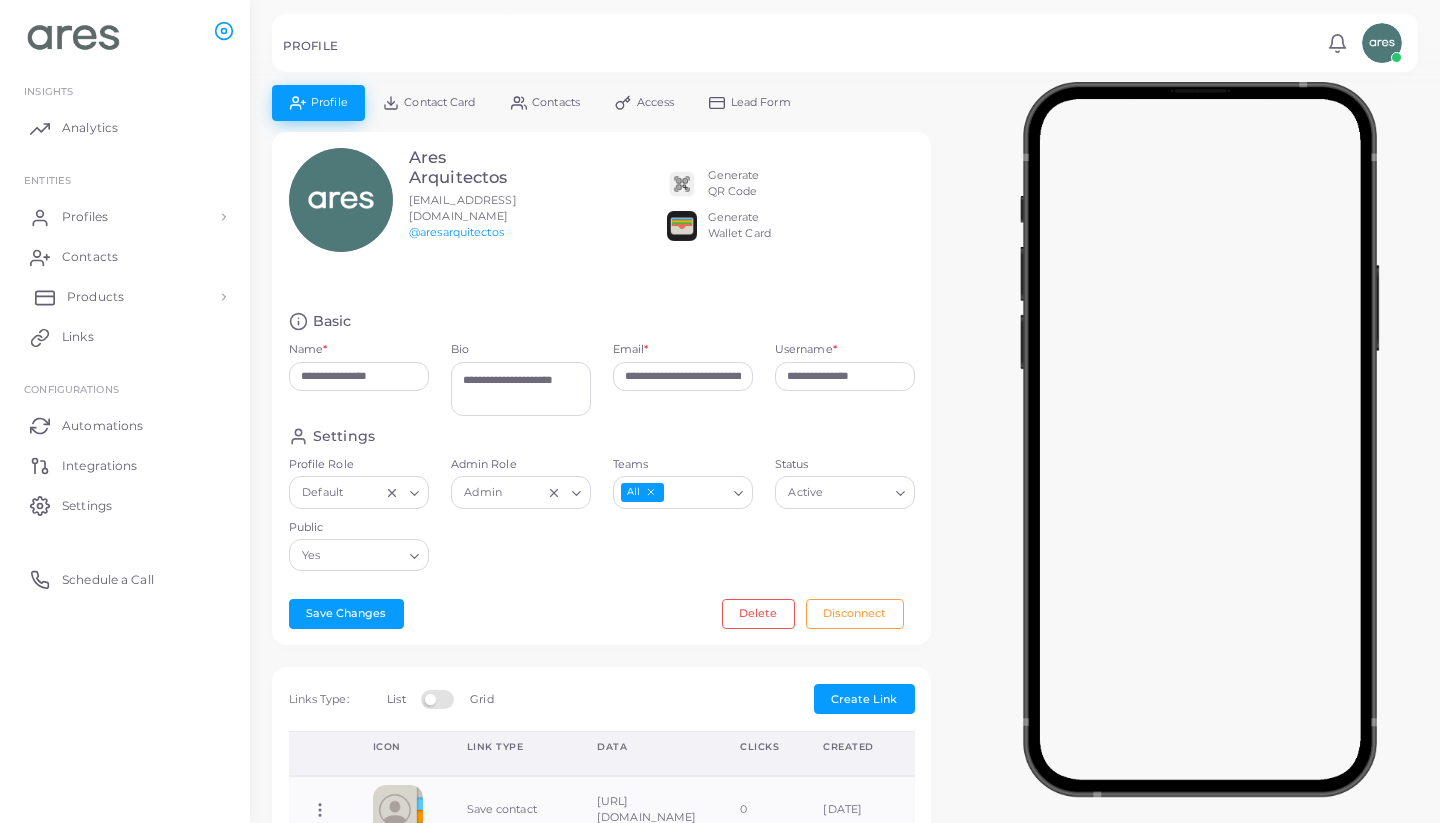 click on "Products" at bounding box center (95, 297) 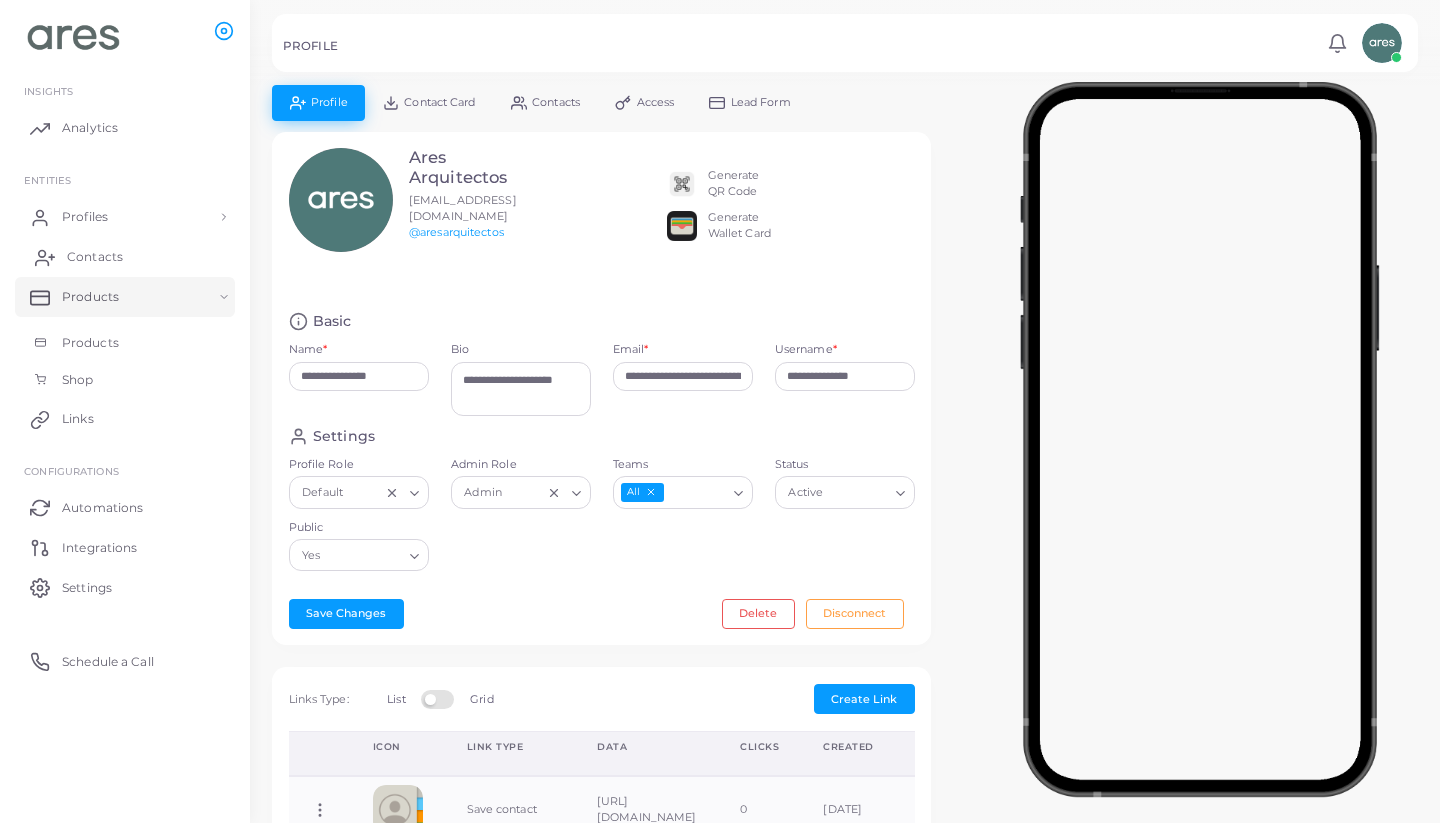 click on "Contacts" at bounding box center (125, 257) 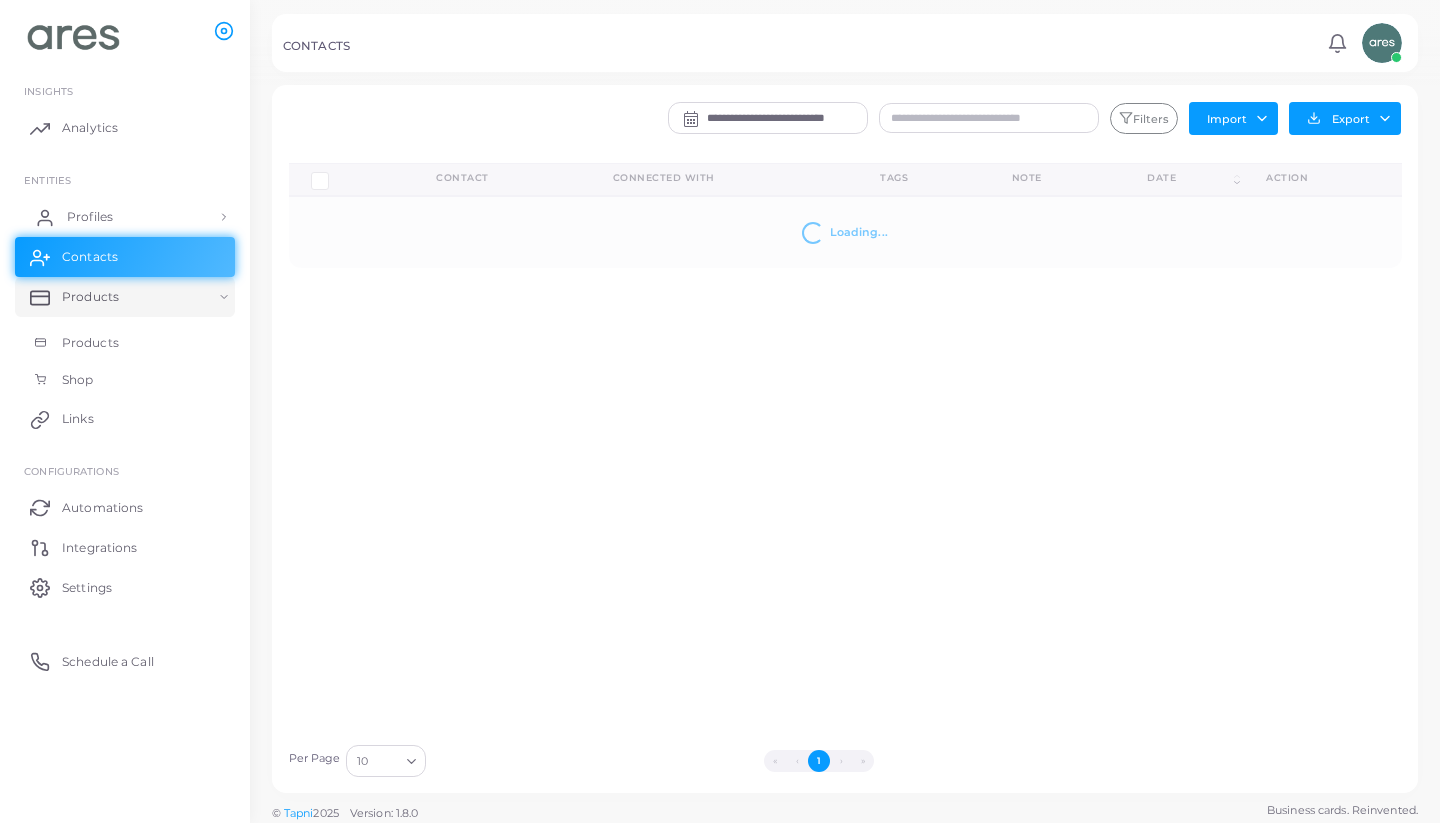 click on "Profiles" at bounding box center [125, 217] 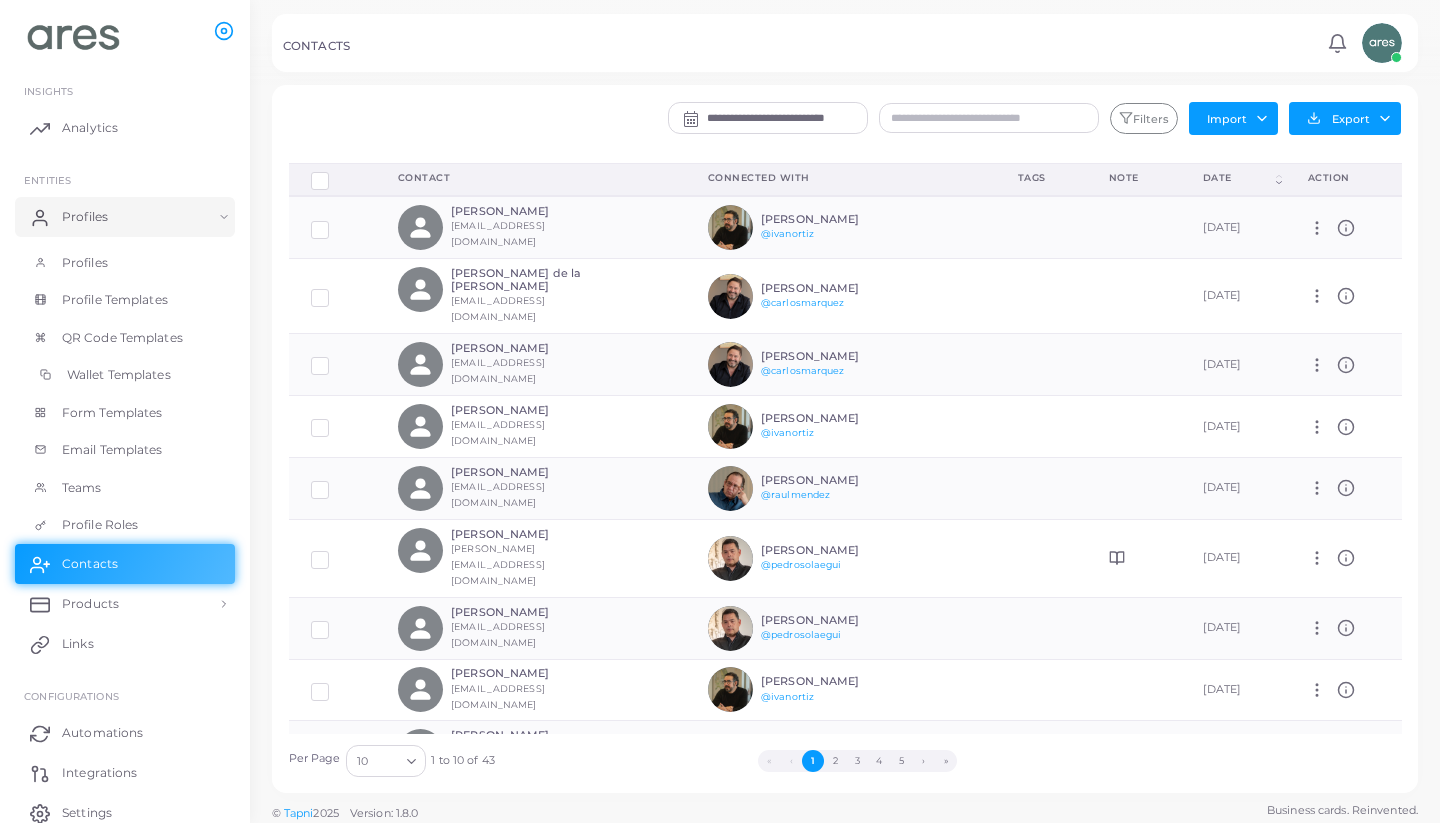 click on "Wallet Templates" at bounding box center (119, 375) 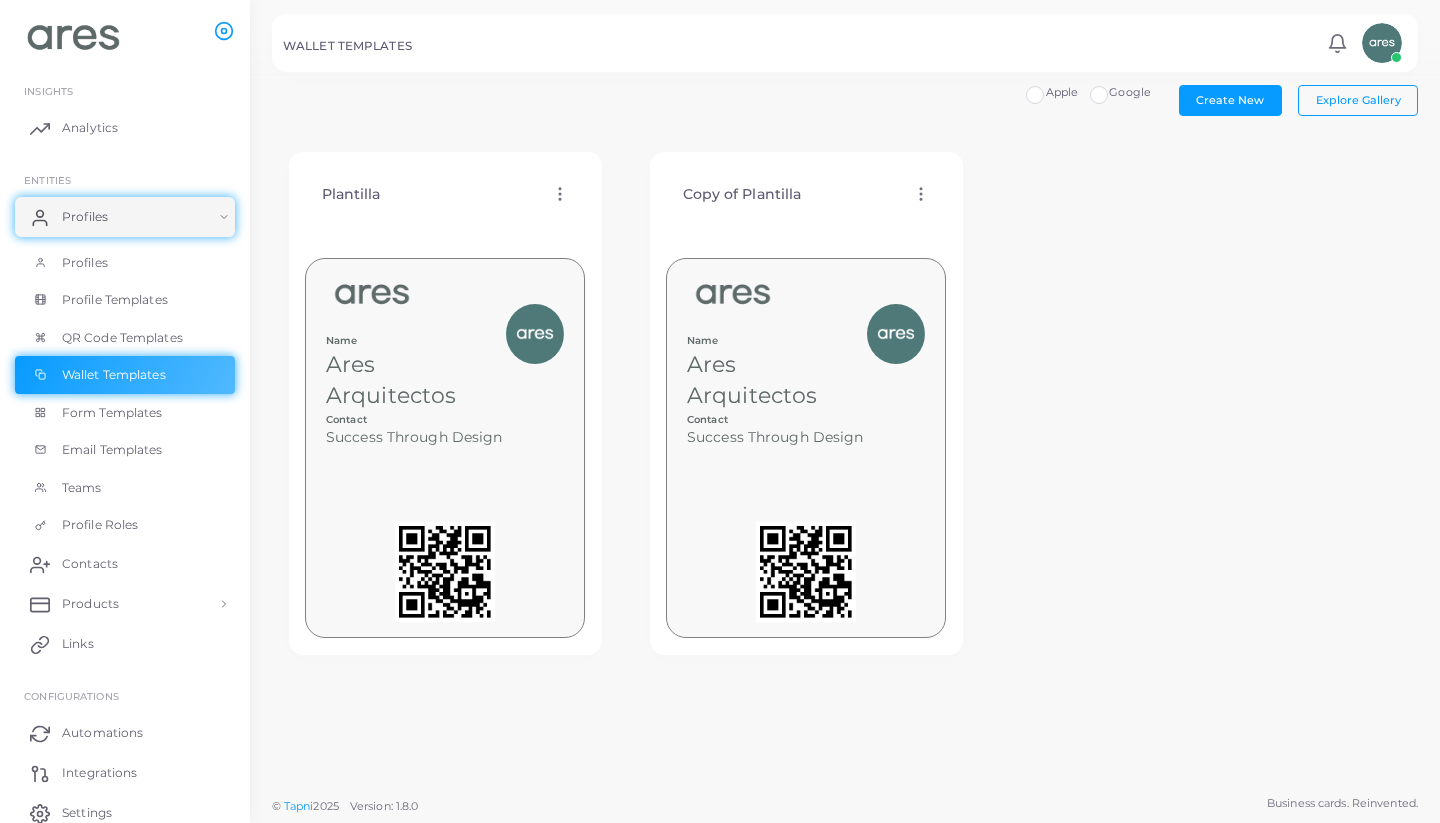 click on "Copy of Plantilla" at bounding box center [742, 194] 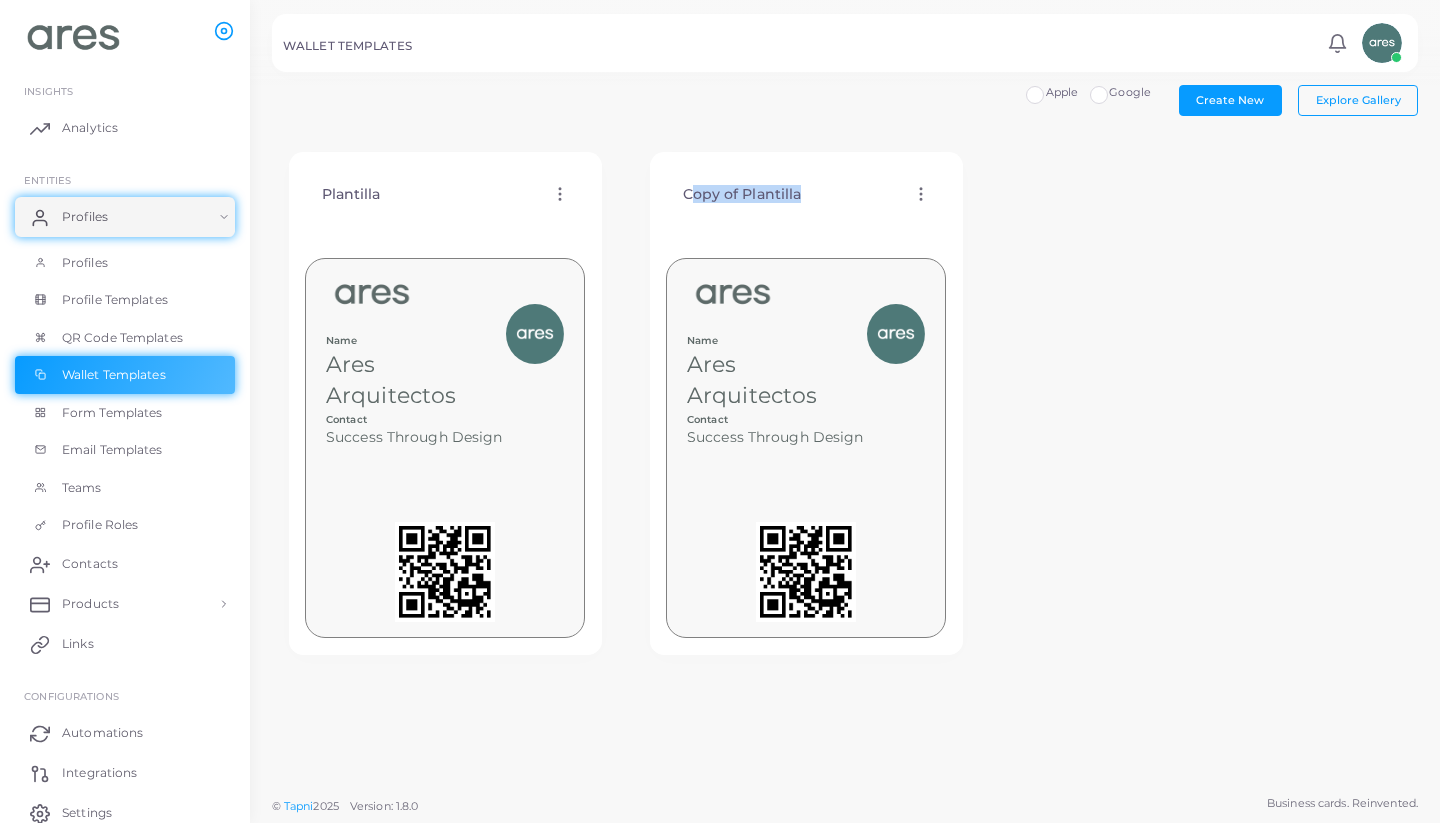 drag, startPoint x: 794, startPoint y: 193, endPoint x: 668, endPoint y: 194, distance: 126.00397 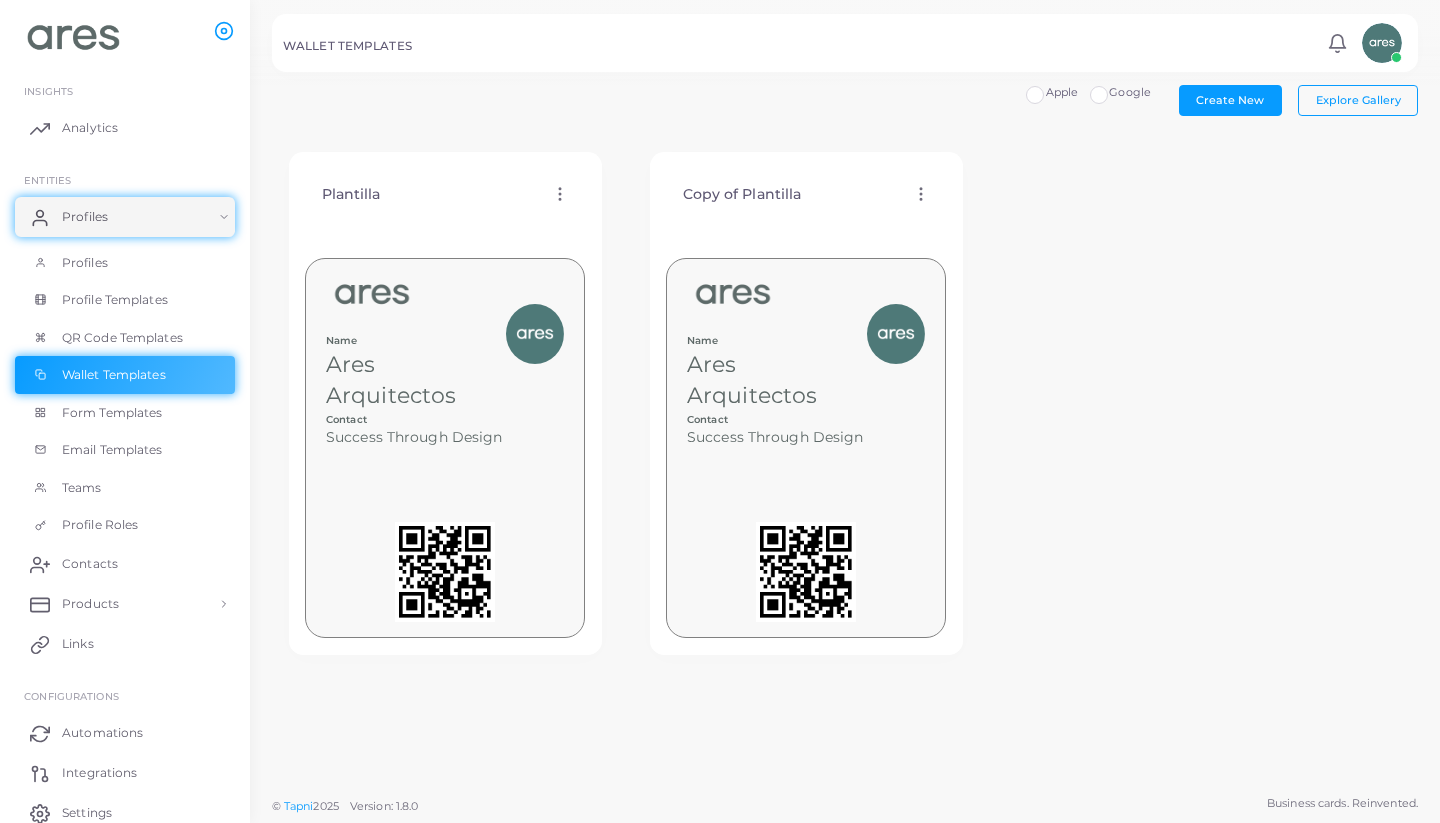 click 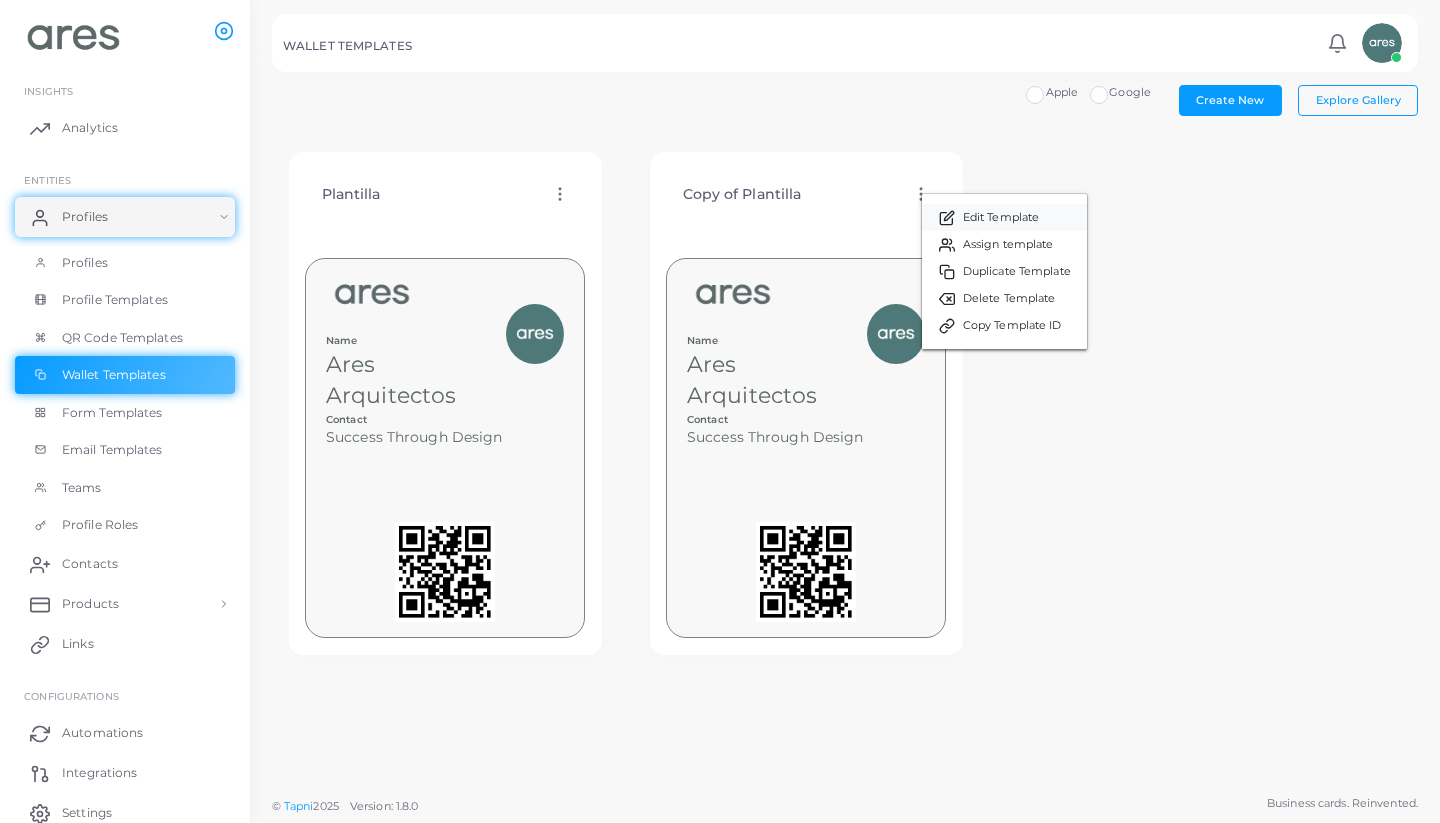 click on "Edit Template" at bounding box center (1001, 218) 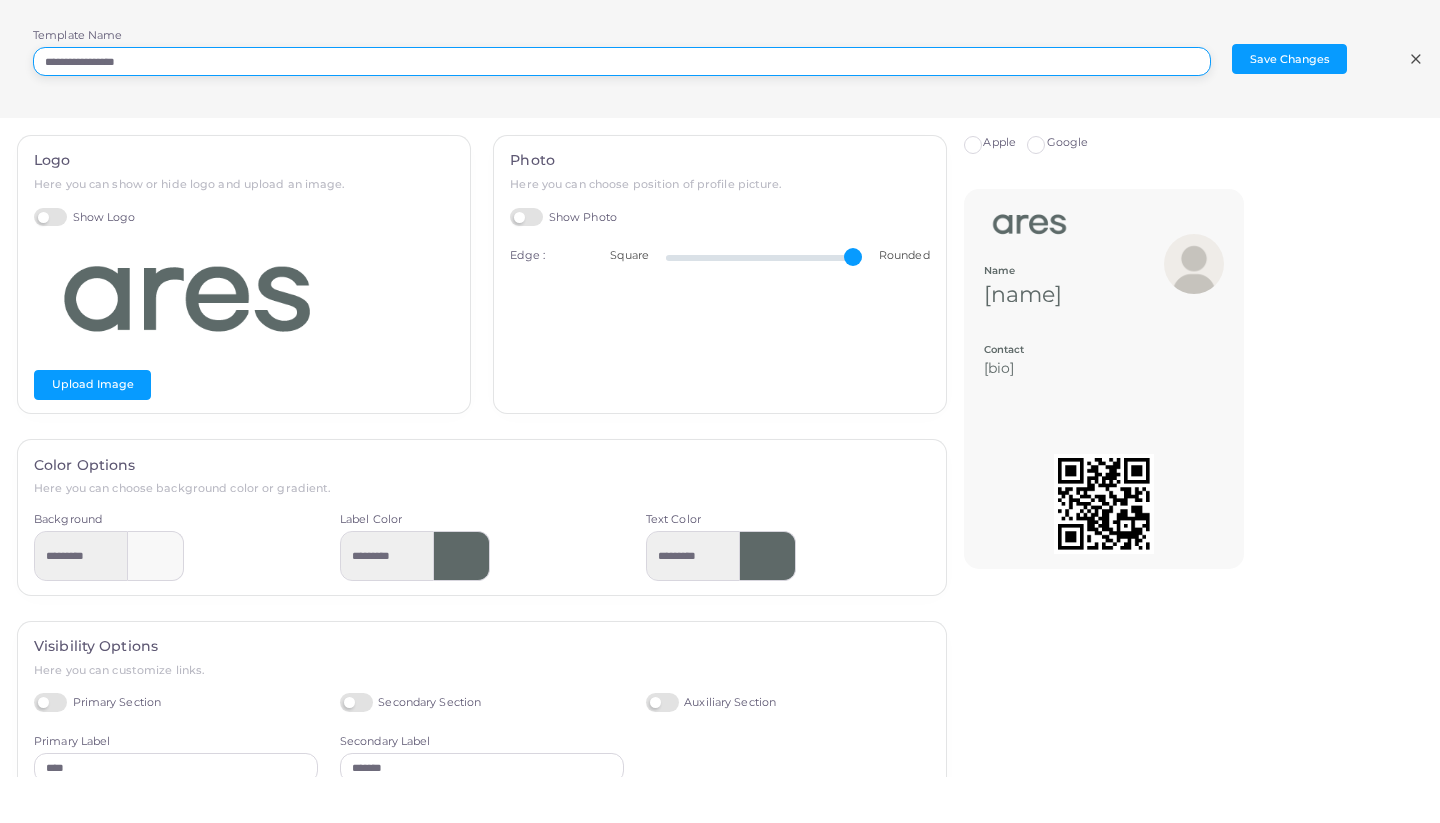 click on "**********" at bounding box center [622, 62] 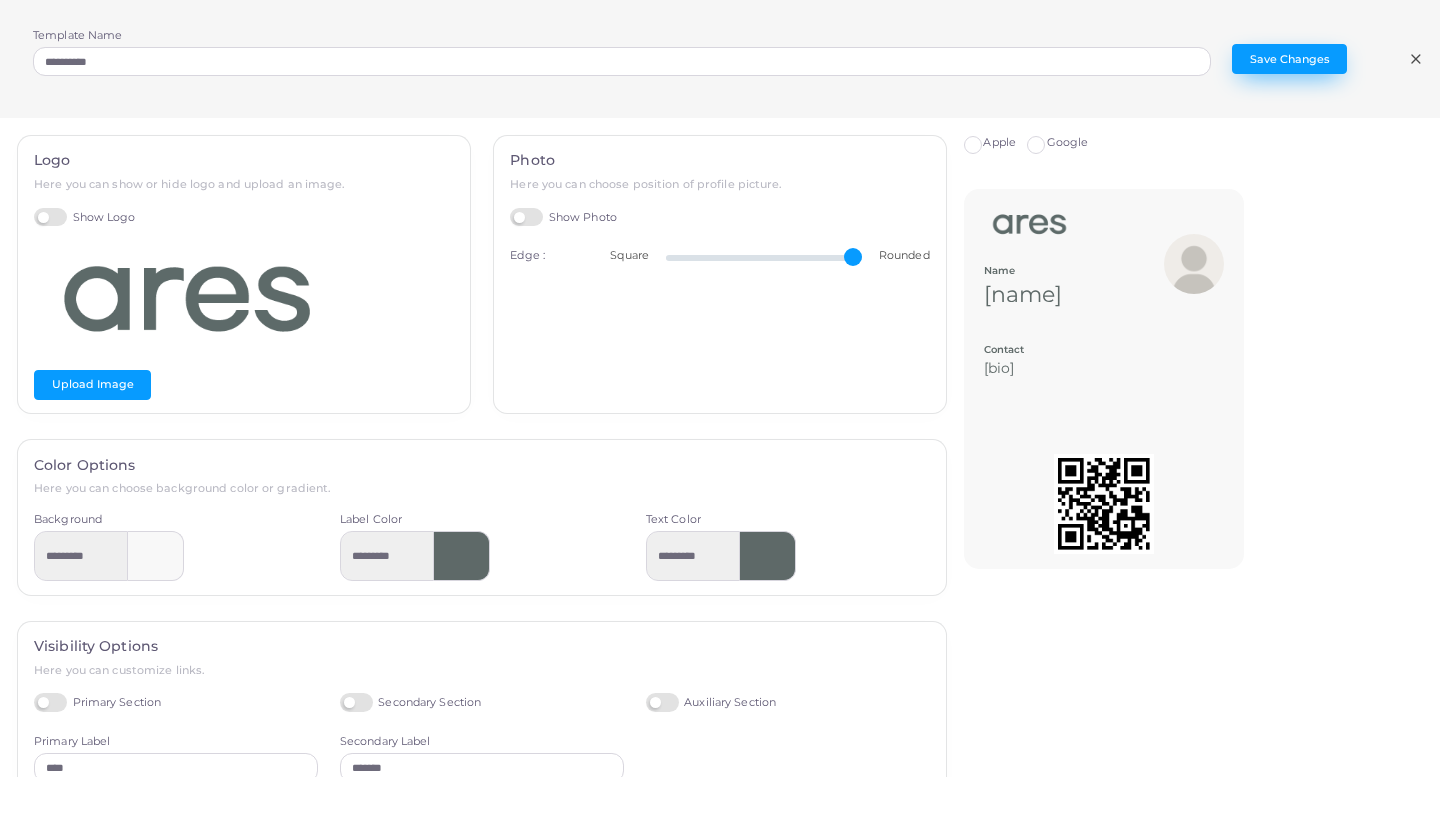 click on "Save Changes" at bounding box center (1289, 59) 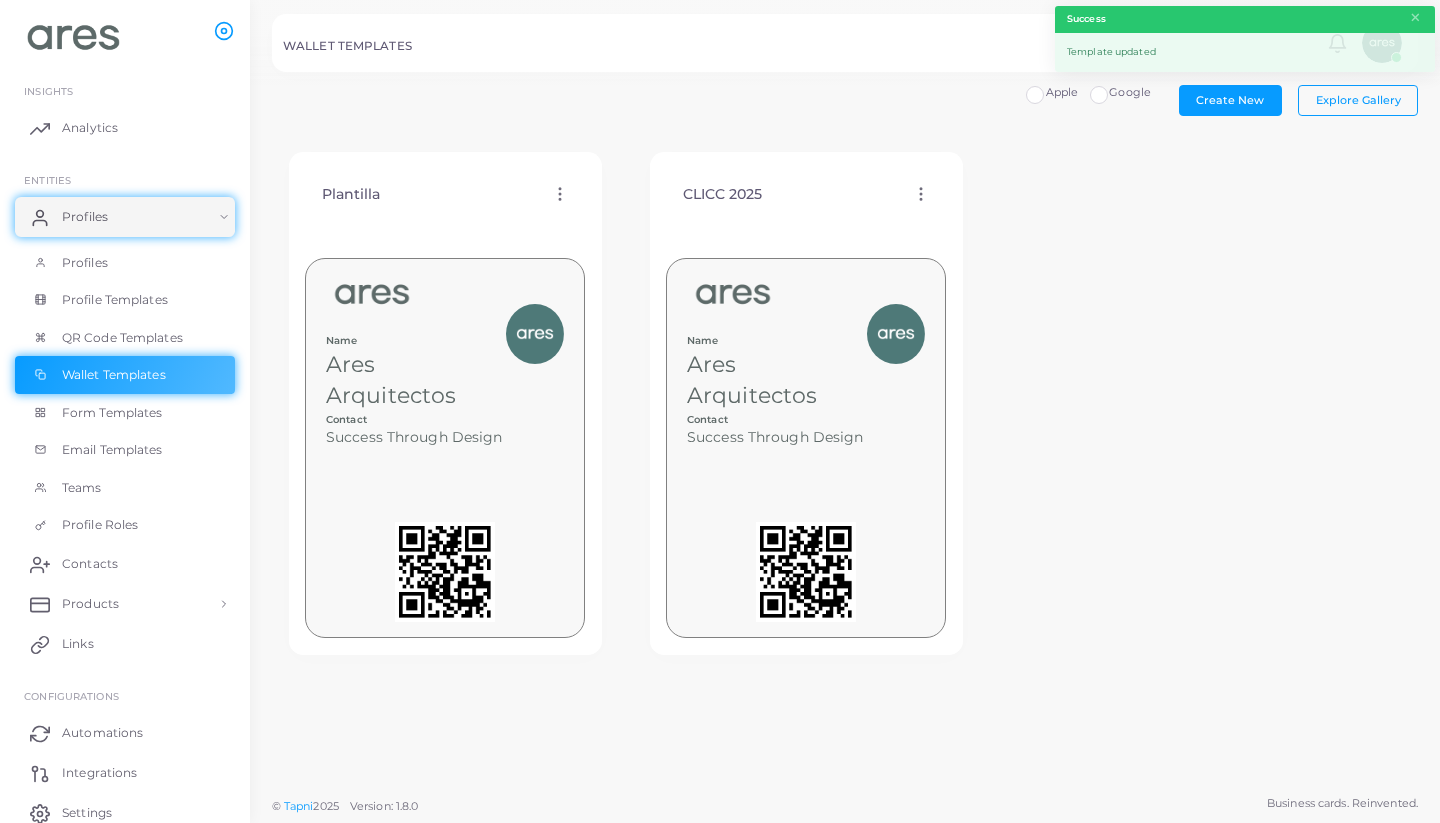 click 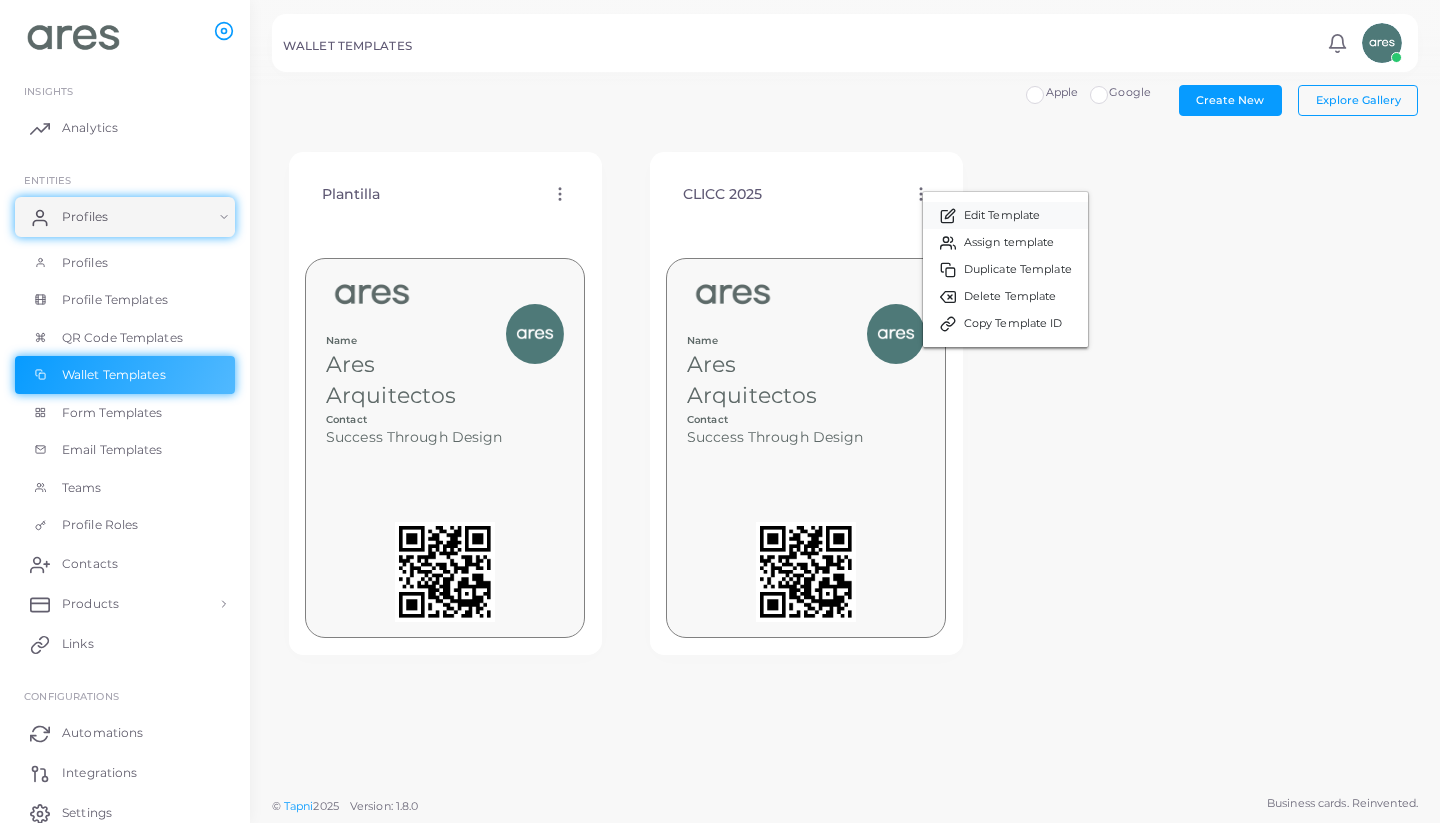 click on "Edit Template" at bounding box center (1002, 216) 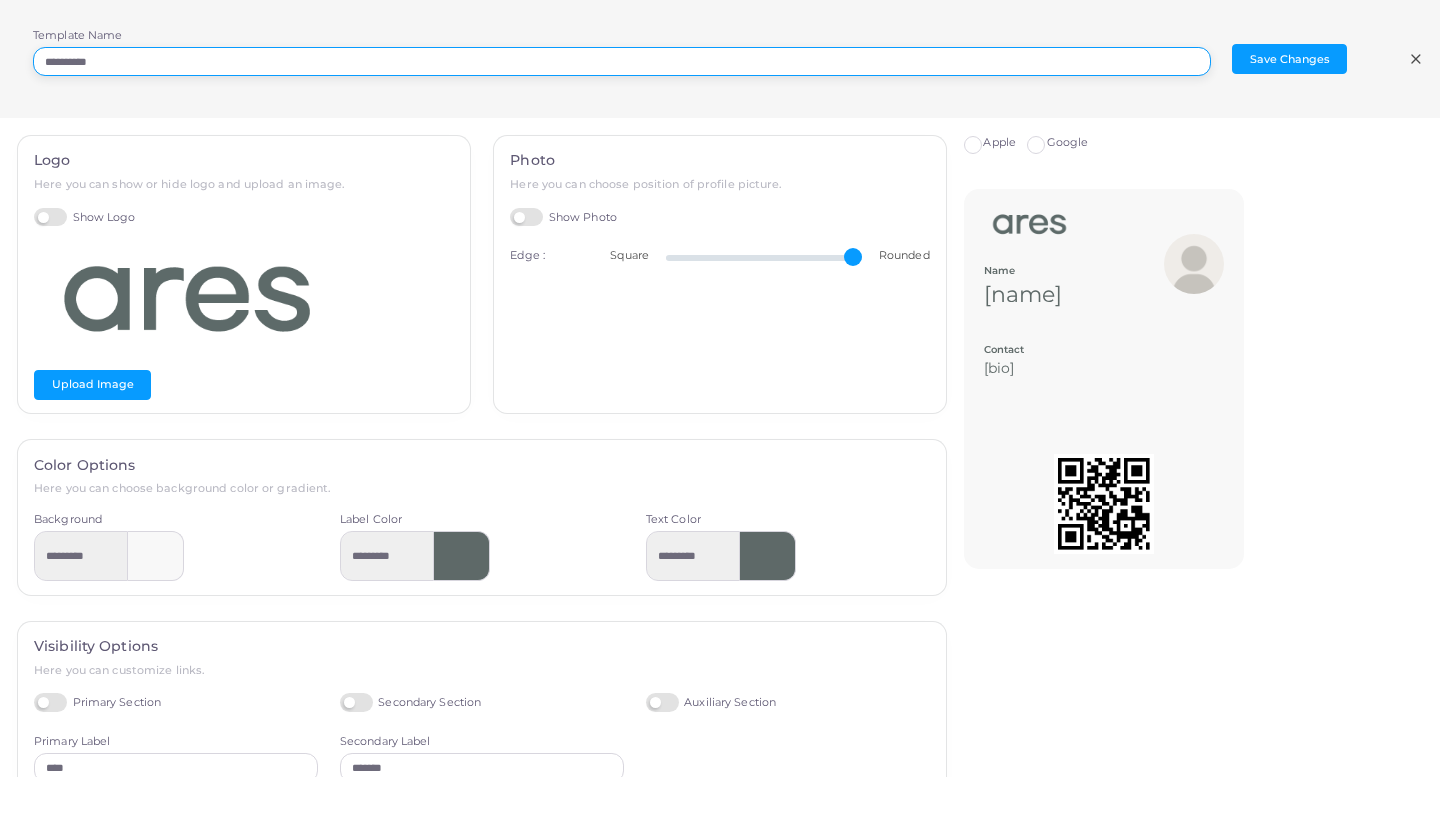 drag, startPoint x: 133, startPoint y: 59, endPoint x: -1, endPoint y: 58, distance: 134.00374 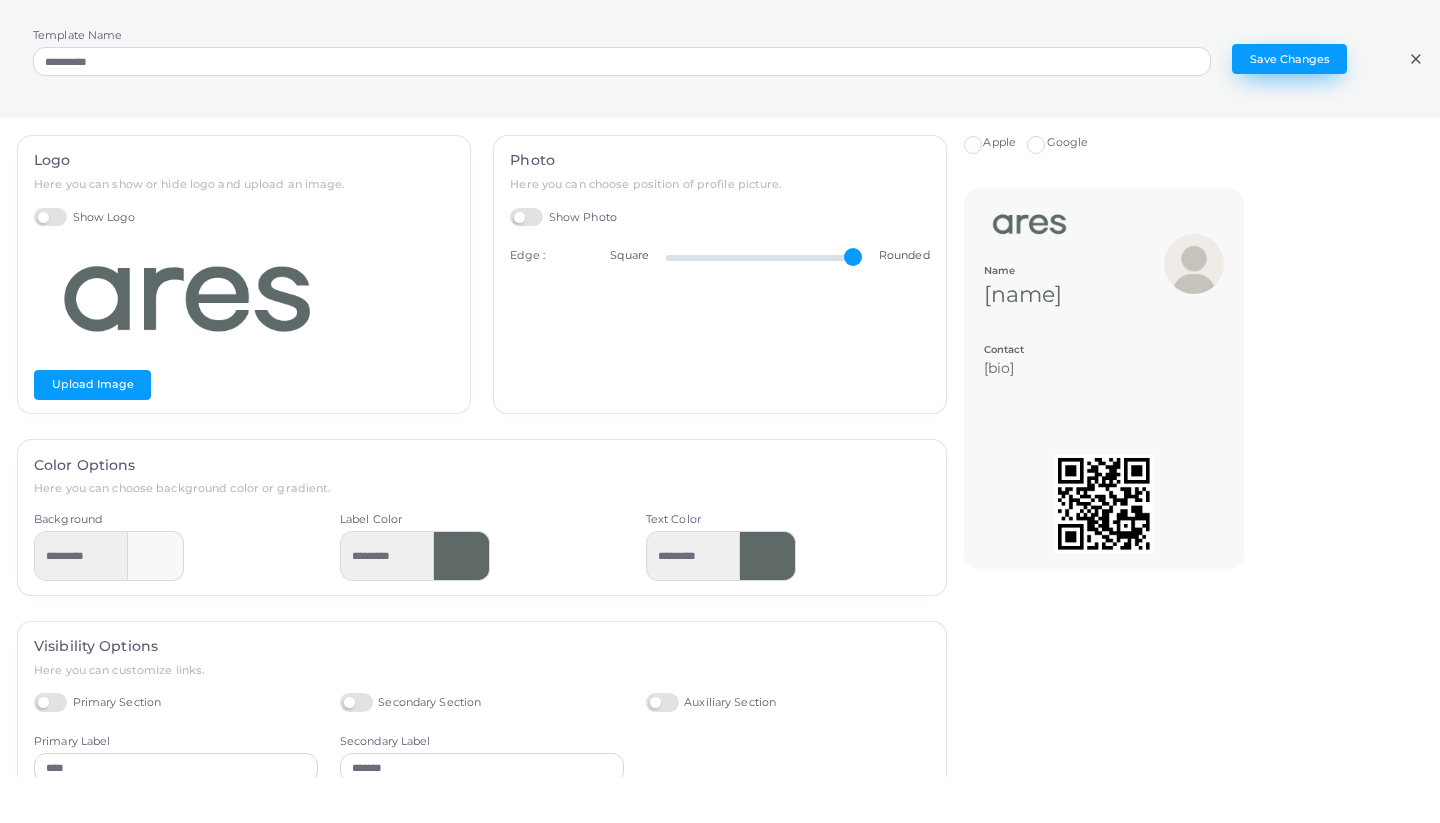 click on "Save Changes" at bounding box center (1289, 59) 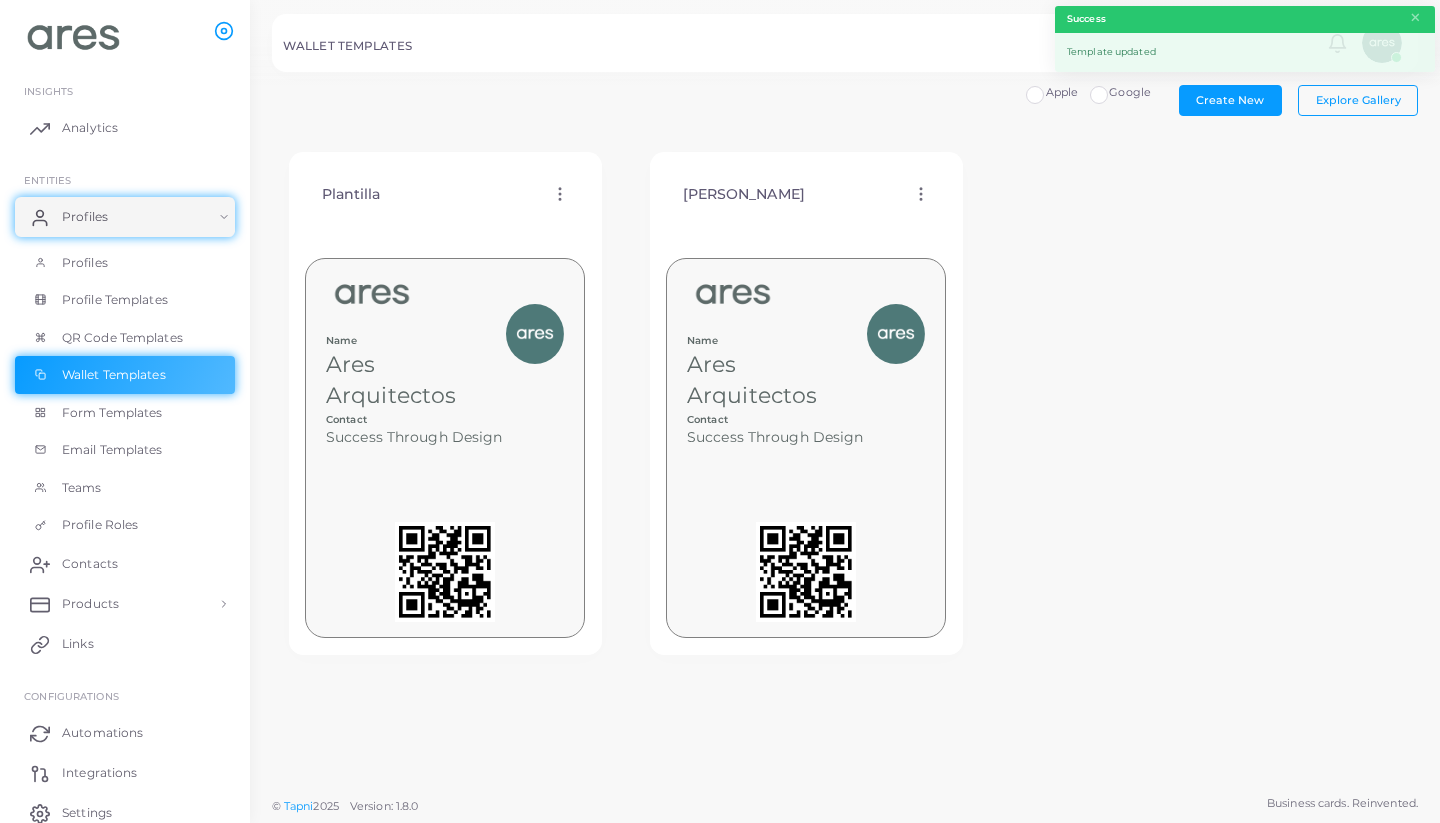 click 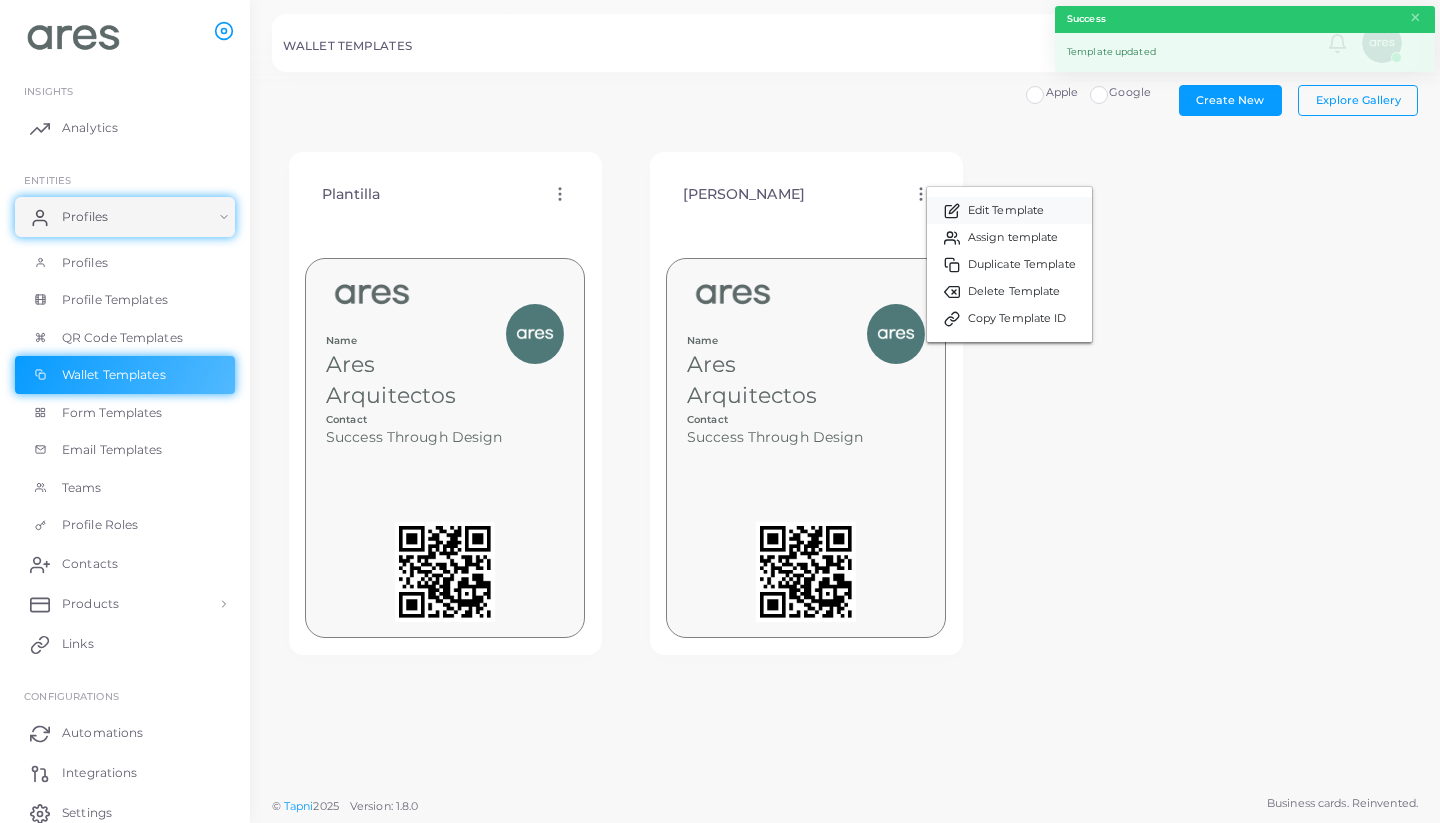 click on "Edit Template" at bounding box center (1009, 210) 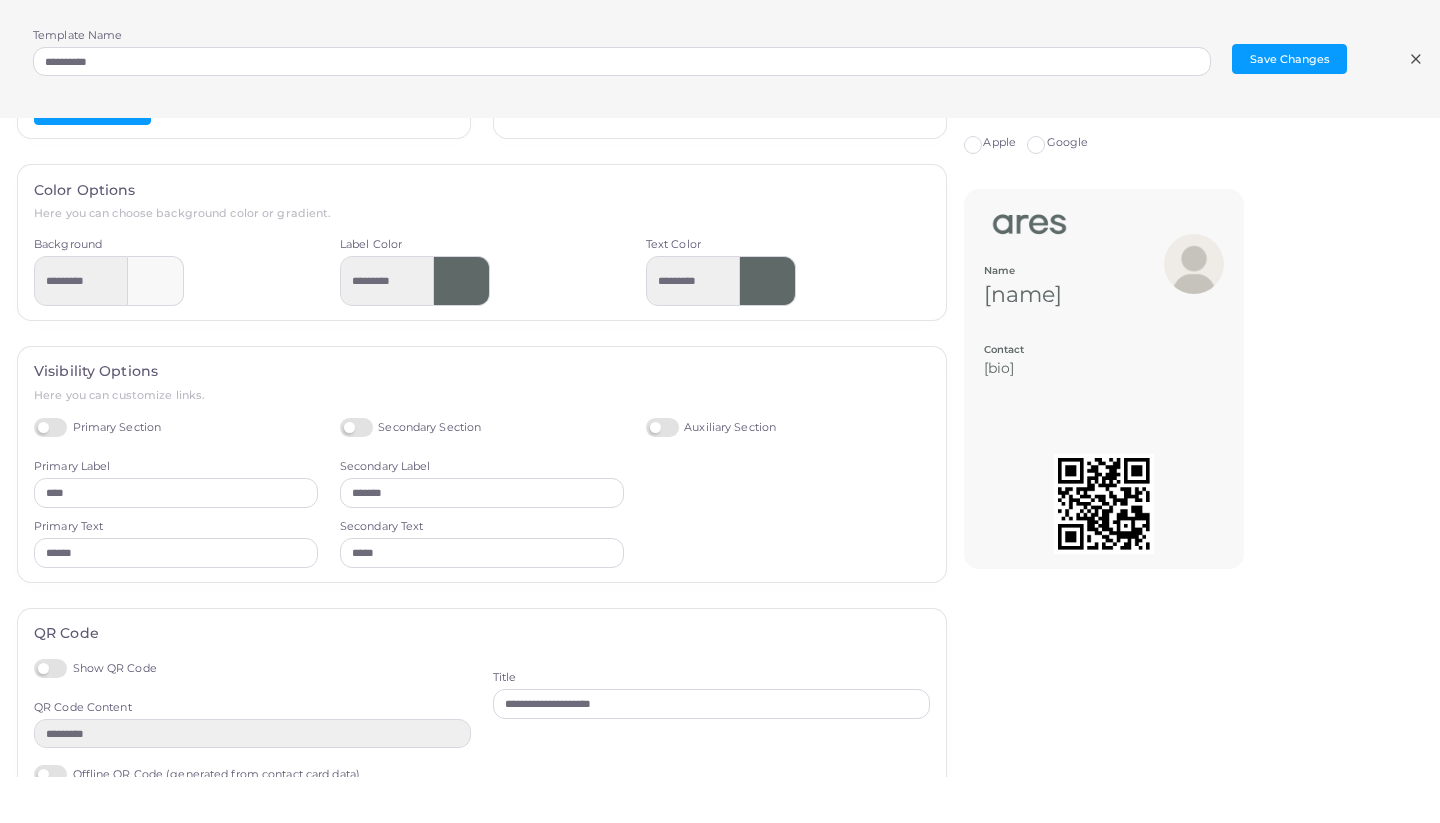 scroll, scrollTop: 284, scrollLeft: 0, axis: vertical 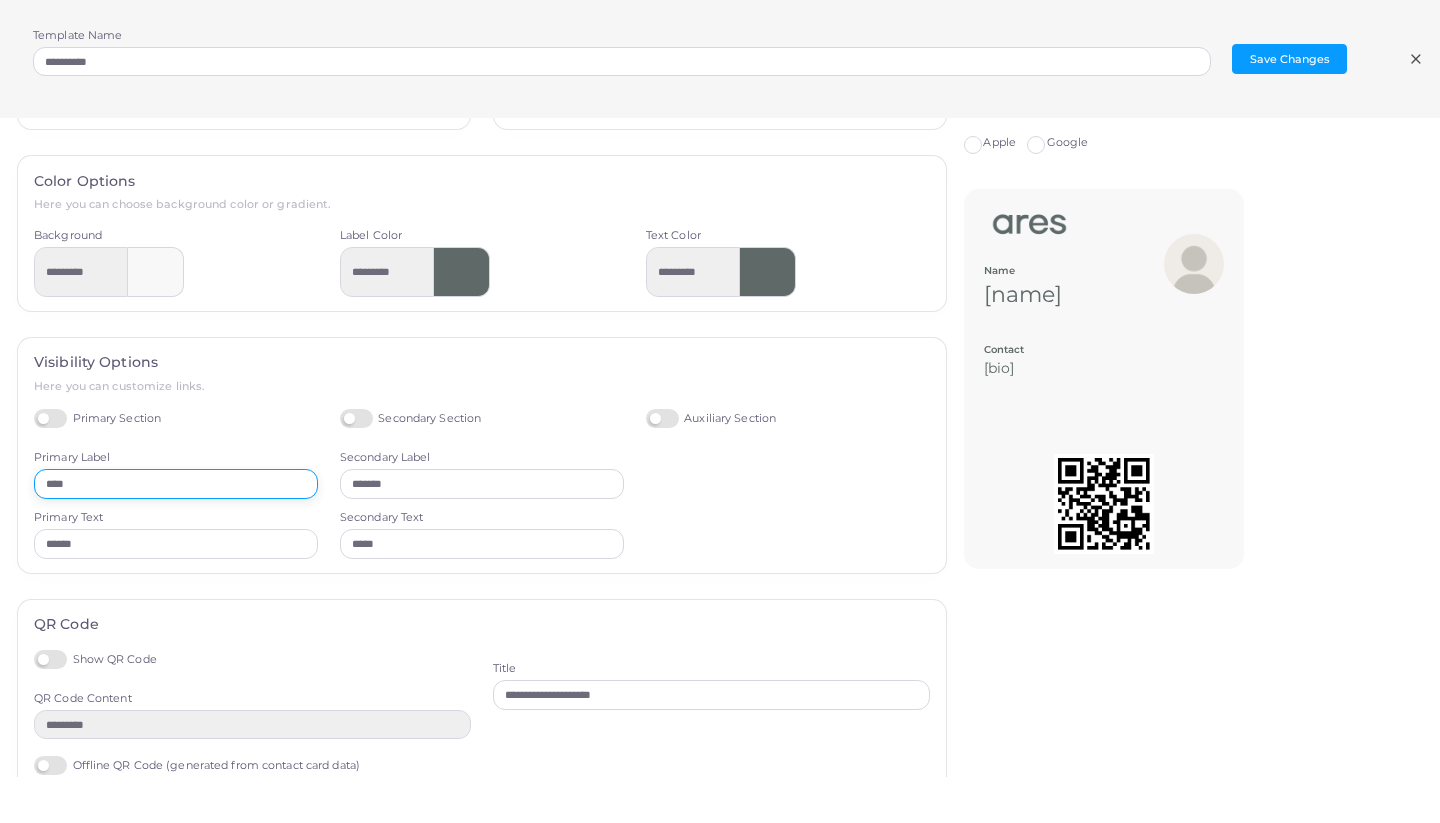 click on "****" at bounding box center (176, 484) 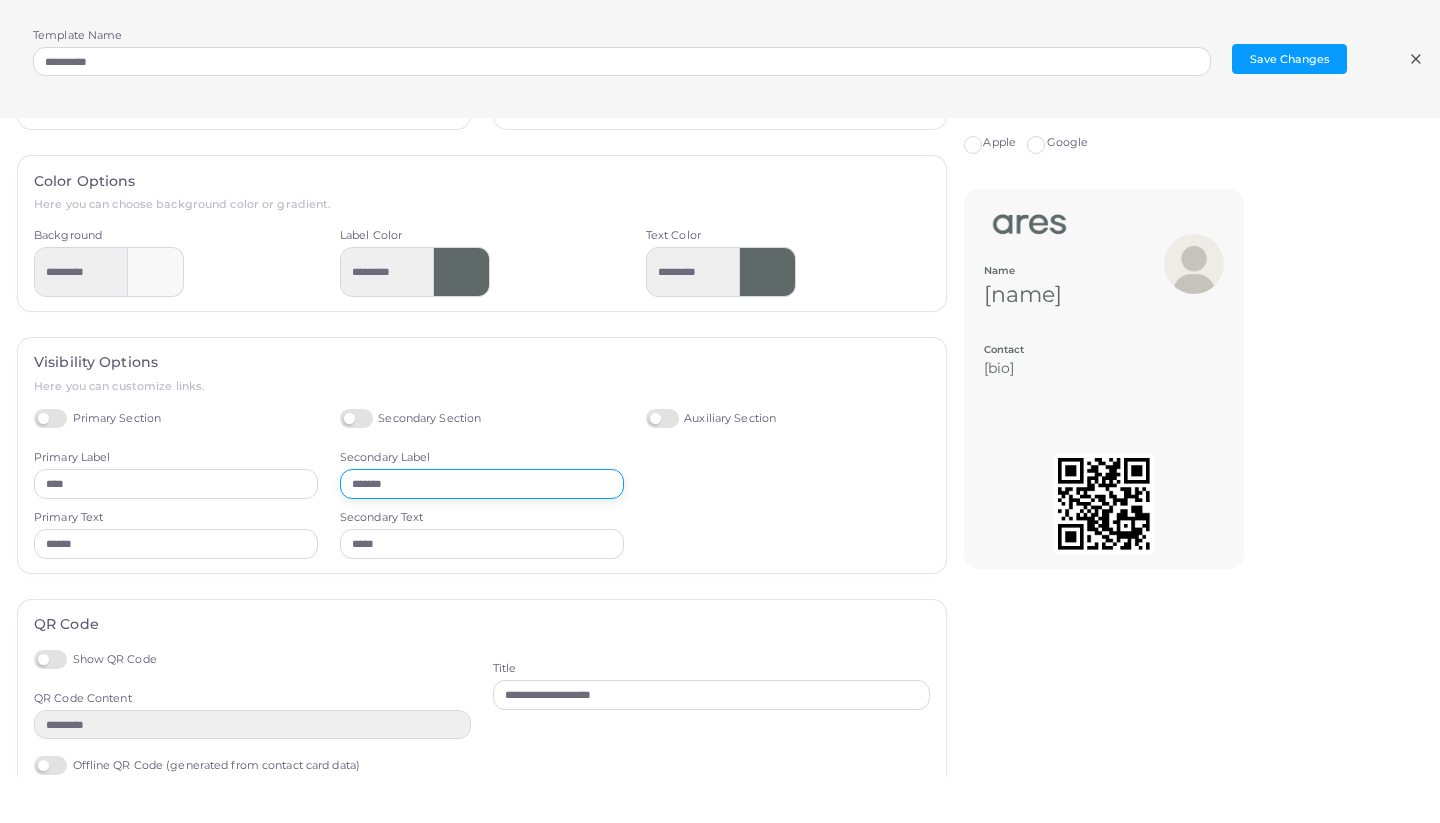 drag, startPoint x: 440, startPoint y: 473, endPoint x: 332, endPoint y: 476, distance: 108.04166 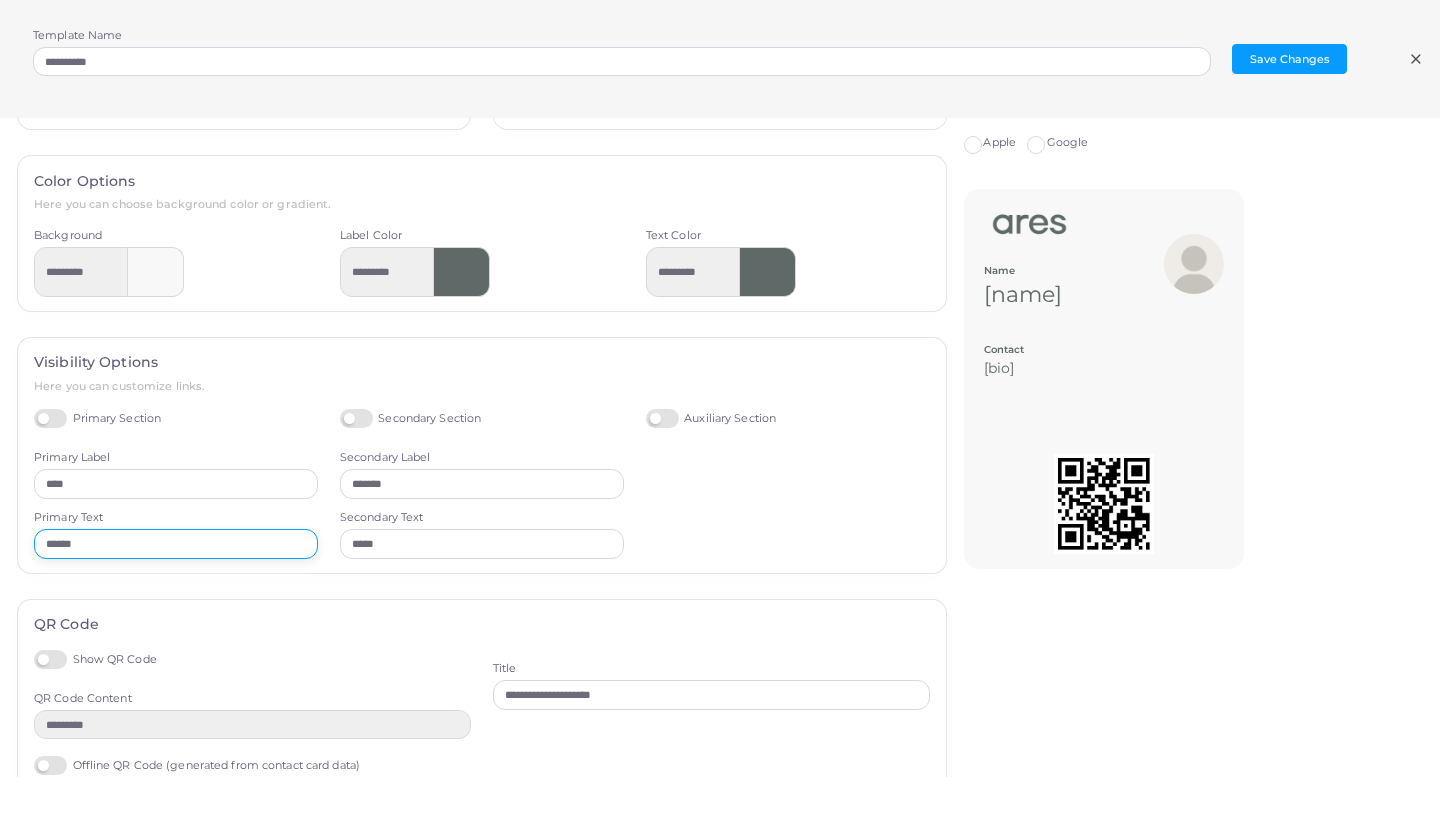 click on "******" at bounding box center [176, 544] 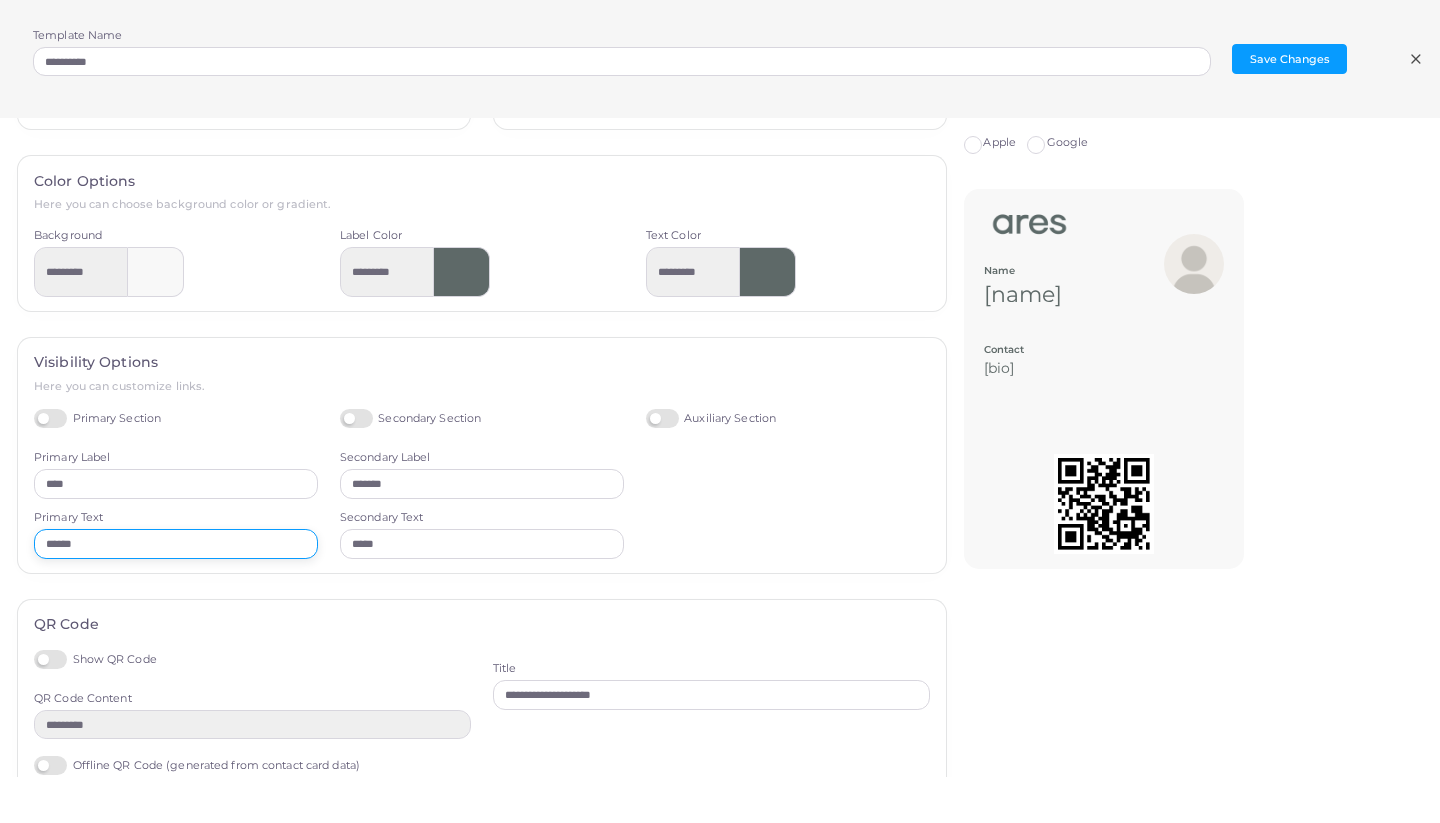 drag, startPoint x: 130, startPoint y: 534, endPoint x: 25, endPoint y: 534, distance: 105 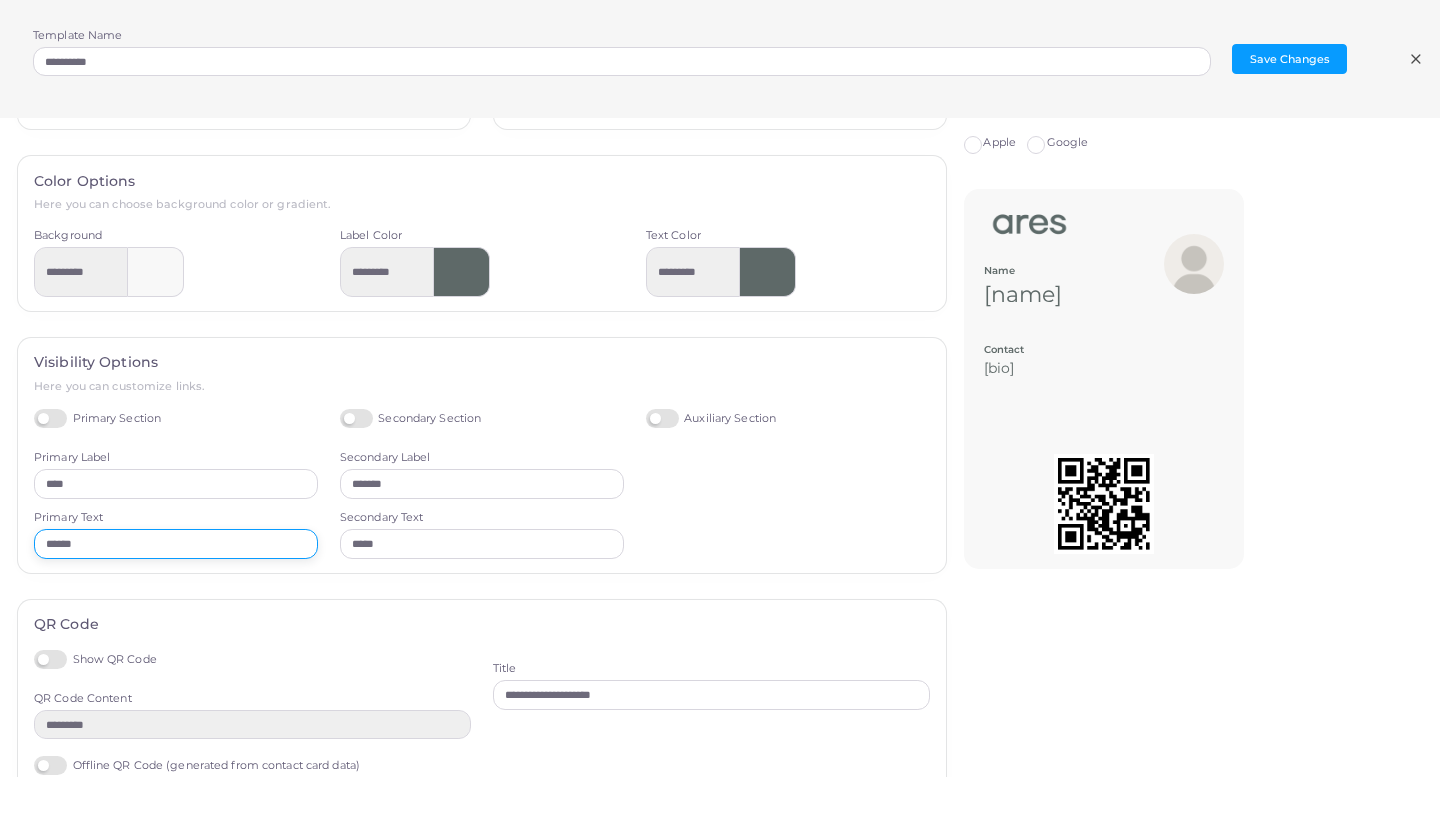 click on "Primary Section  Primary Label **** Primary Text ******" at bounding box center [176, 484] 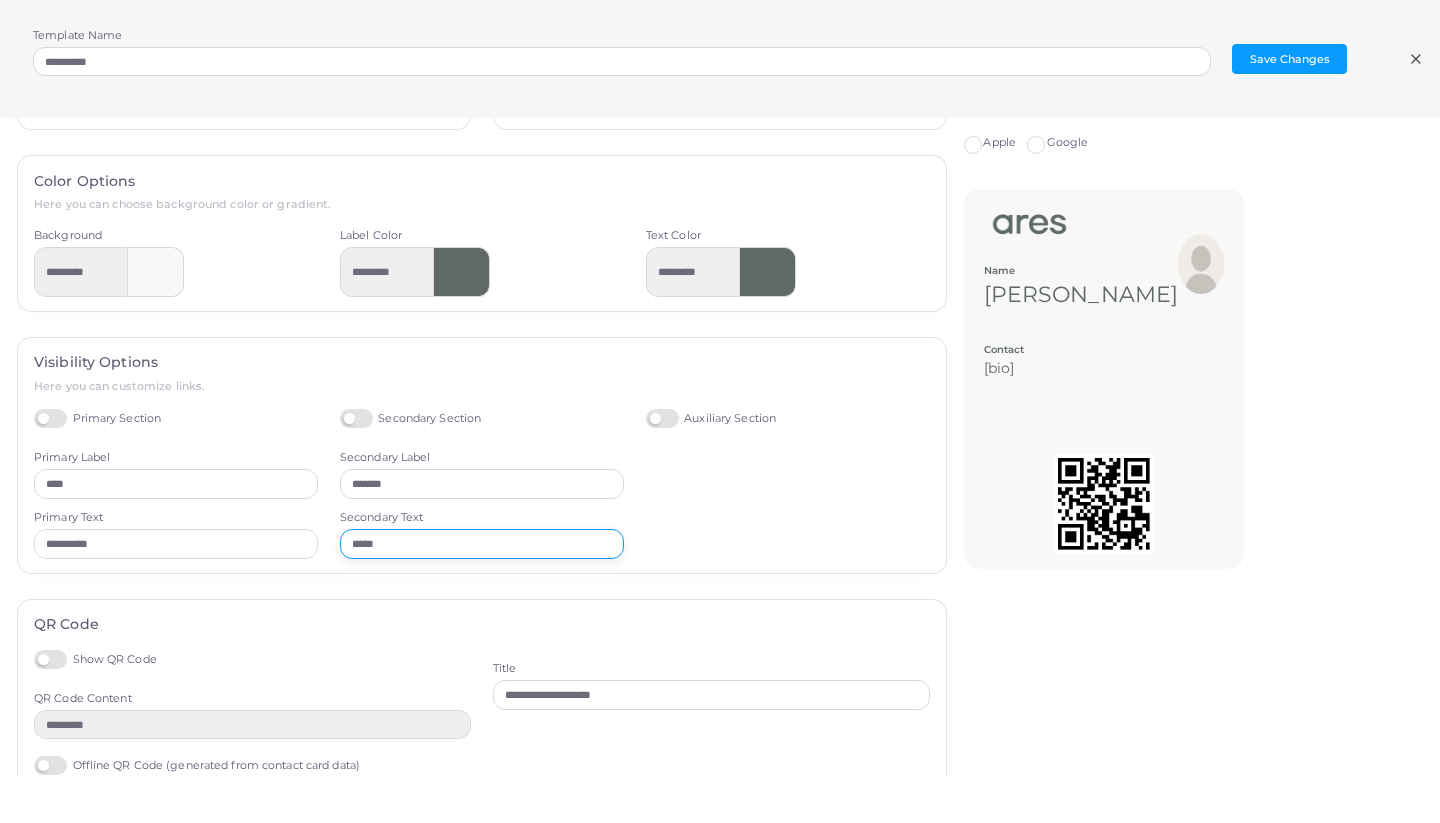 click on "*****" at bounding box center (482, 544) 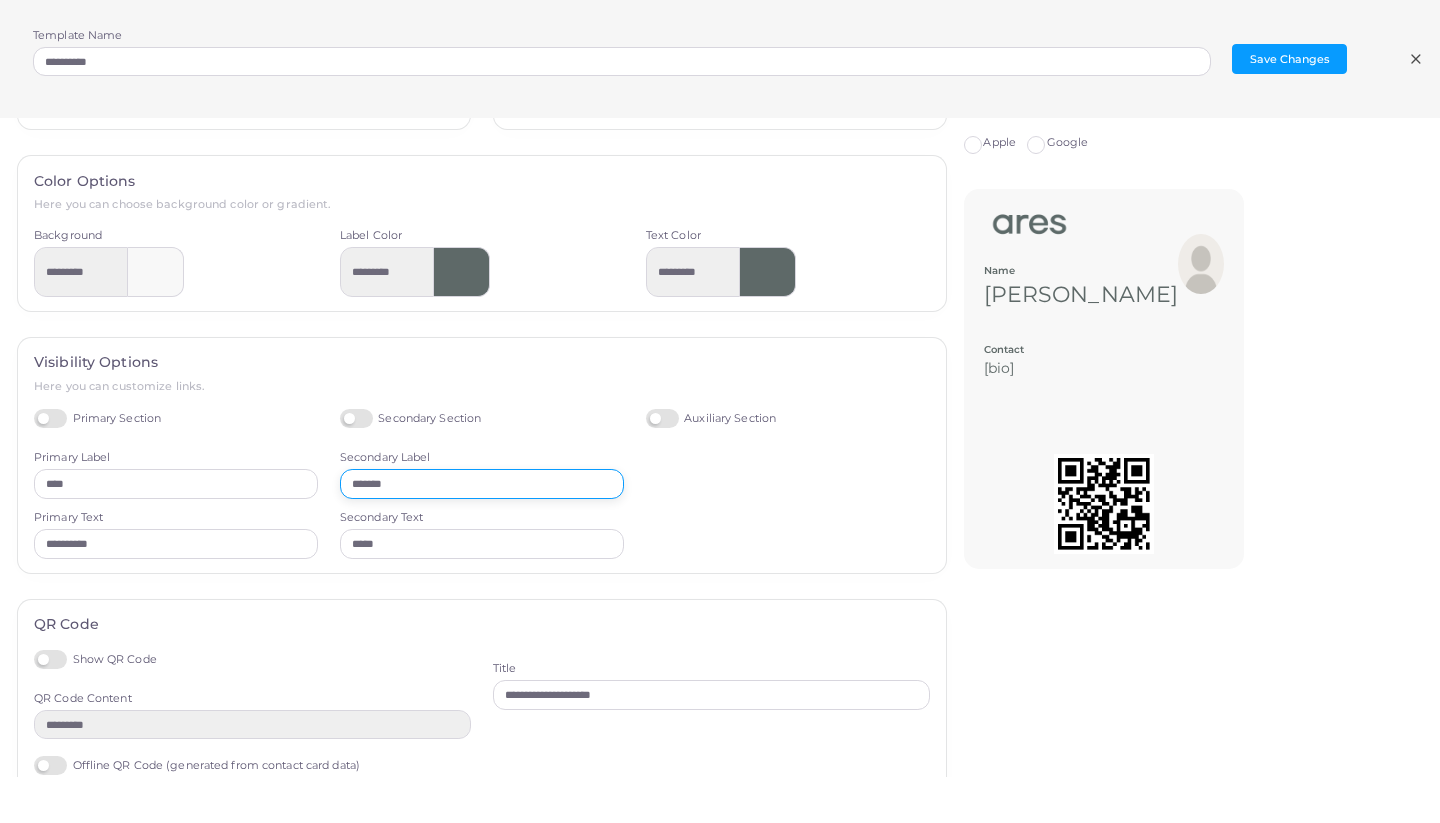 click on "*******" at bounding box center [482, 484] 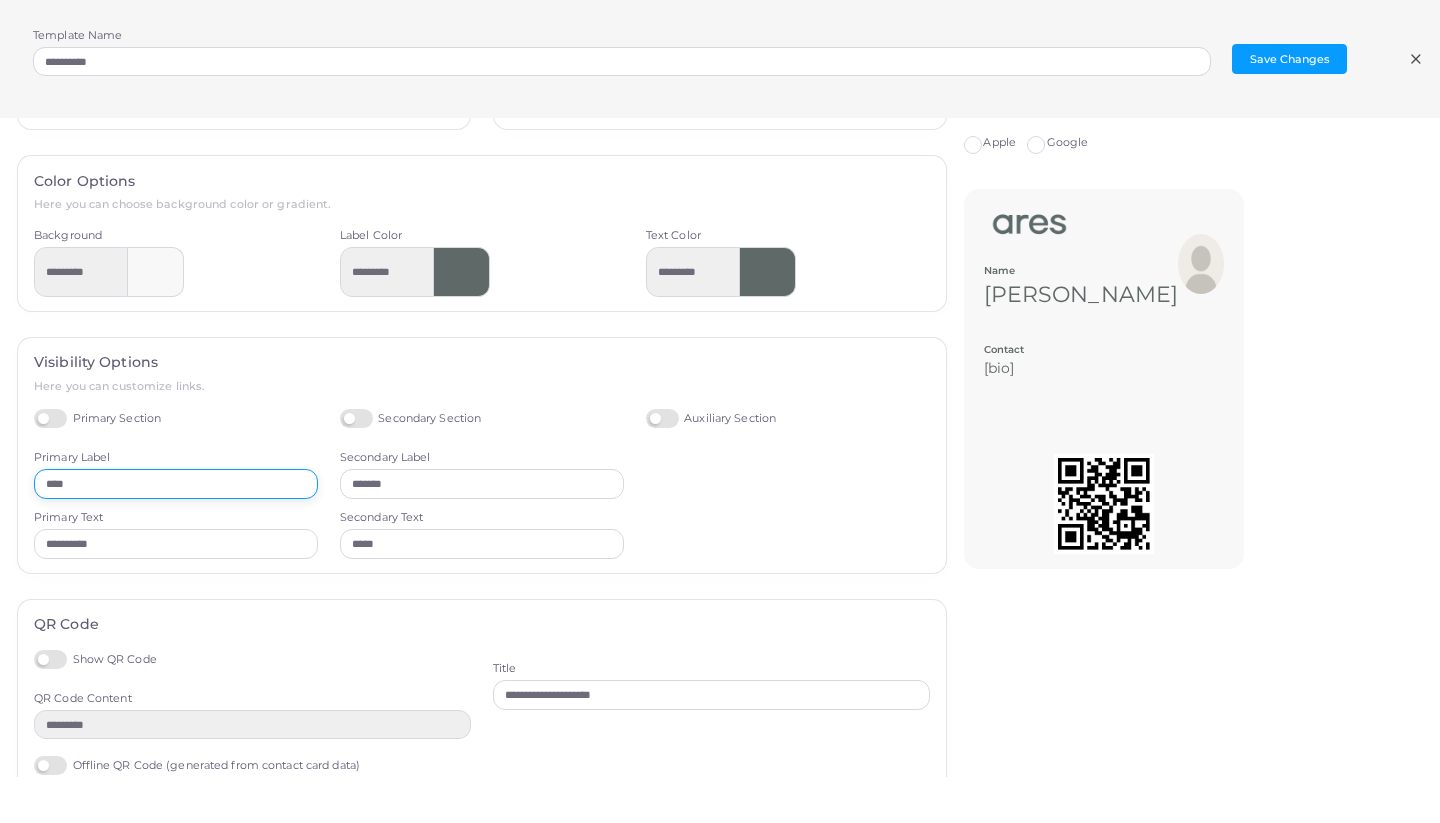click on "****" at bounding box center (176, 484) 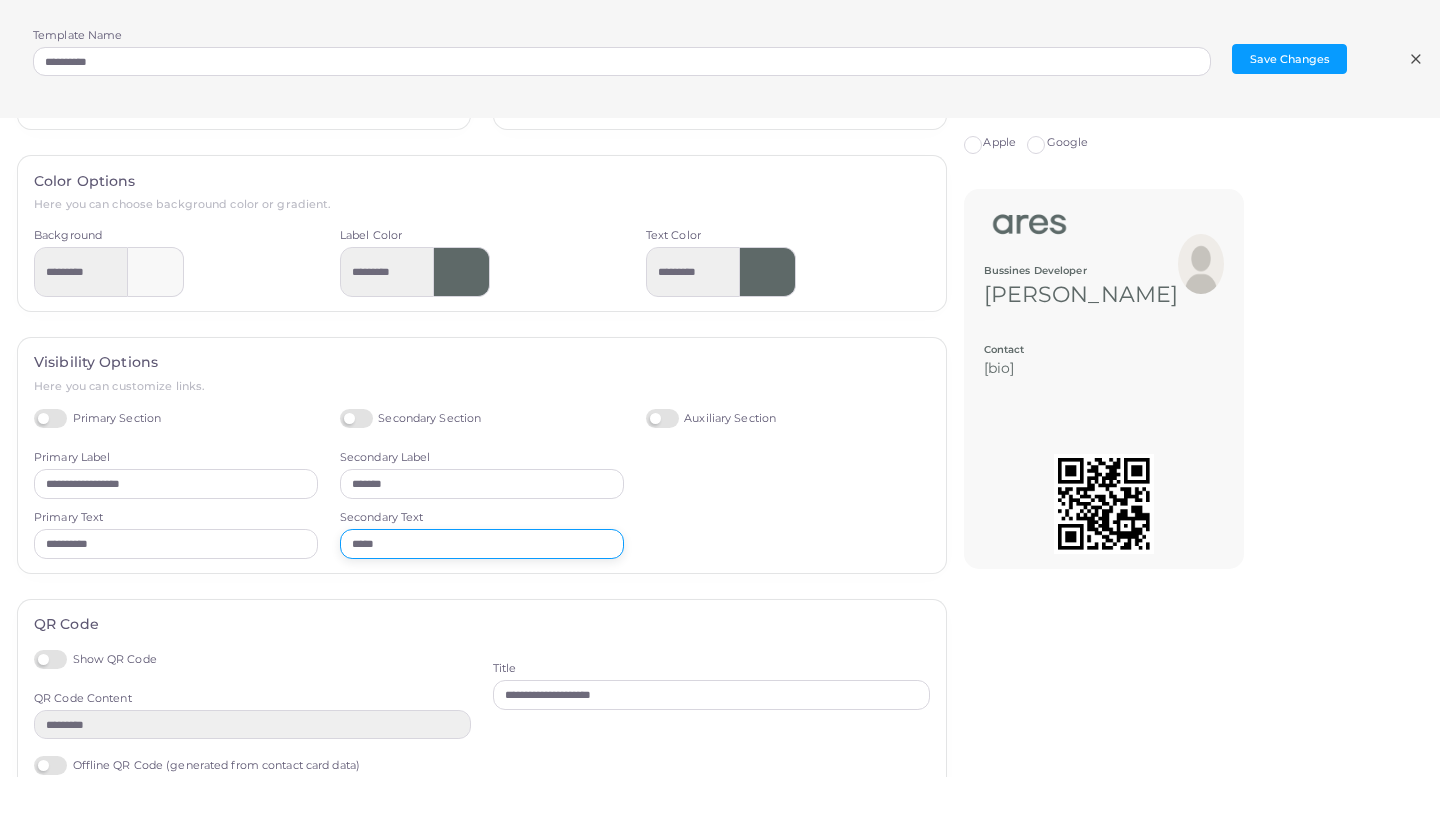 click on "*****" at bounding box center [482, 544] 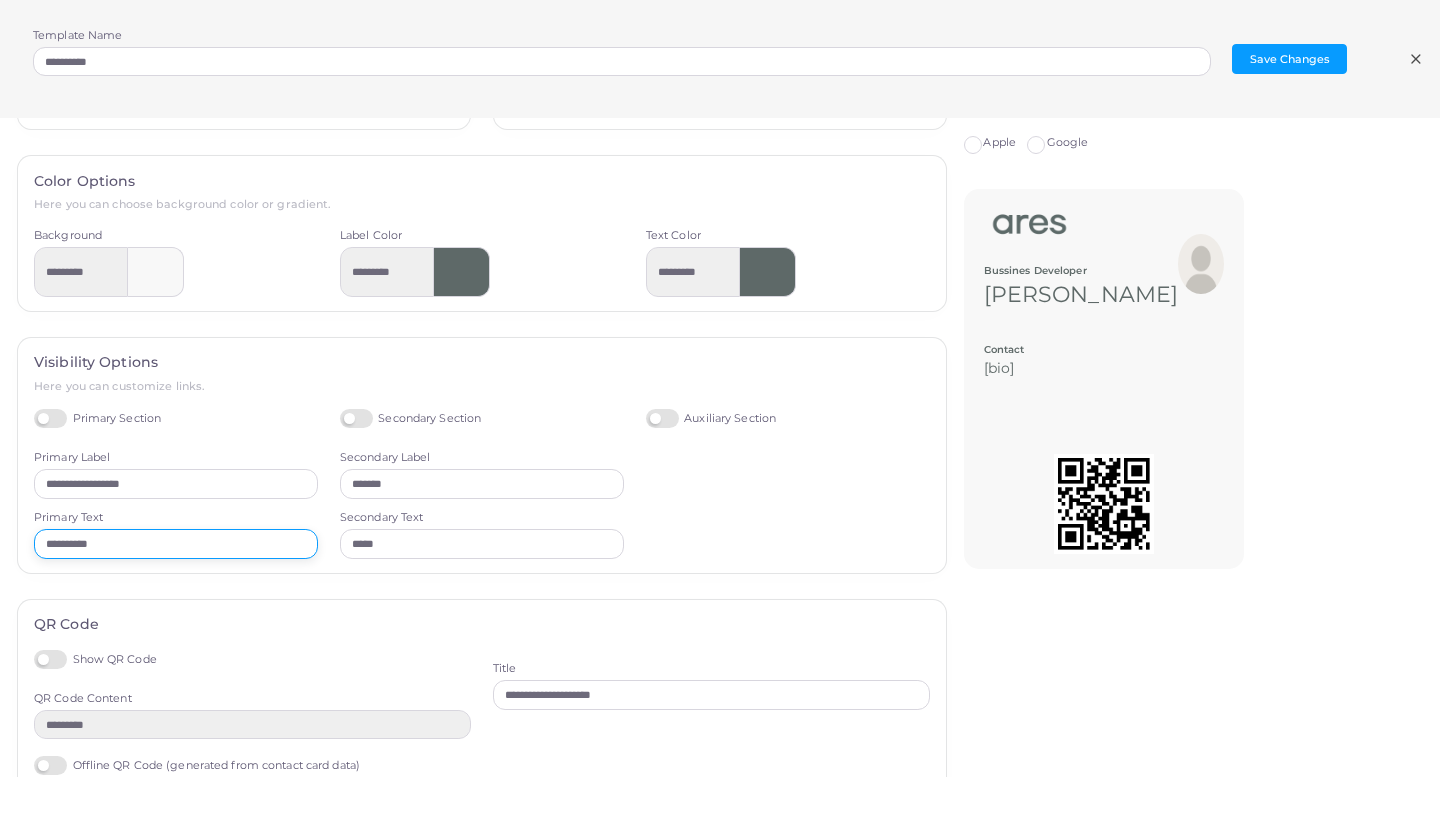 click on "**********" at bounding box center (176, 544) 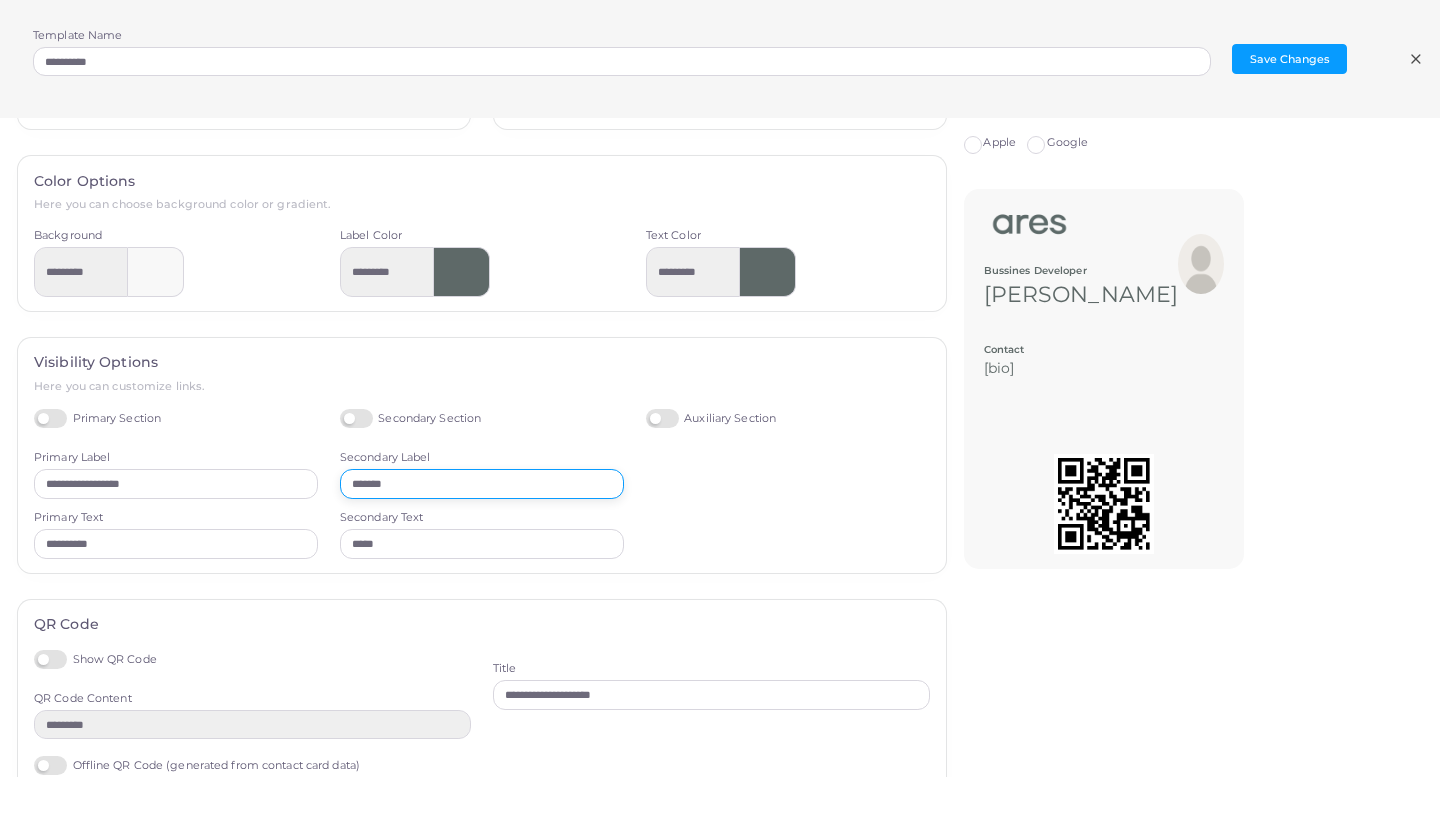 click on "*******" at bounding box center [482, 484] 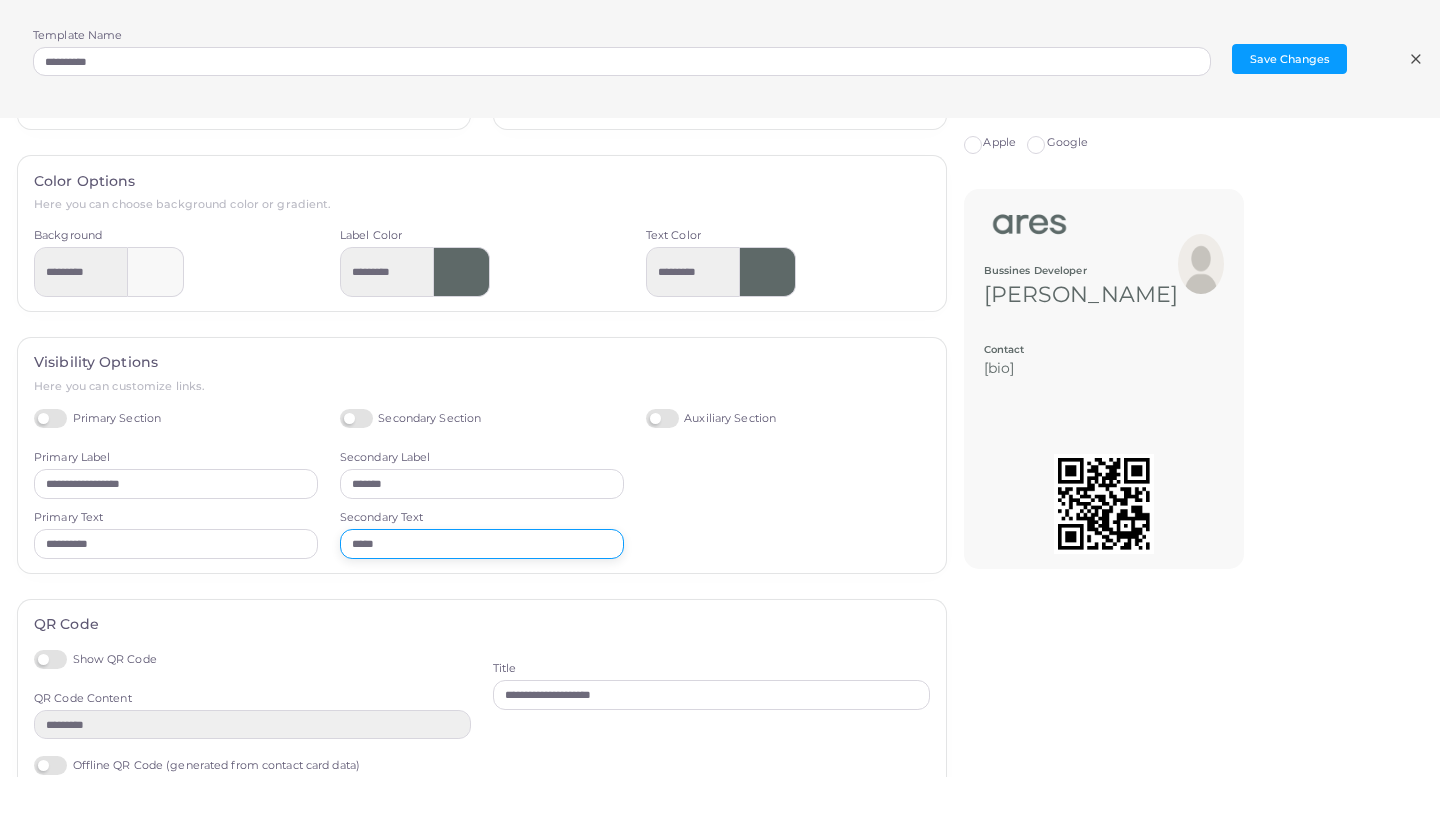 click on "*****" at bounding box center (482, 544) 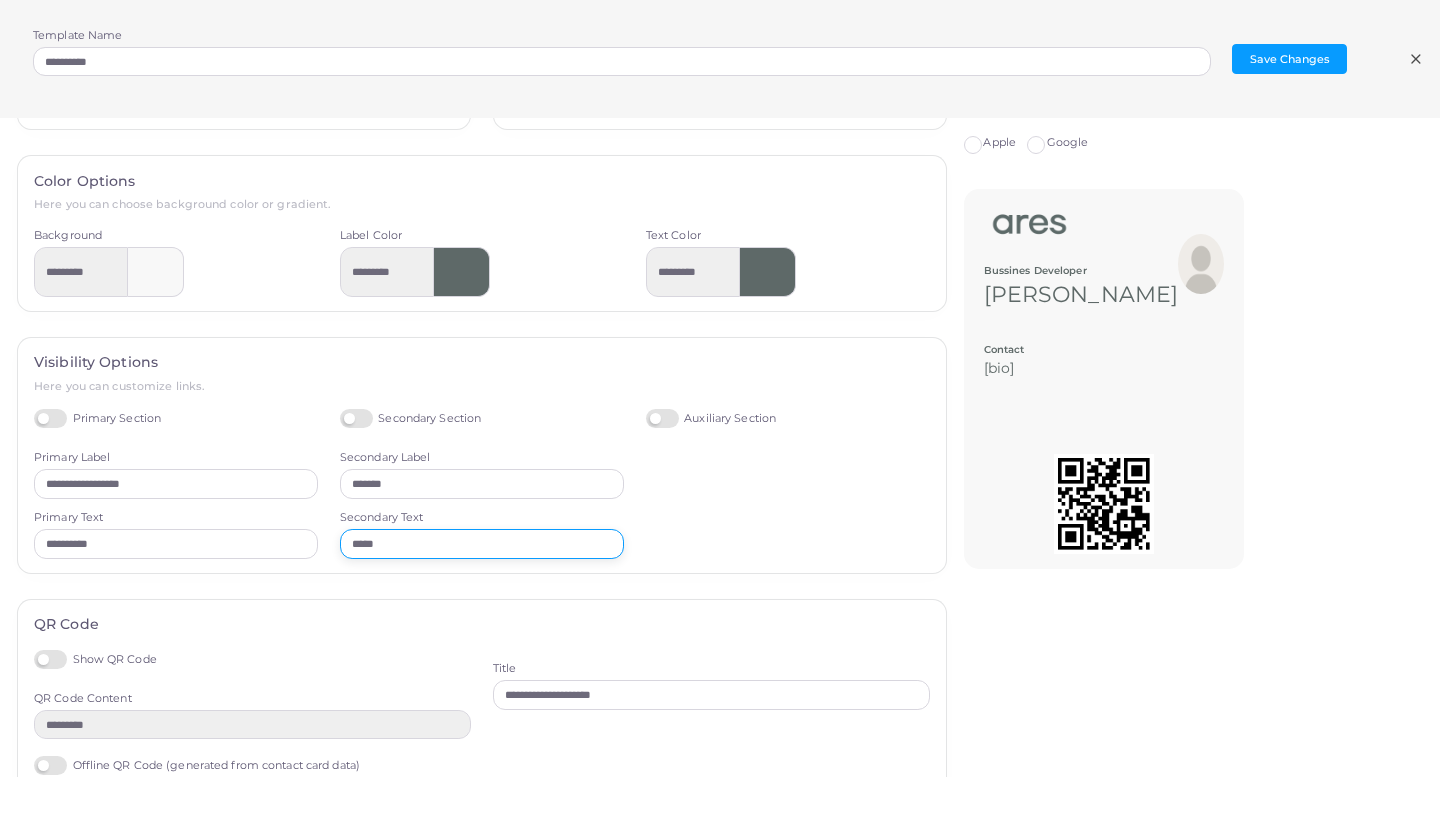 drag, startPoint x: 398, startPoint y: 531, endPoint x: 337, endPoint y: 531, distance: 61 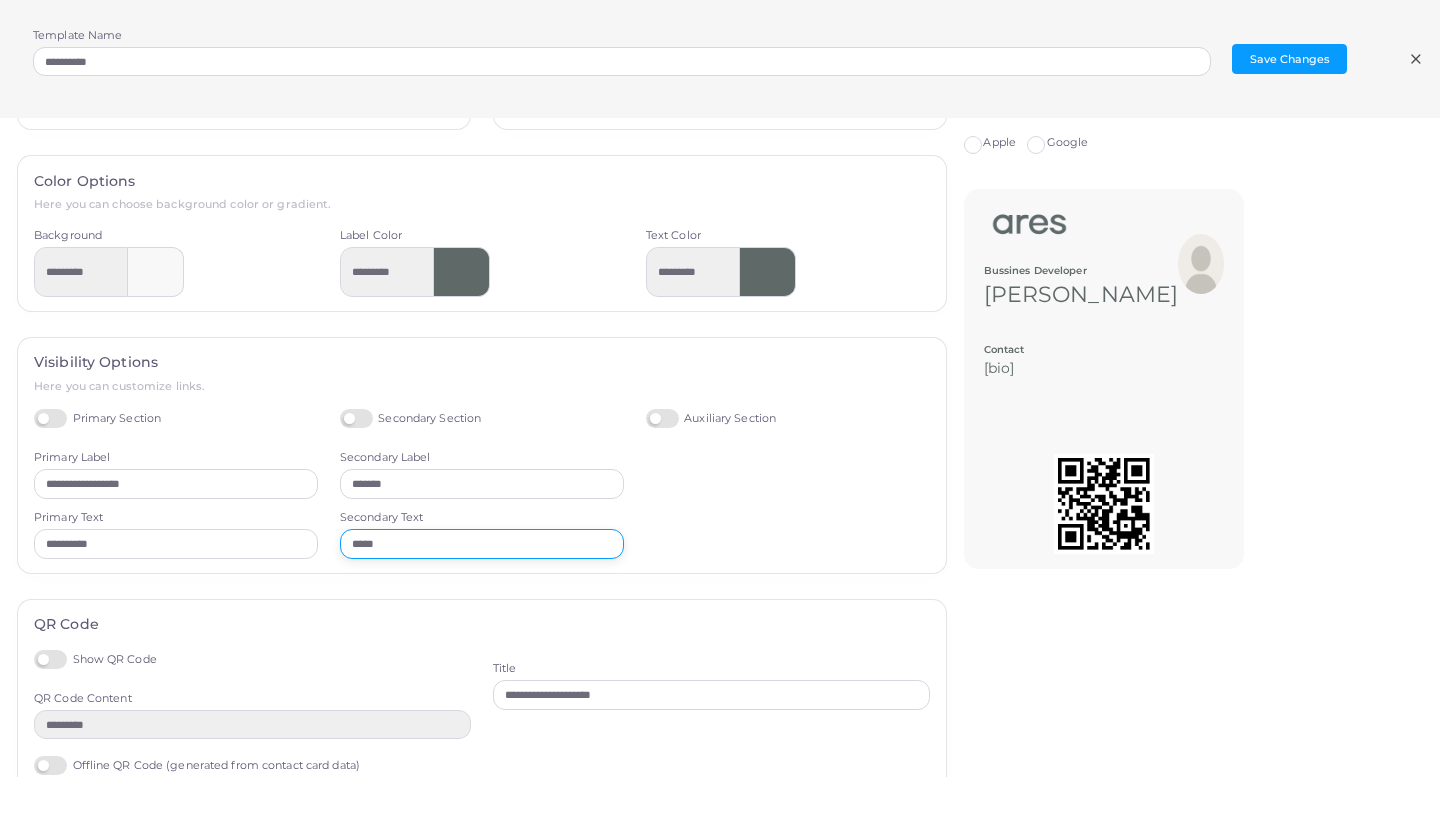 click on "Secondary Section  Secondary Label ******* Secondary Text *****" at bounding box center [482, 484] 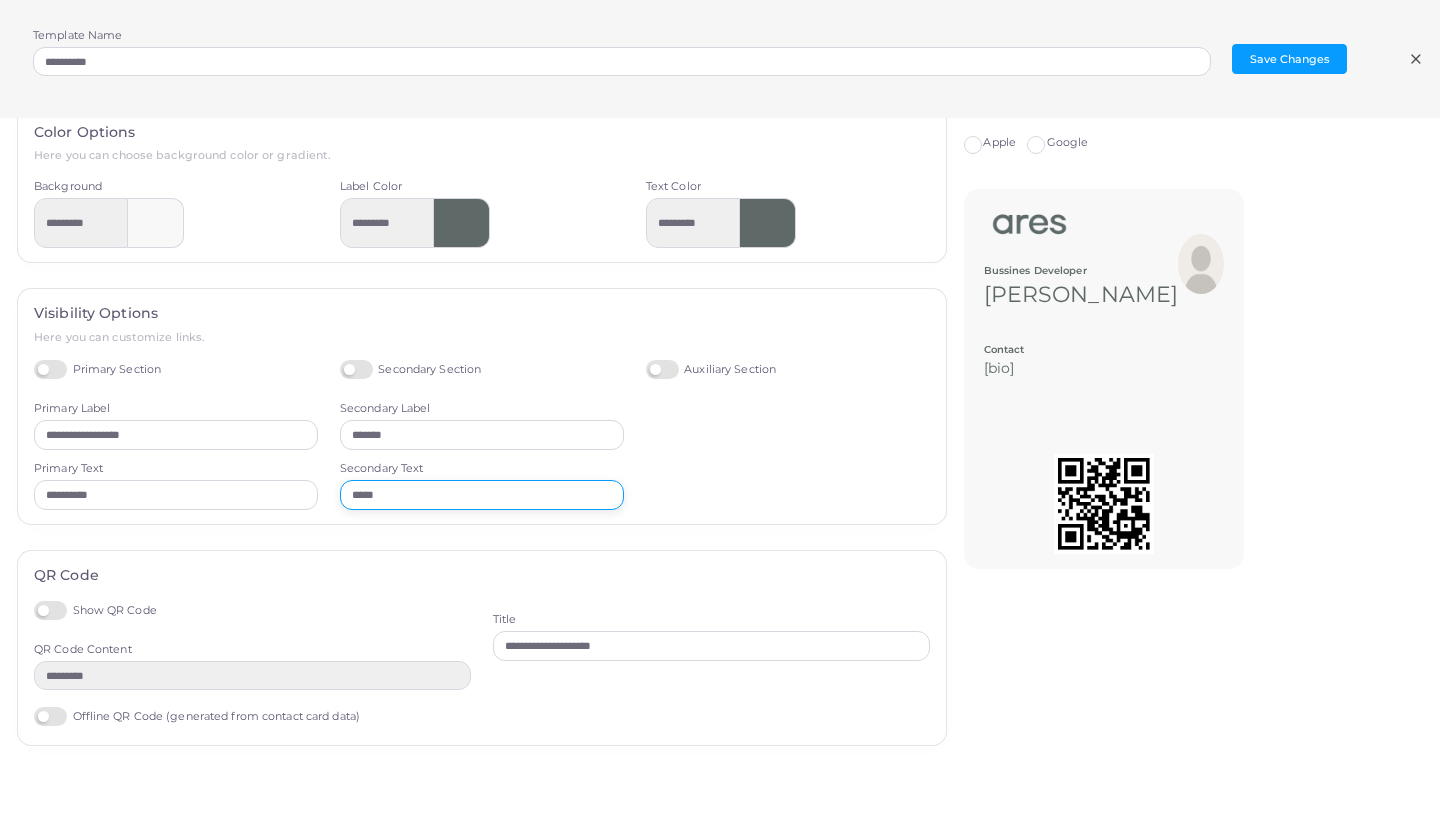 scroll, scrollTop: 332, scrollLeft: 0, axis: vertical 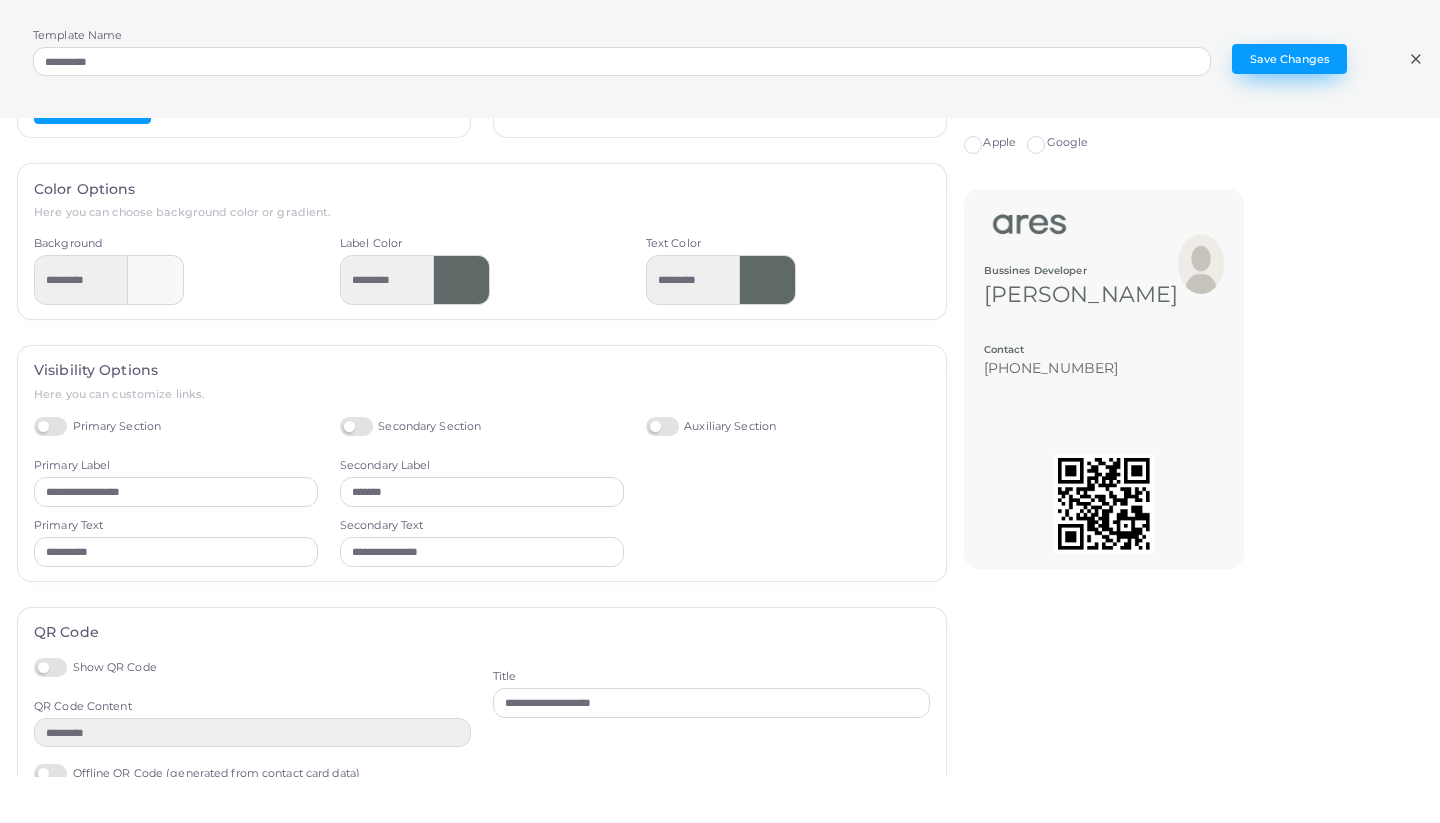 click on "Save Changes" at bounding box center (1289, 59) 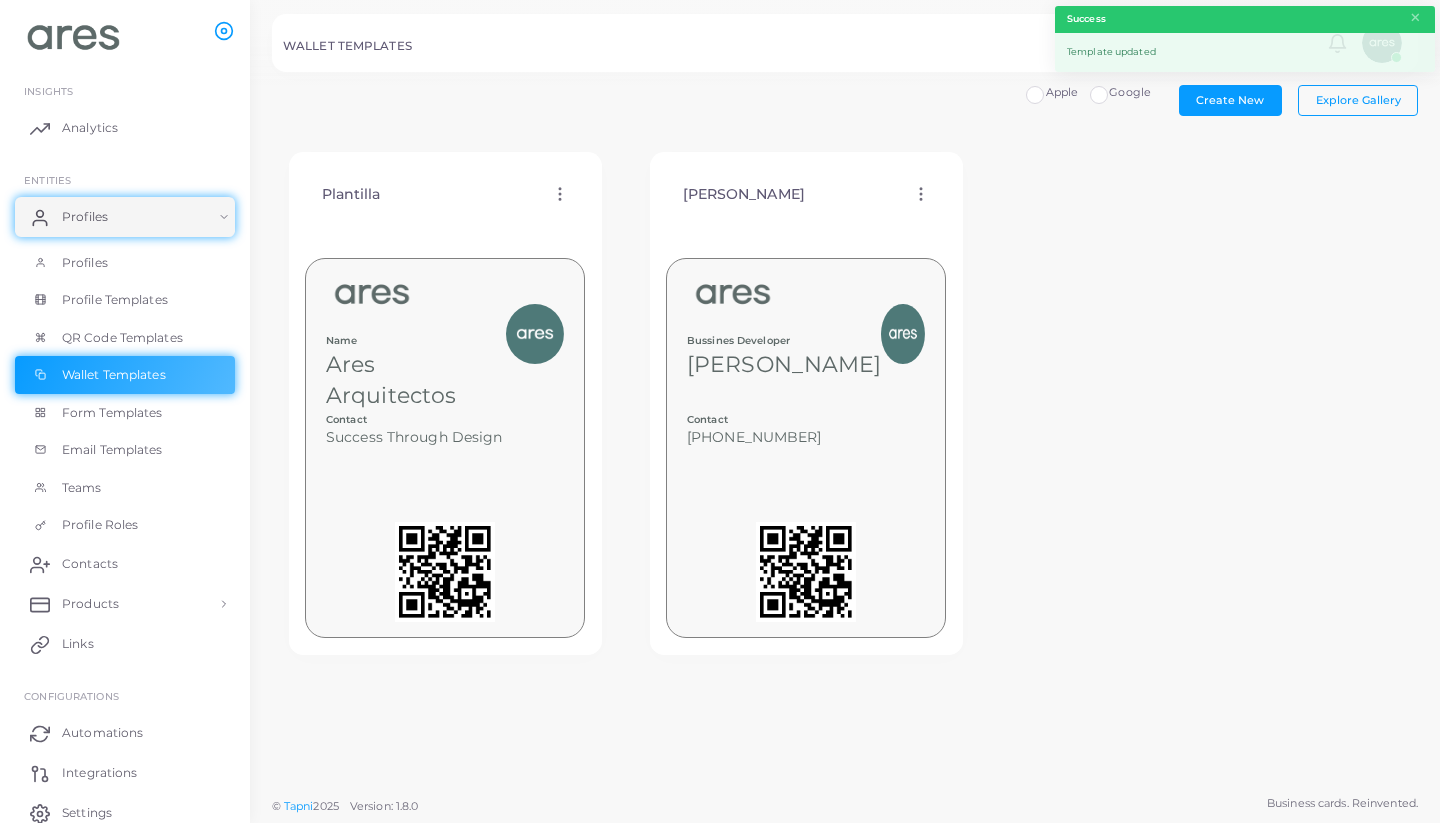 click 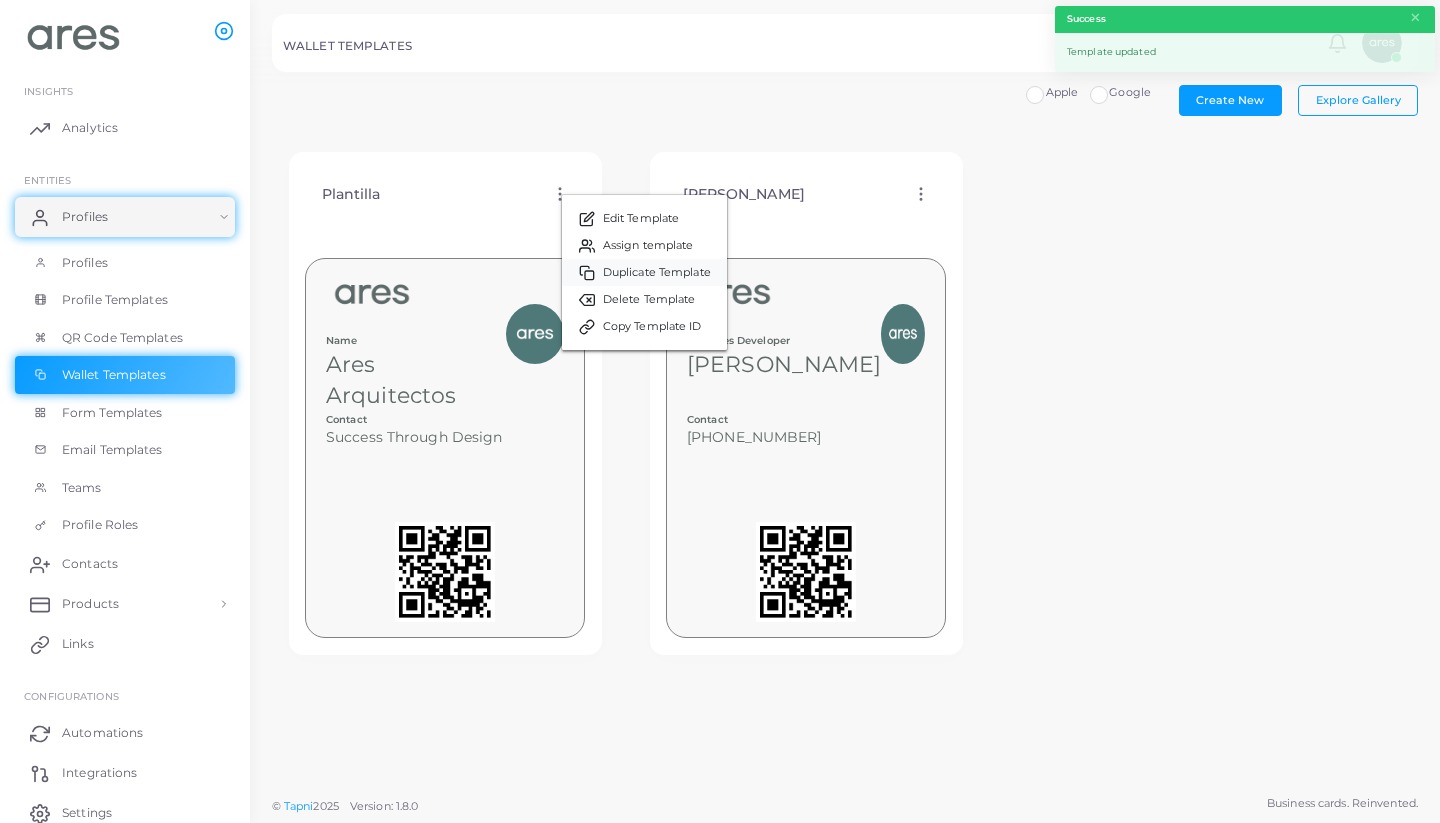 click on "Duplicate Template" at bounding box center [657, 273] 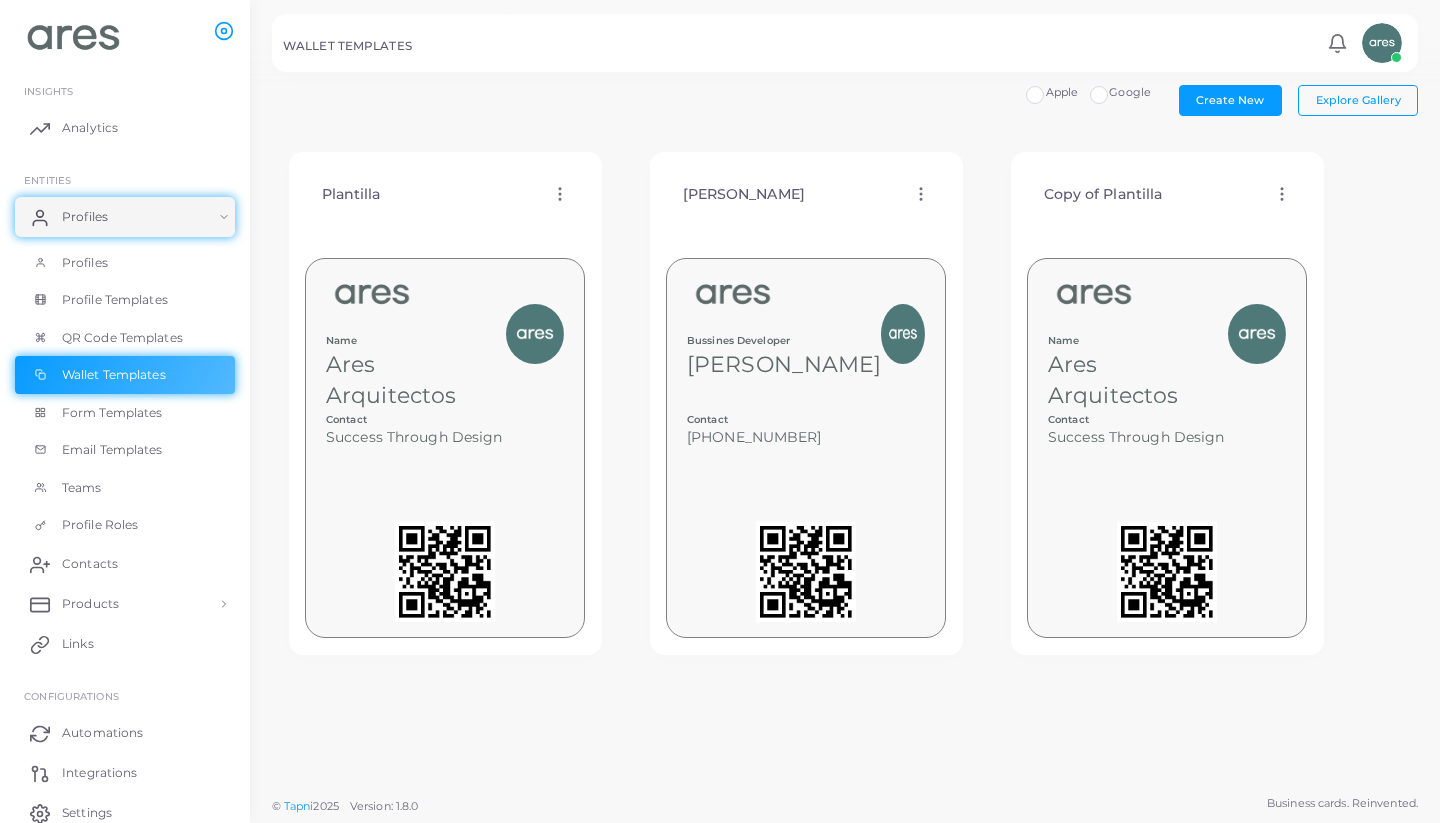 click on "Copy of Plantilla  Edit Template Assign template Duplicate Template Delete Template Copy Template ID" at bounding box center (1167, 194) 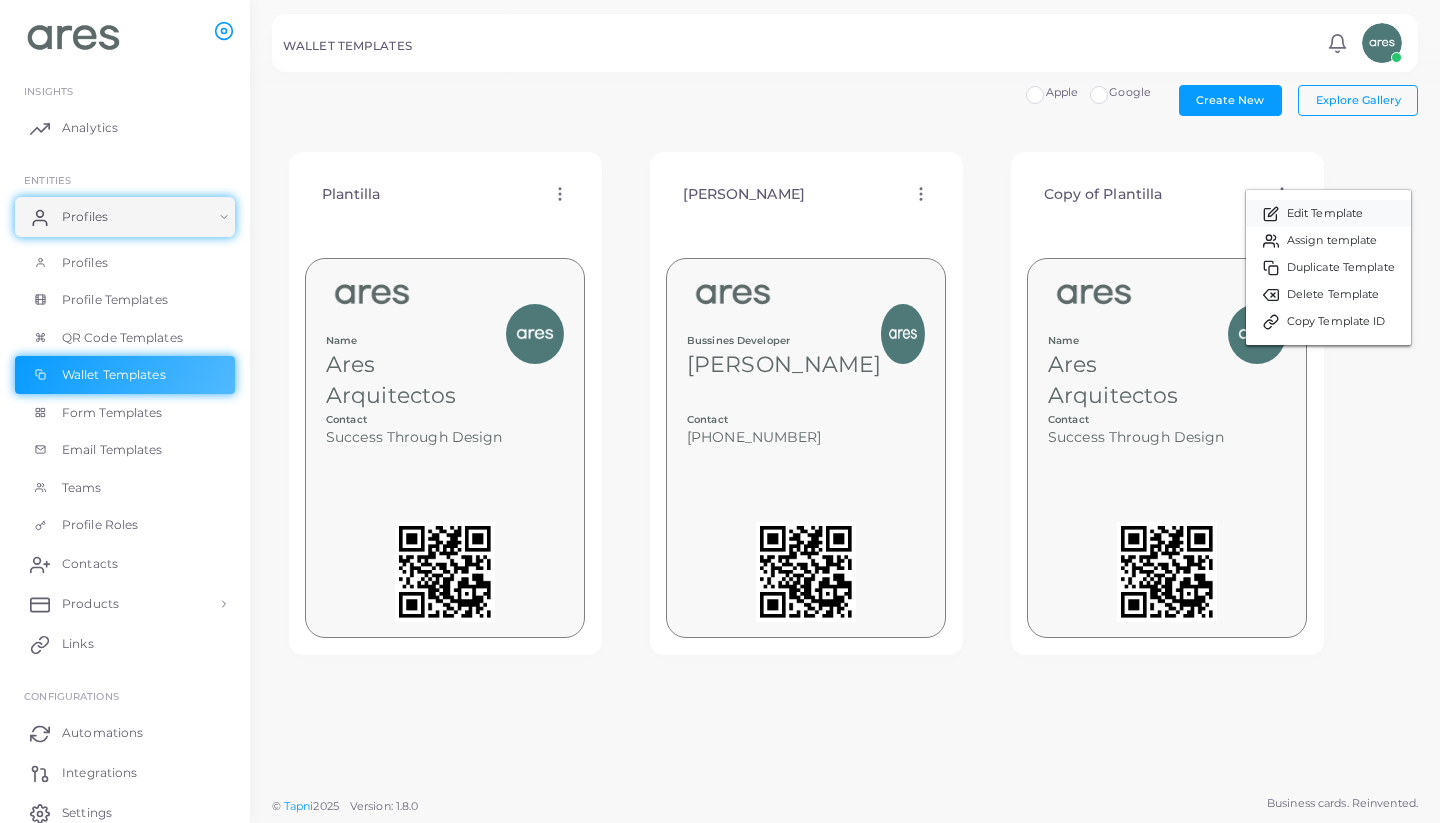 click on "Edit Template" at bounding box center (1325, 214) 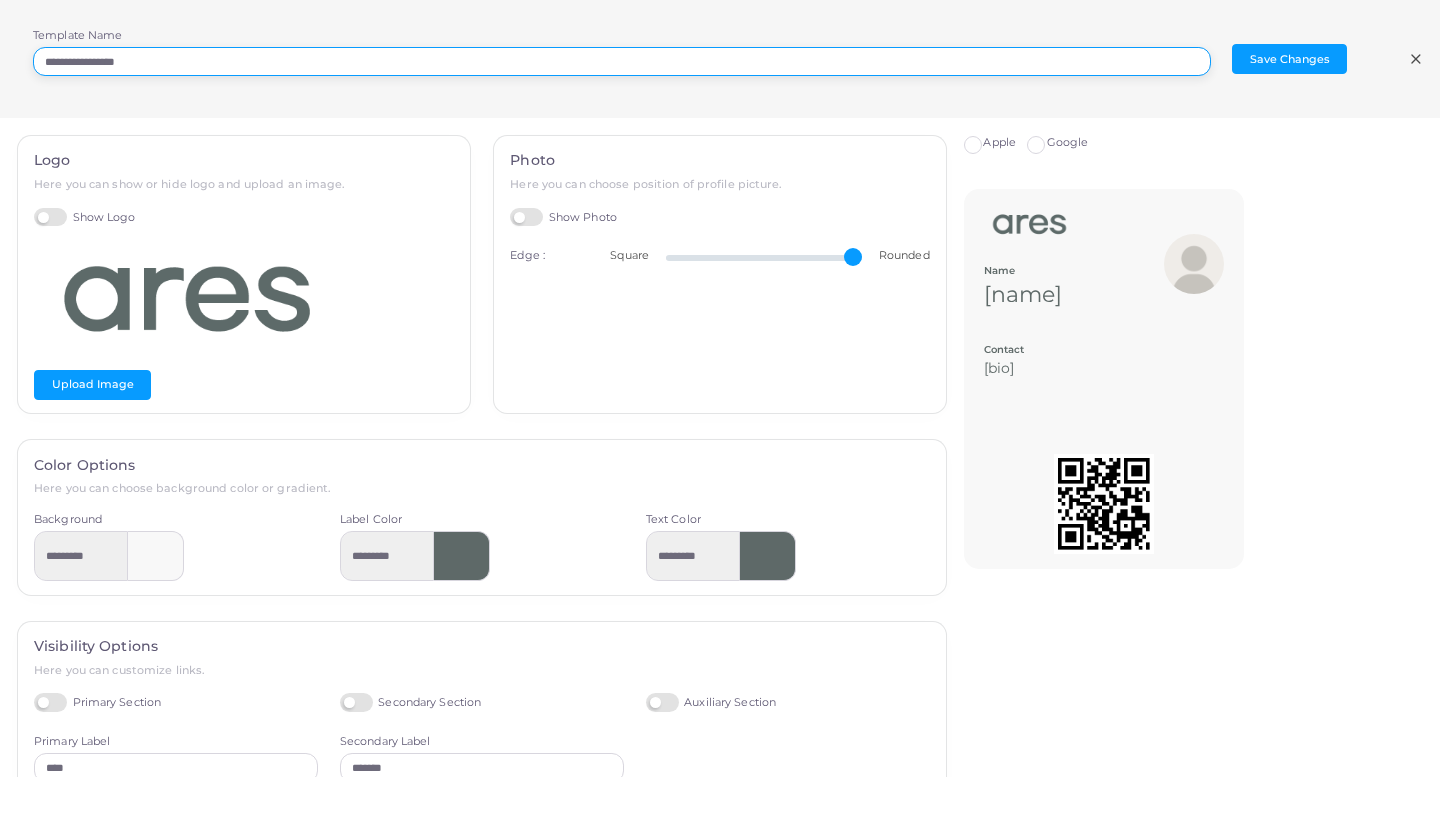drag, startPoint x: 159, startPoint y: 58, endPoint x: 23, endPoint y: 59, distance: 136.00368 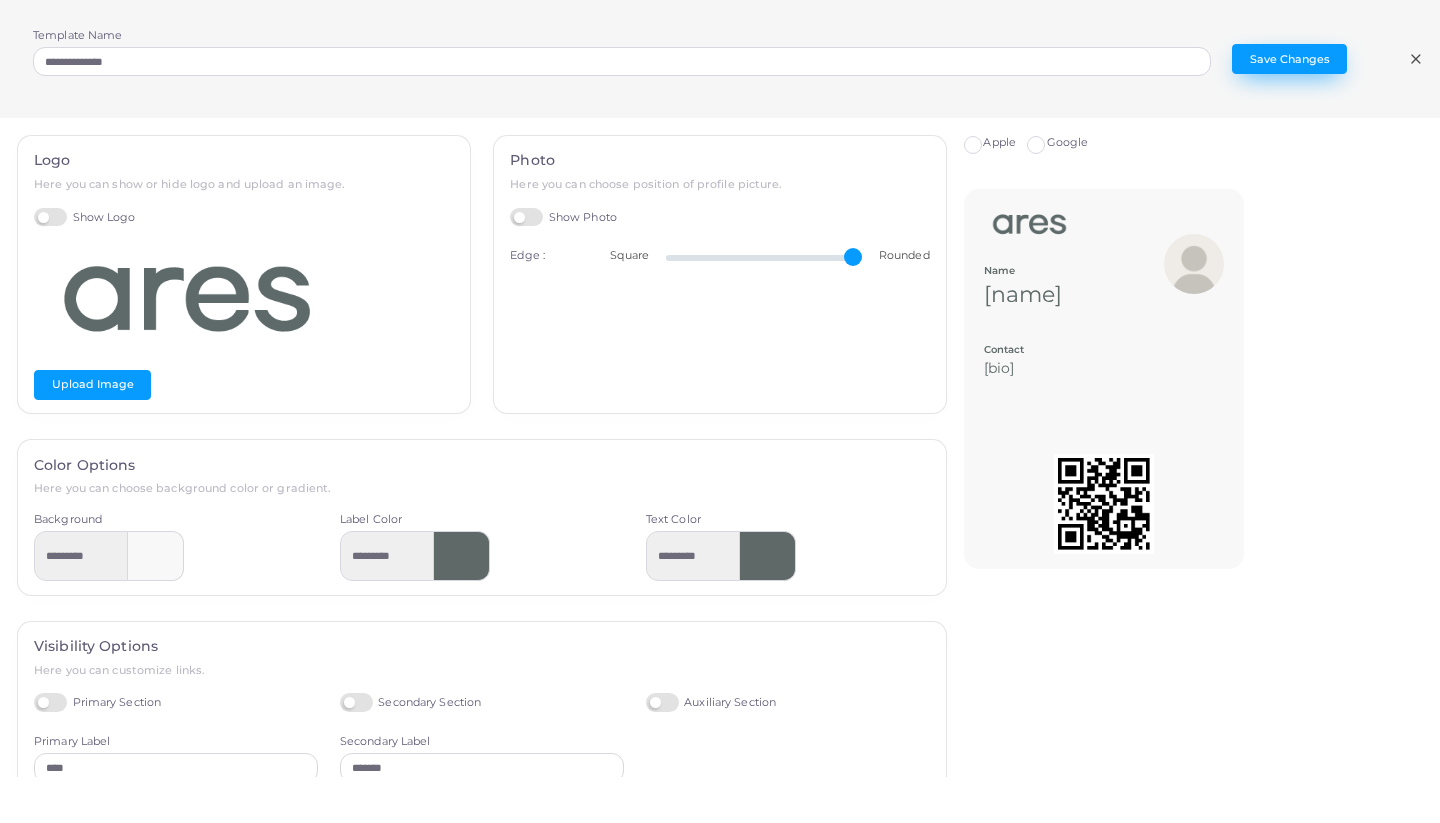 click on "Save Changes" at bounding box center [1289, 59] 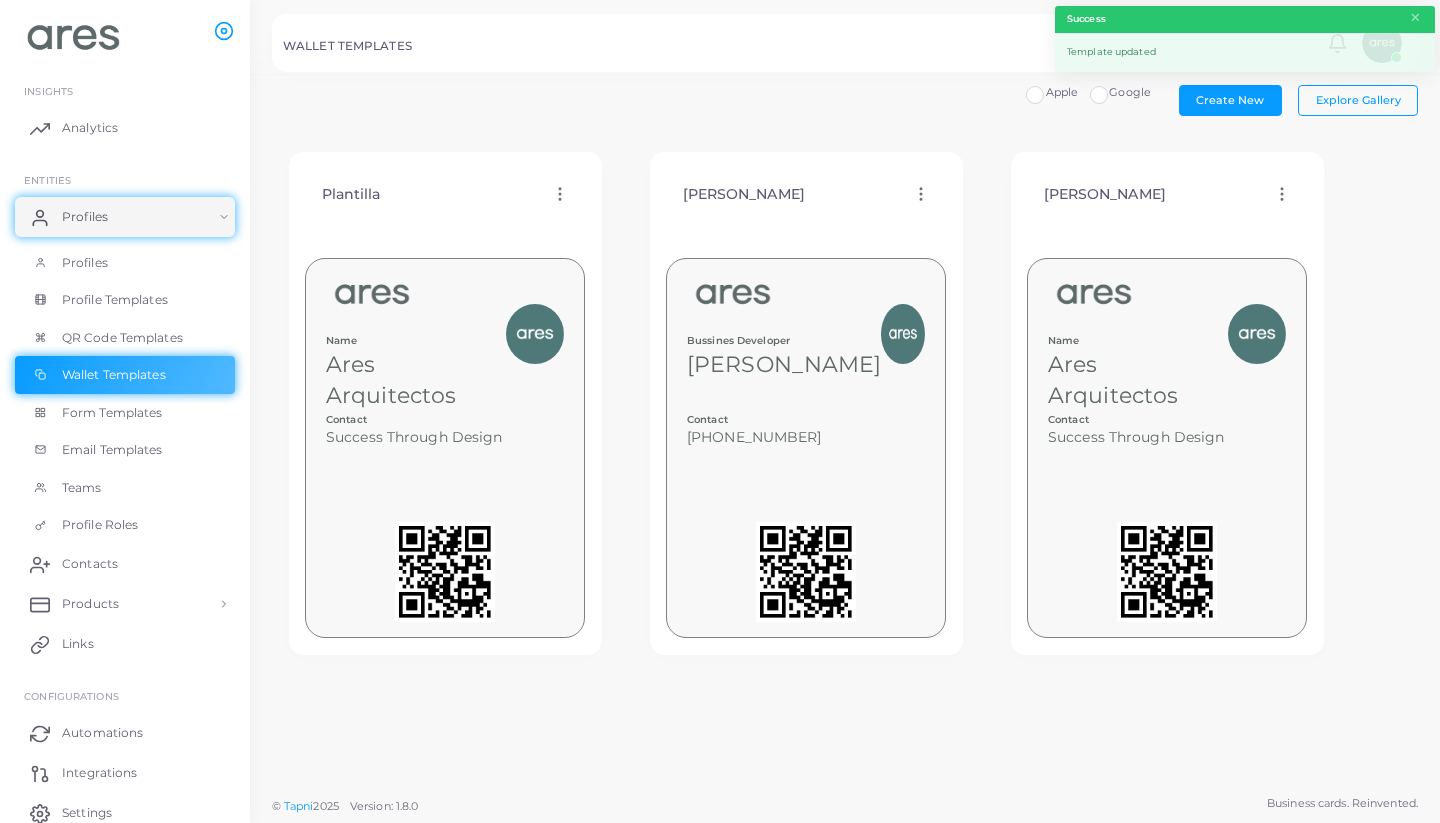 click 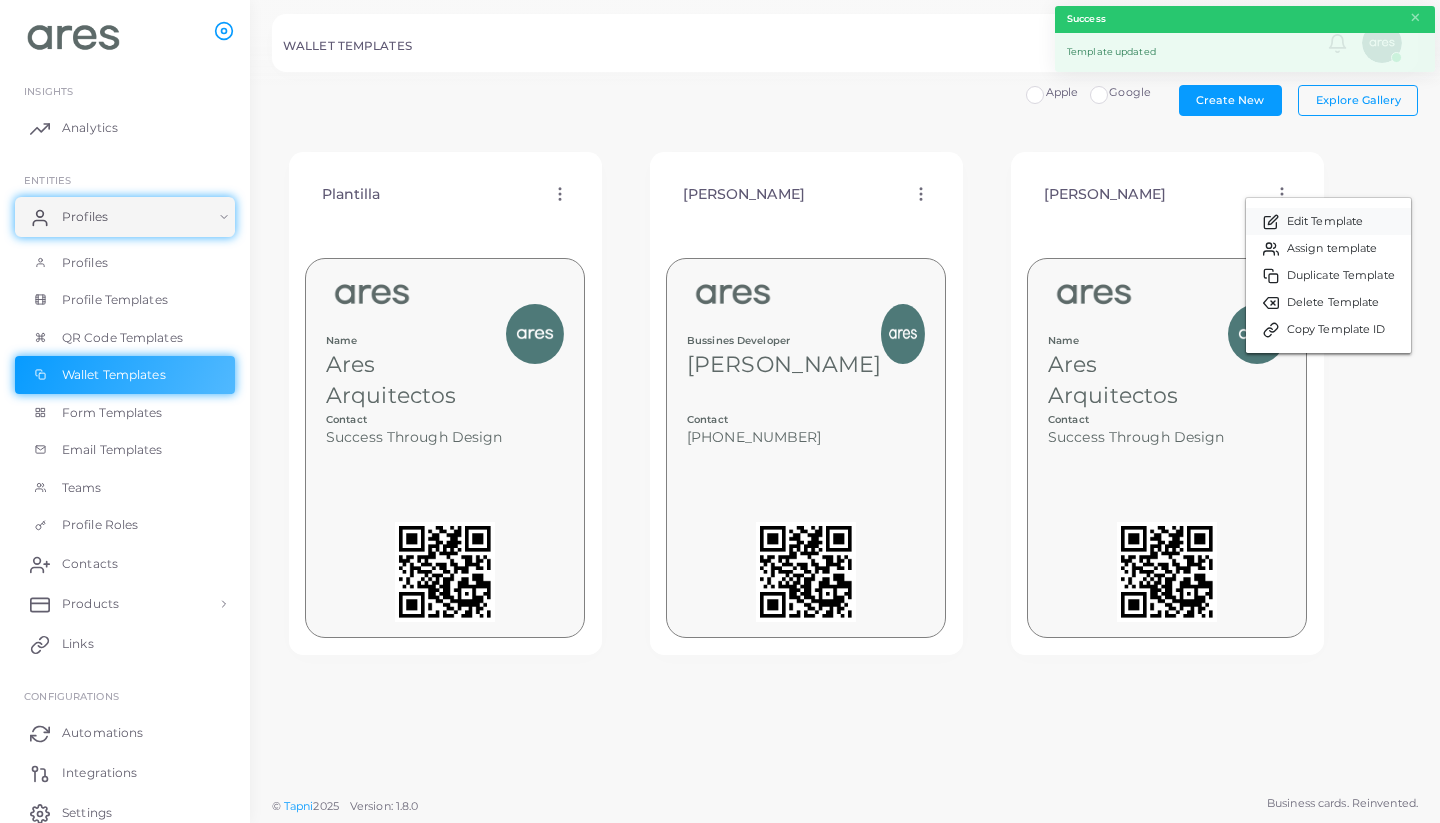 click on "Edit Template" at bounding box center (1325, 222) 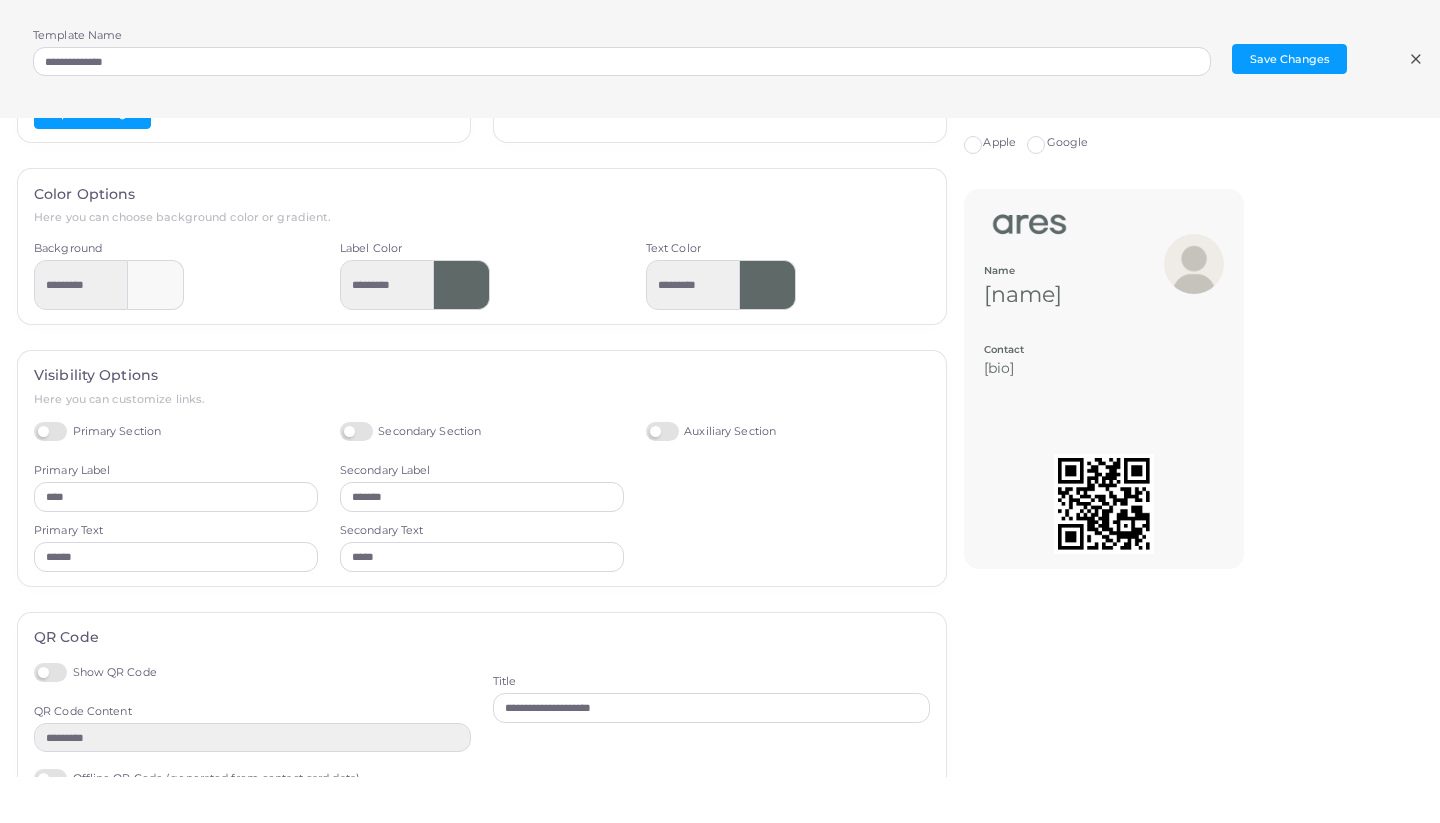 scroll, scrollTop: 272, scrollLeft: 0, axis: vertical 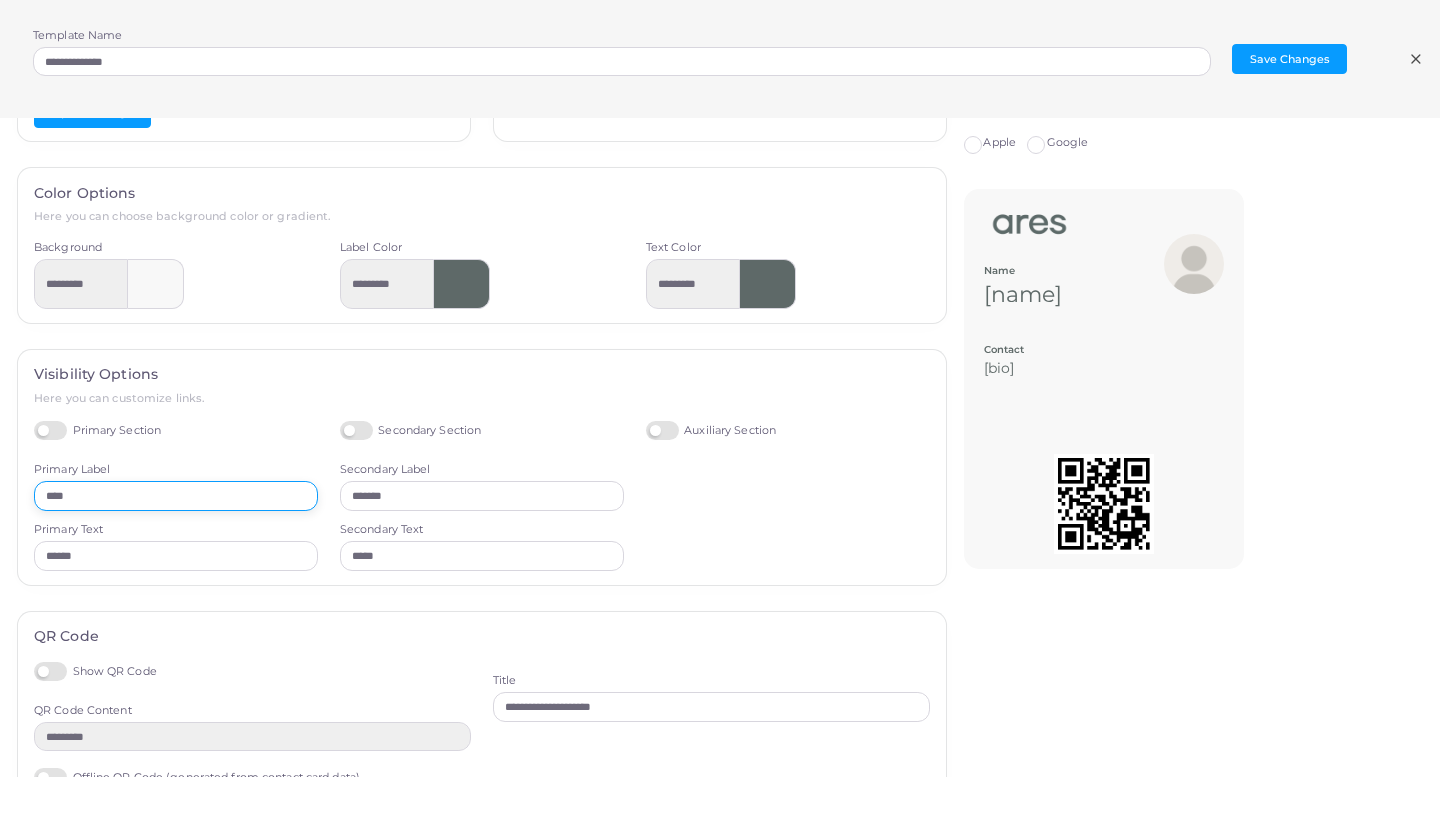 click on "****" at bounding box center (176, 496) 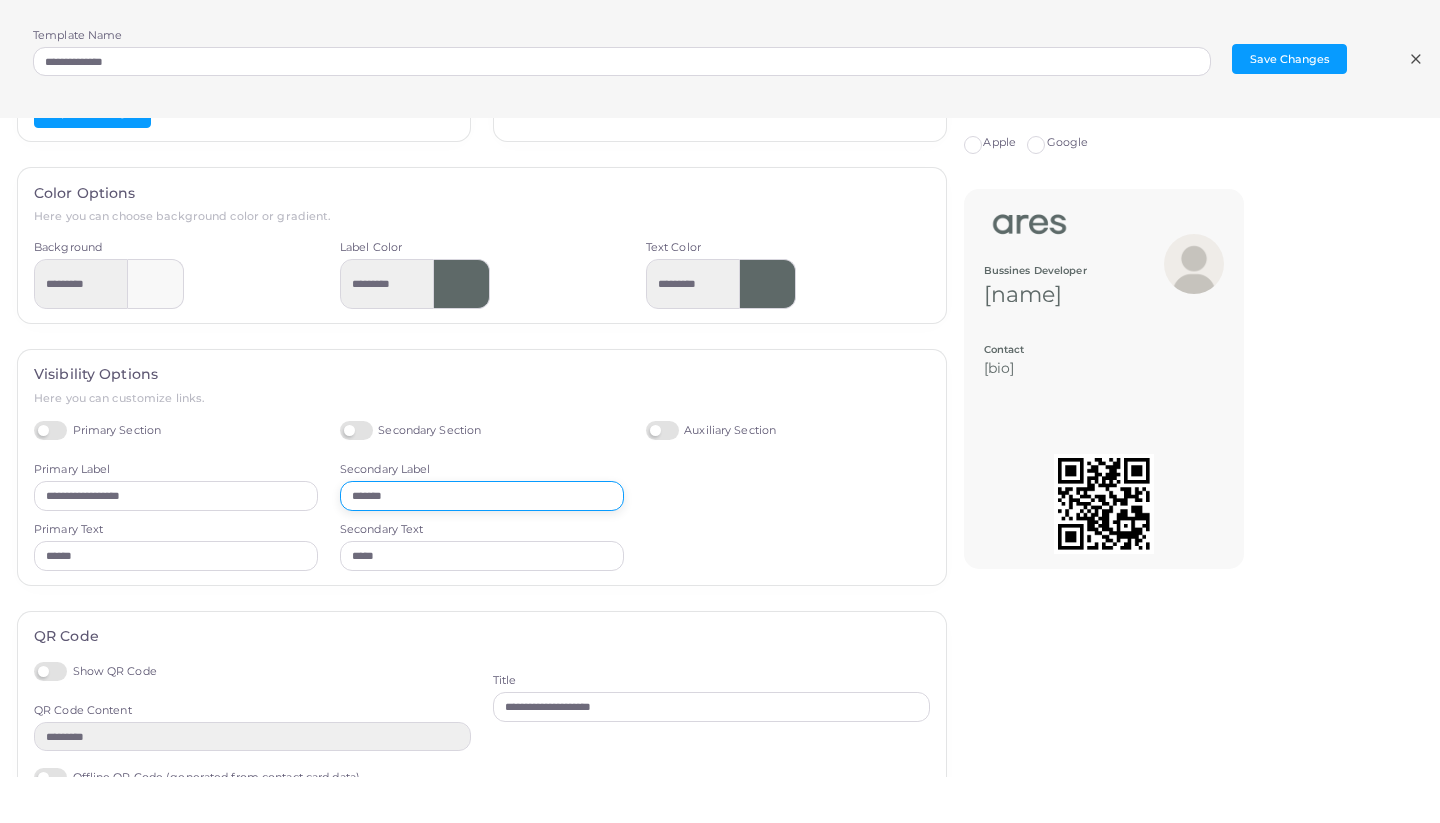 click on "*******" at bounding box center (482, 496) 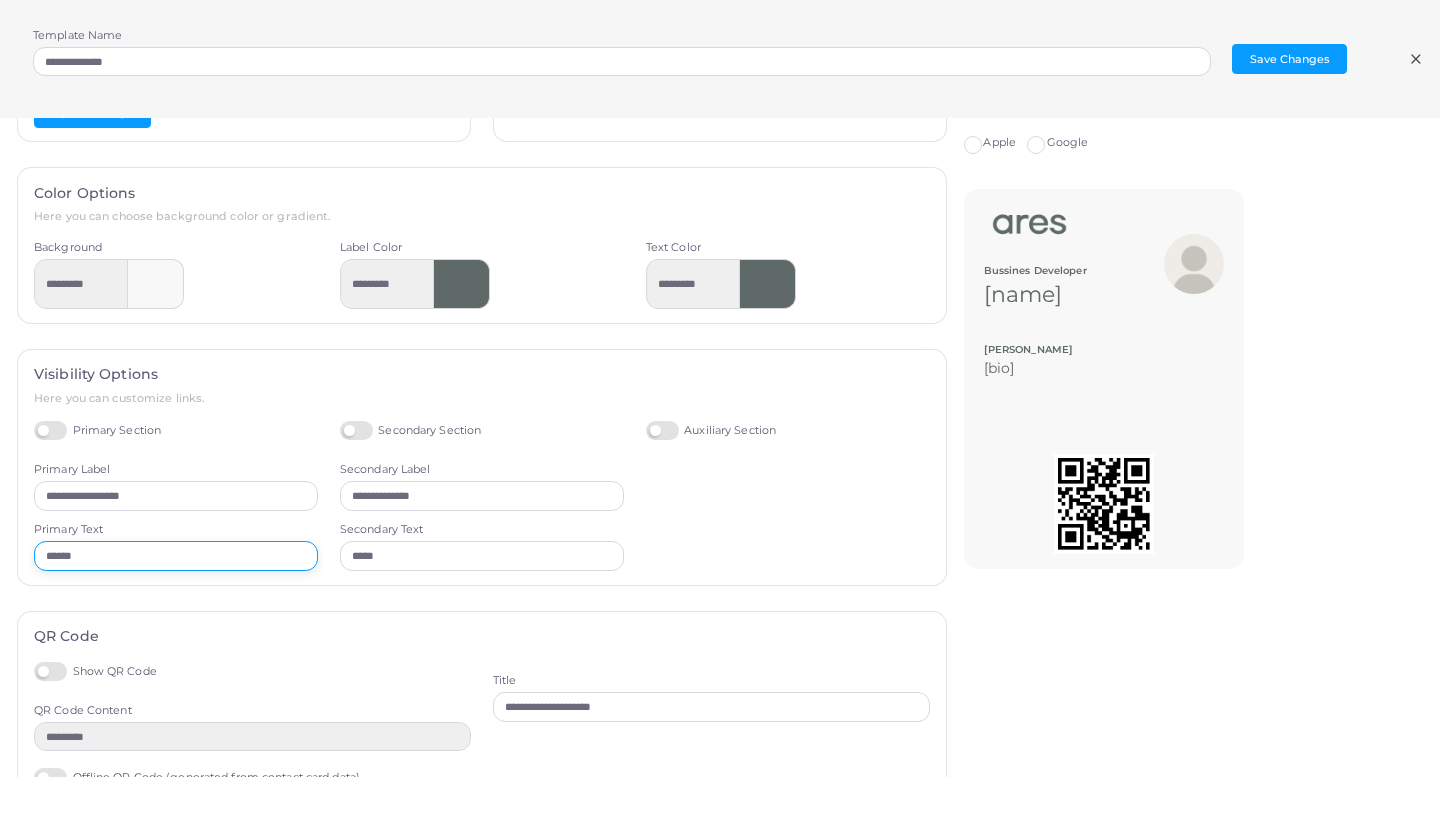 click on "******" at bounding box center (176, 556) 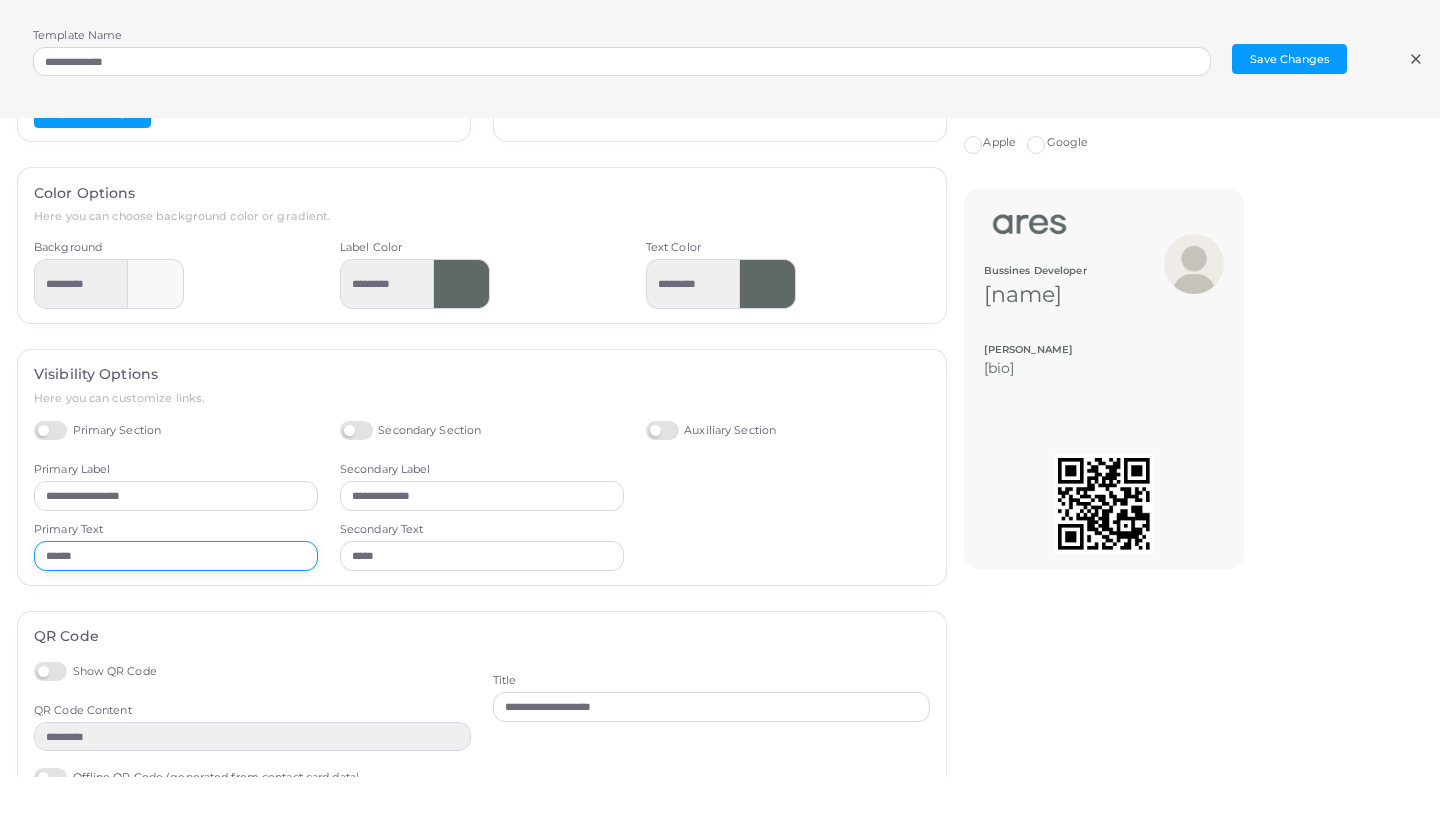 drag, startPoint x: 117, startPoint y: 546, endPoint x: 13, endPoint y: 547, distance: 104.00481 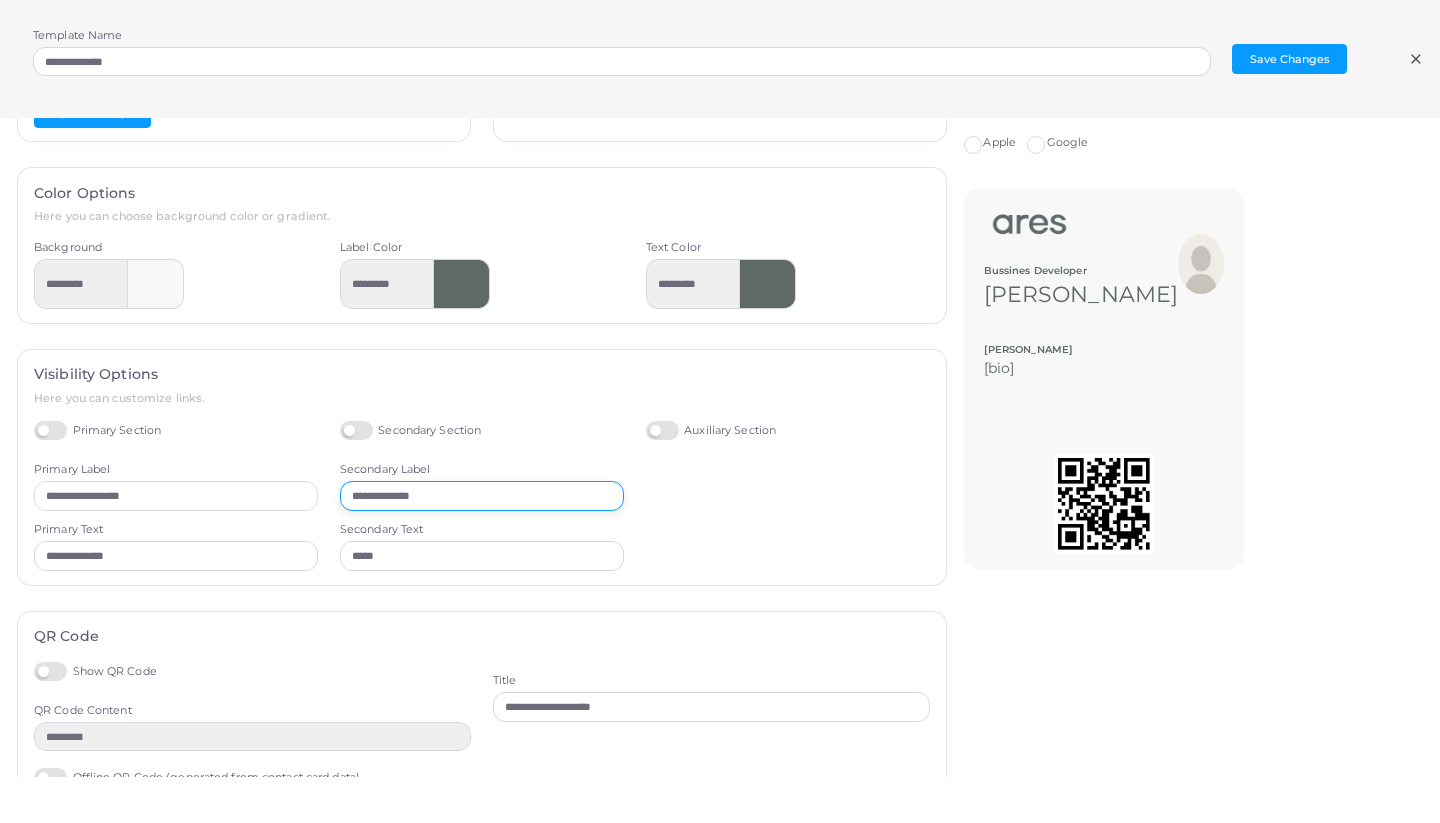 click on "**********" at bounding box center (482, 496) 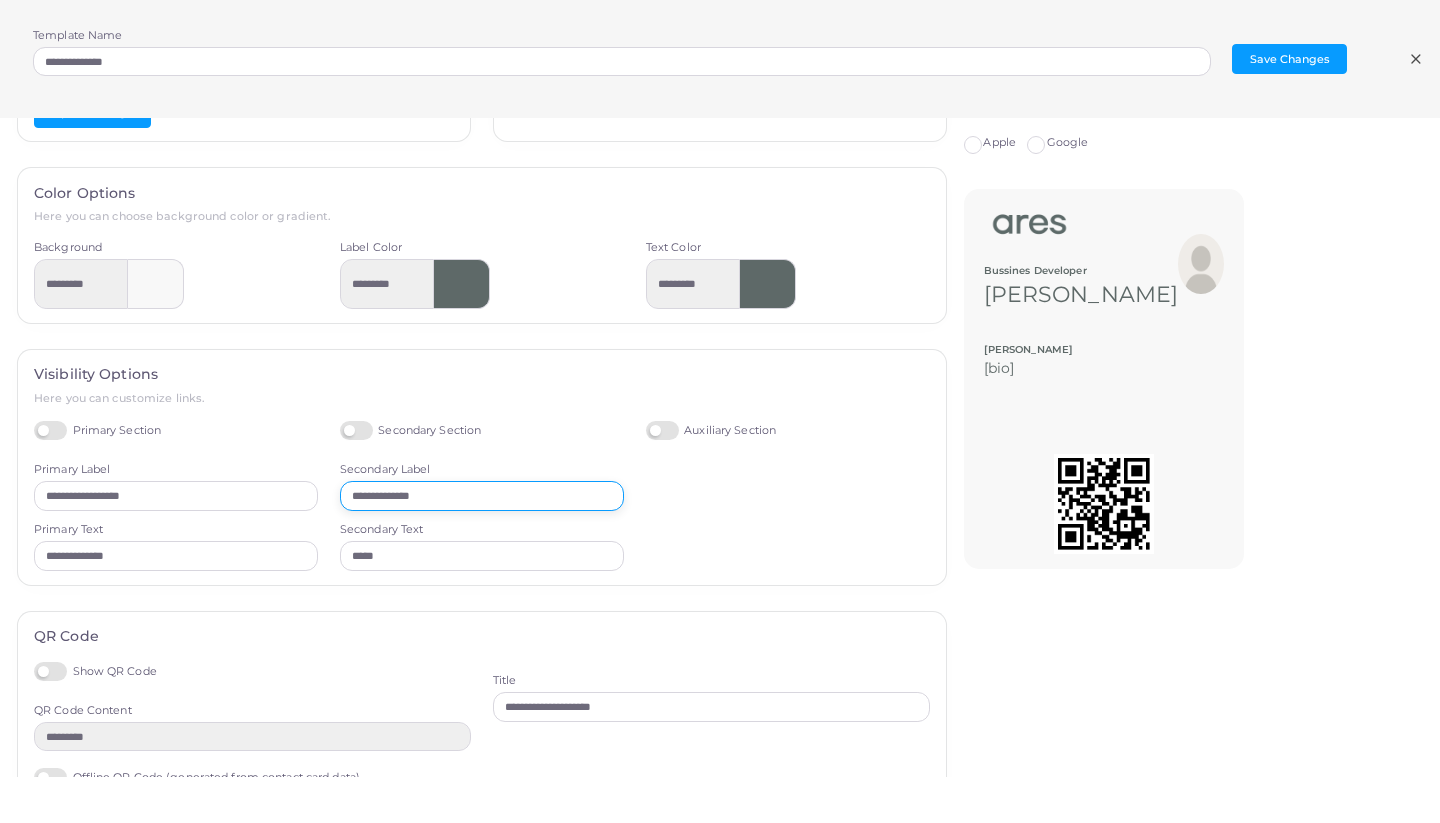 drag, startPoint x: 446, startPoint y: 490, endPoint x: 350, endPoint y: 487, distance: 96.04687 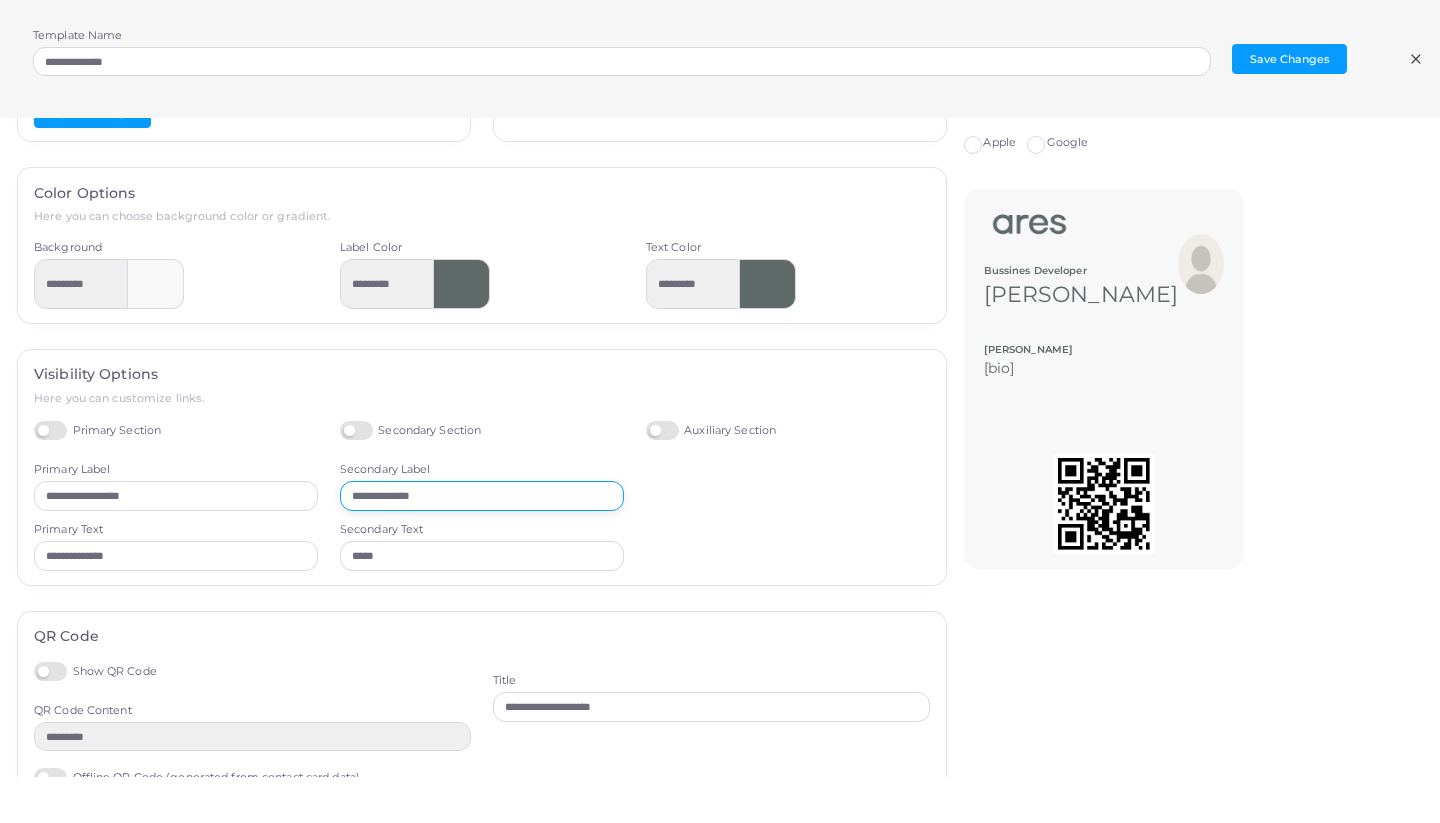 click on "**********" at bounding box center [482, 496] 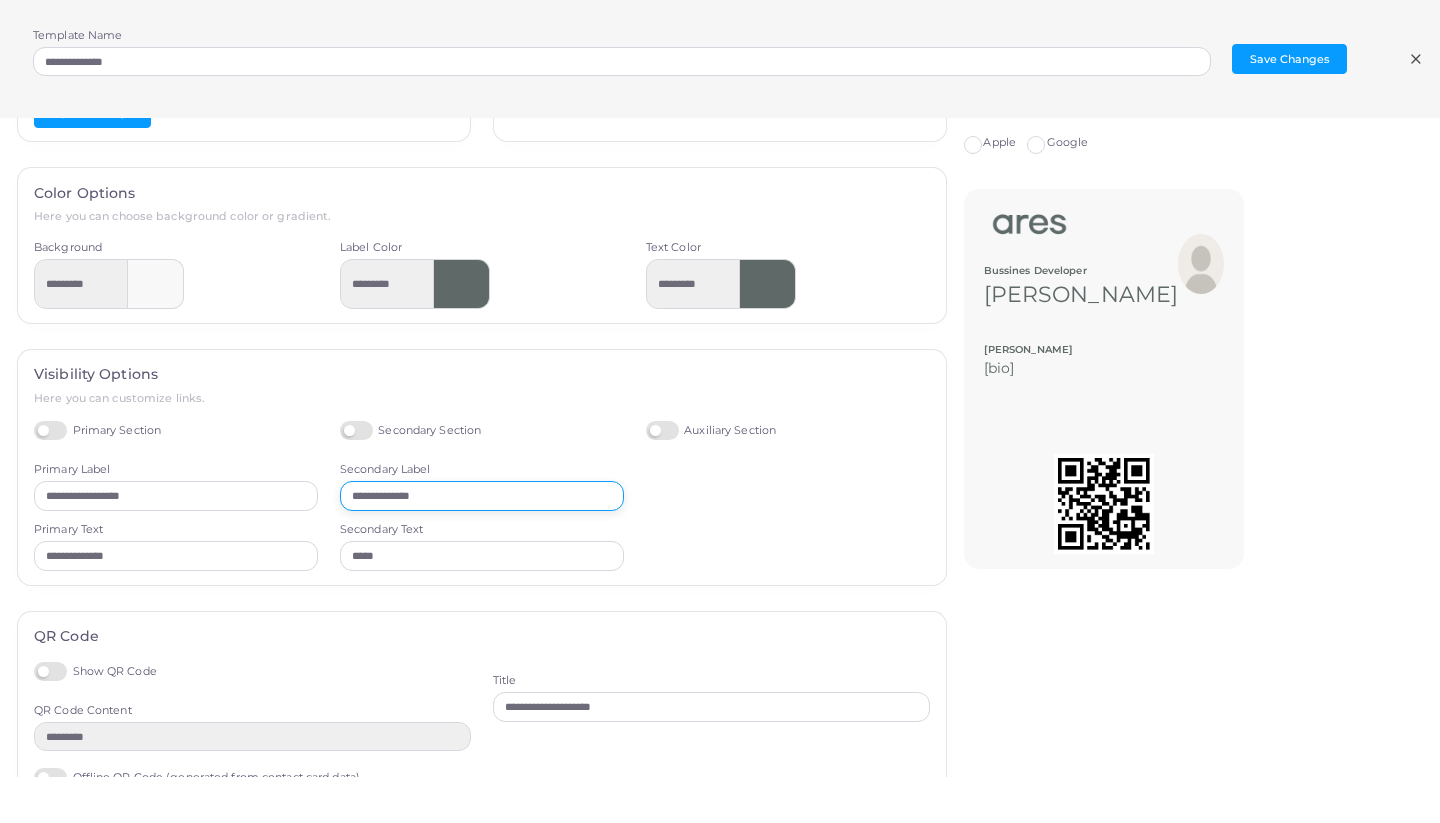 drag, startPoint x: 460, startPoint y: 487, endPoint x: 348, endPoint y: 487, distance: 112 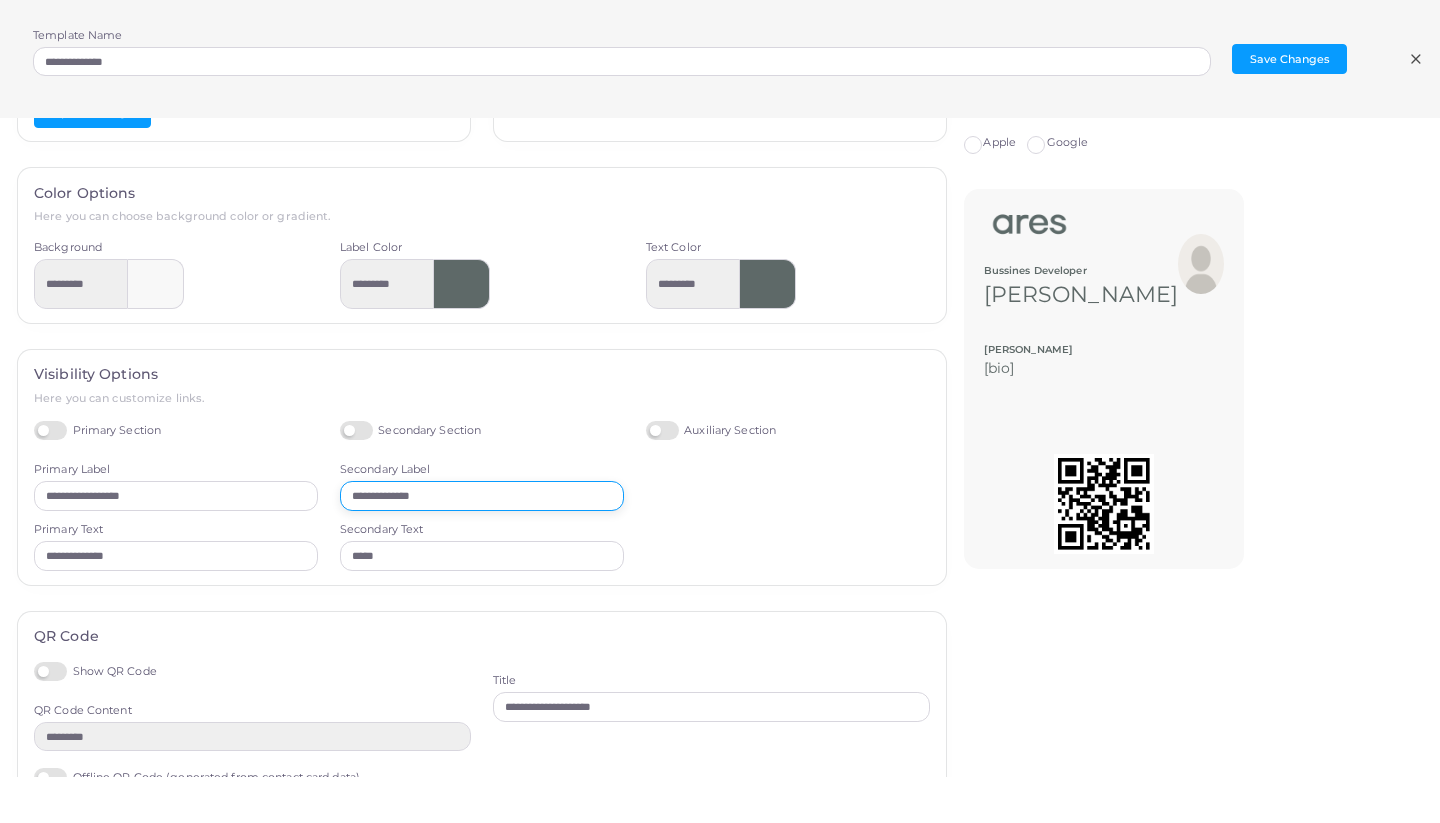 click on "**********" at bounding box center [482, 496] 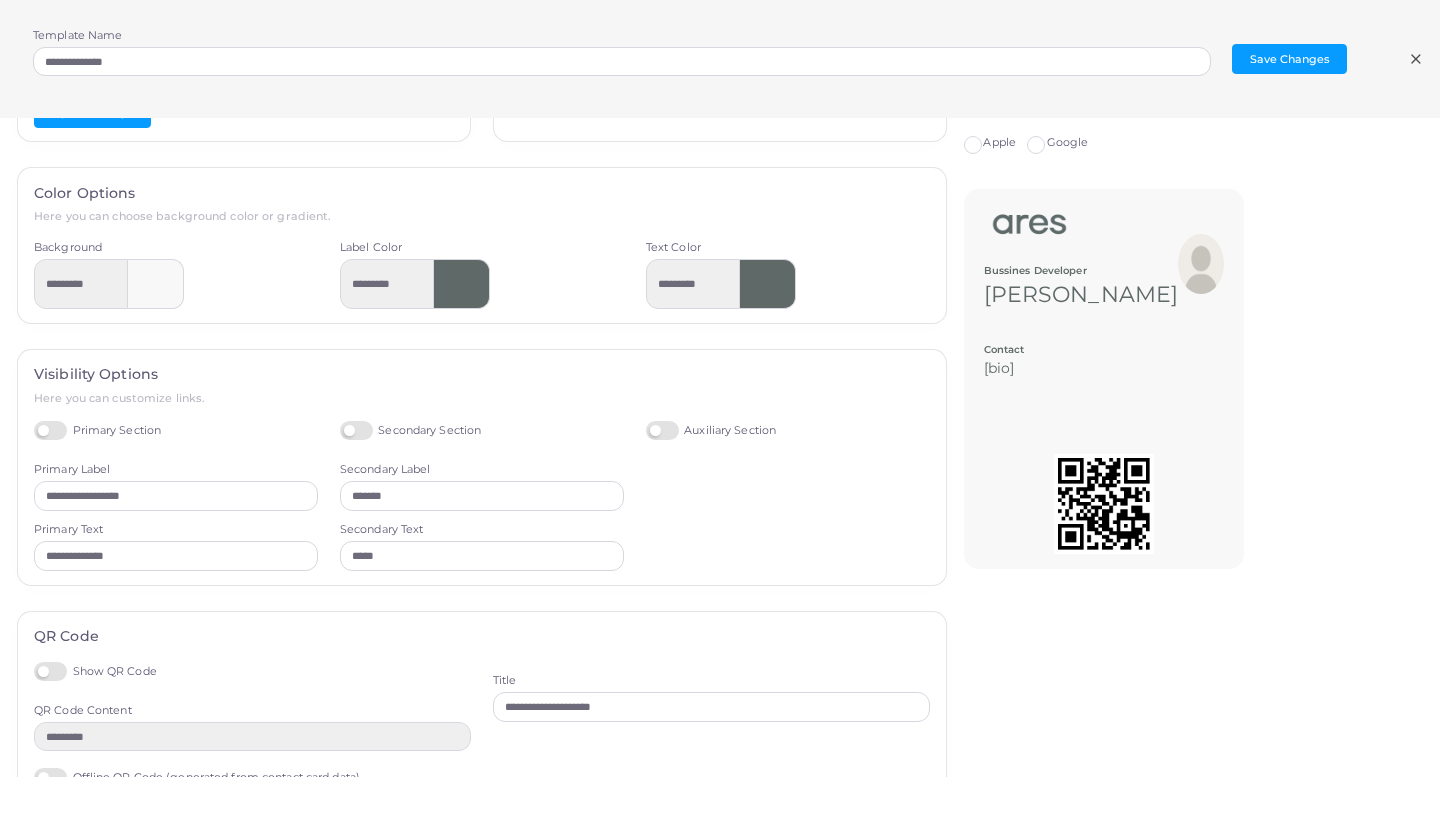 click on "**********" at bounding box center (482, 467) 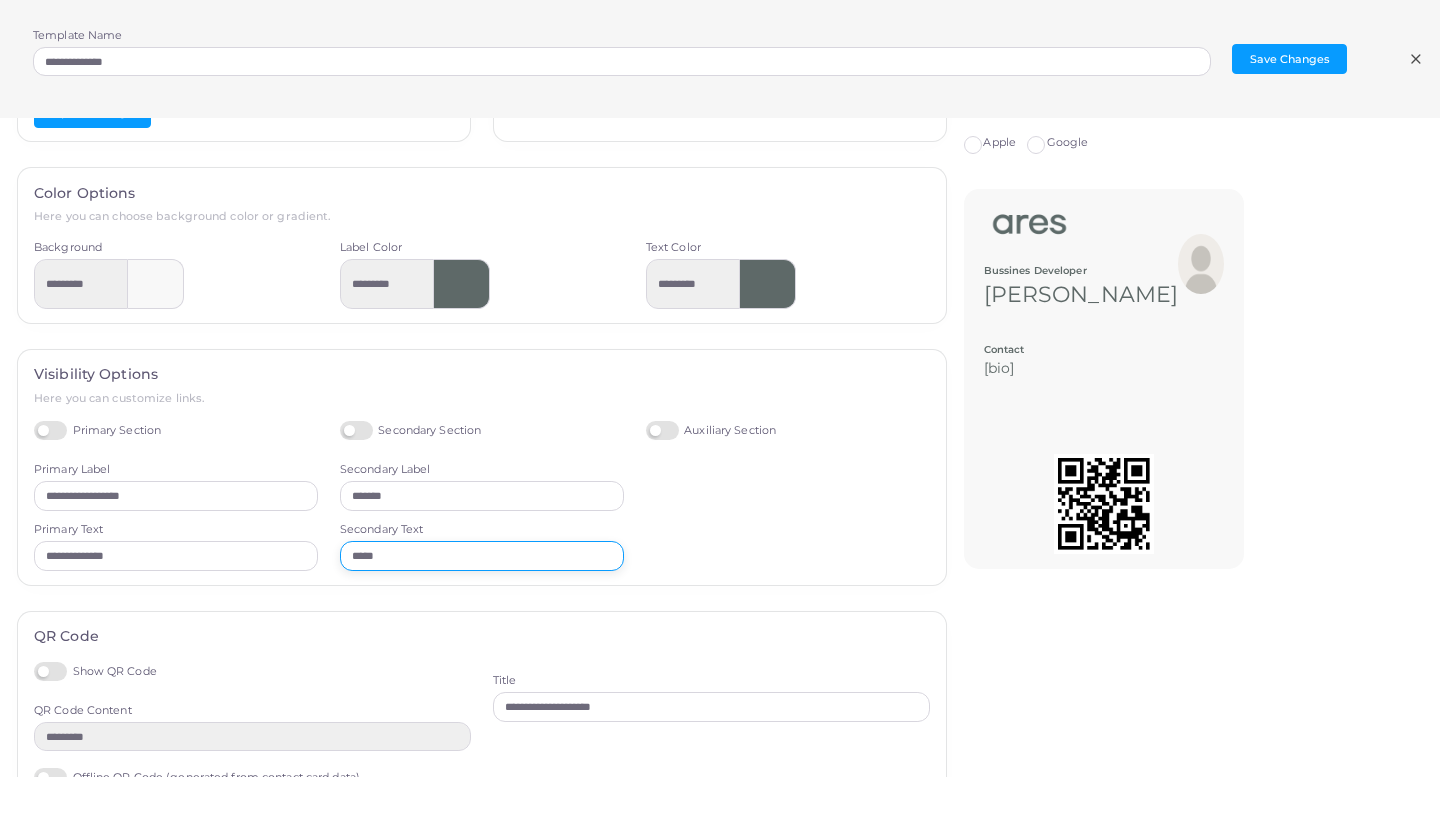 click on "*****" at bounding box center [482, 556] 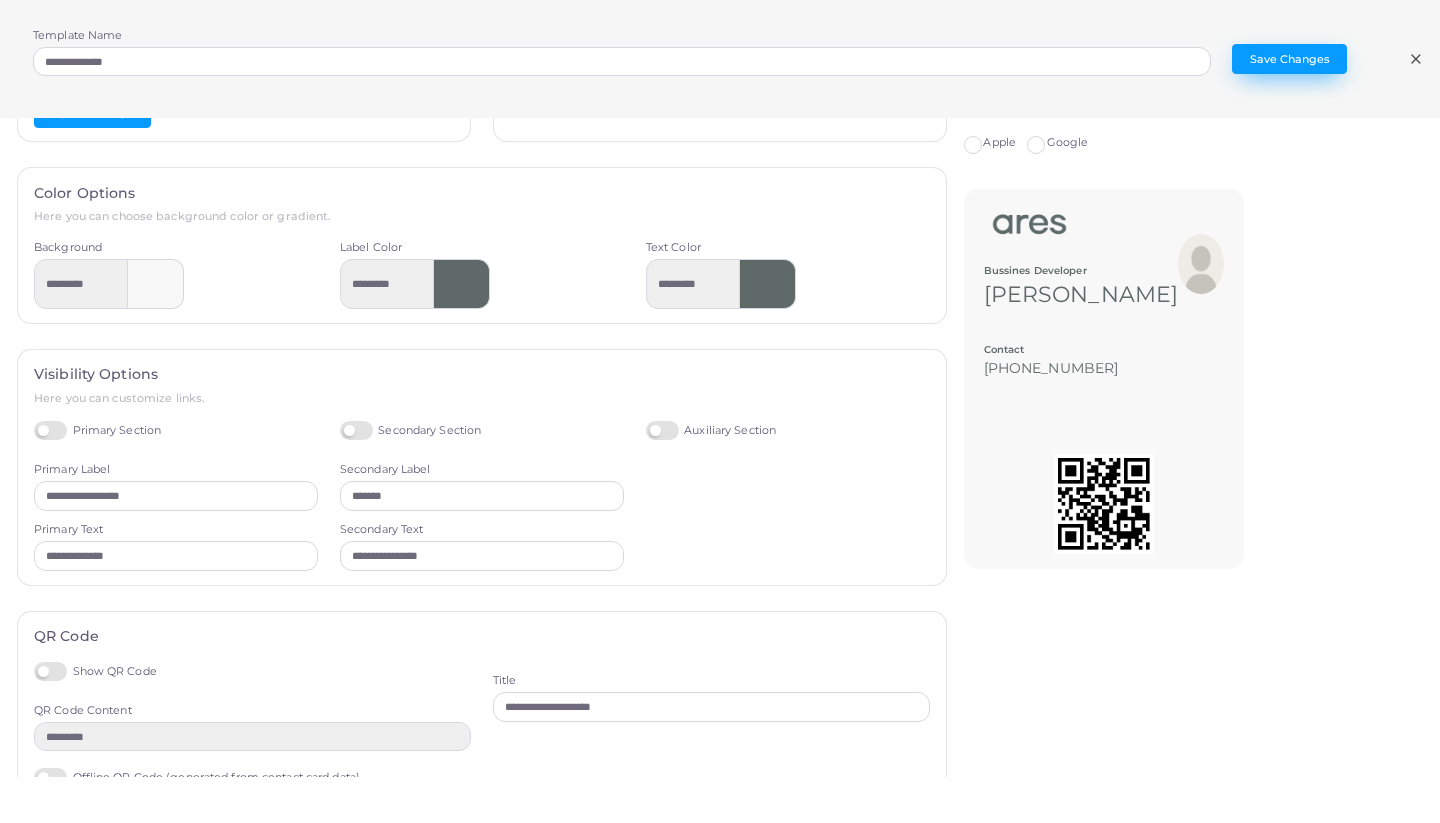 click on "Save Changes" at bounding box center (1289, 59) 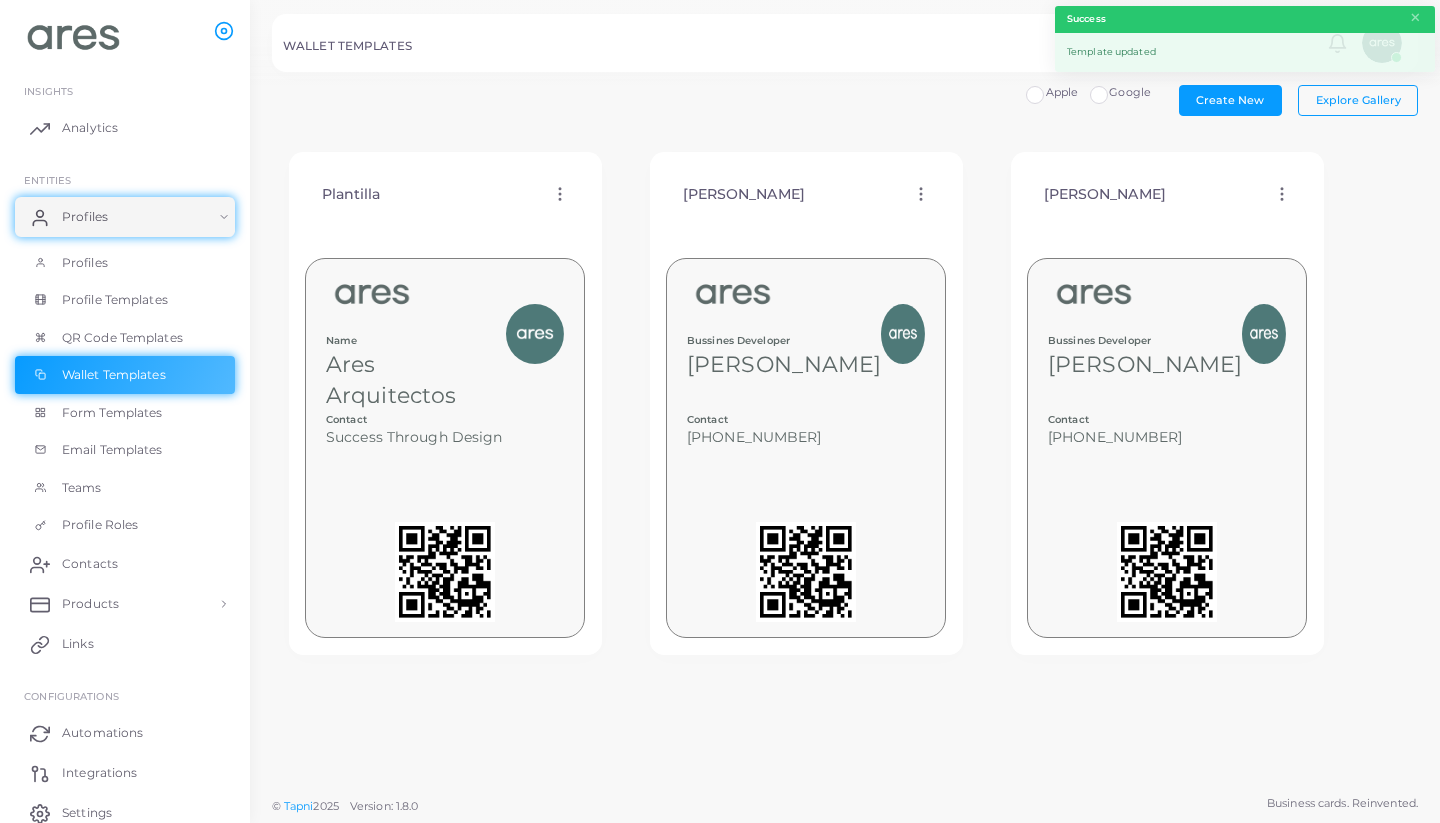 click 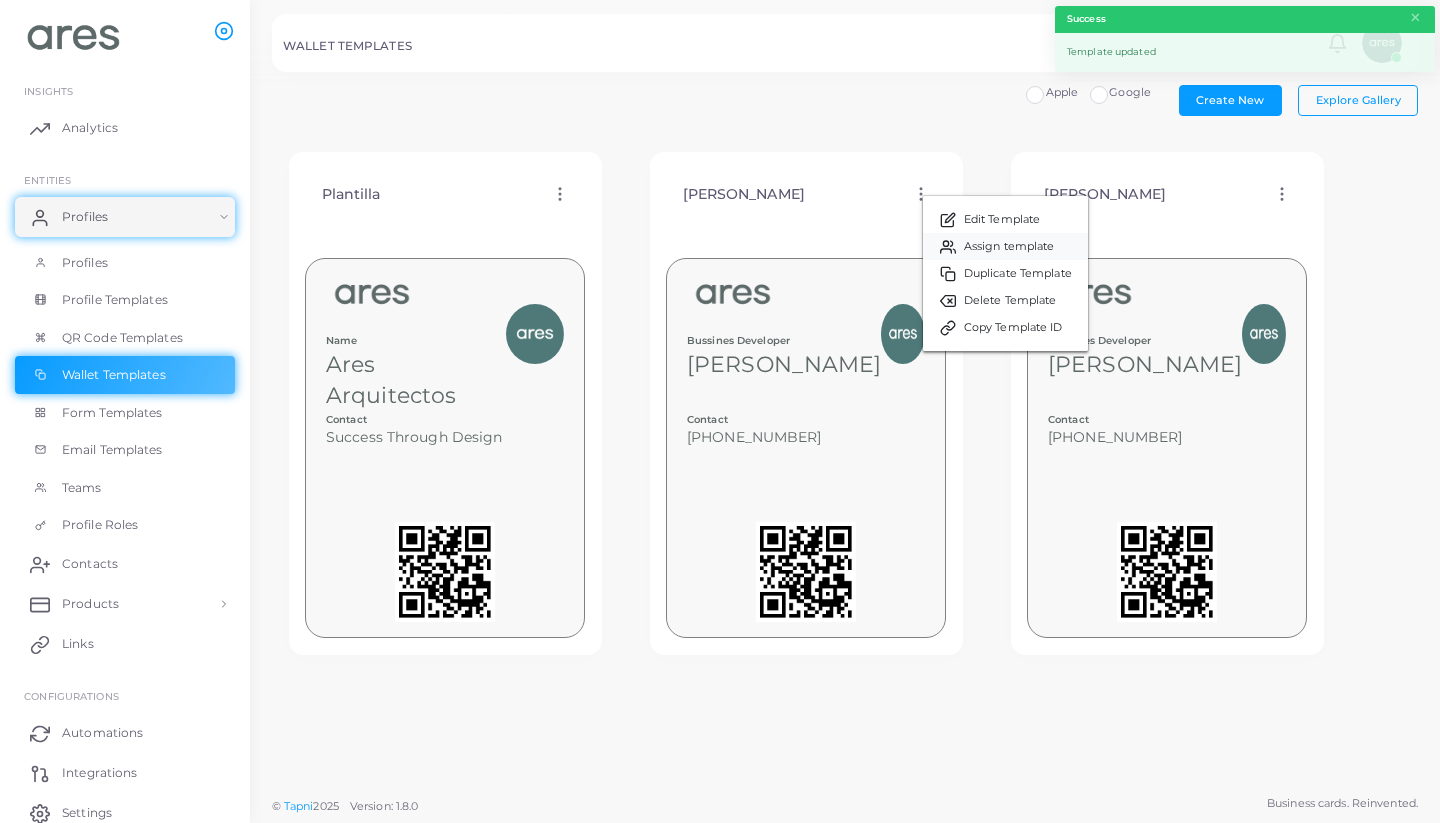 click on "Assign template" at bounding box center (1009, 247) 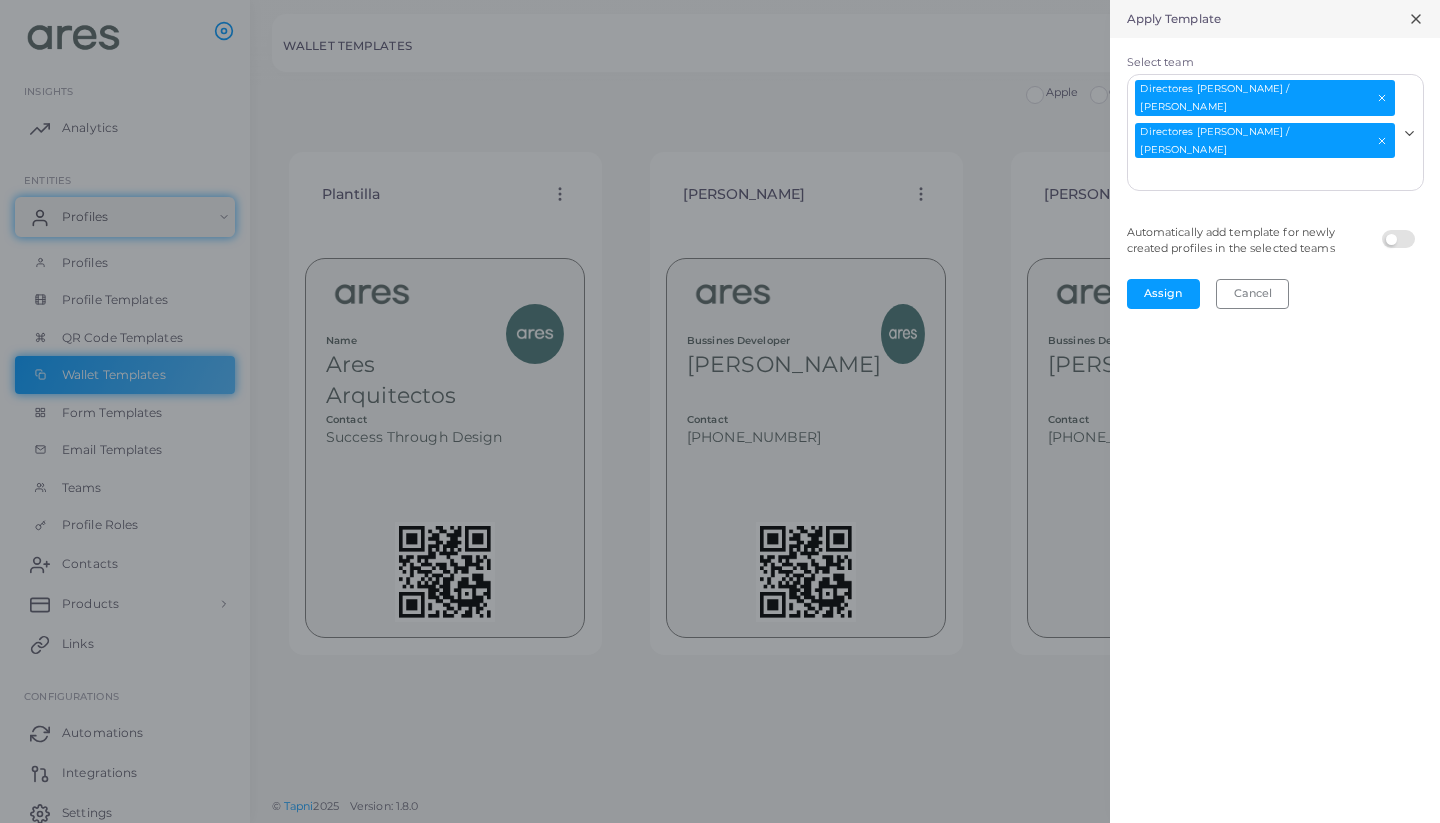 click on "Directores [PERSON_NAME] / [PERSON_NAME]" at bounding box center (1265, 98) 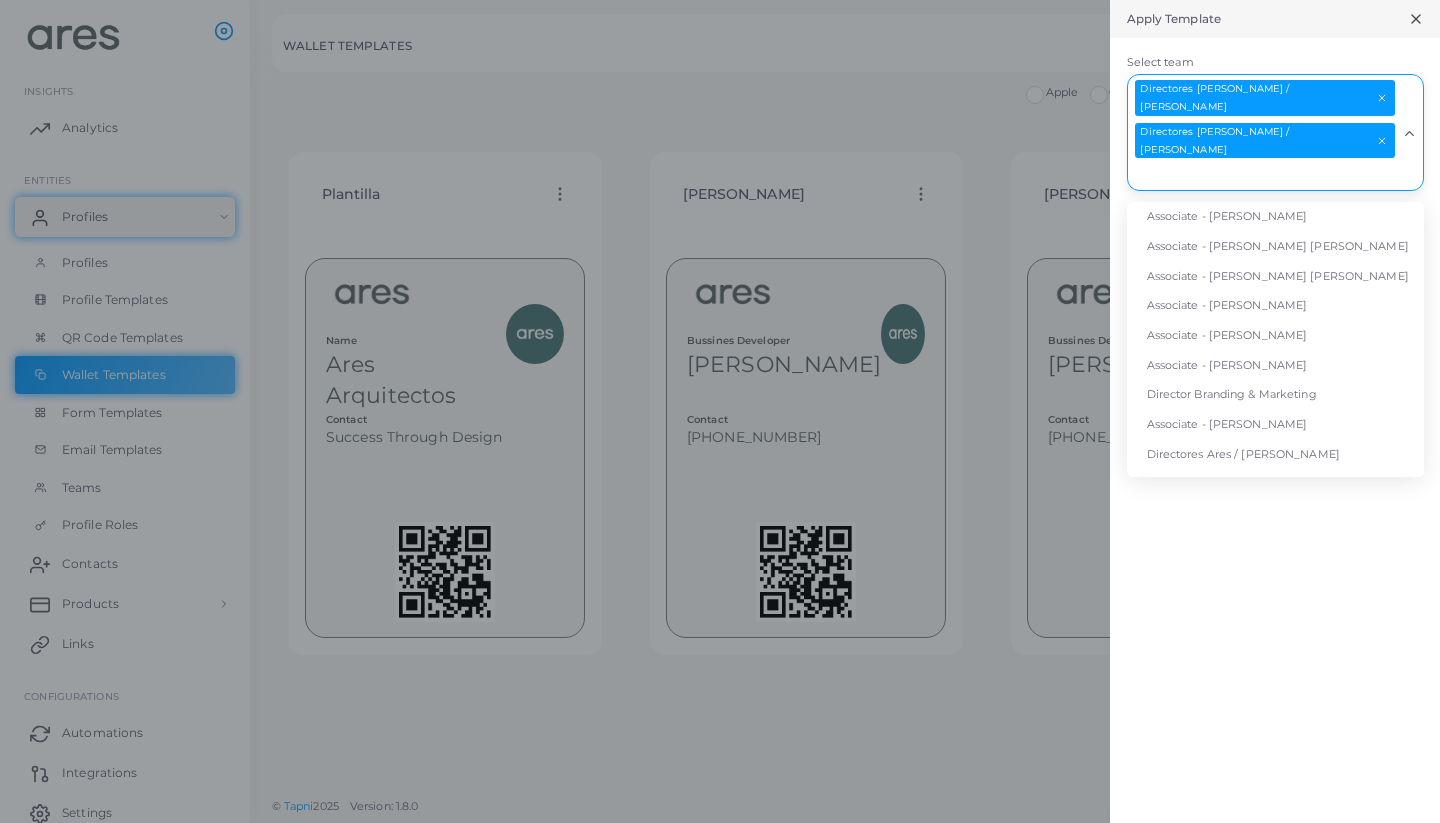 scroll, scrollTop: 102, scrollLeft: 0, axis: vertical 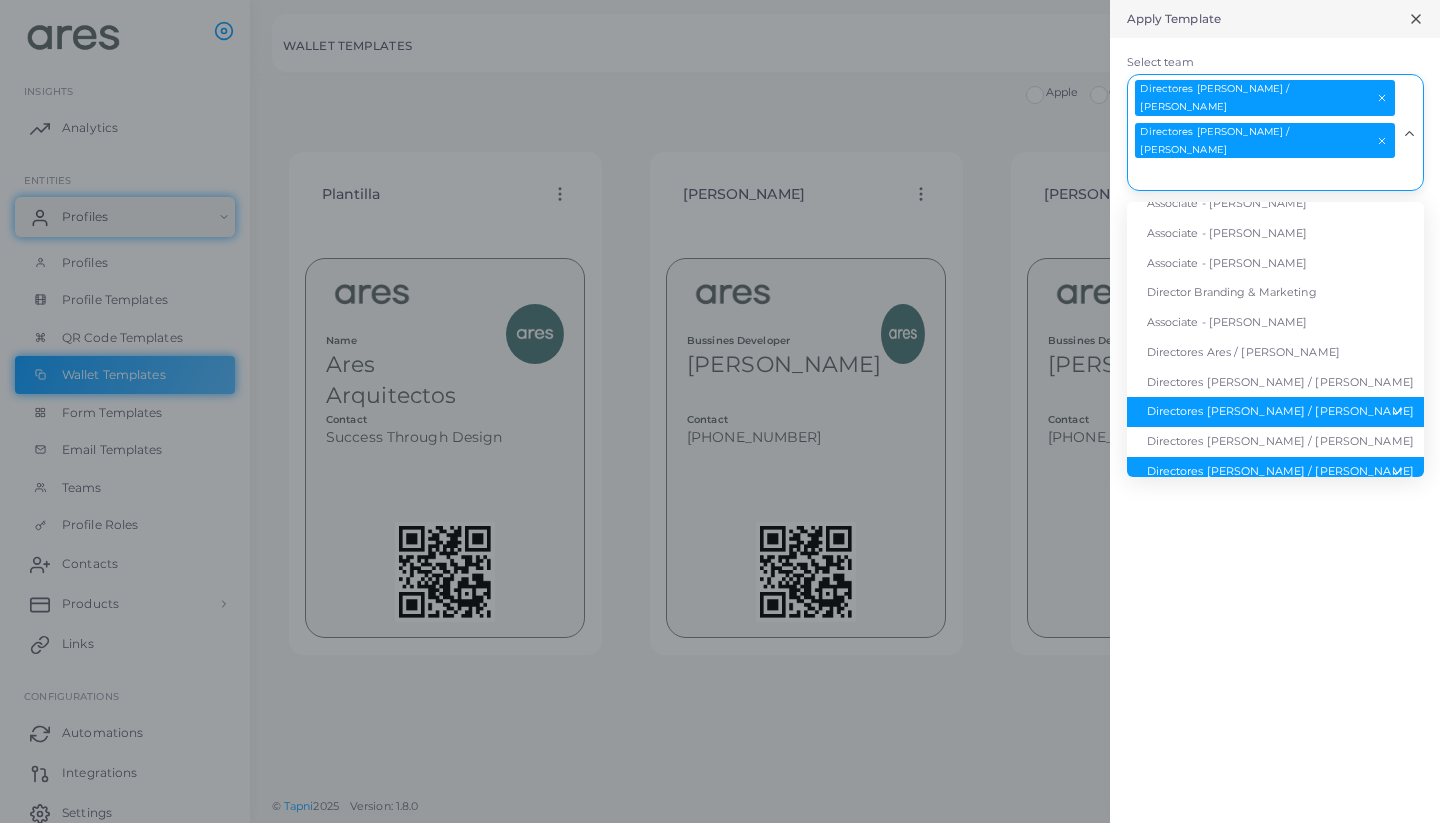 click 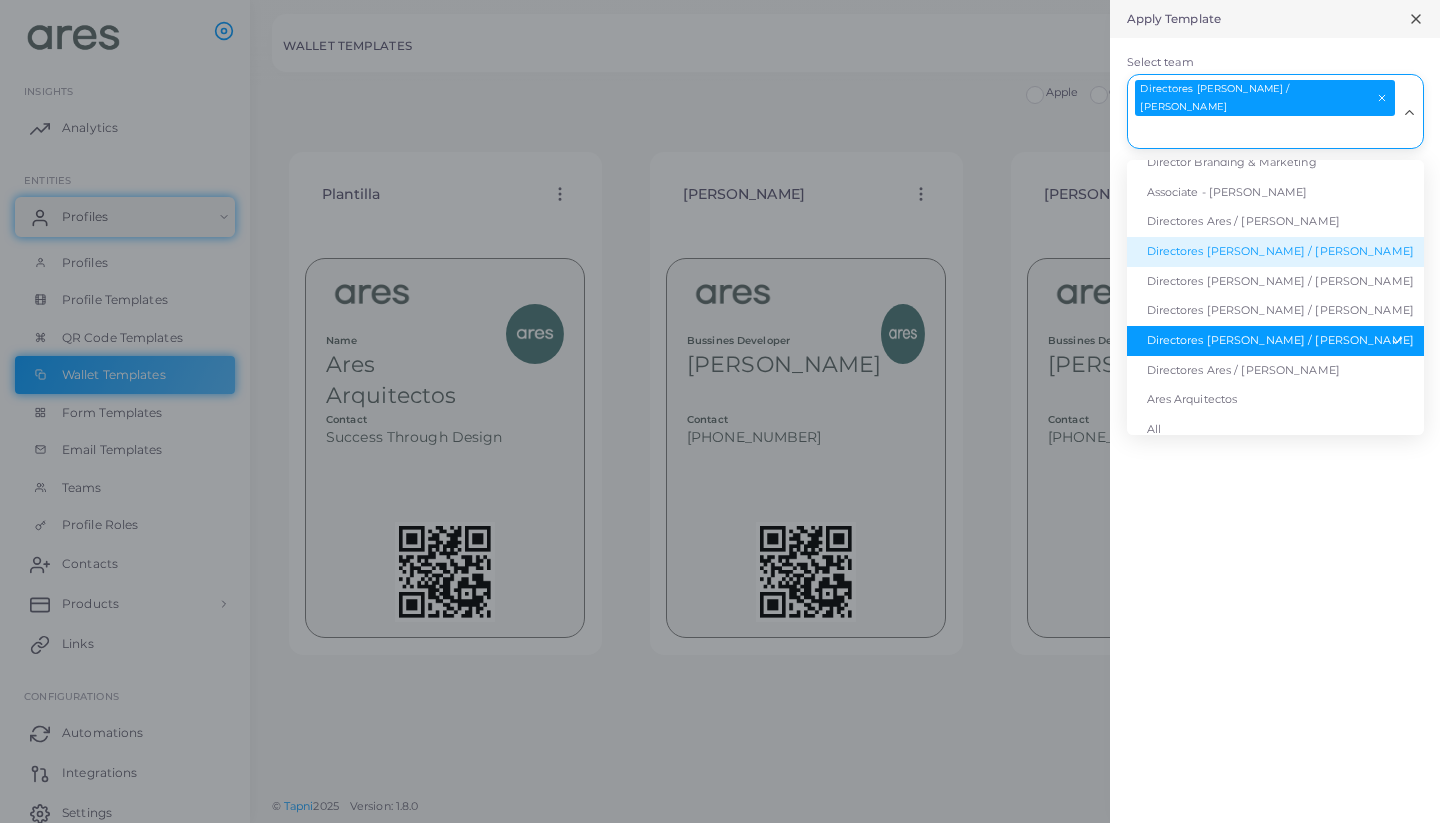 scroll, scrollTop: 189, scrollLeft: 0, axis: vertical 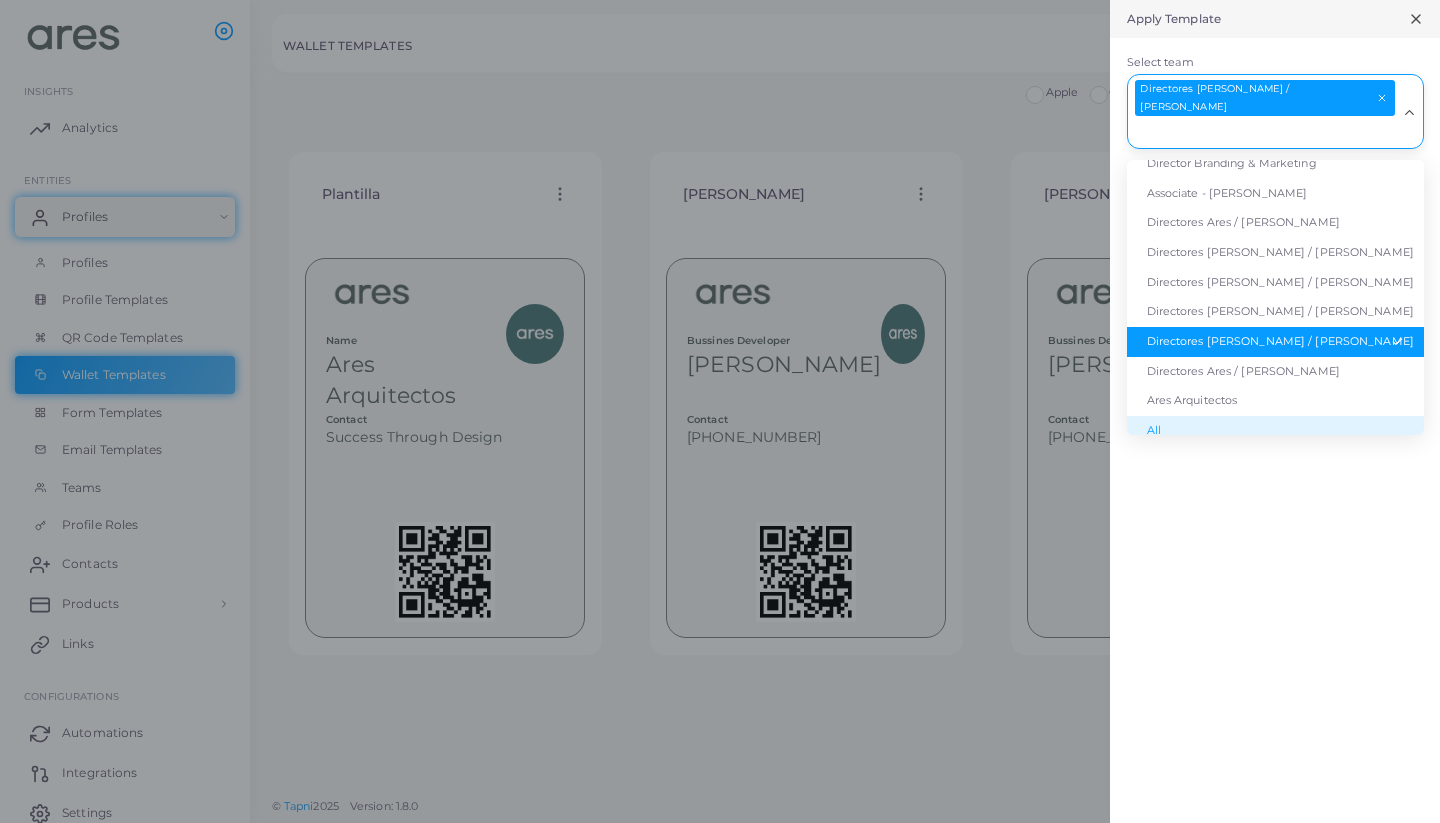 click on "Apply Template Select team
Directores [PERSON_NAME] / [PERSON_NAME]
Loading...
Associate - [PERSON_NAME]
Associate - [PERSON_NAME] [PERSON_NAME]
Associate - [PERSON_NAME] [PERSON_NAME]
Associate - [PERSON_NAME]
Associate -  [PERSON_NAME]
Associate - [PERSON_NAME]
Director Branding & Marketing
Associate - [PERSON_NAME]
Directores Ares / [PERSON_NAME]
Directores [PERSON_NAME] / [PERSON_NAME]
Directores Ares / [PERSON_NAME]
Directores [PERSON_NAME] / [PERSON_NAME]
Directores [PERSON_NAME] / [PERSON_NAME]
Directores Ares / [PERSON_NAME]
Ares Arquitectos
All
Automatically add template for newly created profiles in the selected teams  Assign   Cancel" at bounding box center [1275, 411] 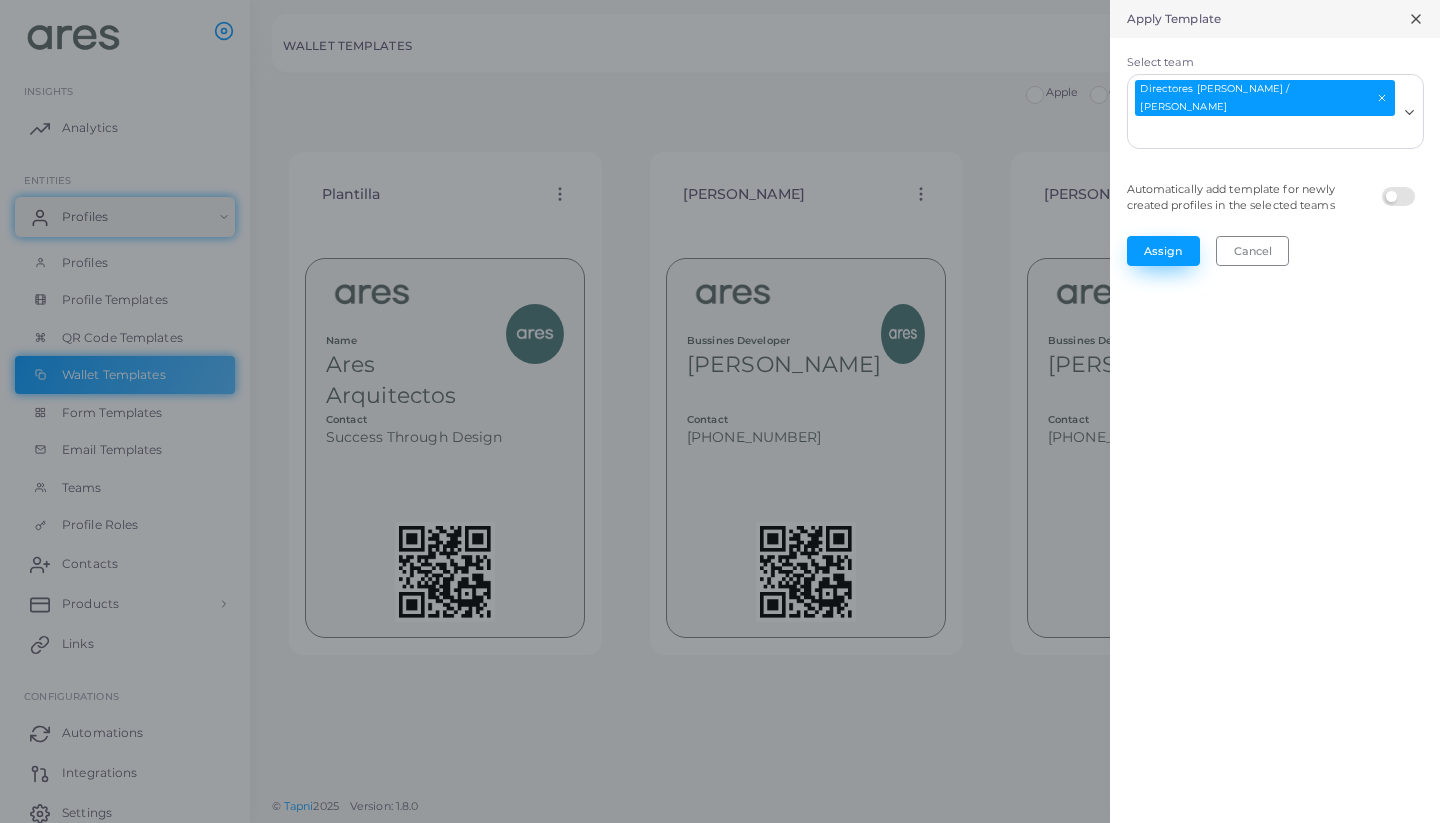 click on "Assign" at bounding box center [1163, 251] 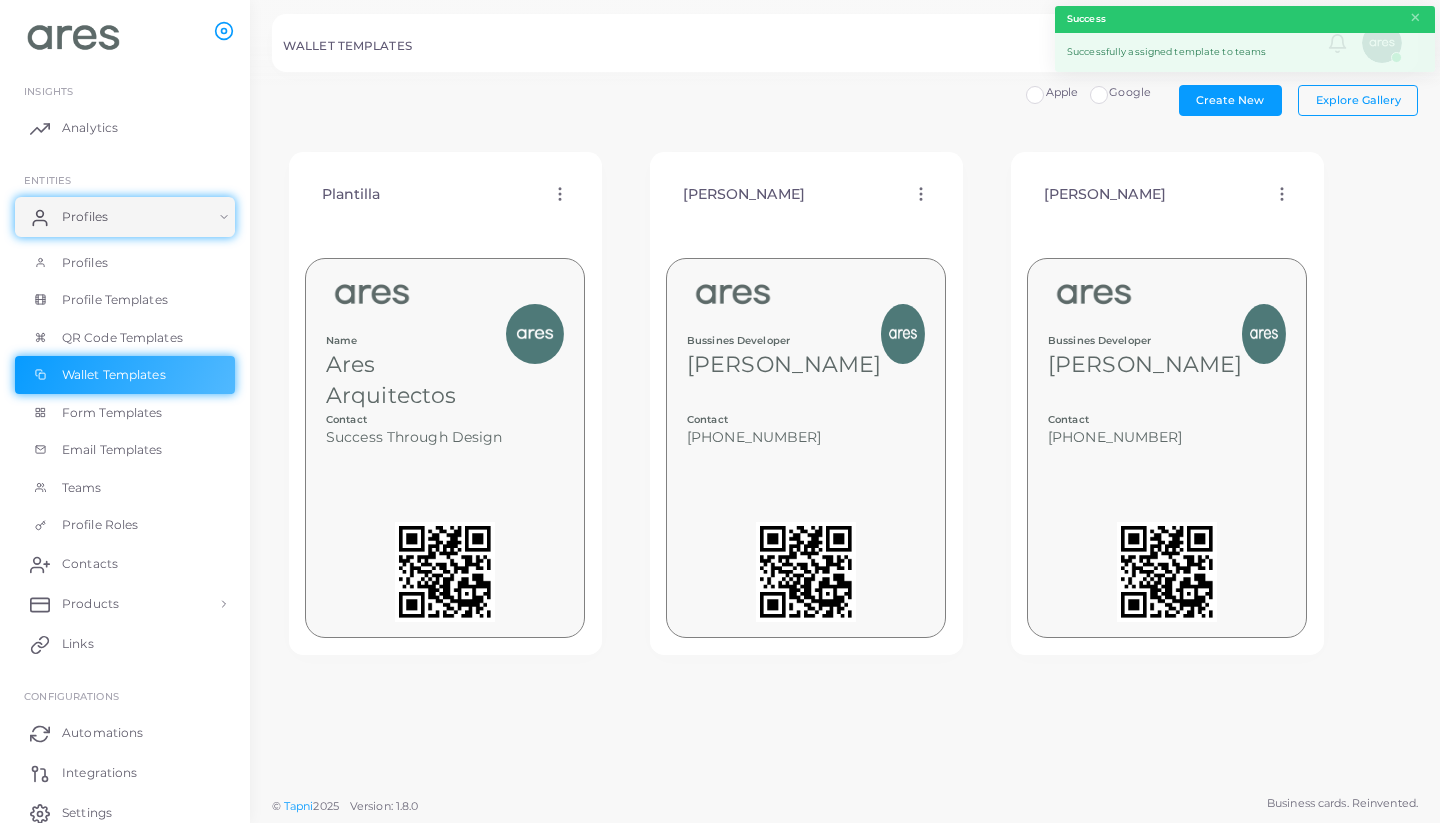 click 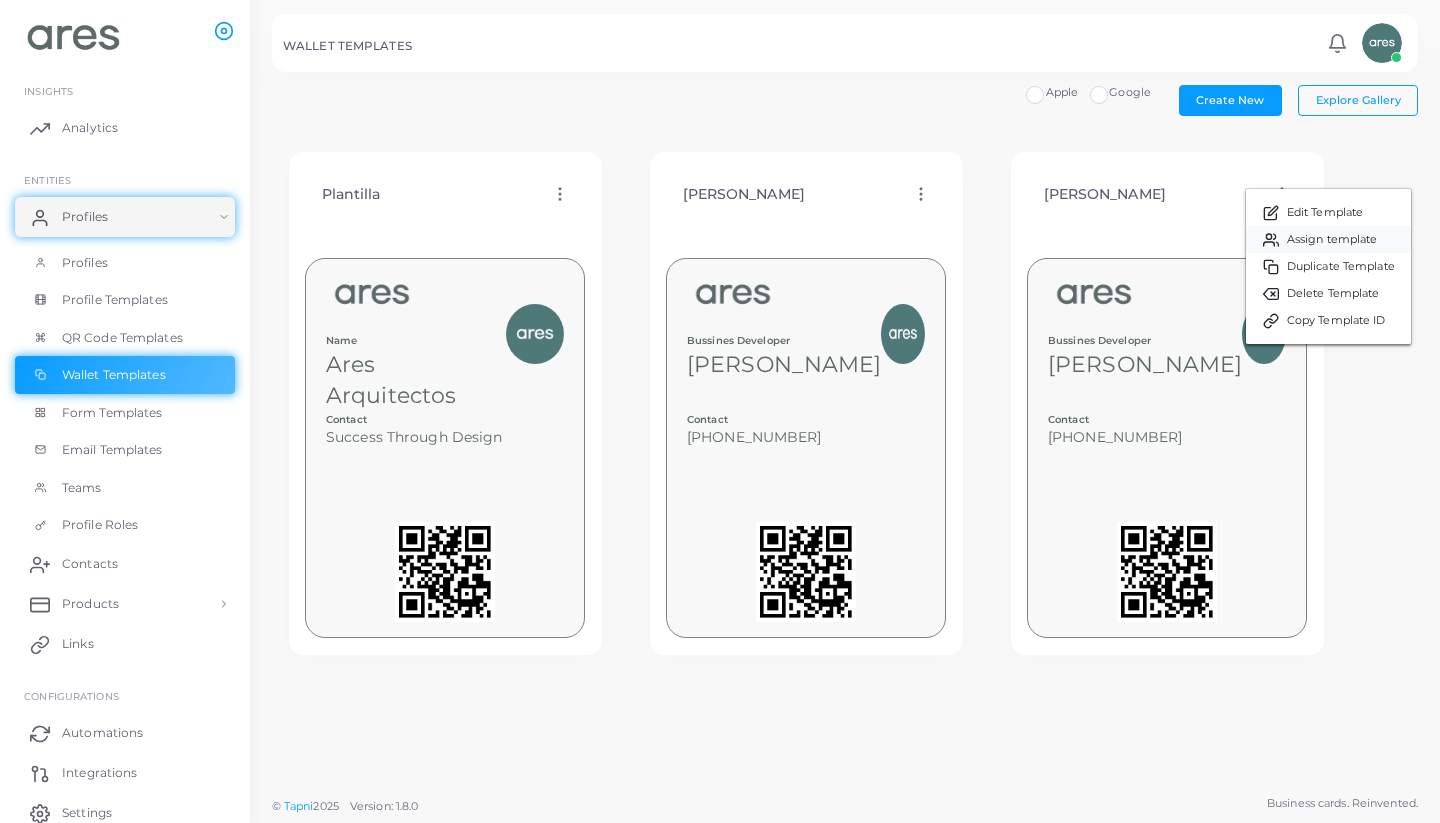 click on "Assign template" at bounding box center [1332, 240] 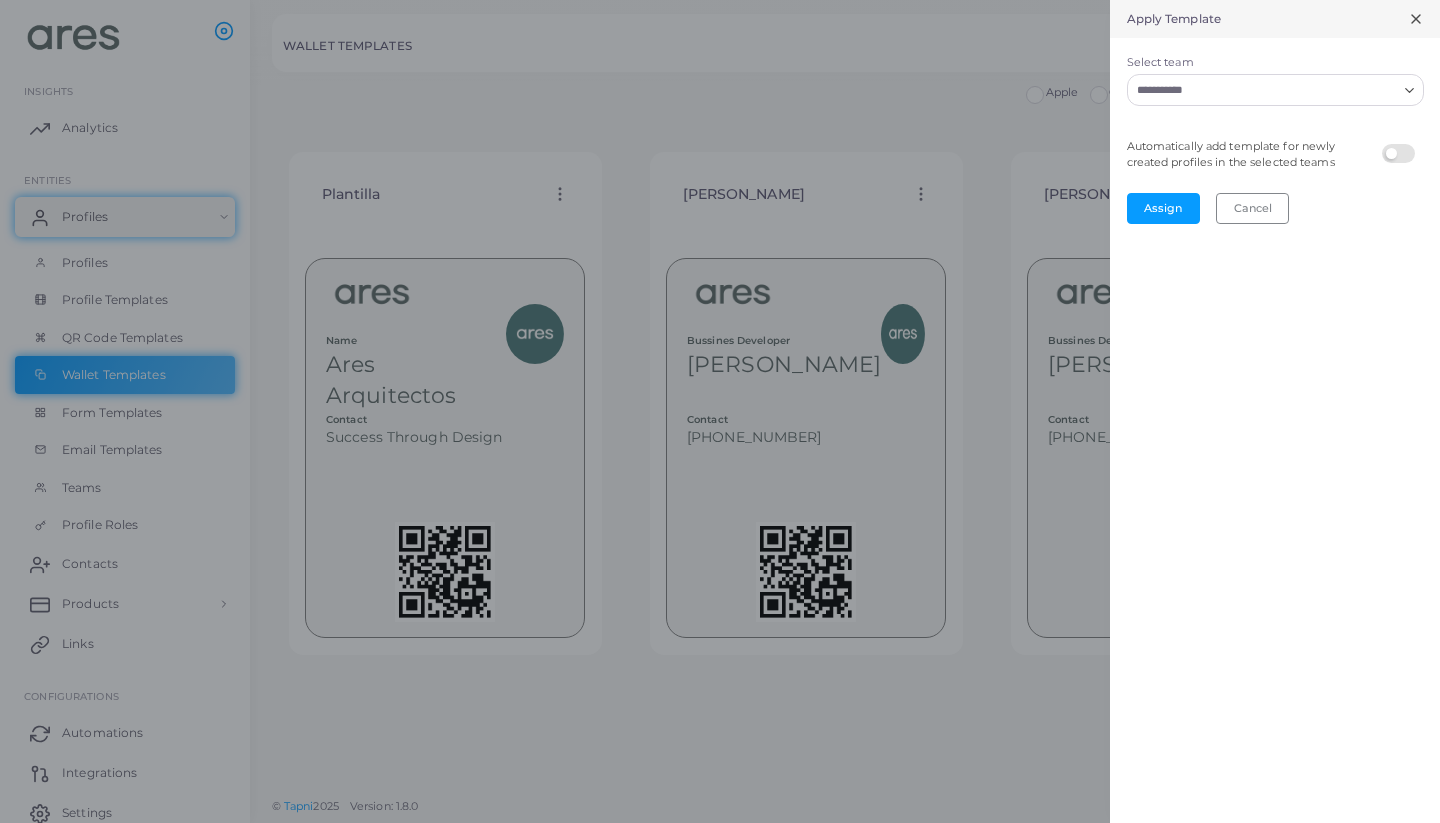 click on "Select team" at bounding box center (1263, 90) 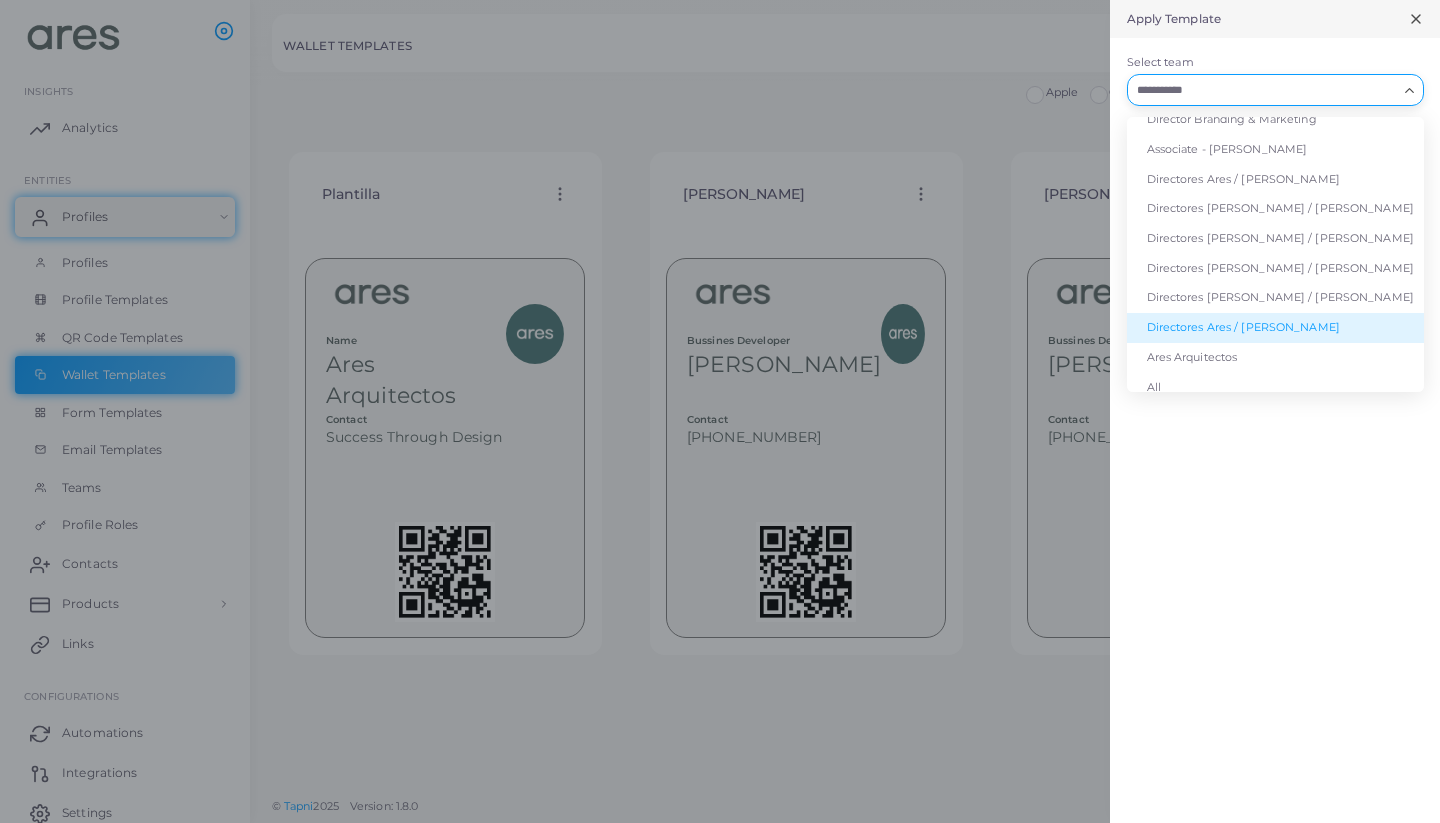 scroll, scrollTop: 189, scrollLeft: 0, axis: vertical 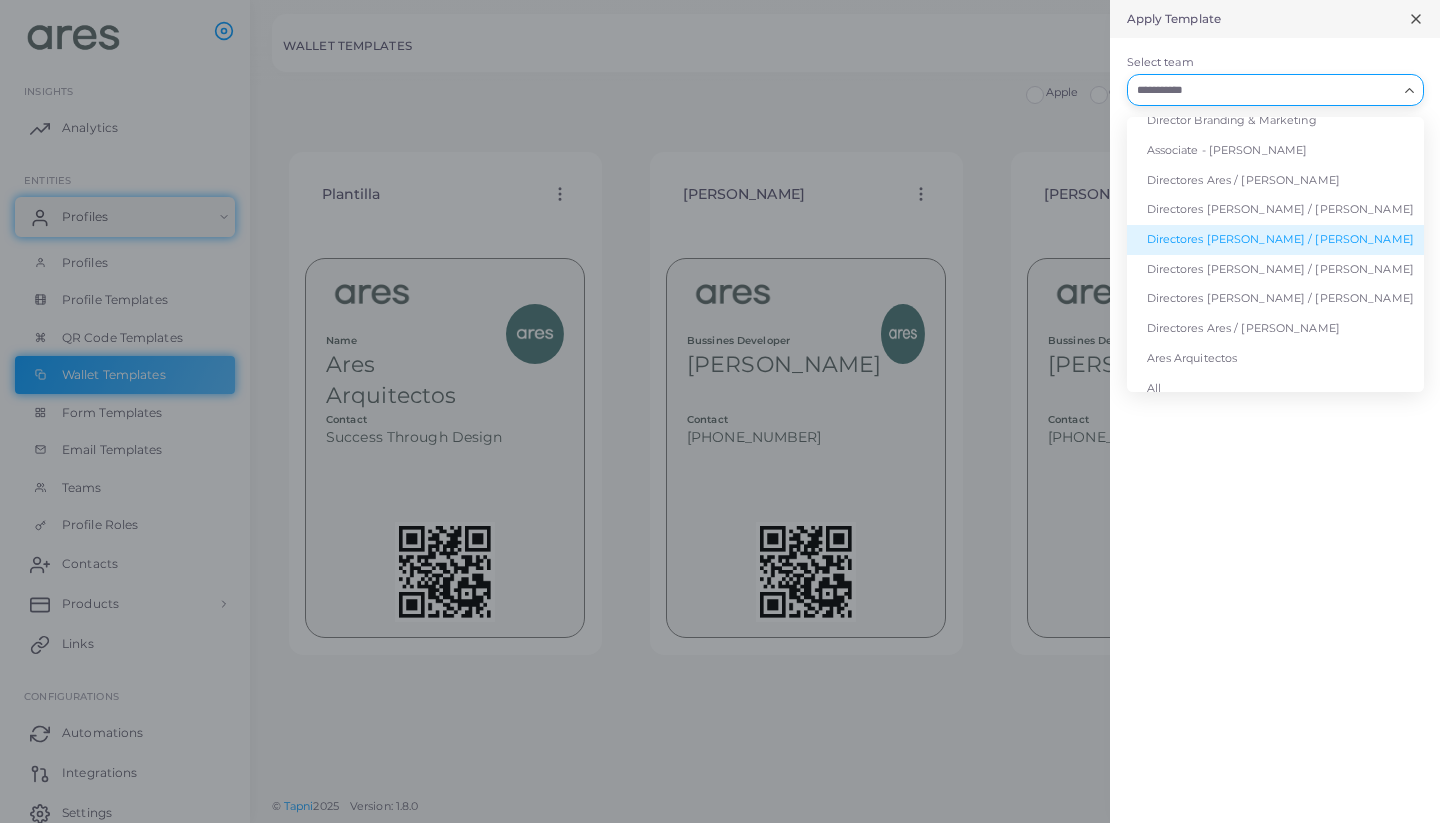 click on "Directores [PERSON_NAME] / [PERSON_NAME]" at bounding box center [1275, 240] 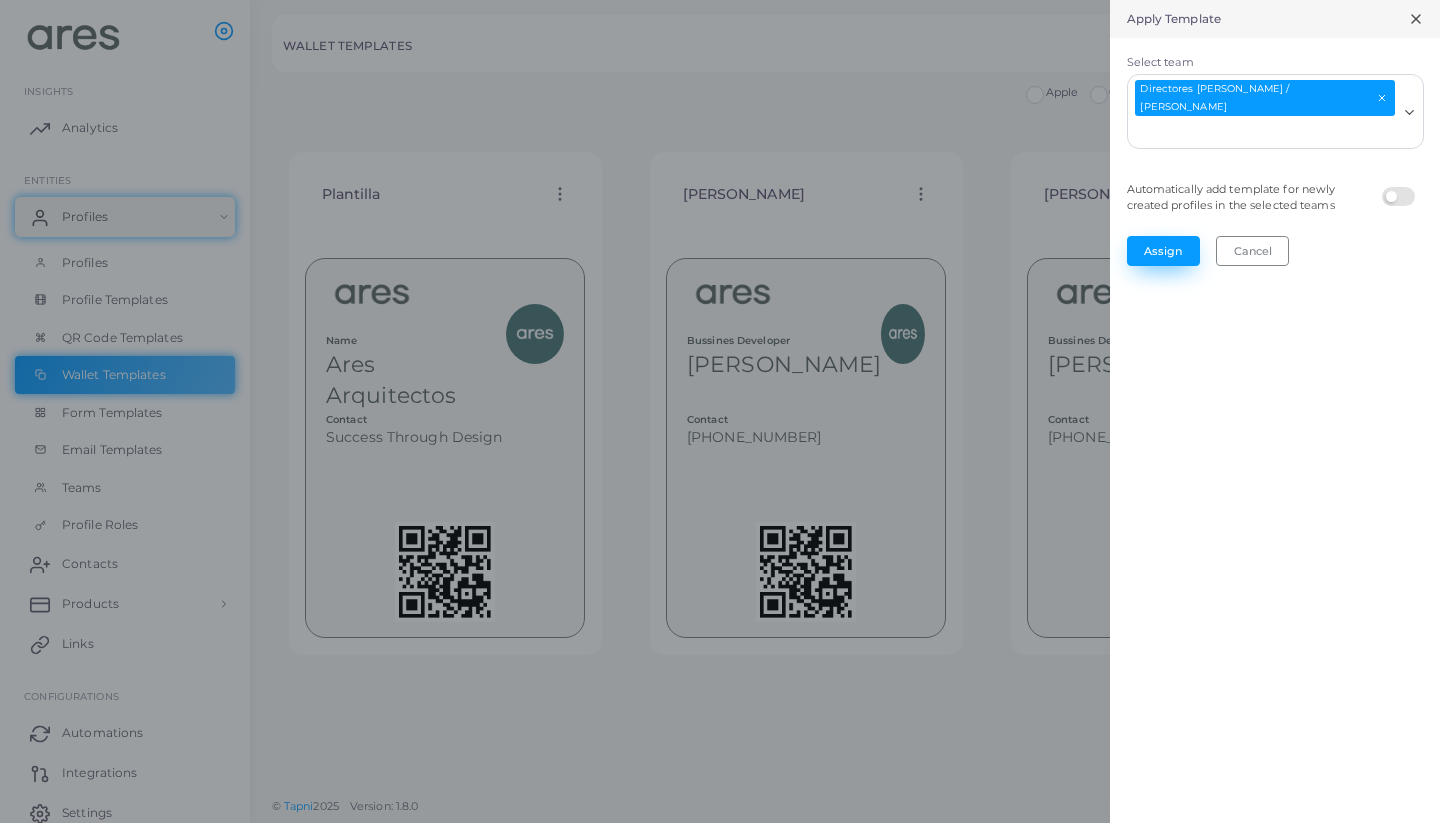 click on "Assign" at bounding box center (1163, 251) 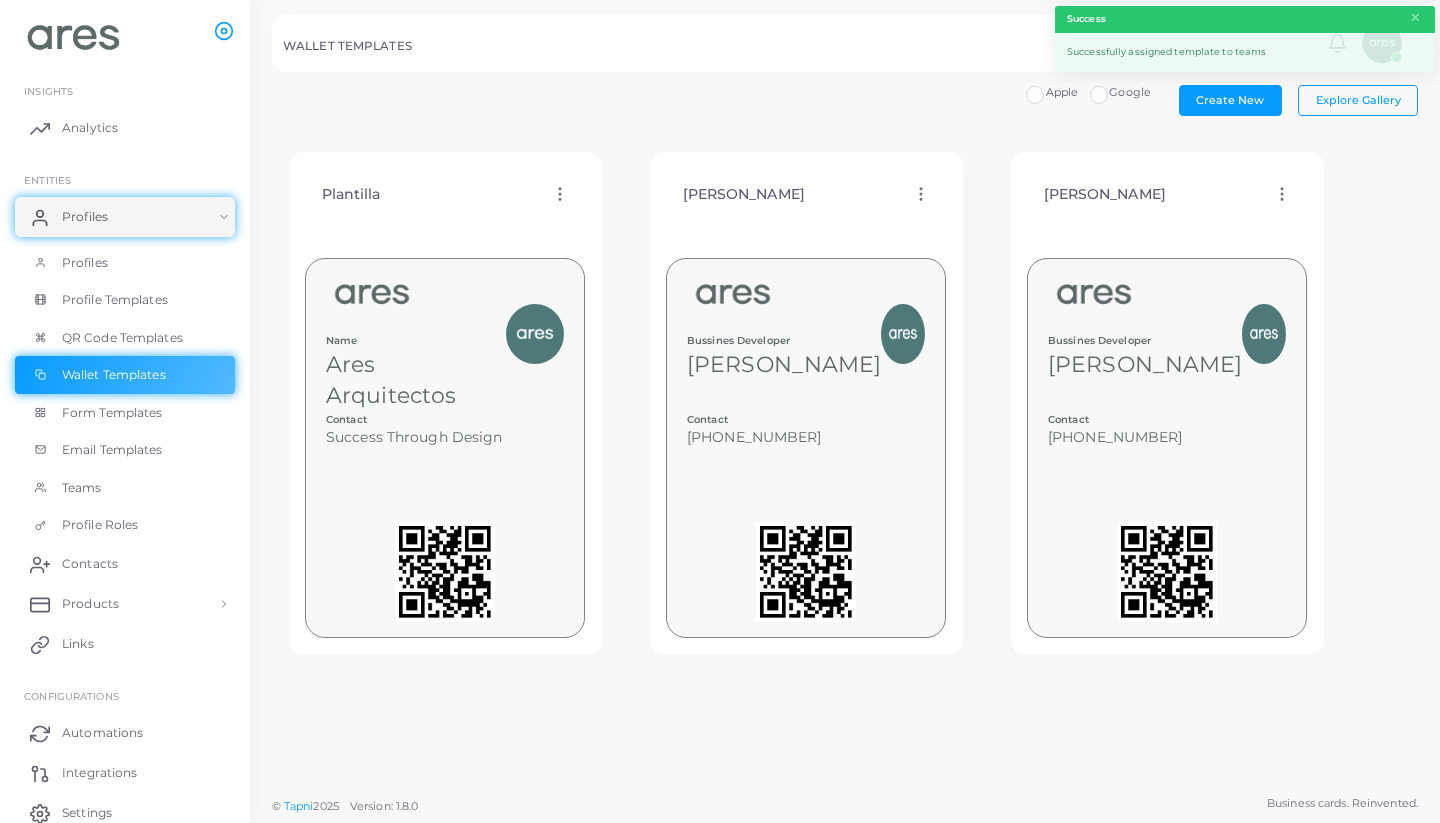 click 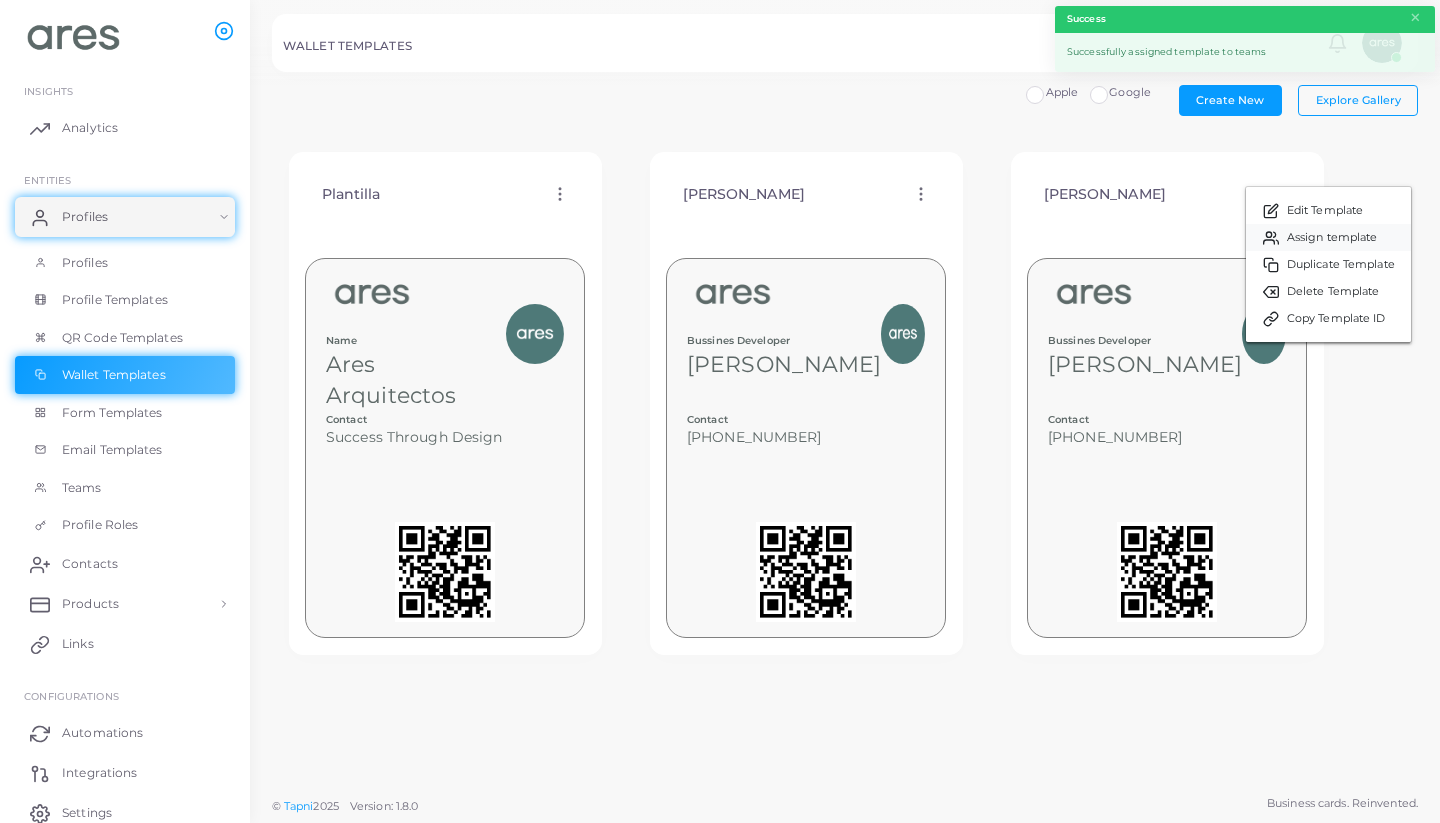 click on "Assign template" at bounding box center [1332, 238] 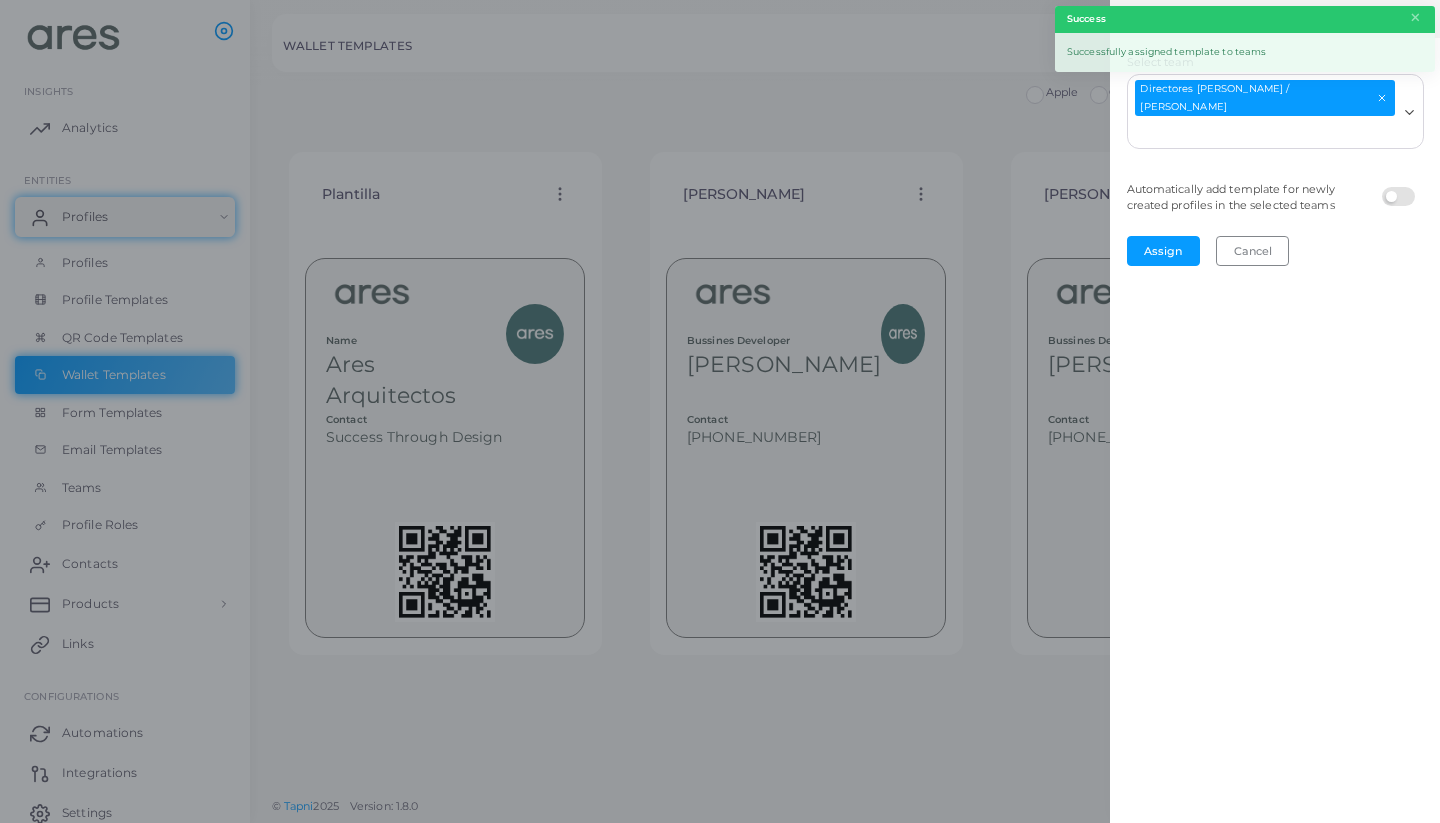 click at bounding box center (1401, 187) 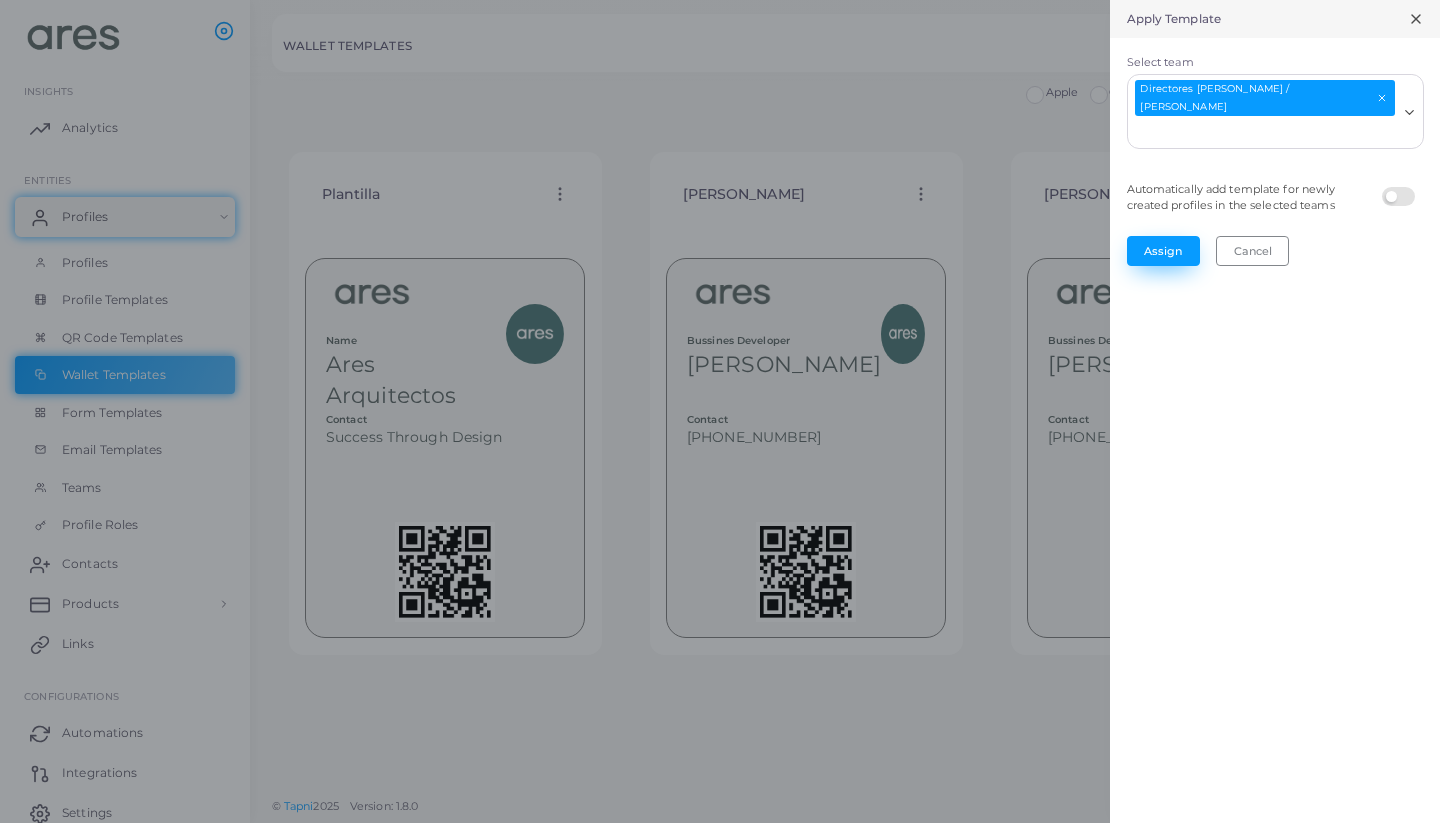 click on "Assign" at bounding box center [1163, 251] 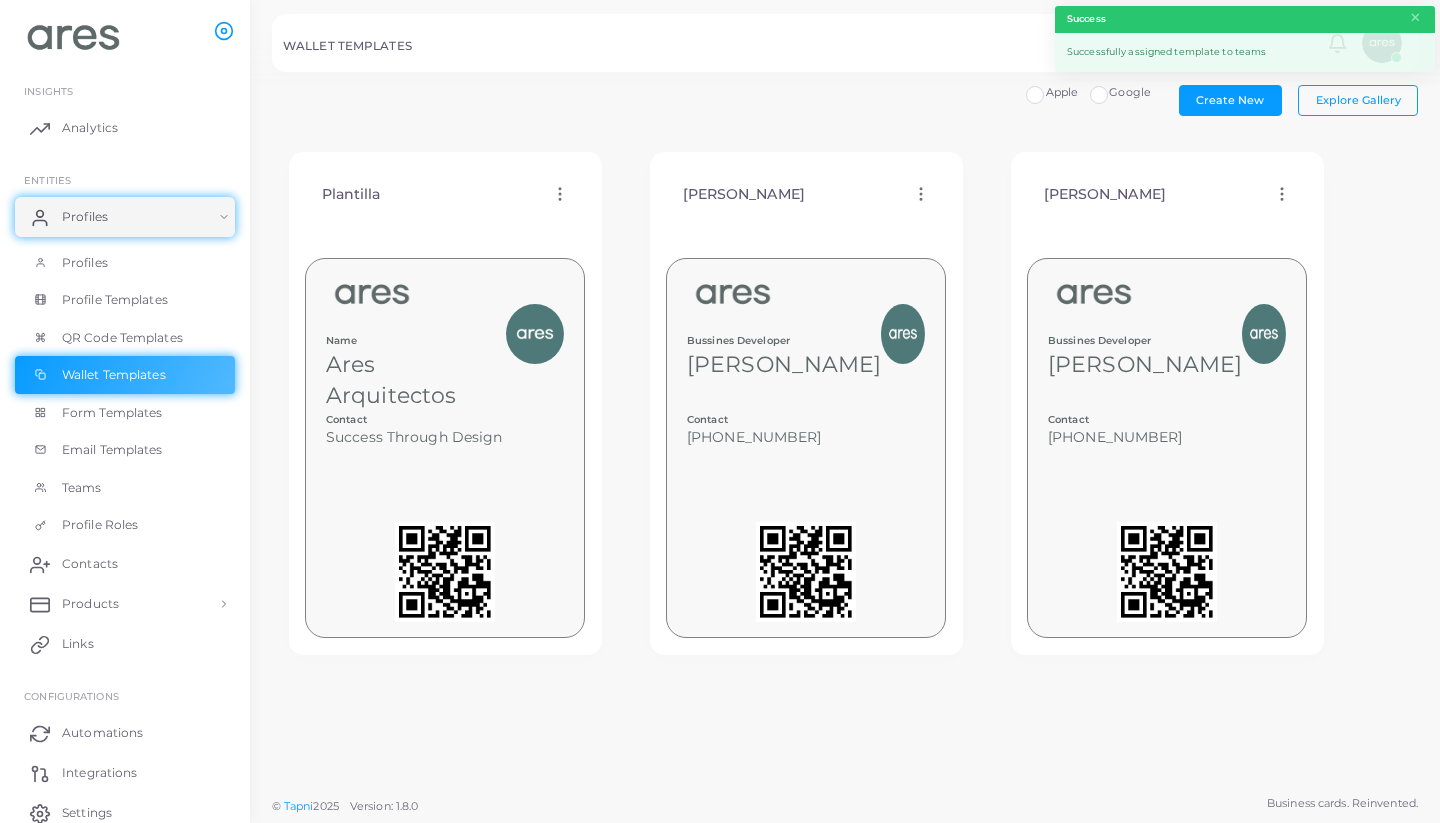 click 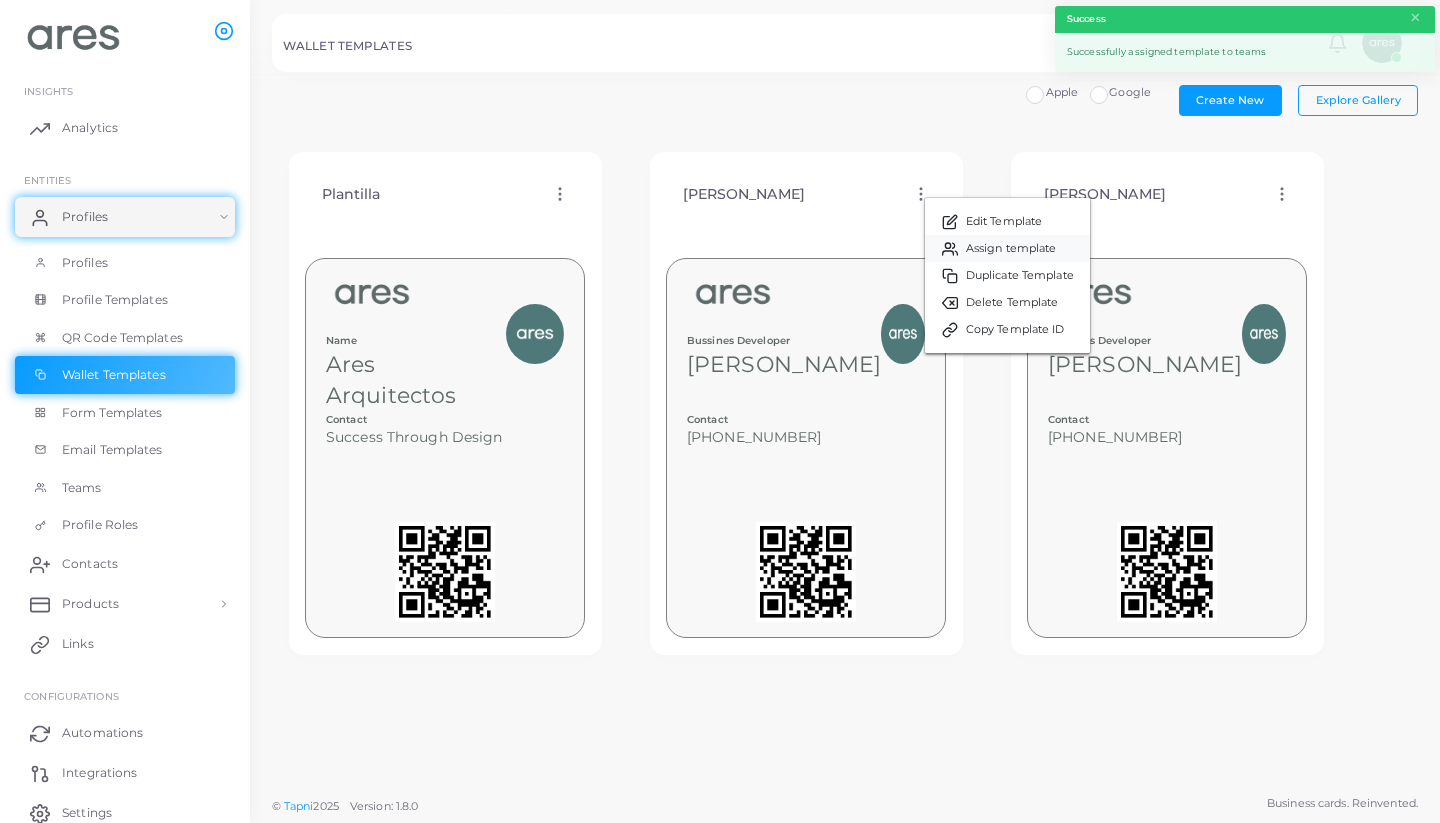 click on "Assign template" at bounding box center [1011, 249] 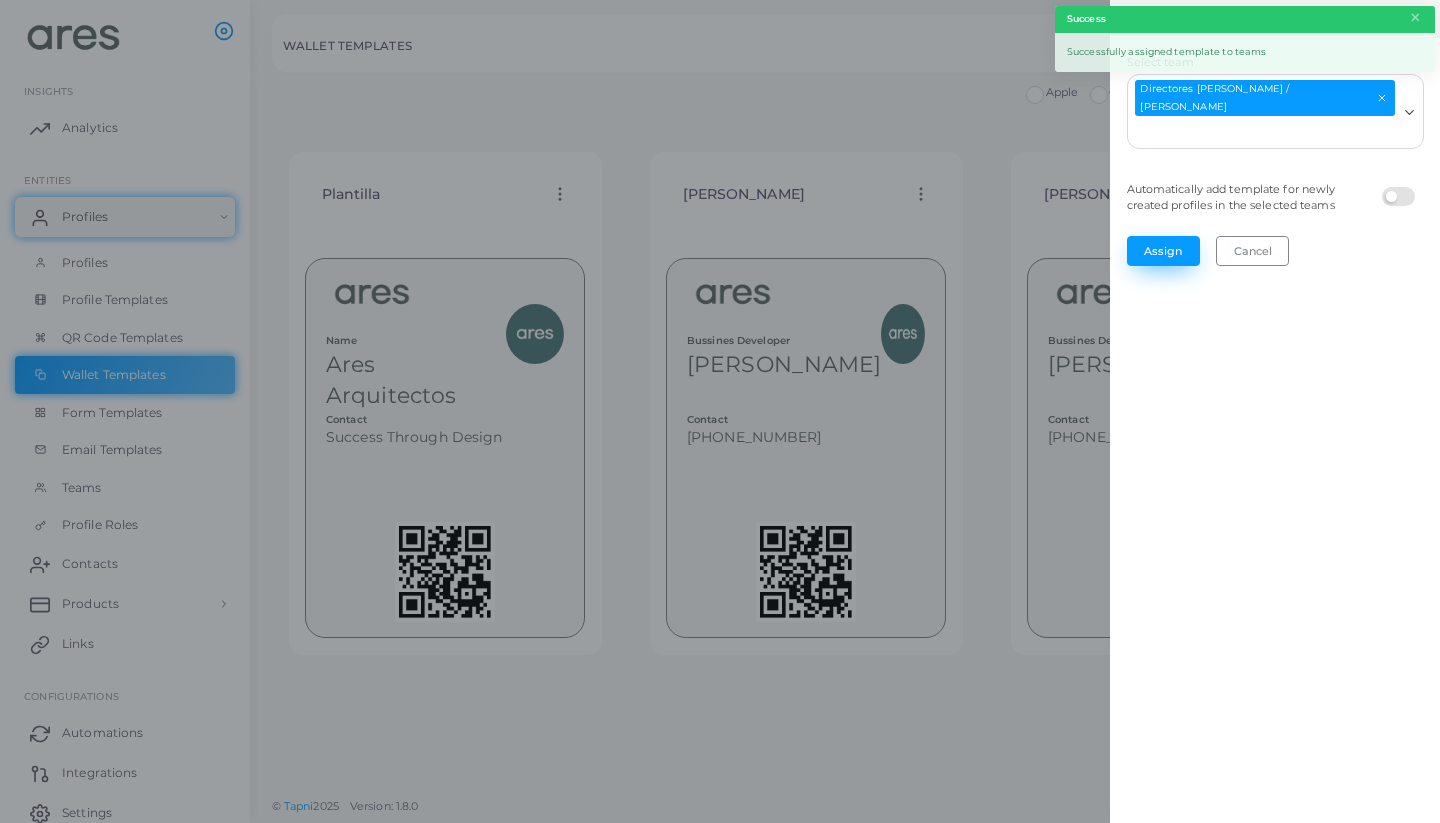 click on "Assign" at bounding box center (1163, 251) 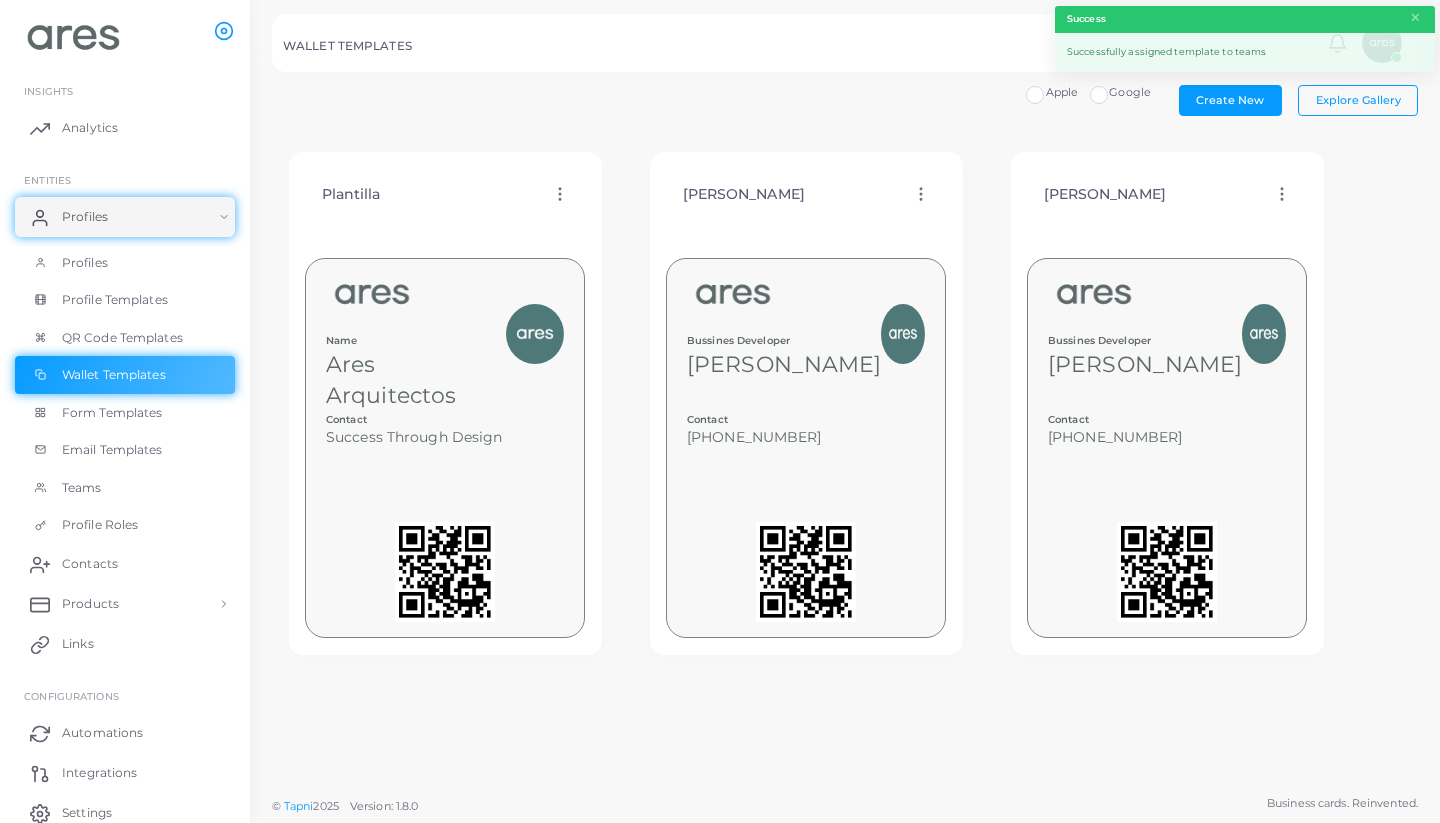 click on "[PERSON_NAME]  Edit Template Assign template Duplicate Template Delete Template Copy Template ID" at bounding box center [806, 194] 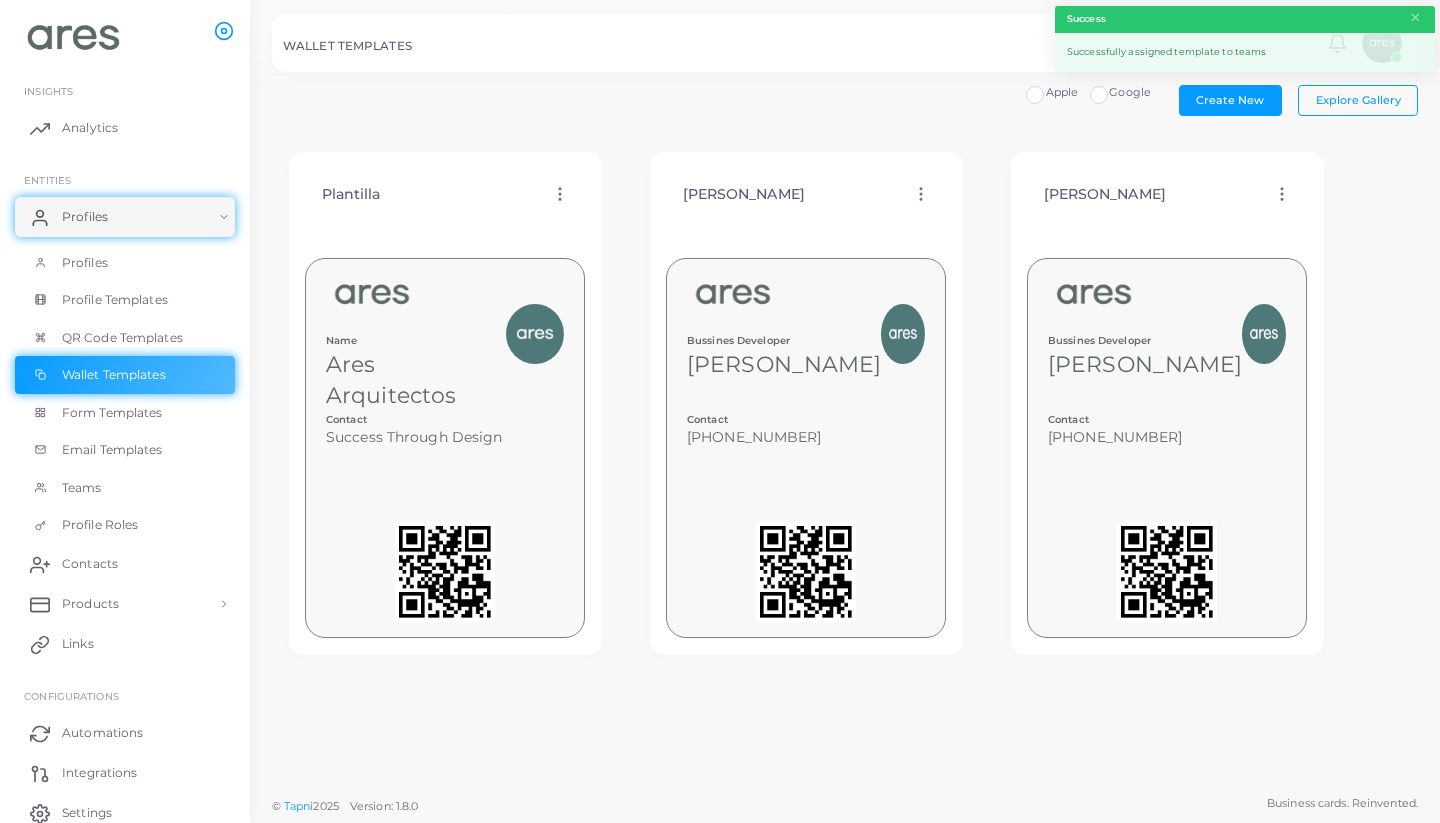 click on "Plantilla  Edit Template Assign template Duplicate Template Delete Template Copy Template ID Name Ares Arquitectos Contact Success Through Design MORE  [PERSON_NAME]  Edit Template Assign template Duplicate Template Delete Template Copy Template ID Bussines Developer [PERSON_NAME] Contact [PHONE_NUMBER] MORE  [PERSON_NAME]  Edit Template Assign template Duplicate Template Delete Template Copy Template ID Bussines Developer [PERSON_NAME] Contact [PHONE_NUMBER] MORE" at bounding box center [845, 404] 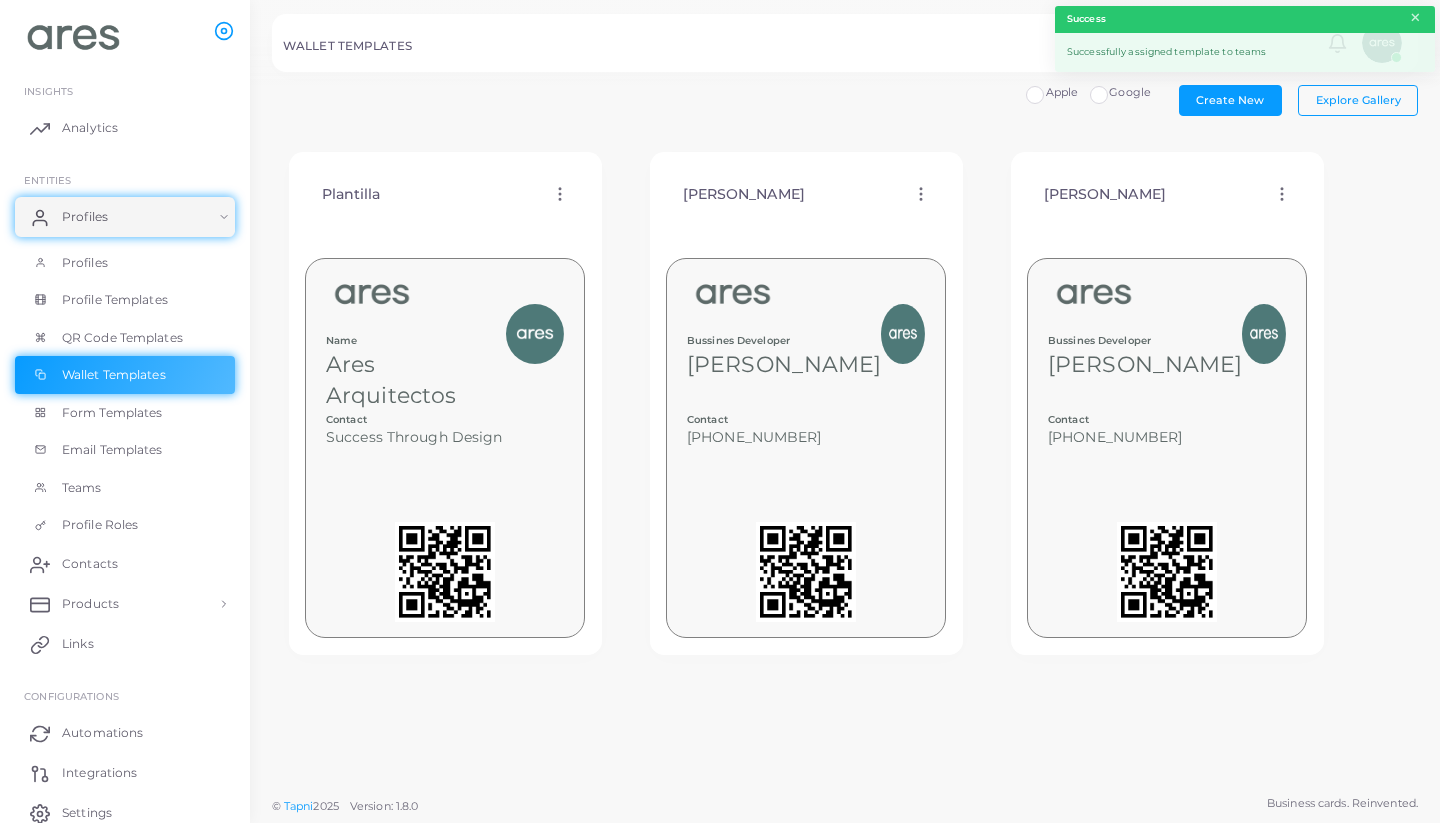 click on "×" at bounding box center [1415, 18] 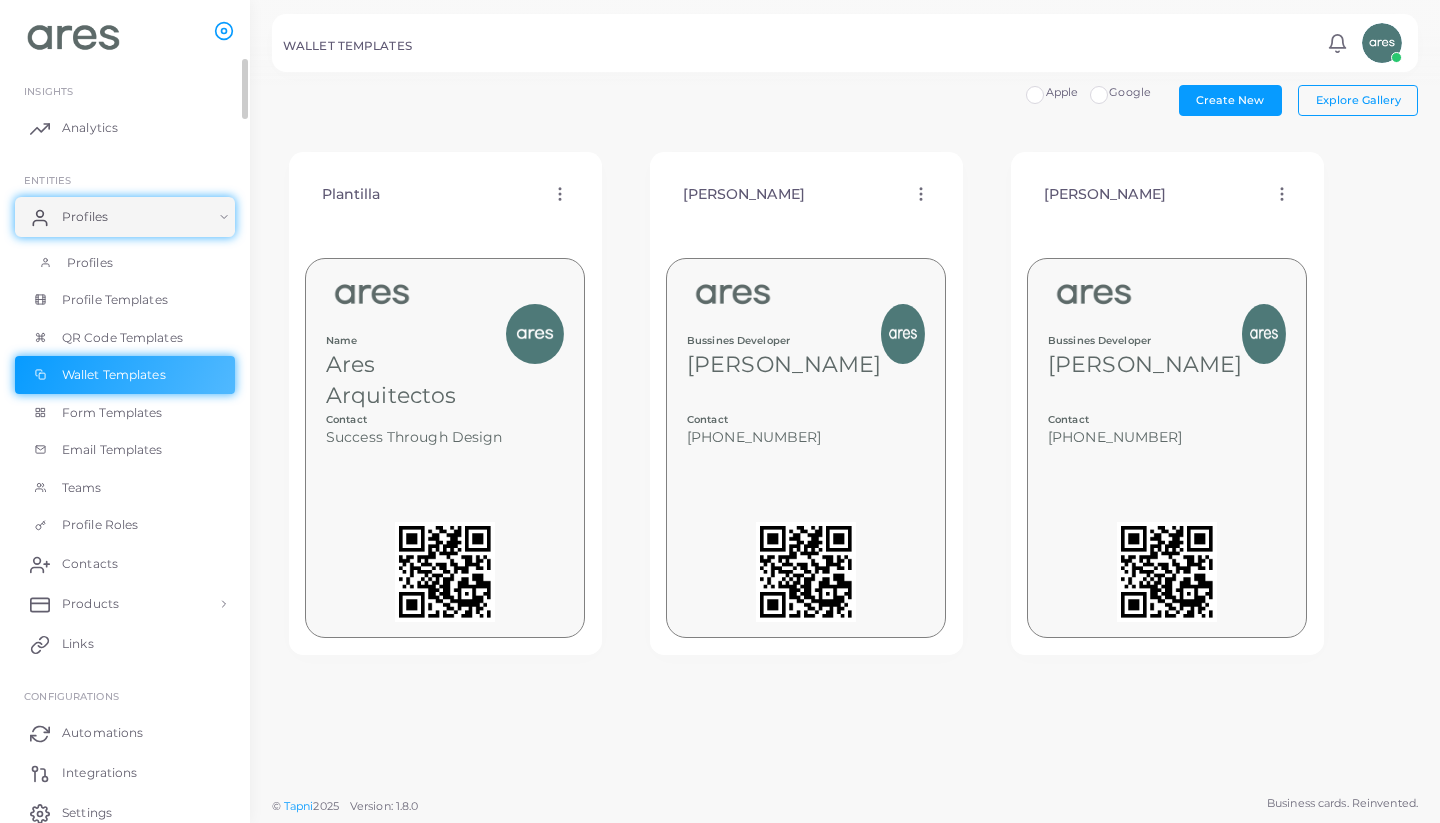 click on "Profiles" at bounding box center (125, 263) 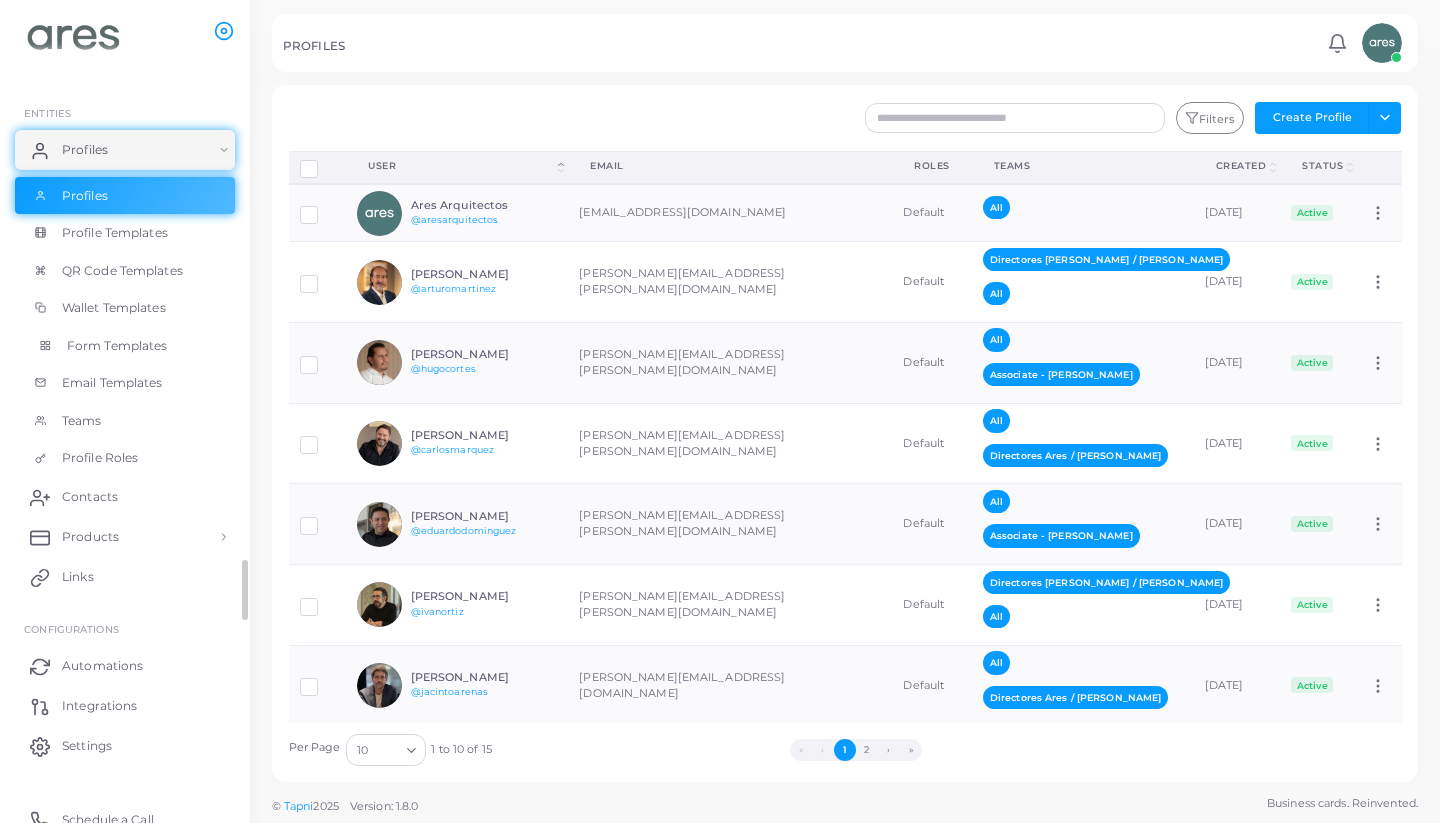 scroll, scrollTop: 75, scrollLeft: 0, axis: vertical 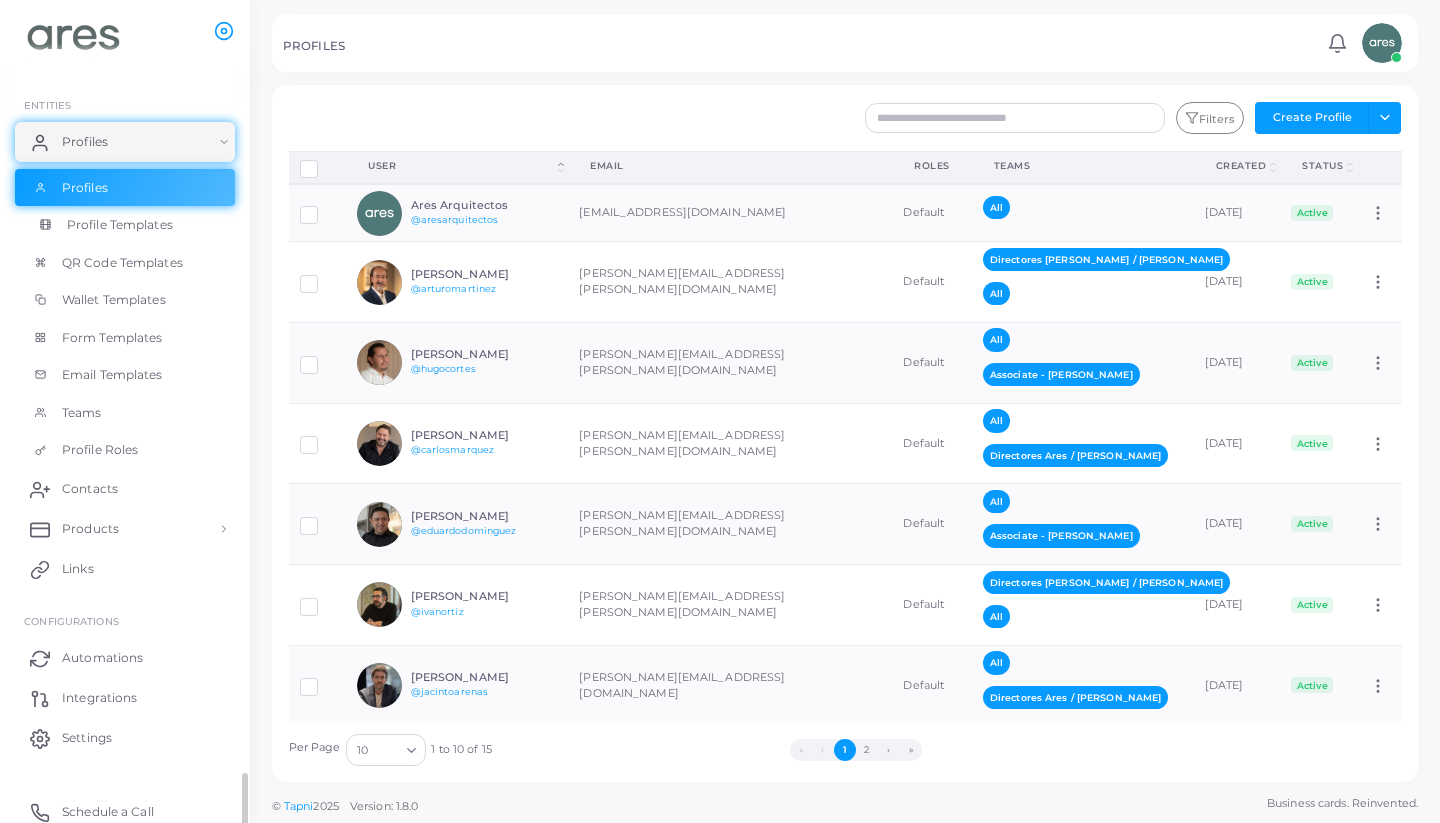 click on "Profile Templates" at bounding box center (120, 225) 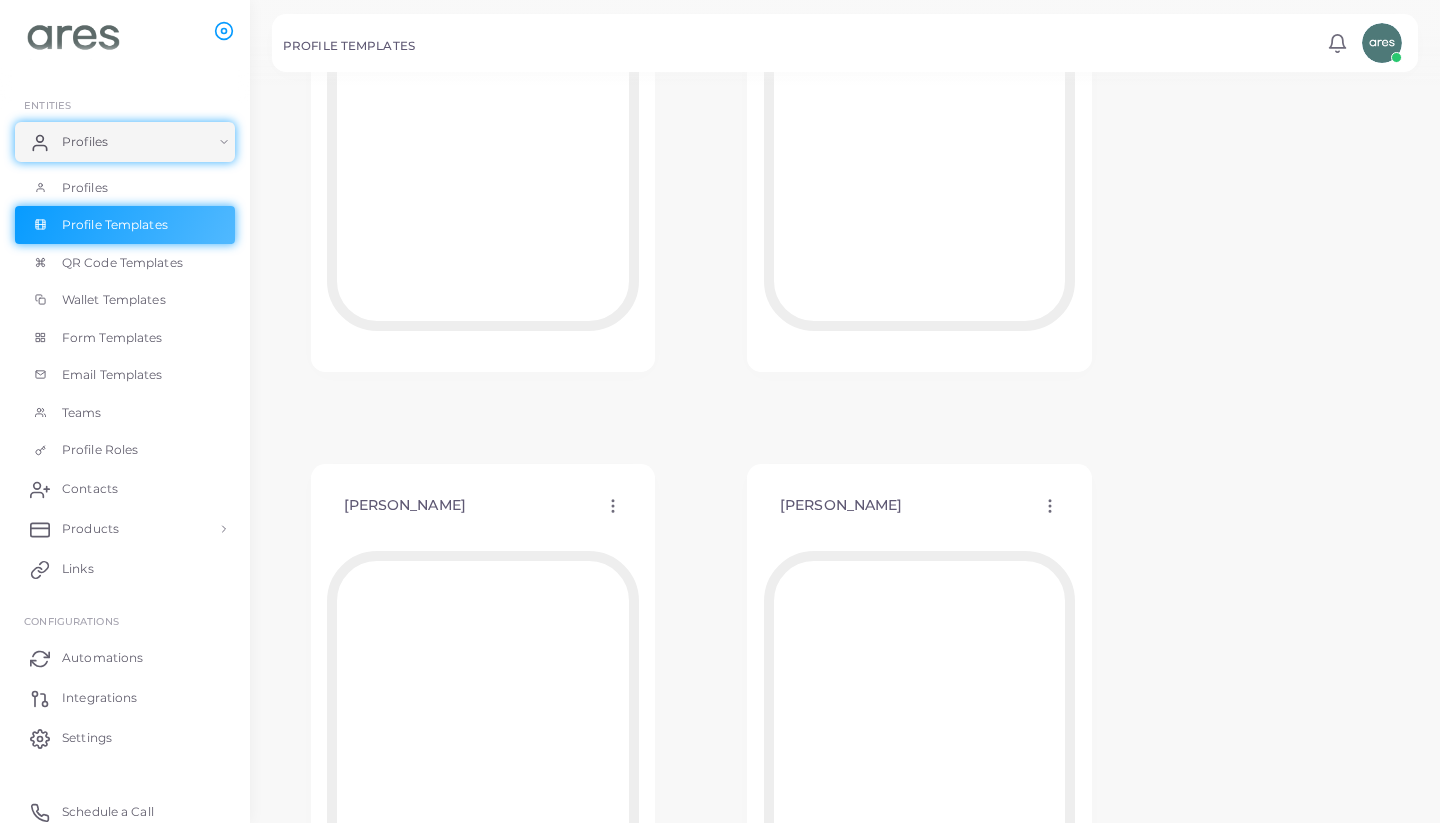 scroll, scrollTop: 664, scrollLeft: 0, axis: vertical 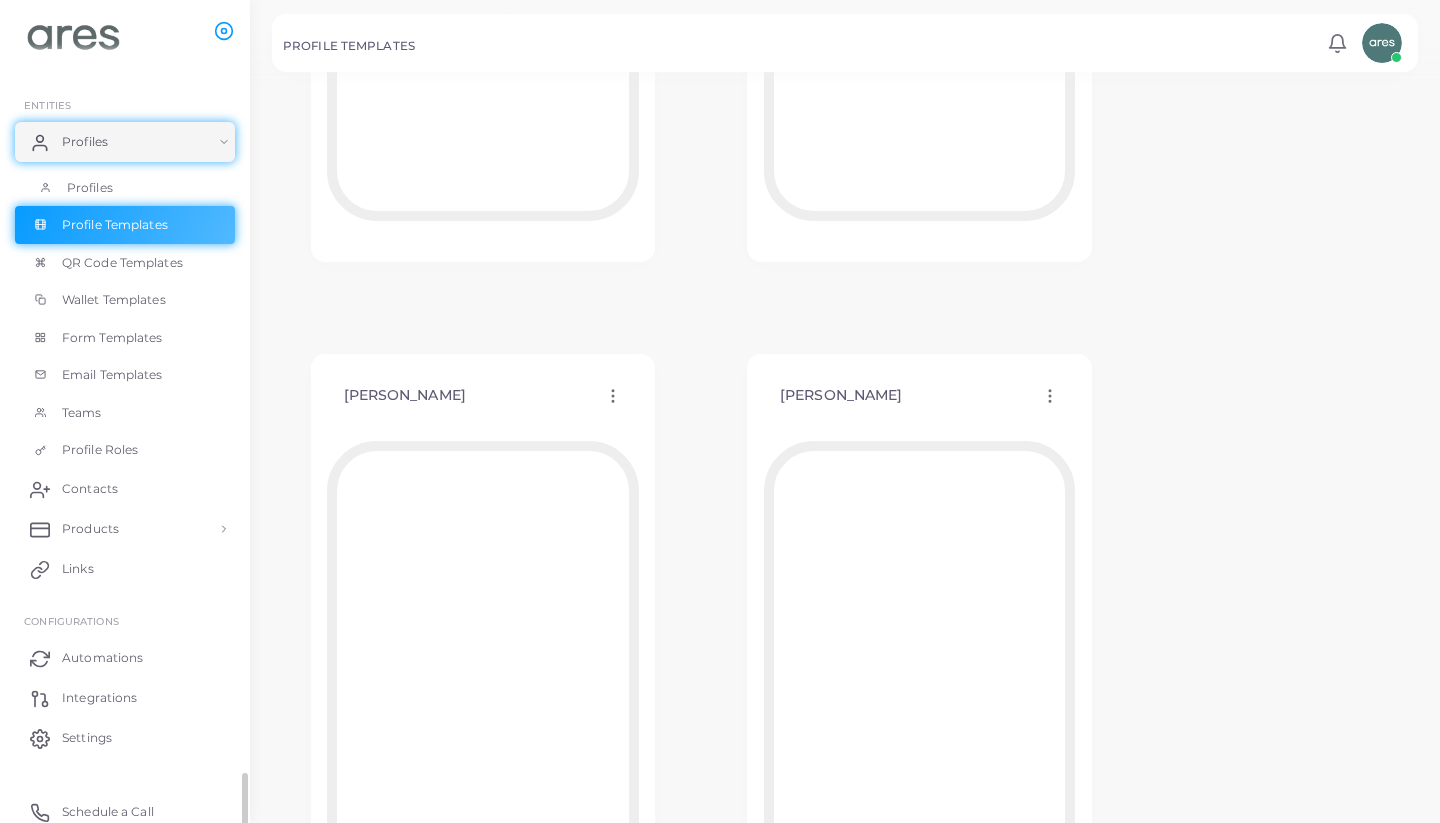 click on "Profiles" at bounding box center [125, 188] 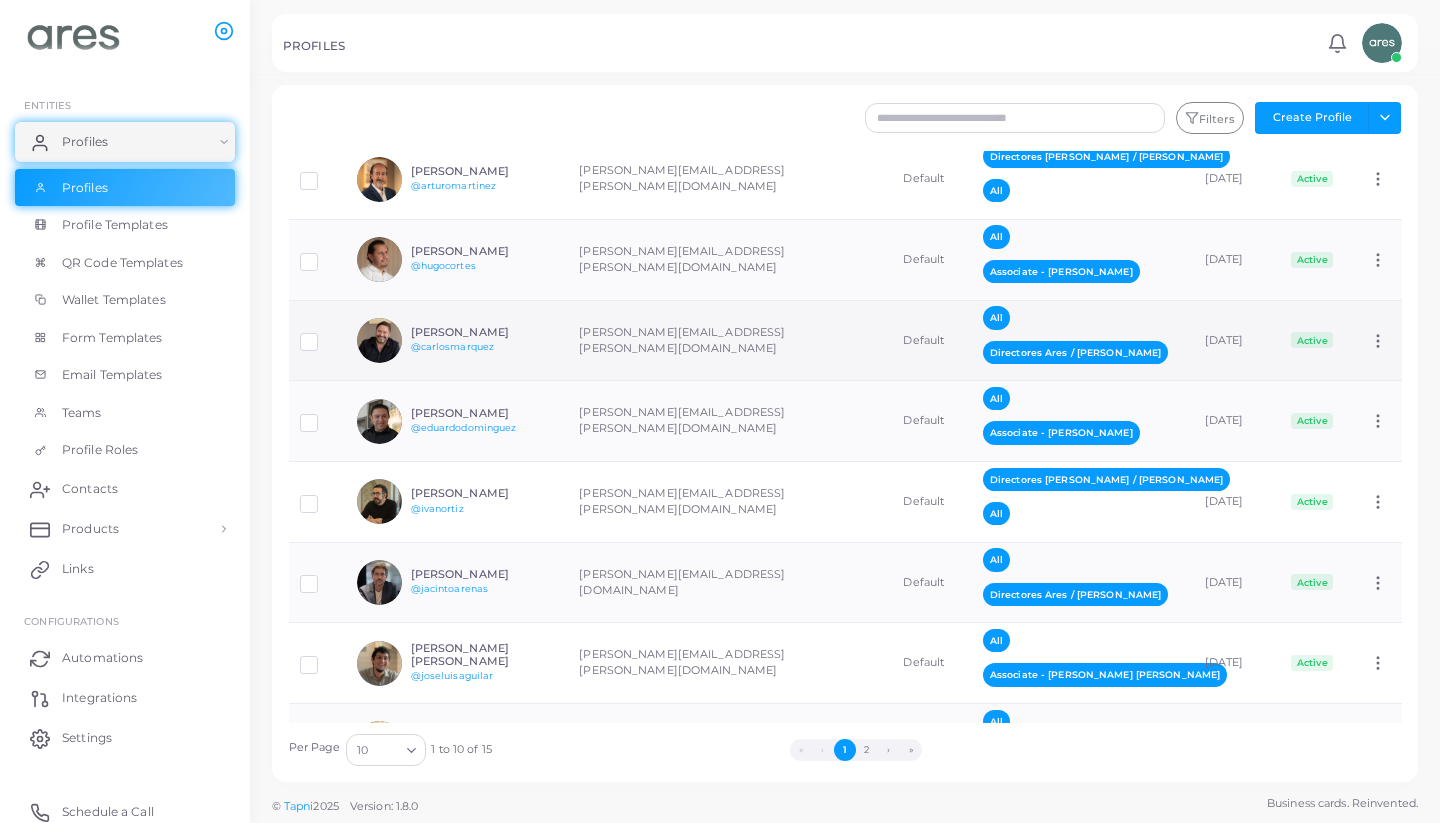 scroll, scrollTop: 115, scrollLeft: 0, axis: vertical 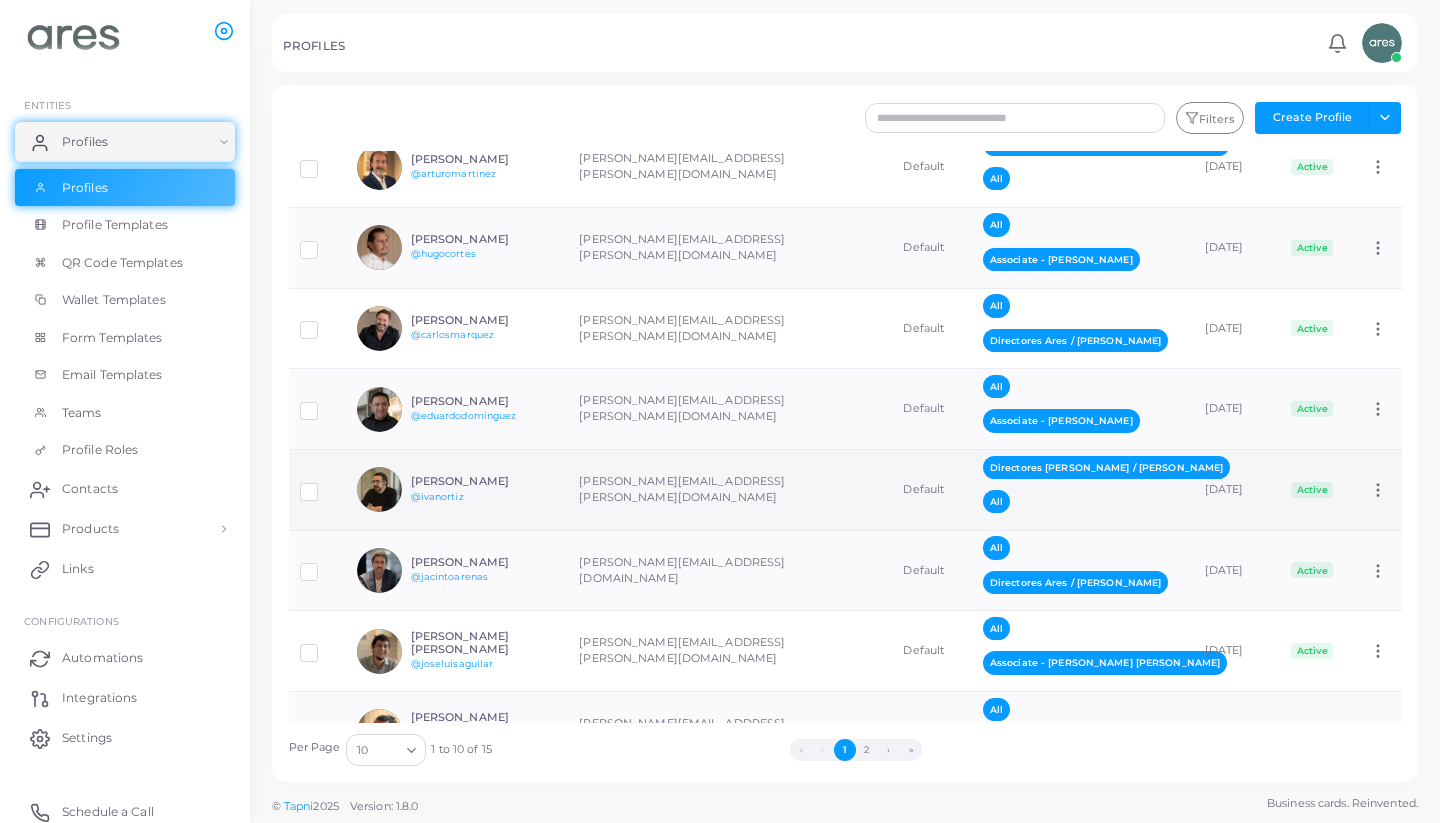 click on "[PERSON_NAME]  @ivanortiz" at bounding box center [484, 489] 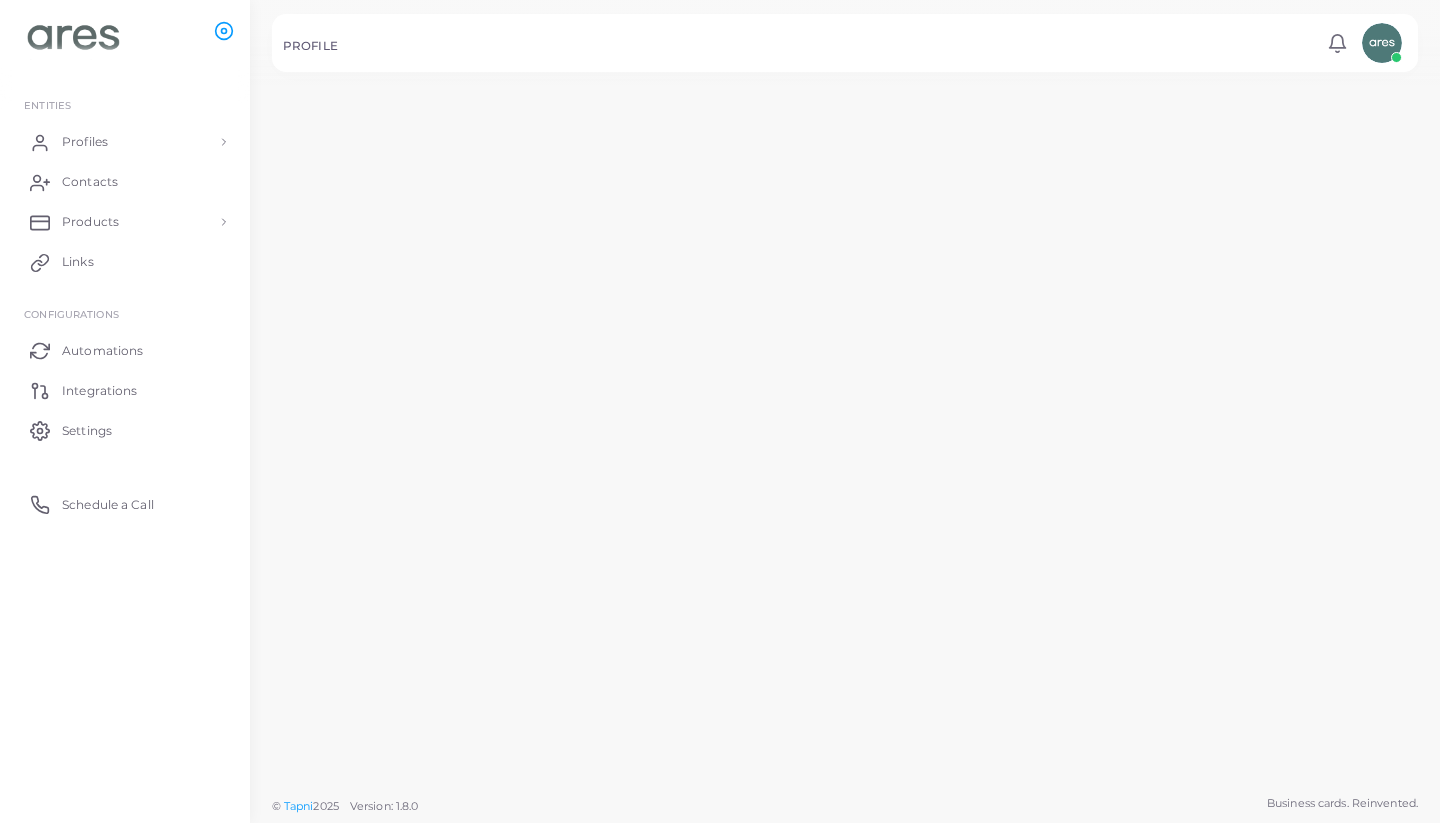 scroll, scrollTop: 0, scrollLeft: 0, axis: both 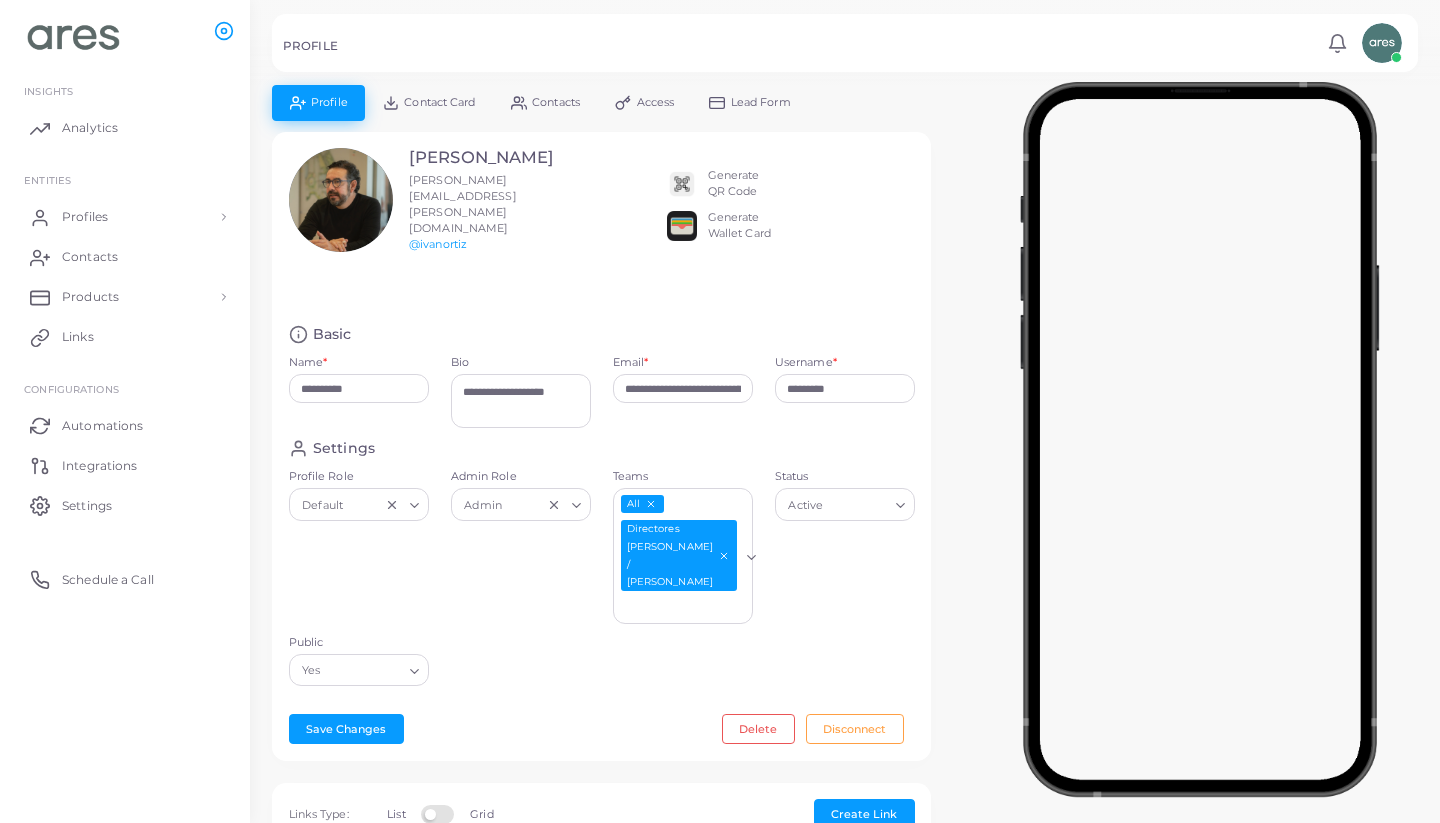 click on "Generate  Wallet Card" at bounding box center (739, 226) 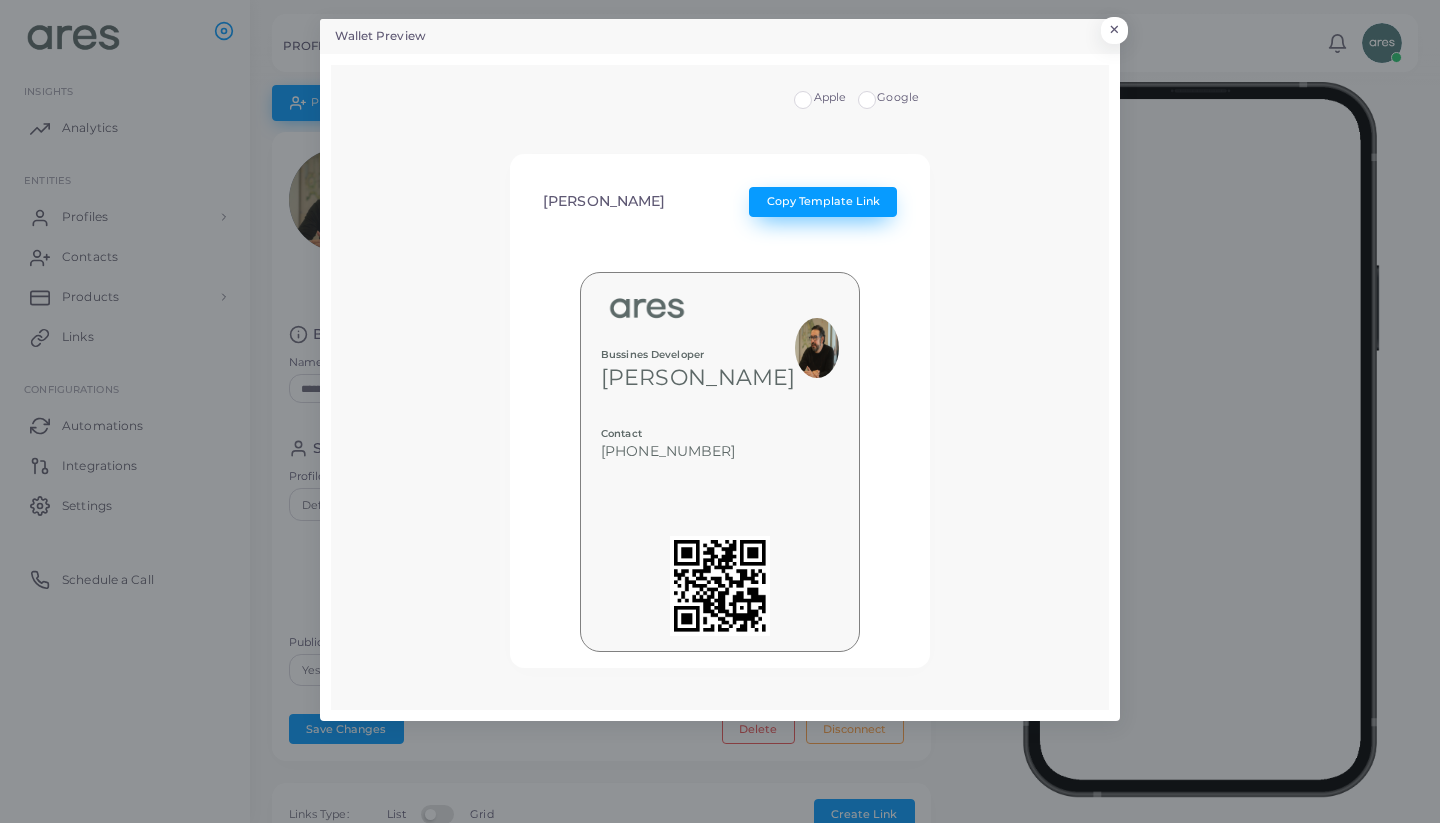 click on "Copy Template Link" at bounding box center (823, 202) 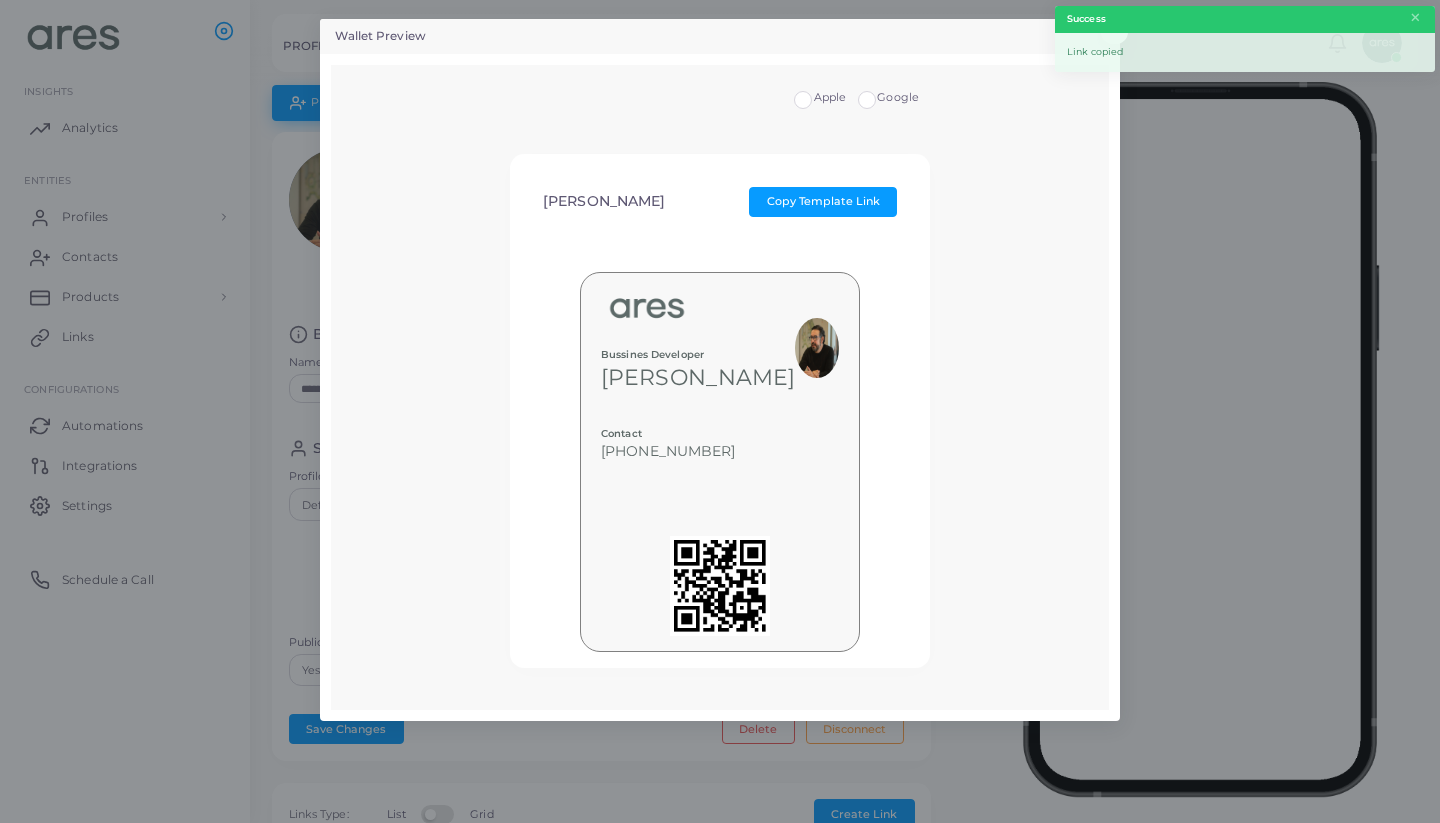 click on "Google" at bounding box center (898, 98) 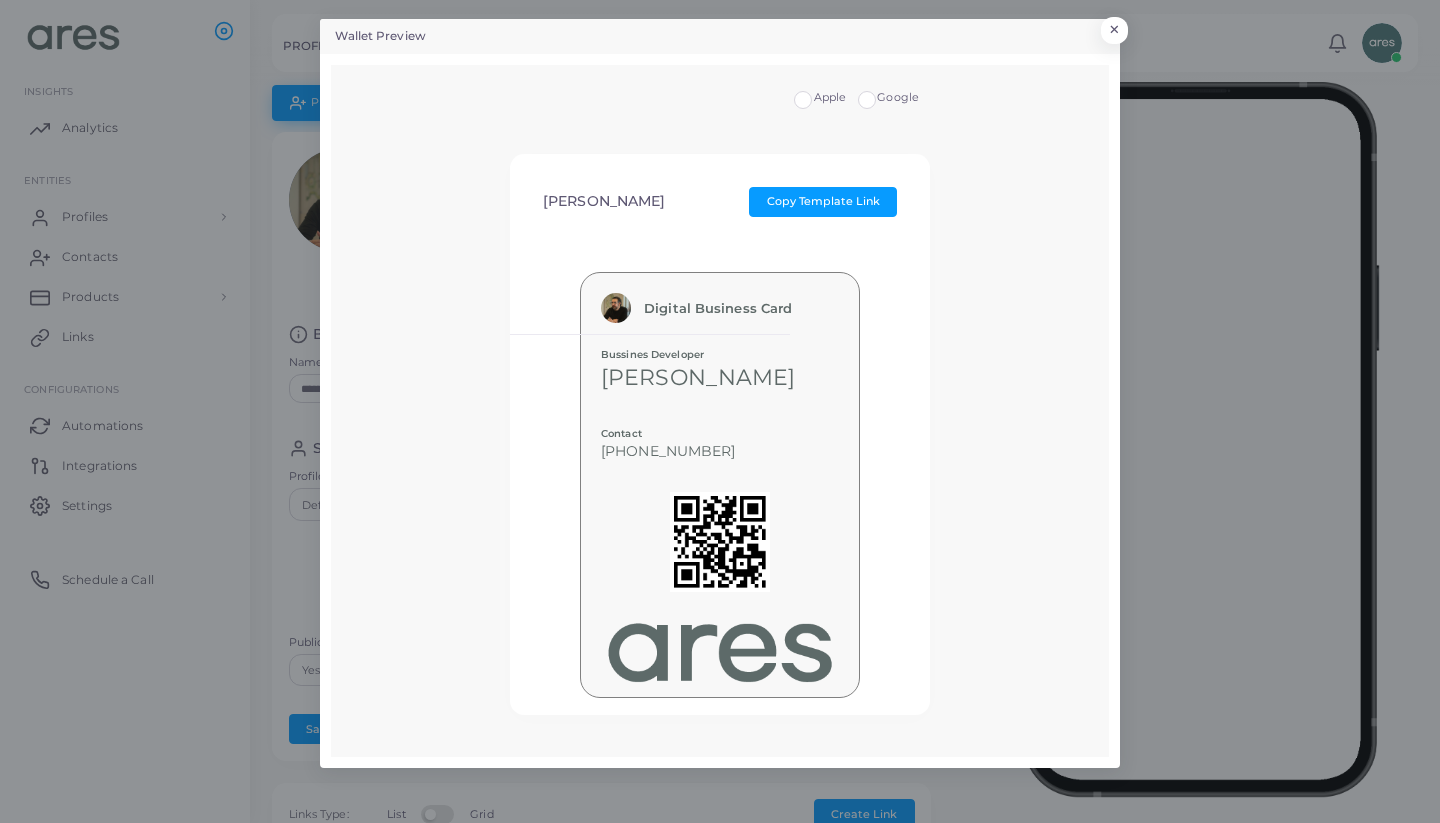 click on "Apple" at bounding box center (830, 98) 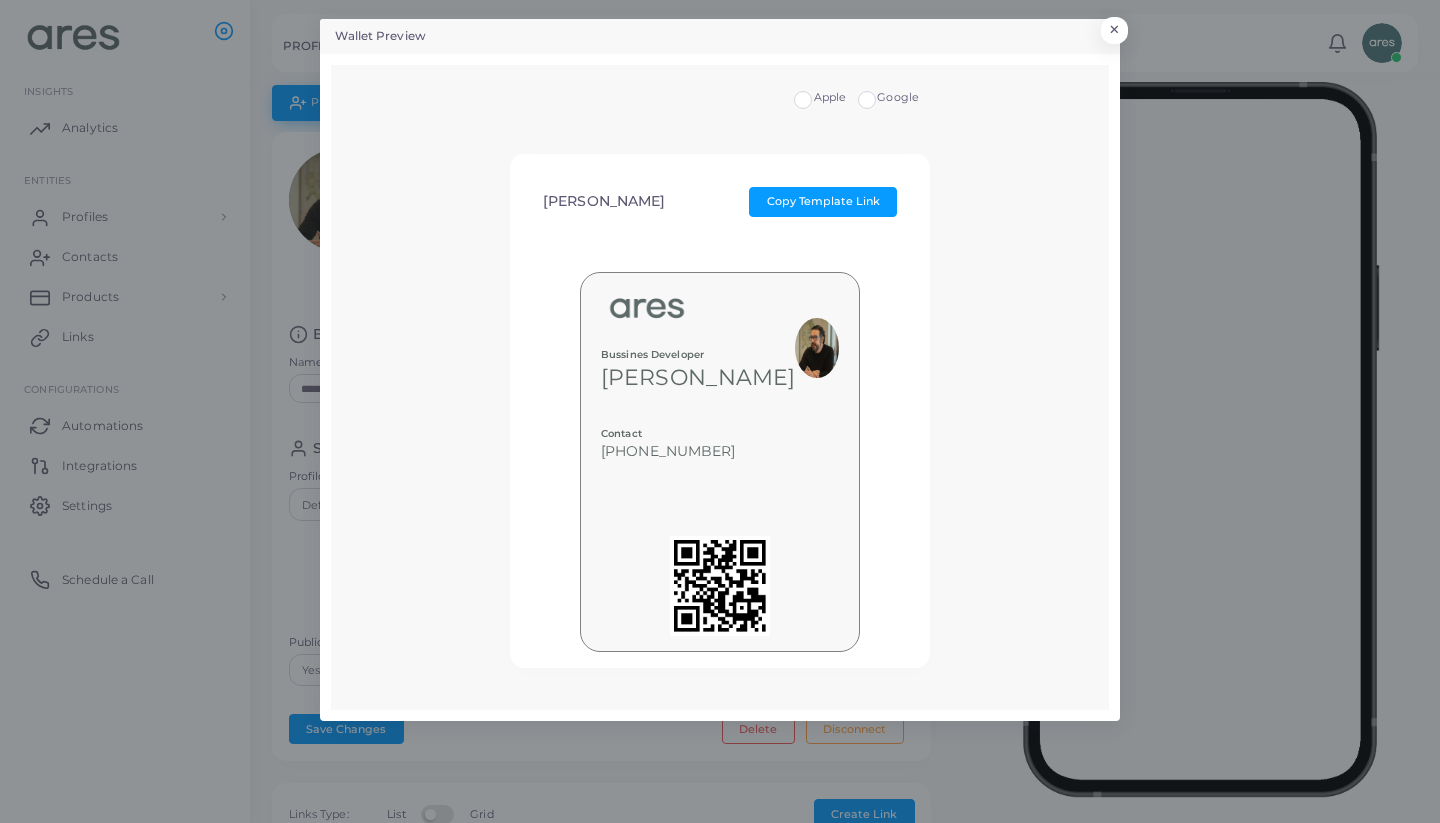 click on "Google" at bounding box center [898, 98] 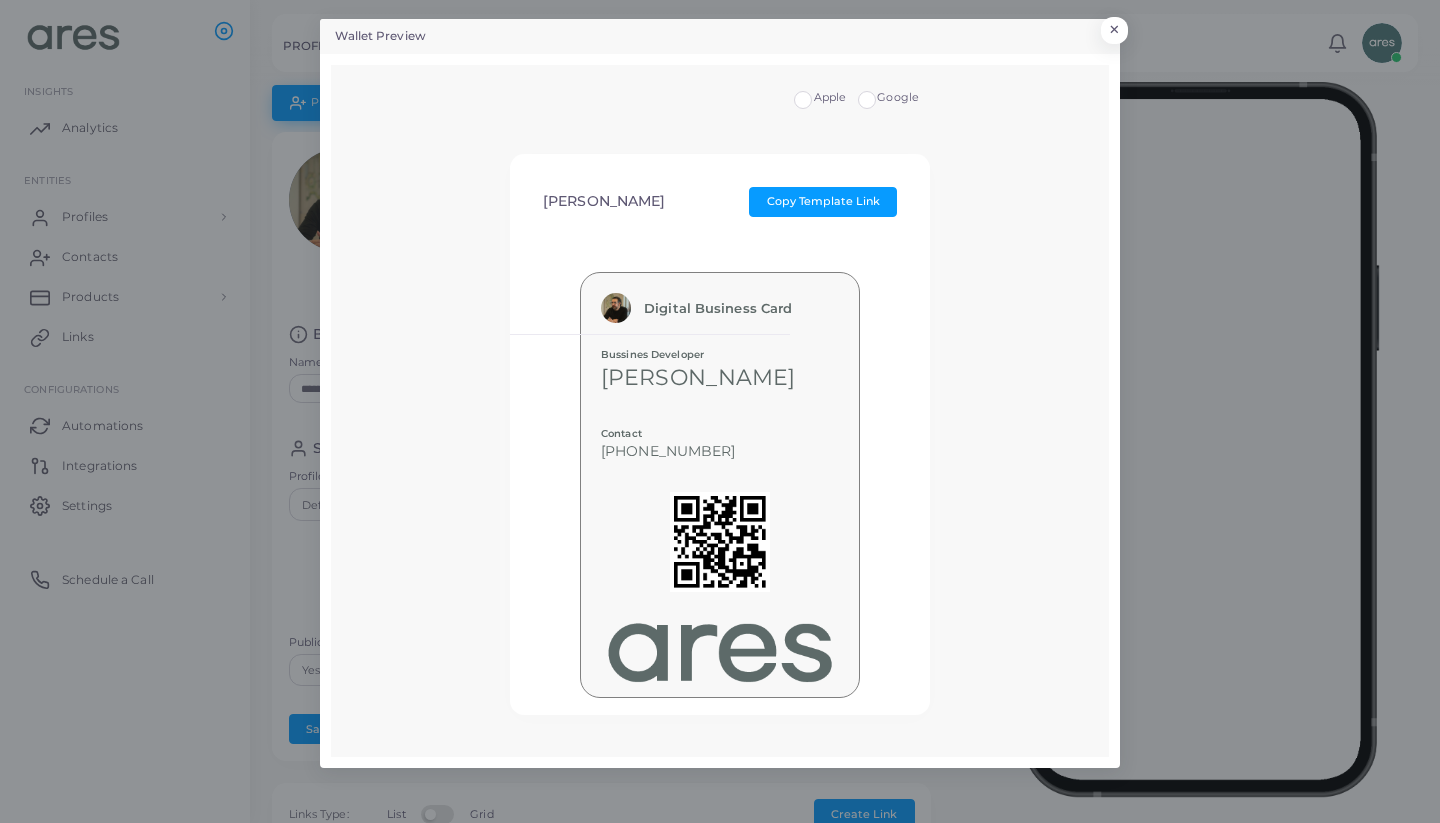 click on "Apple" at bounding box center (830, 98) 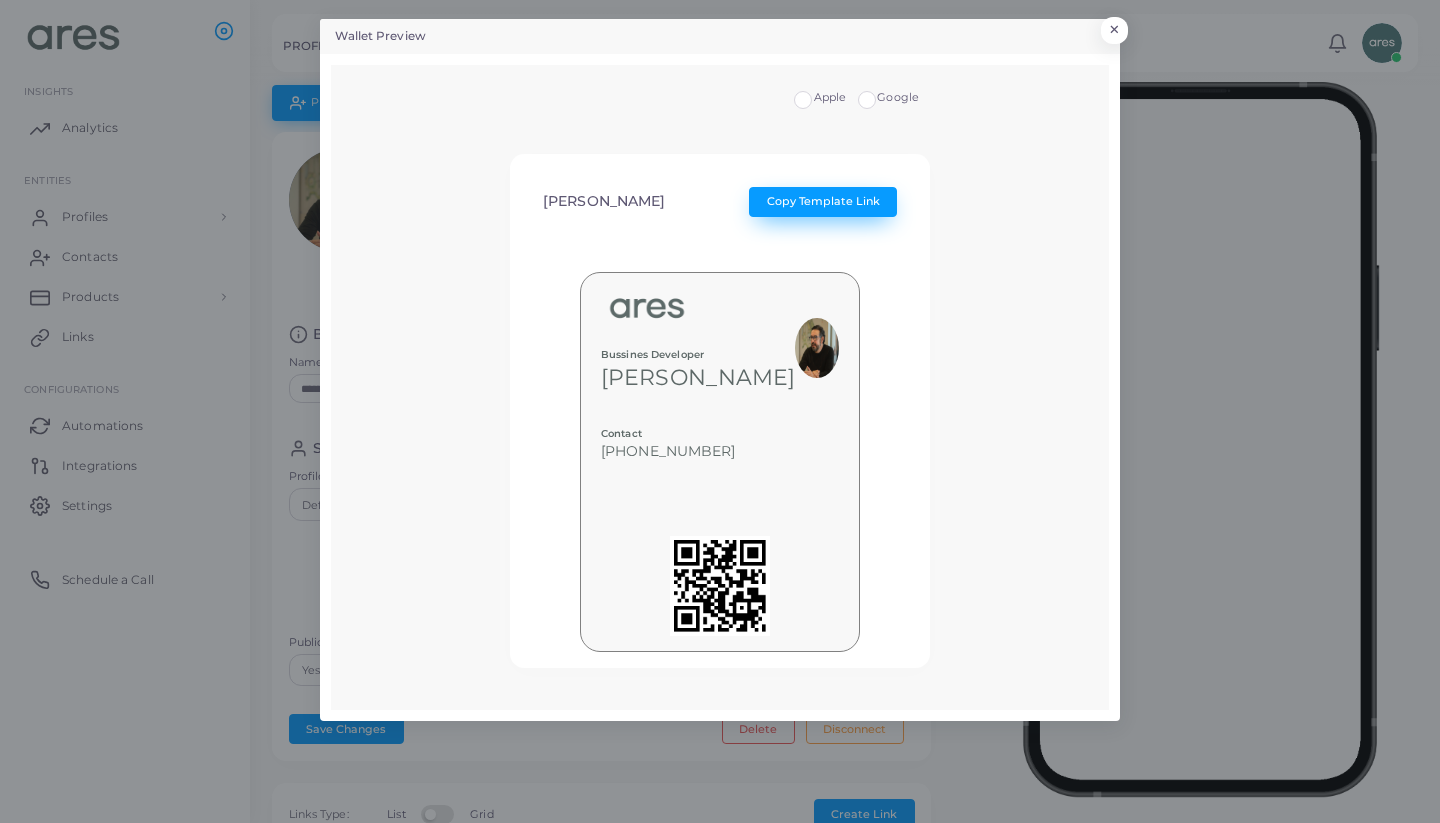 click on "Copy Template Link" at bounding box center (823, 201) 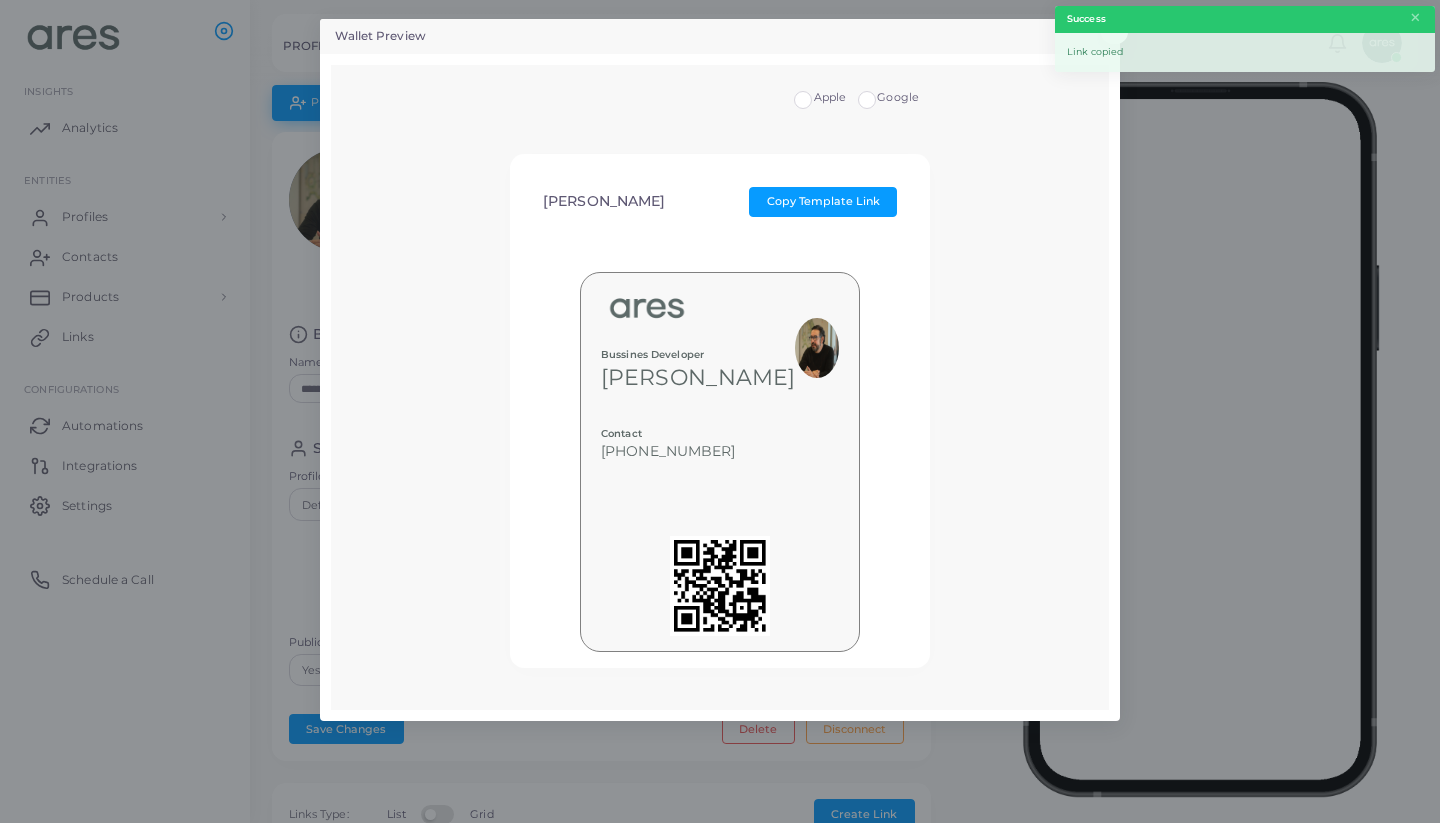 click on "Wallet Preview × Apple Google  [PERSON_NAME]  Copy Template Link Bussines Developer [PERSON_NAME] Contact [PHONE_NUMBER] MORE" at bounding box center (720, 411) 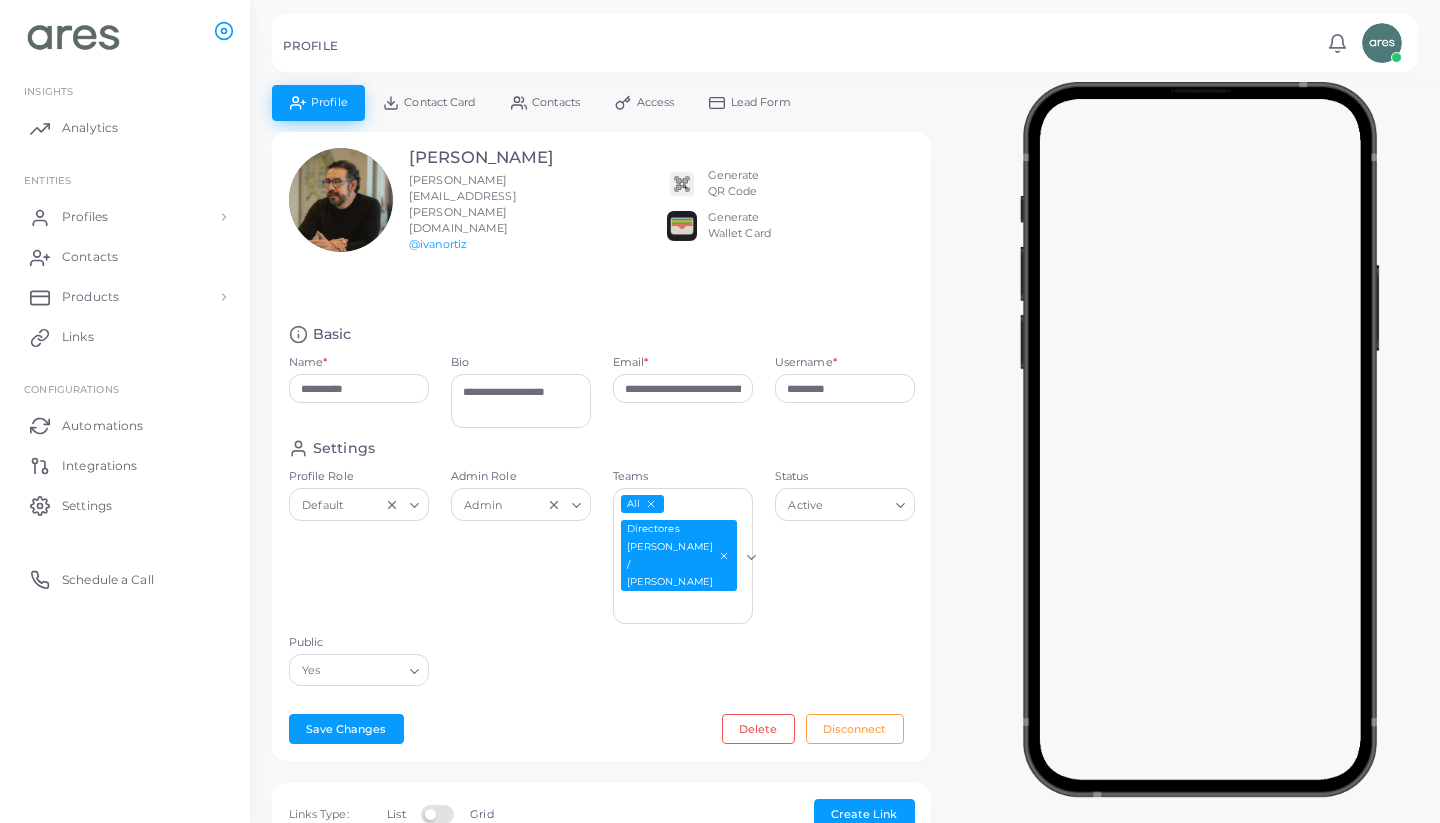 click on "Contacts" at bounding box center (556, 102) 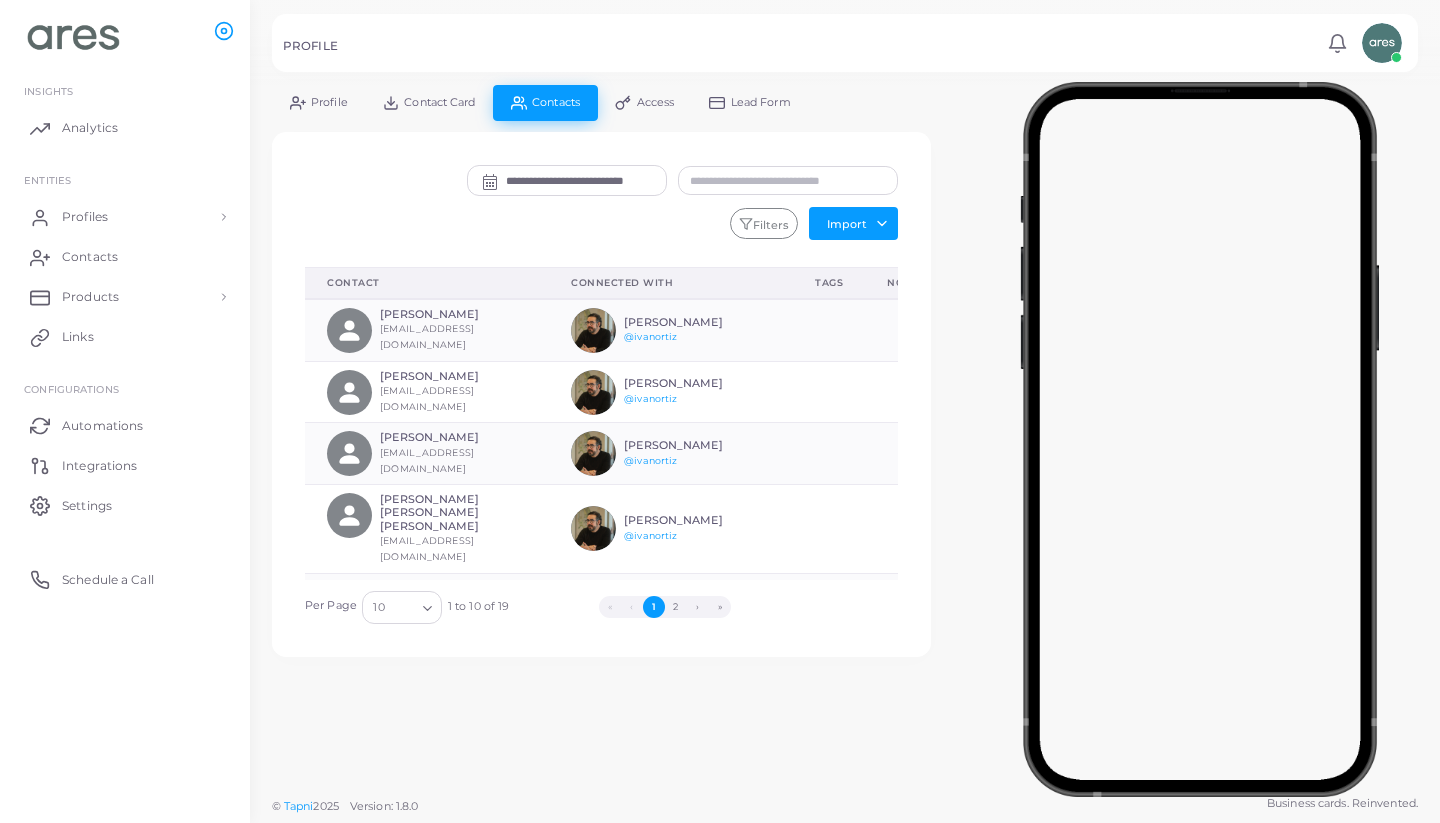 click on "Contact Card" at bounding box center [439, 102] 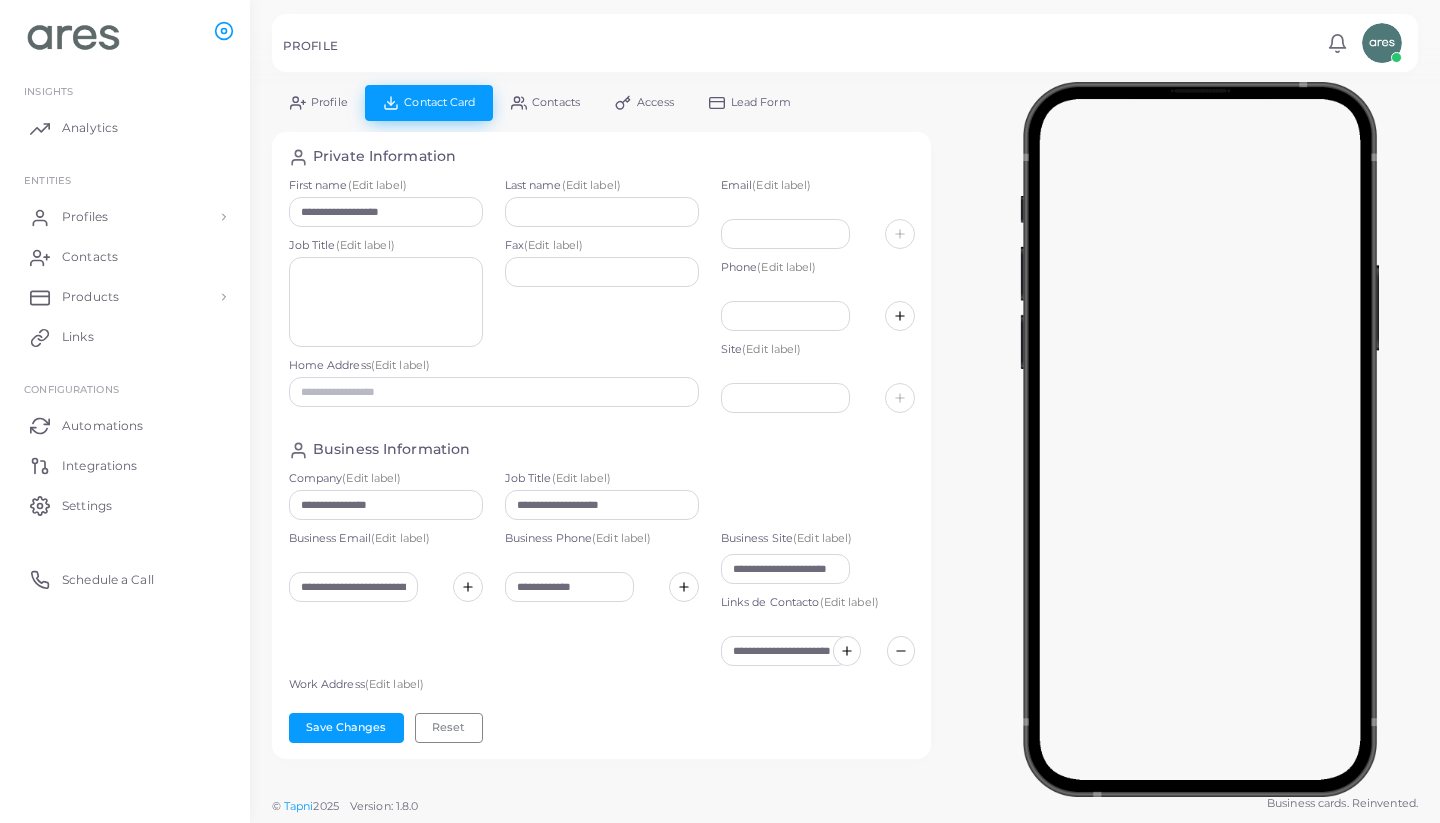 scroll, scrollTop: 0, scrollLeft: 0, axis: both 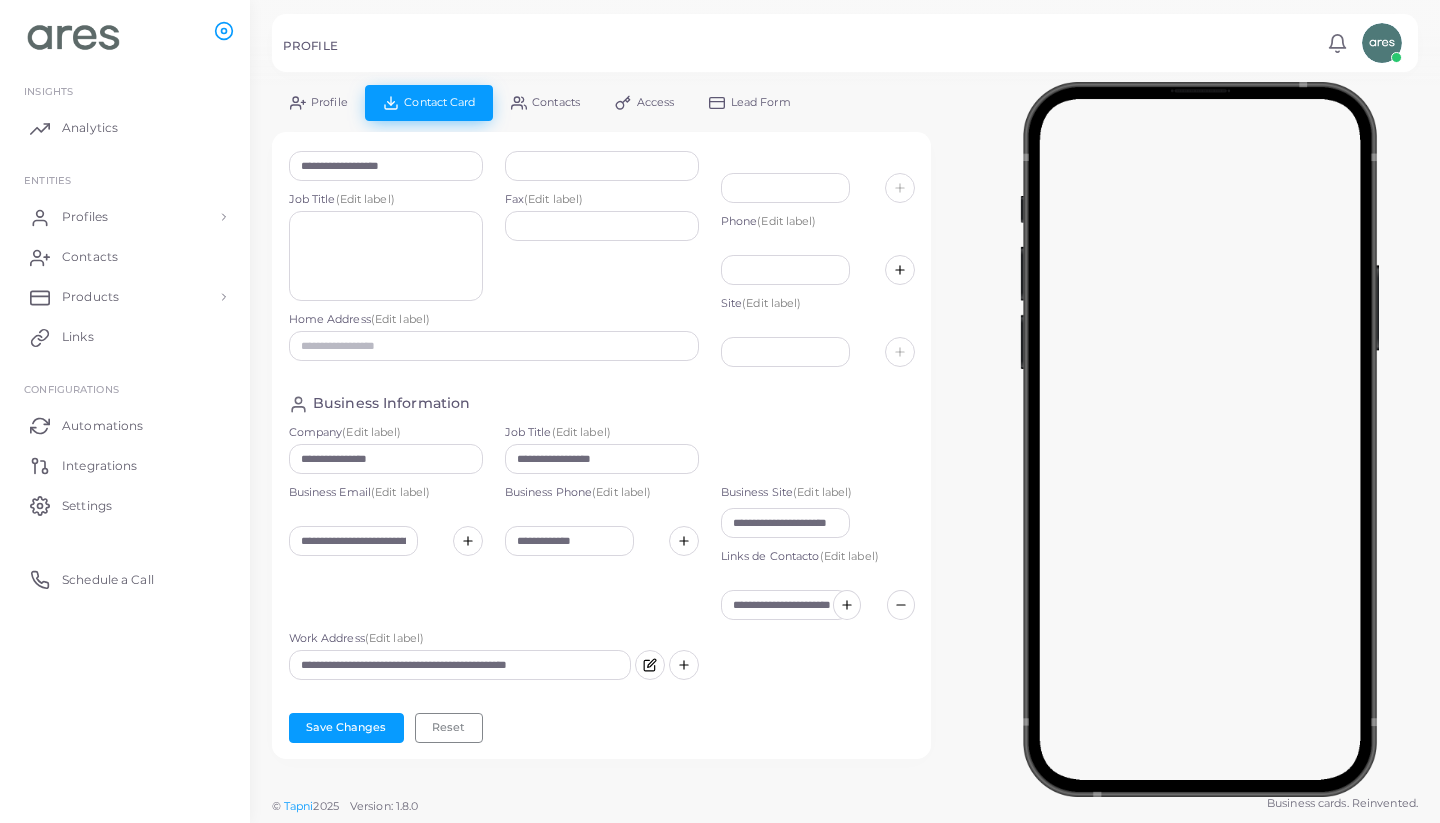 click on "**********" at bounding box center (602, 455) 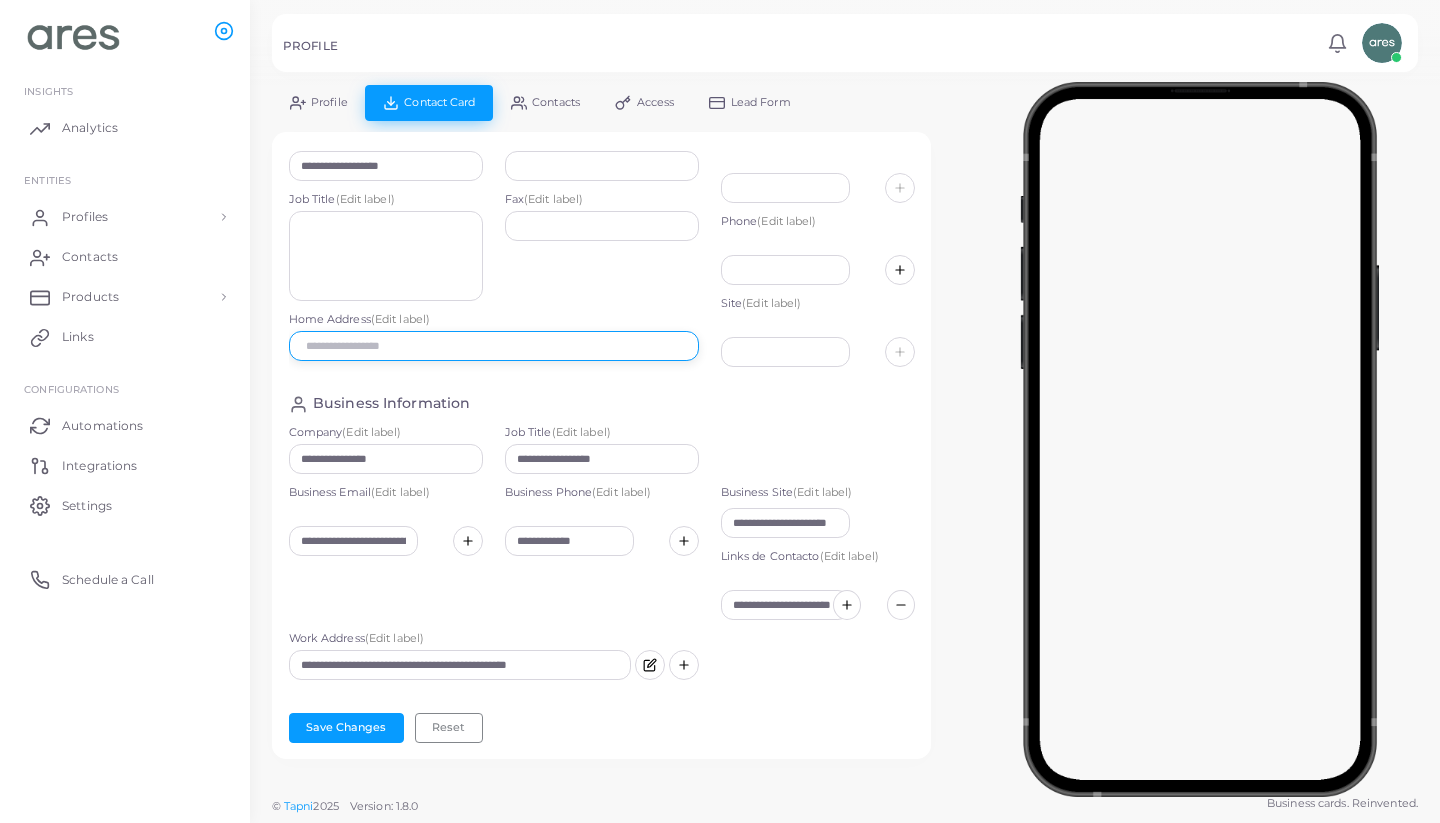 click at bounding box center (494, 346) 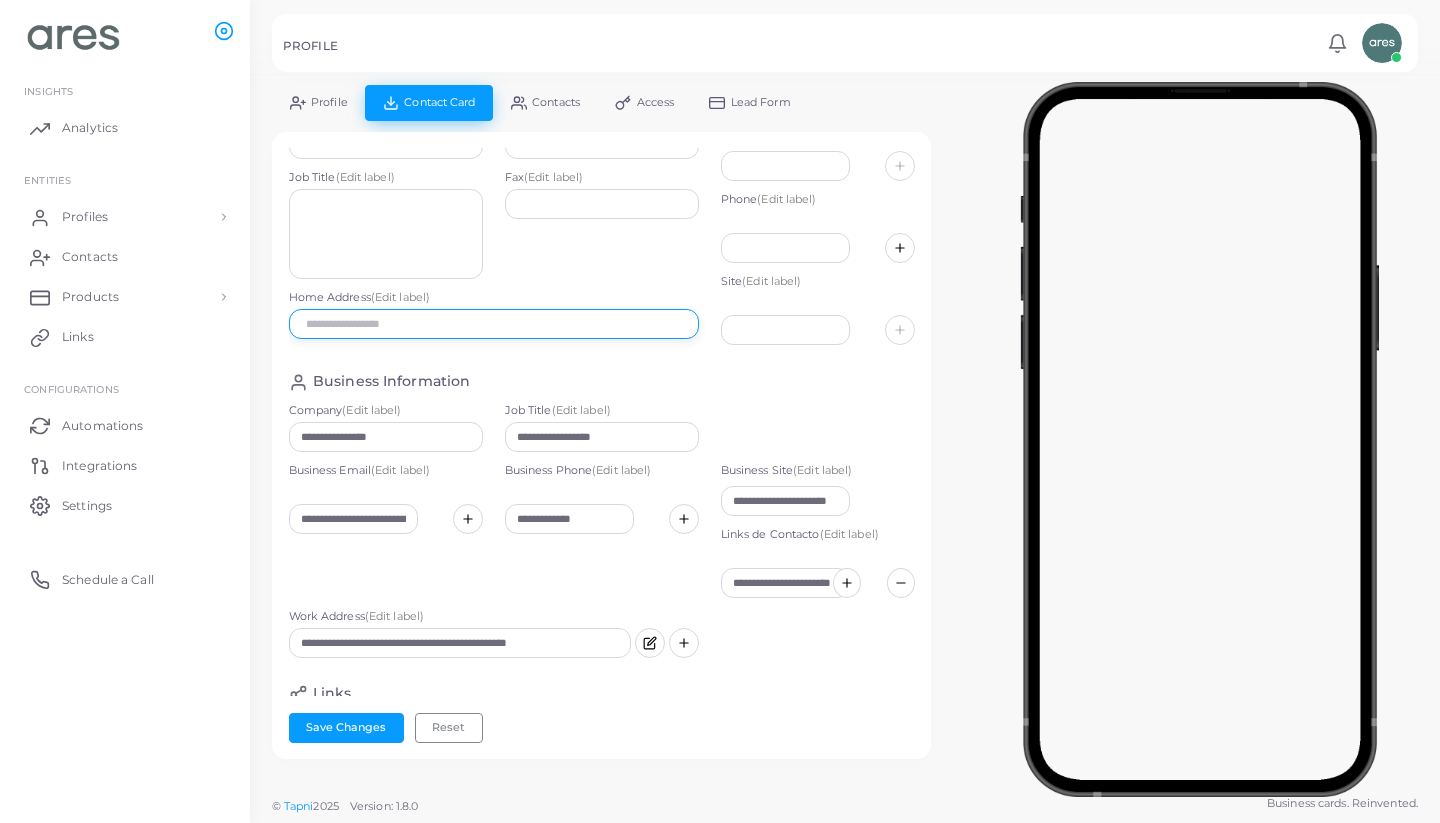 scroll, scrollTop: 70, scrollLeft: 0, axis: vertical 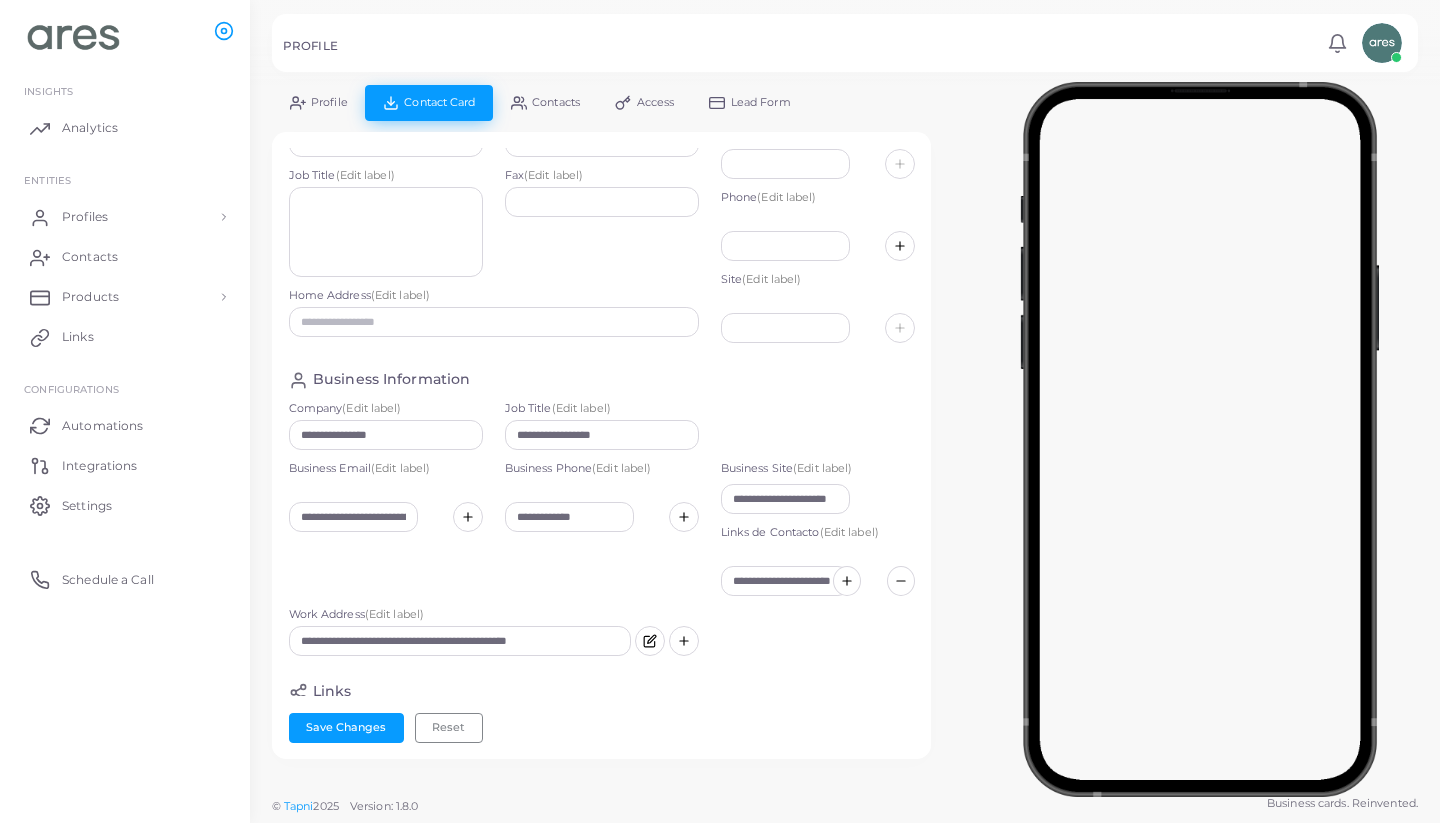 click 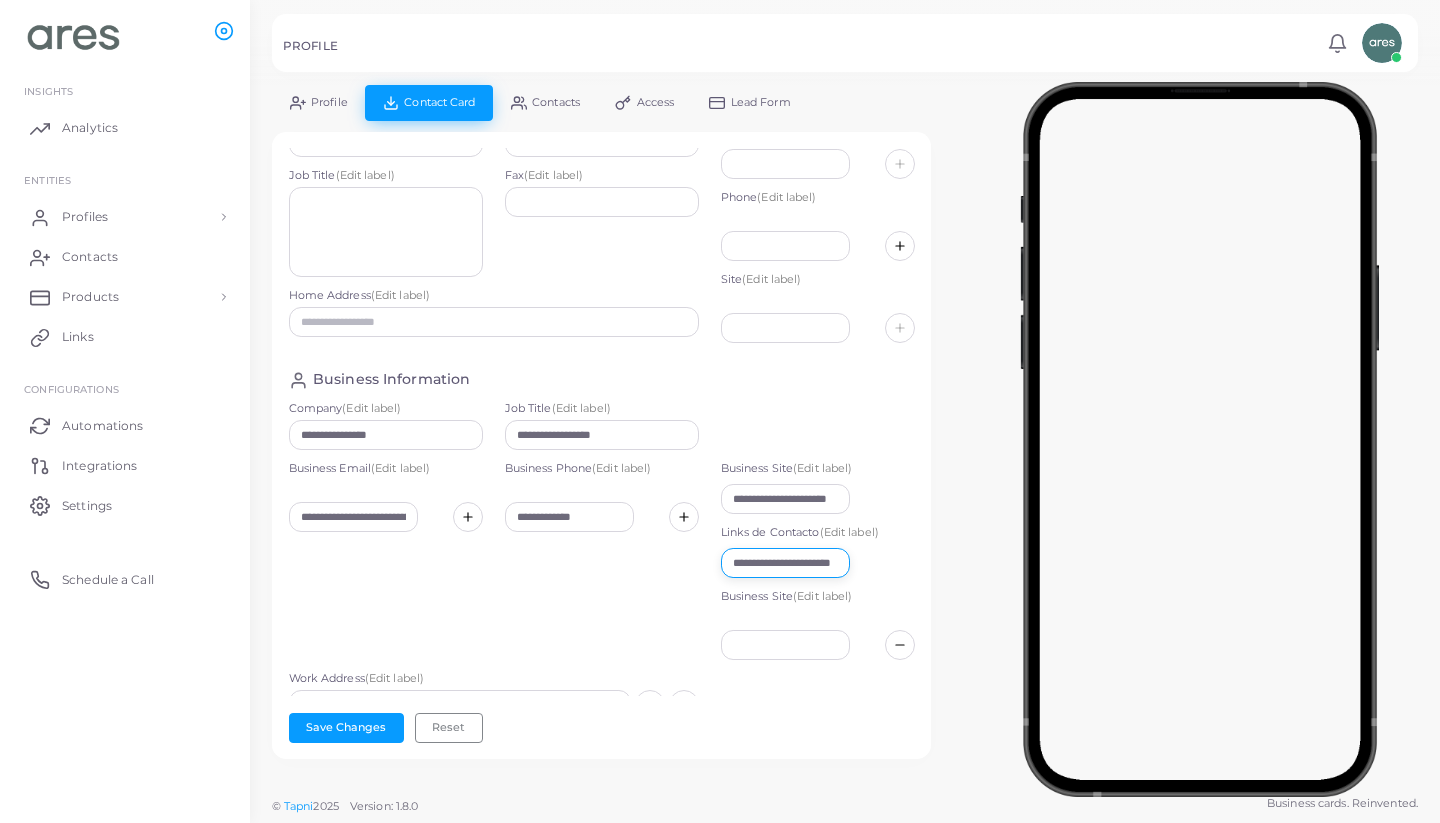 click on "**********" at bounding box center [785, 563] 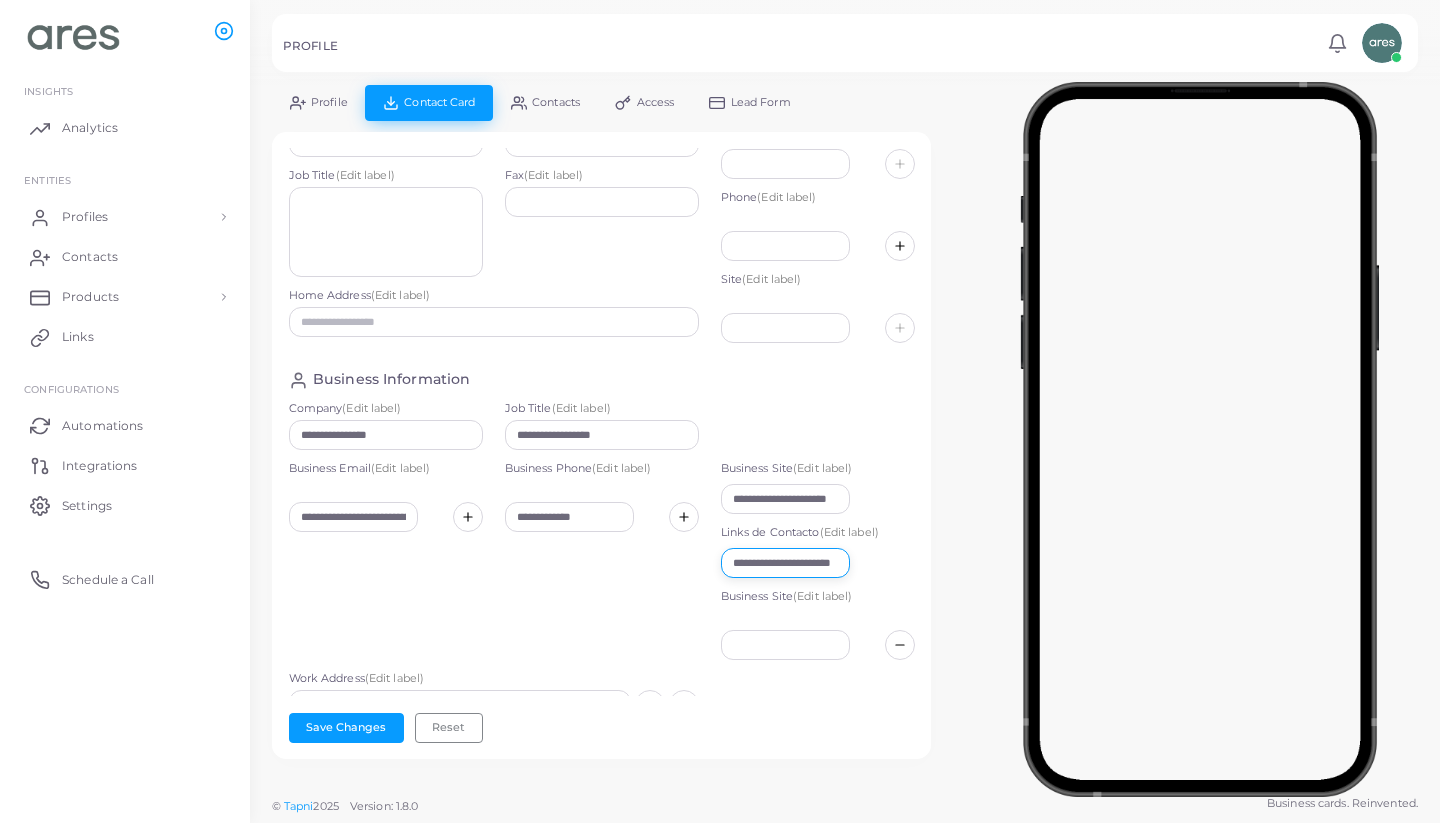 click on "**********" at bounding box center (785, 563) 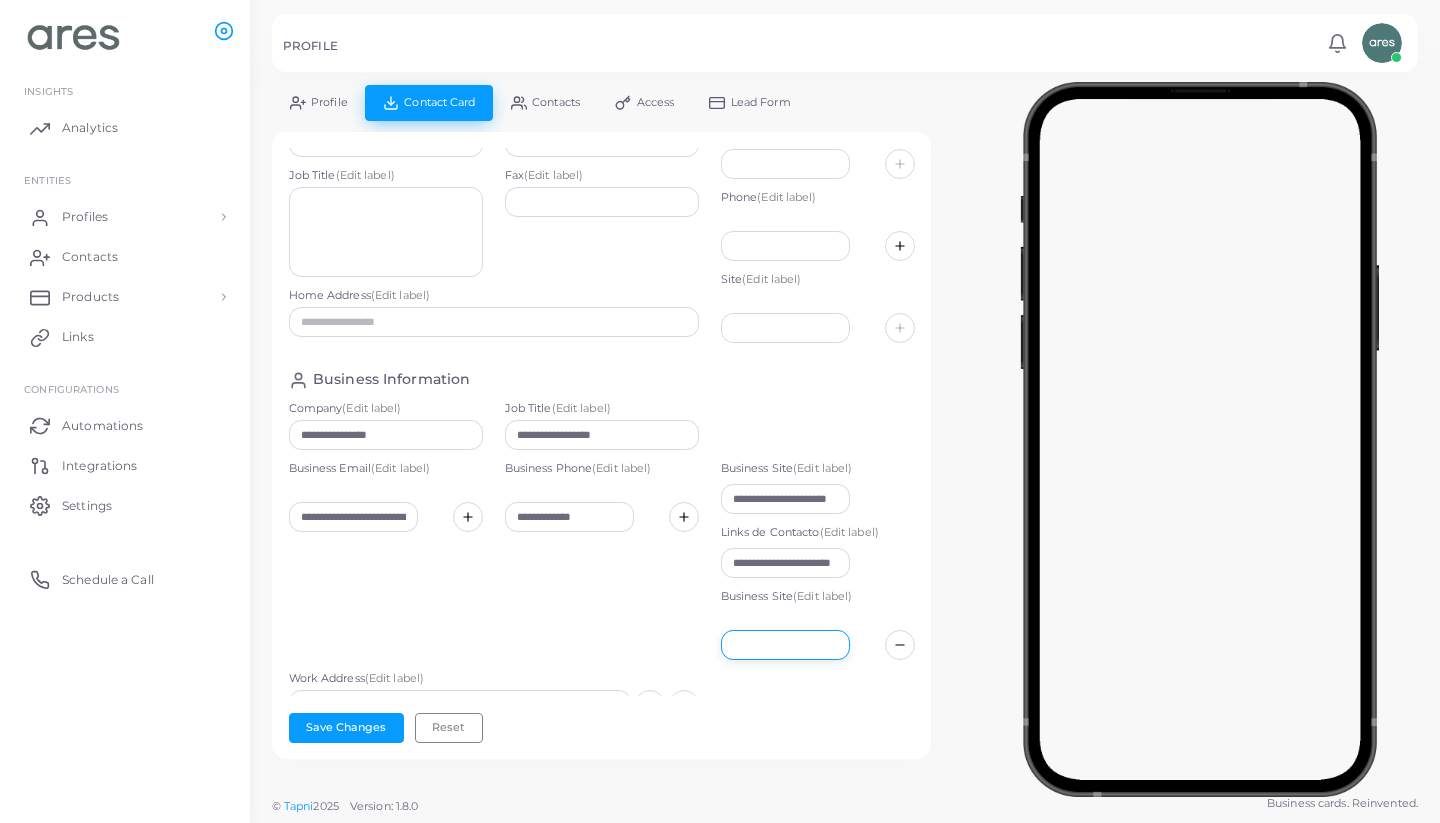 paste on "**********" 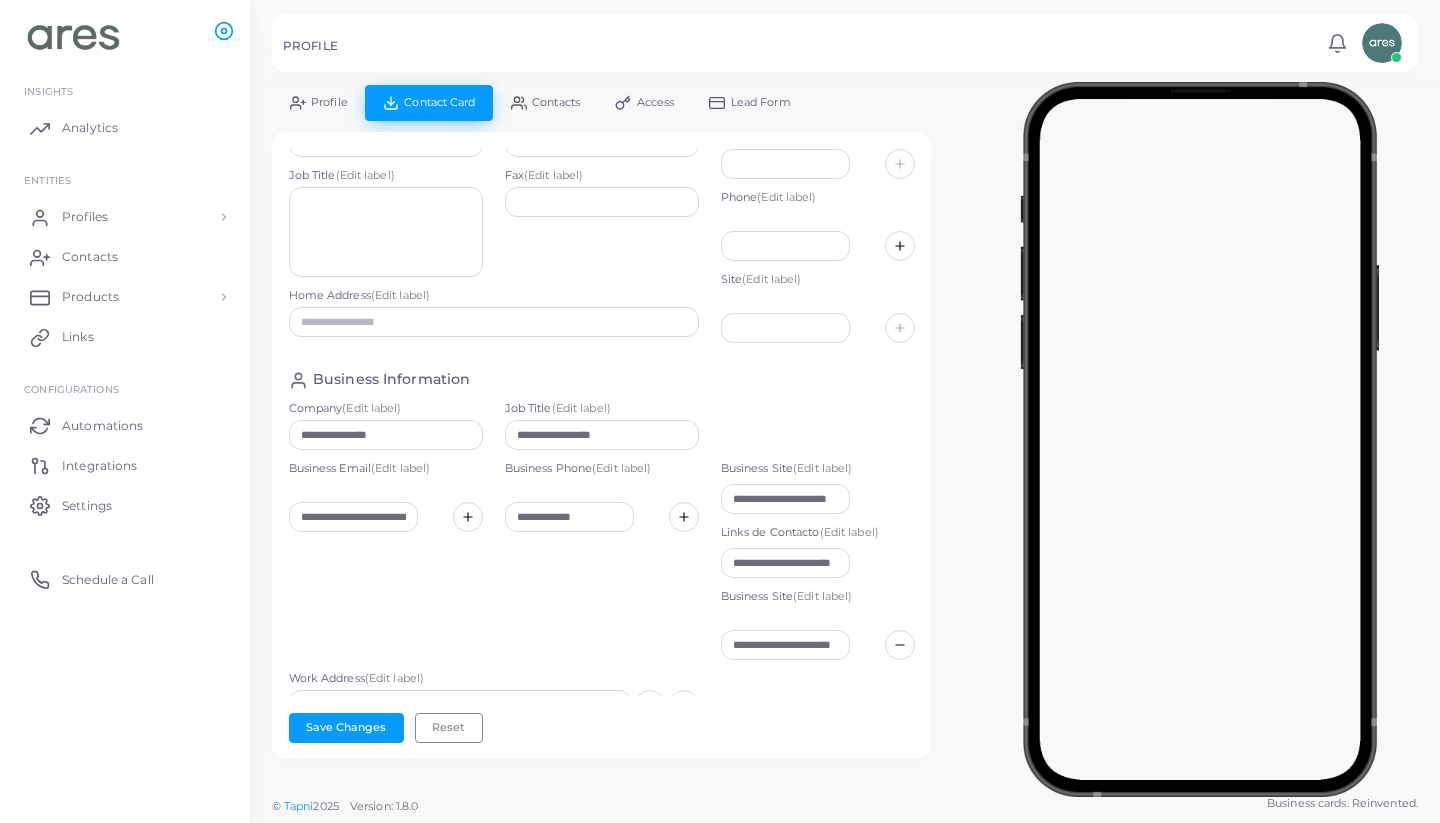 click on "**********" at bounding box center (602, 566) 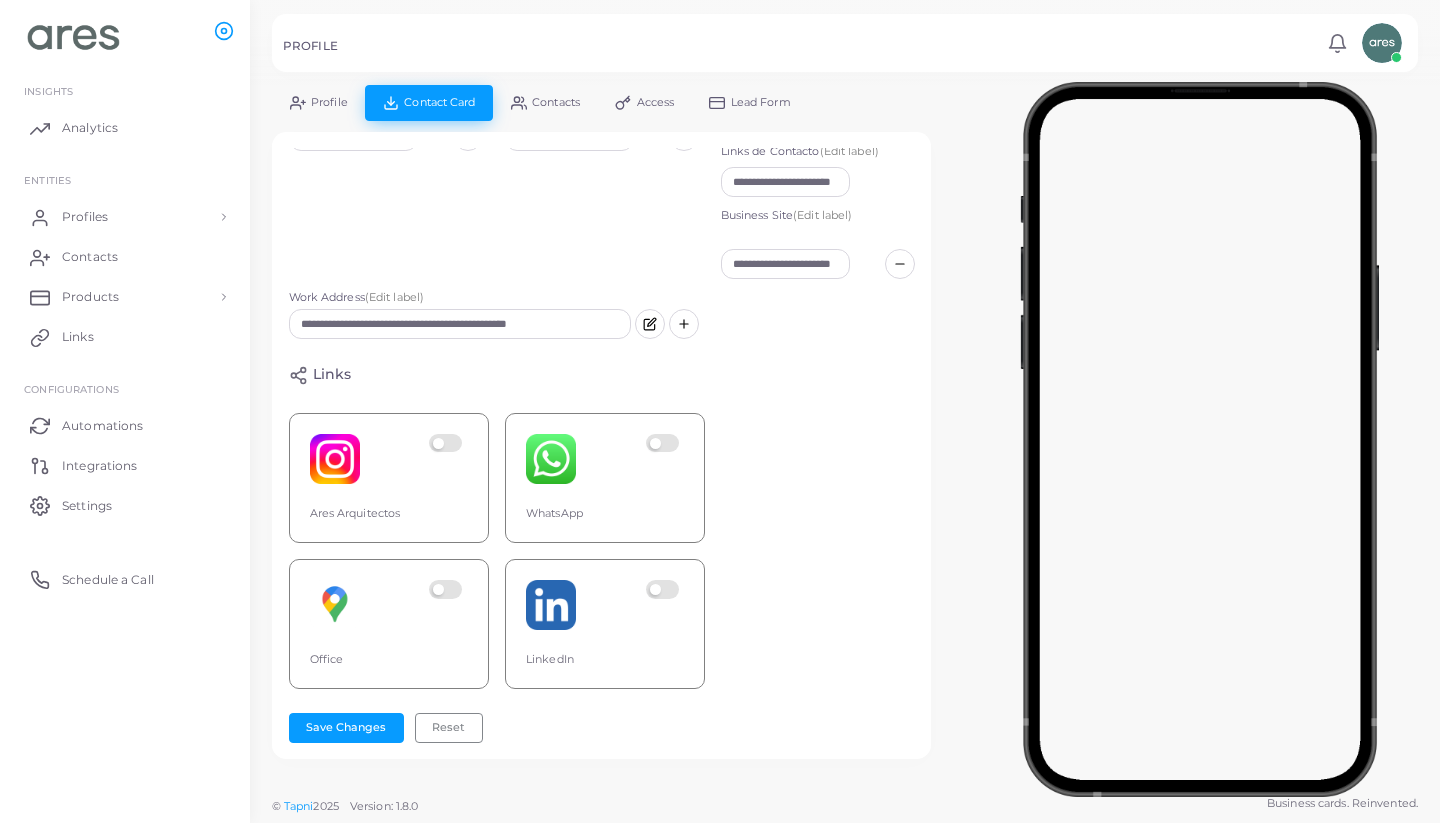 scroll, scrollTop: 293, scrollLeft: 0, axis: vertical 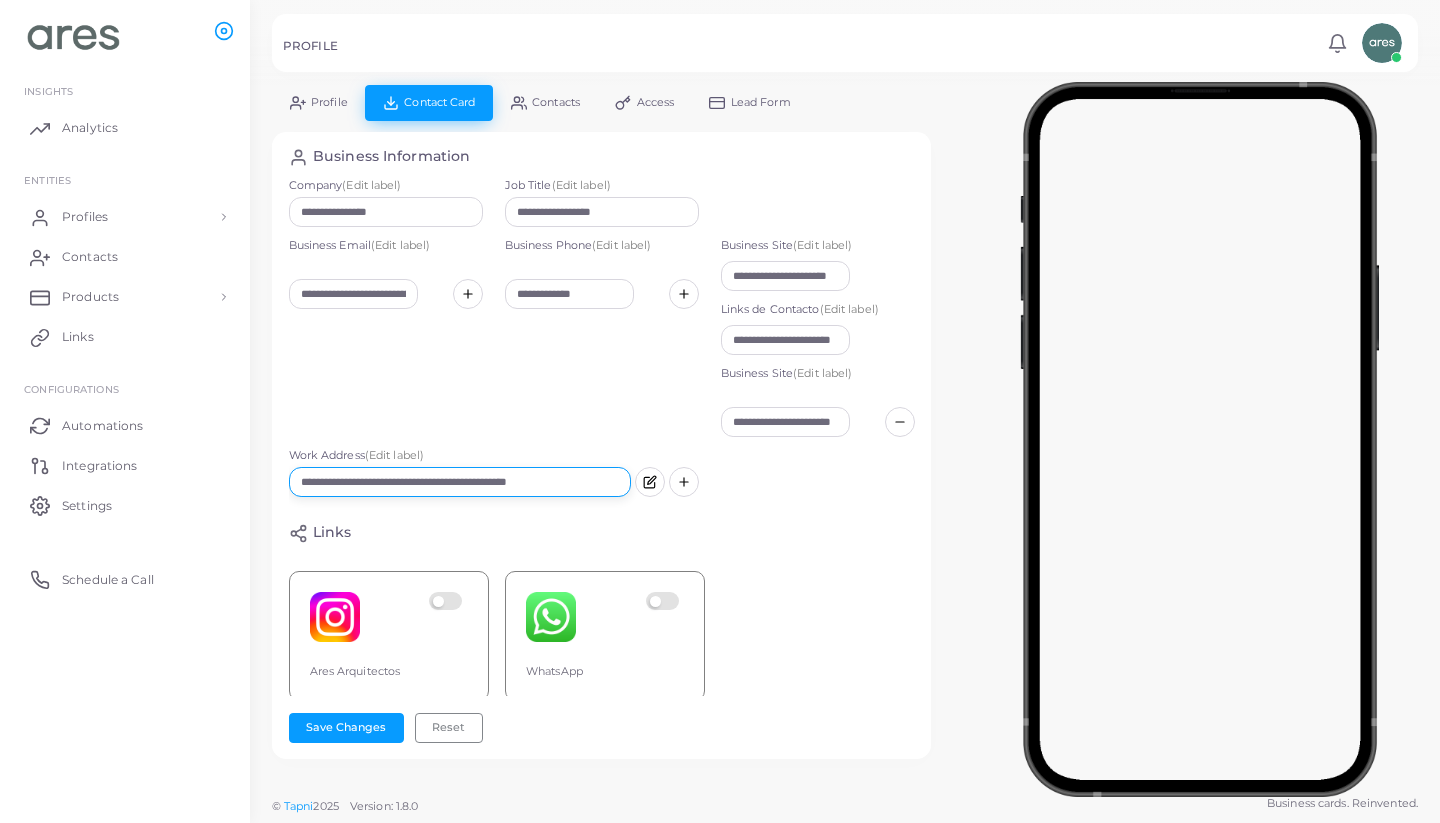 click on "**********" at bounding box center (460, 482) 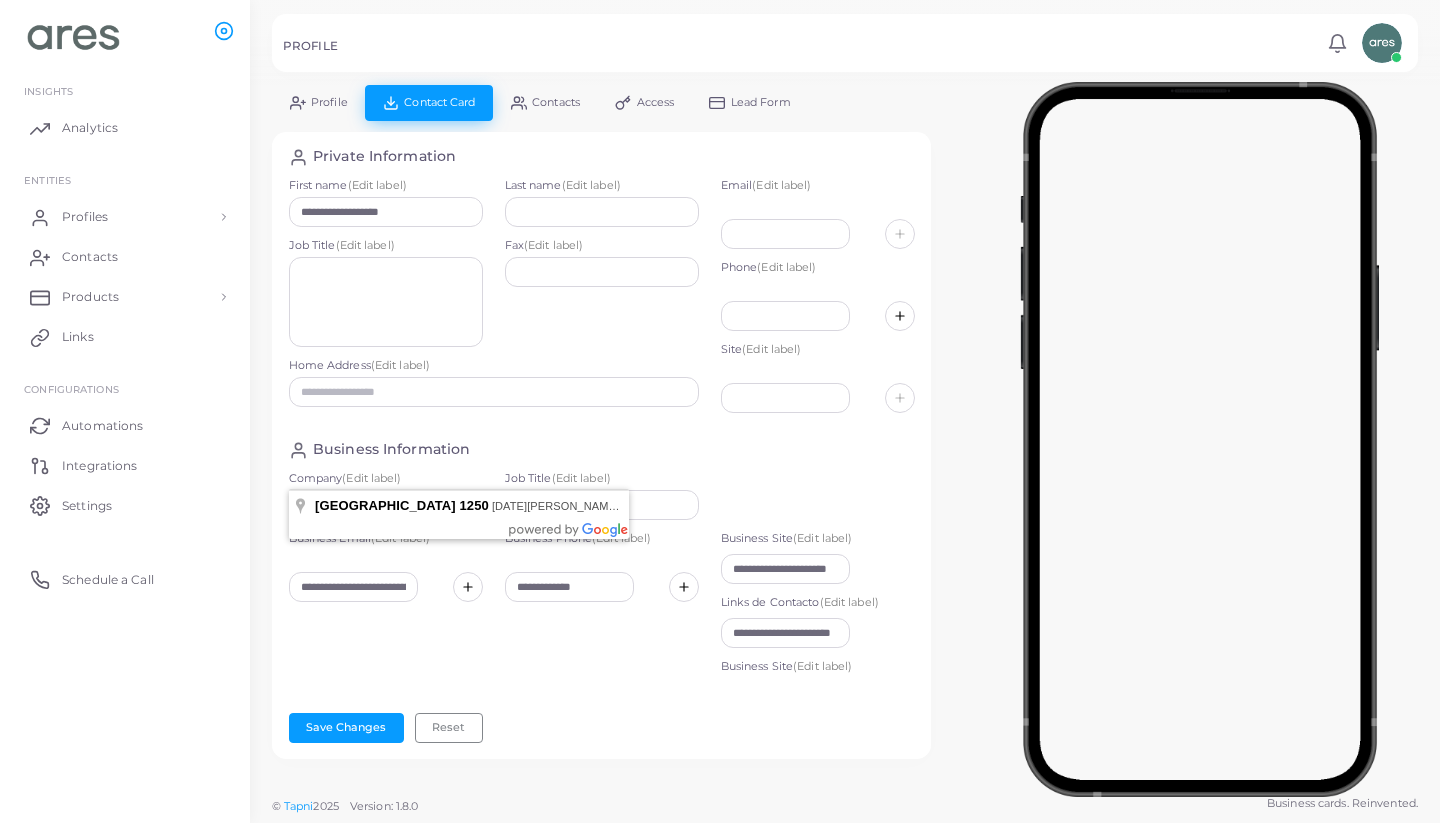 scroll, scrollTop: 0, scrollLeft: 0, axis: both 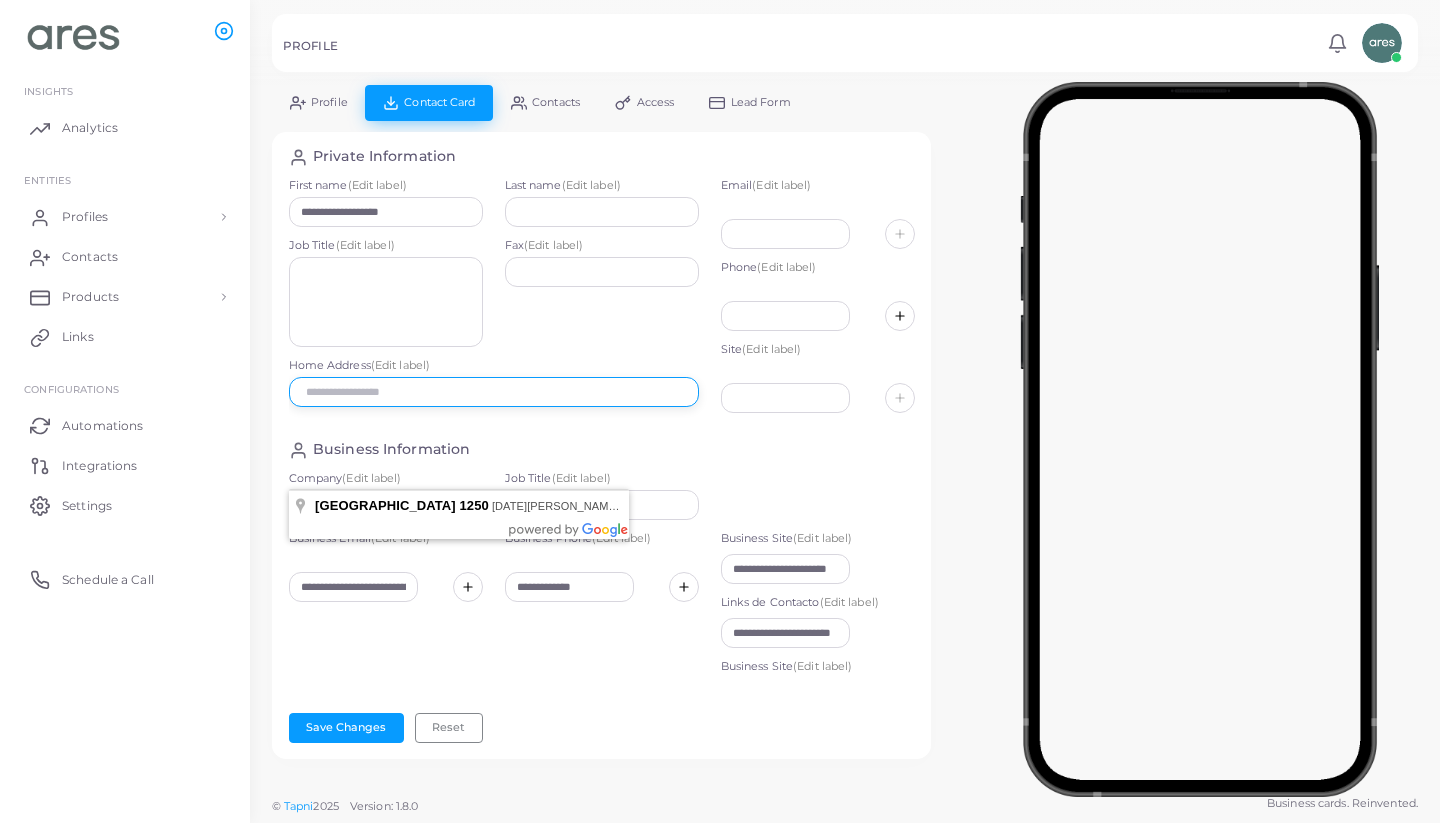 click at bounding box center [494, 392] 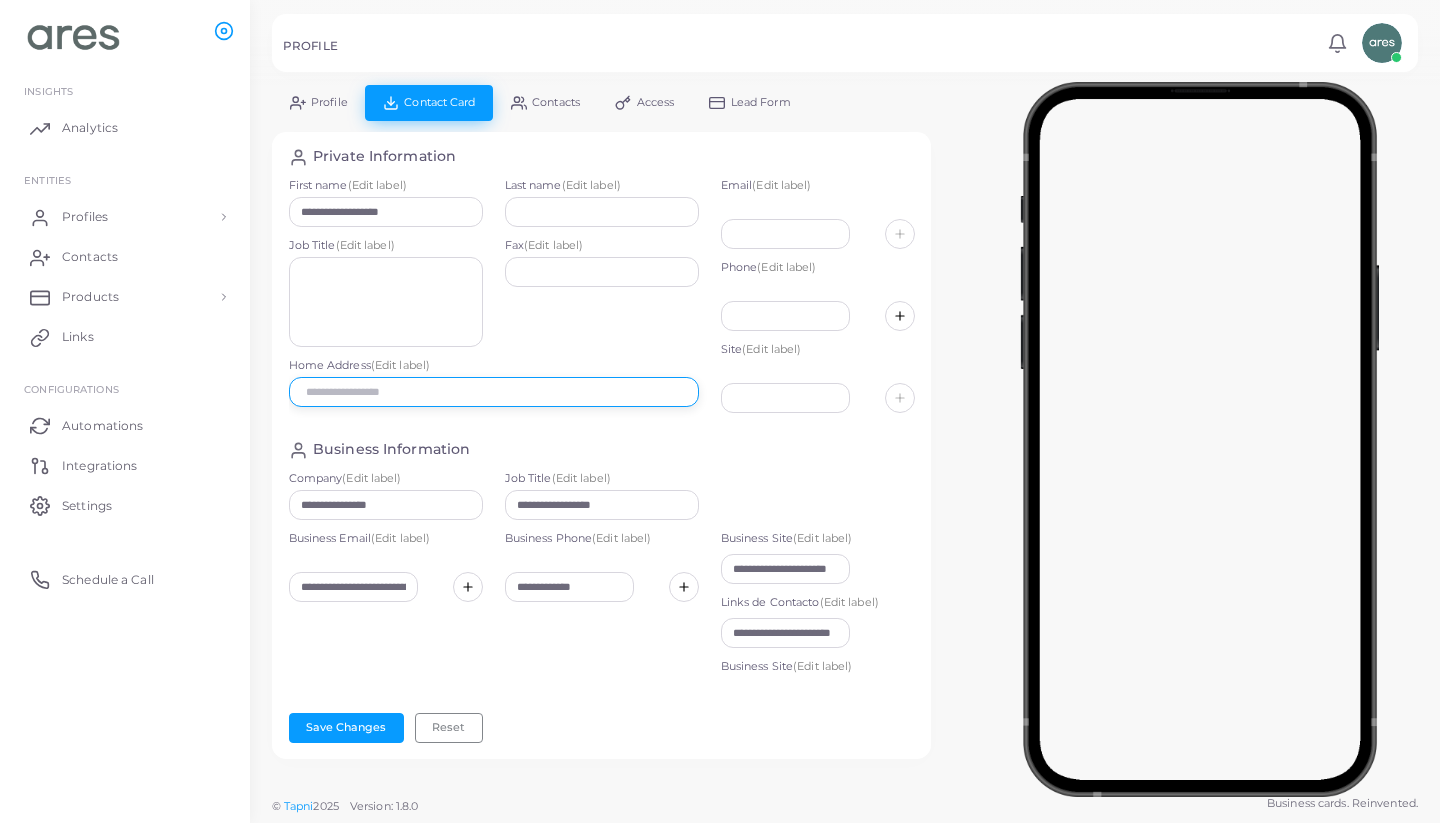 paste on "**********" 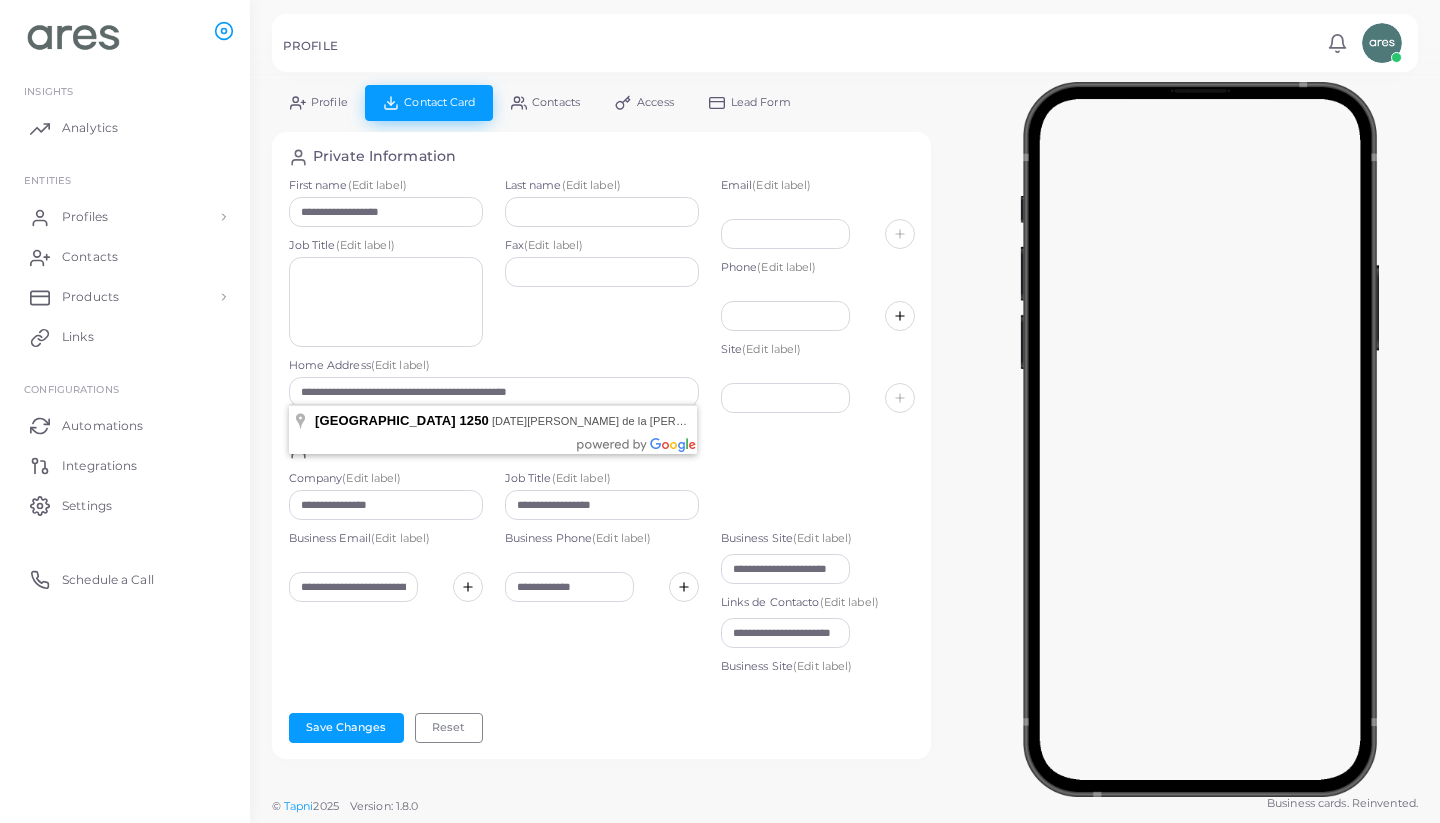 click on "Business Information" at bounding box center [602, 450] 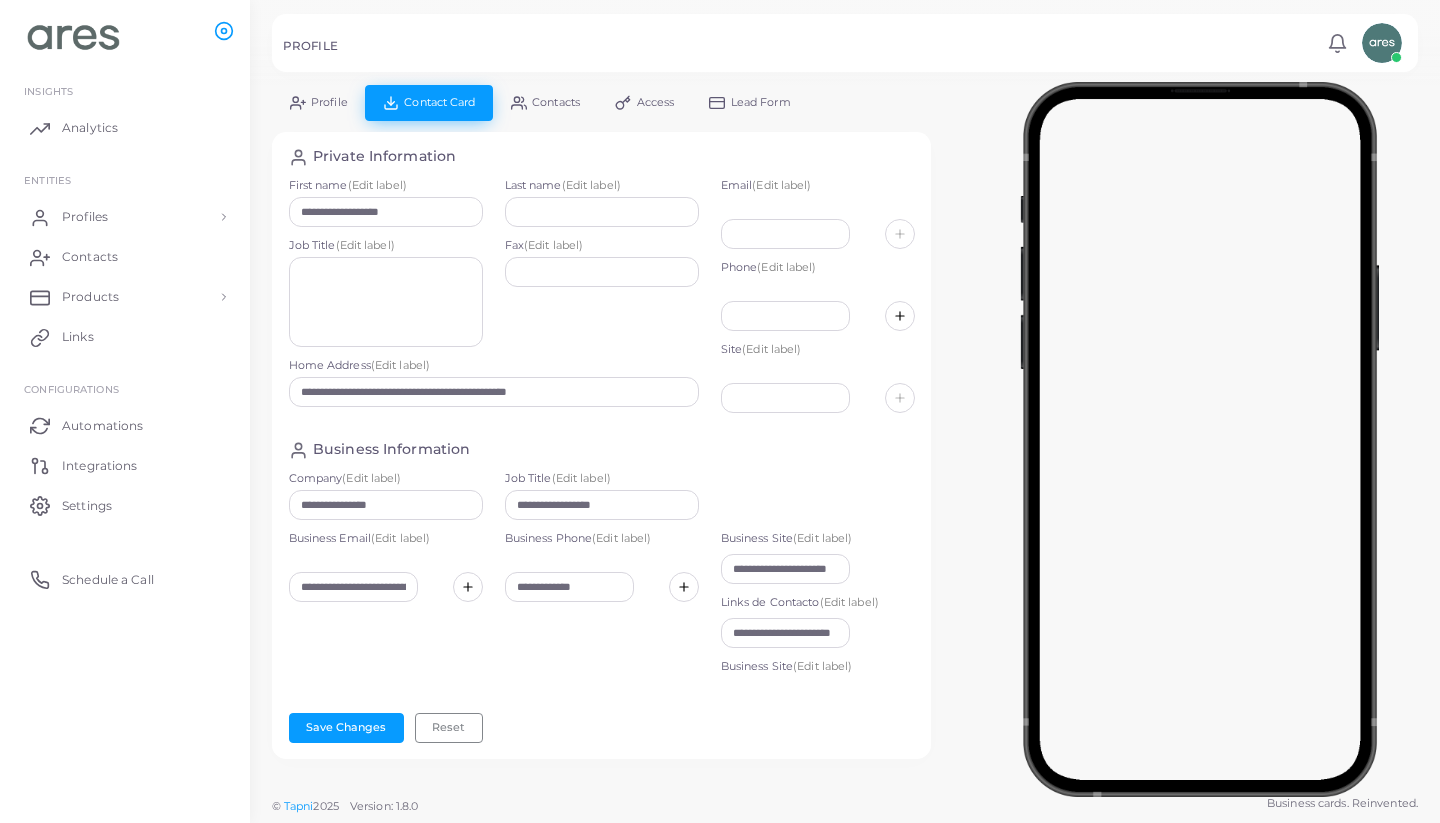 scroll, scrollTop: 0, scrollLeft: 0, axis: both 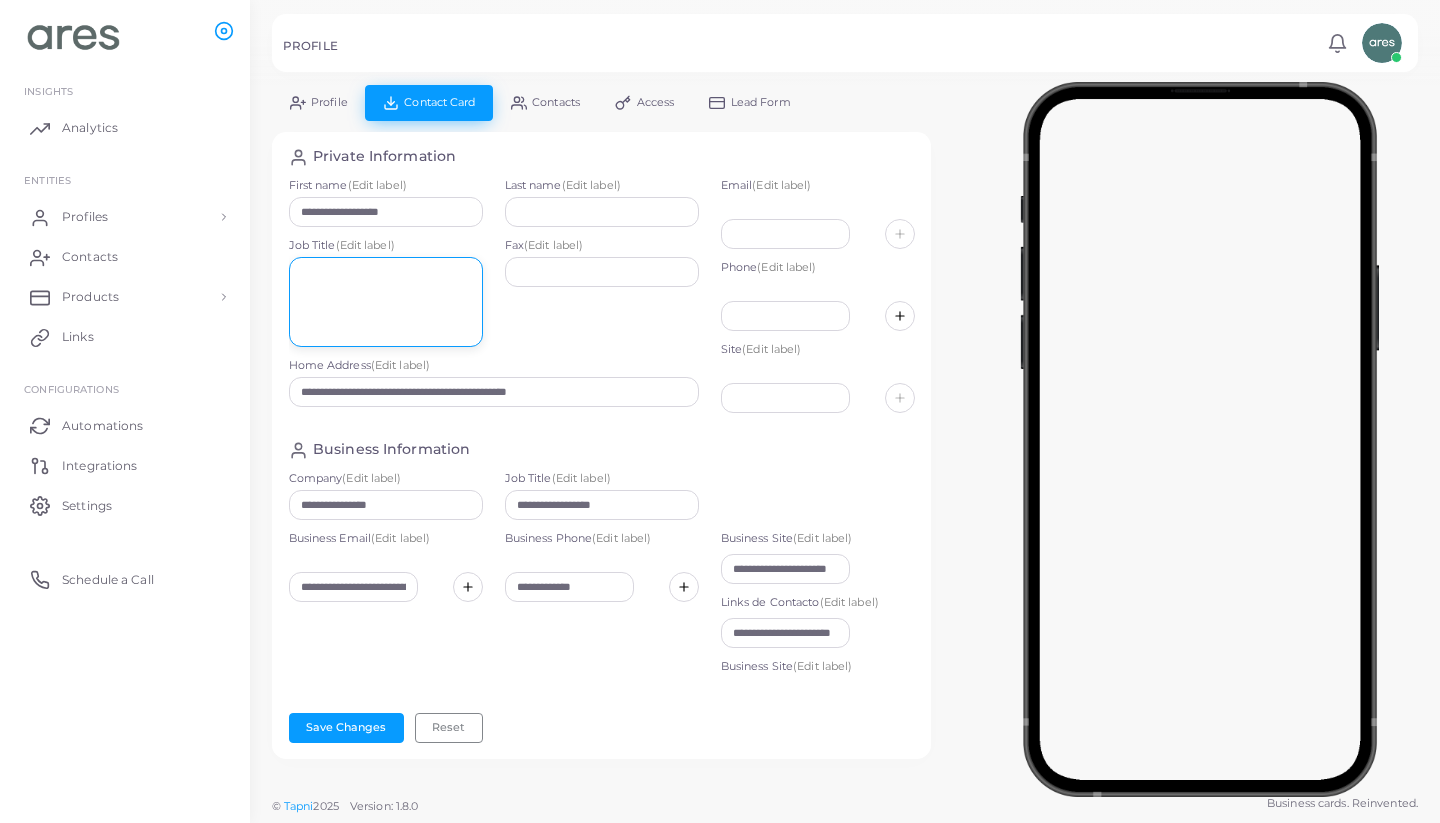 click at bounding box center (386, 302) 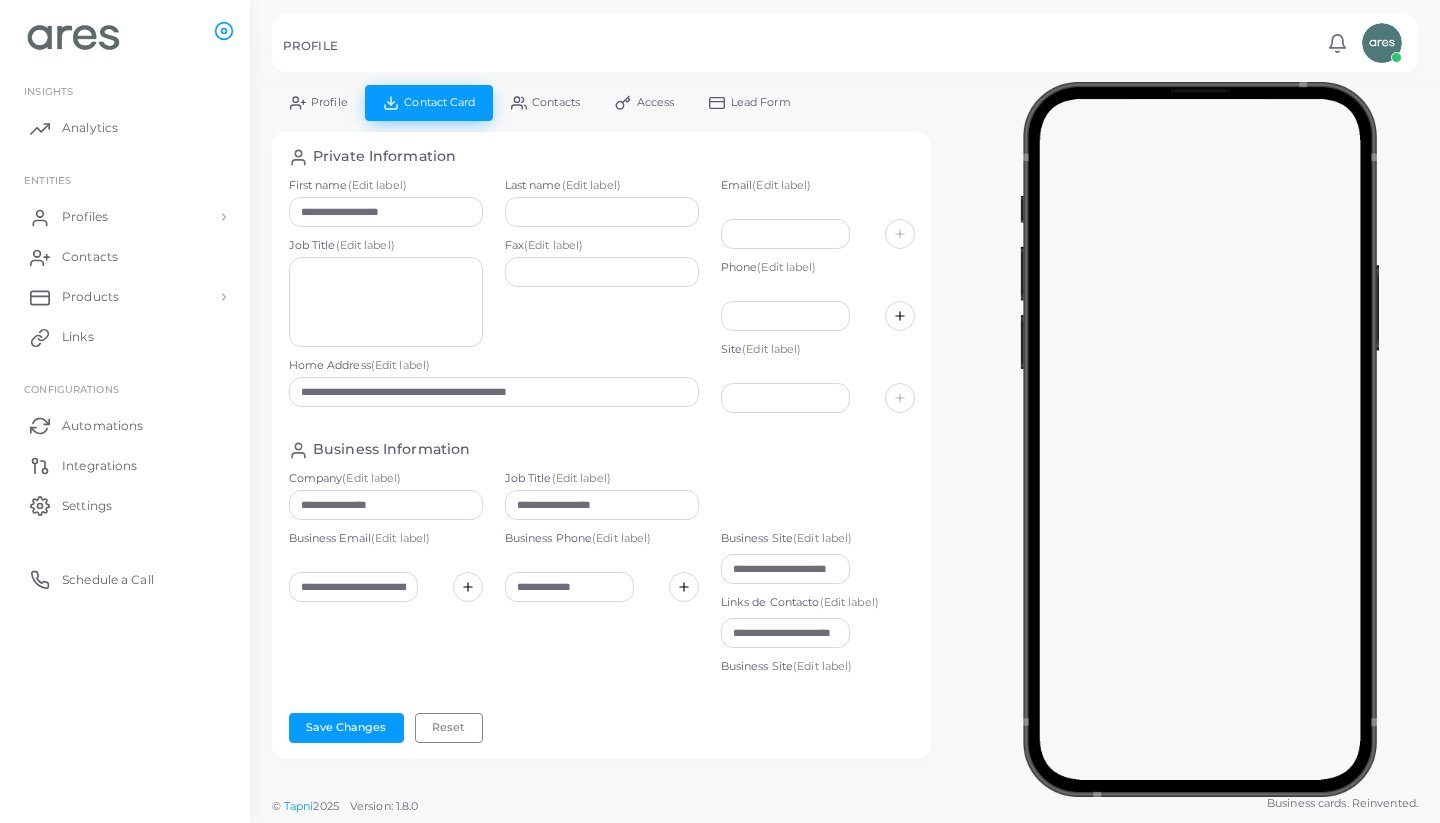 click on "Business Information" at bounding box center [602, 450] 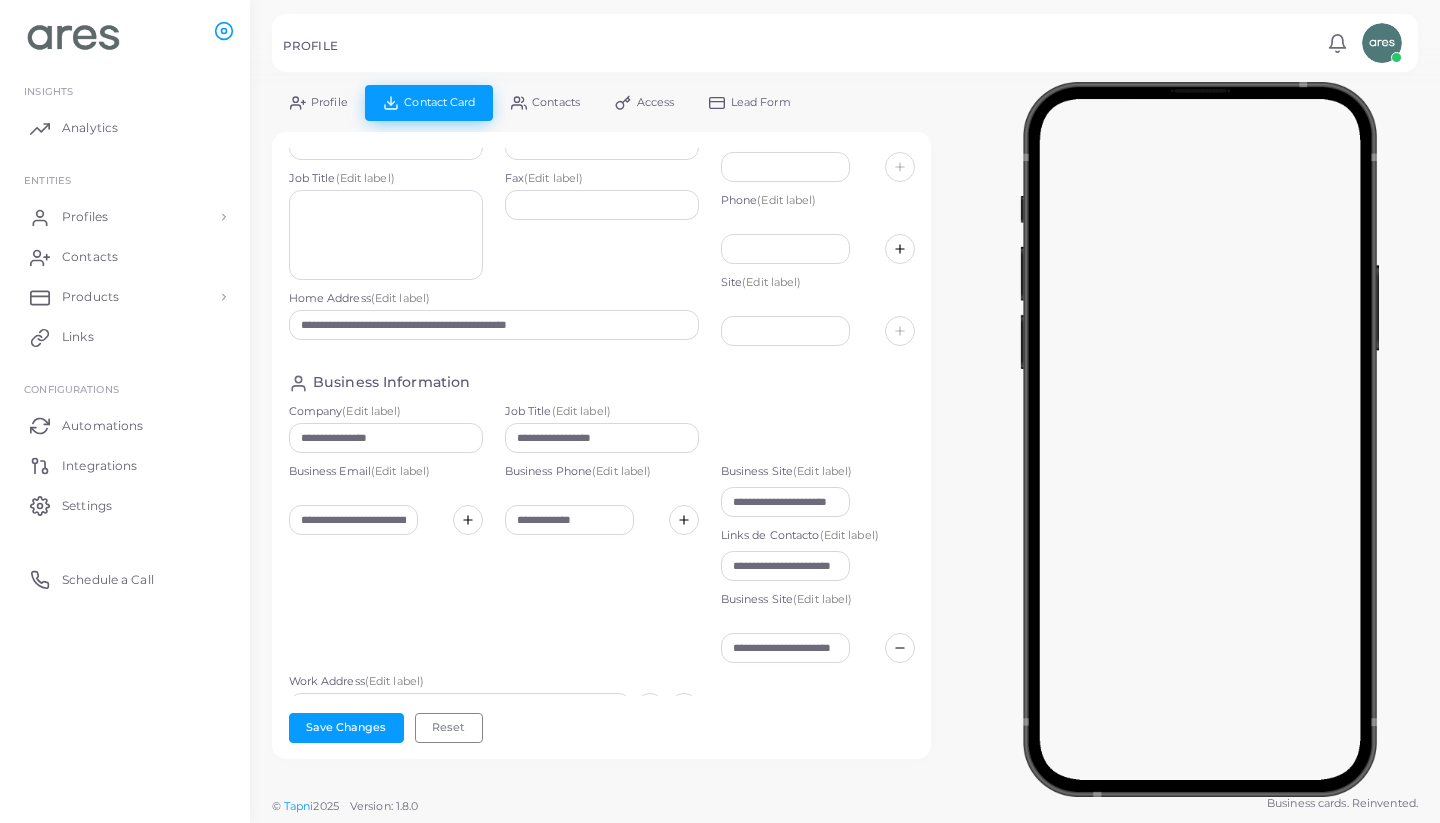 scroll, scrollTop: 75, scrollLeft: 0, axis: vertical 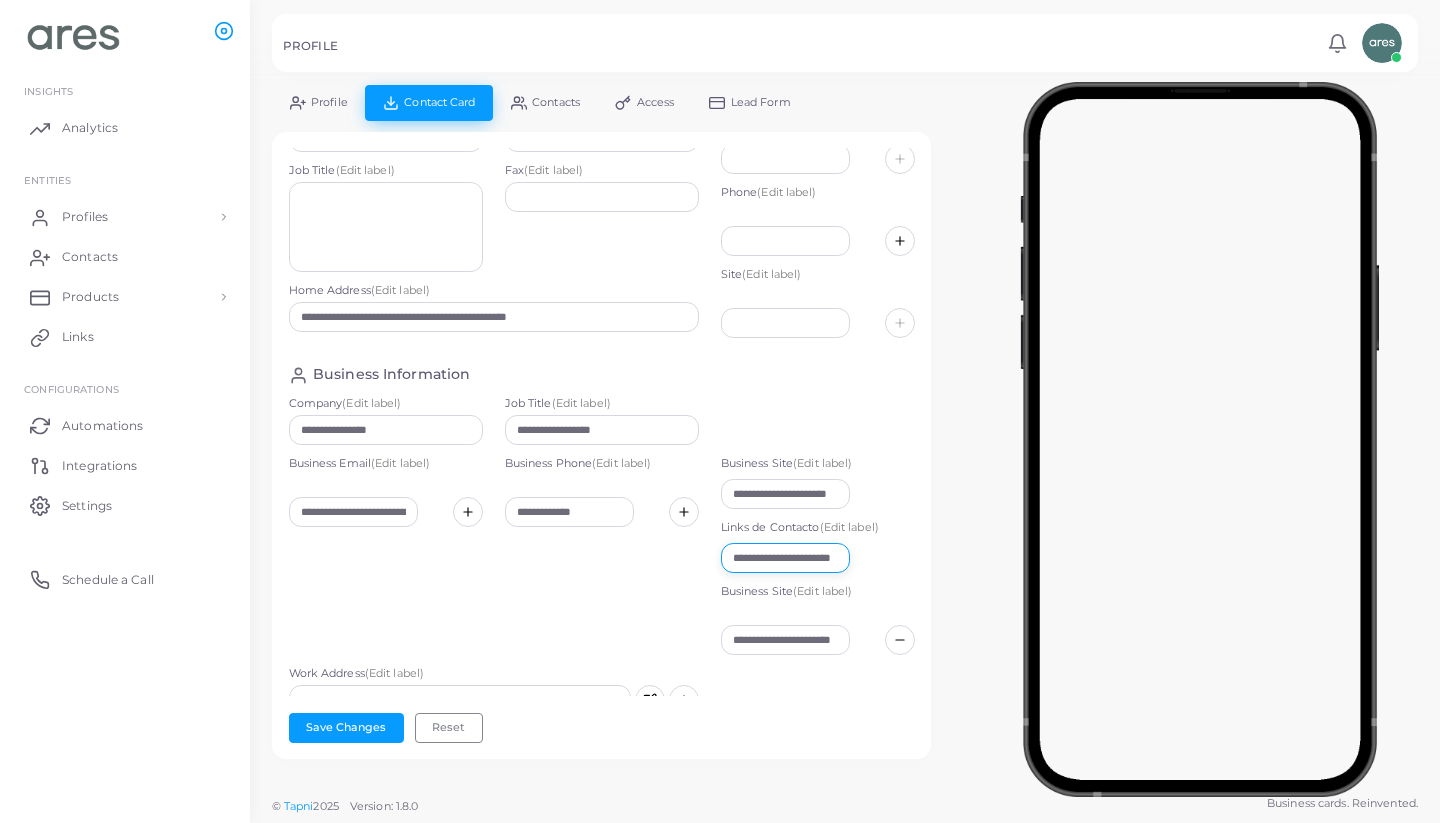 click on "**********" at bounding box center [785, 558] 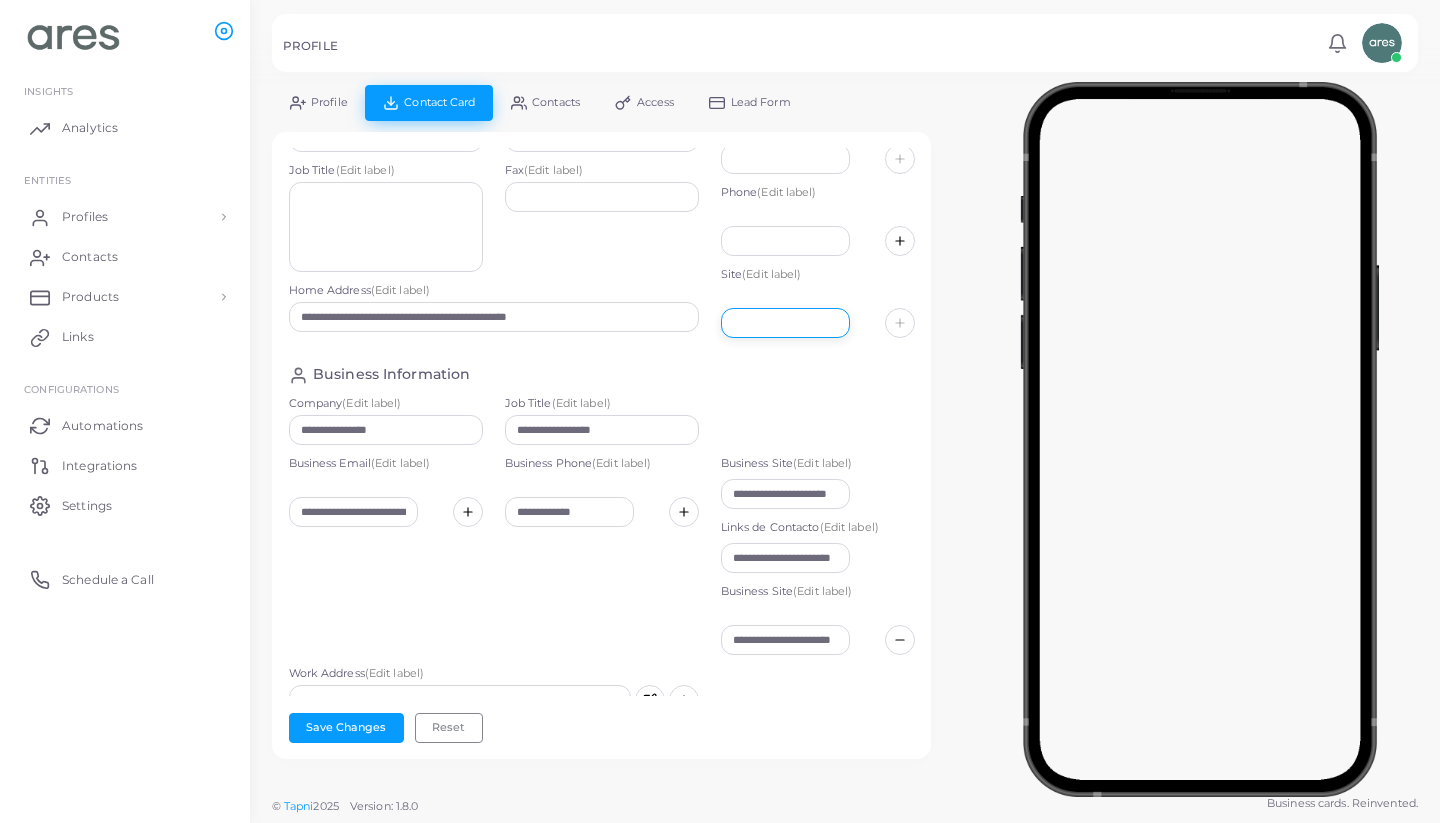click at bounding box center (785, 323) 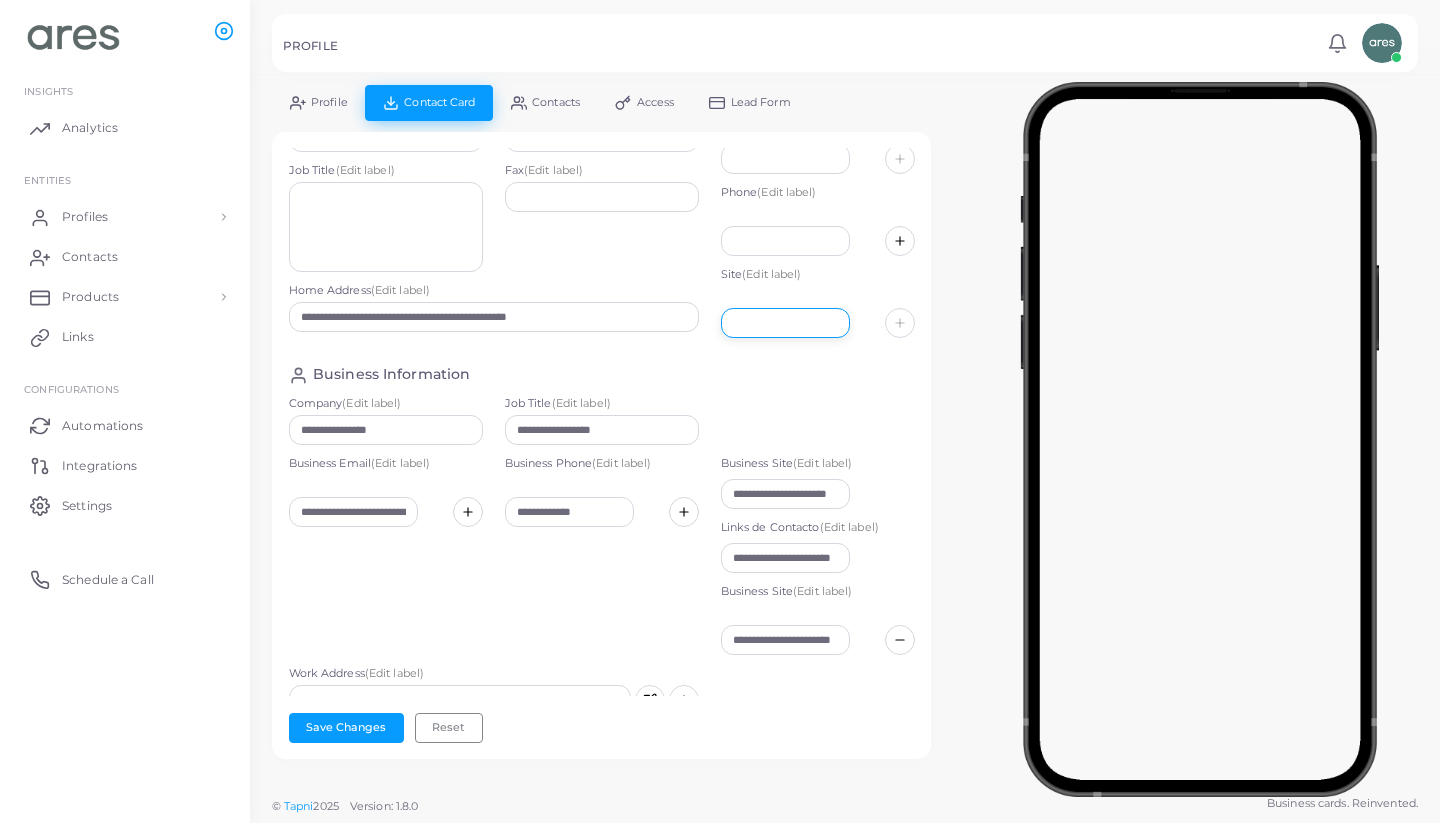 paste on "**********" 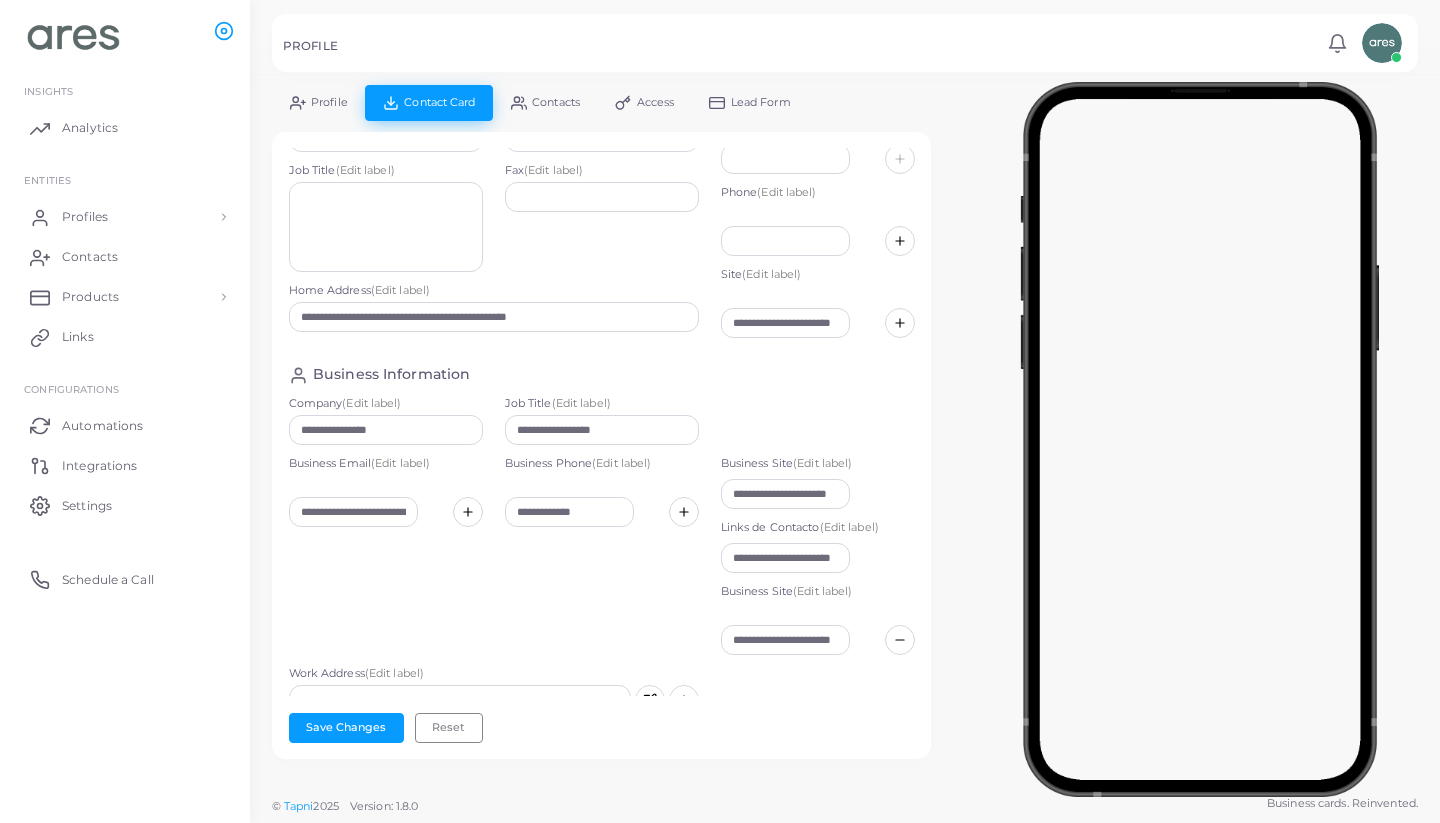 click on "**********" at bounding box center [602, 422] 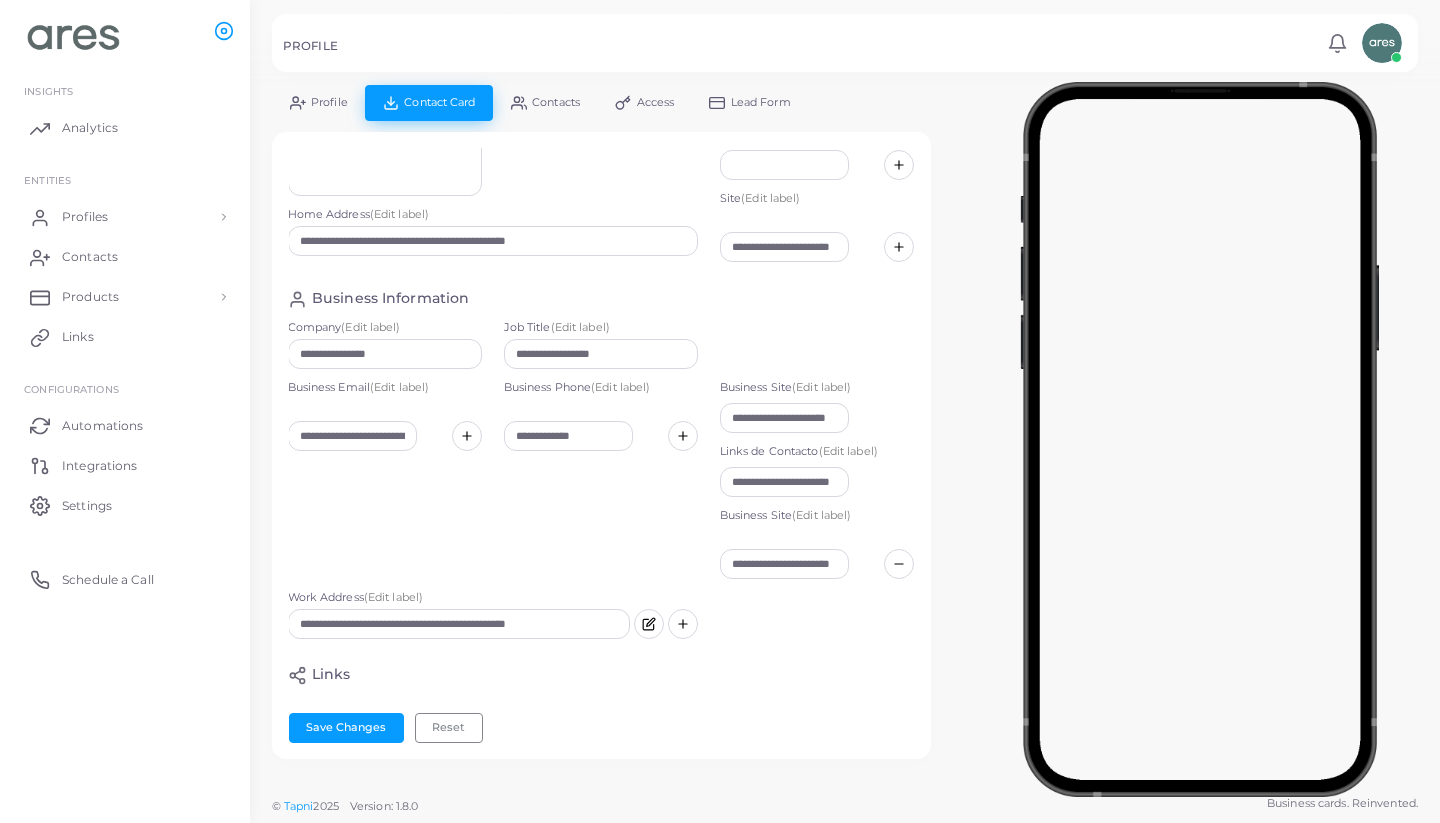 scroll, scrollTop: 229, scrollLeft: 1, axis: both 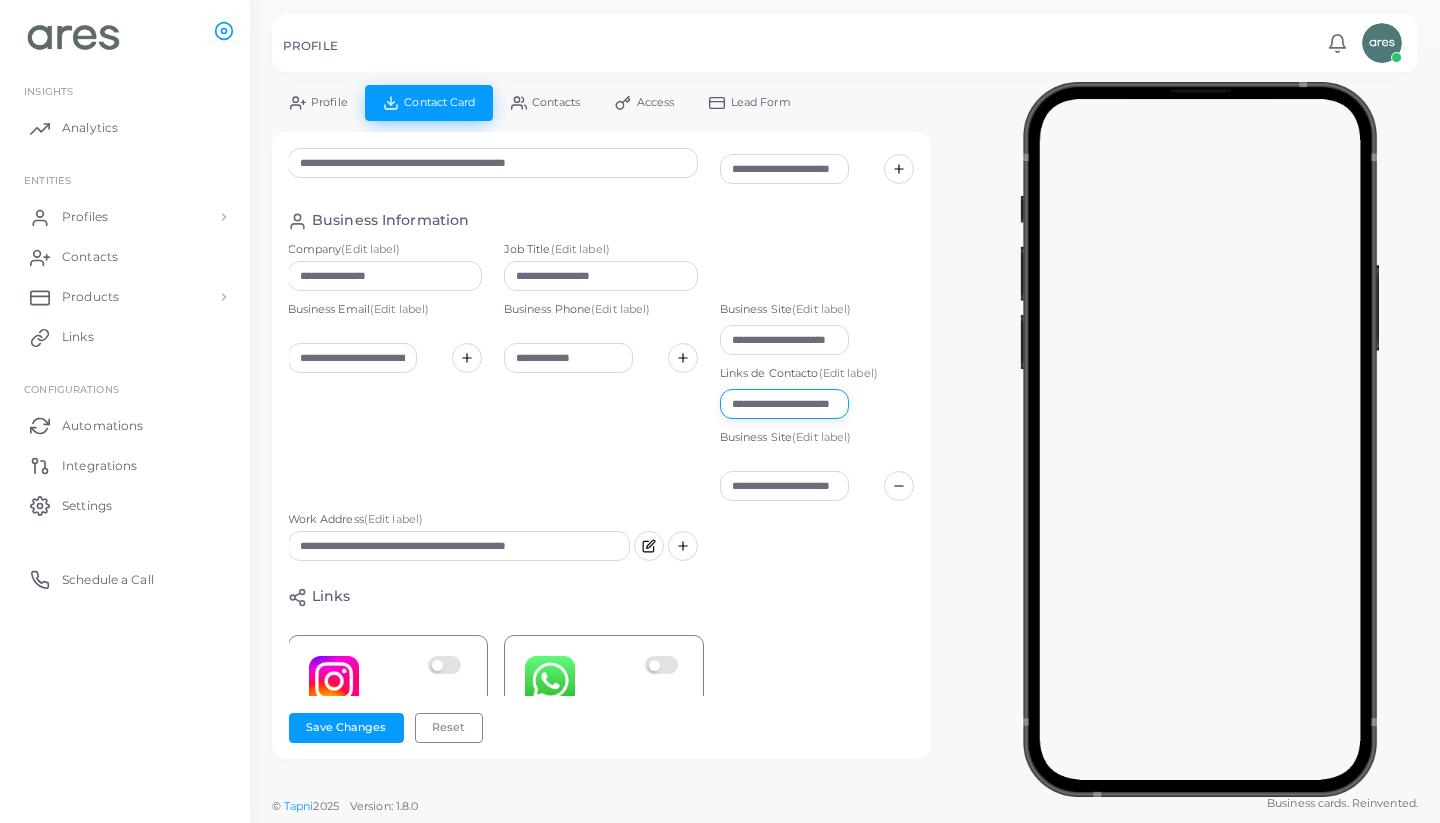 click on "**********" at bounding box center (784, 404) 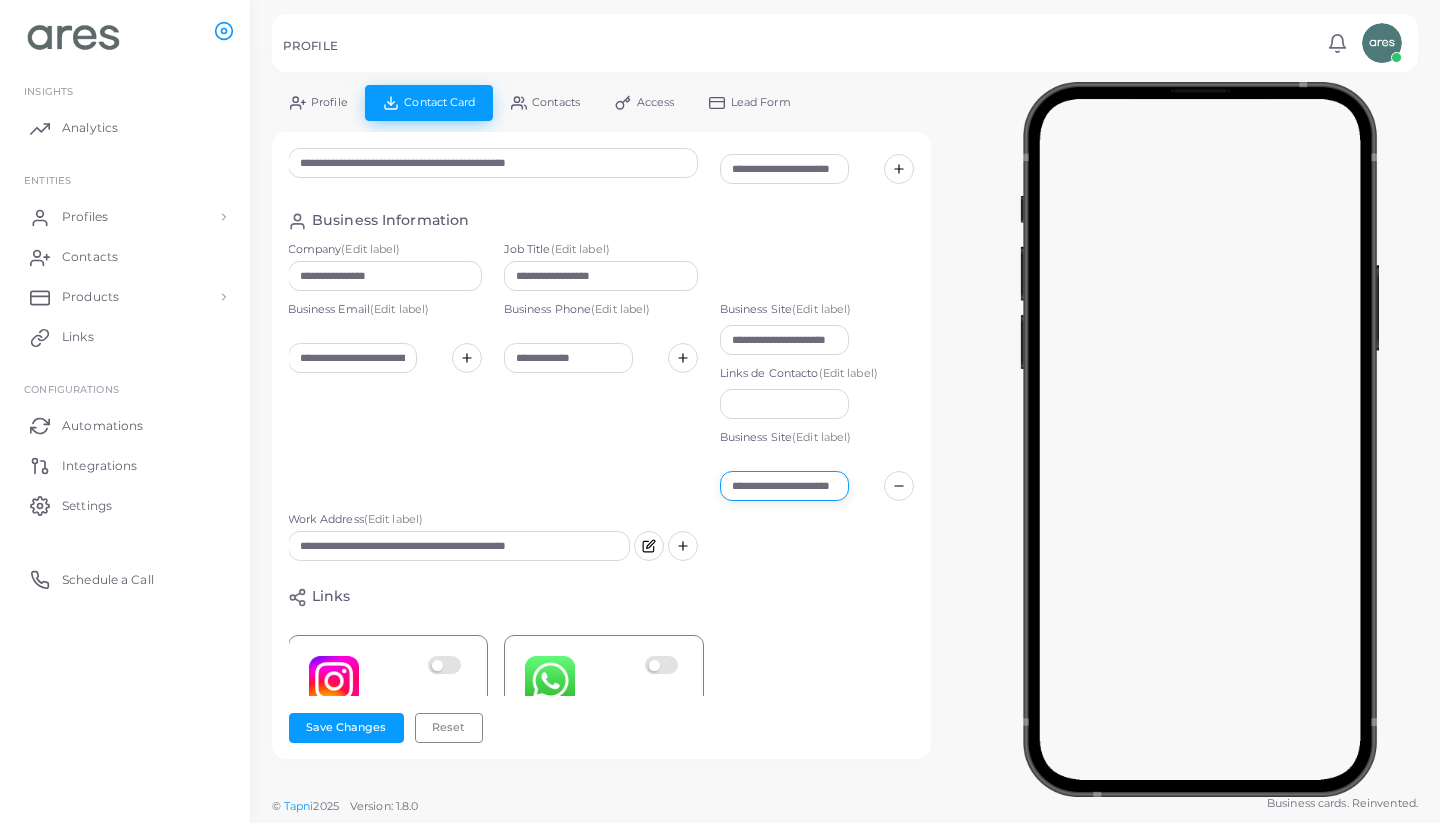 click on "**********" at bounding box center [784, 486] 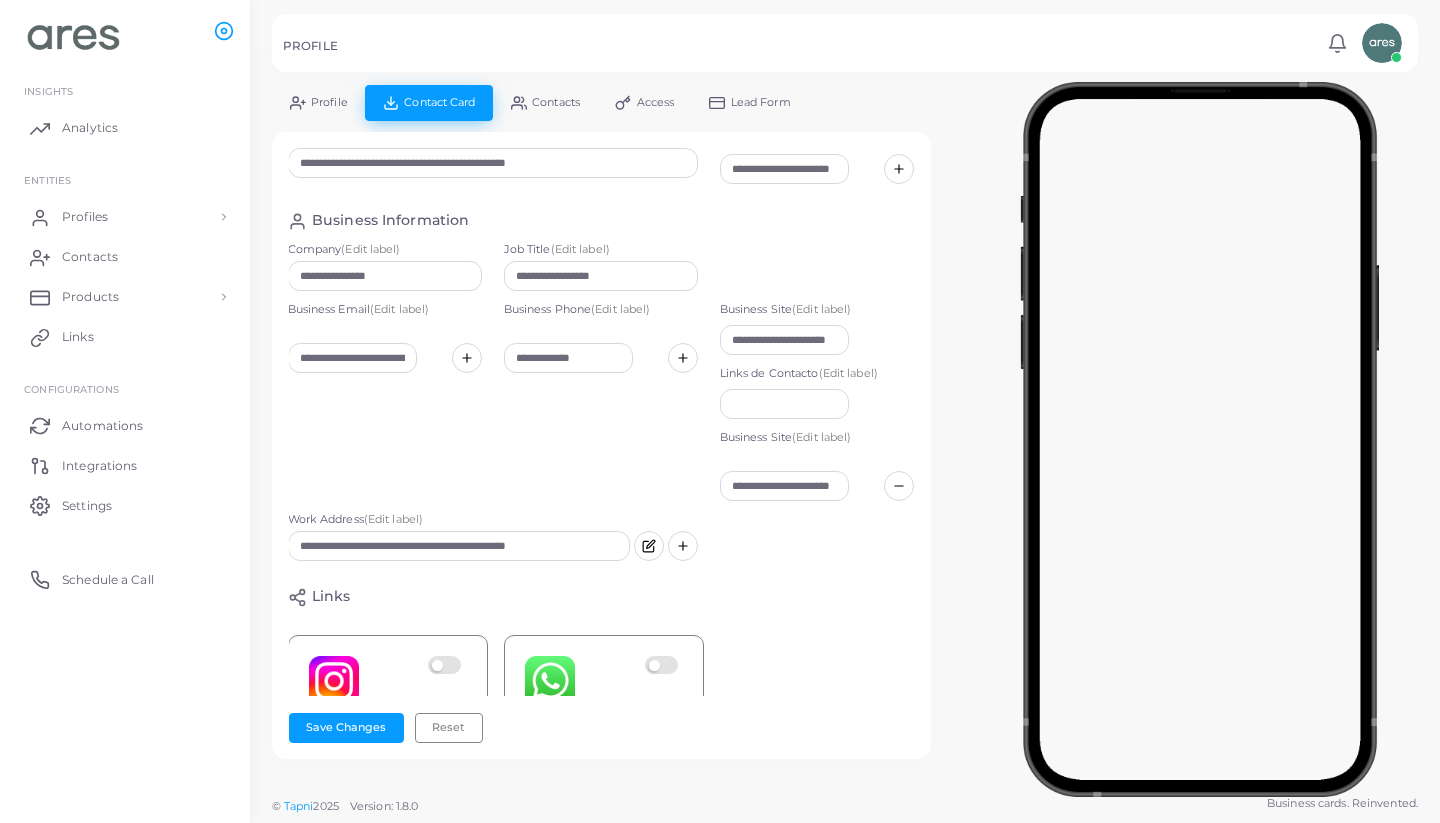 click 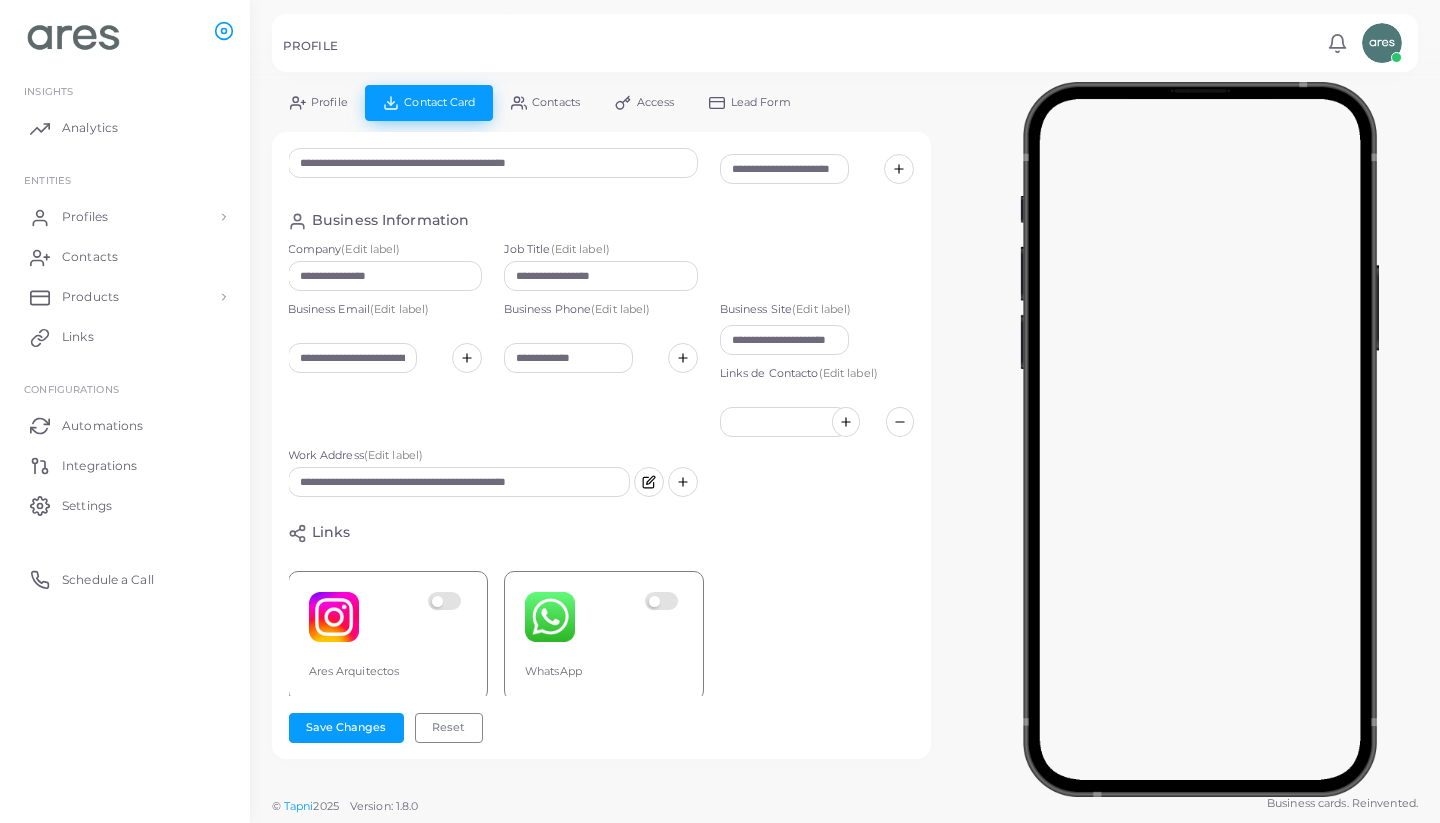 click 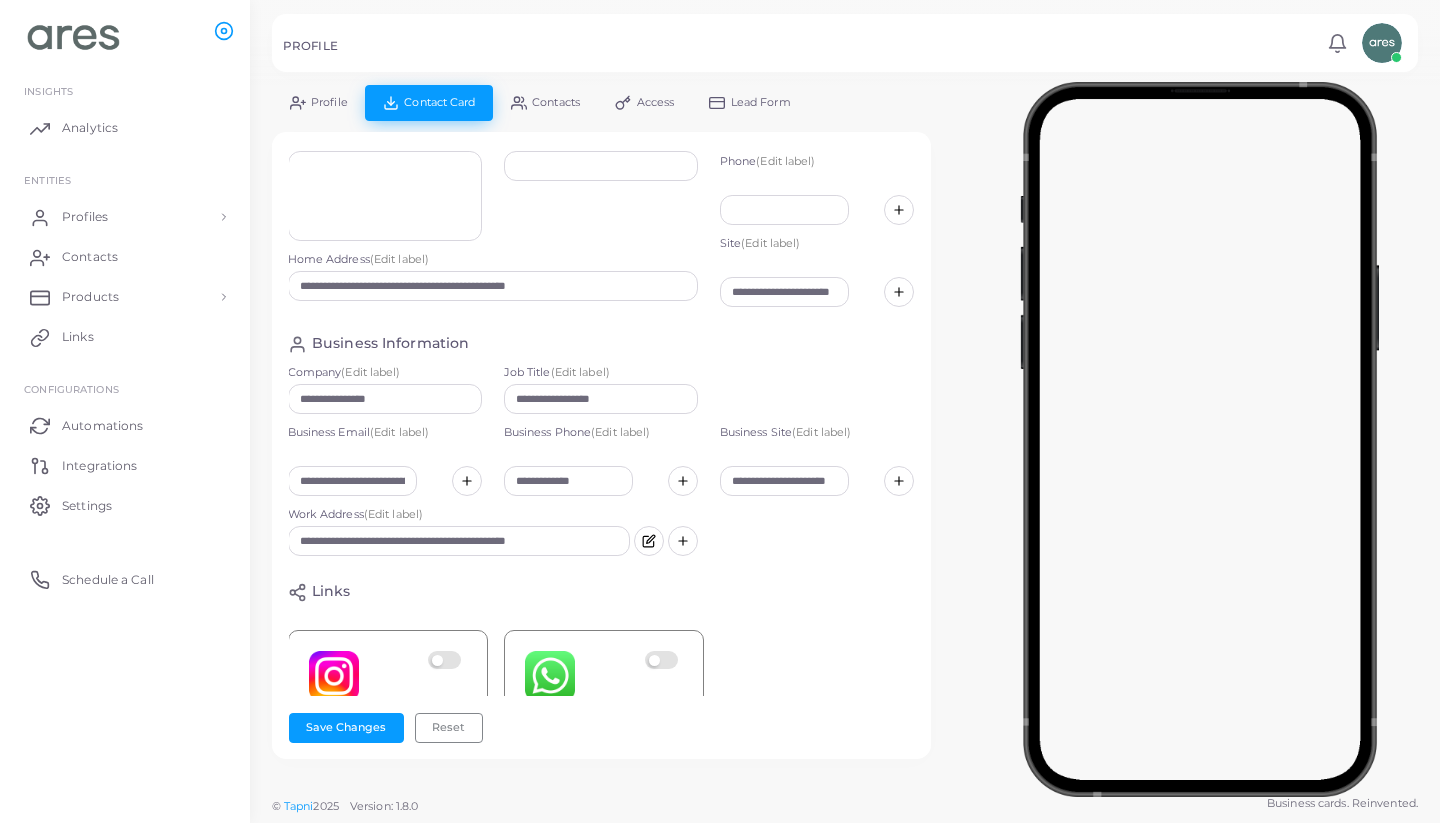 scroll, scrollTop: 101, scrollLeft: 1, axis: both 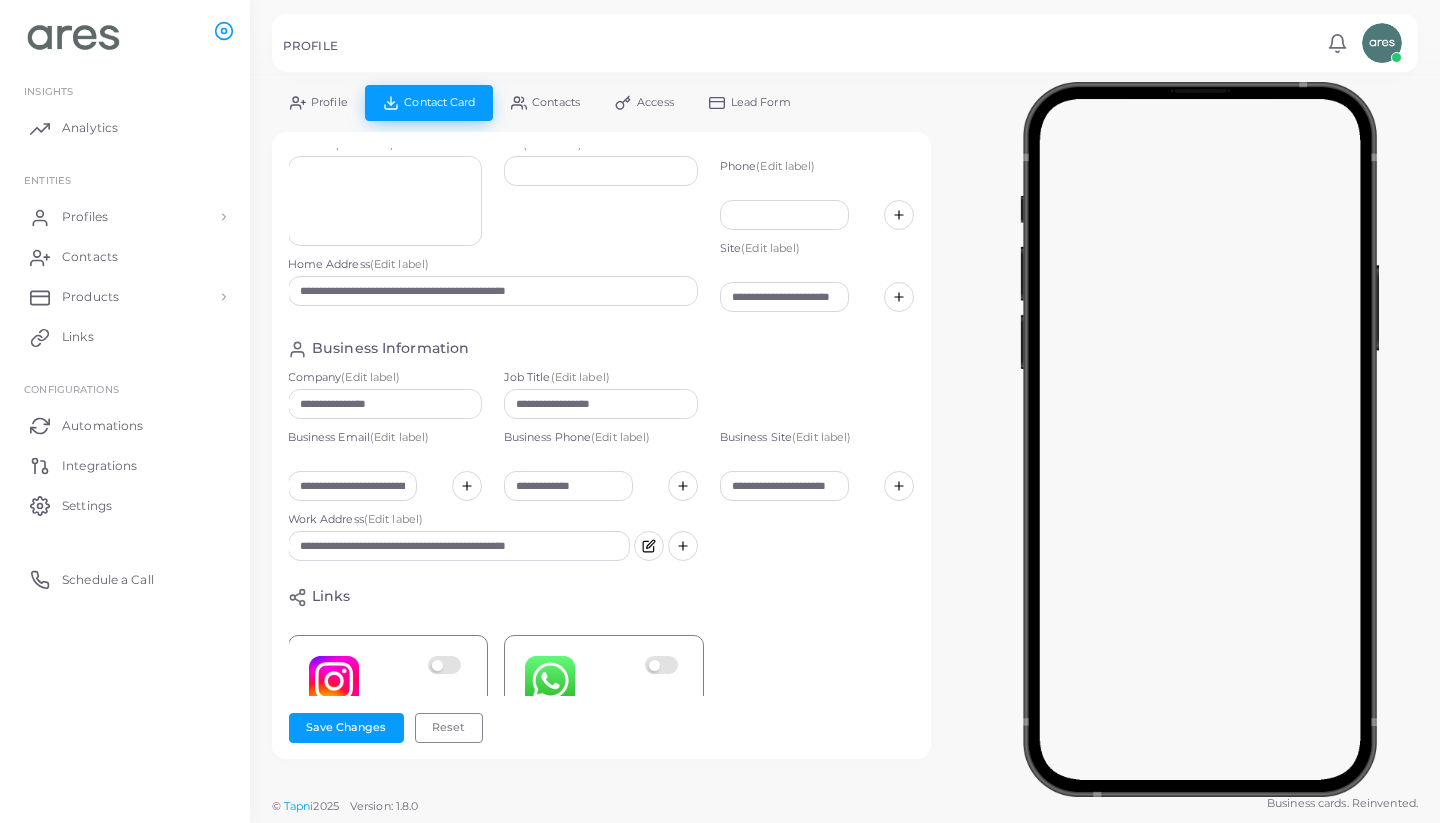 click 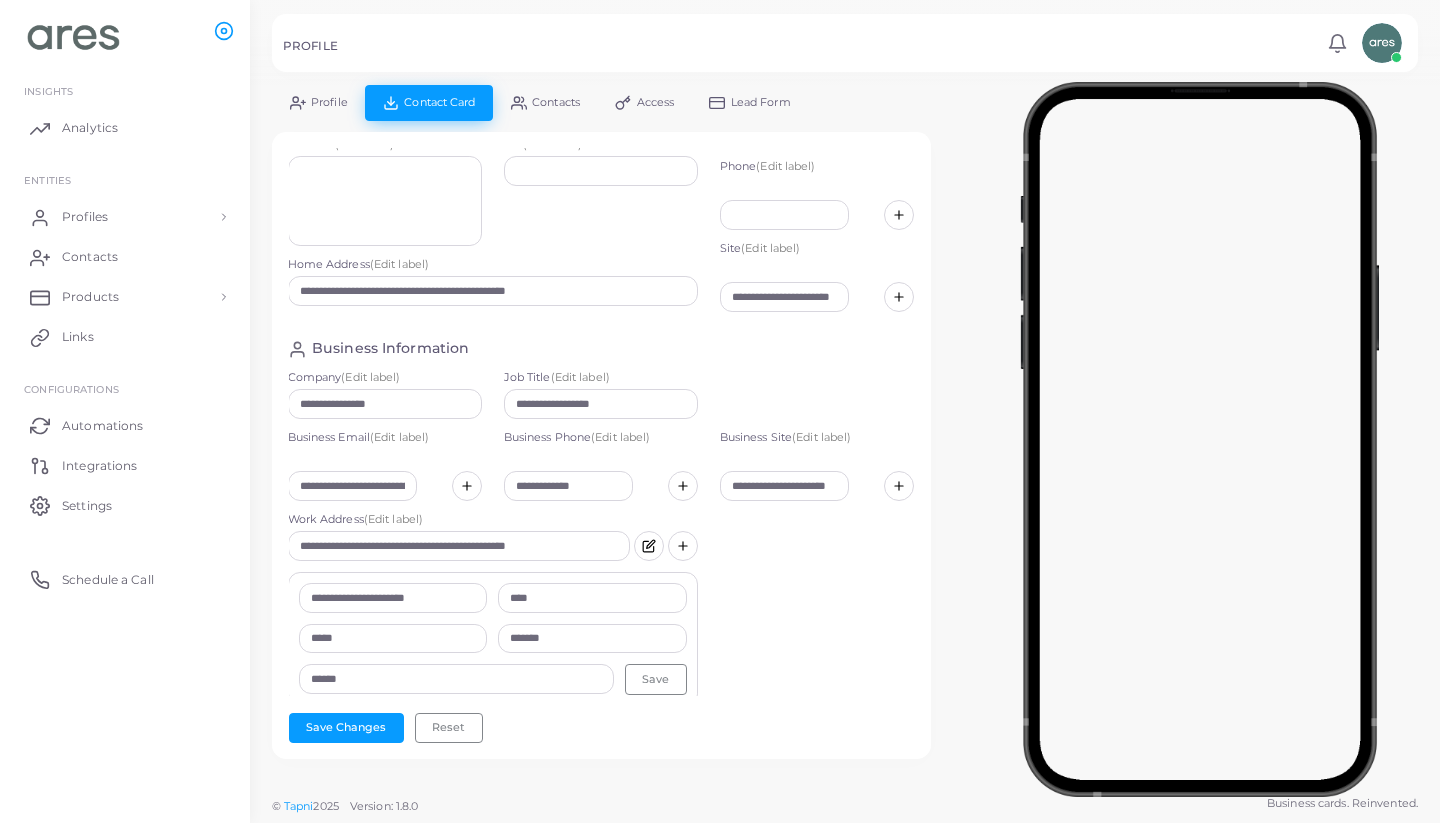 click 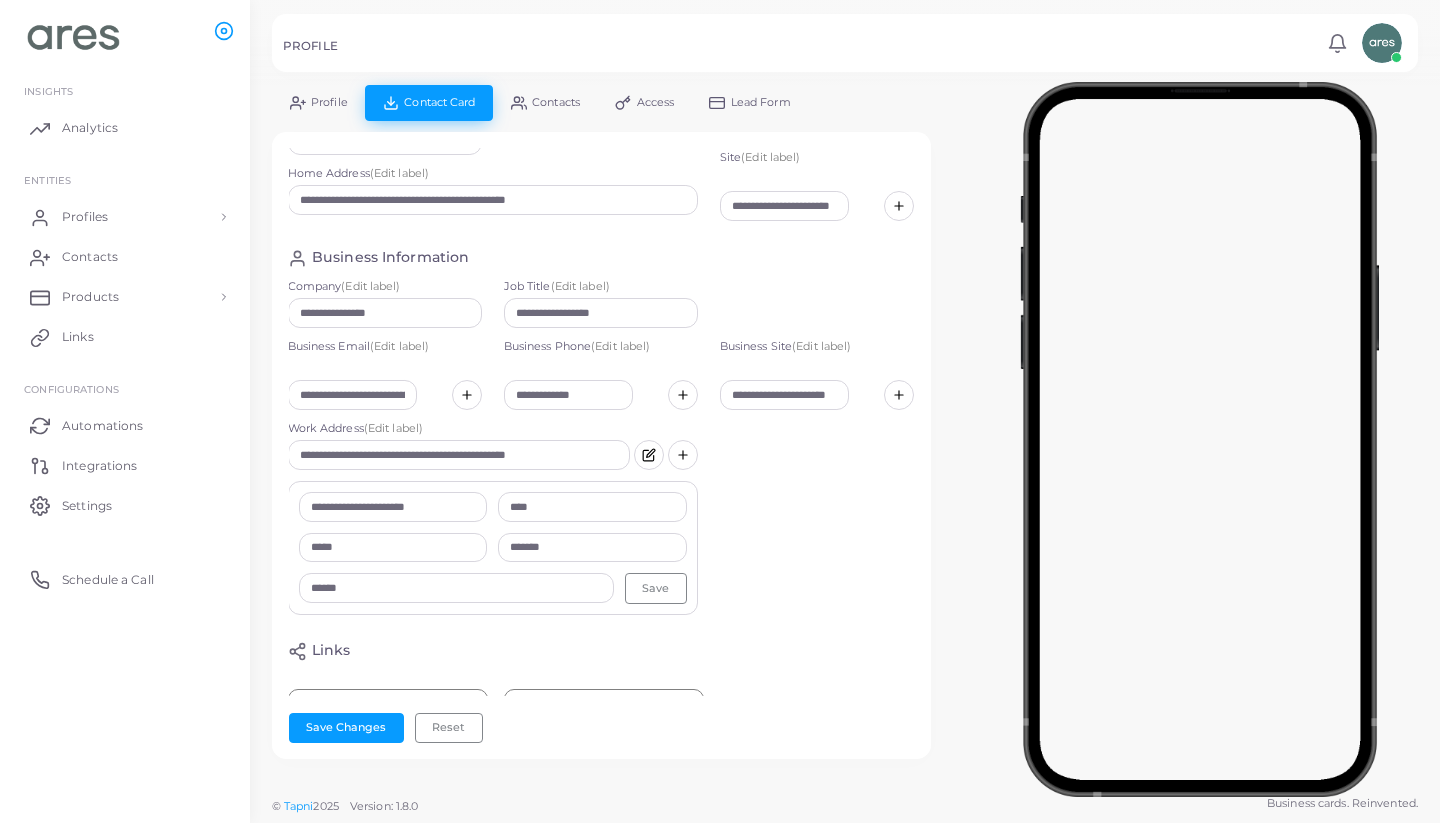 scroll, scrollTop: 211, scrollLeft: 1, axis: both 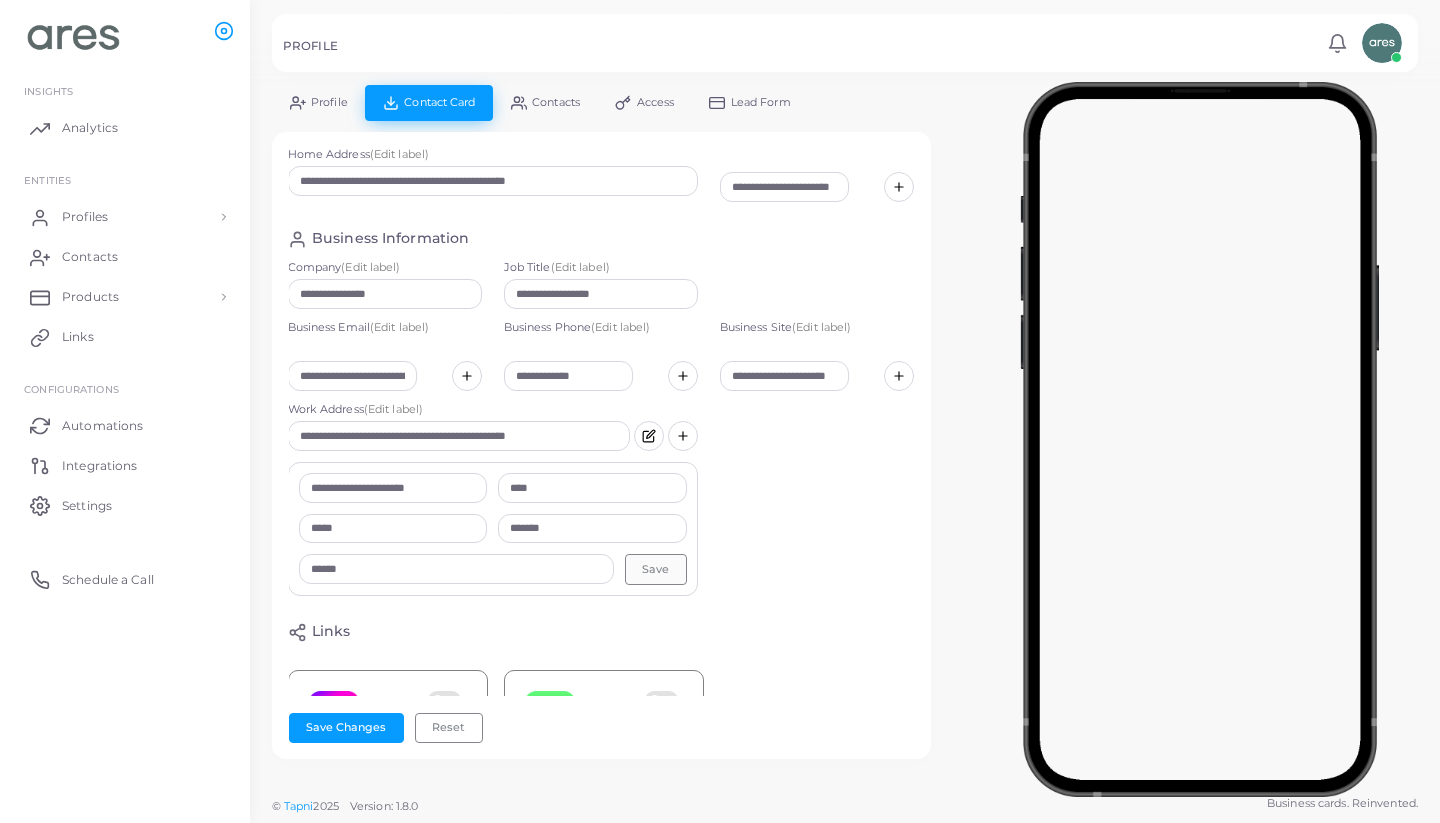 click on "Save" at bounding box center (656, 569) 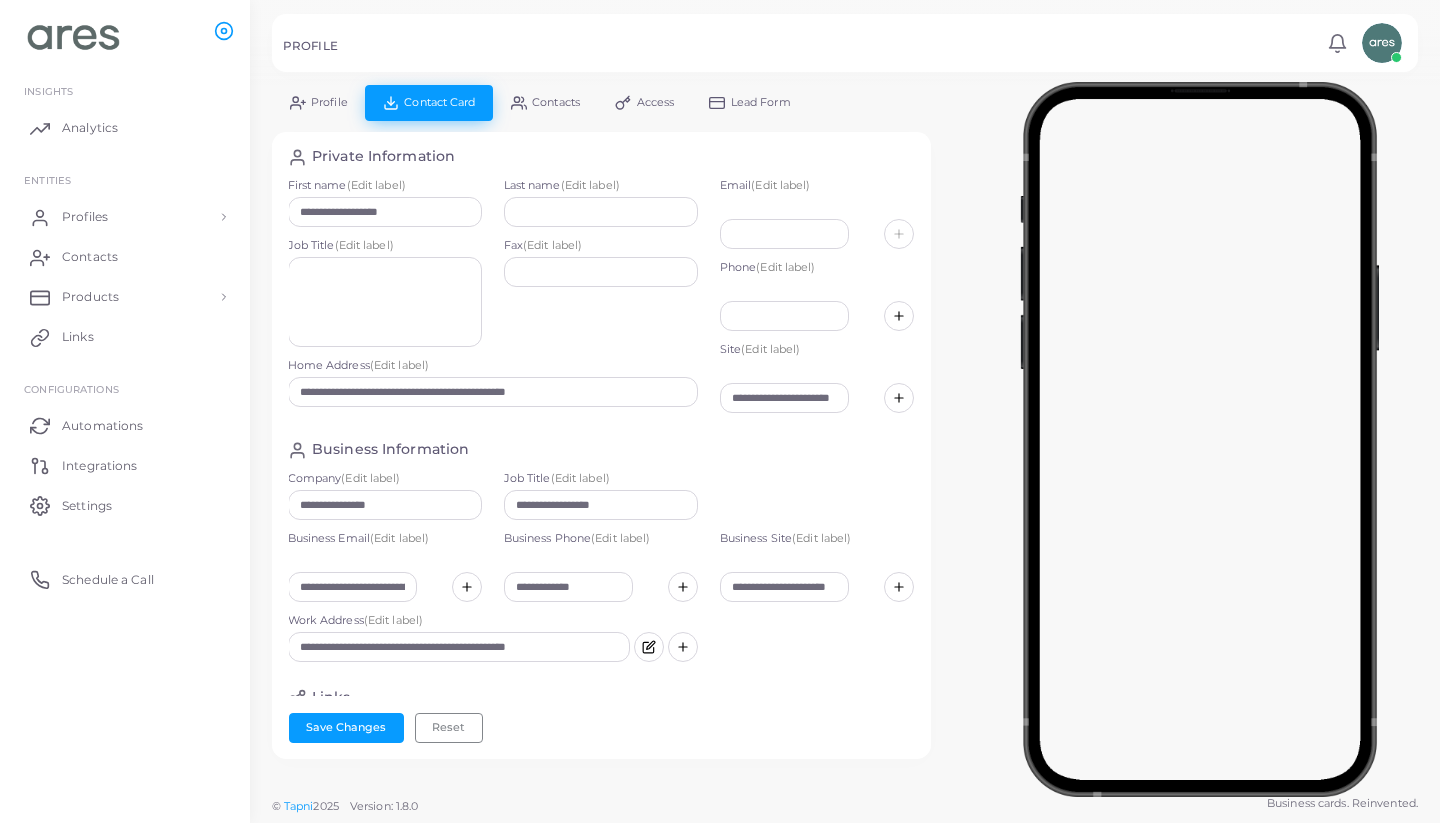 scroll, scrollTop: 0, scrollLeft: 1, axis: horizontal 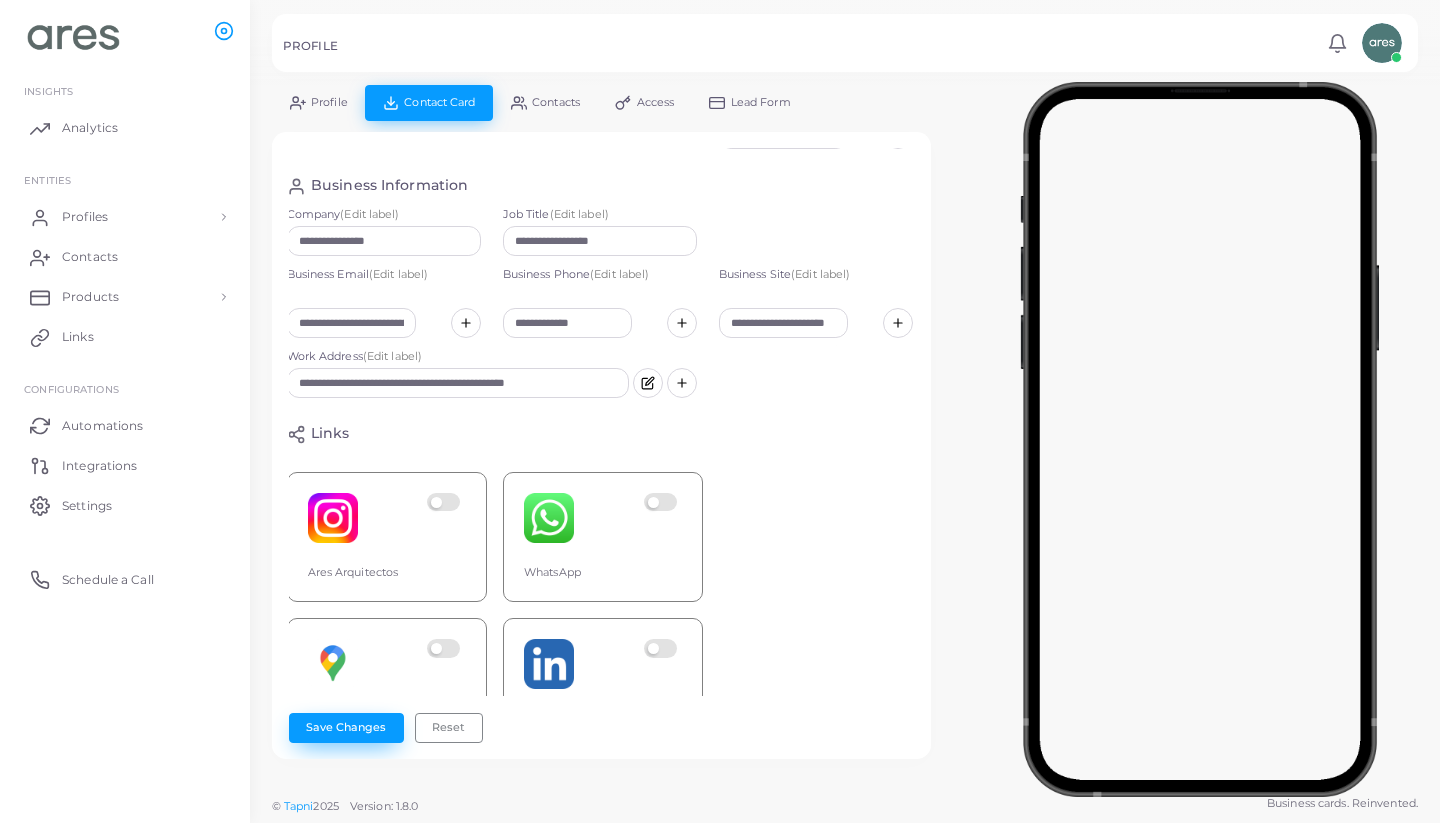 click on "Save Changes" at bounding box center (346, 728) 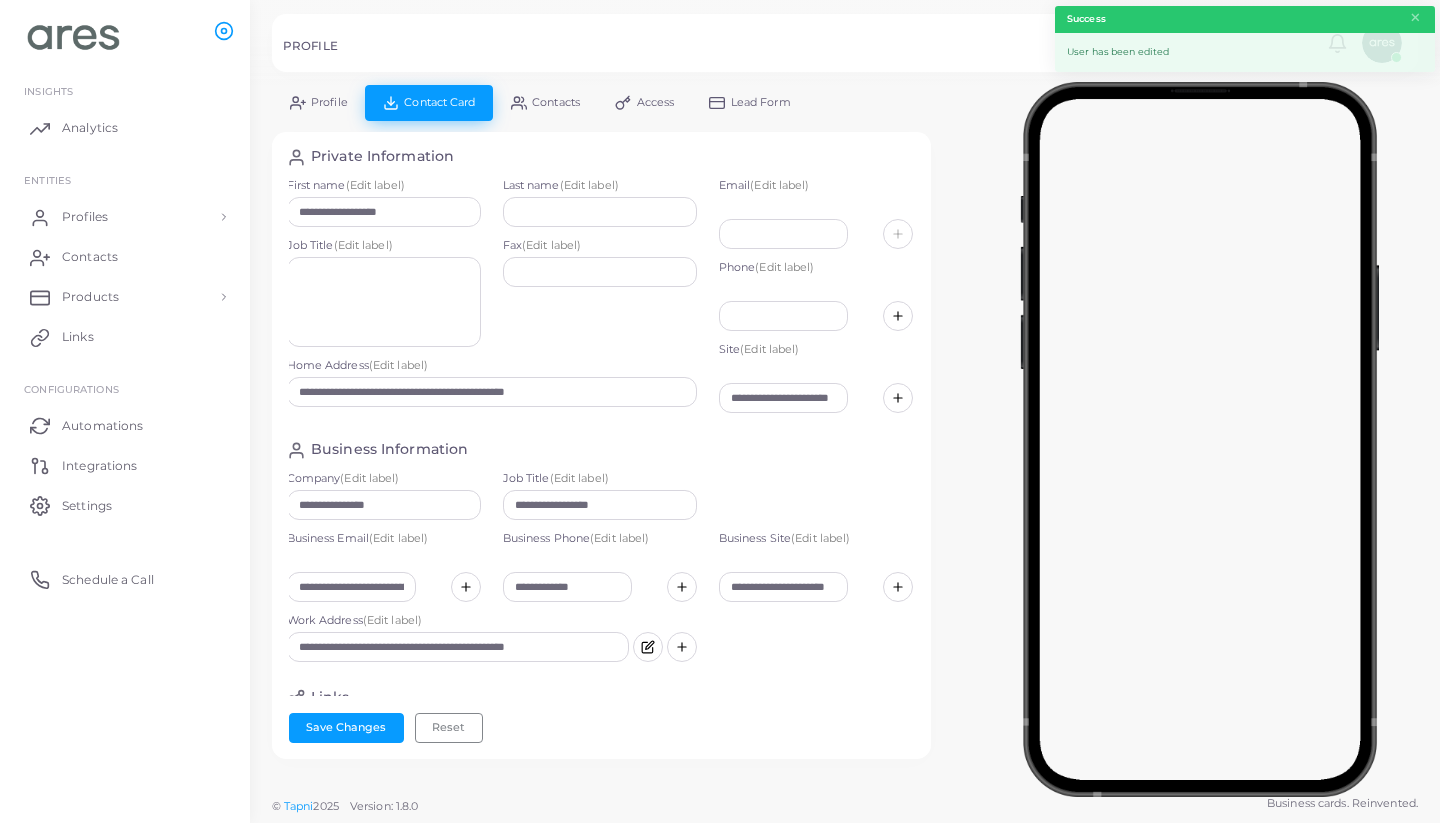 scroll, scrollTop: 0, scrollLeft: 2, axis: horizontal 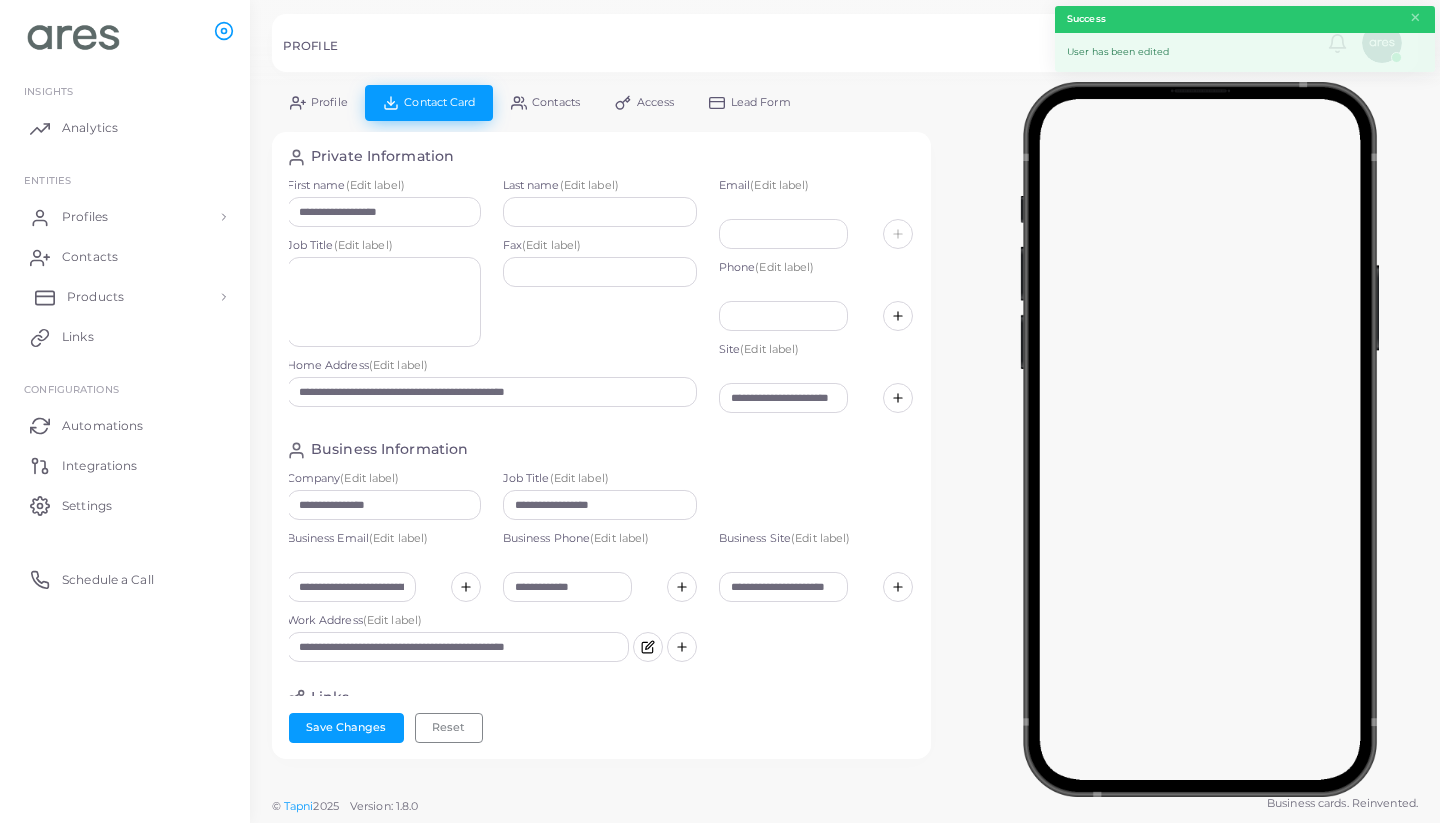 click on "Products" at bounding box center (125, 297) 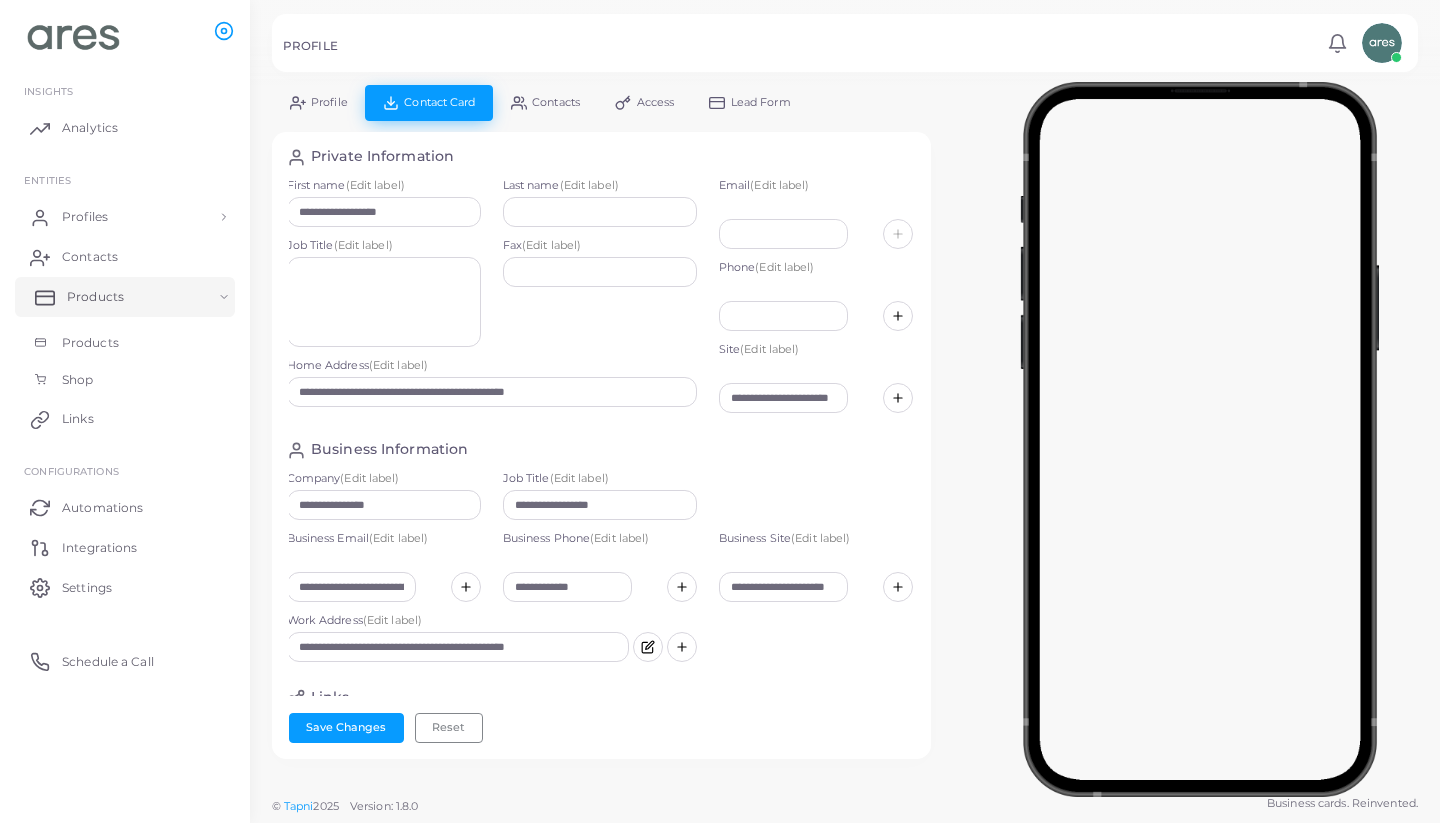 click on "Products" at bounding box center (125, 297) 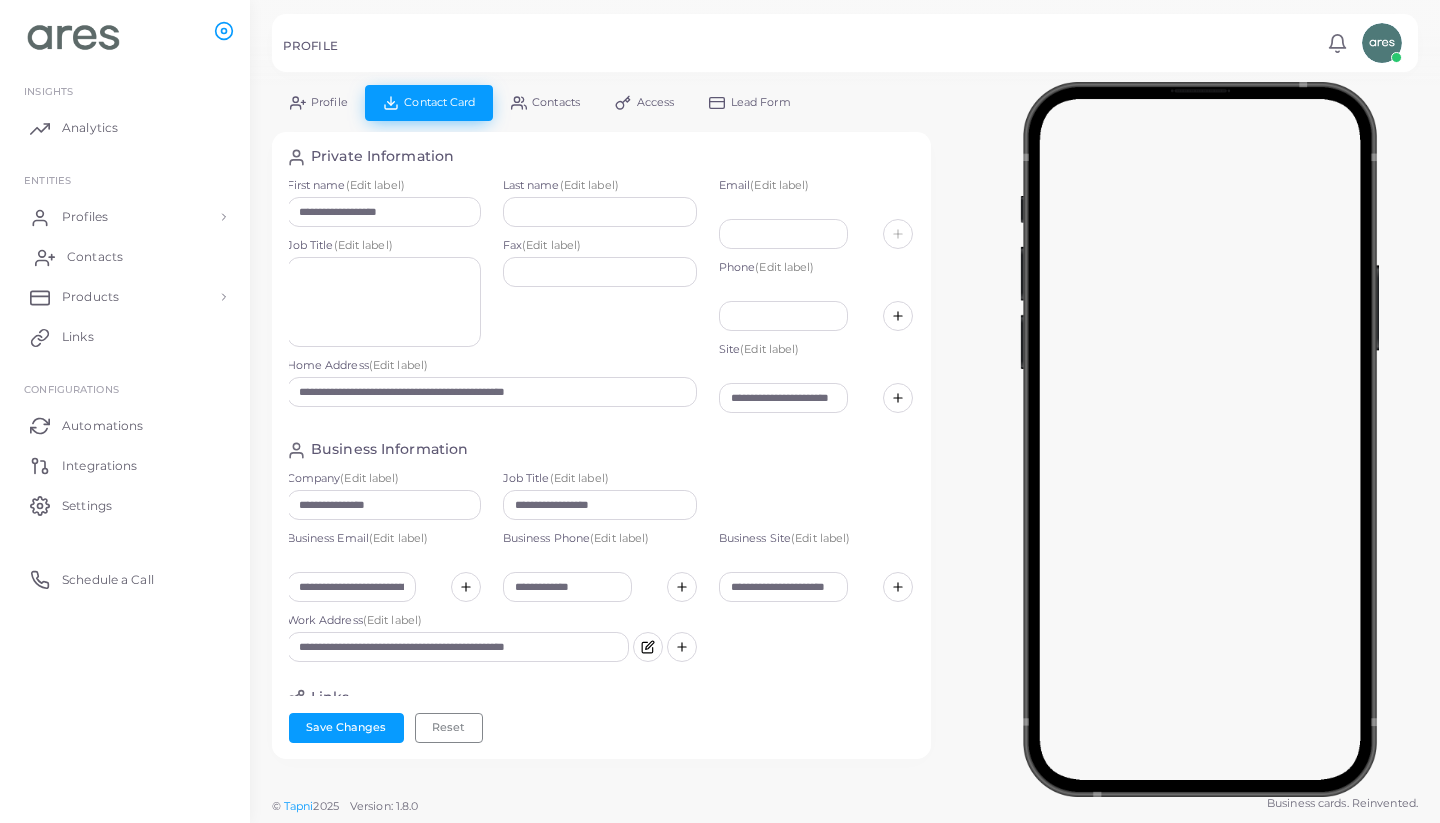 click on "Contacts" at bounding box center [125, 257] 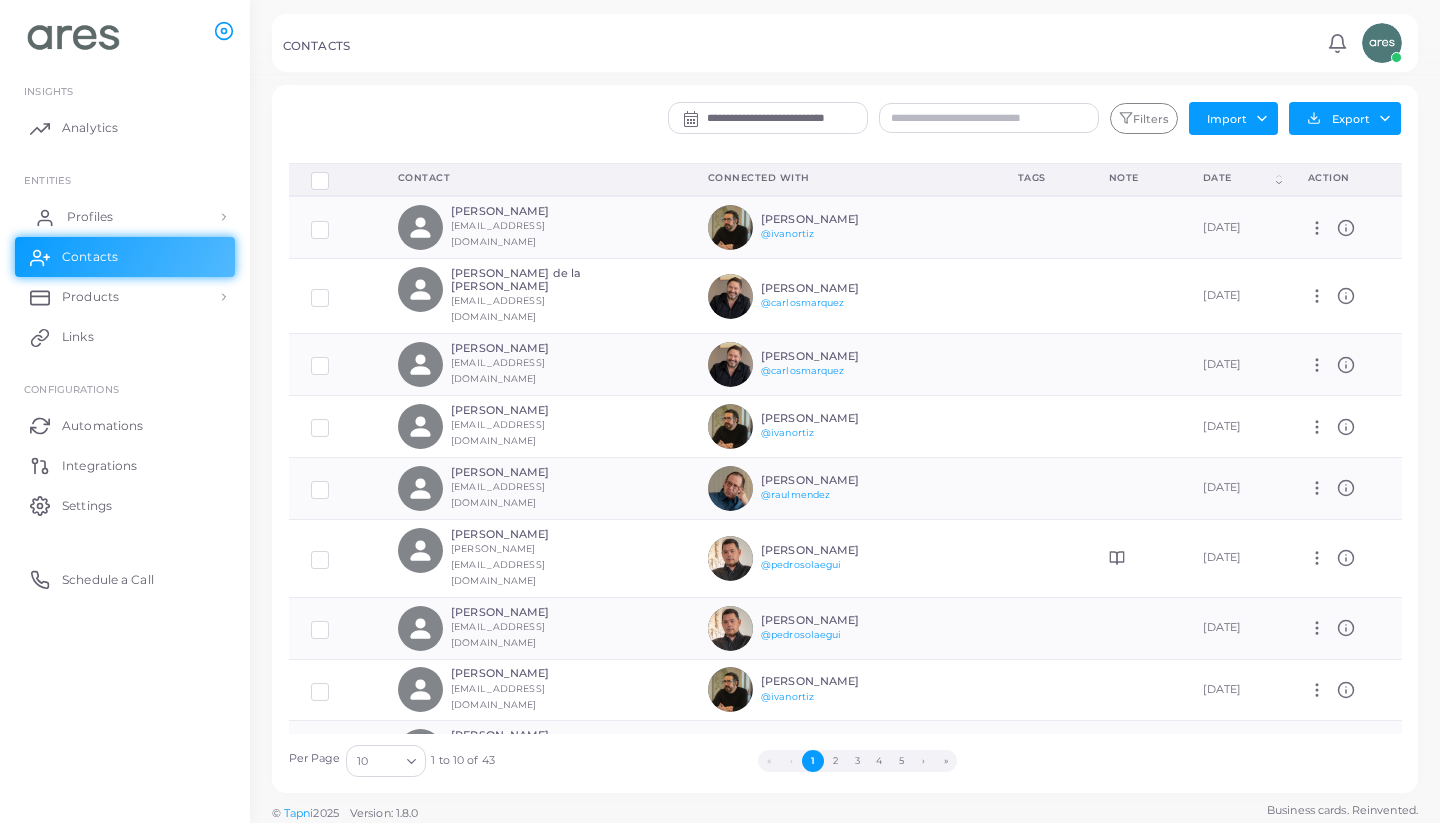 click on "Profiles" at bounding box center (125, 217) 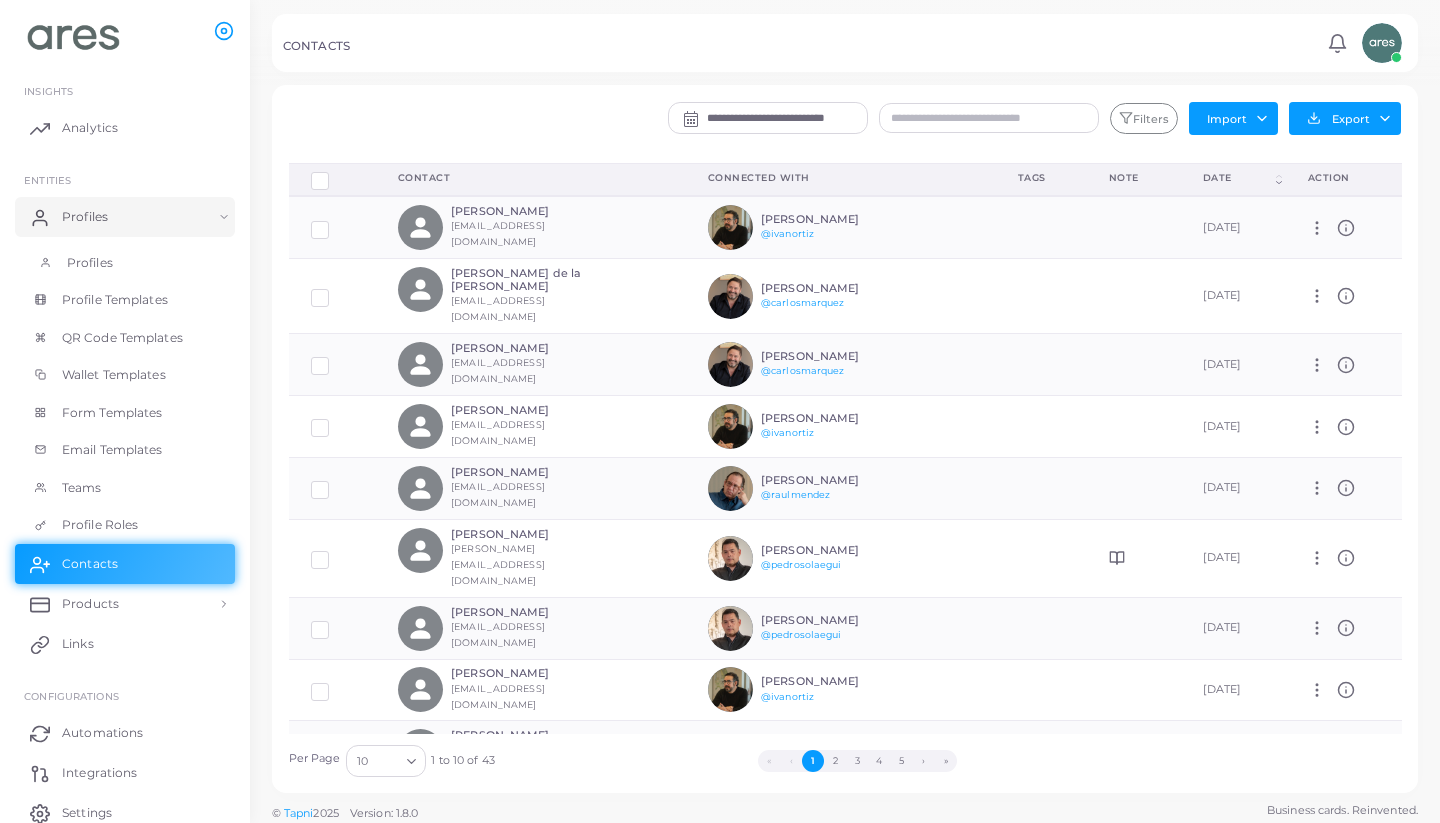 click on "Profiles" at bounding box center (90, 263) 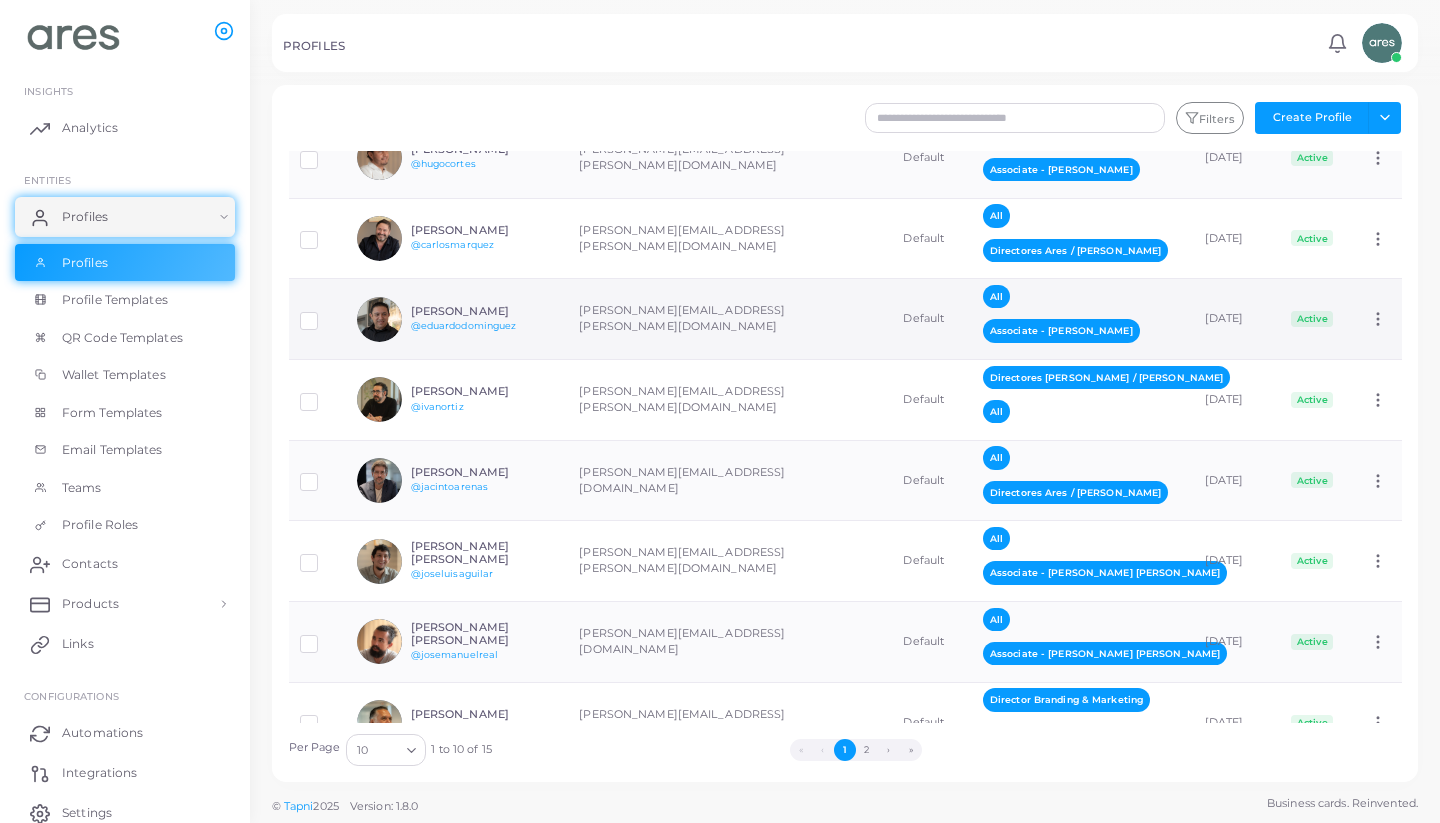scroll, scrollTop: 204, scrollLeft: 0, axis: vertical 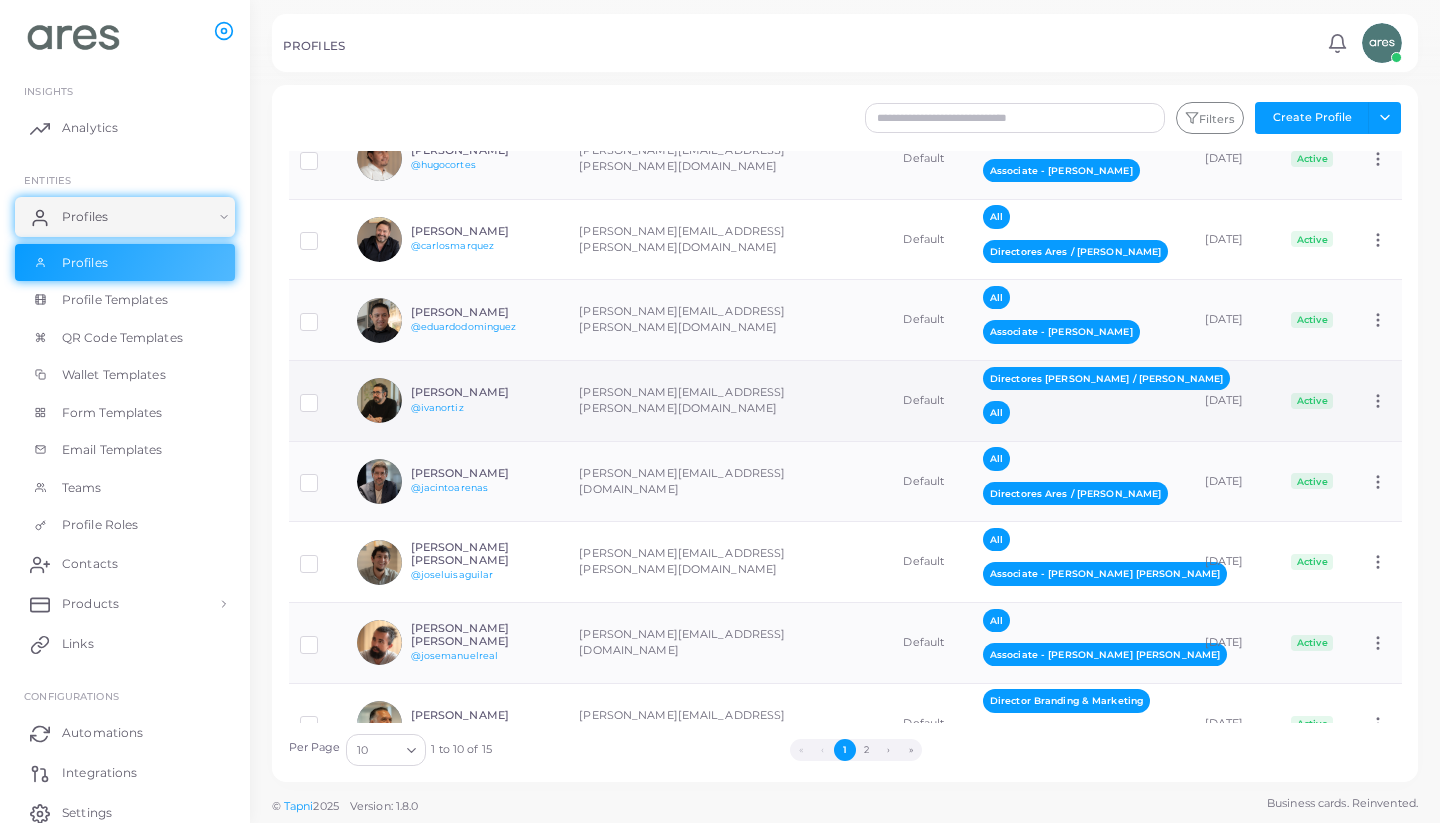 click on "[PERSON_NAME][EMAIL_ADDRESS][PERSON_NAME][DOMAIN_NAME]" at bounding box center (730, 401) 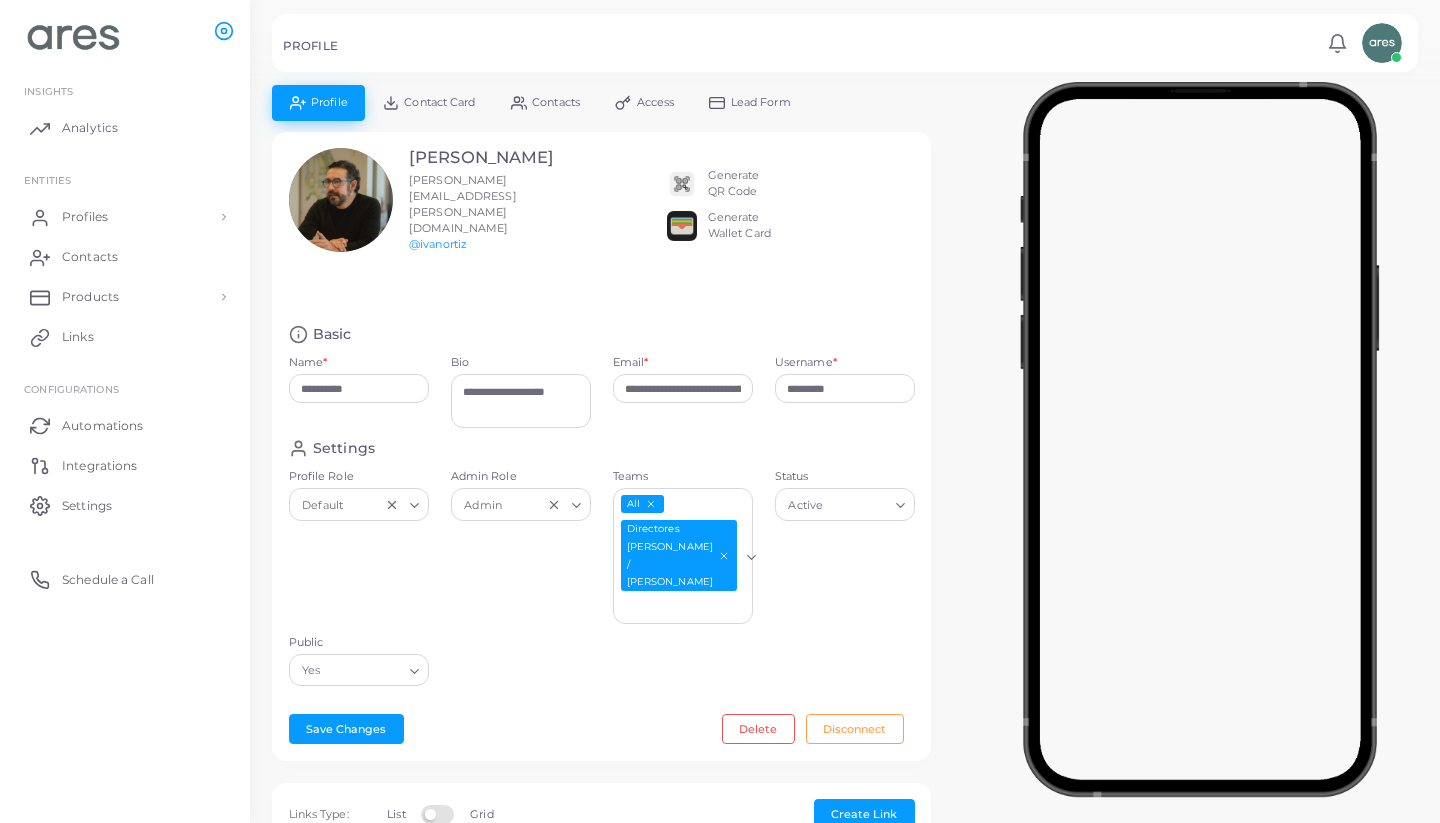 click on "Generate  Wallet Card" at bounding box center [742, 226] 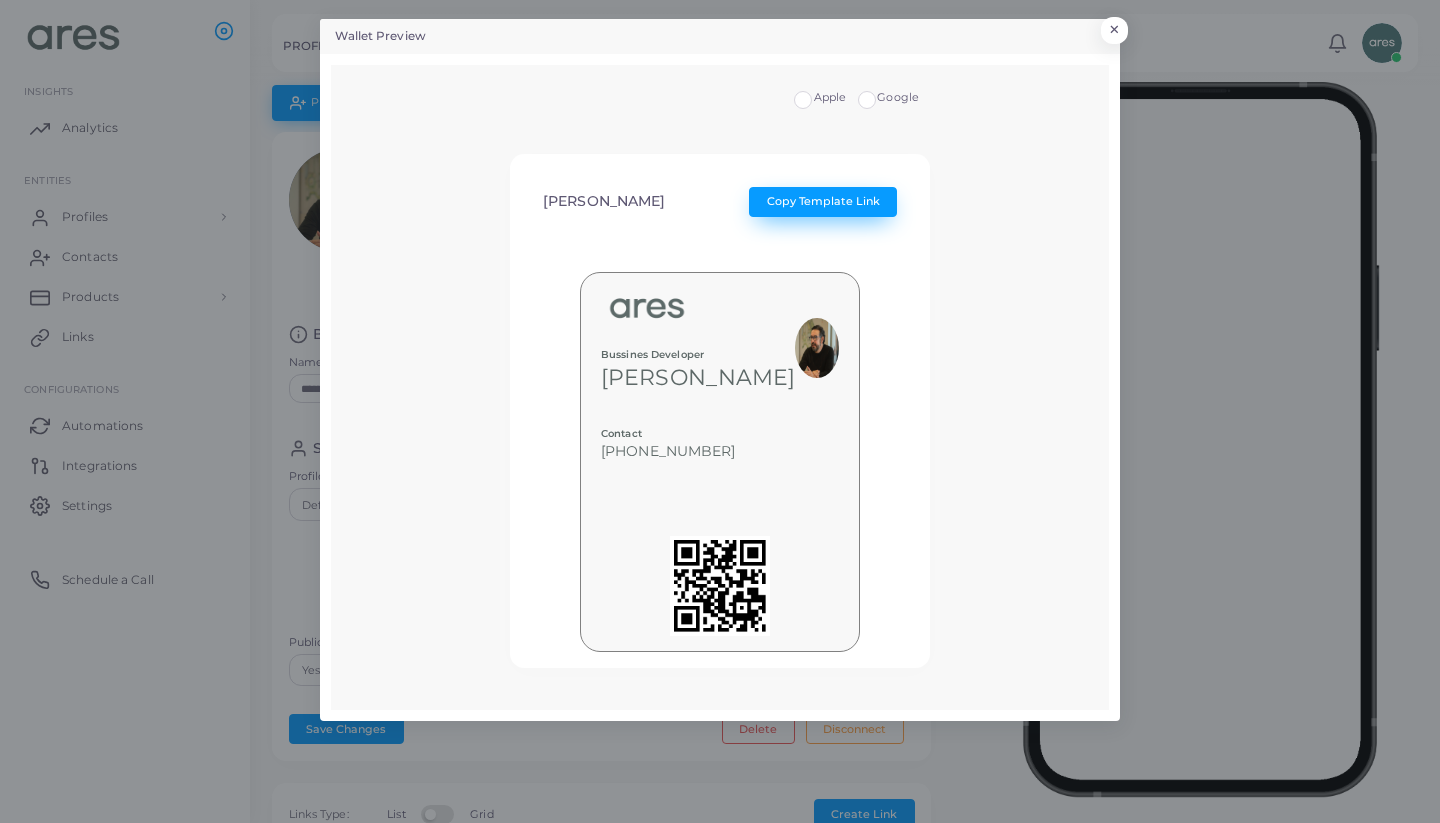 click on "Copy Template Link" at bounding box center [823, 201] 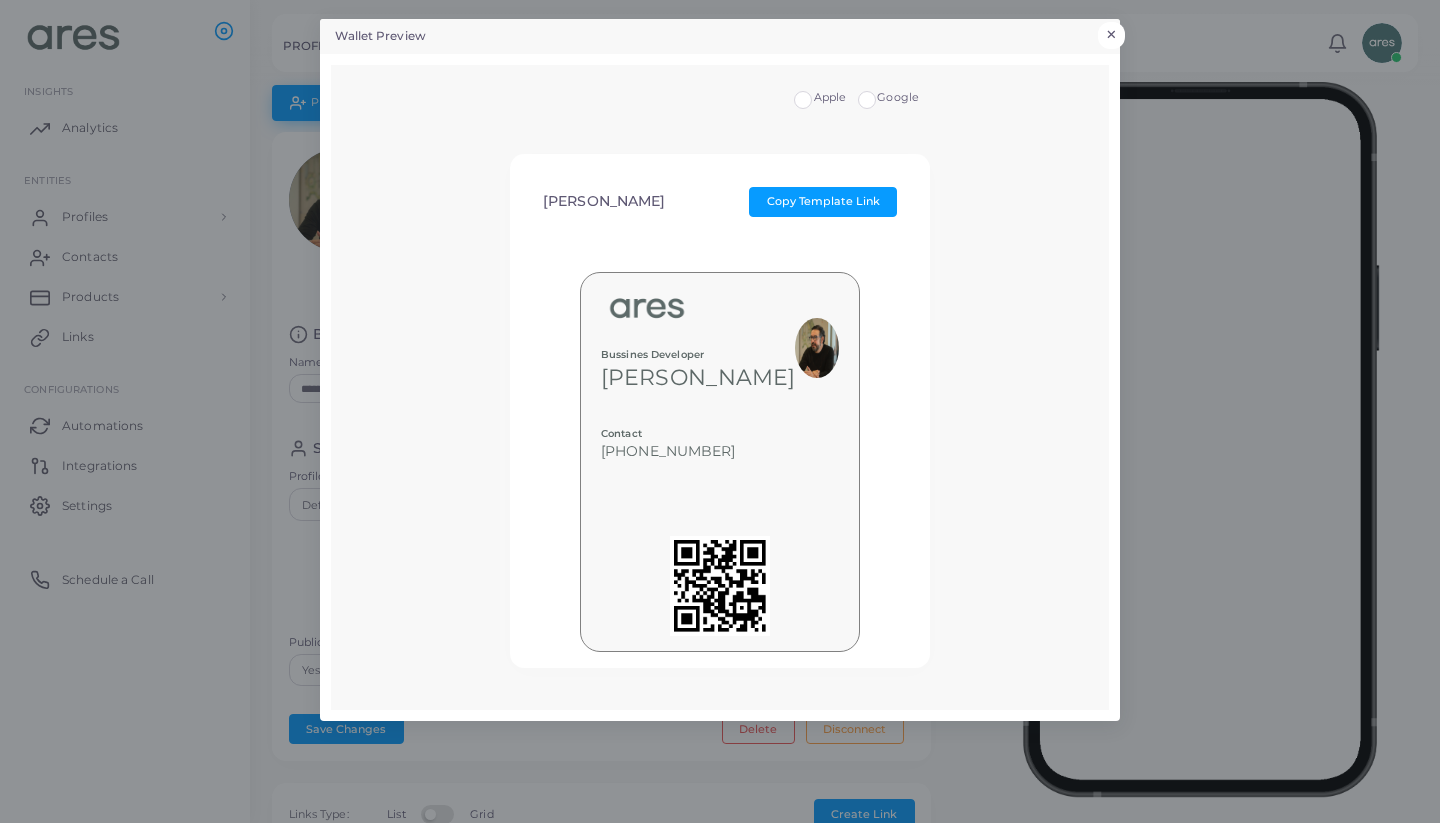 click on "×" at bounding box center [1111, 35] 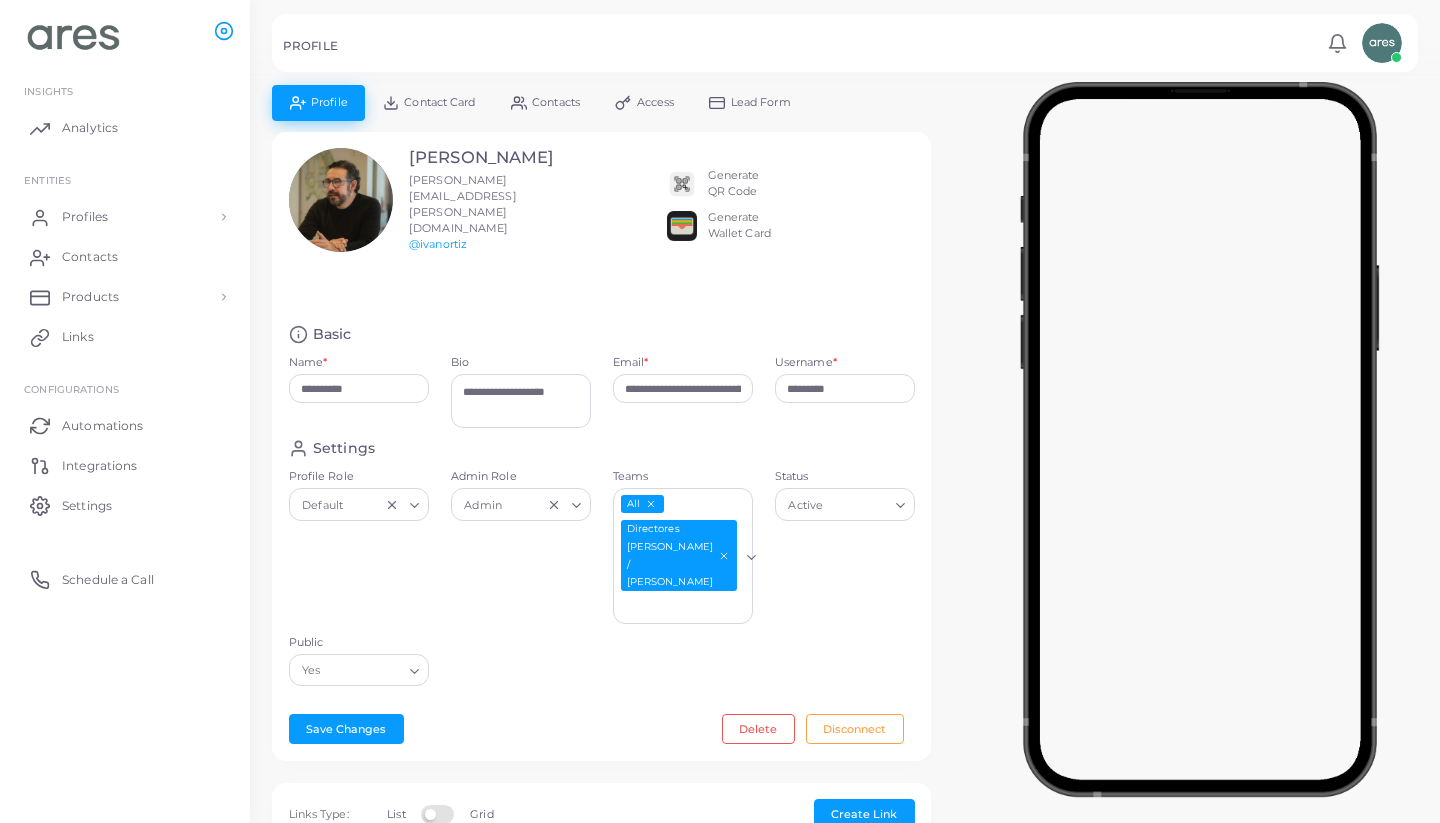 click on "Contacts" at bounding box center [556, 102] 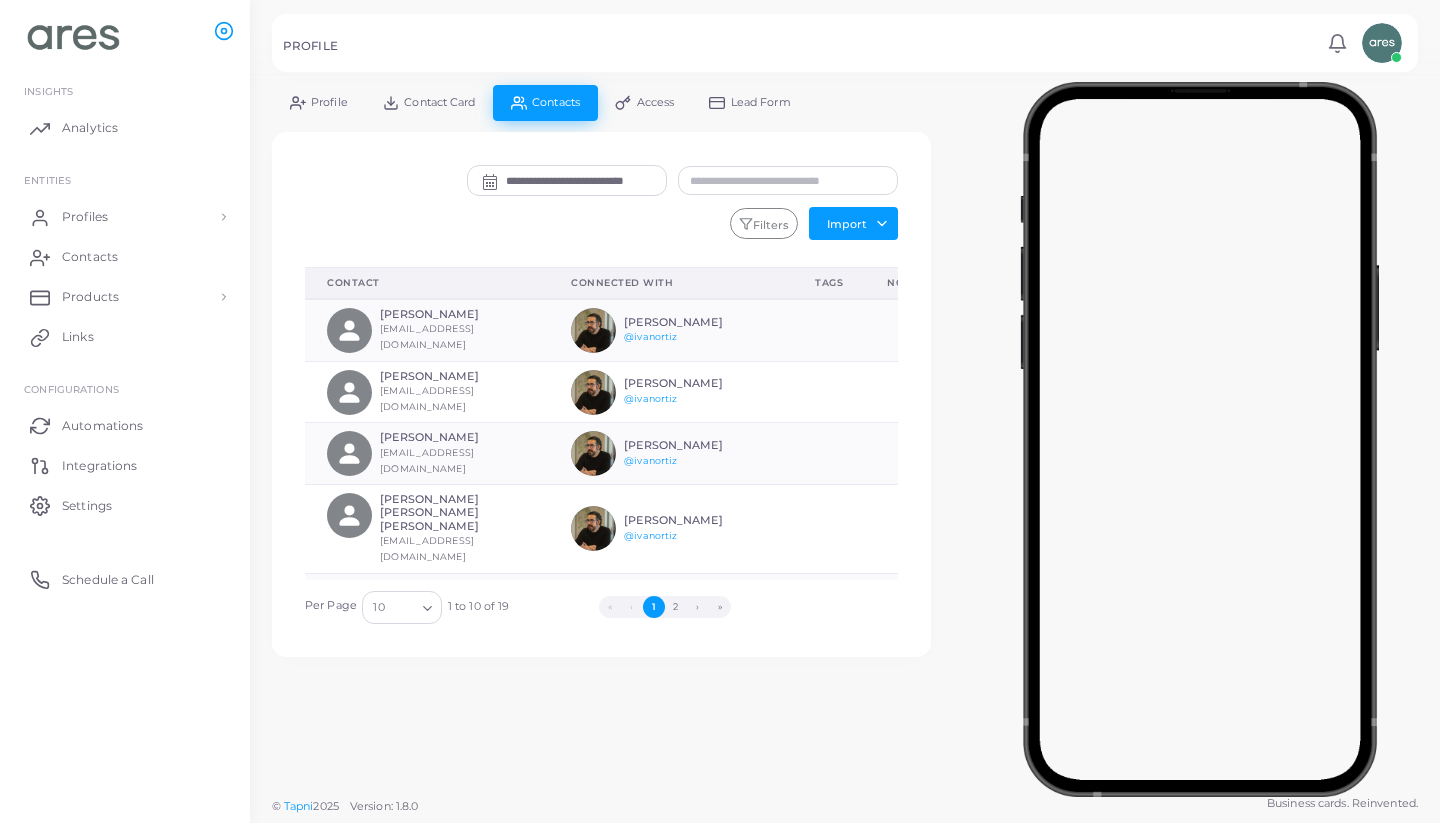 click on "Contact Card" at bounding box center (439, 102) 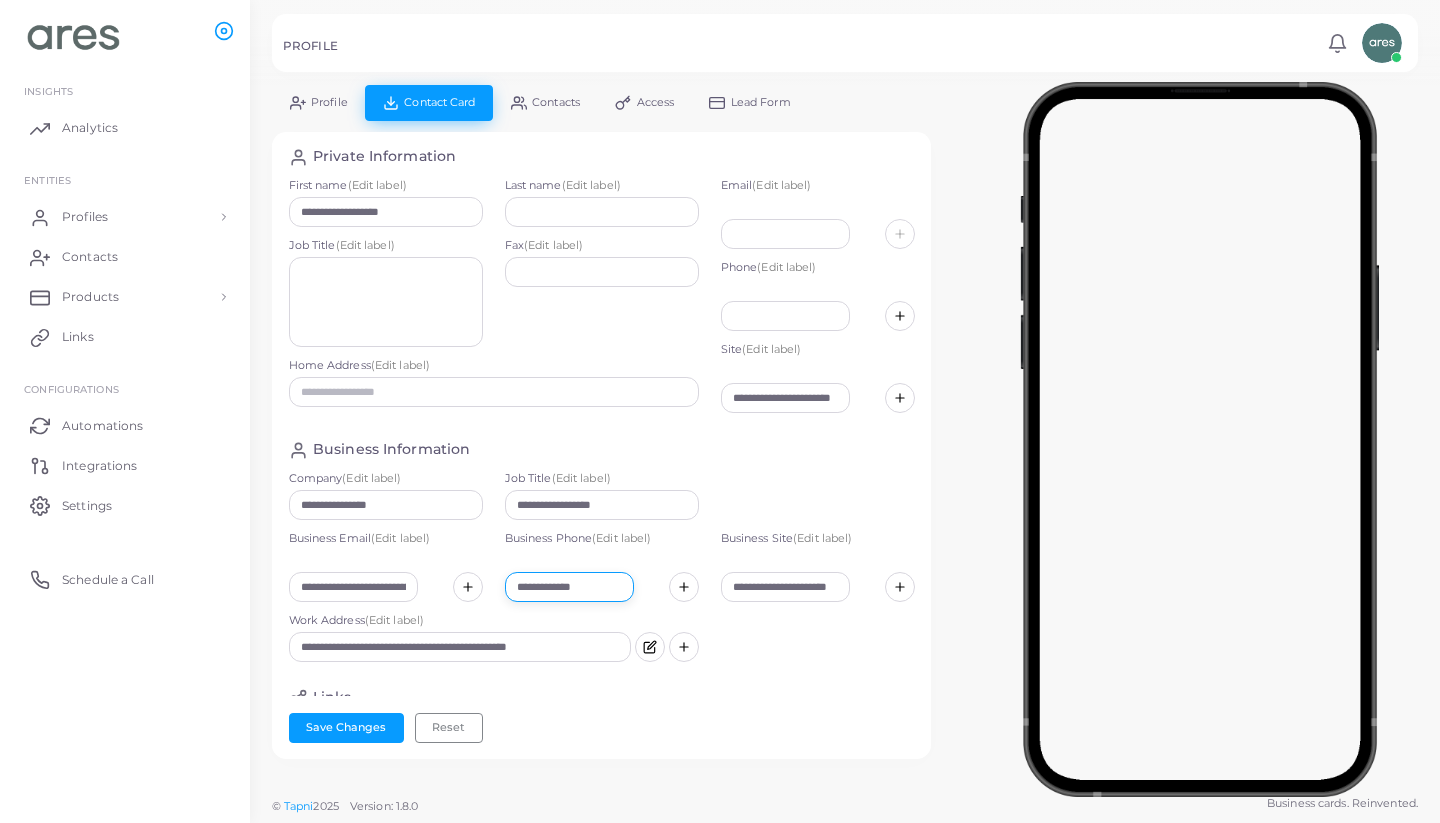 drag, startPoint x: 617, startPoint y: 580, endPoint x: 485, endPoint y: 583, distance: 132.03409 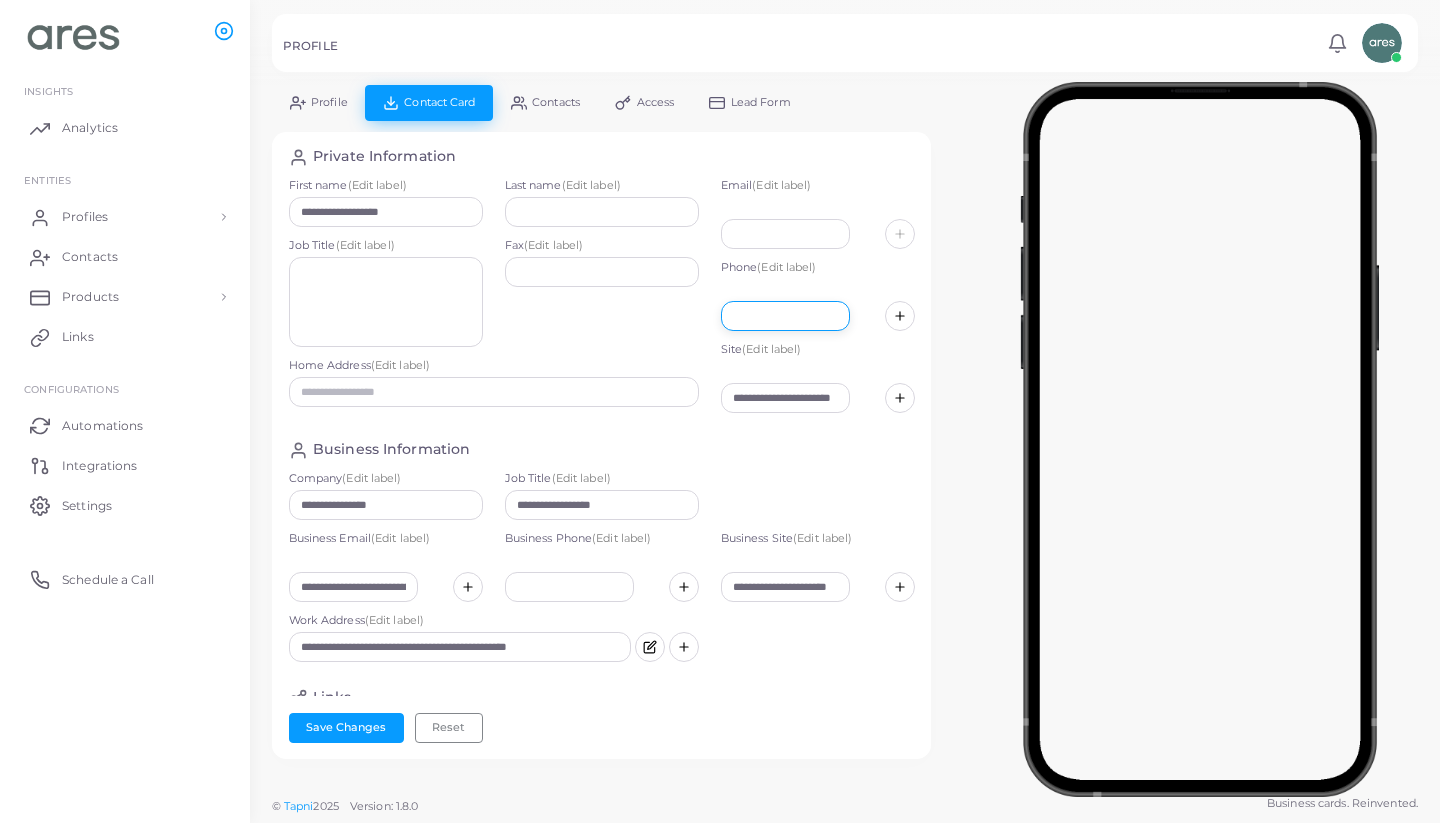 paste on "**********" 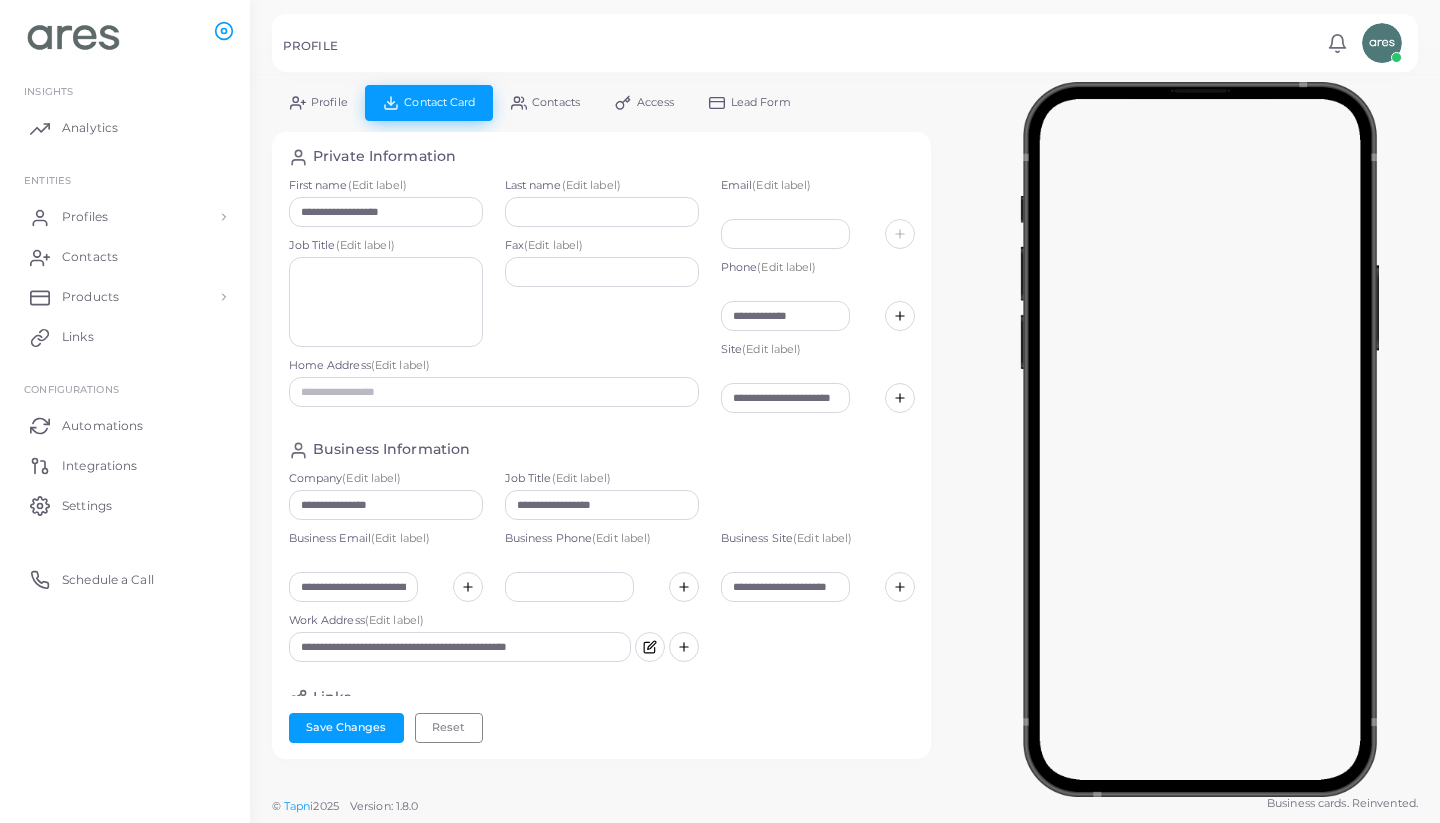 click on "**********" at bounding box center (818, 295) 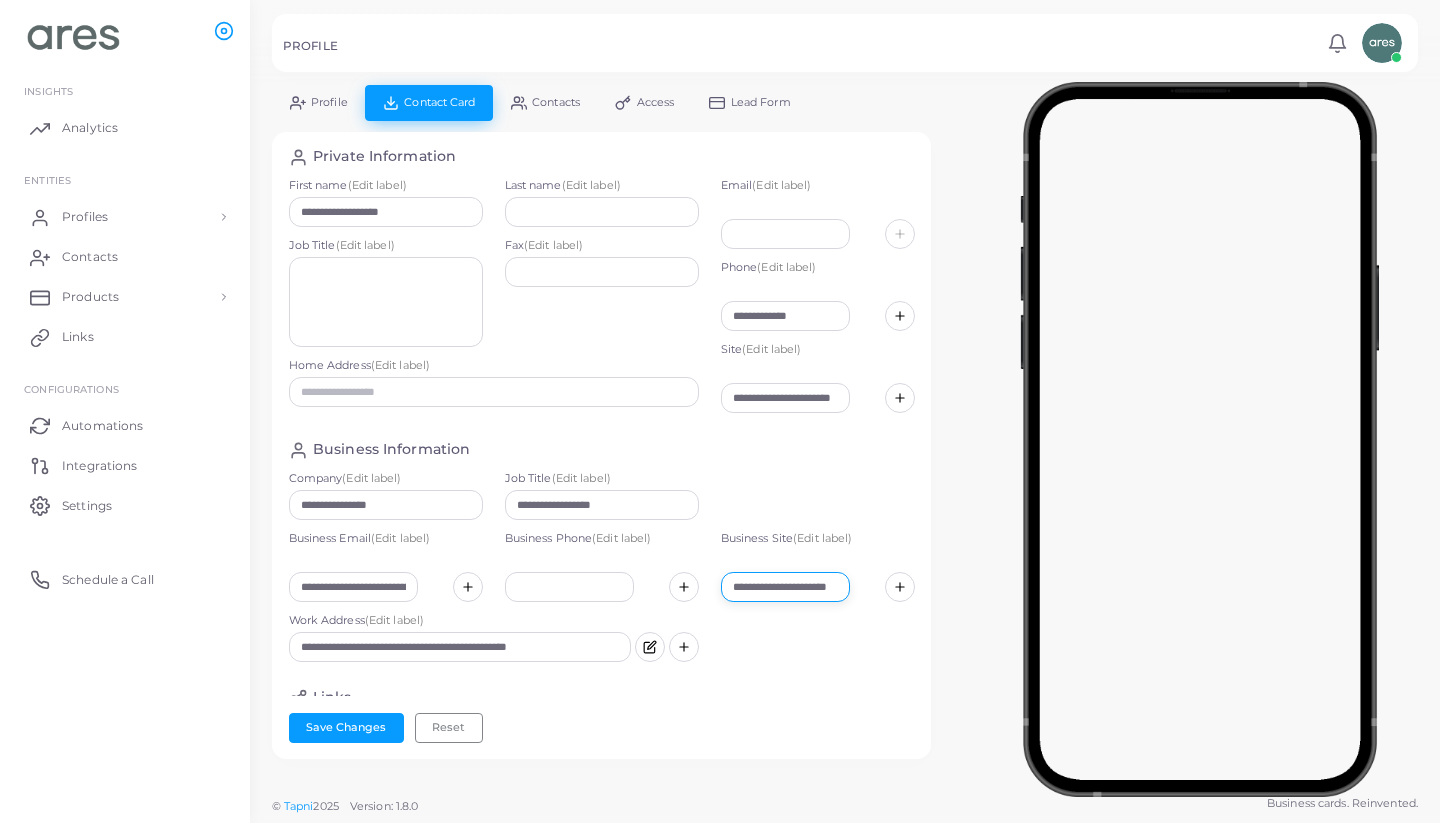 click on "**********" at bounding box center [785, 587] 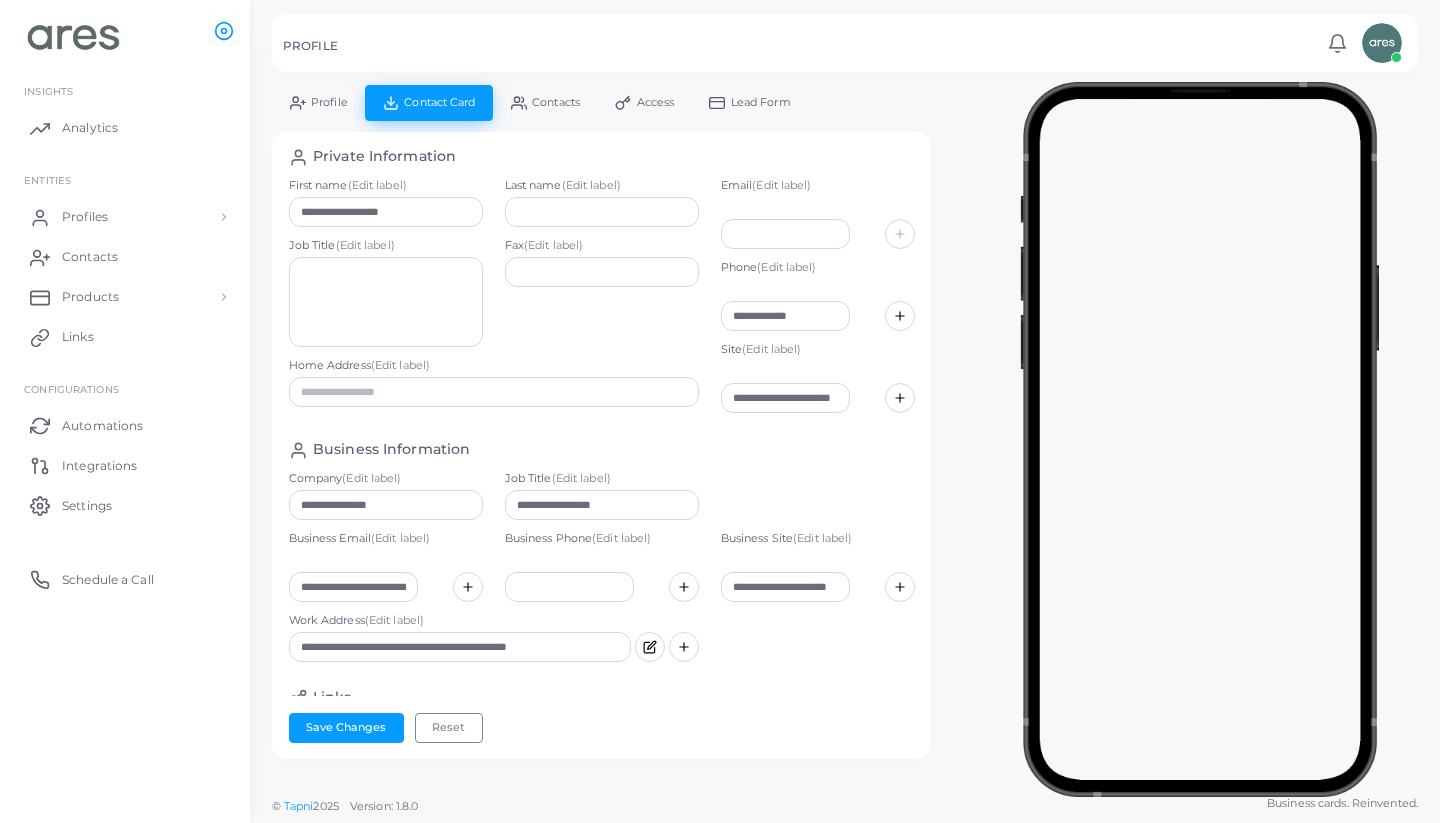 click at bounding box center (900, 398) 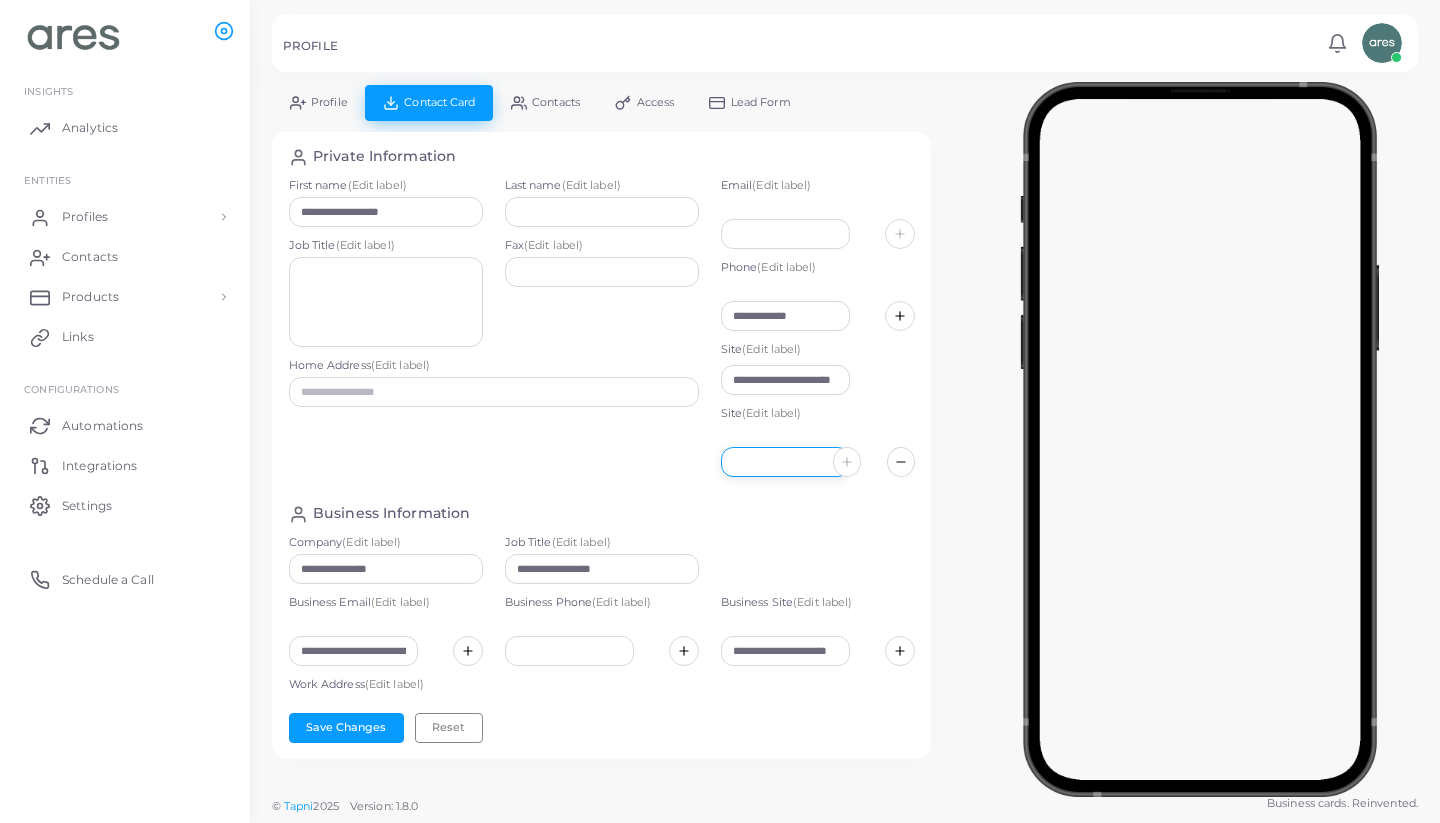 click at bounding box center [785, 462] 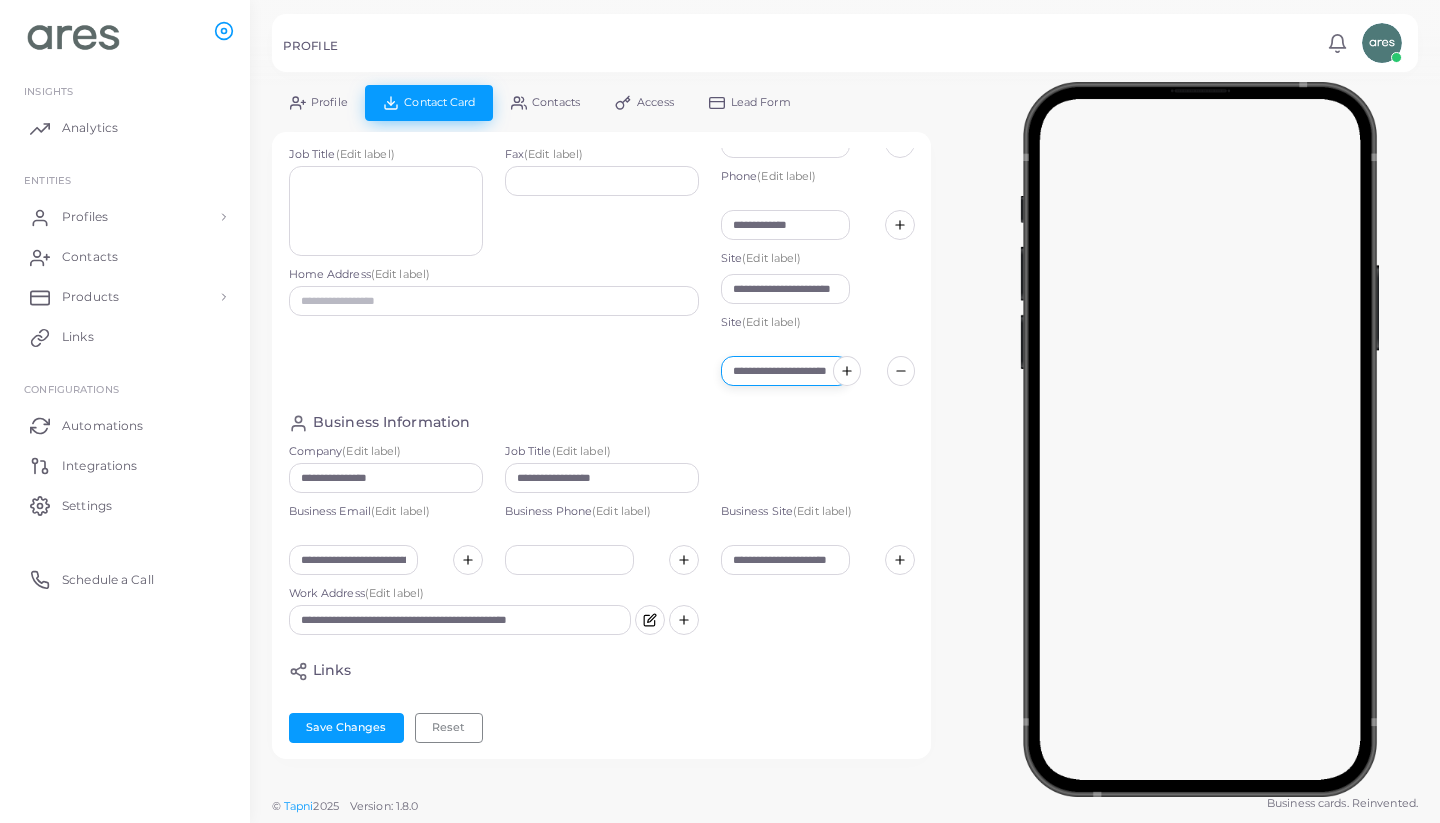 scroll, scrollTop: 104, scrollLeft: 0, axis: vertical 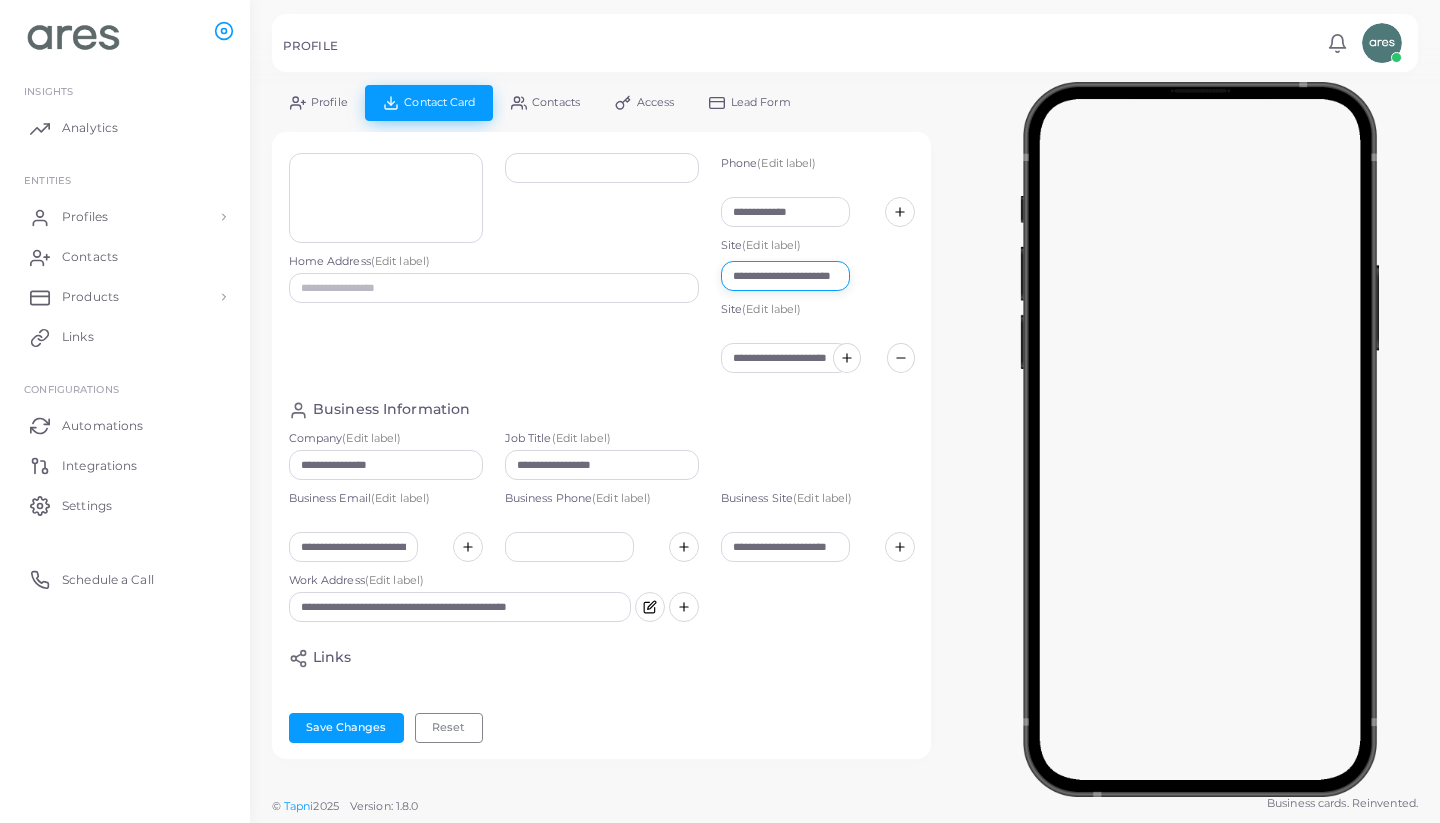 click on "**********" at bounding box center (785, 276) 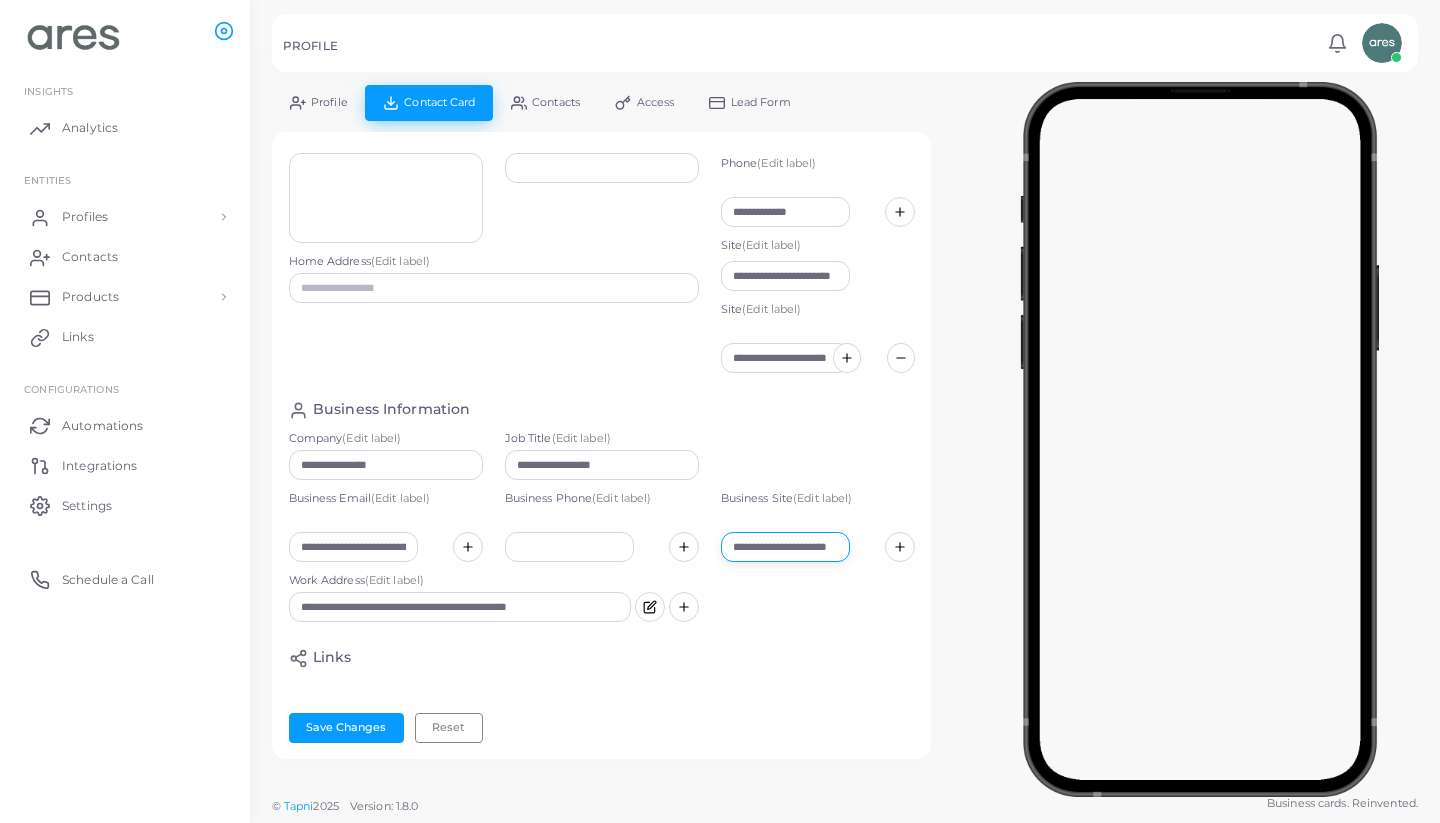 click on "**********" at bounding box center [785, 547] 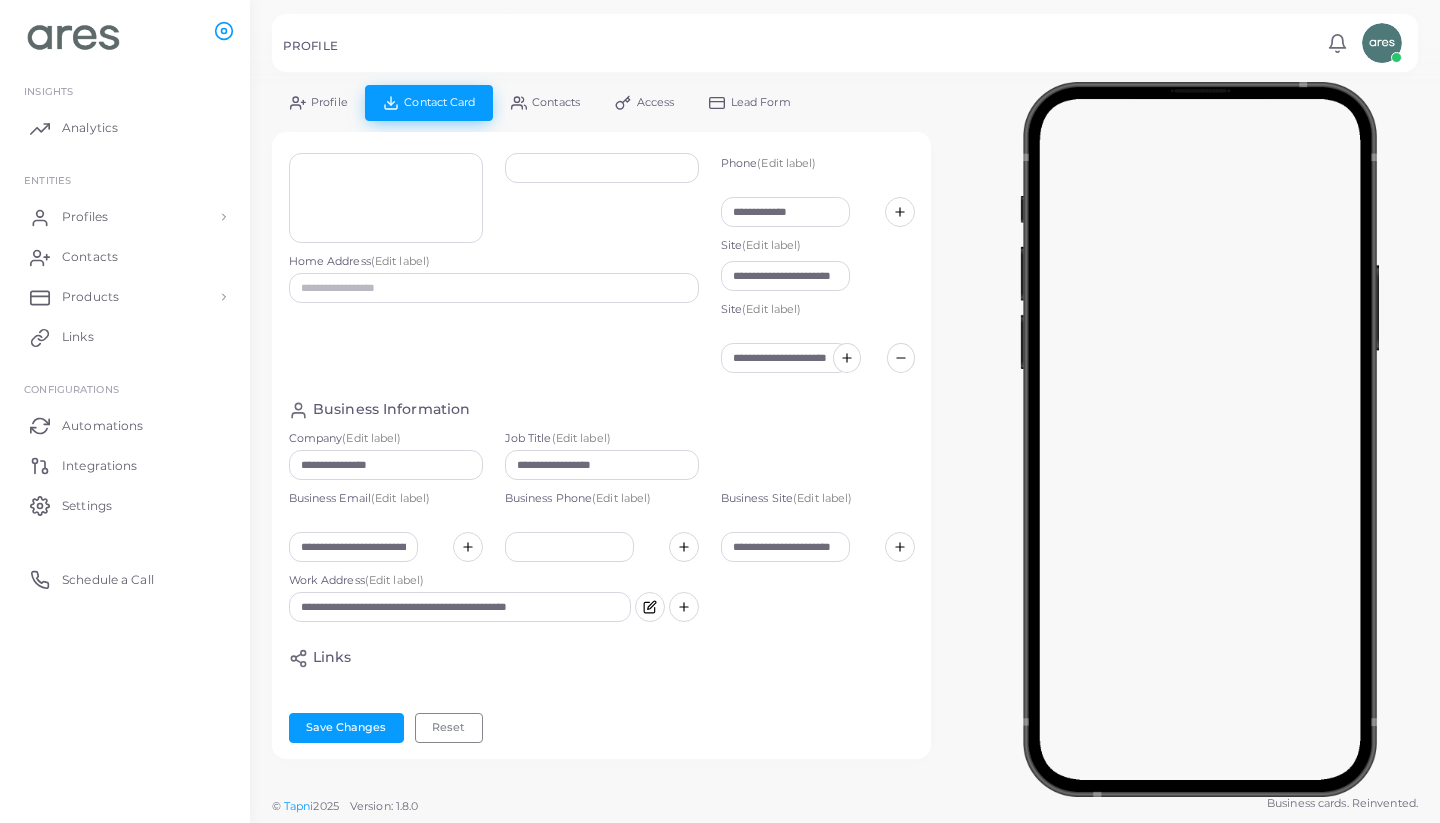 click on "**********" at bounding box center [602, 461] 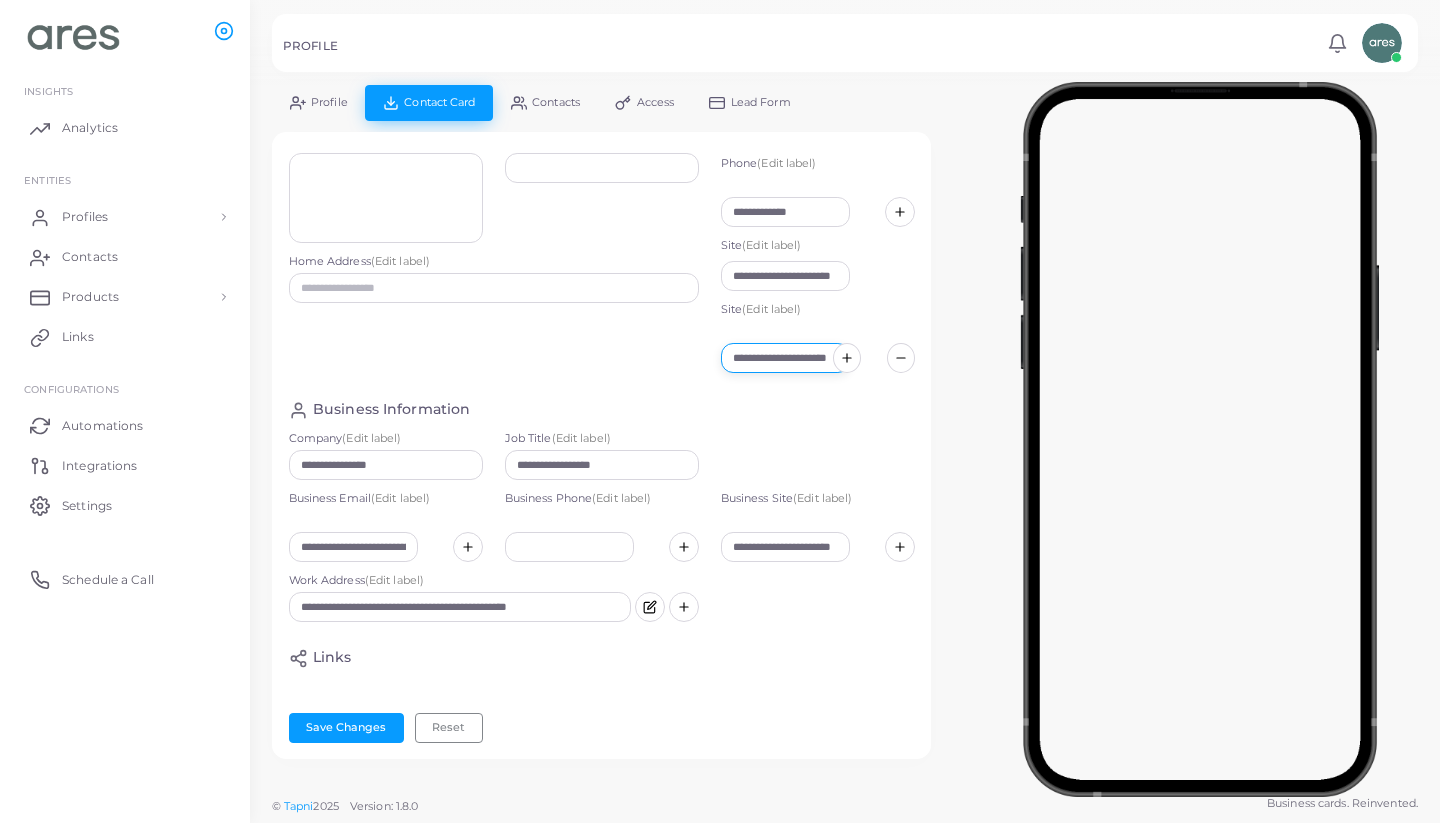 click on "**********" at bounding box center (785, 358) 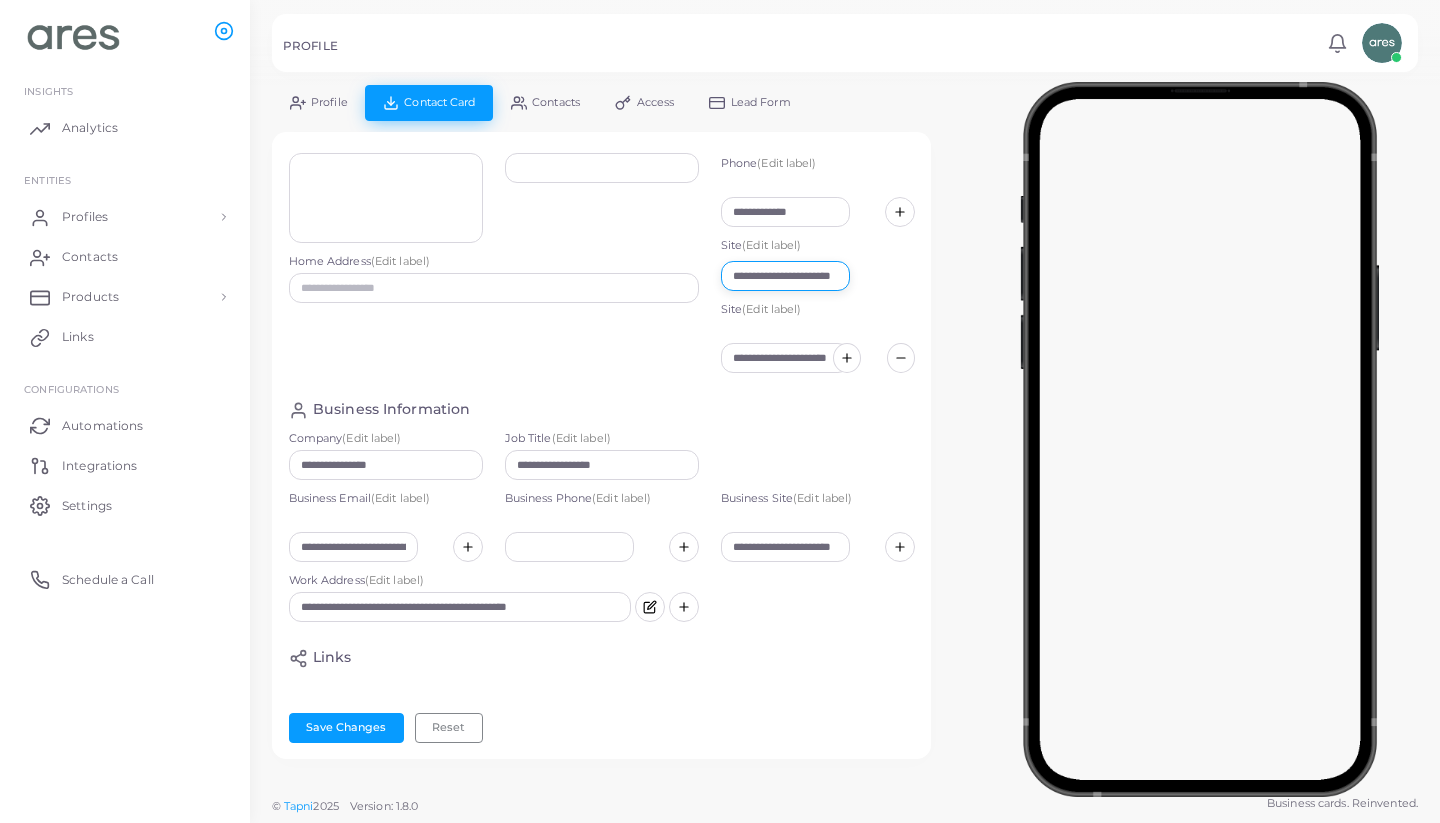 click on "**********" at bounding box center (785, 276) 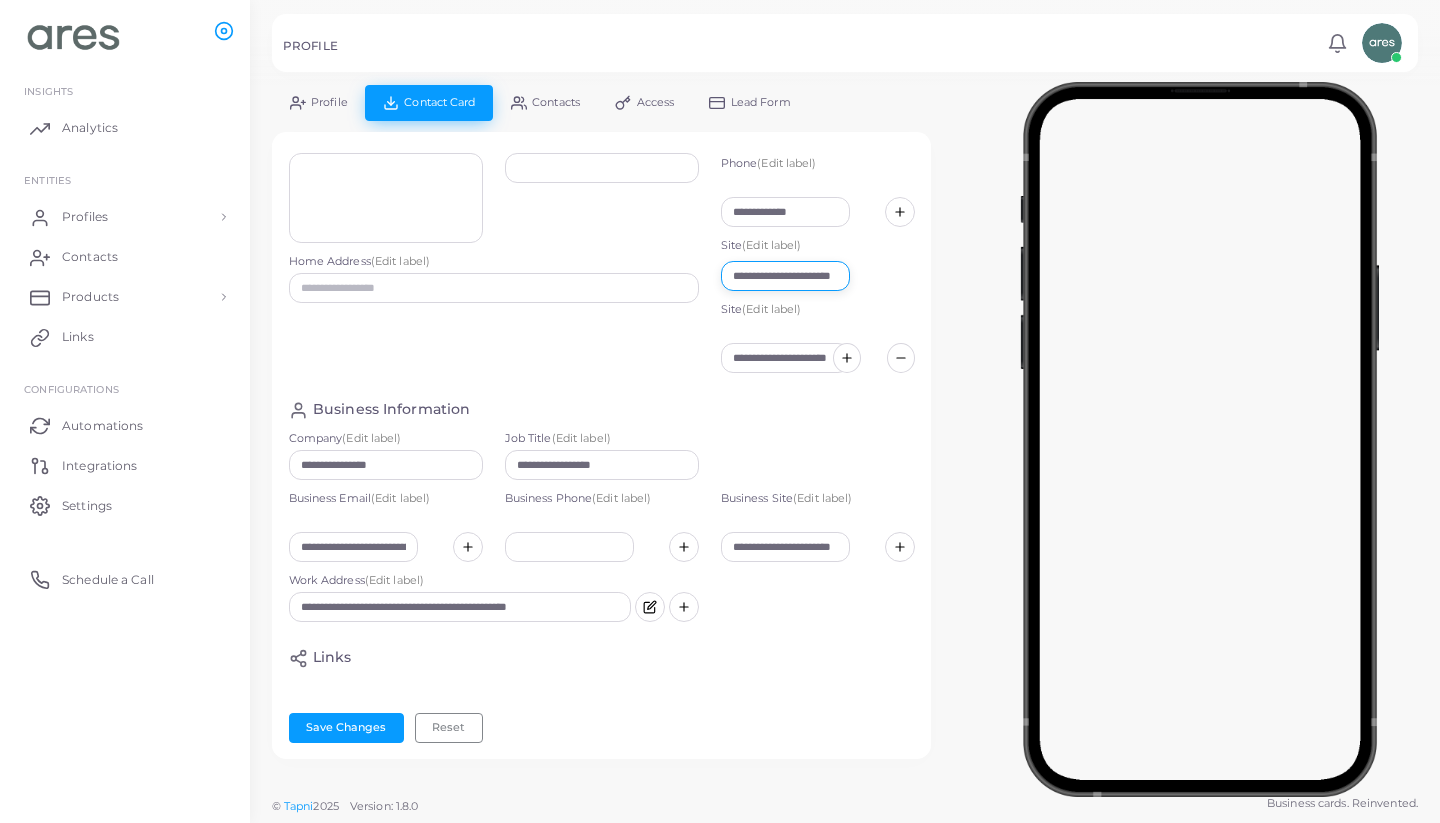 click on "**********" at bounding box center [785, 276] 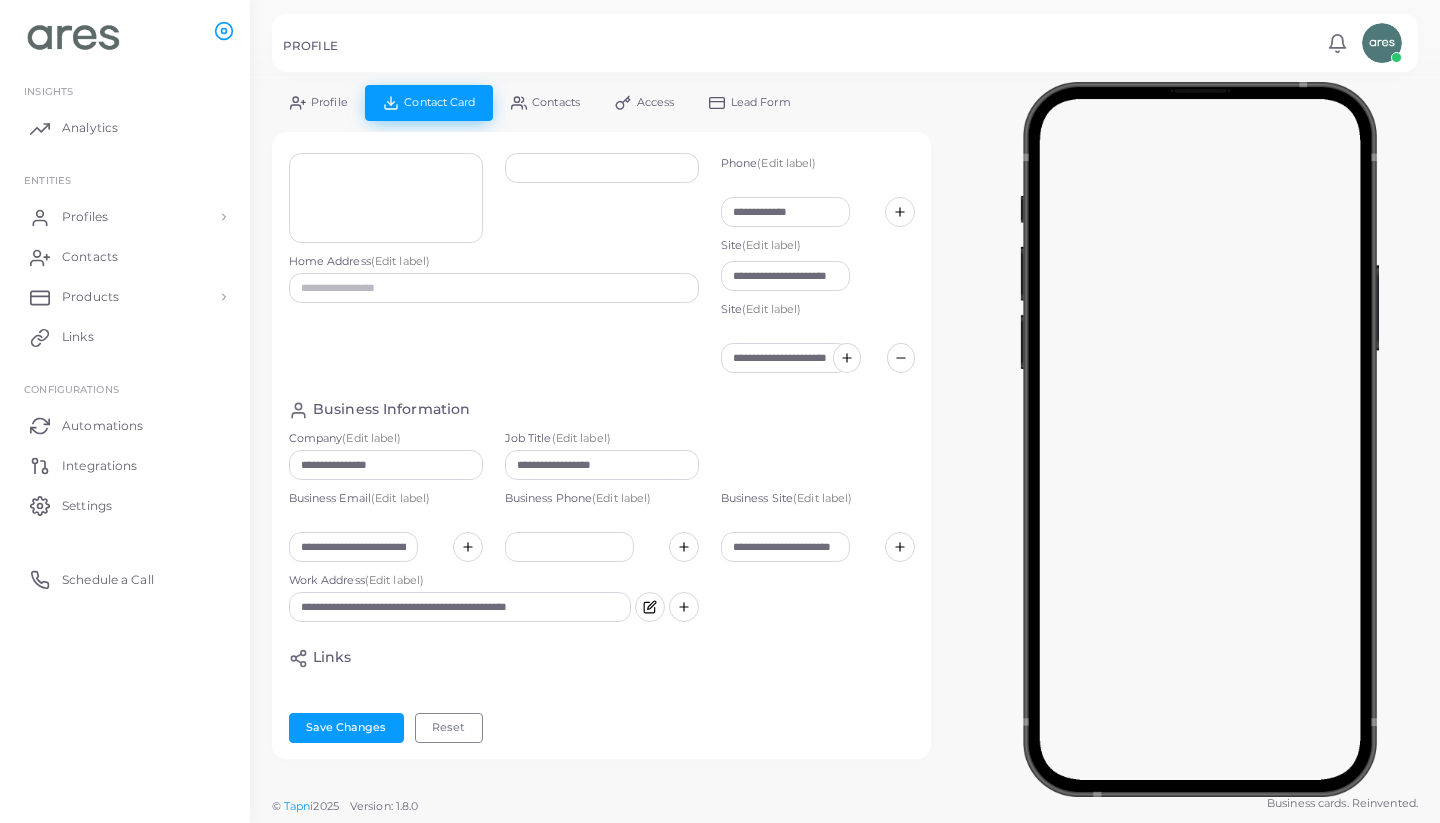 click on "**********" at bounding box center (602, 422) 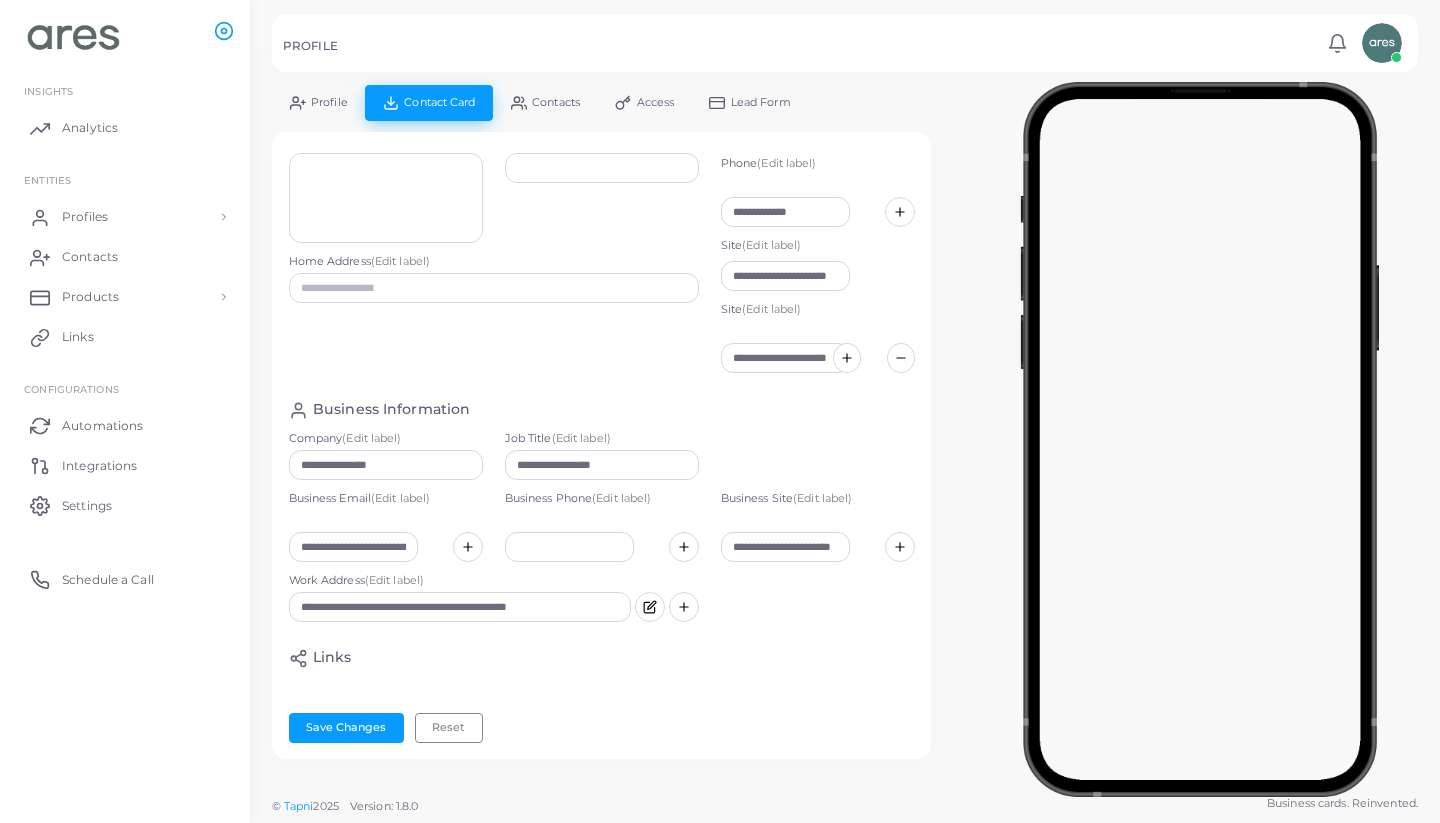 click 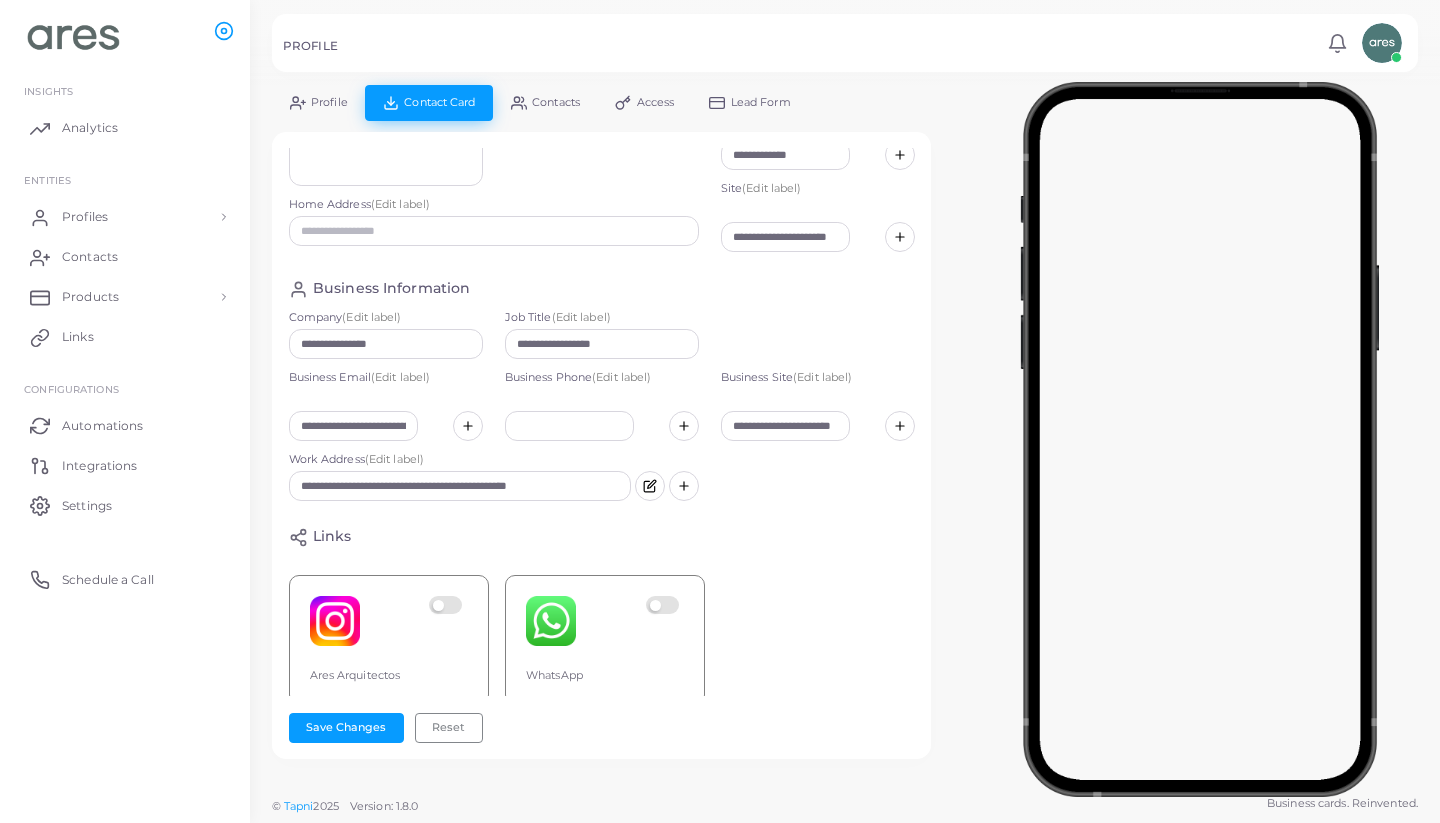 scroll, scrollTop: 158, scrollLeft: 0, axis: vertical 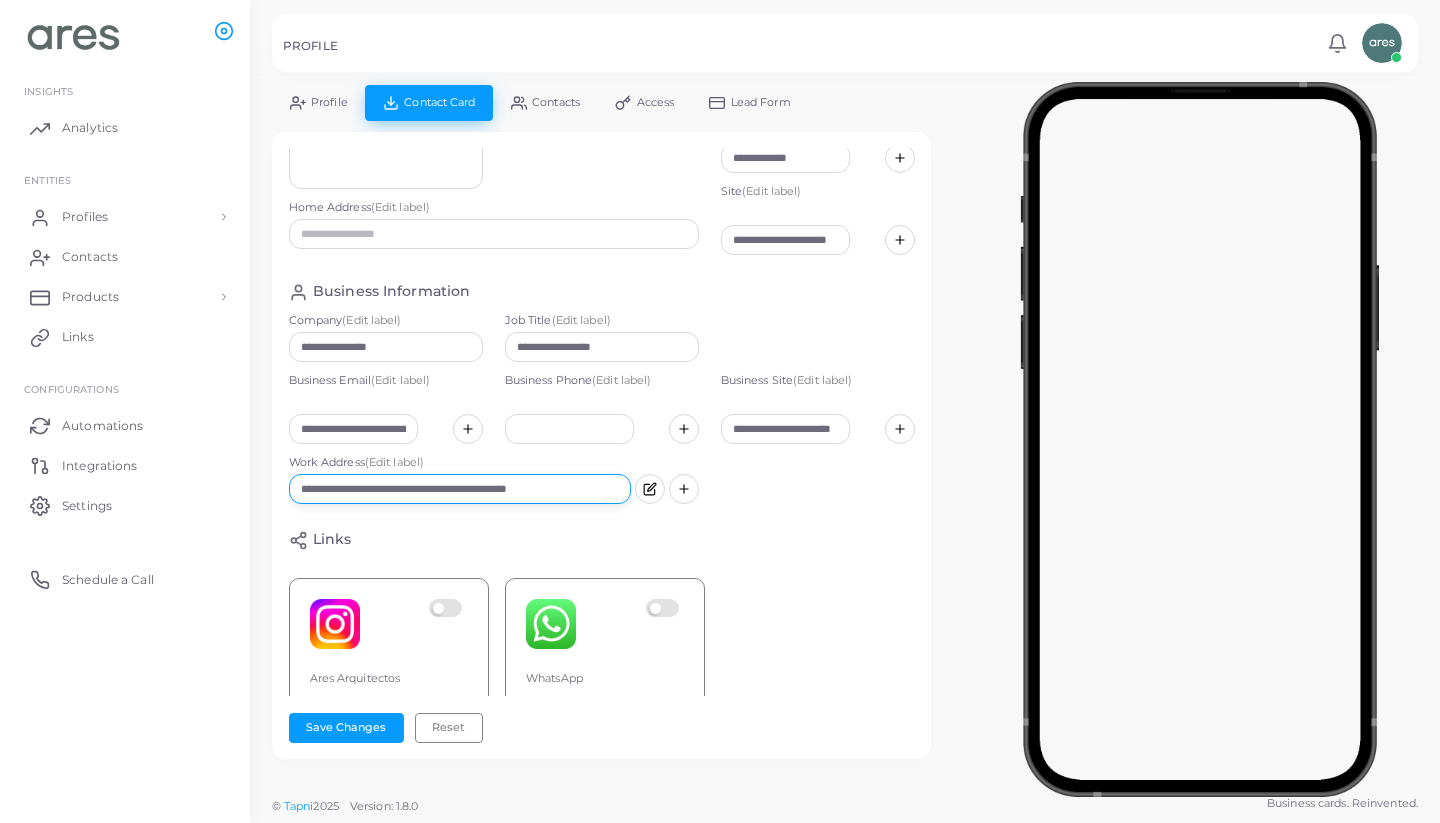 click on "**********" at bounding box center [460, 489] 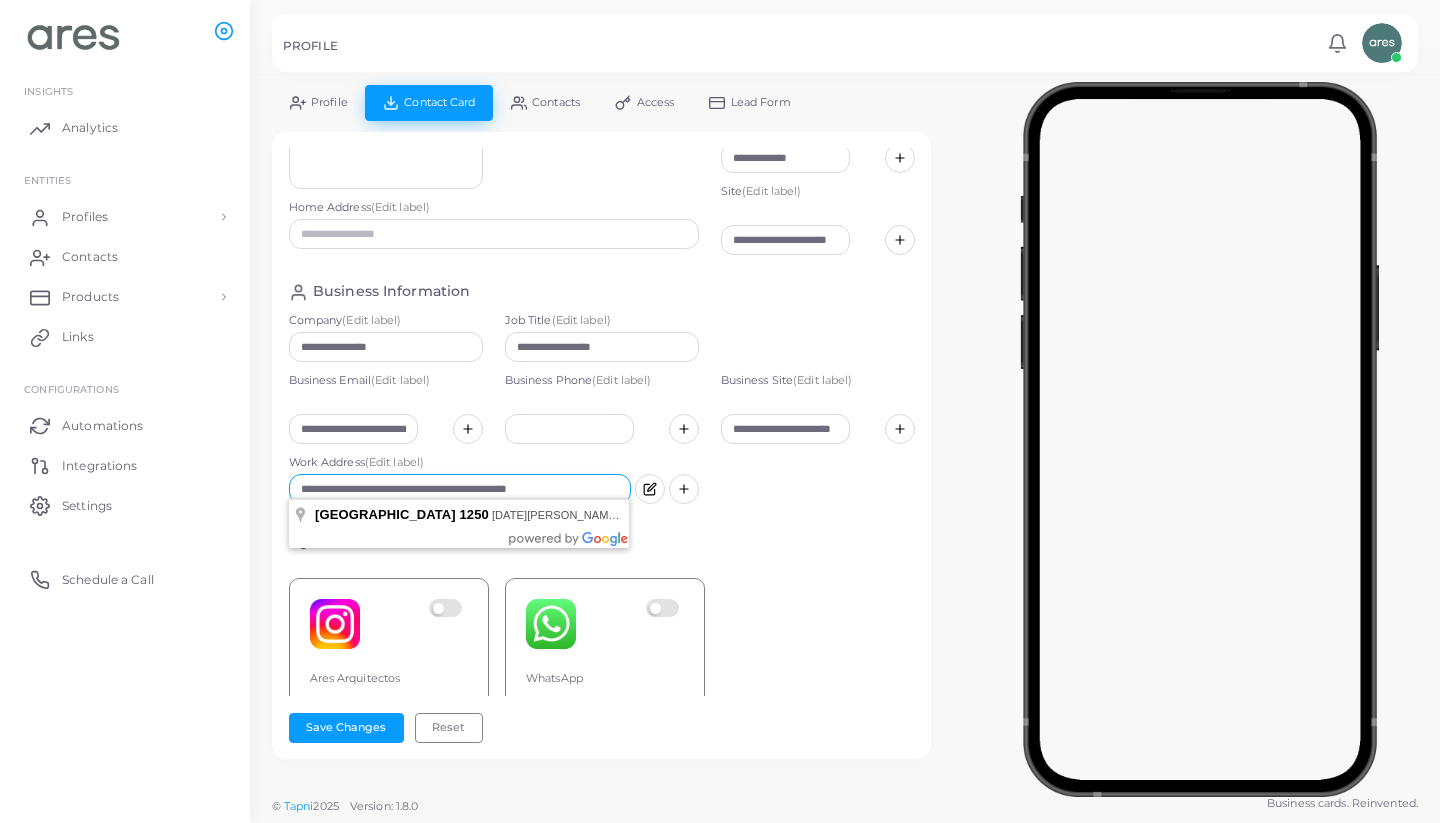 click on "**********" at bounding box center (460, 489) 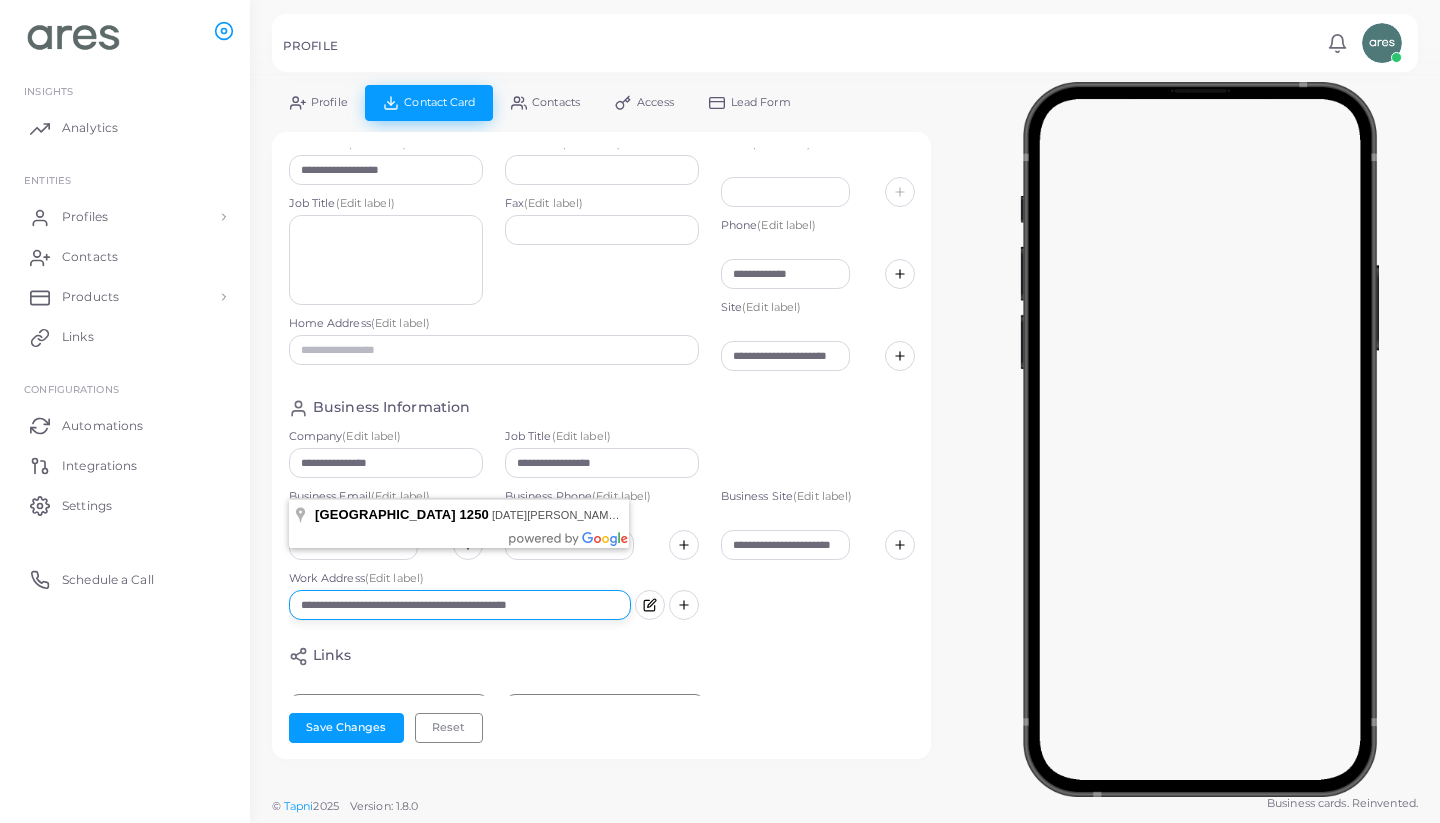 scroll, scrollTop: 16, scrollLeft: 0, axis: vertical 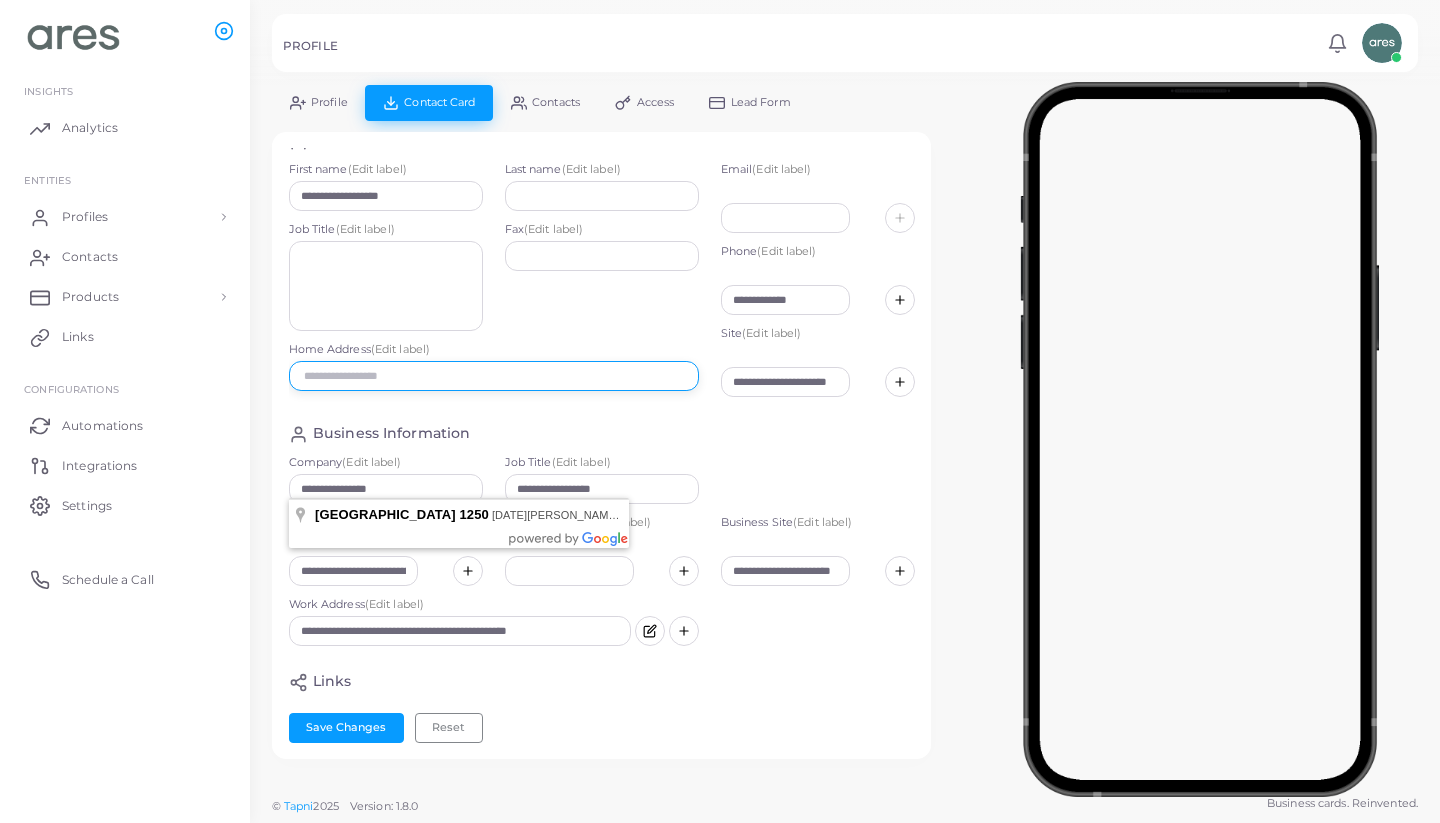 click at bounding box center [494, 376] 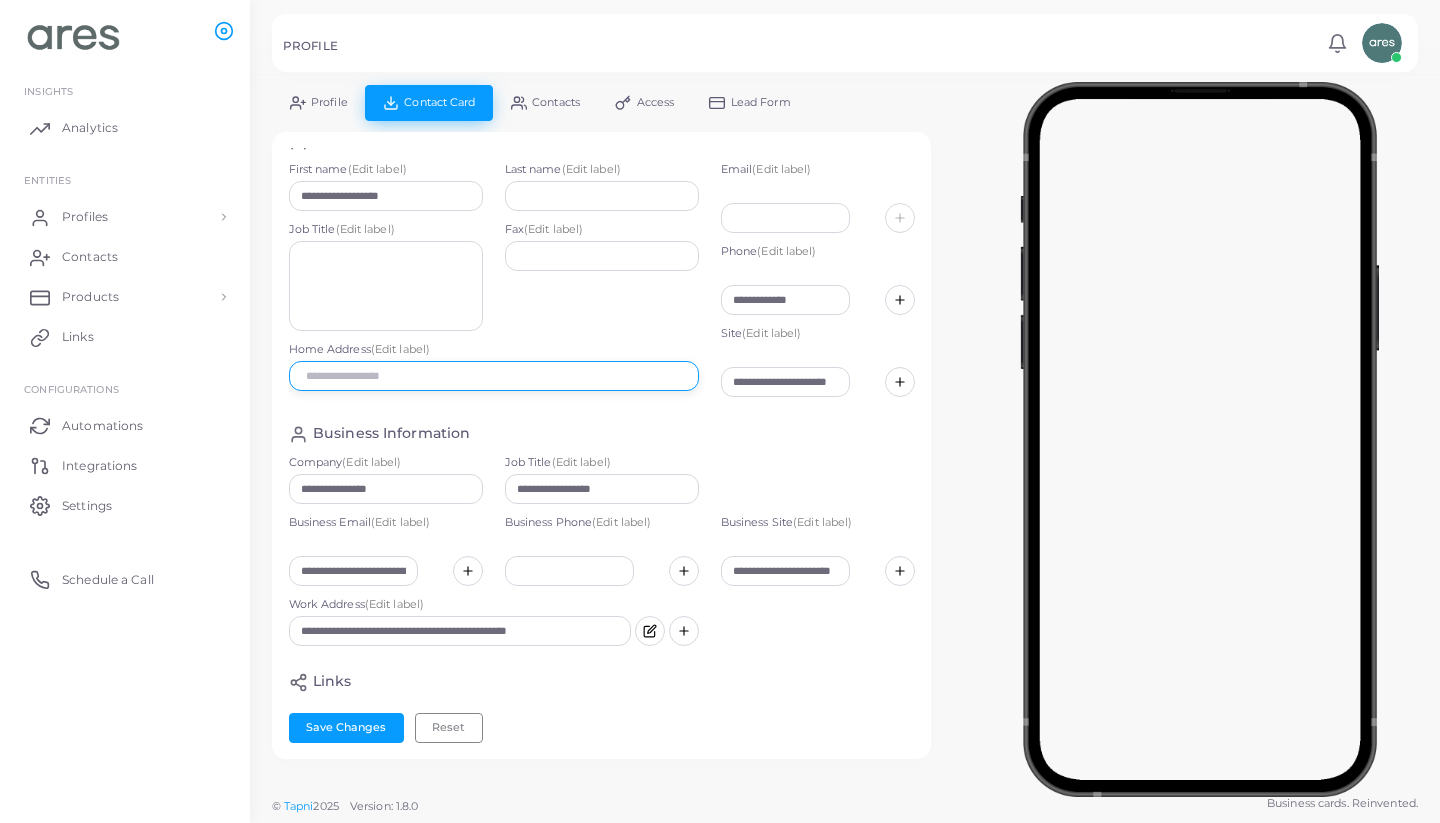 paste on "**********" 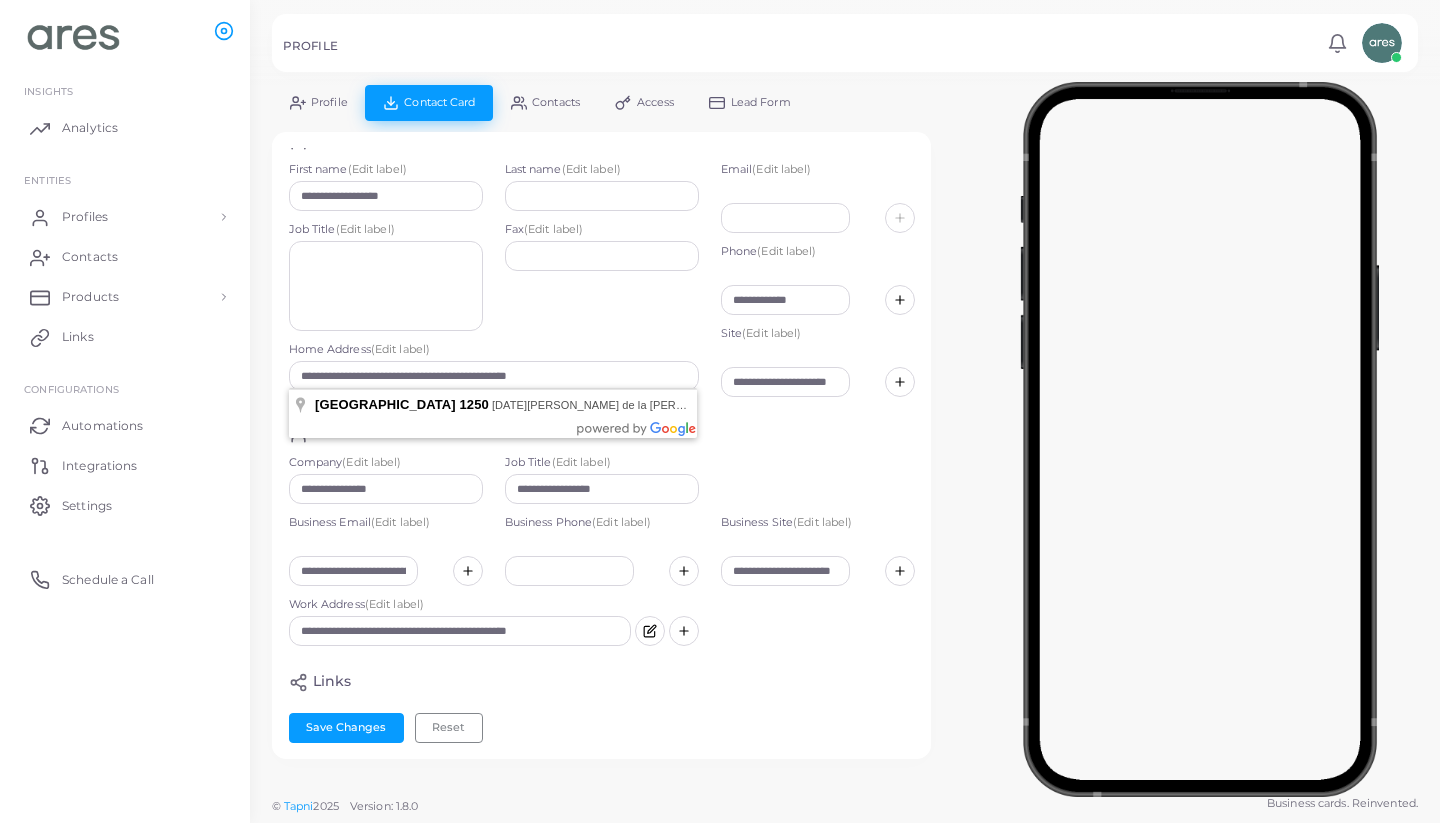 click on "Business Information" at bounding box center (602, 434) 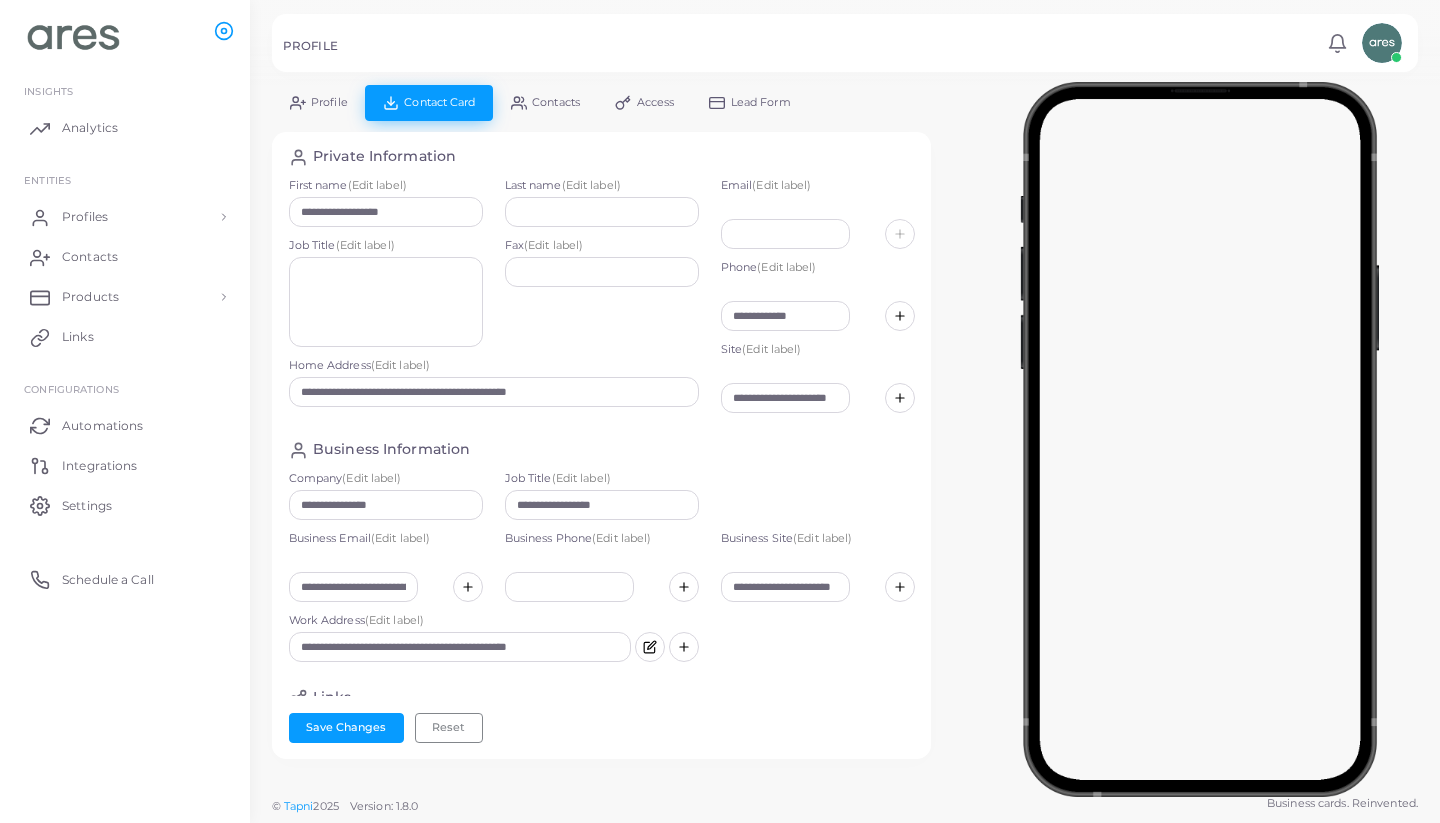 scroll, scrollTop: 0, scrollLeft: 0, axis: both 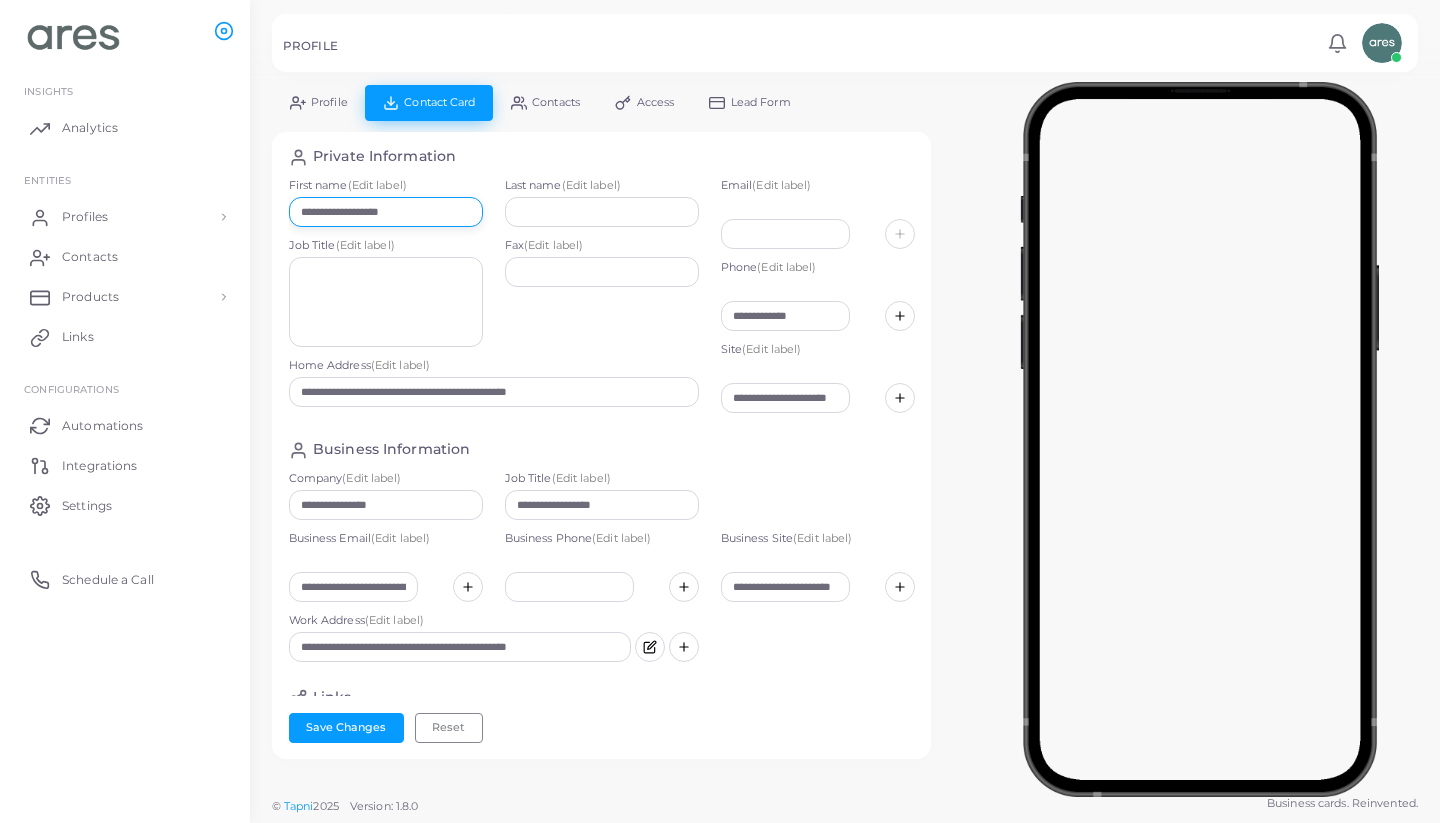 drag, startPoint x: 426, startPoint y: 216, endPoint x: 326, endPoint y: 212, distance: 100.07997 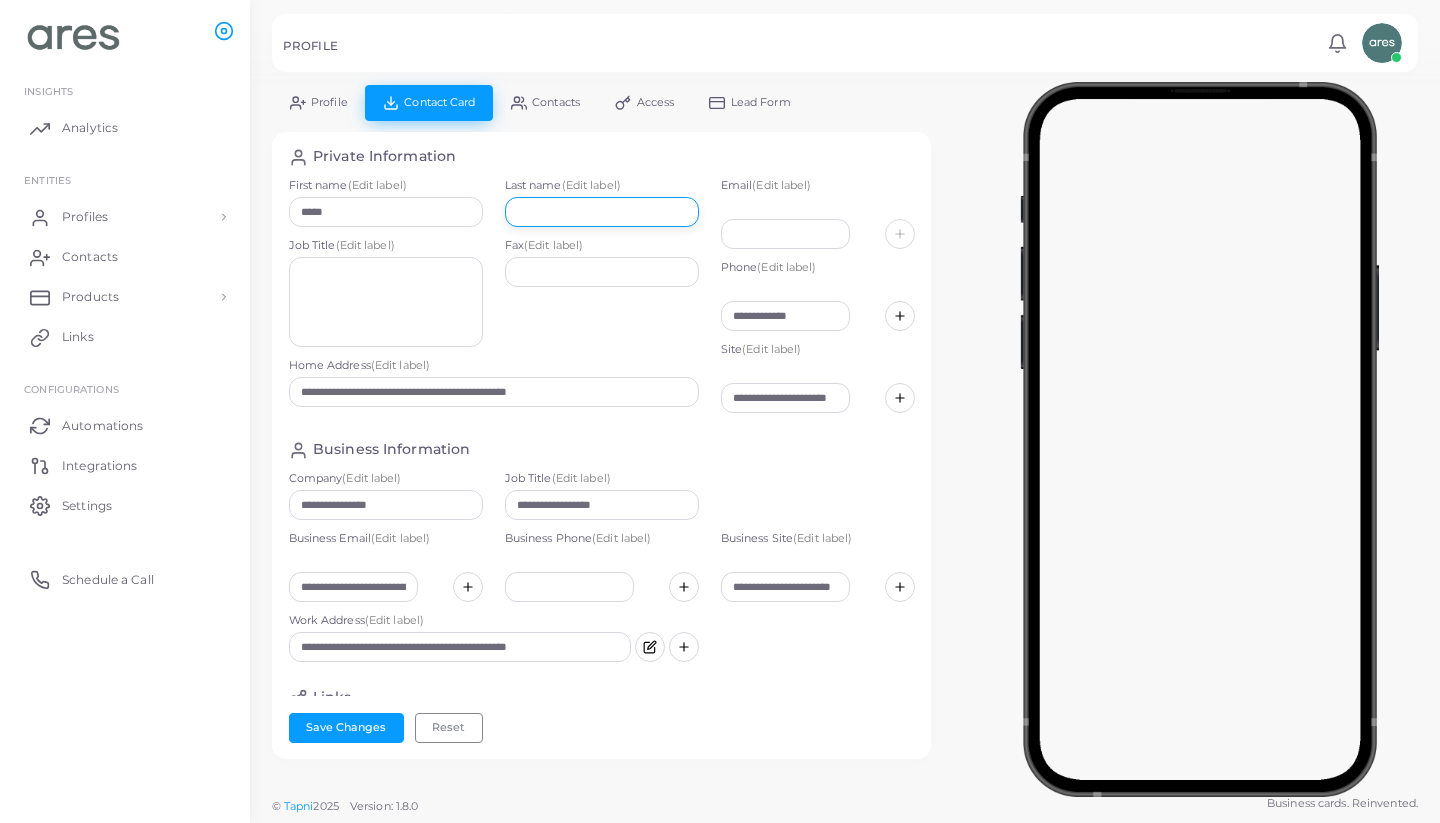 paste on "**********" 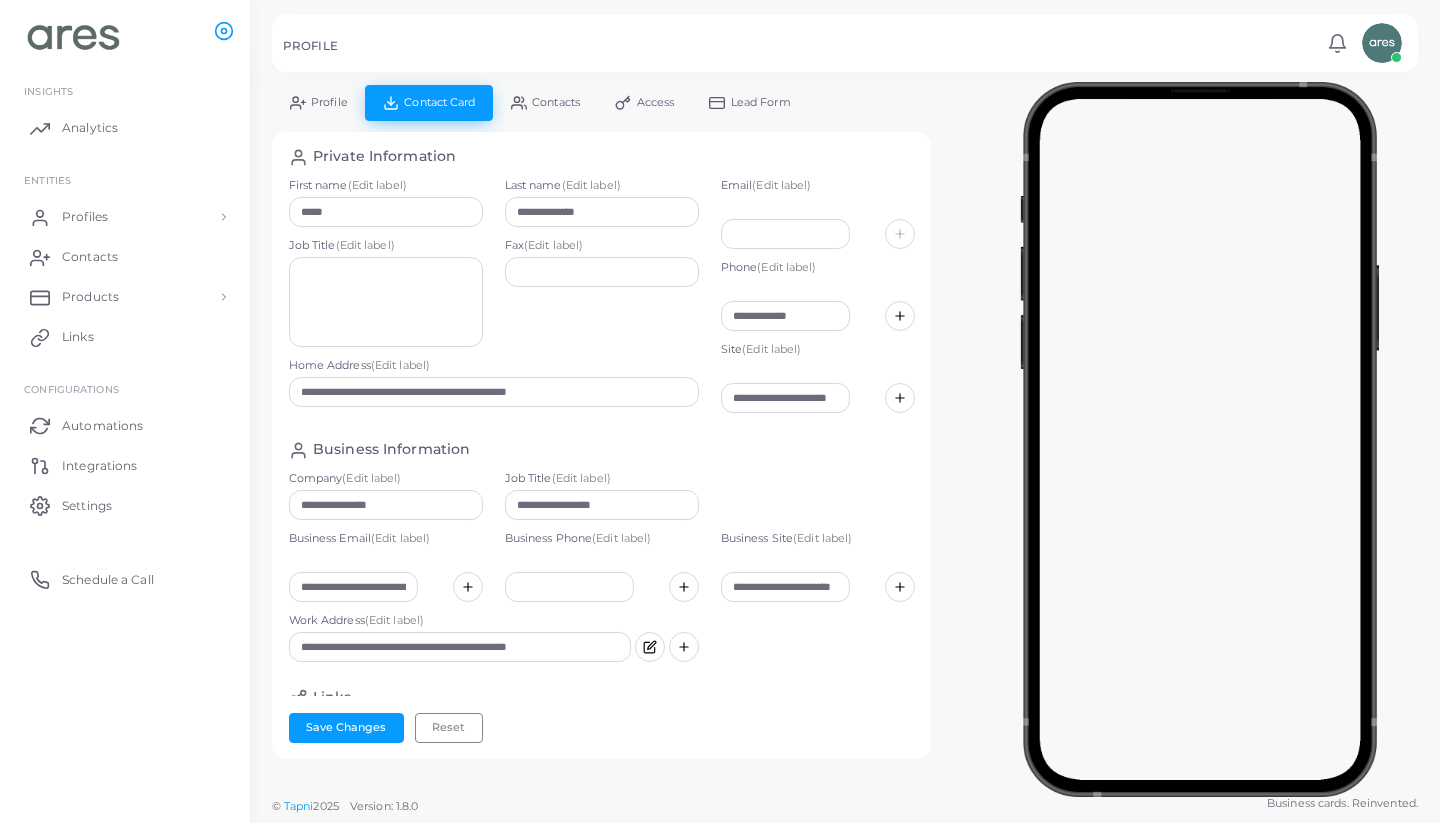 click on "Fax  (Edit label)" at bounding box center (602, 298) 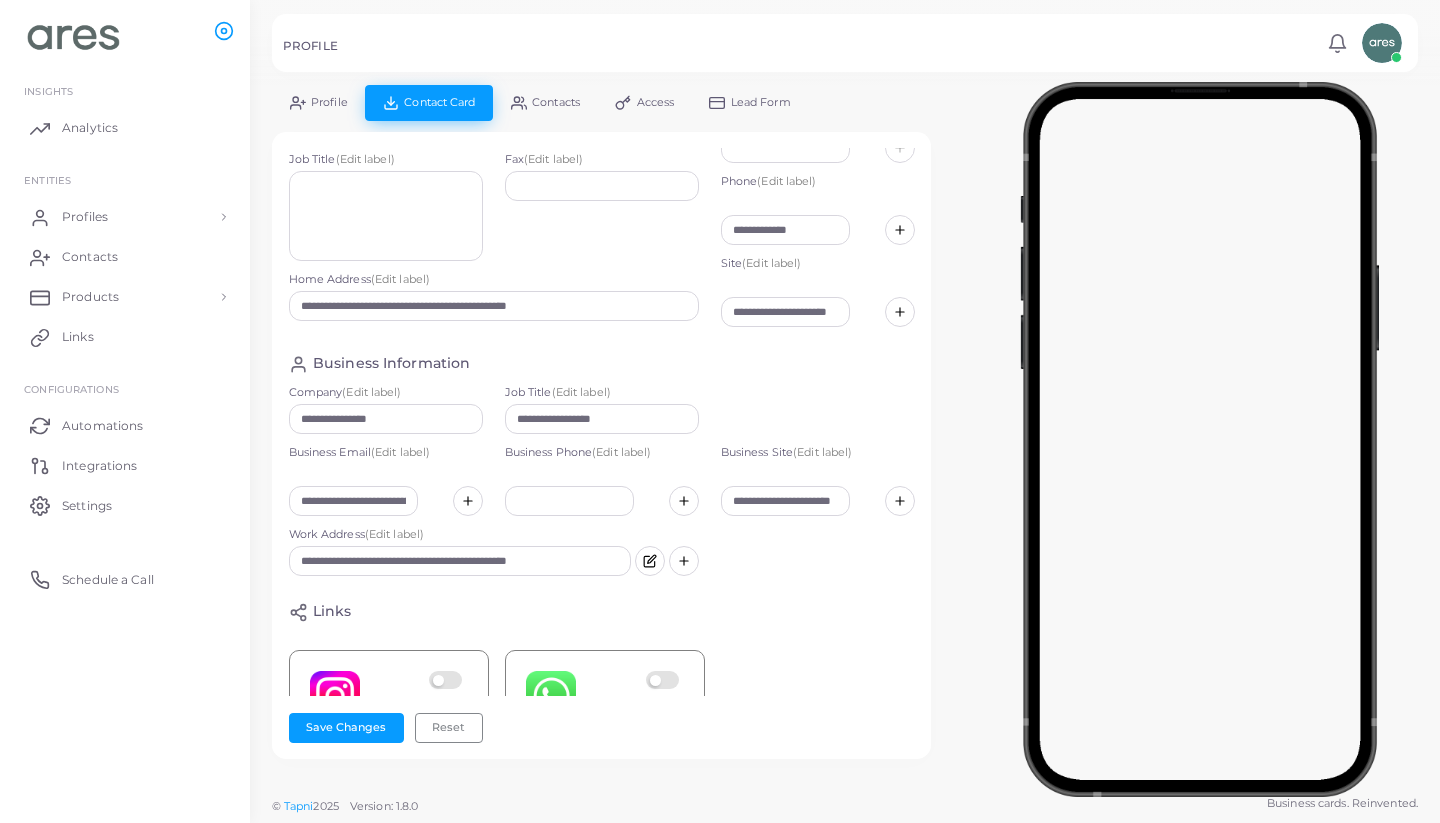 scroll, scrollTop: 87, scrollLeft: 0, axis: vertical 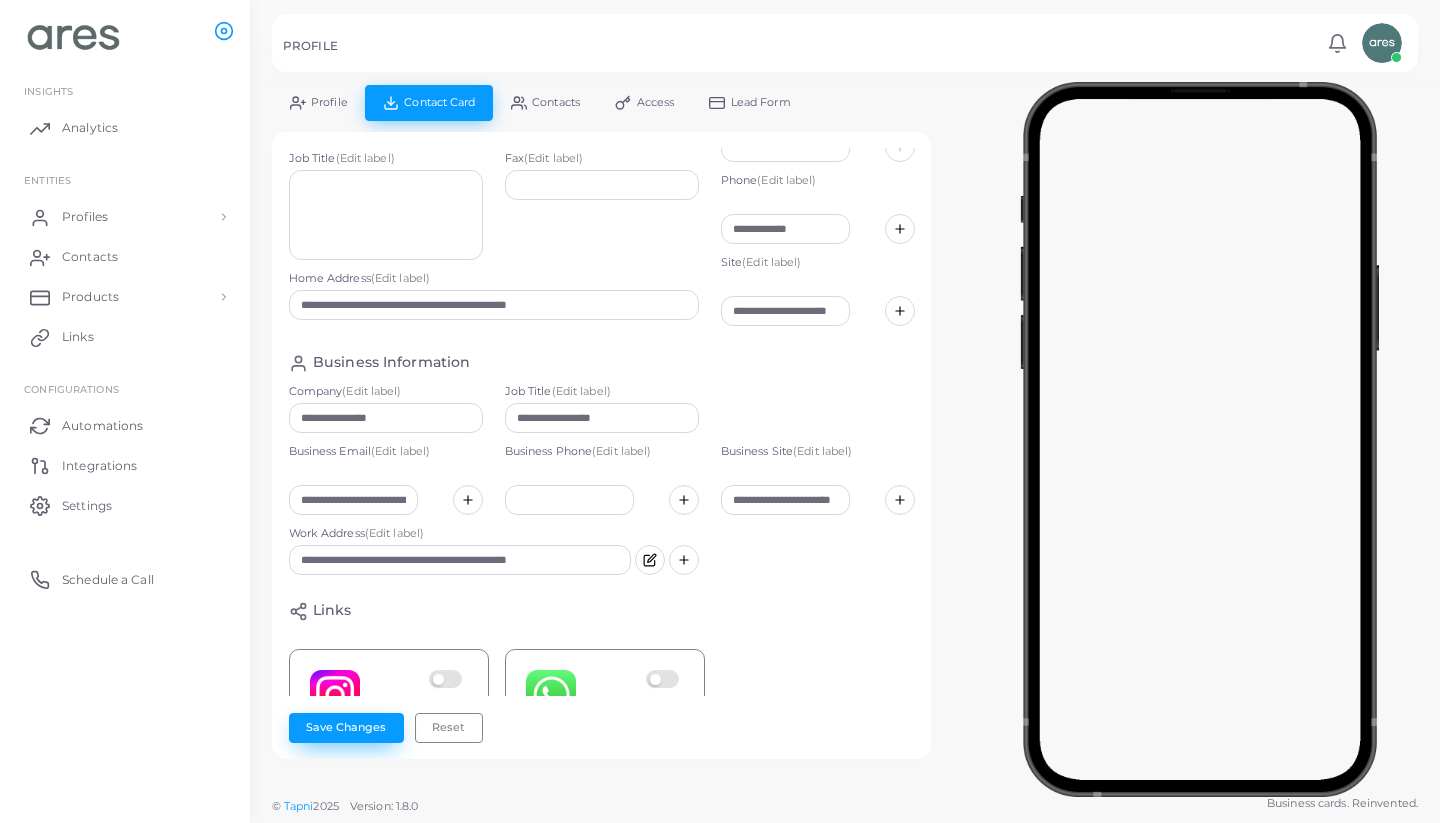click on "Save Changes" at bounding box center [346, 728] 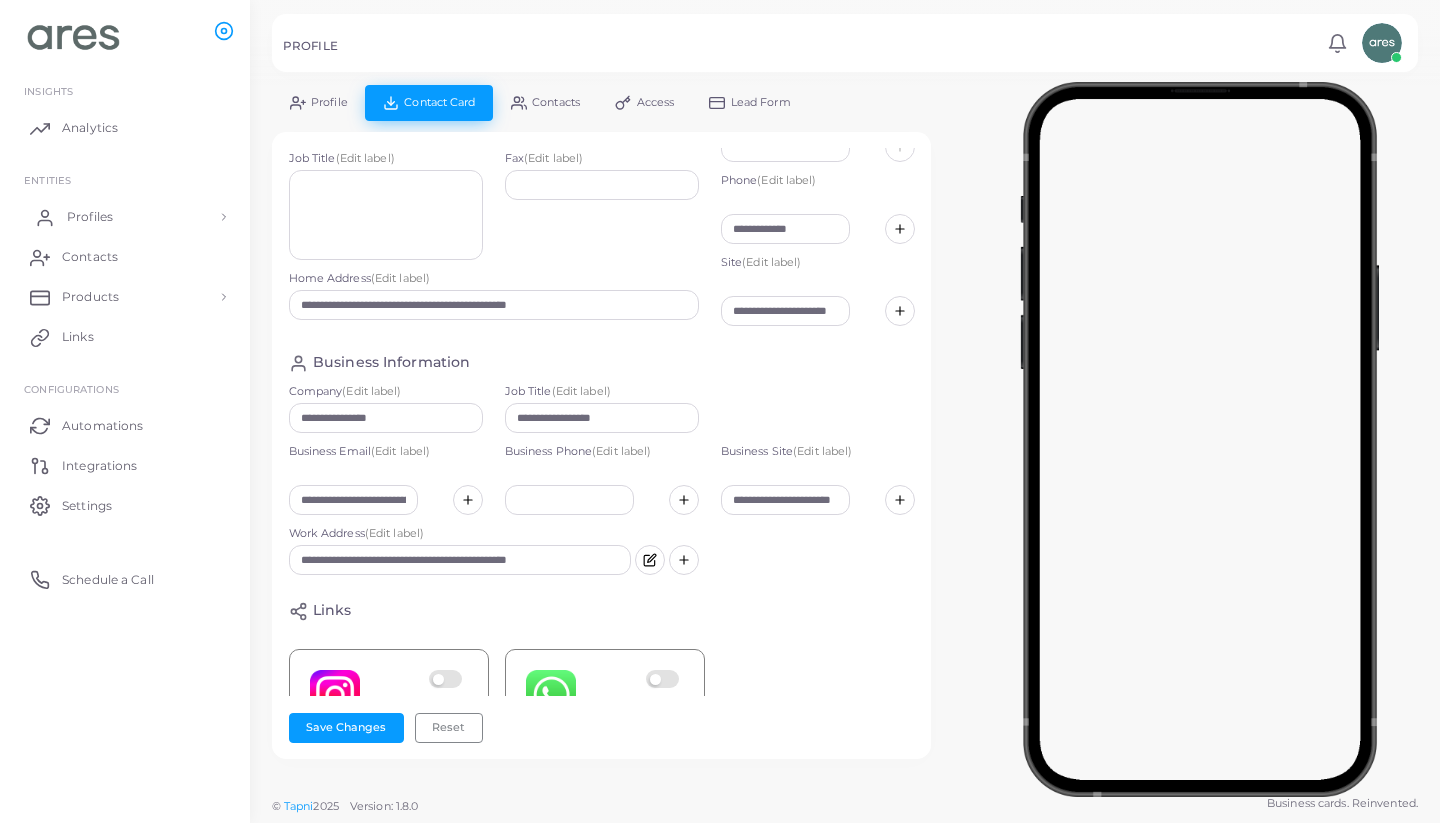 click on "Profiles" at bounding box center (125, 217) 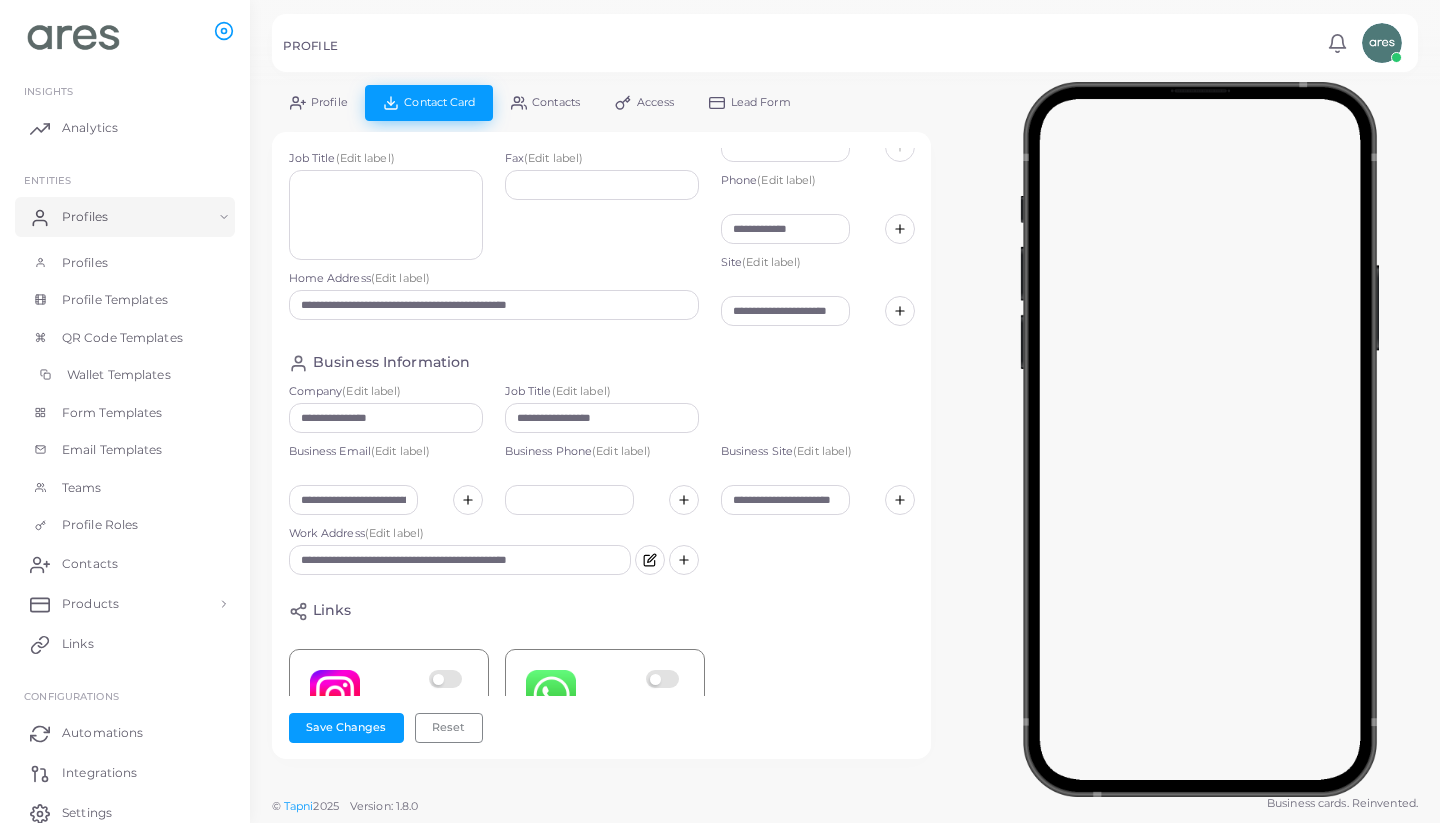 click on "Wallet Templates" at bounding box center (119, 375) 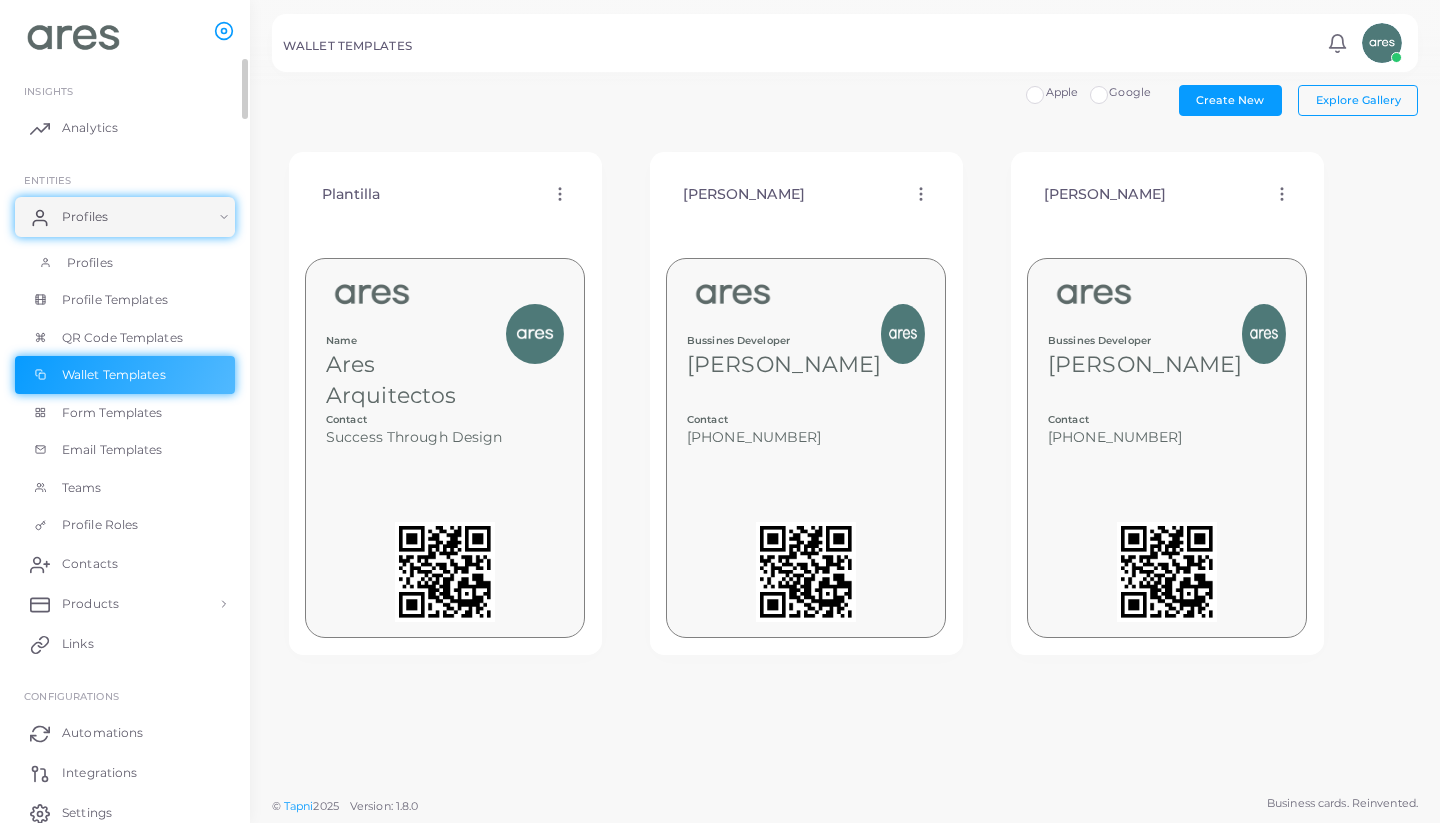 click on "Profiles" at bounding box center (125, 263) 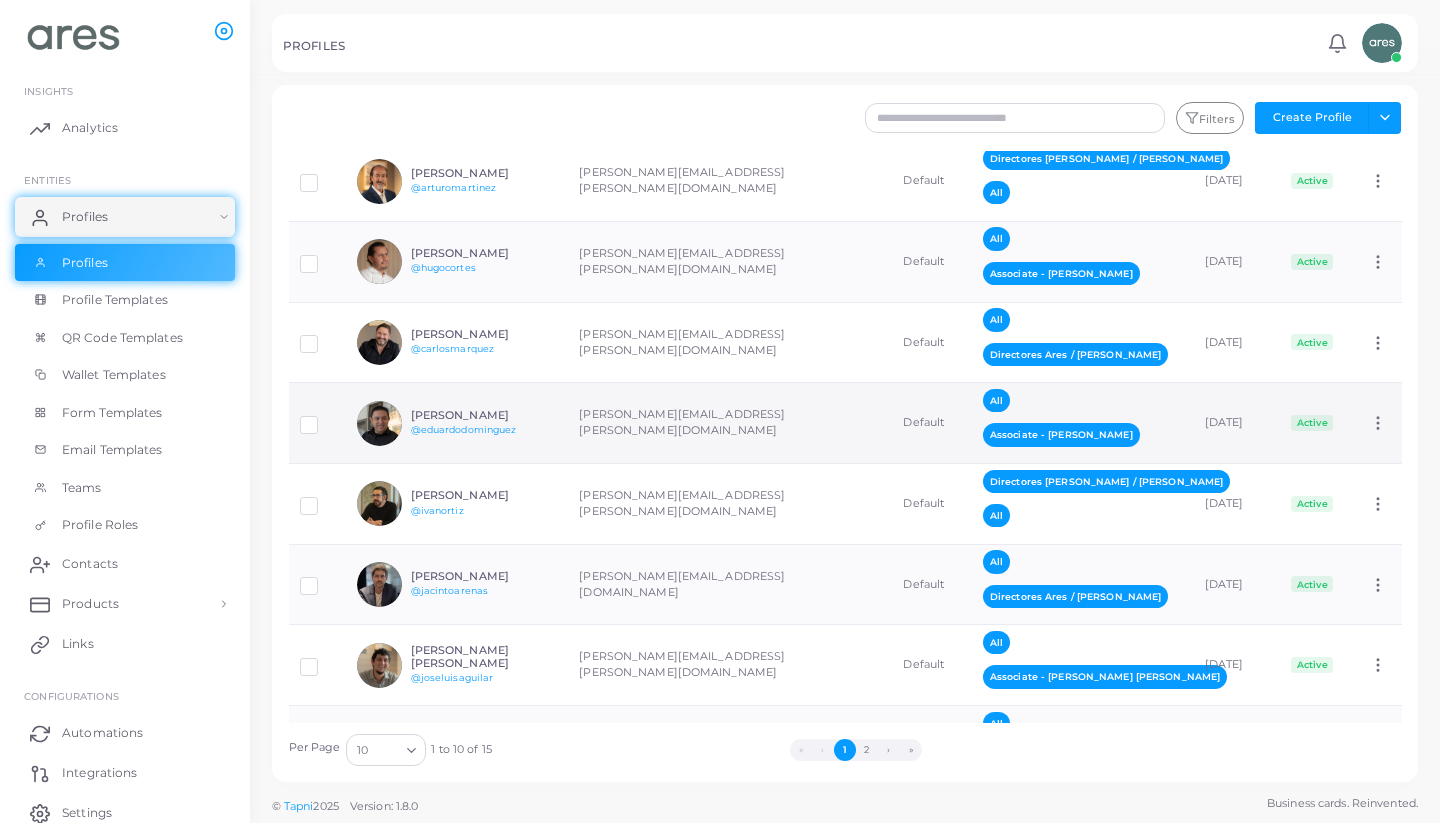 scroll, scrollTop: 104, scrollLeft: 0, axis: vertical 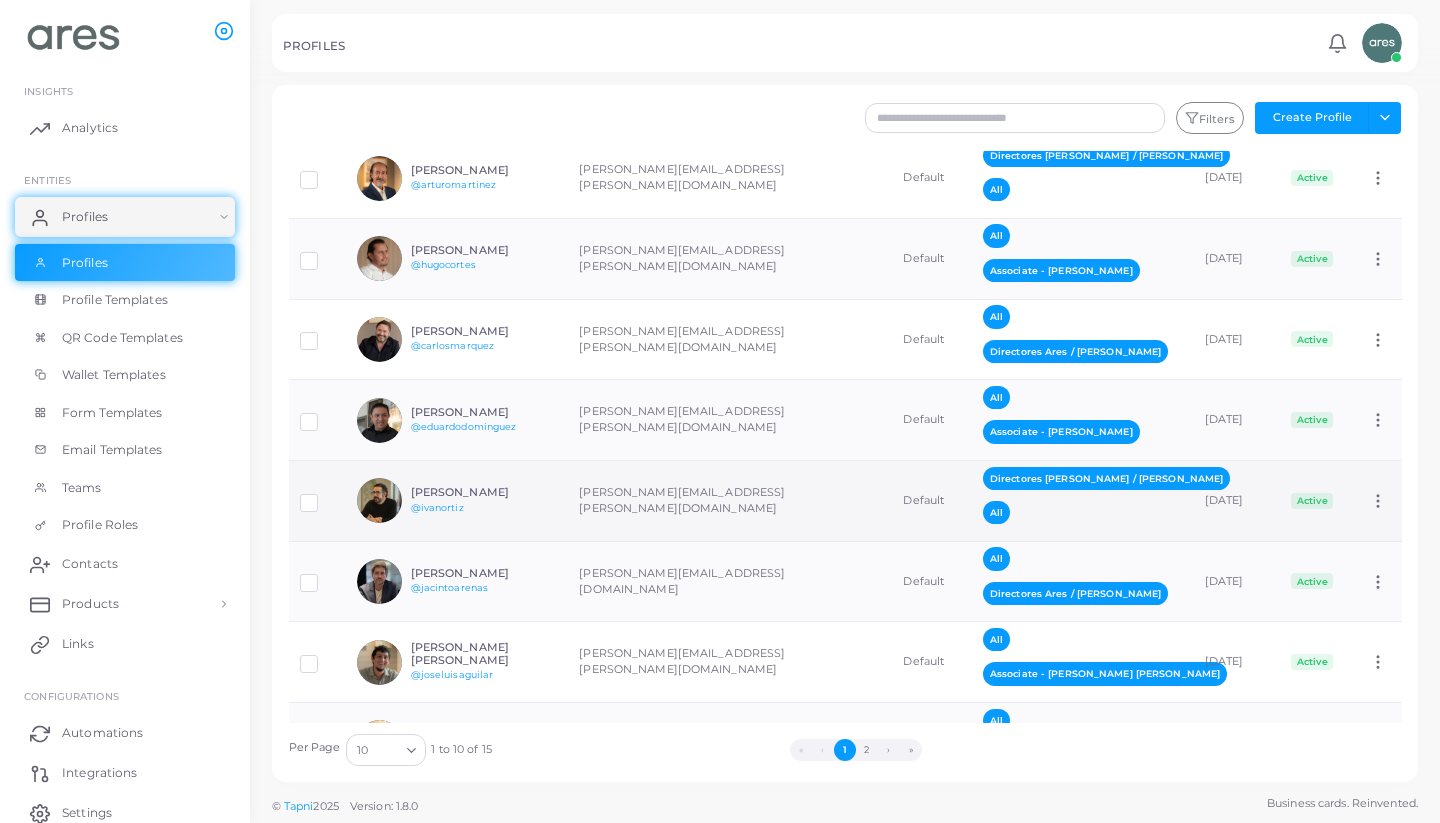 click on "[PERSON_NAME]  @ivanortiz" at bounding box center [484, 500] 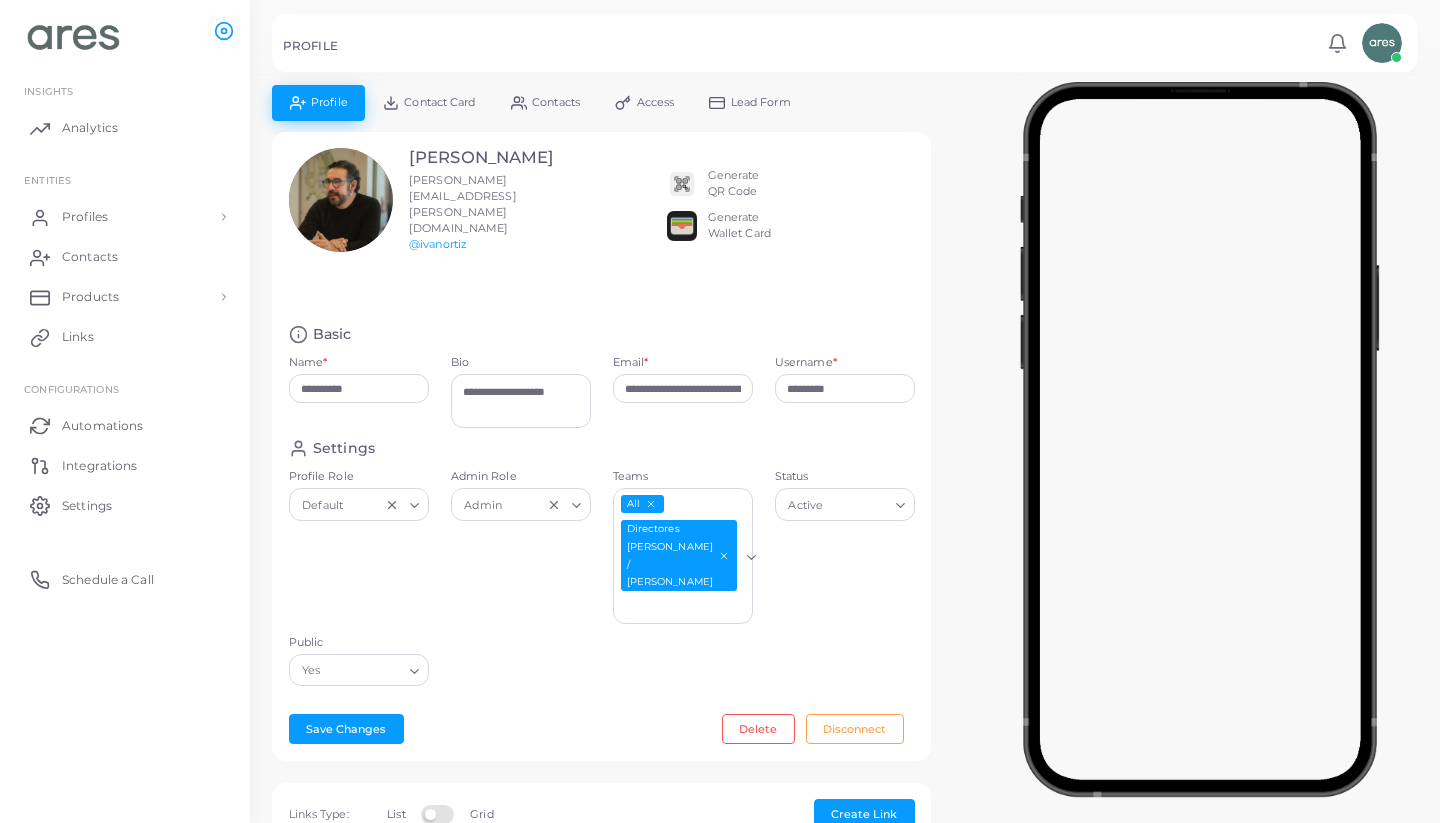click on "Generate  Wallet Card" at bounding box center (739, 226) 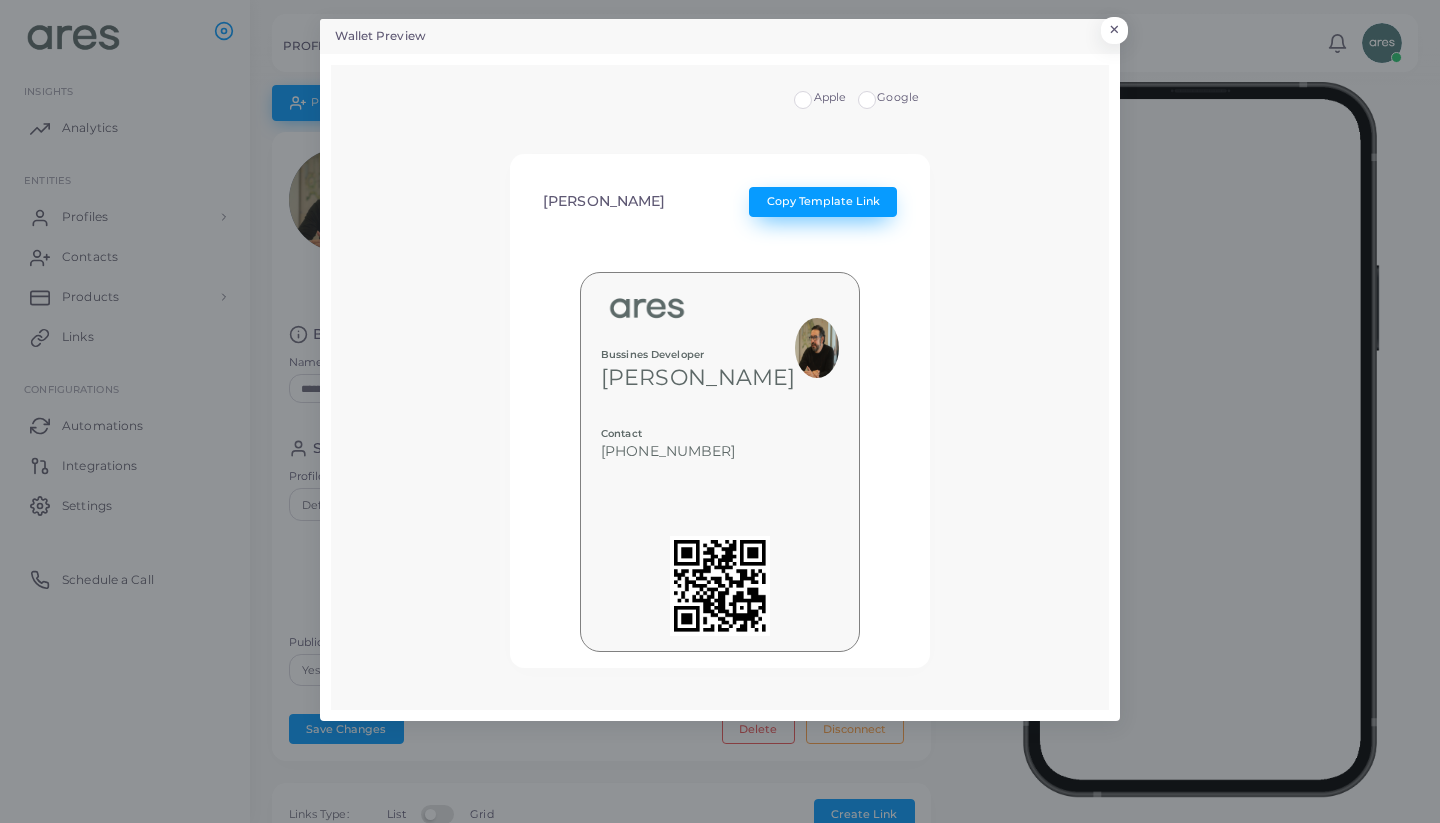 click on "Copy Template Link" at bounding box center (823, 201) 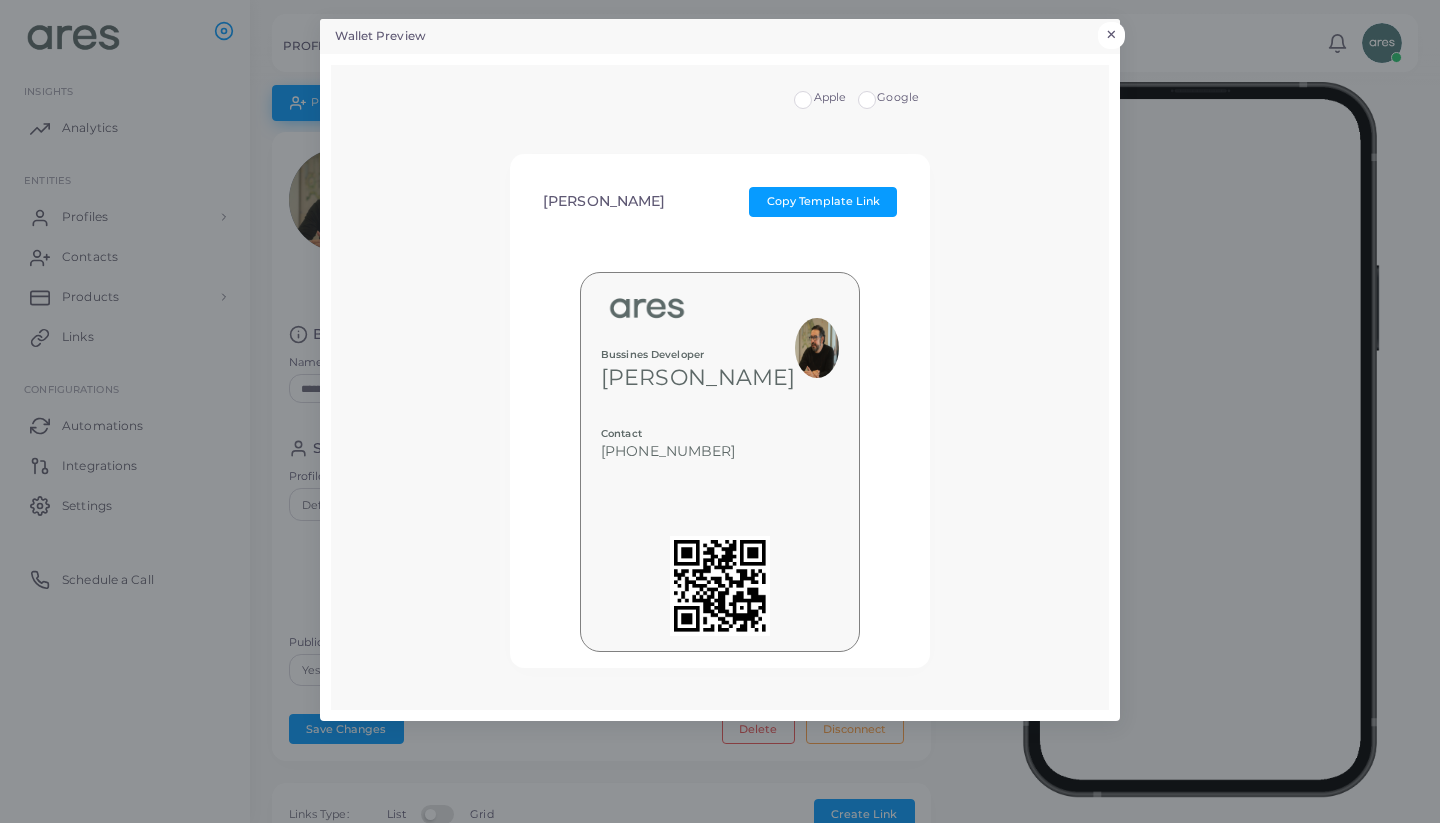 click on "×" at bounding box center (1111, 35) 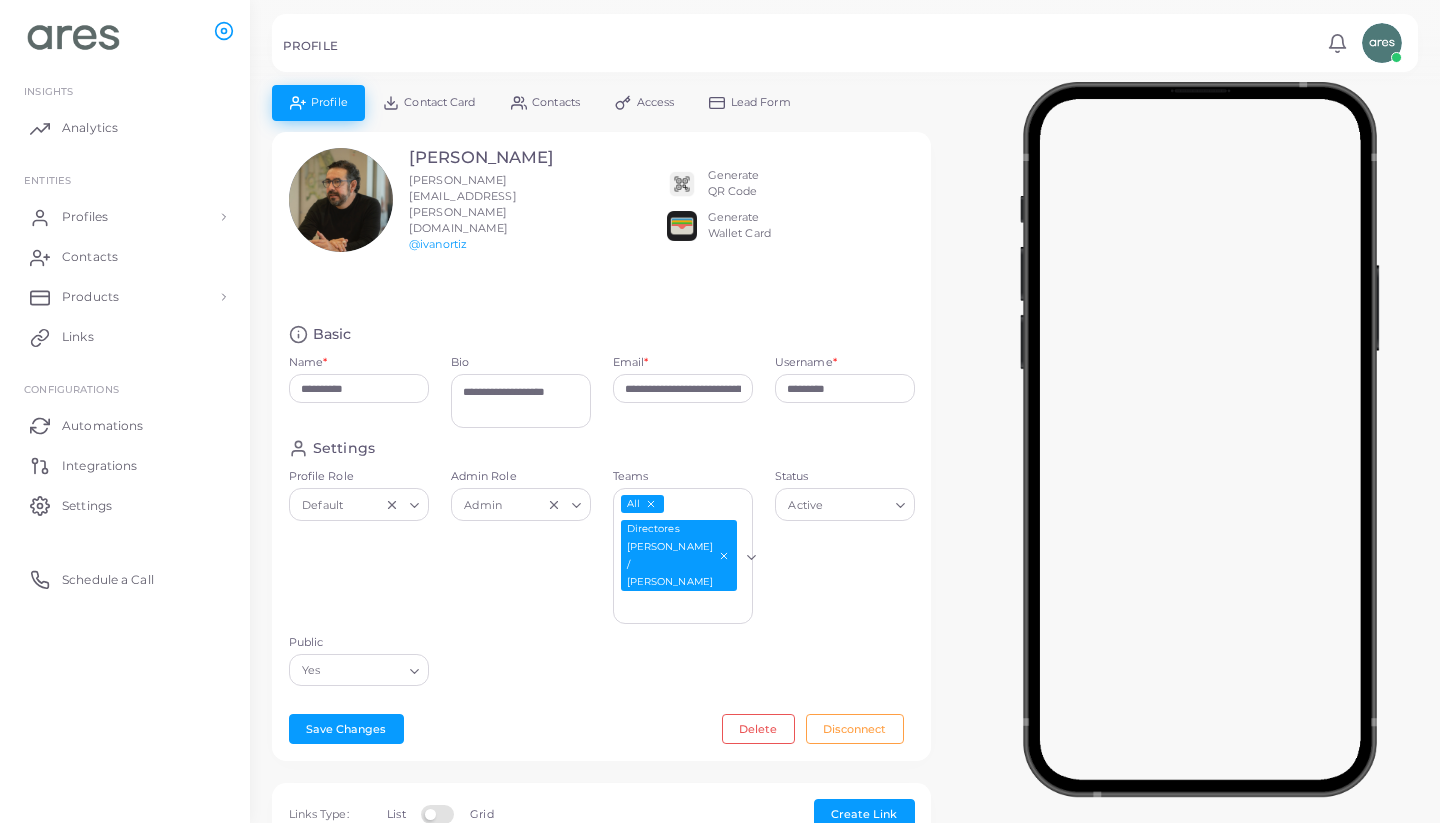 click on "Contact Card" at bounding box center [439, 102] 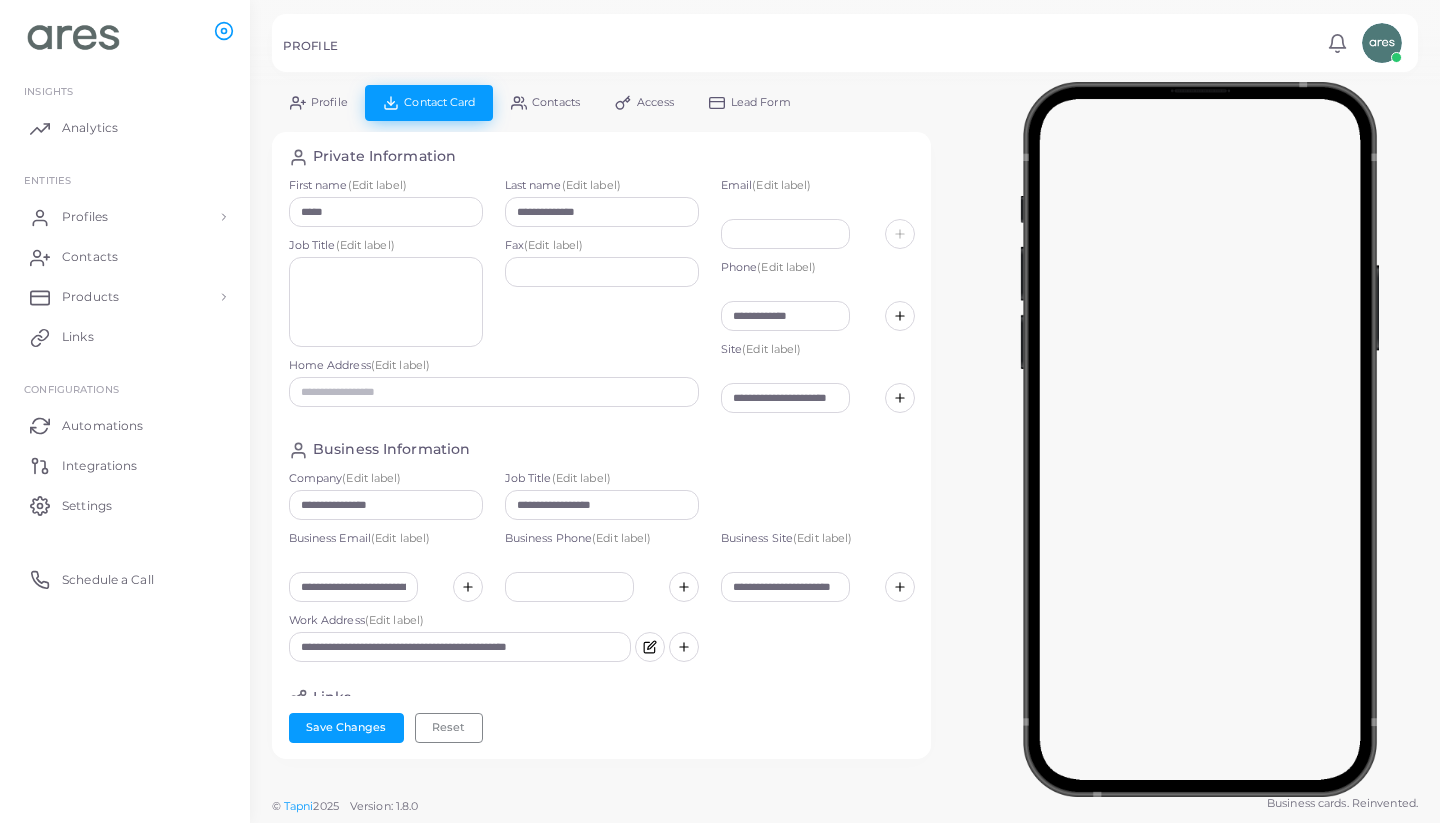 scroll, scrollTop: 0, scrollLeft: 0, axis: both 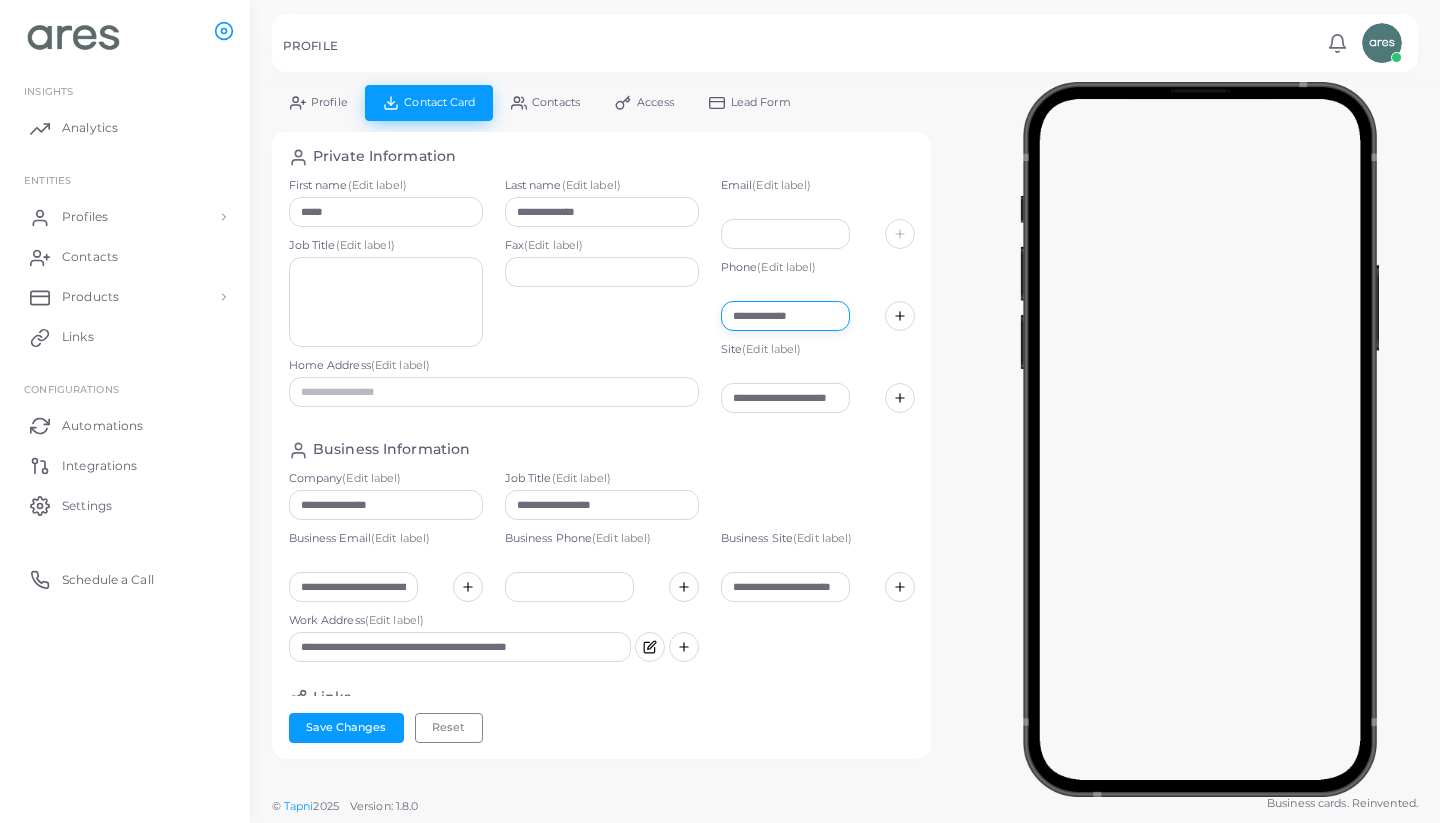 drag, startPoint x: 822, startPoint y: 311, endPoint x: 704, endPoint y: 312, distance: 118.004234 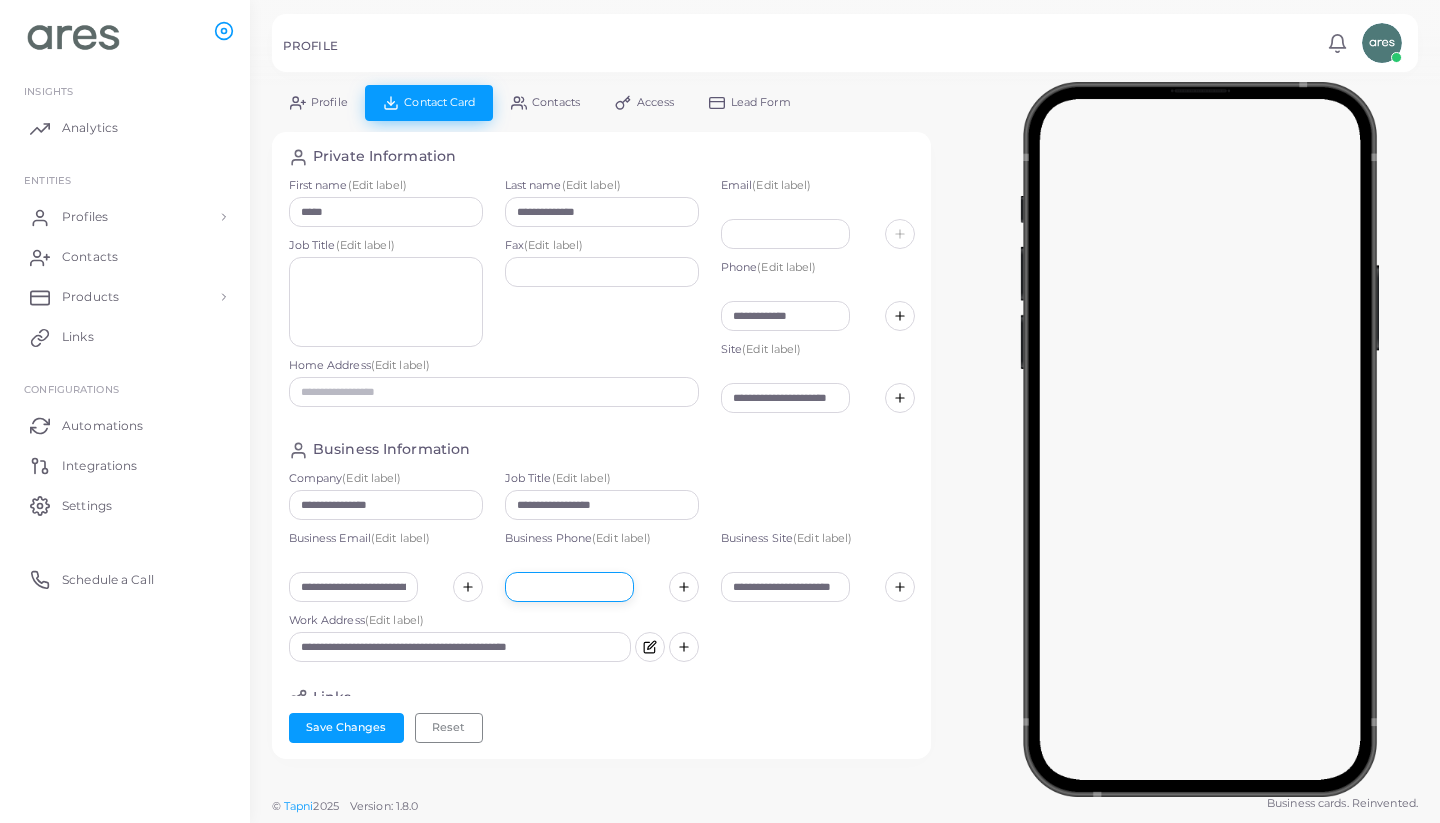 paste on "**********" 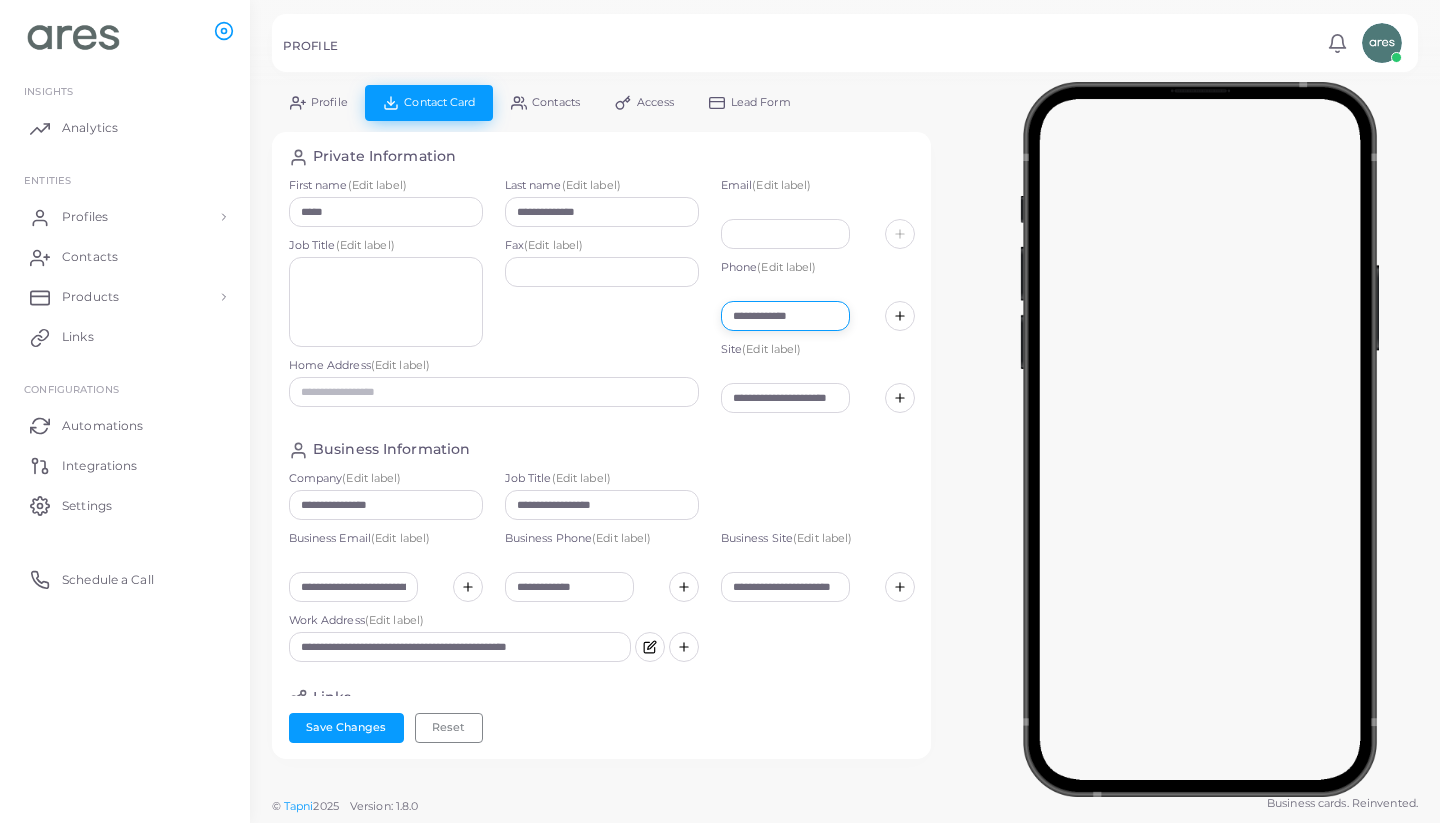 click on "**********" at bounding box center (785, 316) 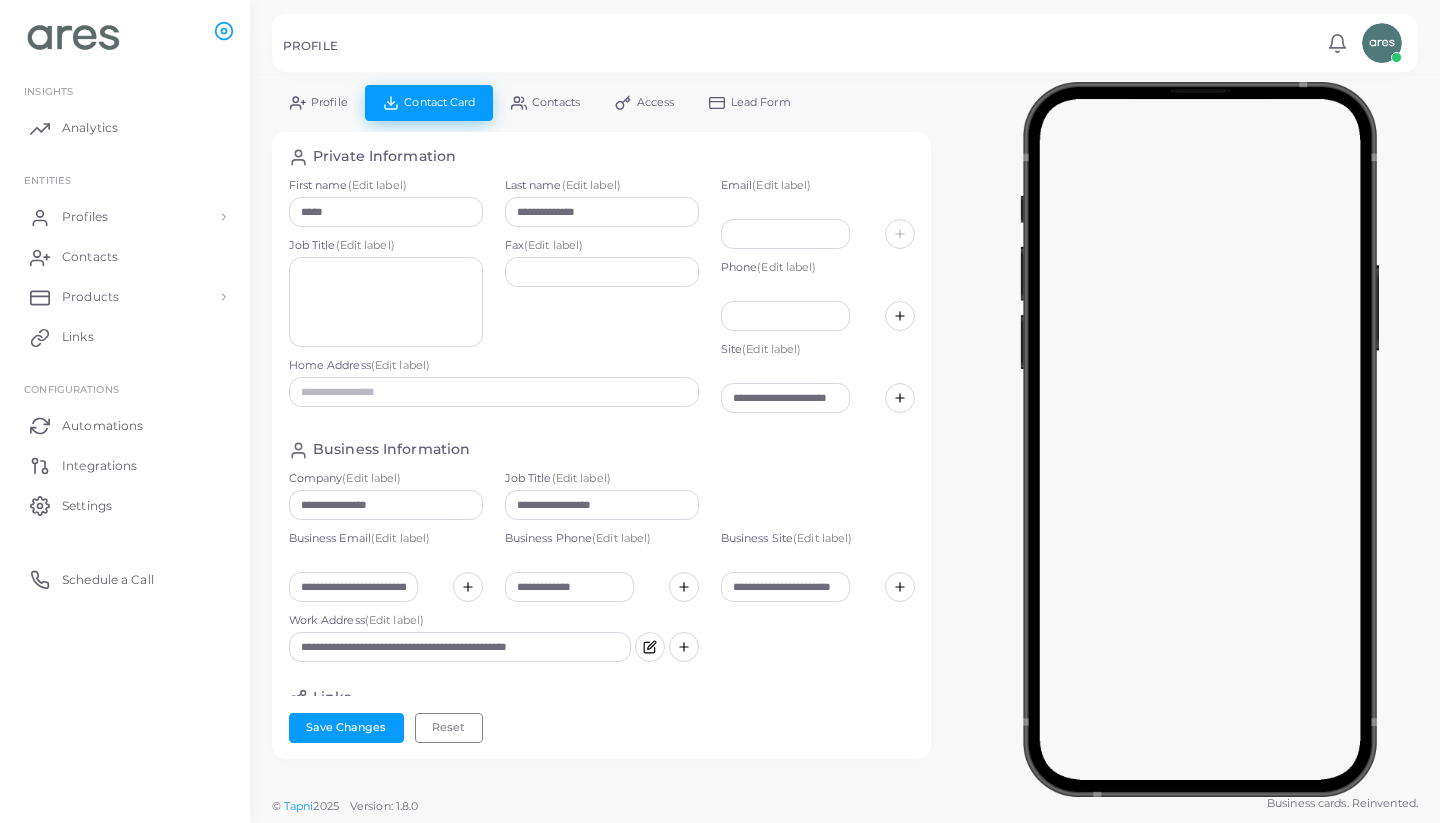 click on "Business Information" at bounding box center (602, 450) 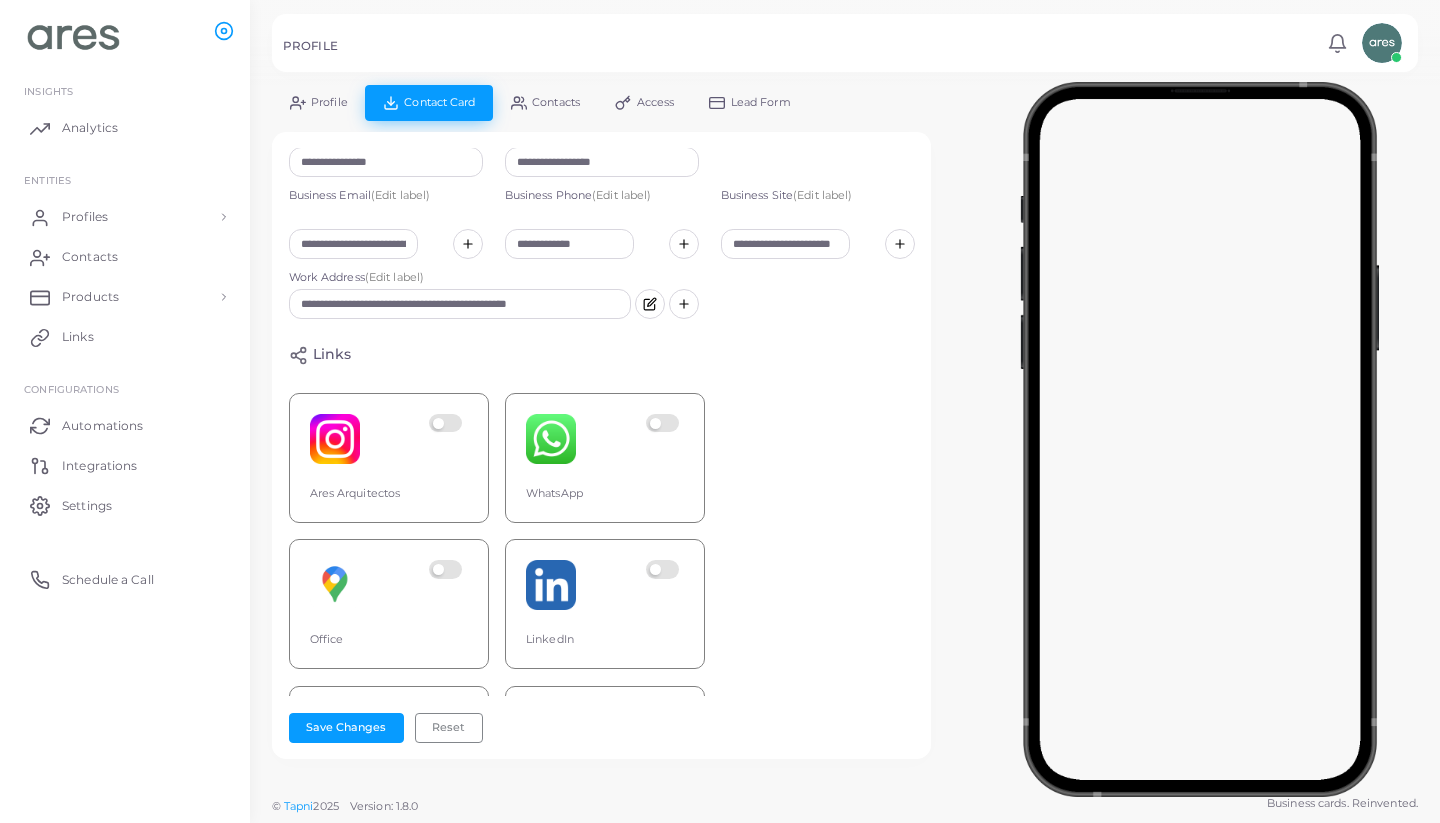 scroll, scrollTop: 323, scrollLeft: 0, axis: vertical 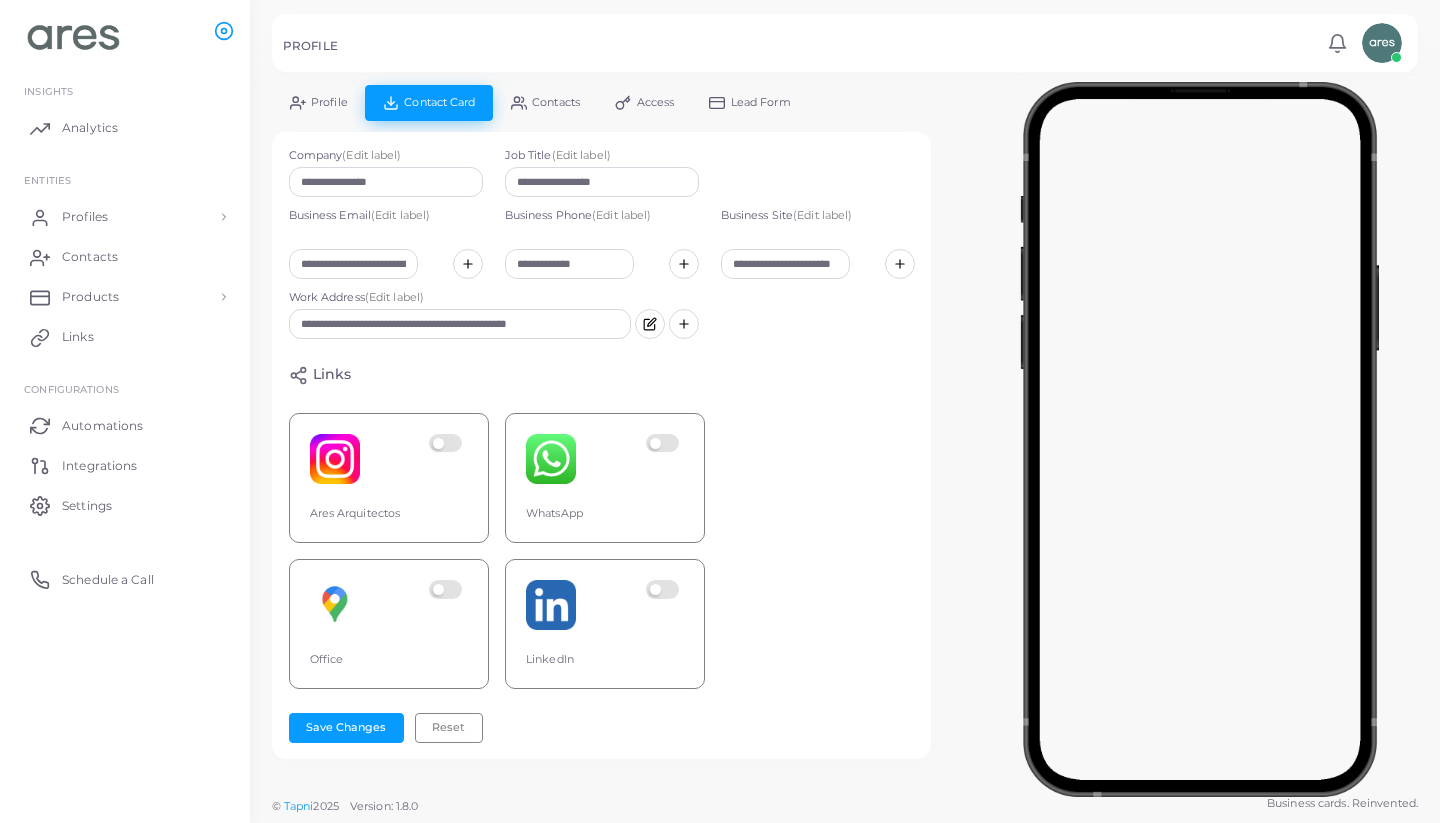 click at bounding box center [448, 459] 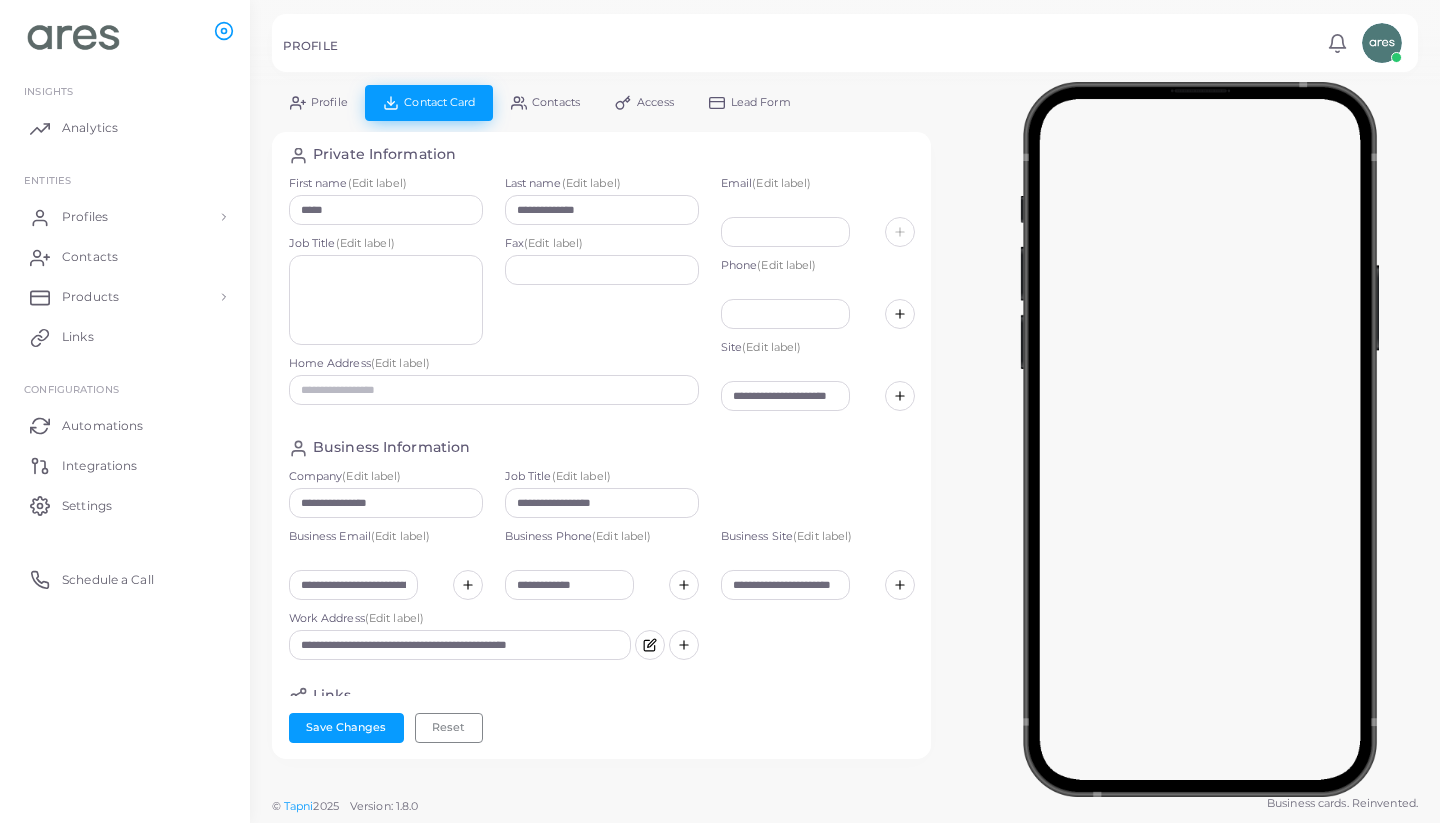 scroll, scrollTop: 0, scrollLeft: 0, axis: both 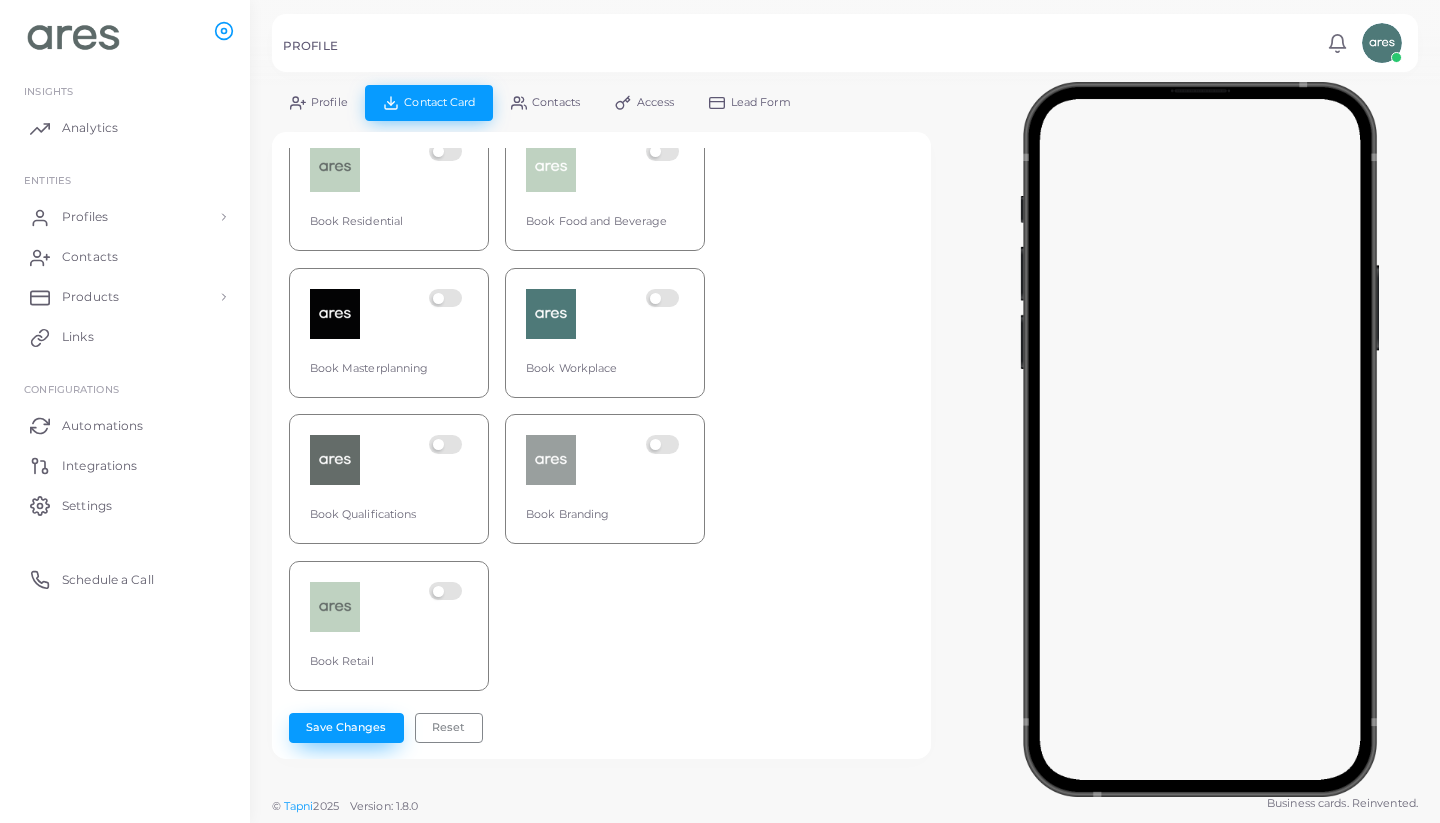 click on "Save Changes" at bounding box center (346, 728) 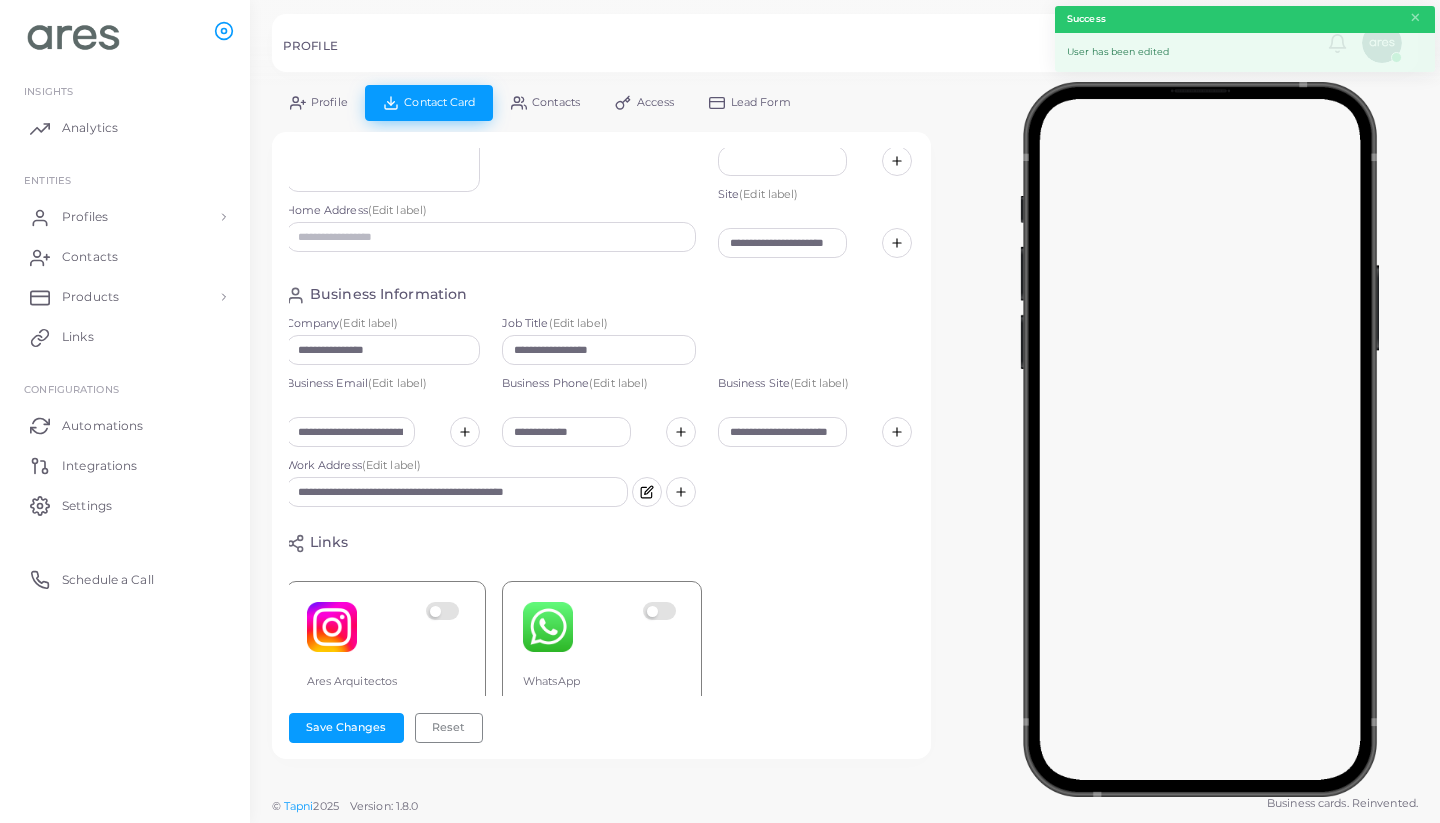 scroll, scrollTop: 112, scrollLeft: 3, axis: both 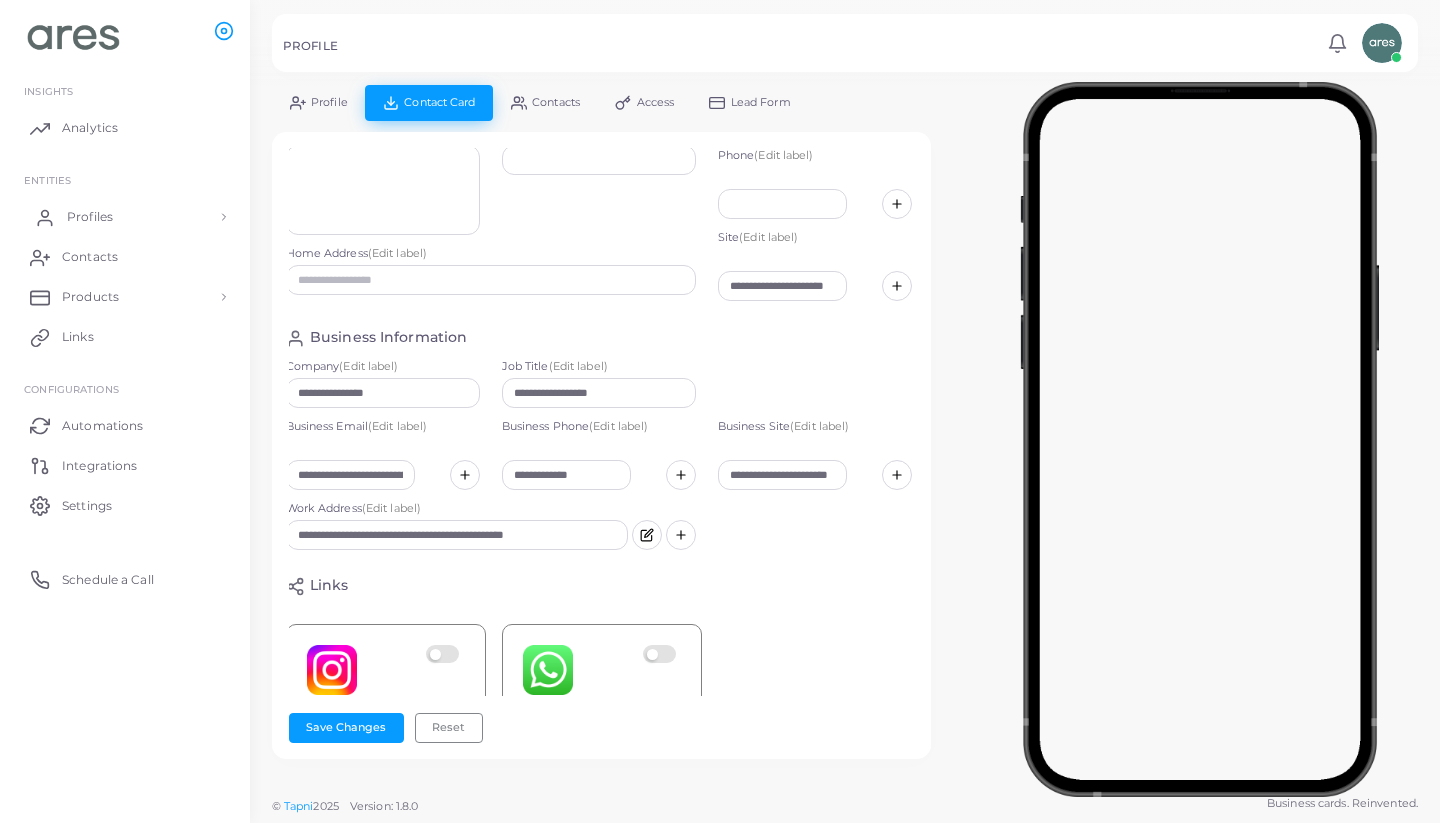 click on "Profiles" at bounding box center (90, 217) 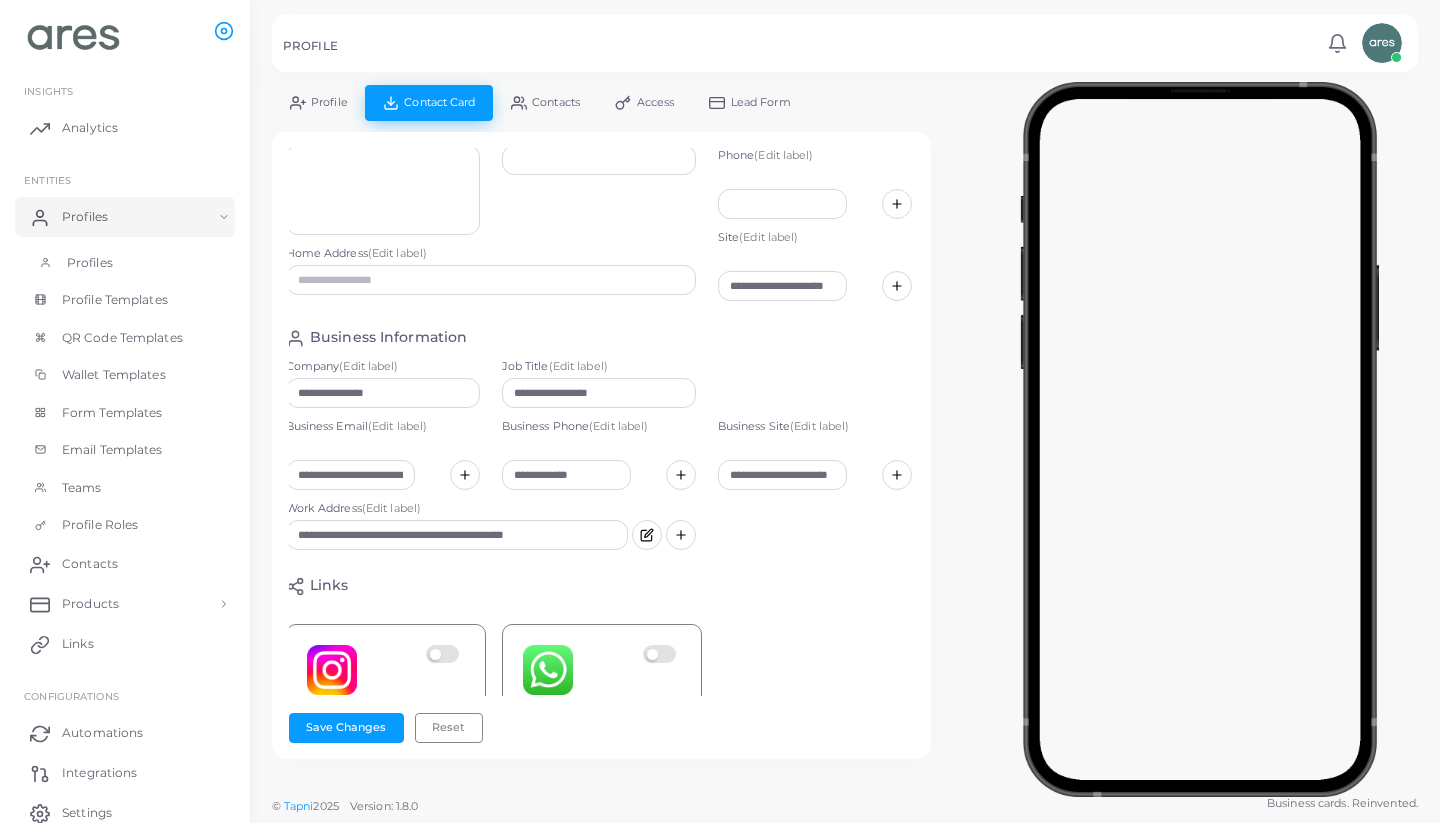 click on "Profiles" at bounding box center [125, 263] 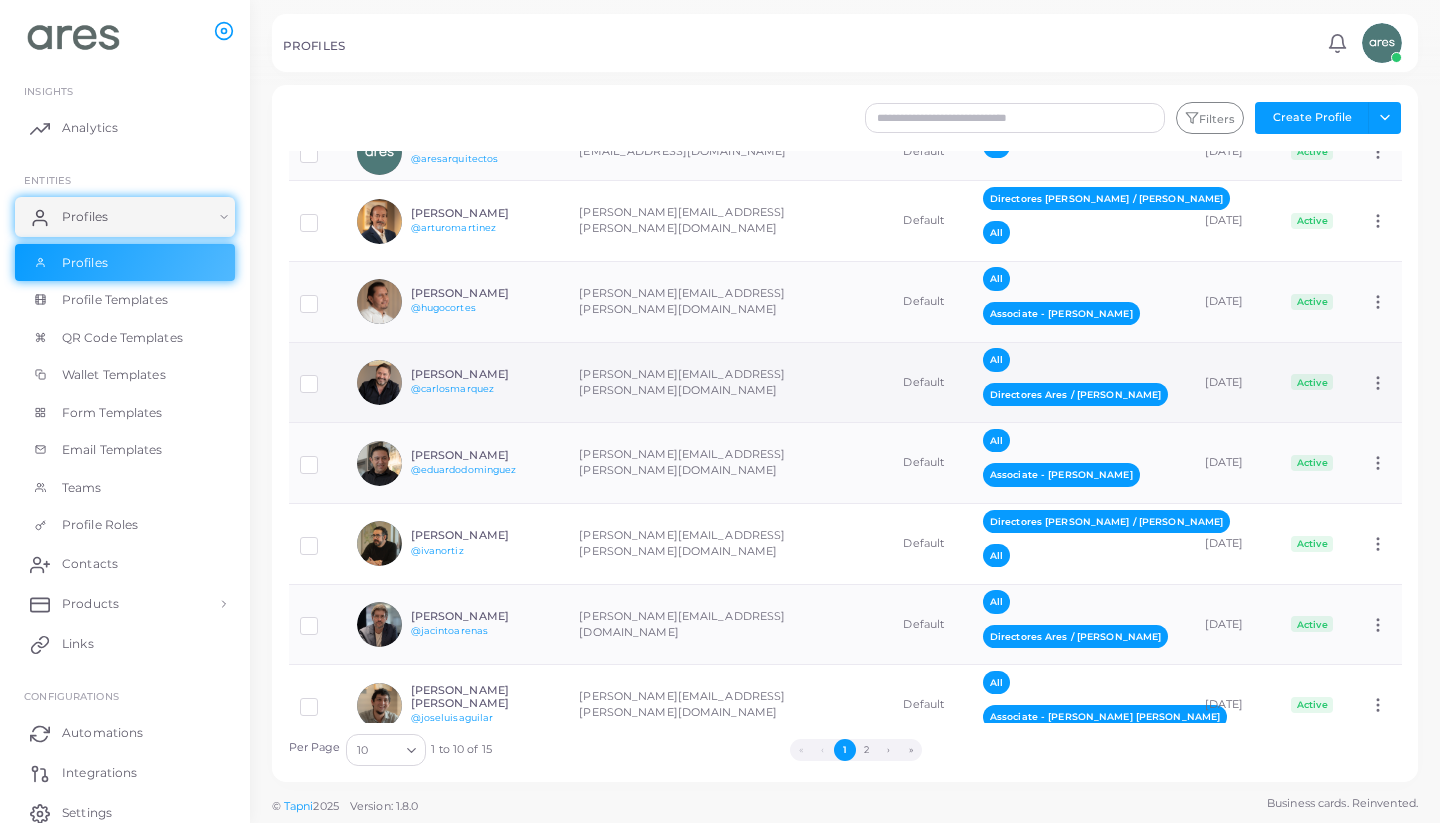 scroll, scrollTop: 73, scrollLeft: 0, axis: vertical 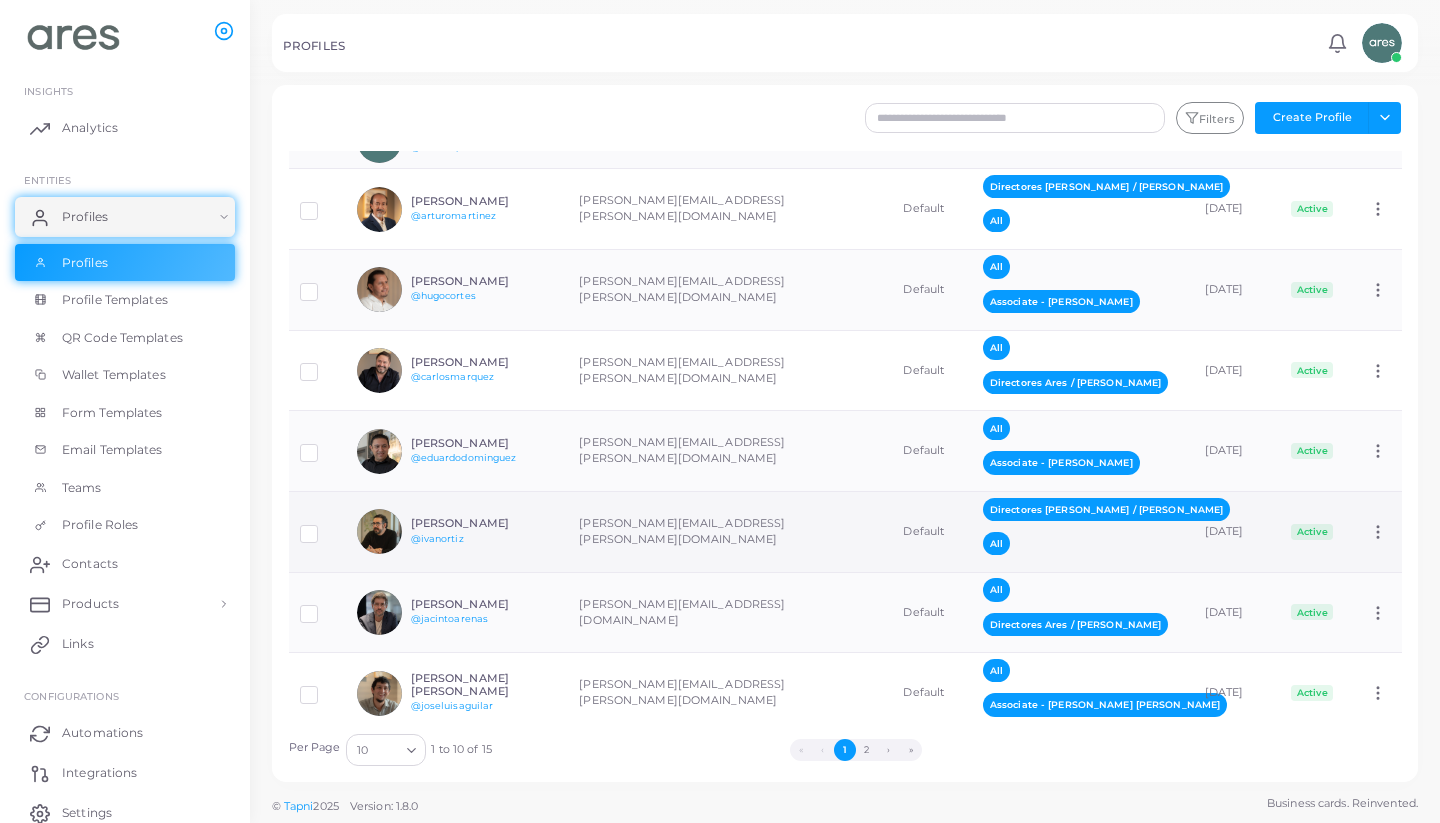 click on "[PERSON_NAME][EMAIL_ADDRESS][PERSON_NAME][DOMAIN_NAME]" at bounding box center (730, 532) 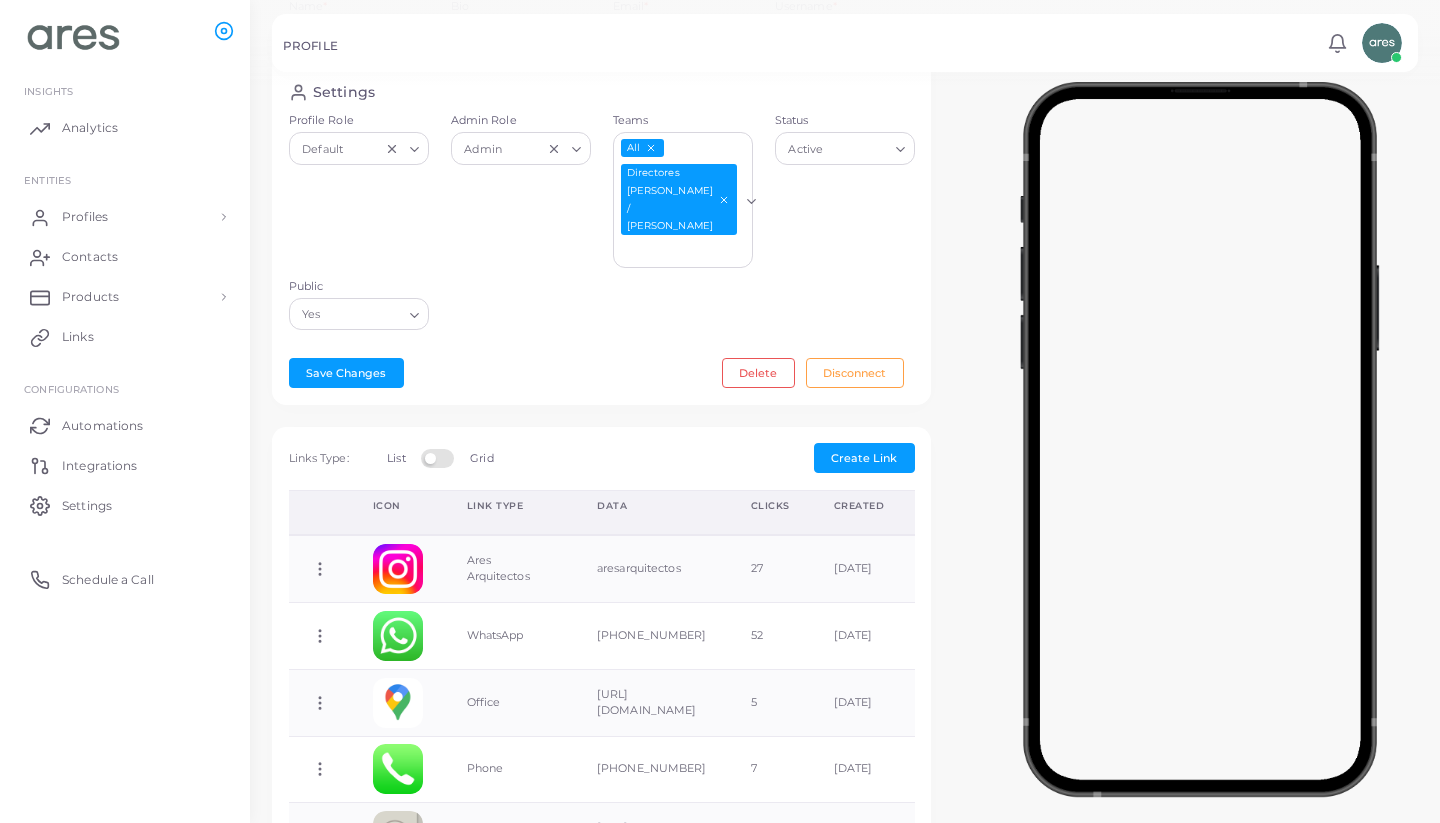 scroll, scrollTop: 423, scrollLeft: 0, axis: vertical 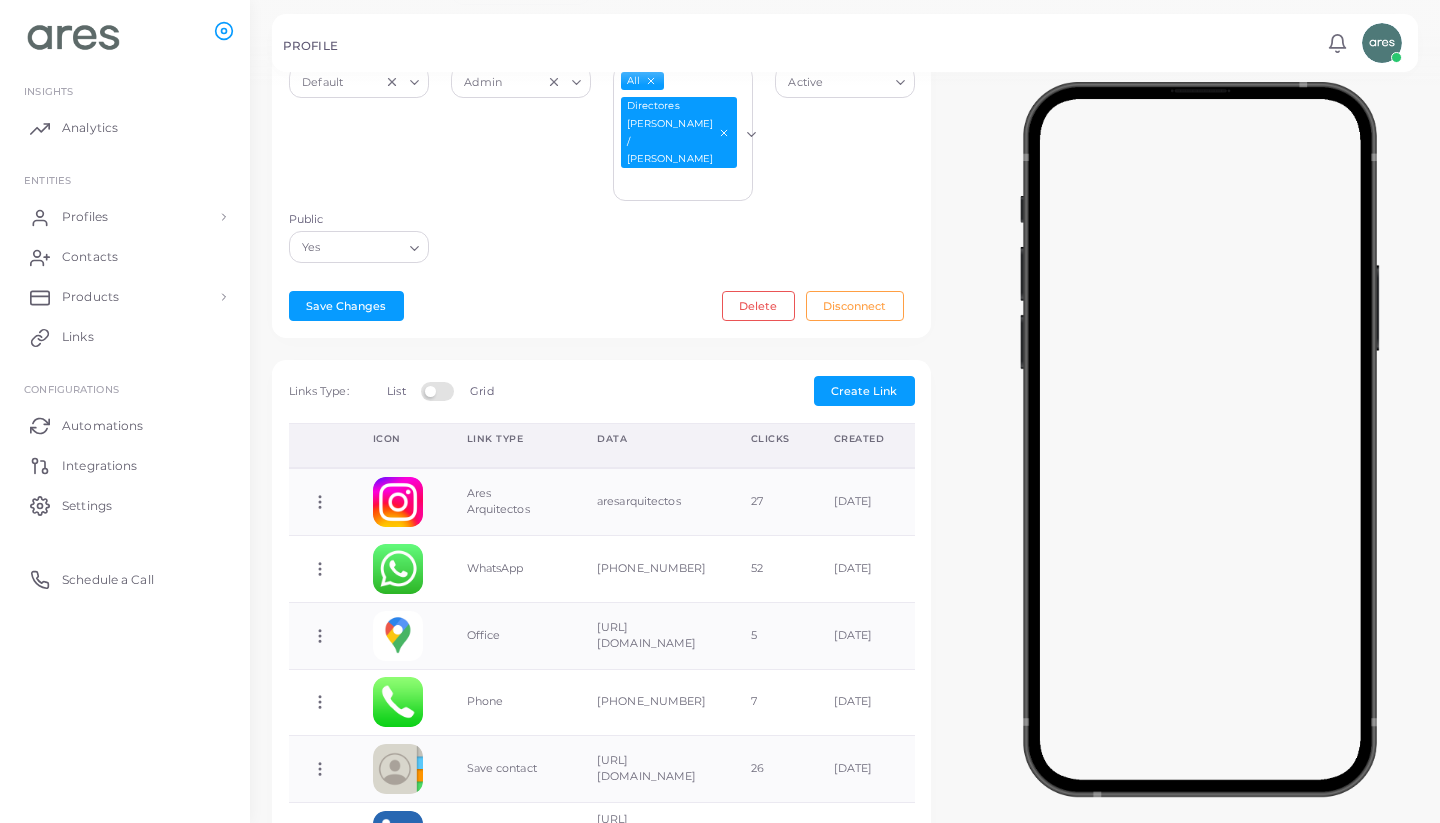 click at bounding box center (440, 390) 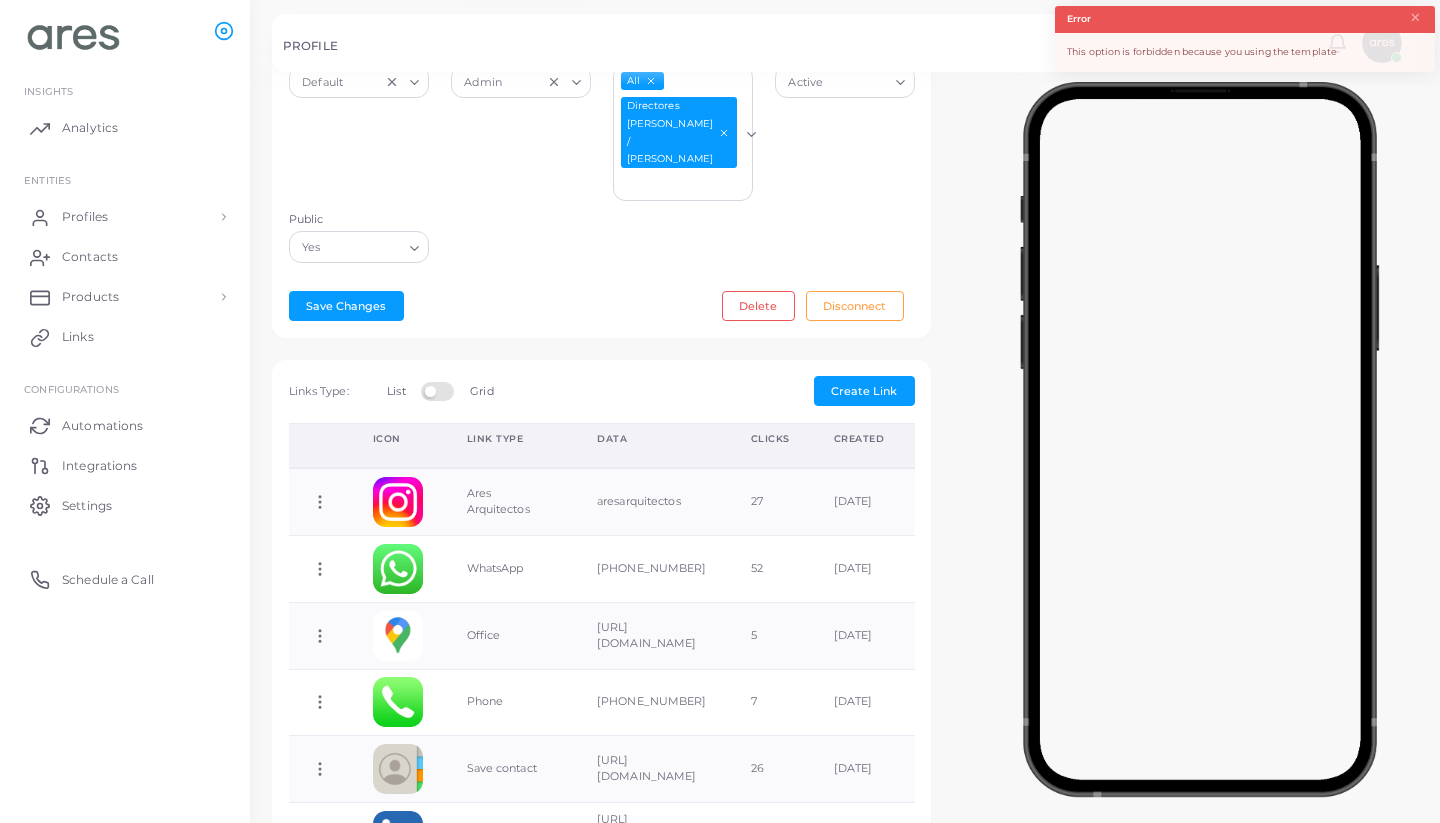 click at bounding box center (440, 390) 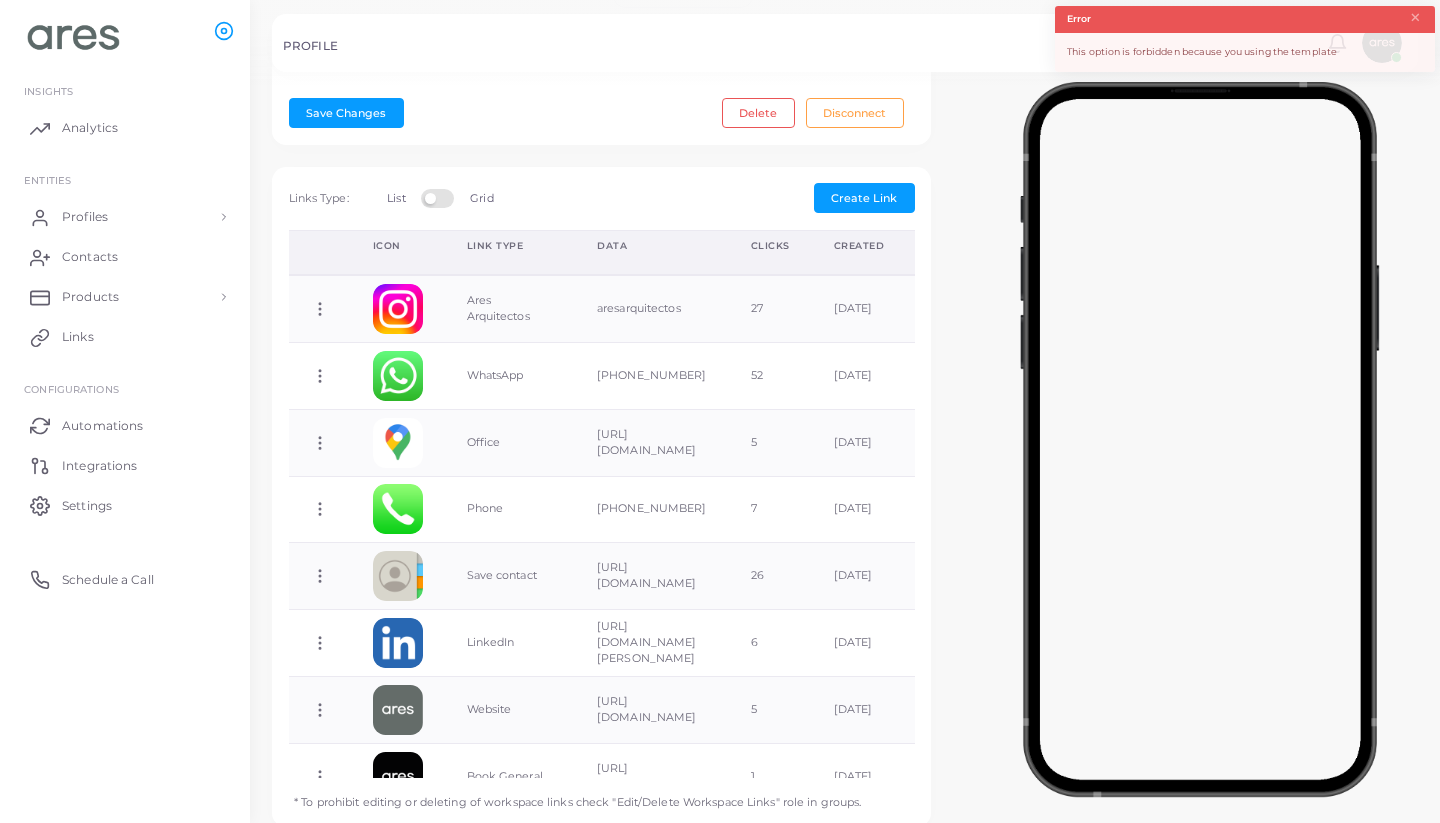 scroll, scrollTop: 624, scrollLeft: 0, axis: vertical 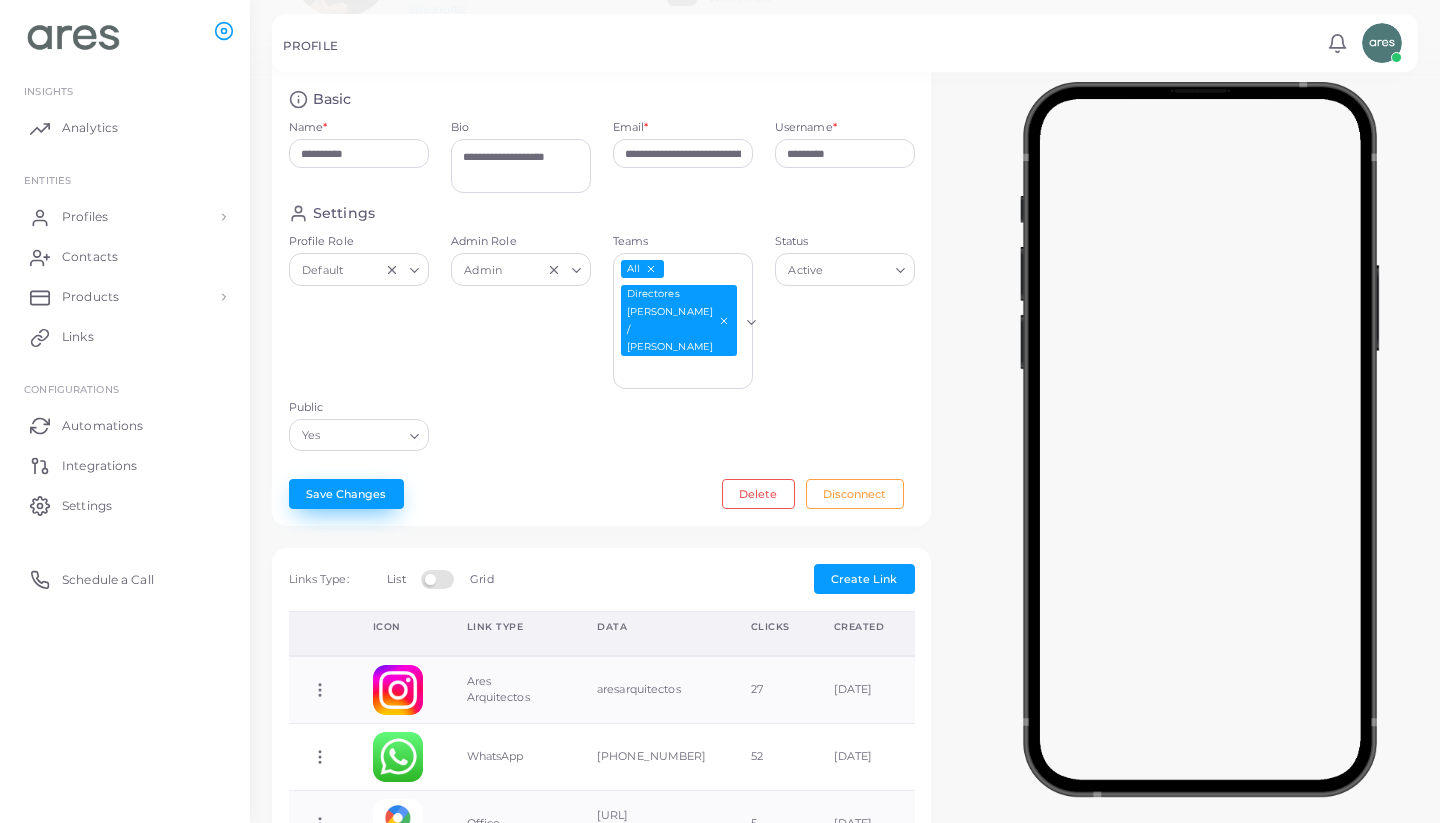 click on "Save Changes" at bounding box center [346, 494] 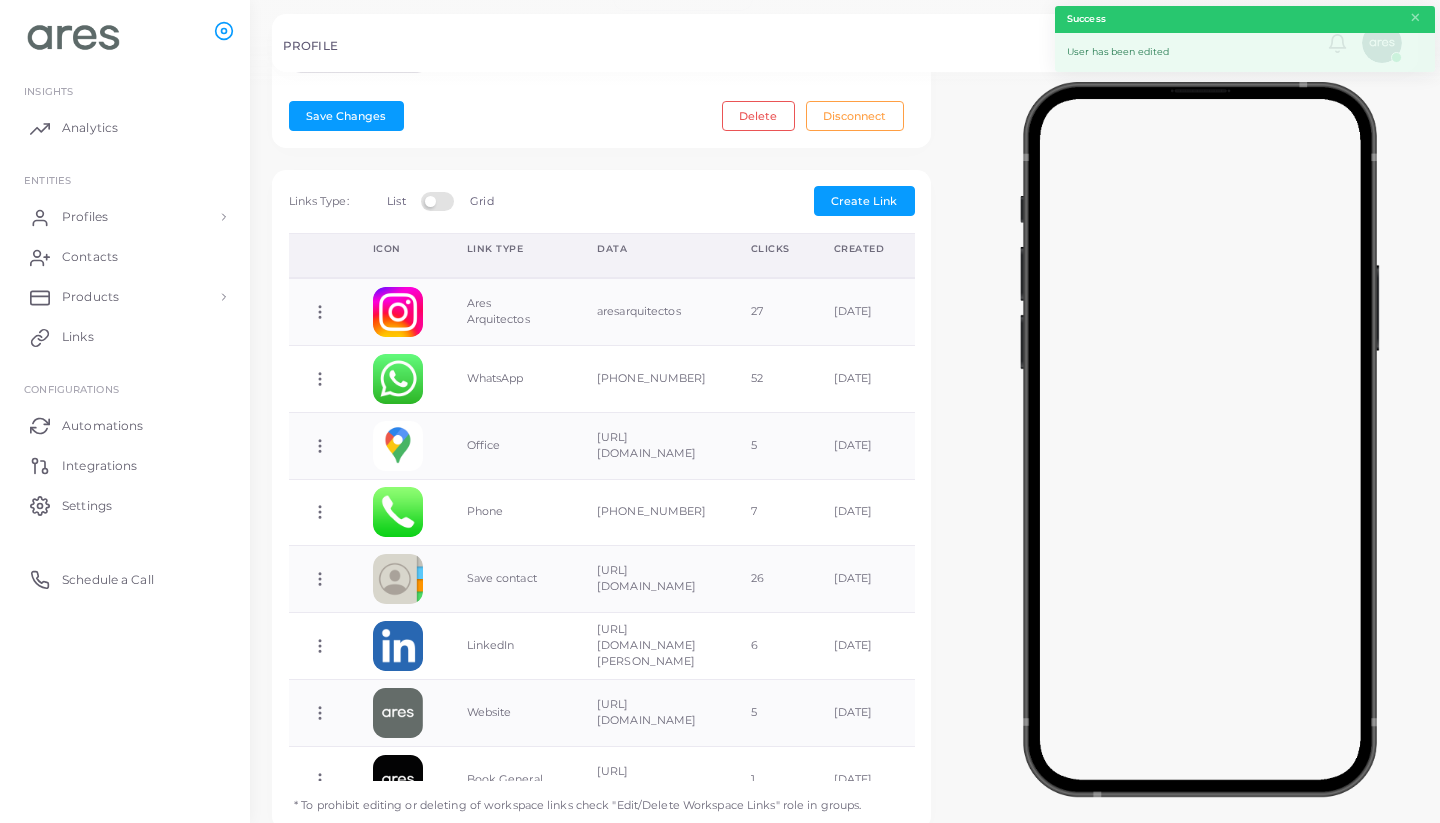 scroll, scrollTop: 616, scrollLeft: 0, axis: vertical 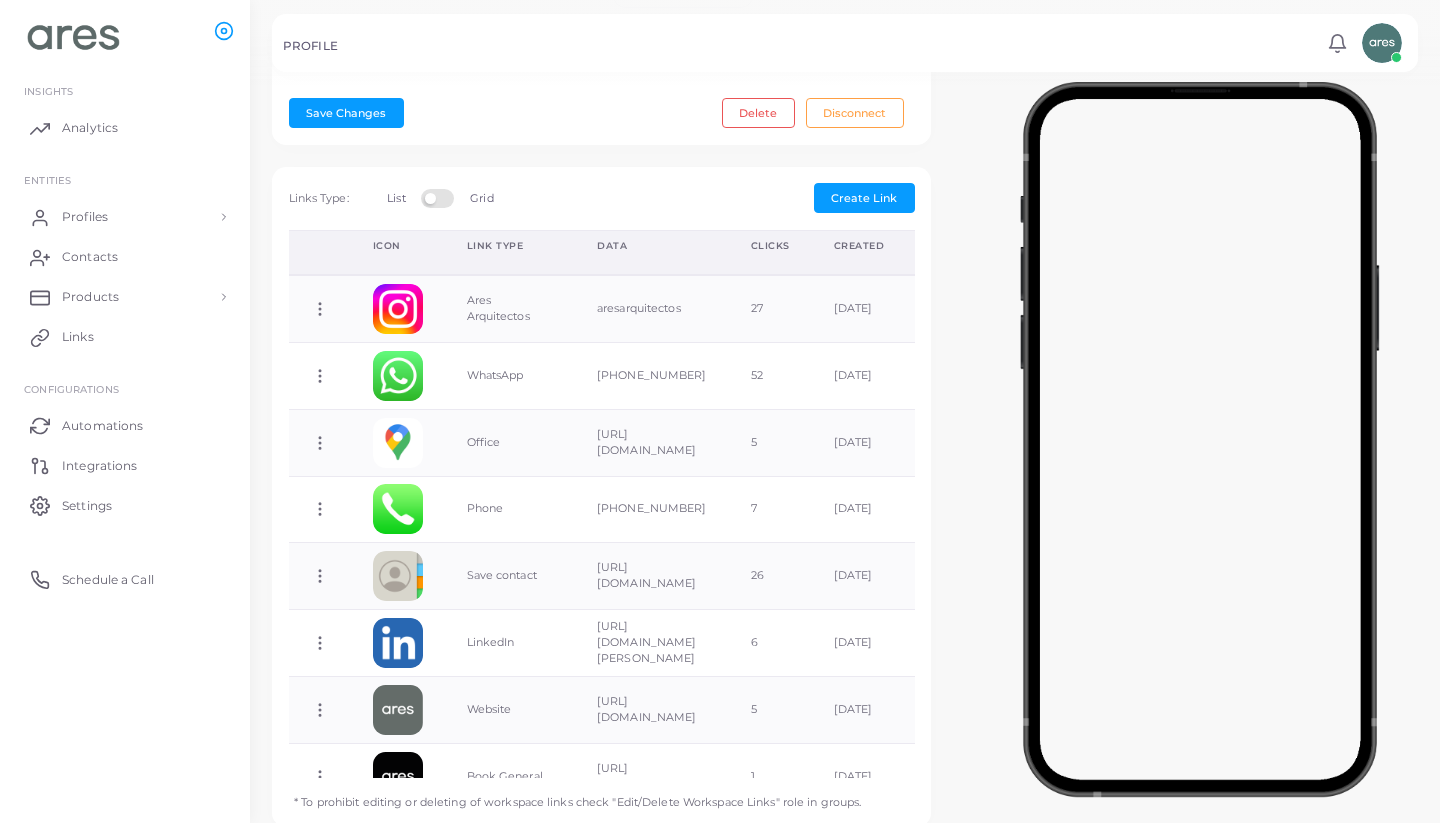 click at bounding box center [1200, 435] 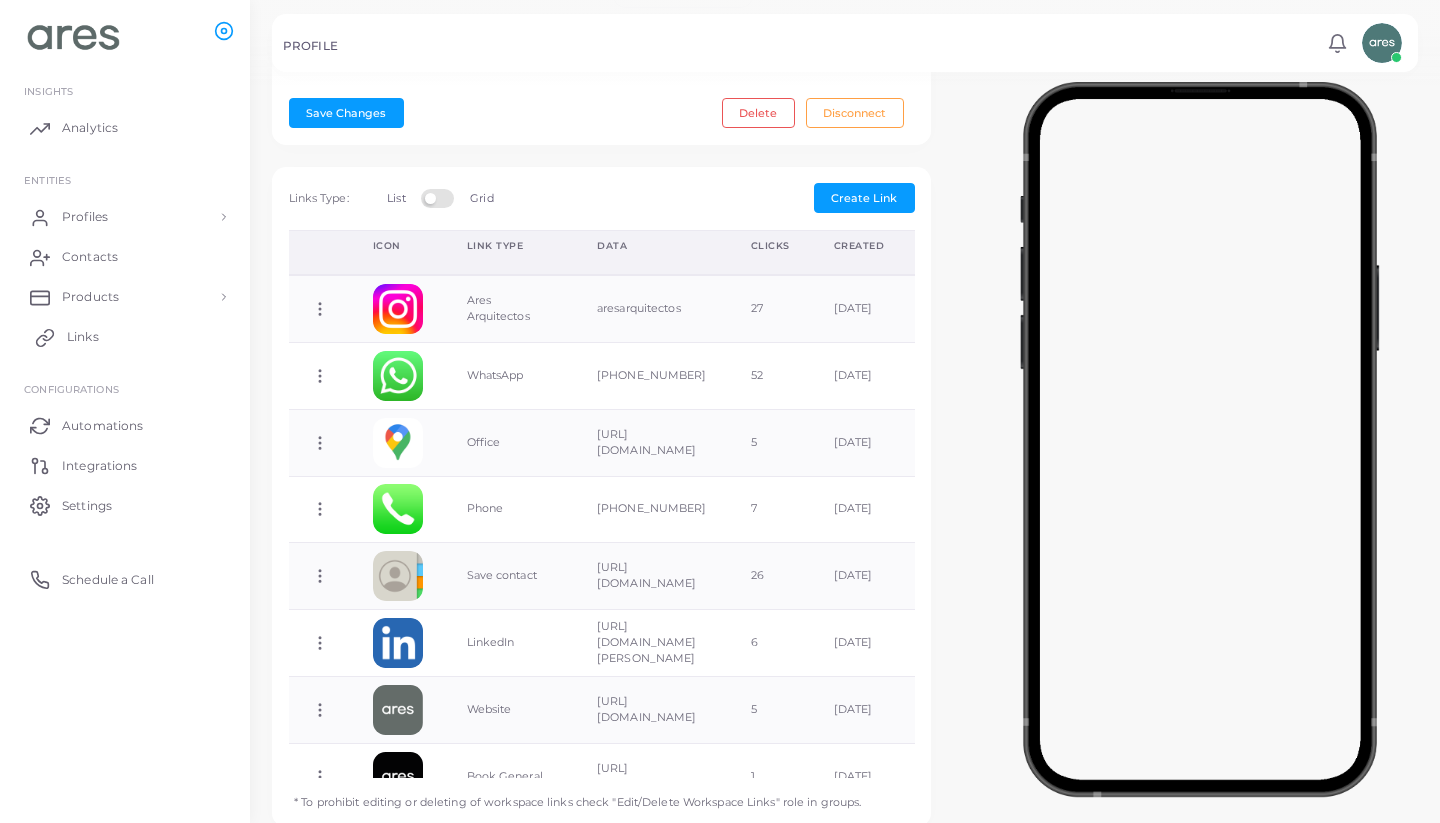 click on "Links" at bounding box center (125, 337) 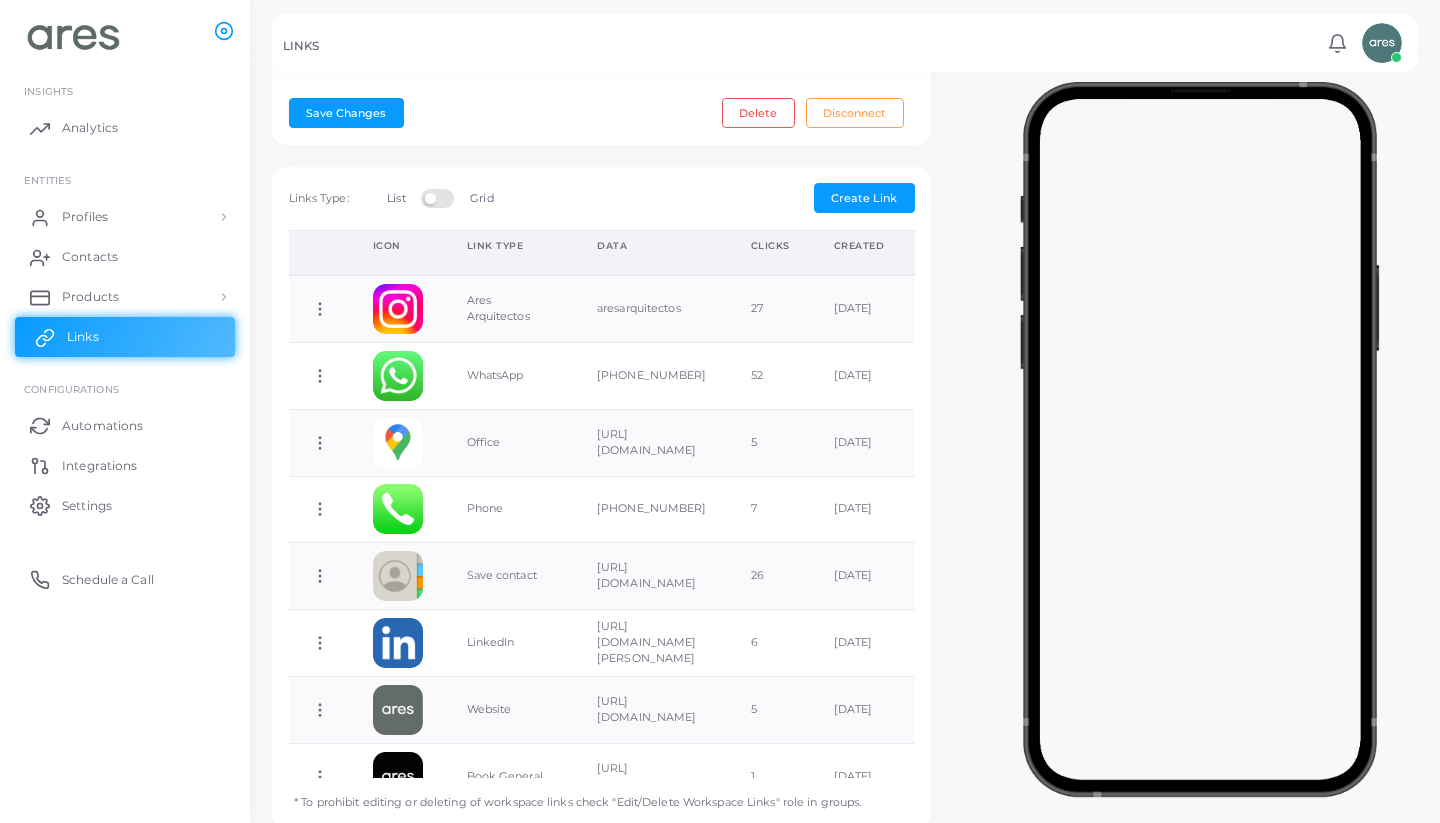 scroll, scrollTop: 0, scrollLeft: 0, axis: both 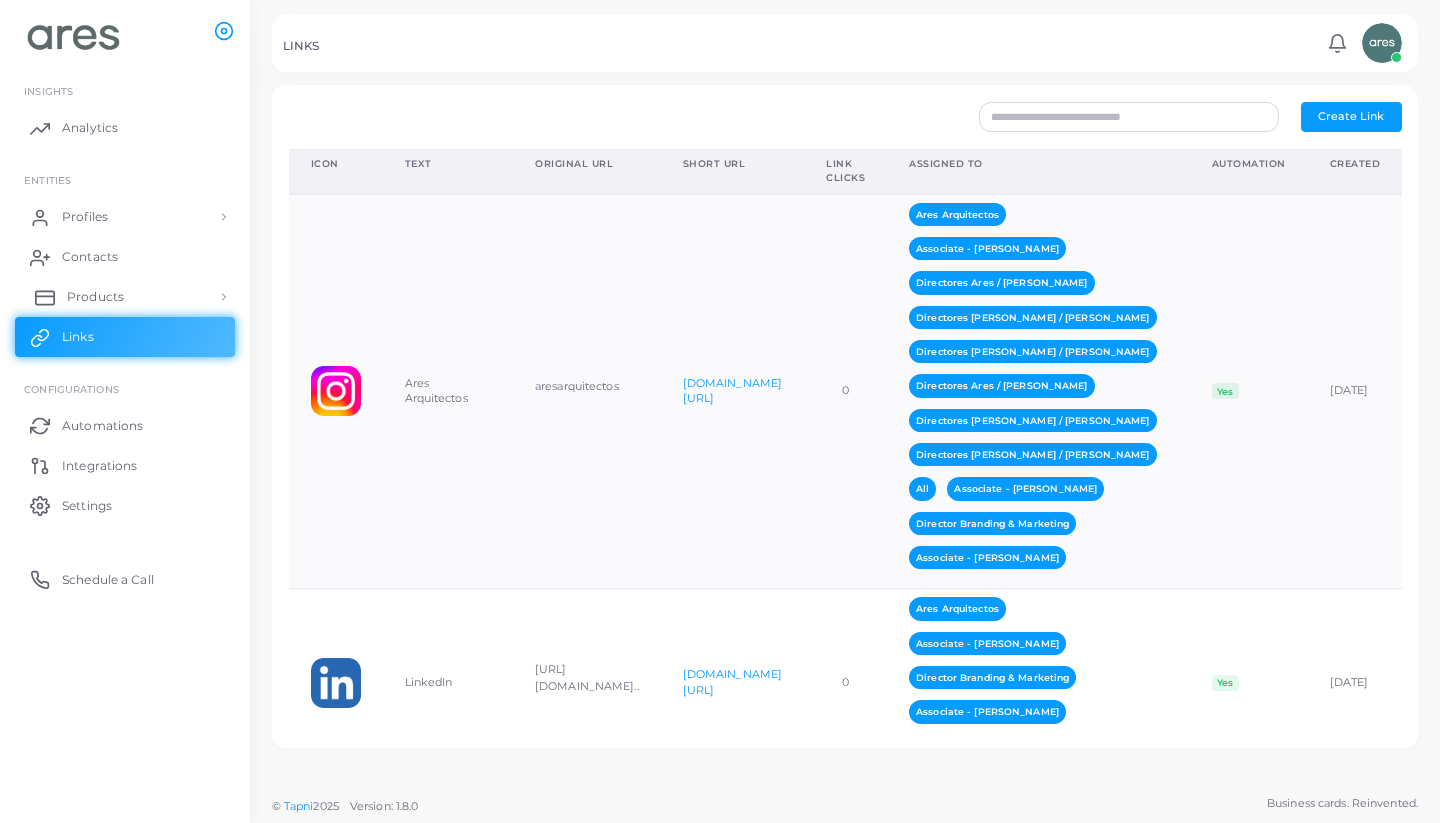 click on "Products" at bounding box center (95, 297) 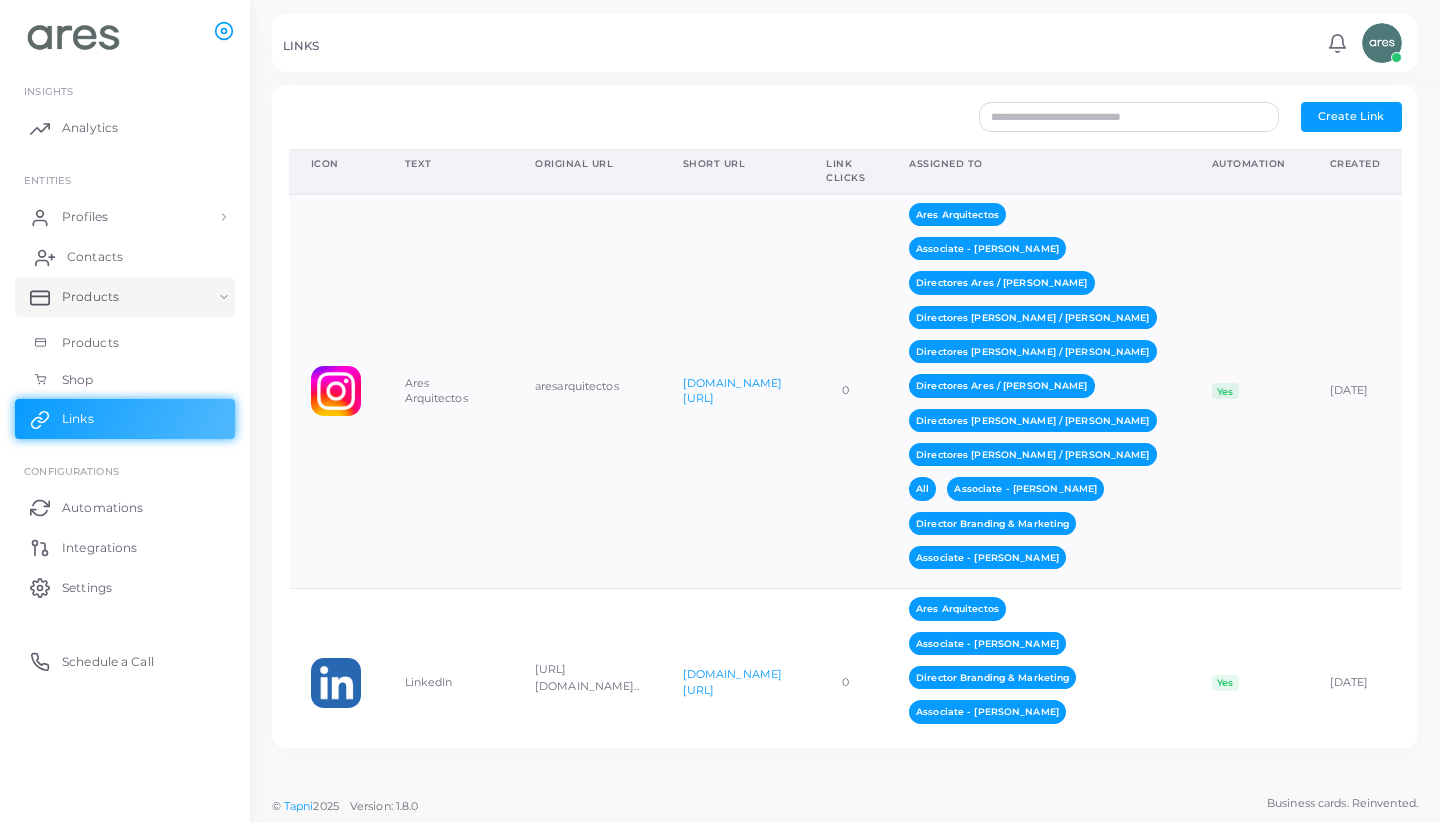 click on "Contacts" at bounding box center (125, 257) 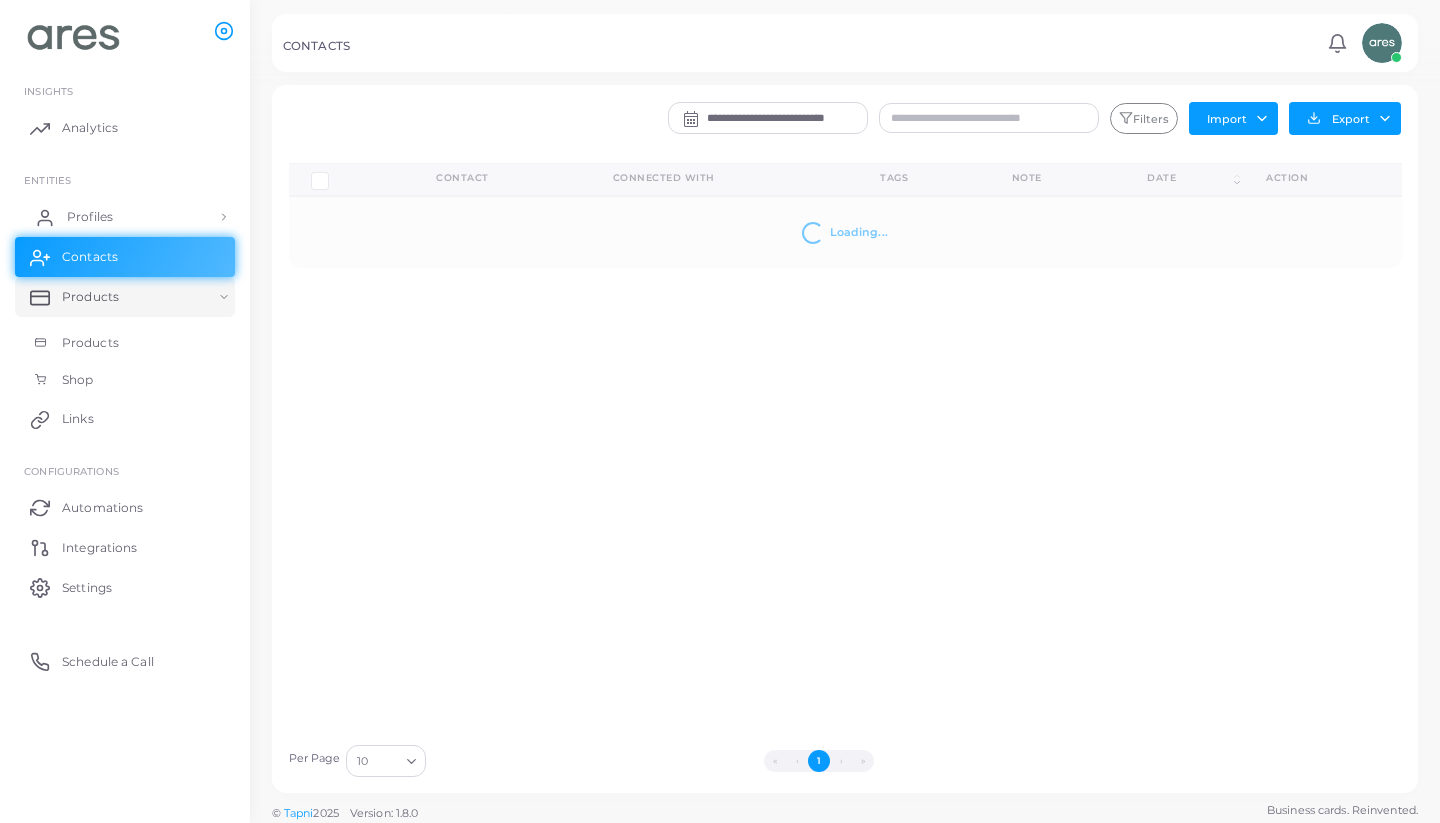 click on "Profiles" at bounding box center (125, 217) 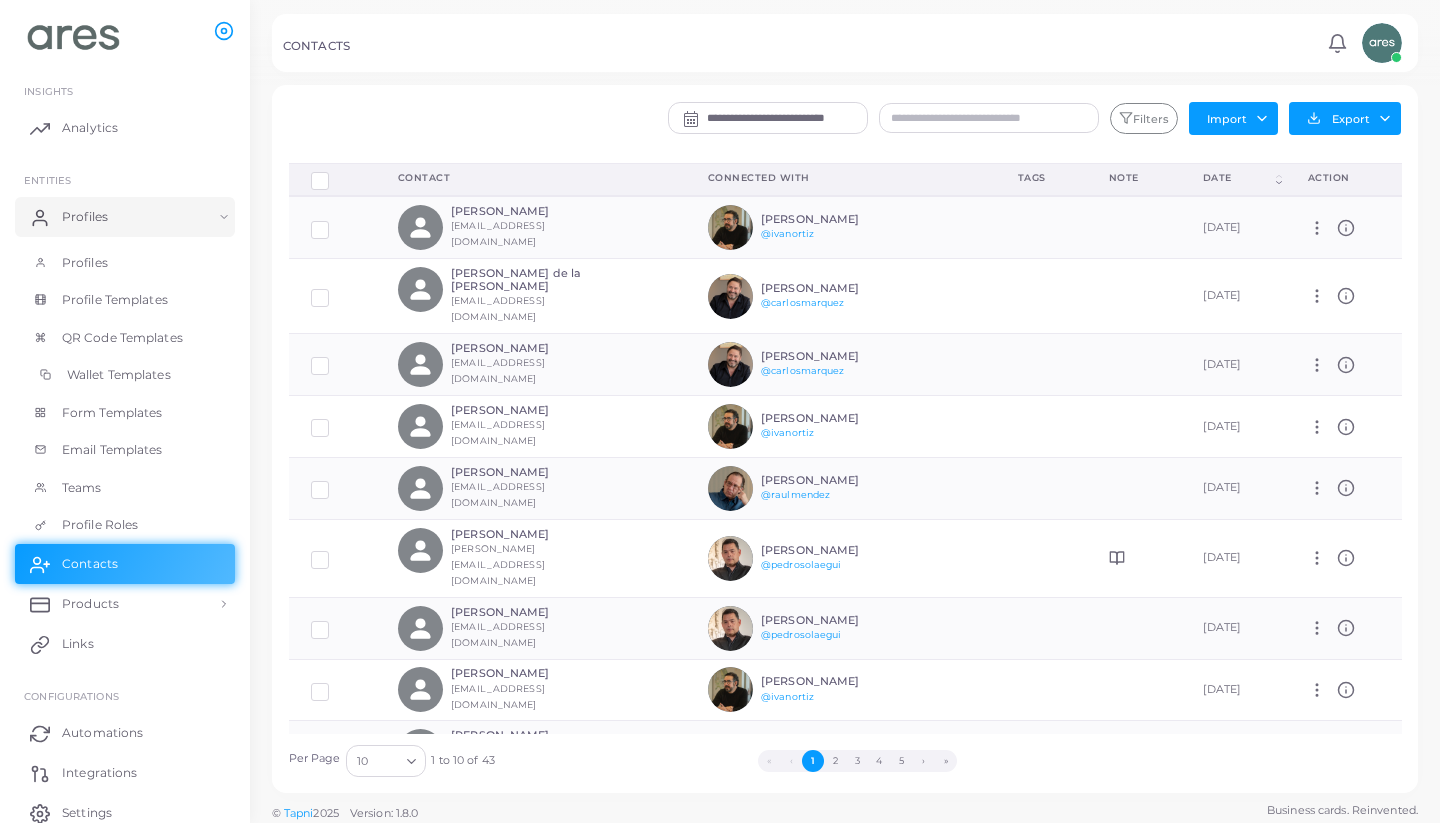 click on "Wallet Templates" at bounding box center [119, 375] 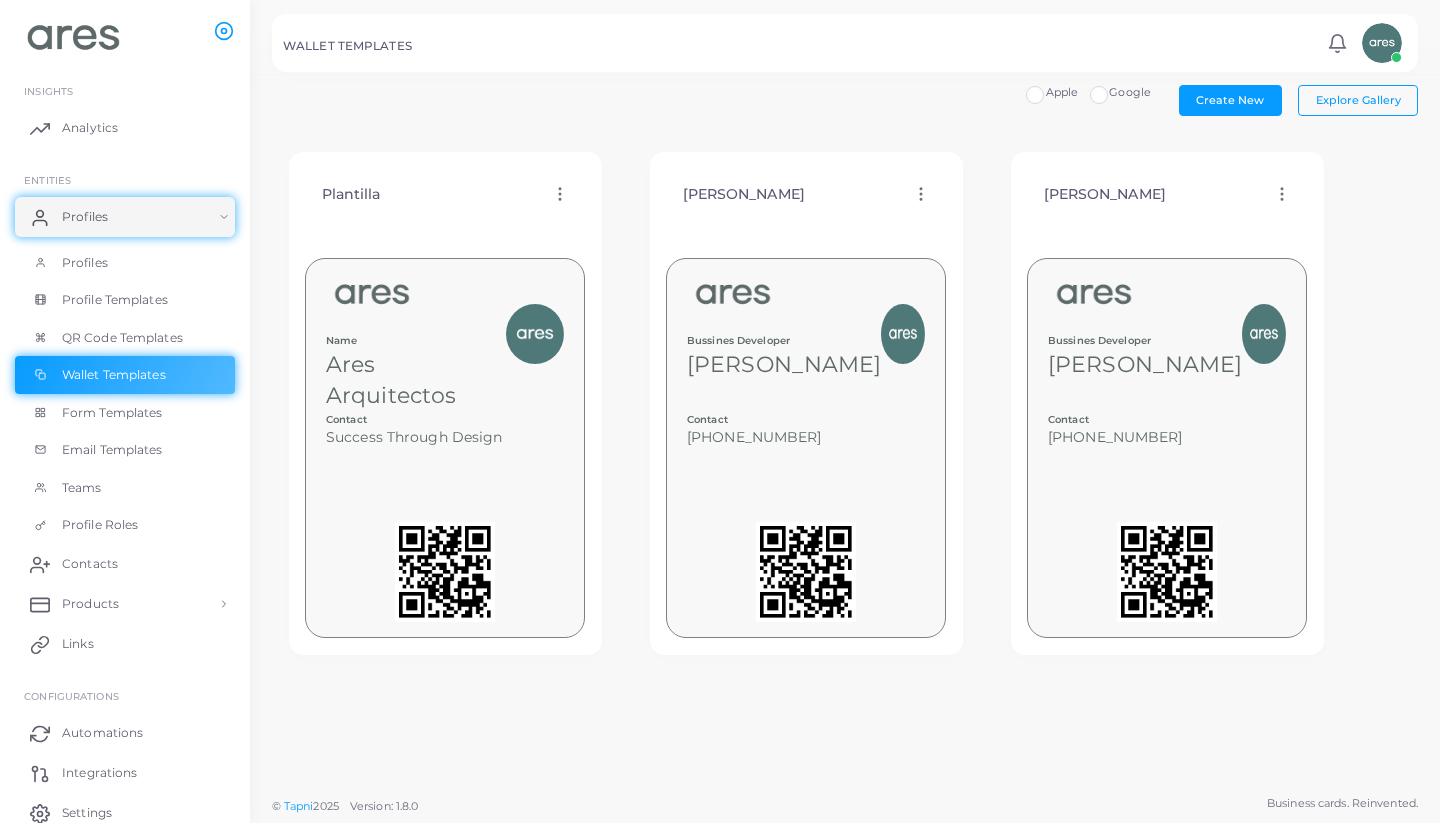 click 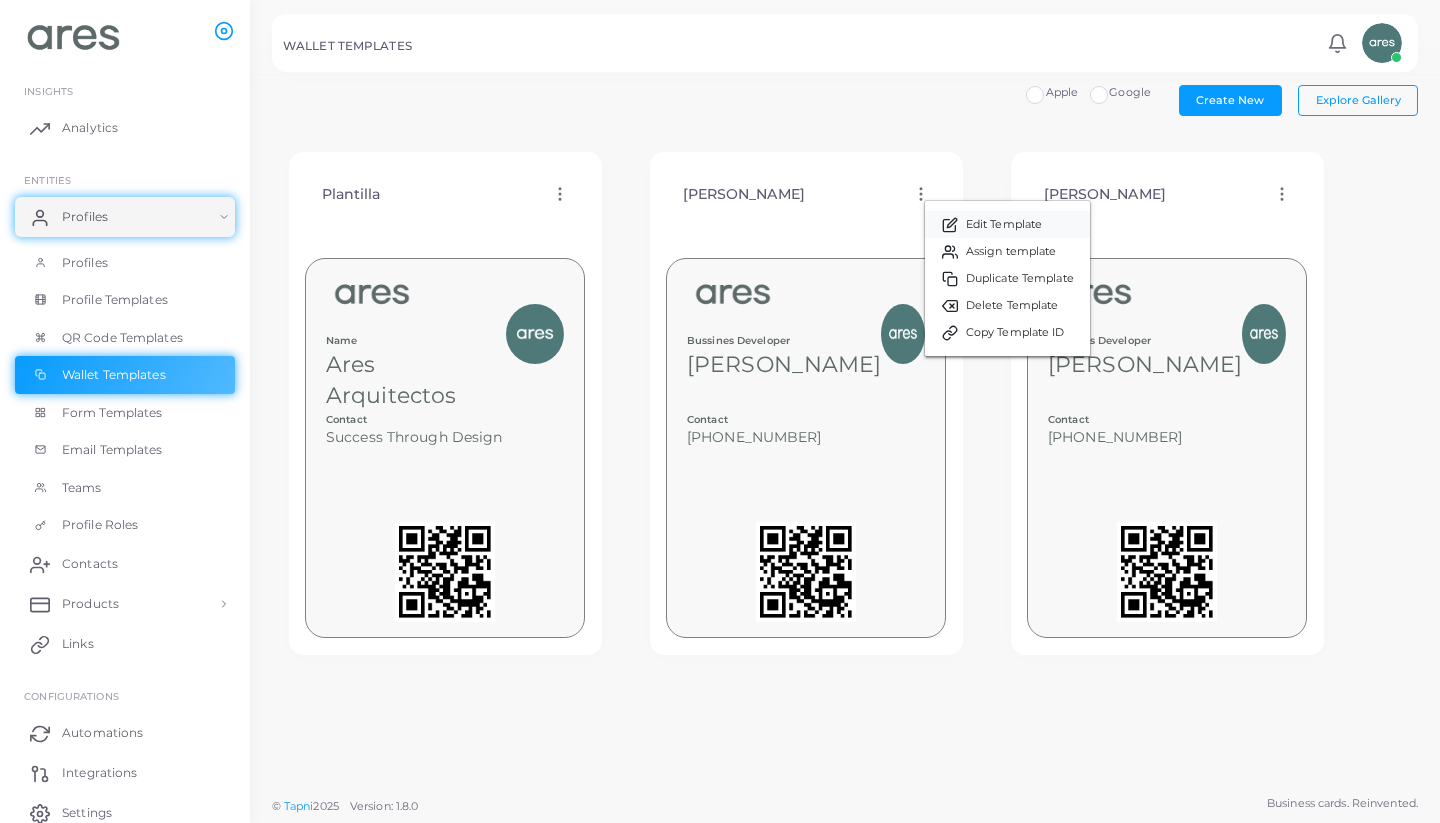 click on "Edit Template" at bounding box center [1004, 225] 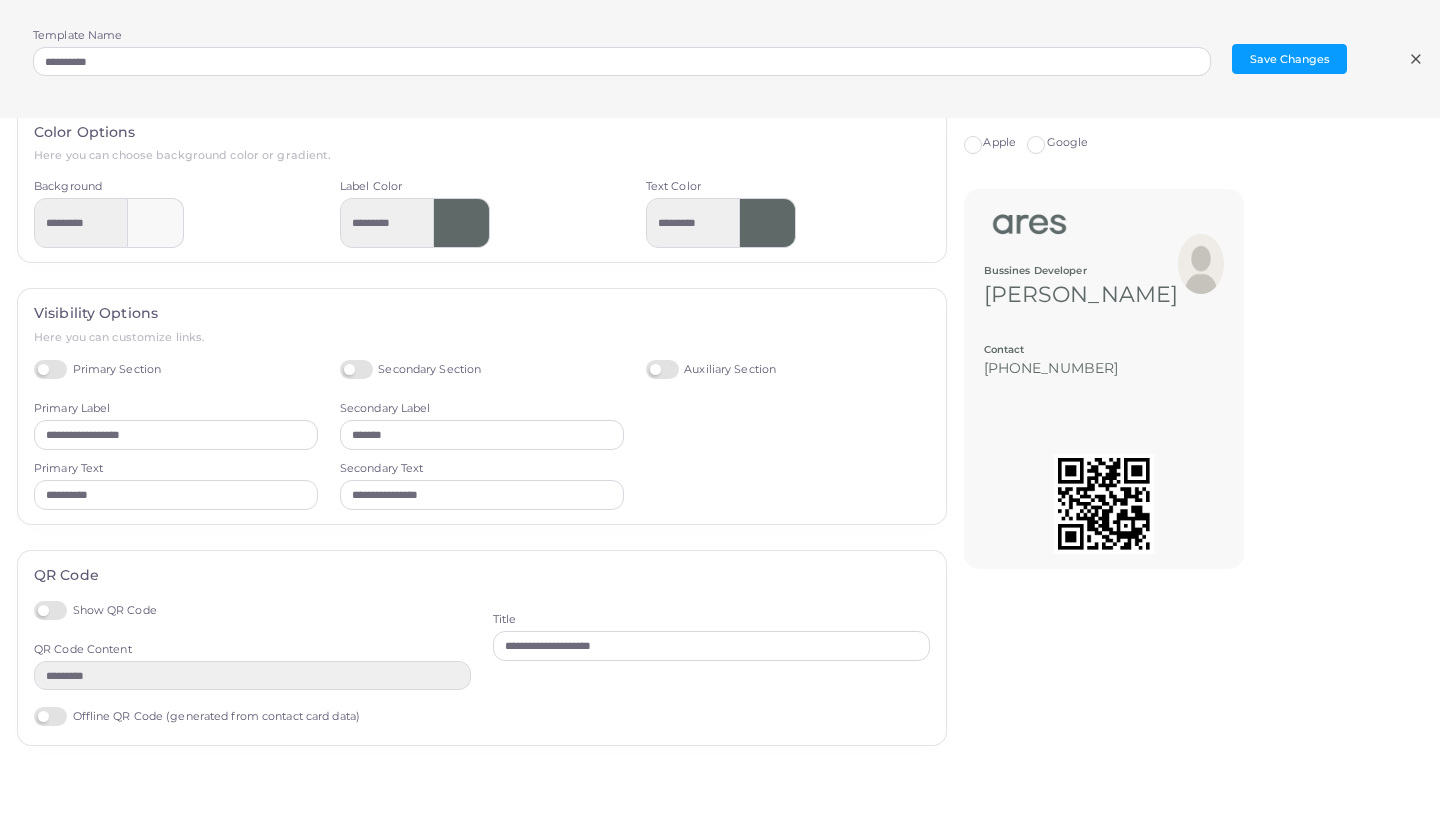 scroll, scrollTop: 332, scrollLeft: 0, axis: vertical 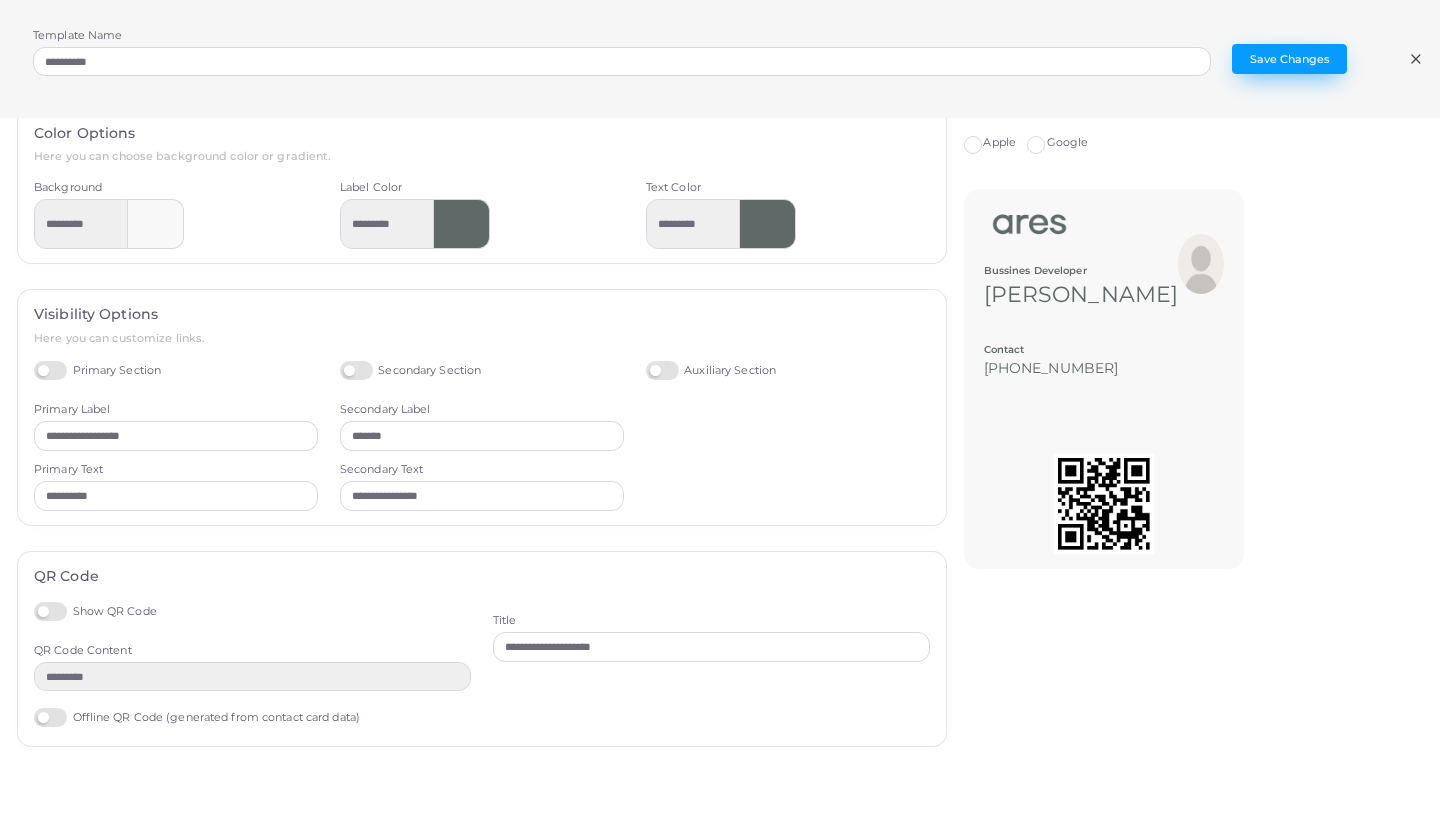 click on "Save Changes" at bounding box center [1289, 59] 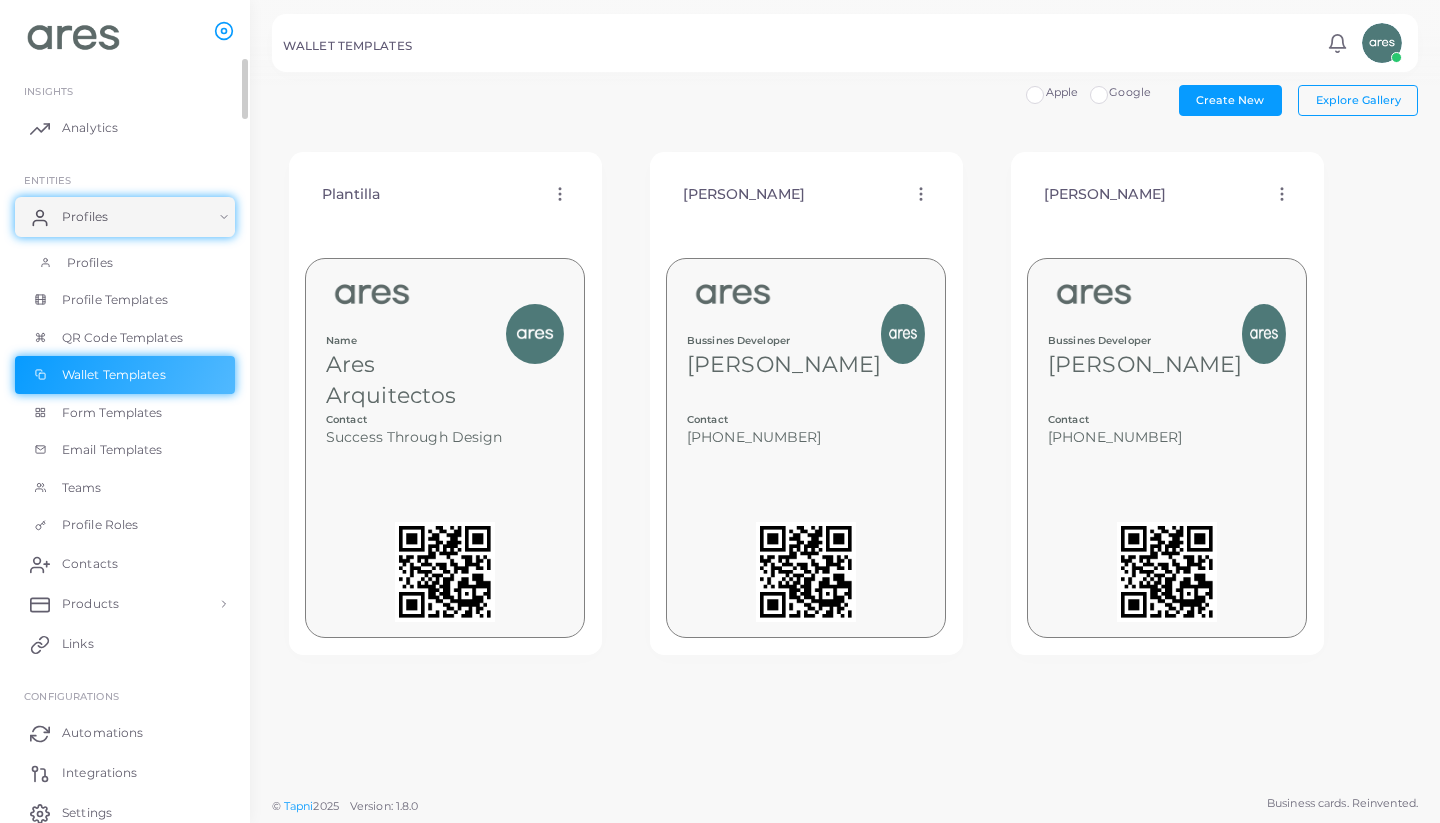 click on "Profiles" at bounding box center [90, 263] 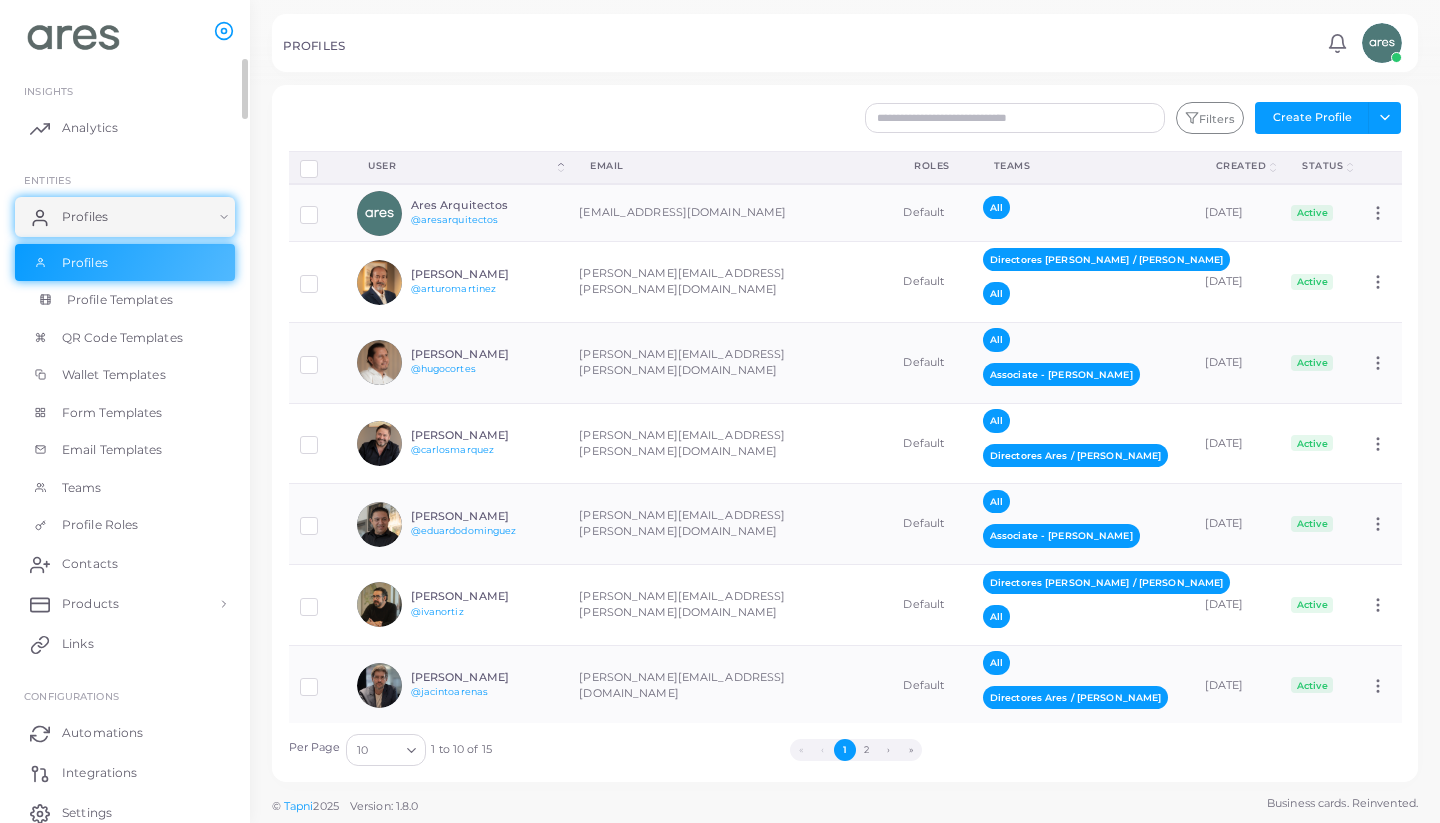 click on "Profile Templates" at bounding box center [125, 300] 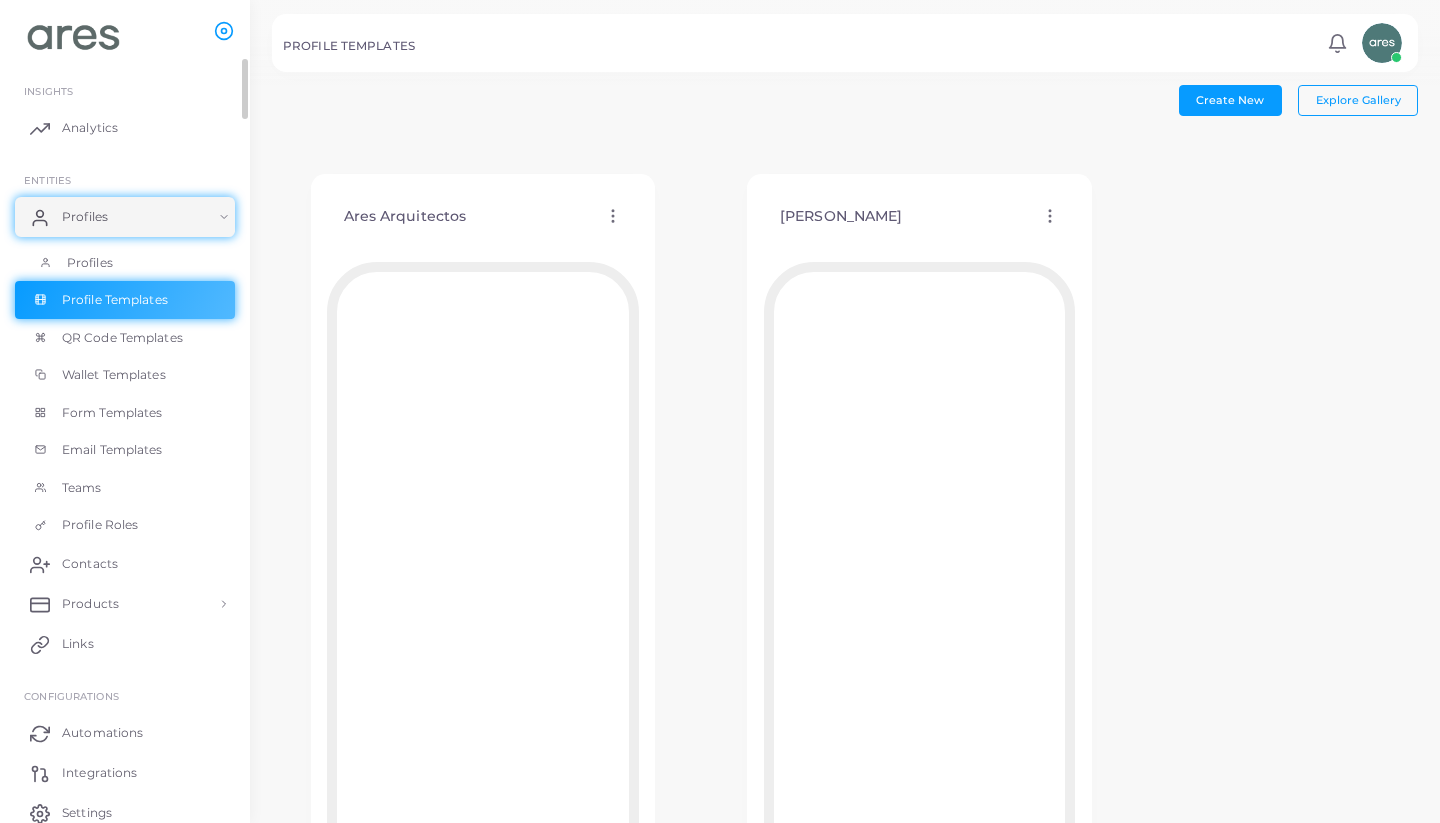 click on "Profiles Profile Templates QR Code Templates Wallet Templates Form Templates Email Templates Teams Profile Roles" at bounding box center (125, 394) 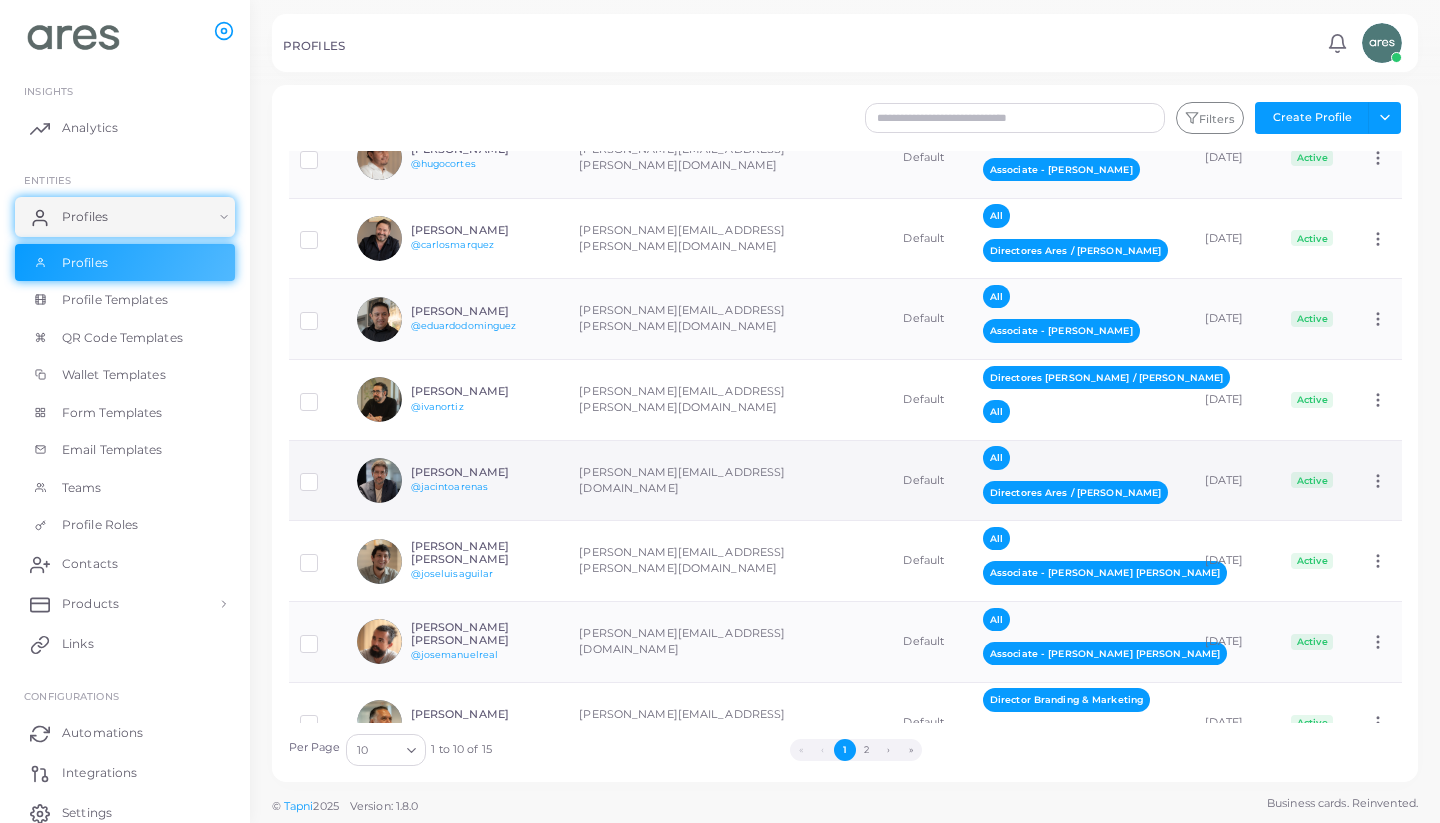scroll, scrollTop: 204, scrollLeft: 0, axis: vertical 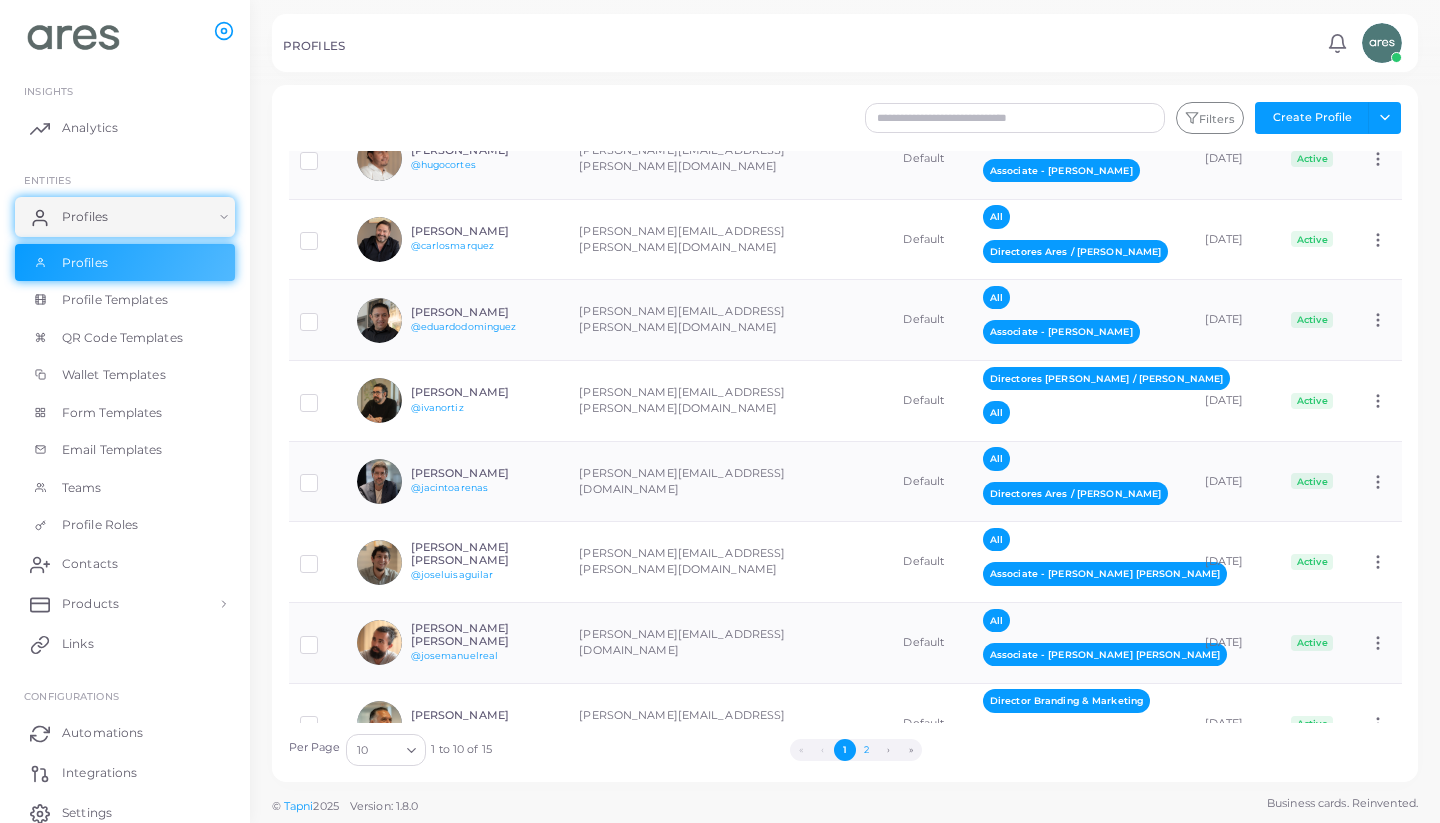 click on "2" at bounding box center [867, 750] 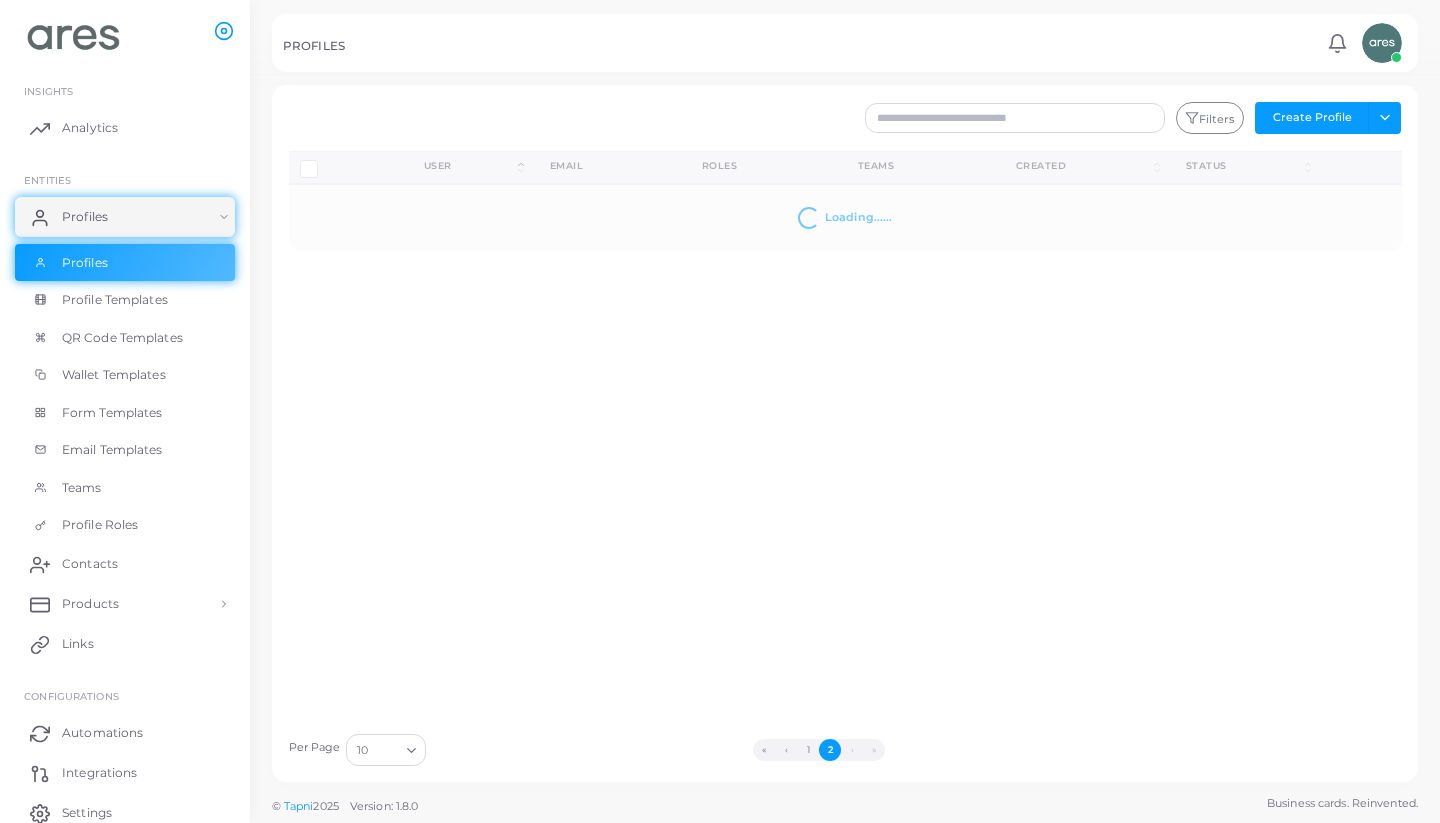 scroll, scrollTop: 0, scrollLeft: 0, axis: both 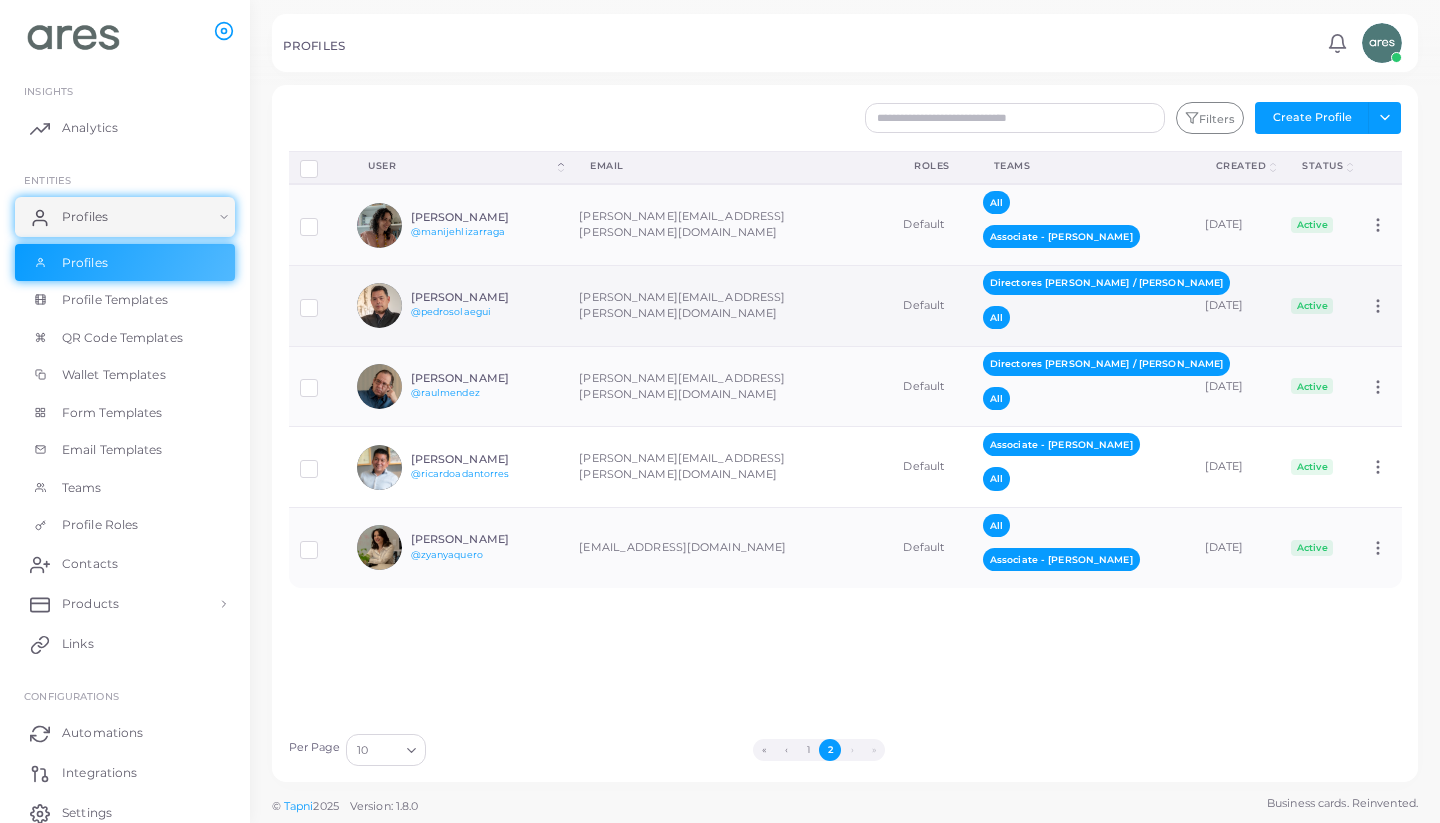 click on "[PERSON_NAME][EMAIL_ADDRESS][PERSON_NAME][DOMAIN_NAME]" at bounding box center [730, 305] 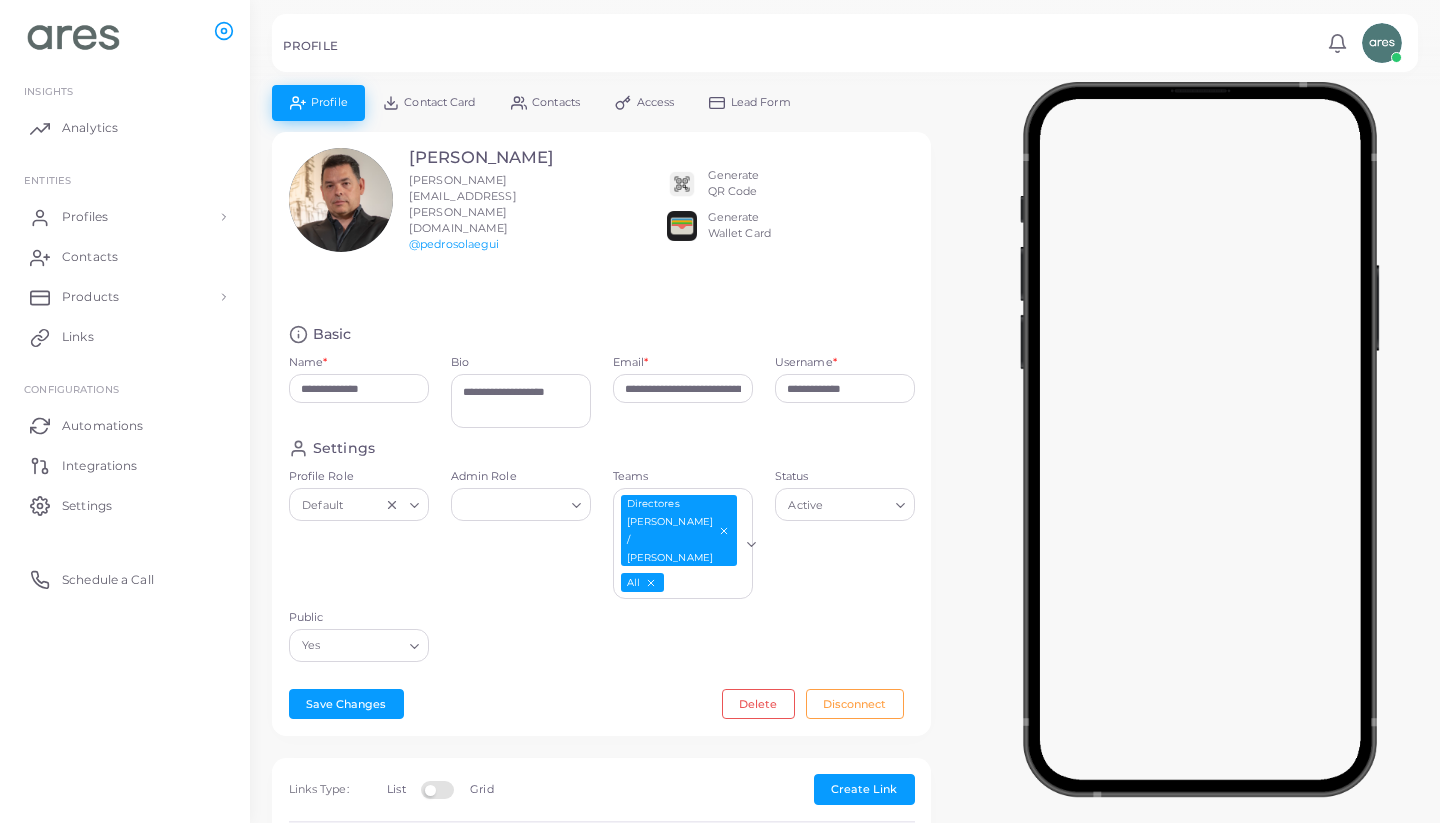 scroll, scrollTop: 0, scrollLeft: 0, axis: both 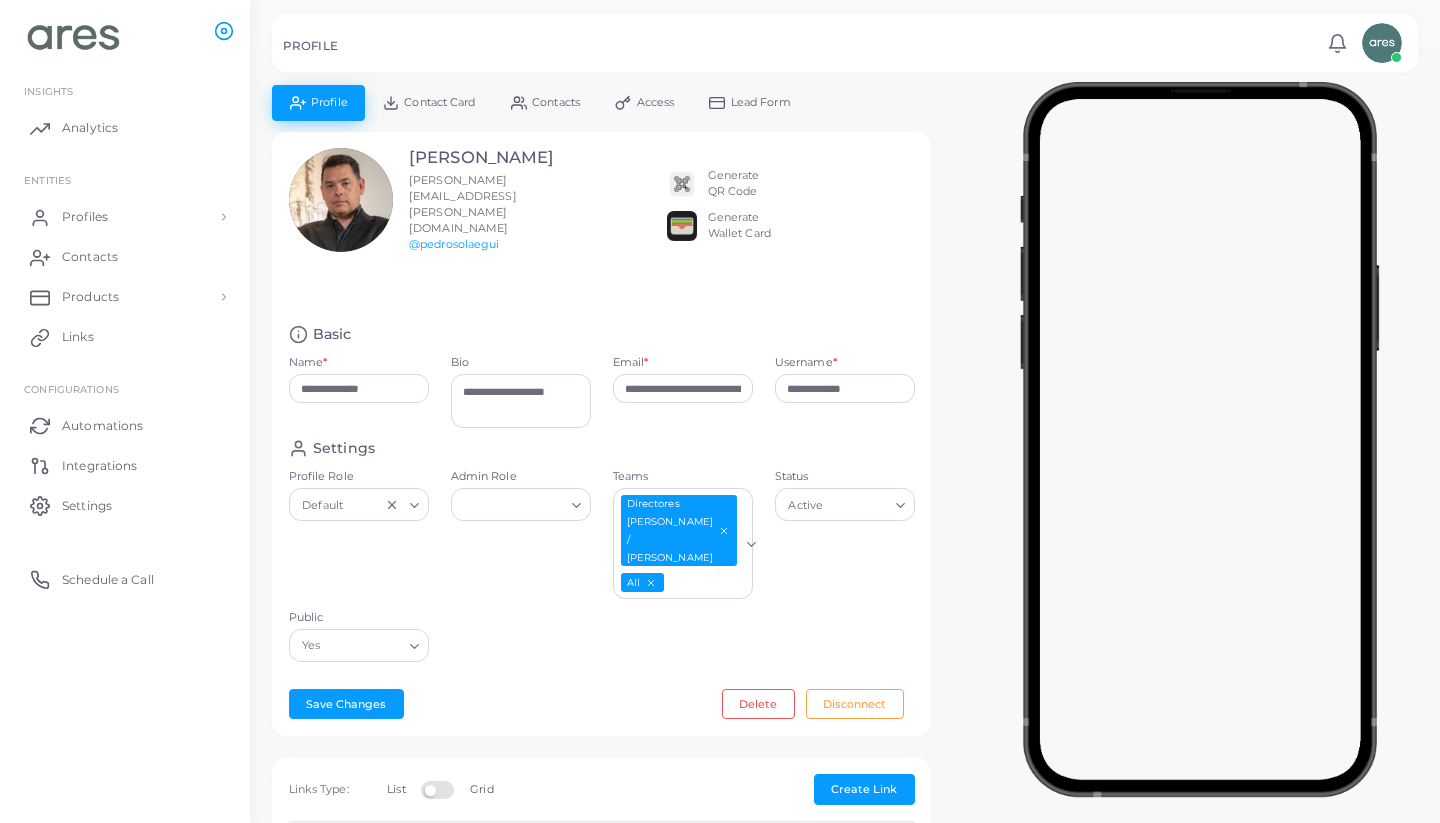 click on "Contact Card" at bounding box center (439, 102) 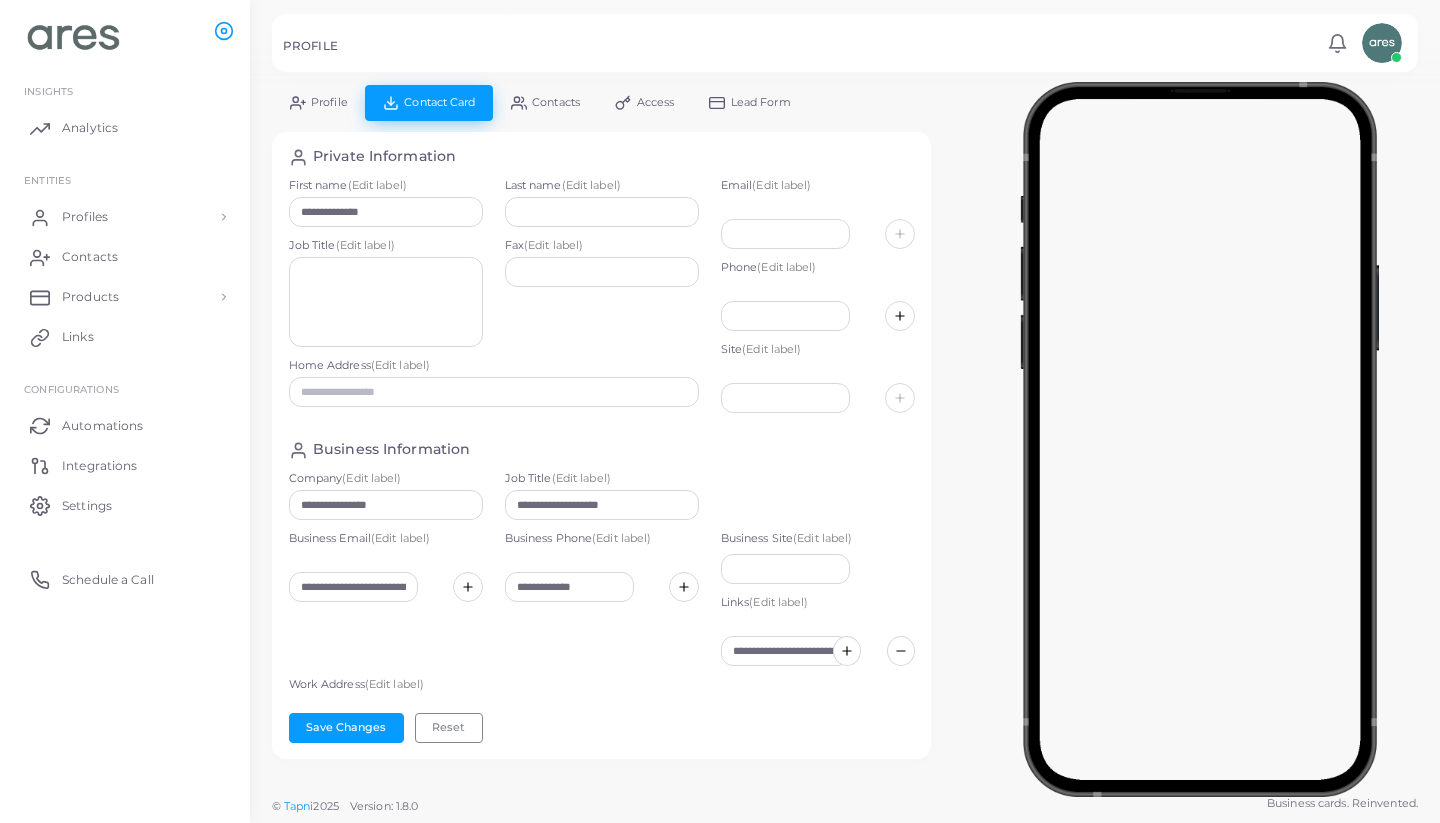 click on "Fax  (Edit label)" at bounding box center (602, 298) 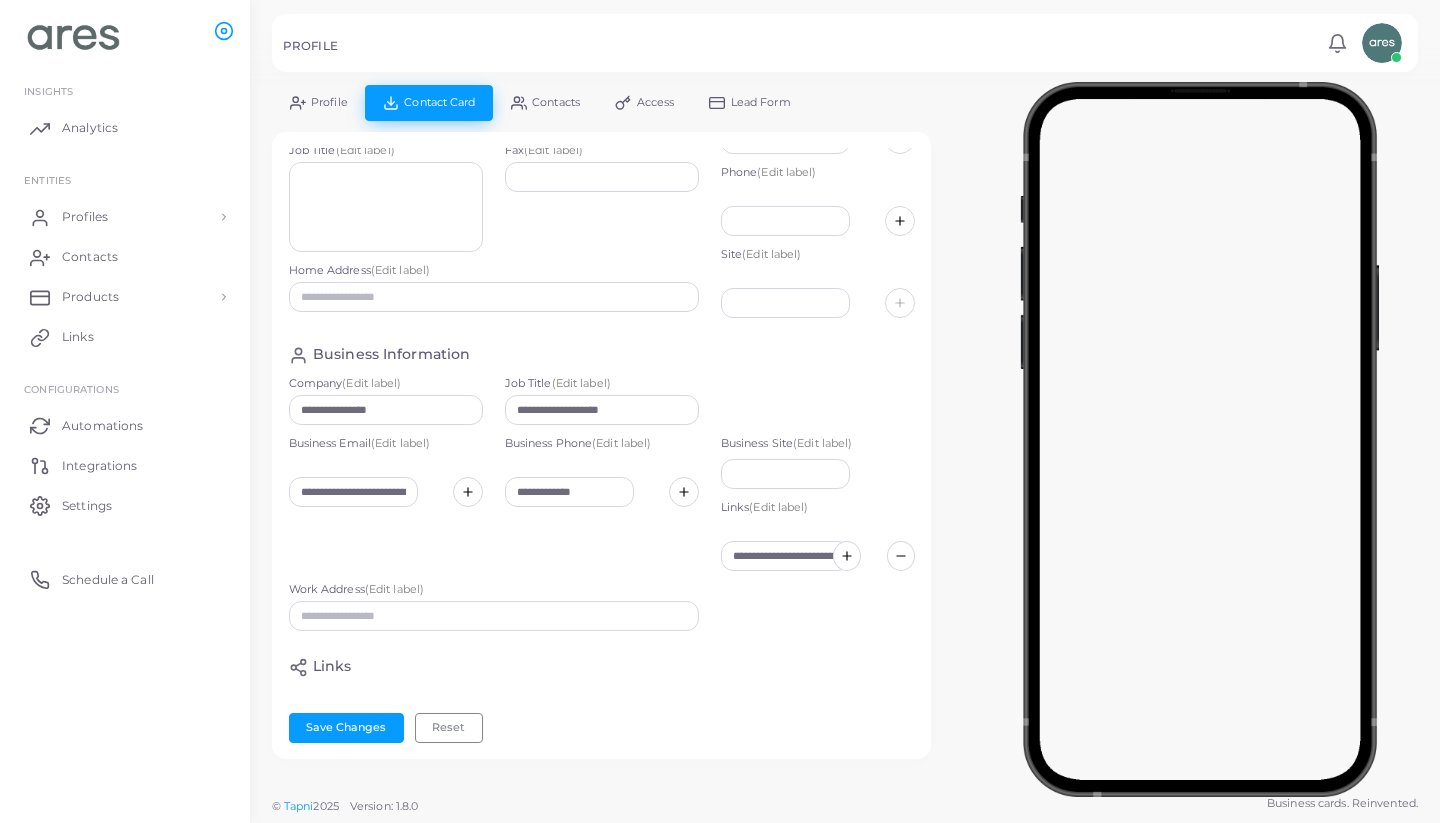 scroll, scrollTop: 127, scrollLeft: 0, axis: vertical 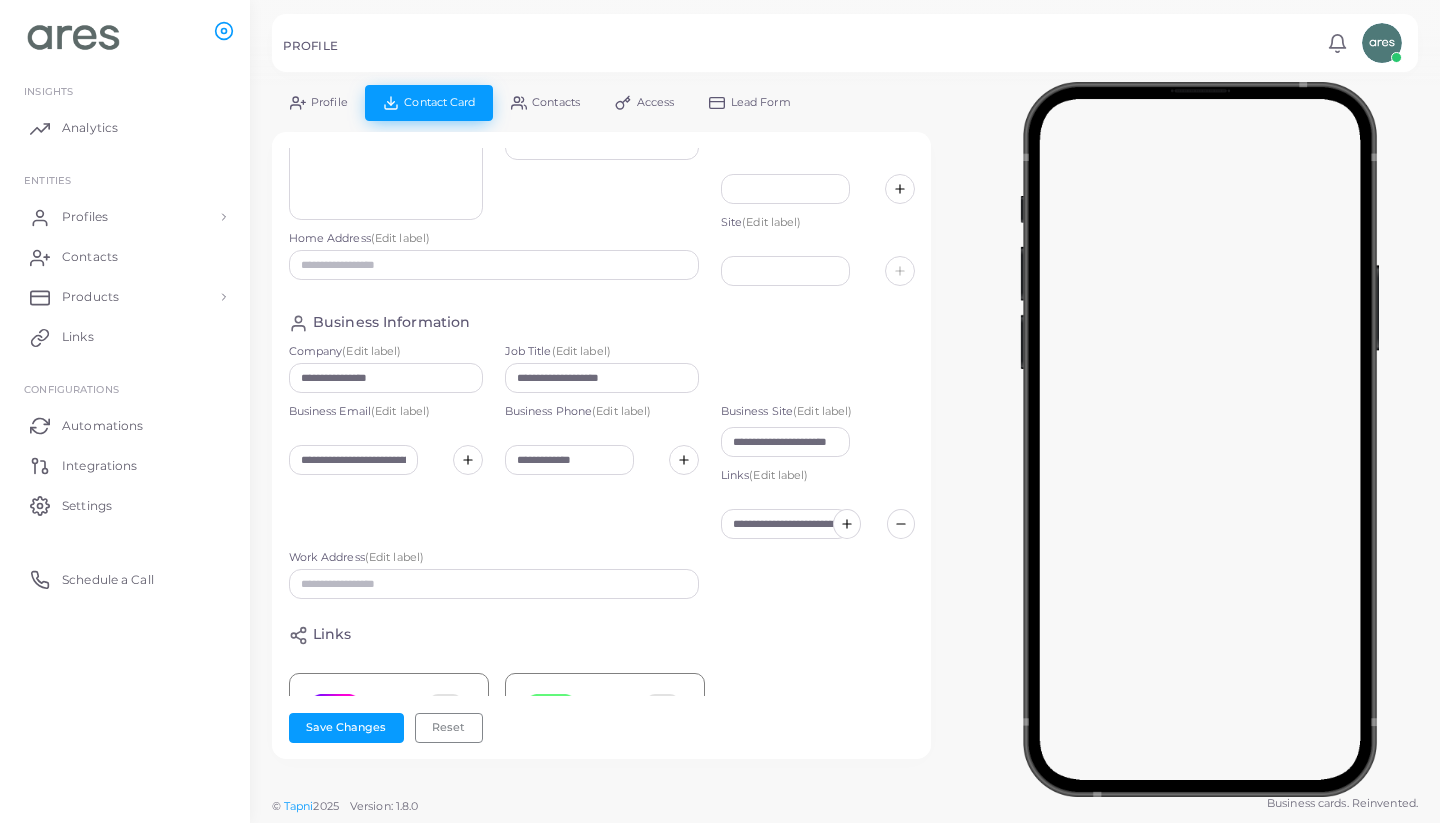 click on "**********" at bounding box center (818, 477) 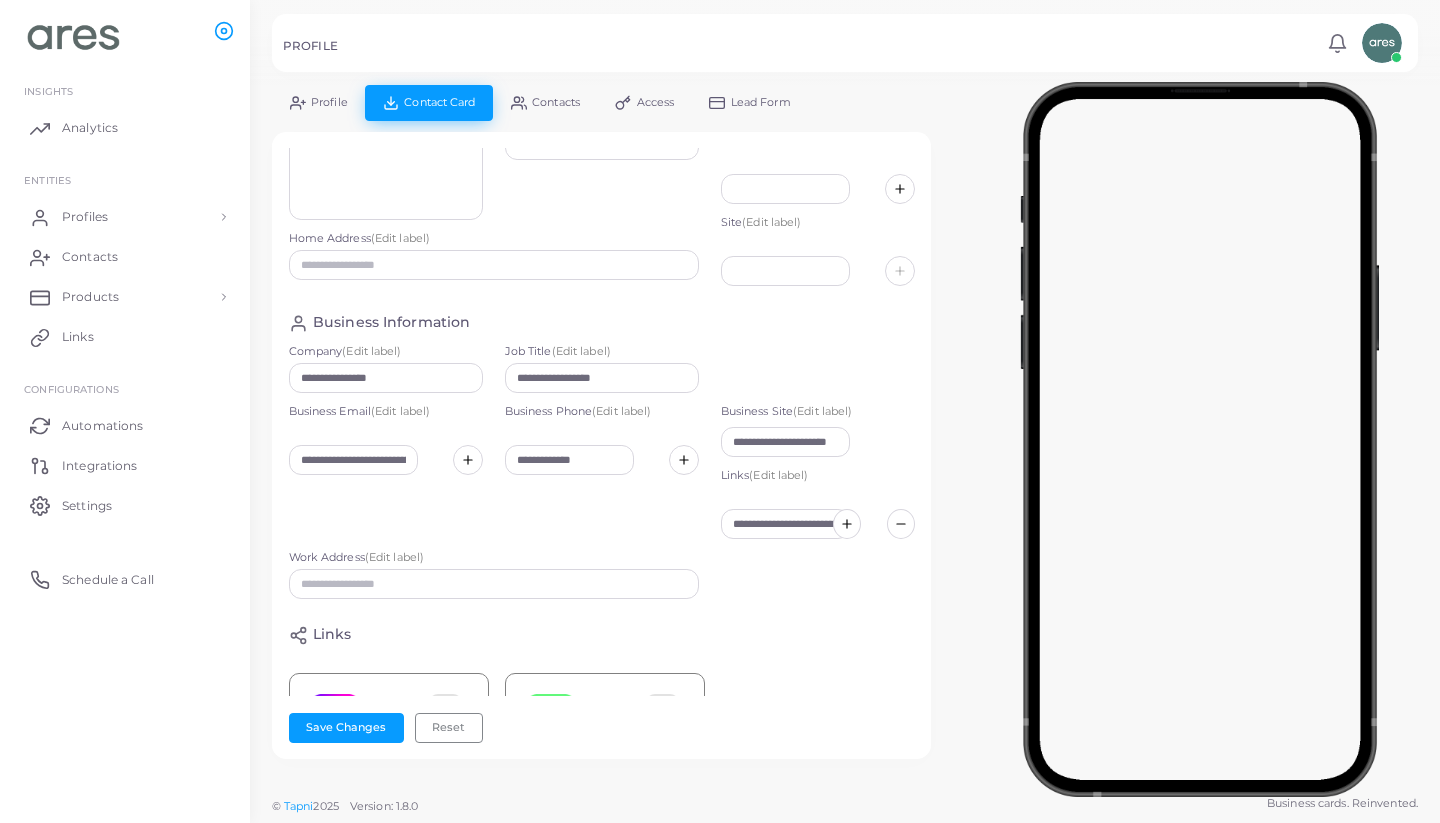 click on "**********" at bounding box center [602, 422] 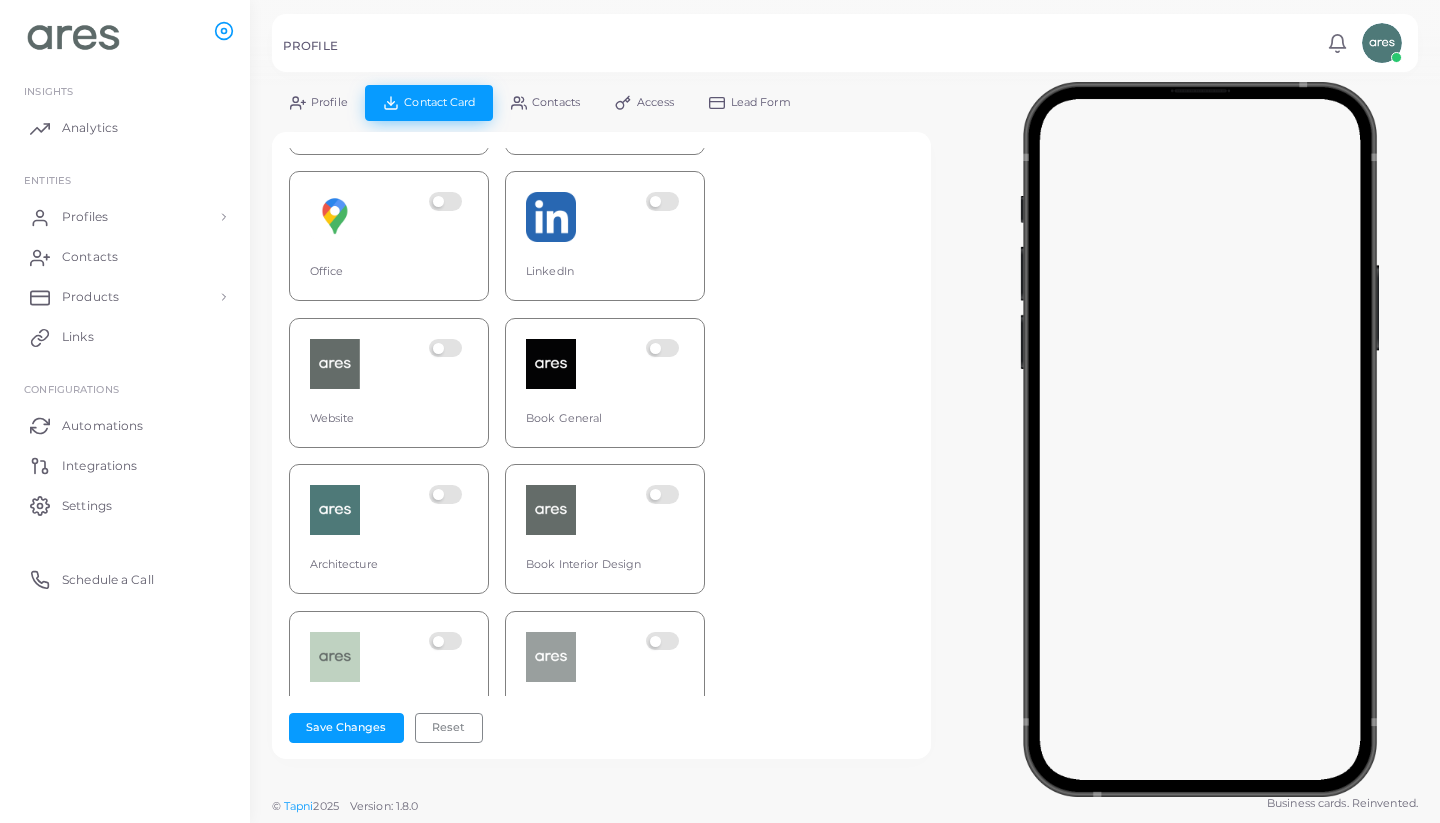 scroll, scrollTop: 926, scrollLeft: 0, axis: vertical 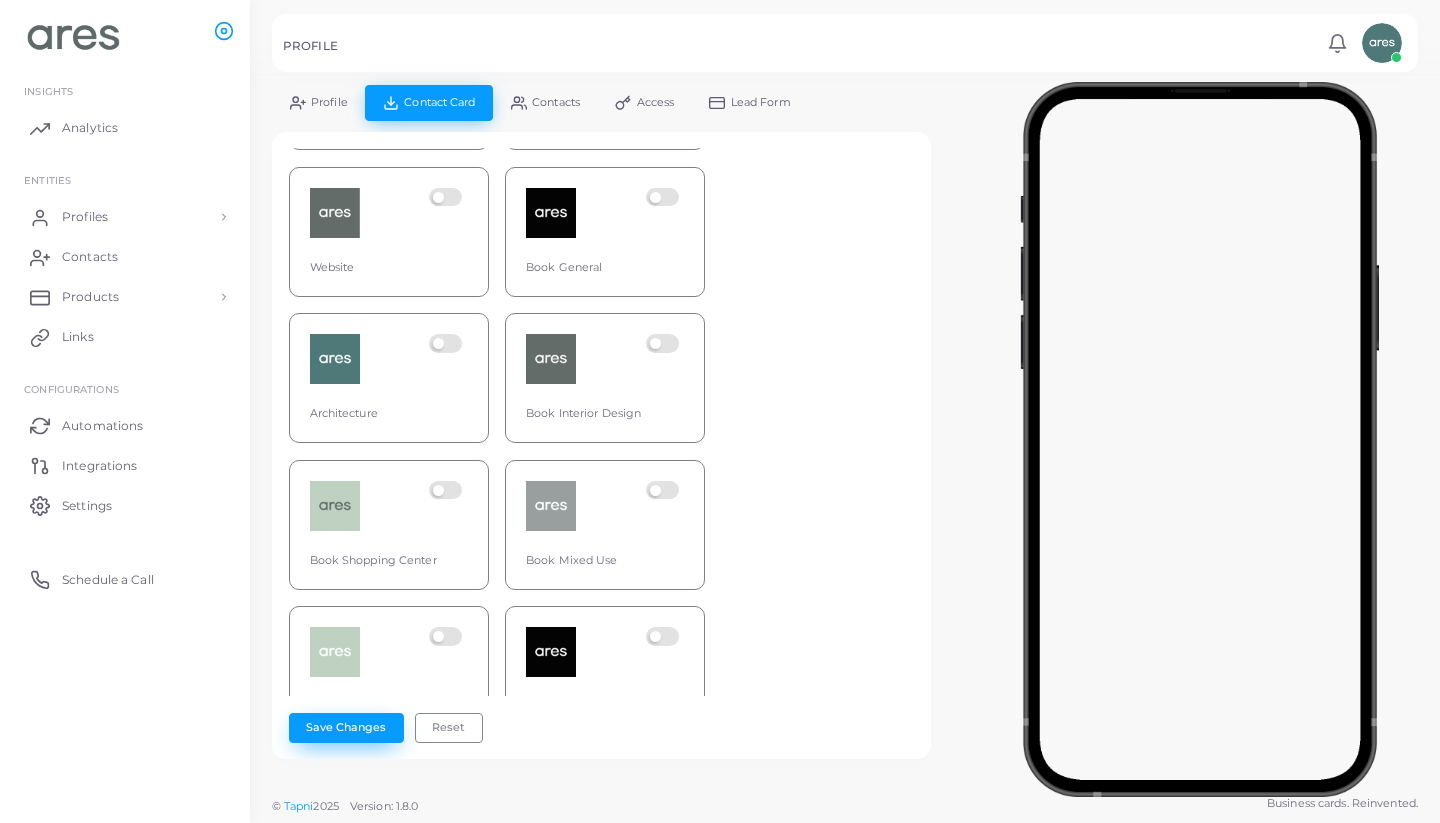 click on "Save Changes" at bounding box center (346, 728) 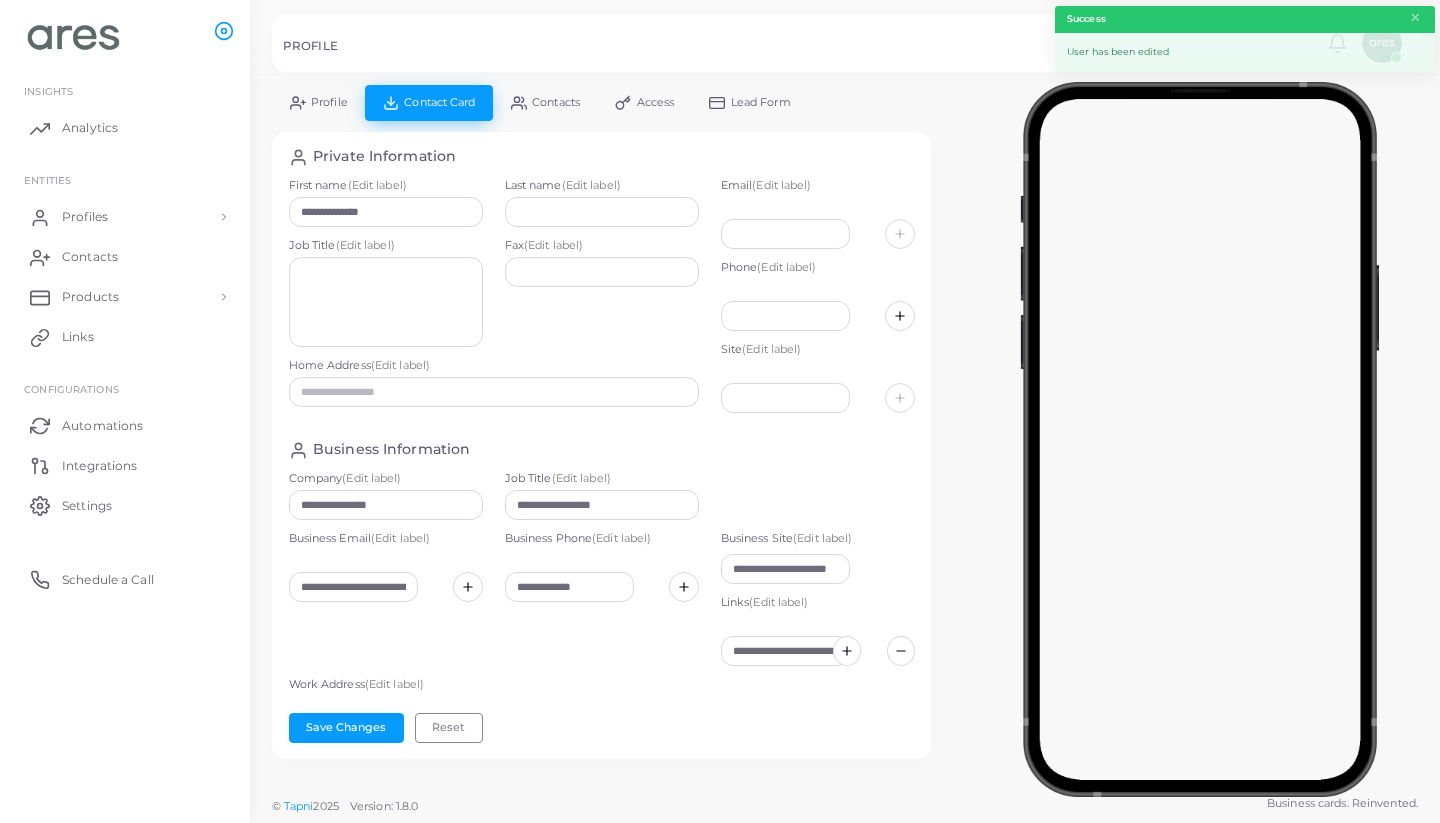 scroll, scrollTop: 0, scrollLeft: 0, axis: both 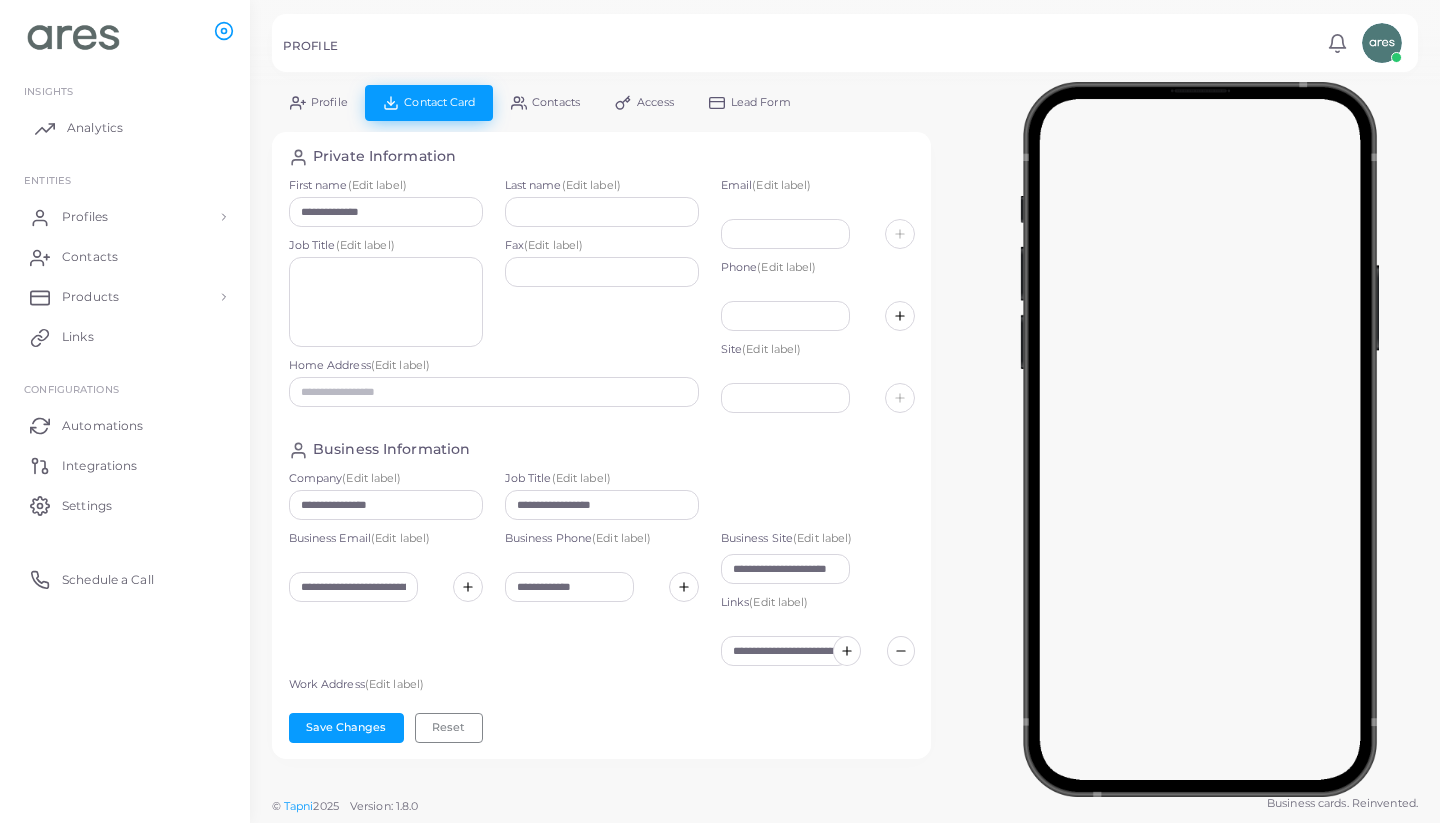 click on "Analytics" at bounding box center [95, 128] 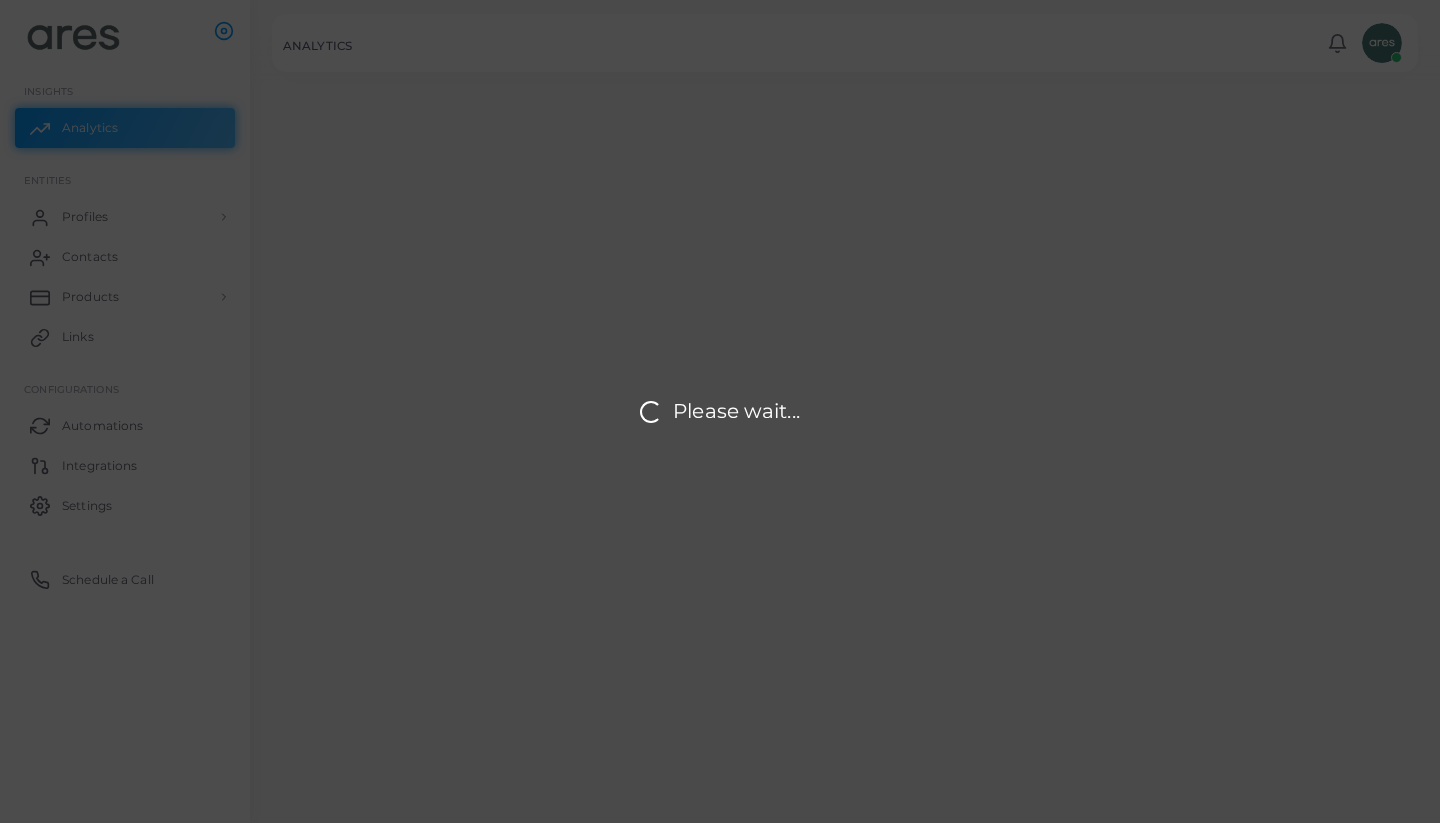 scroll, scrollTop: 163, scrollLeft: 270, axis: both 